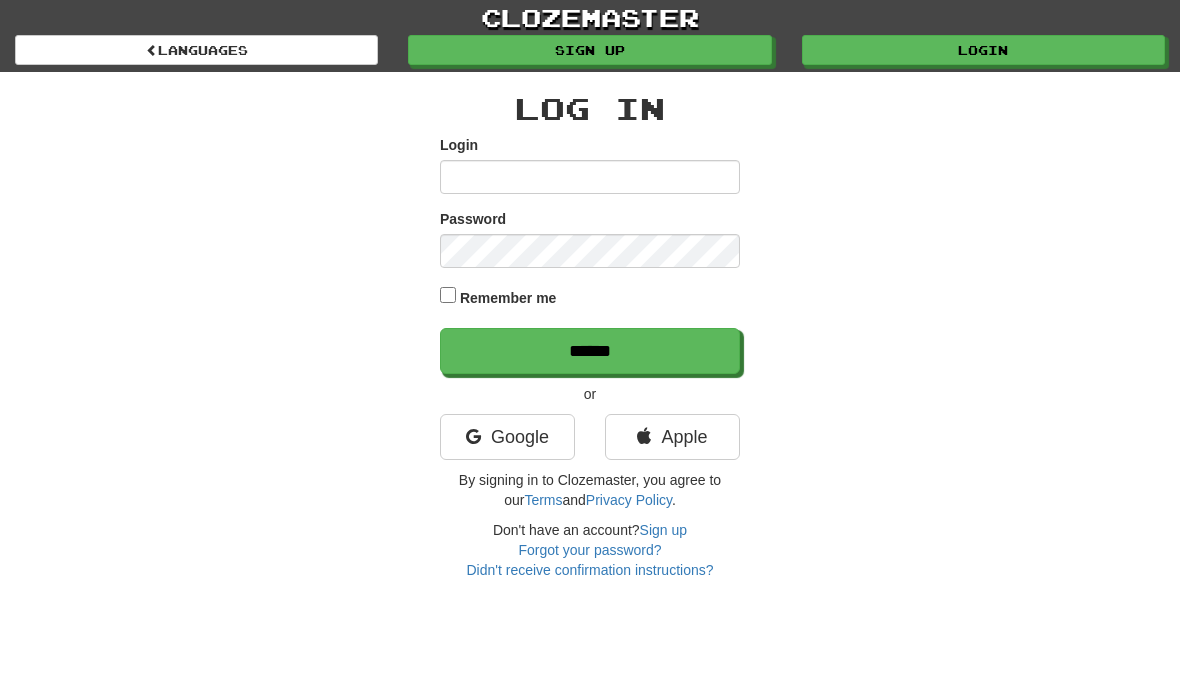 scroll, scrollTop: 0, scrollLeft: 0, axis: both 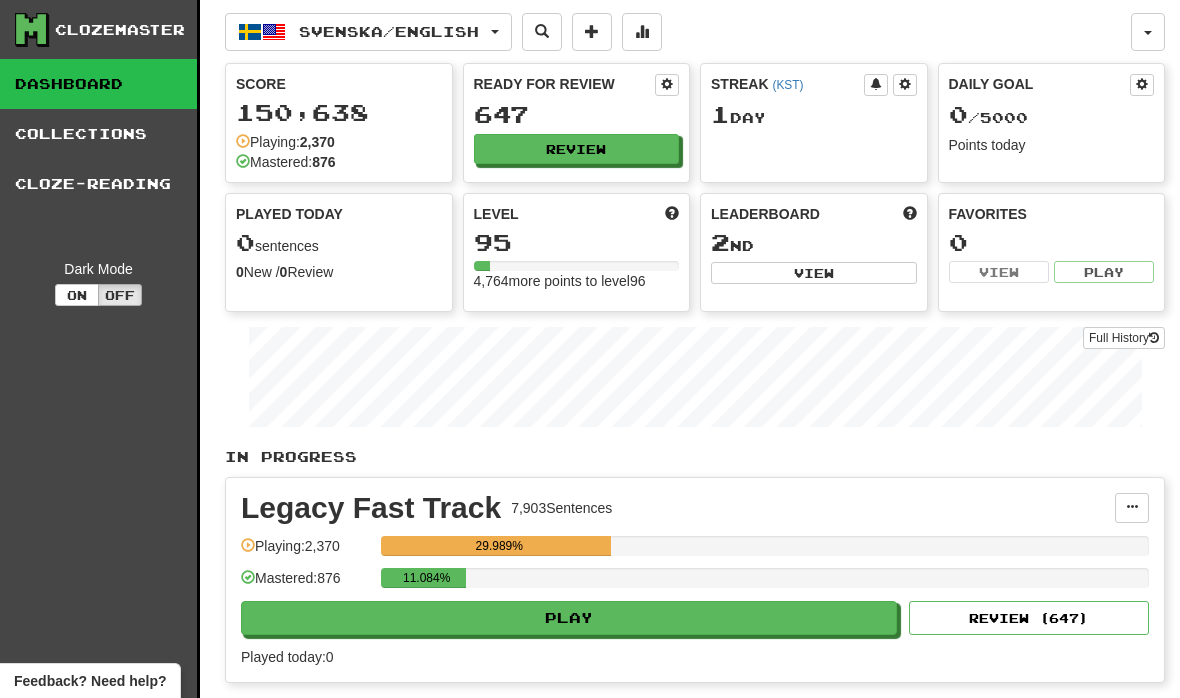 click on "Review" at bounding box center [577, 149] 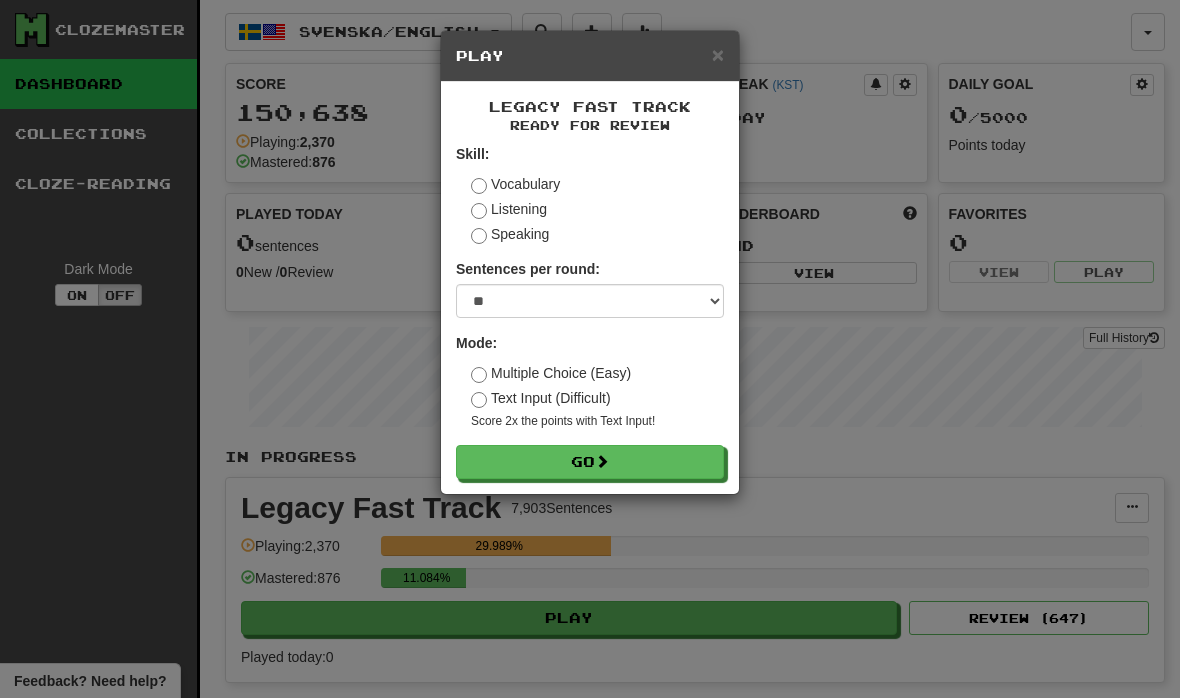 click on "Go" at bounding box center [590, 462] 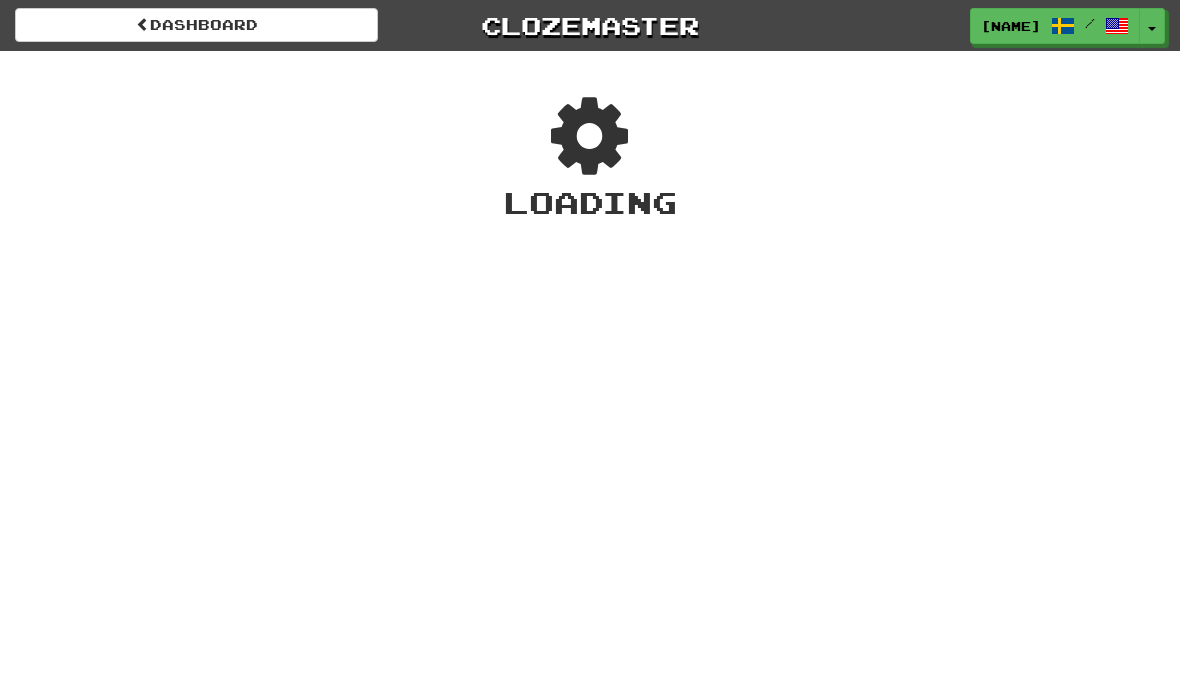 scroll, scrollTop: 0, scrollLeft: 0, axis: both 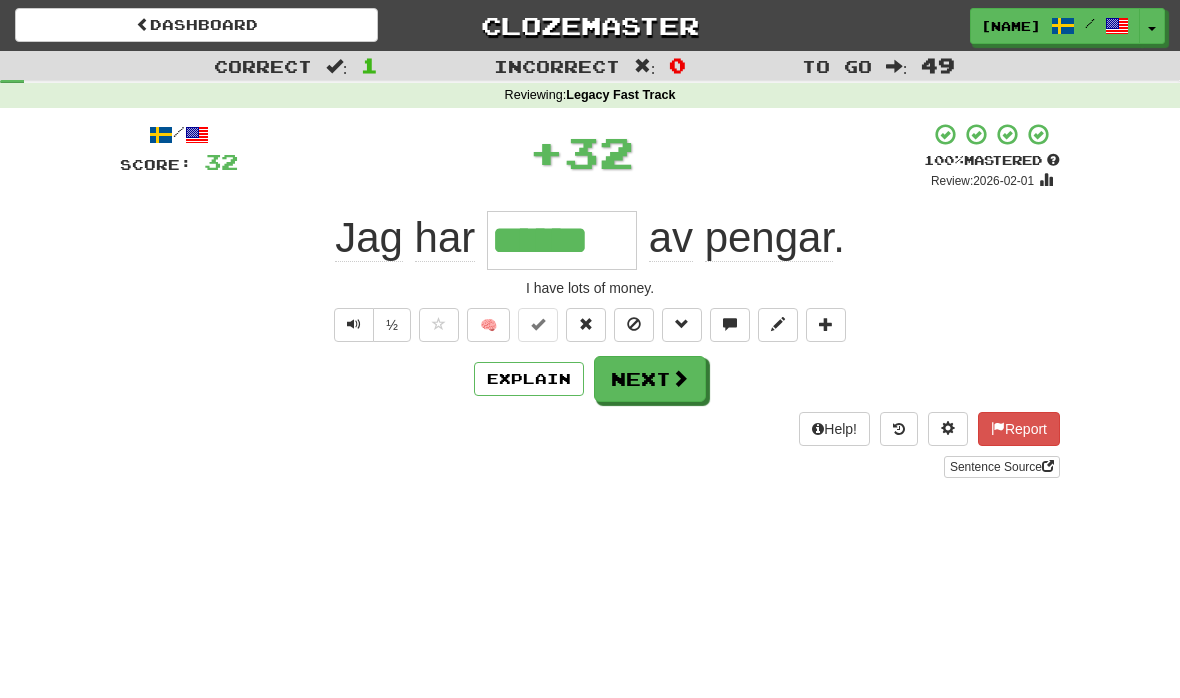 type on "******" 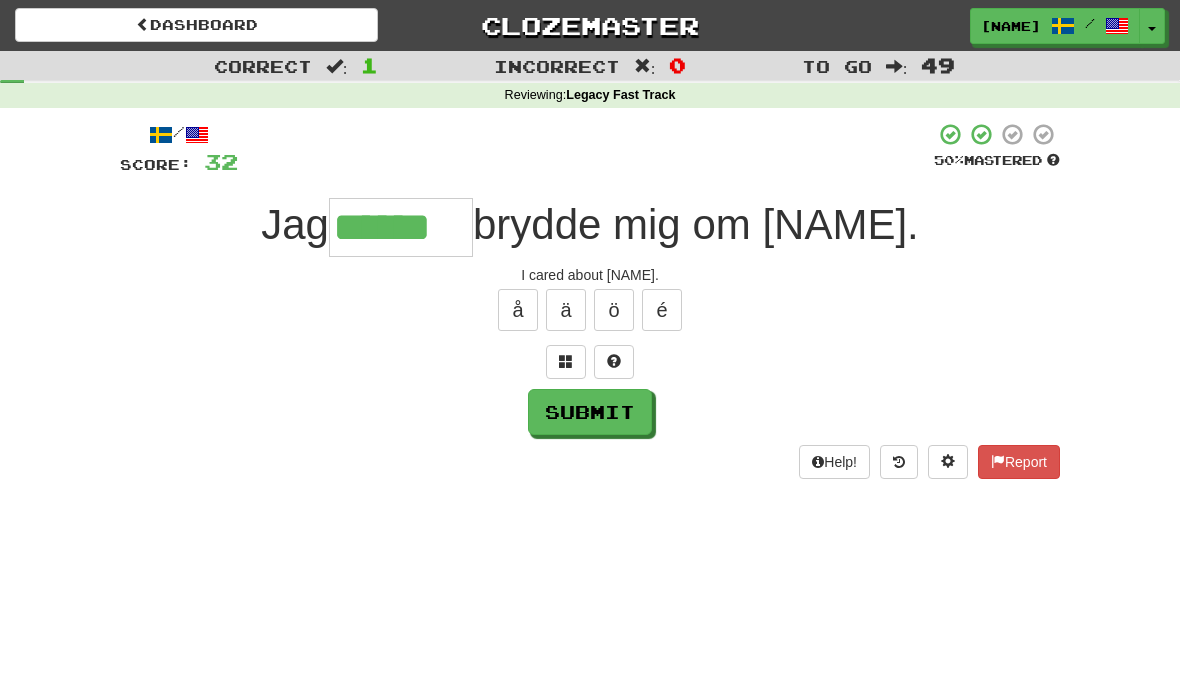 type on "******" 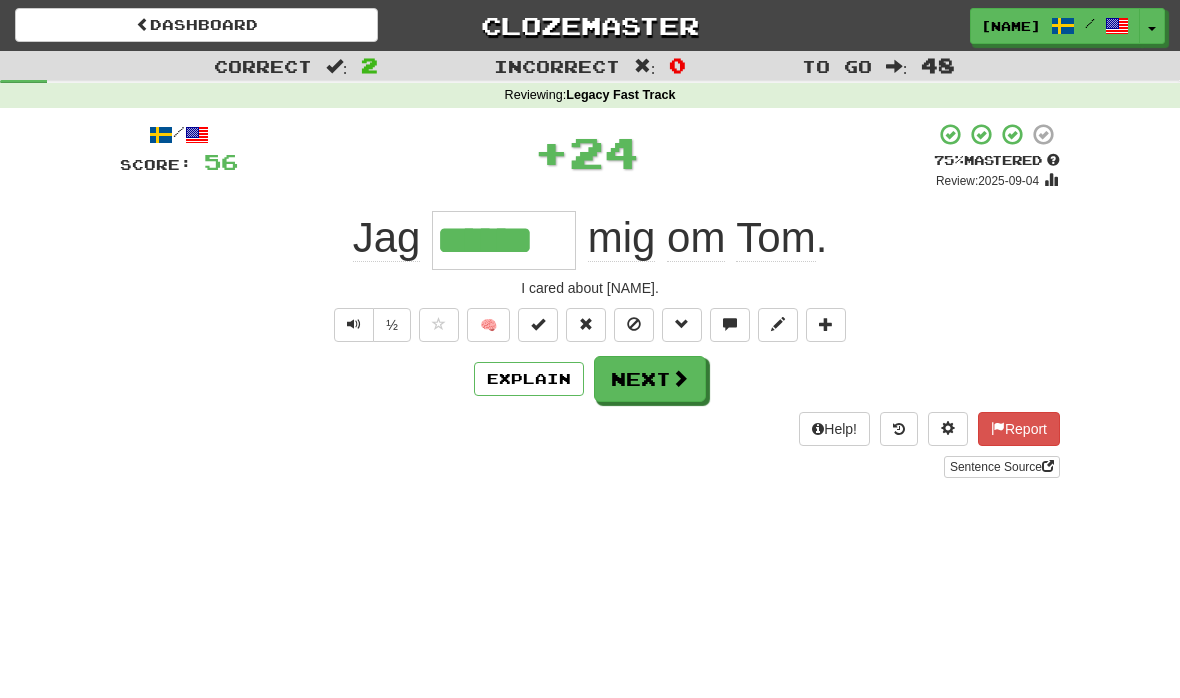 click on "Explain" at bounding box center [529, 379] 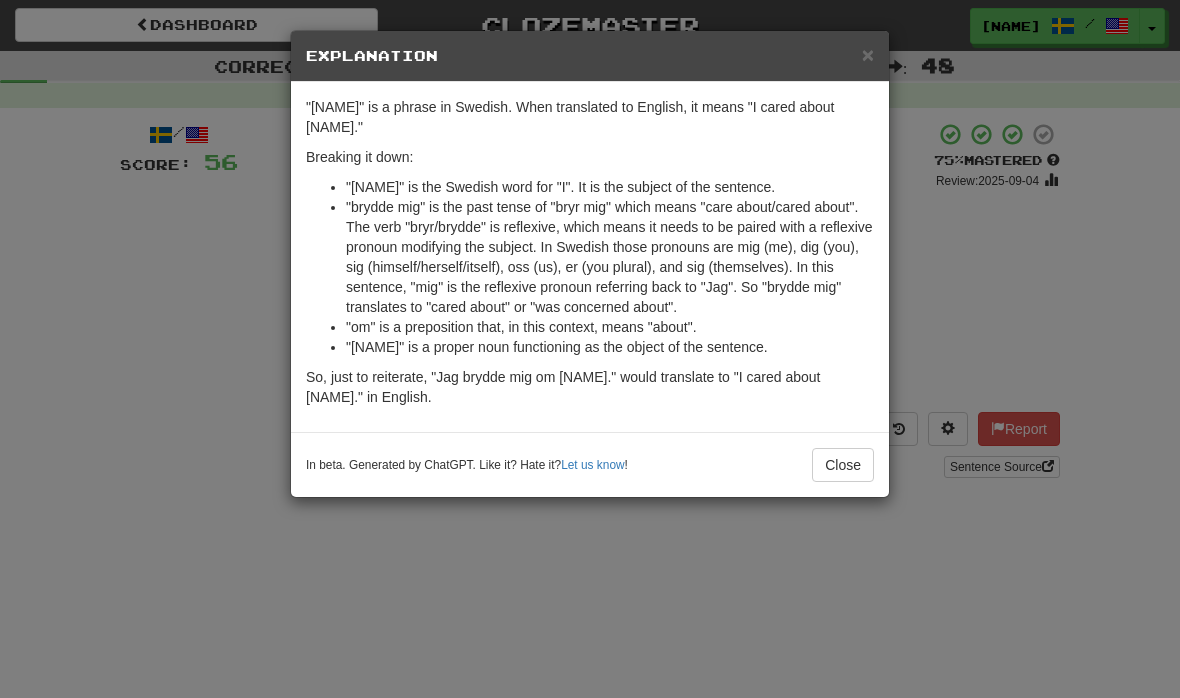 click on "Close" at bounding box center (843, 465) 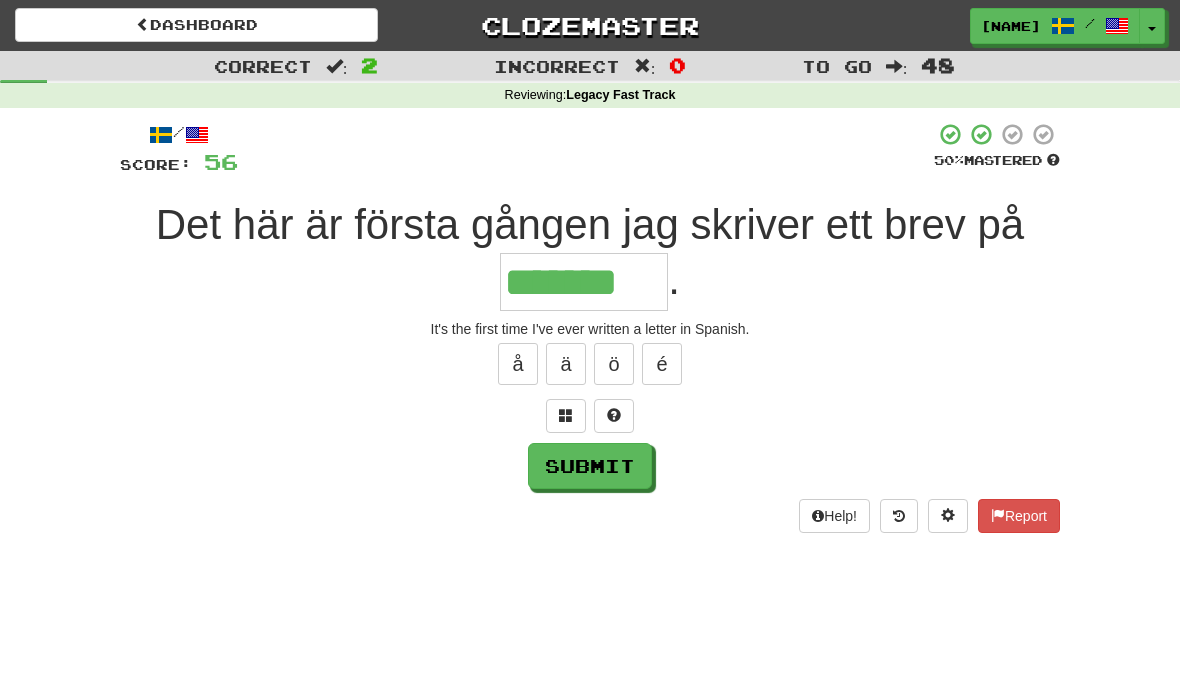 type on "*******" 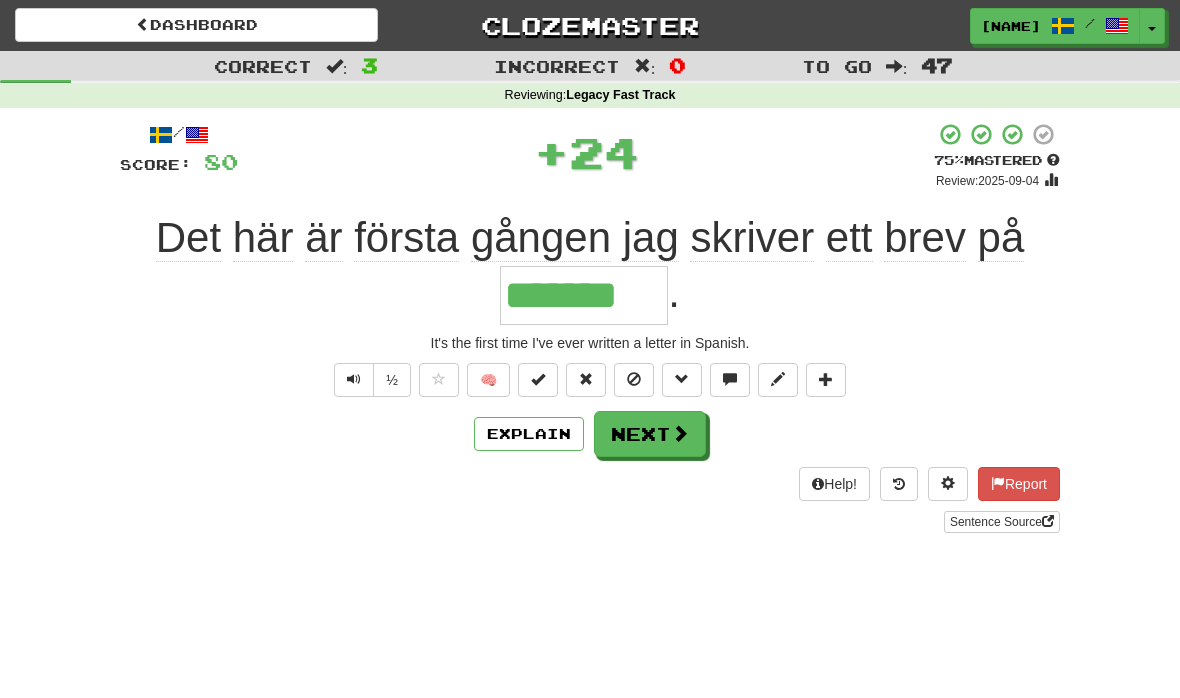type 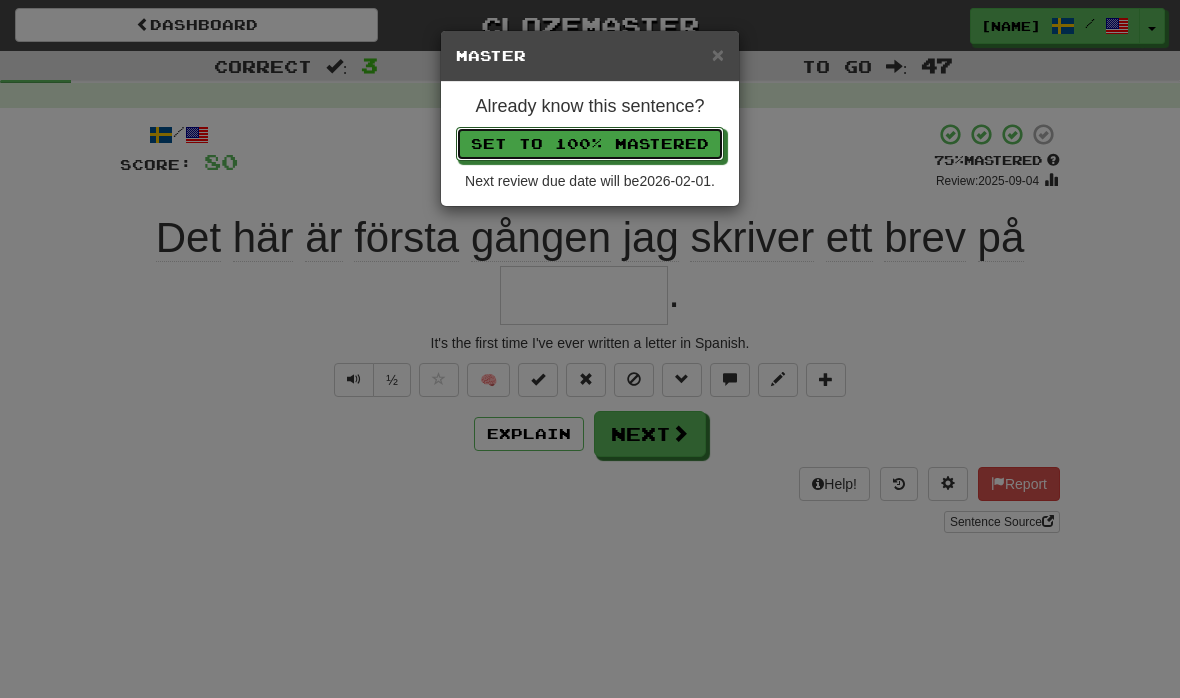 type 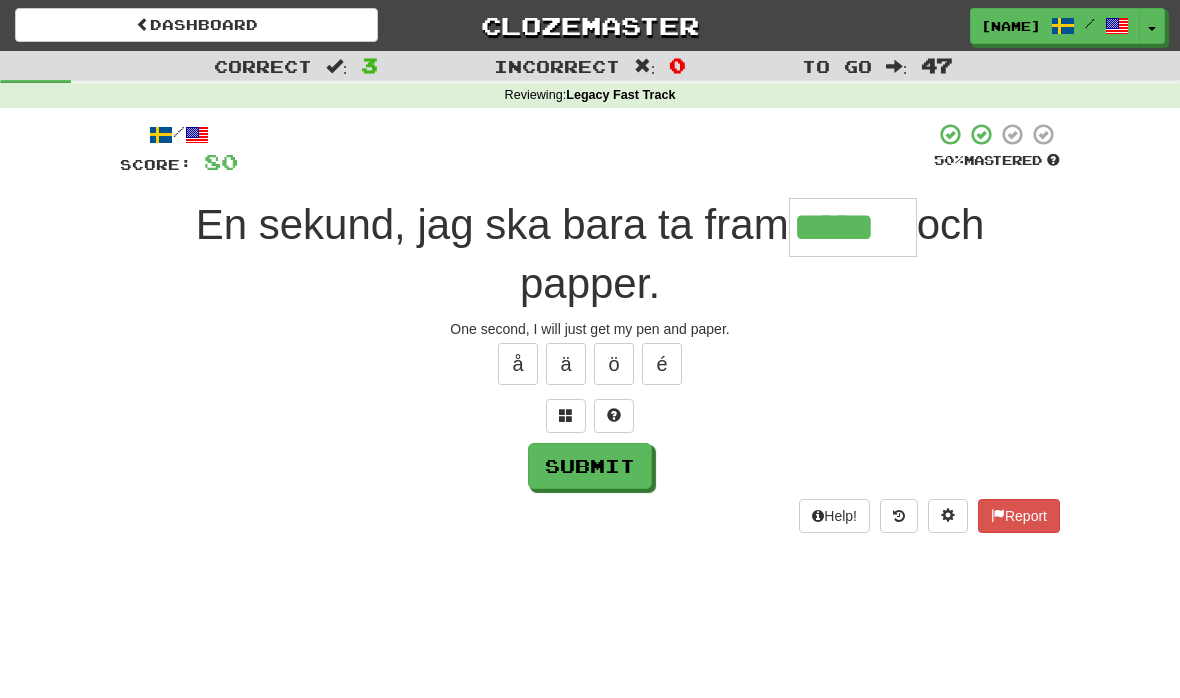 type on "*****" 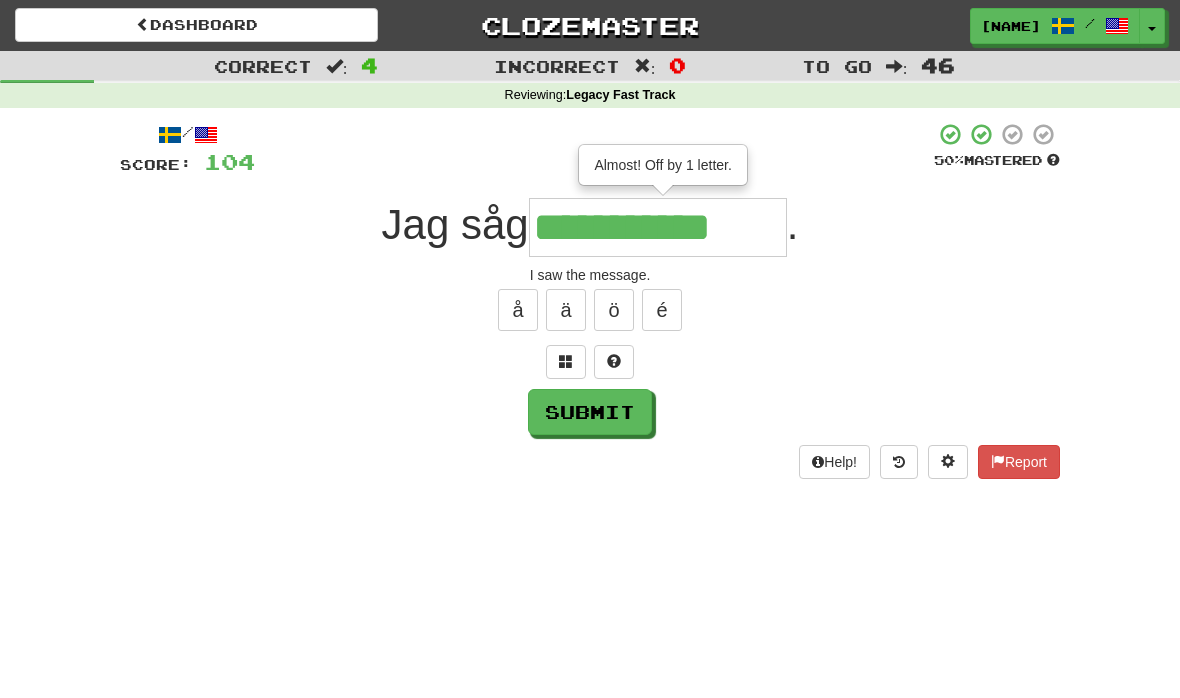 type on "**********" 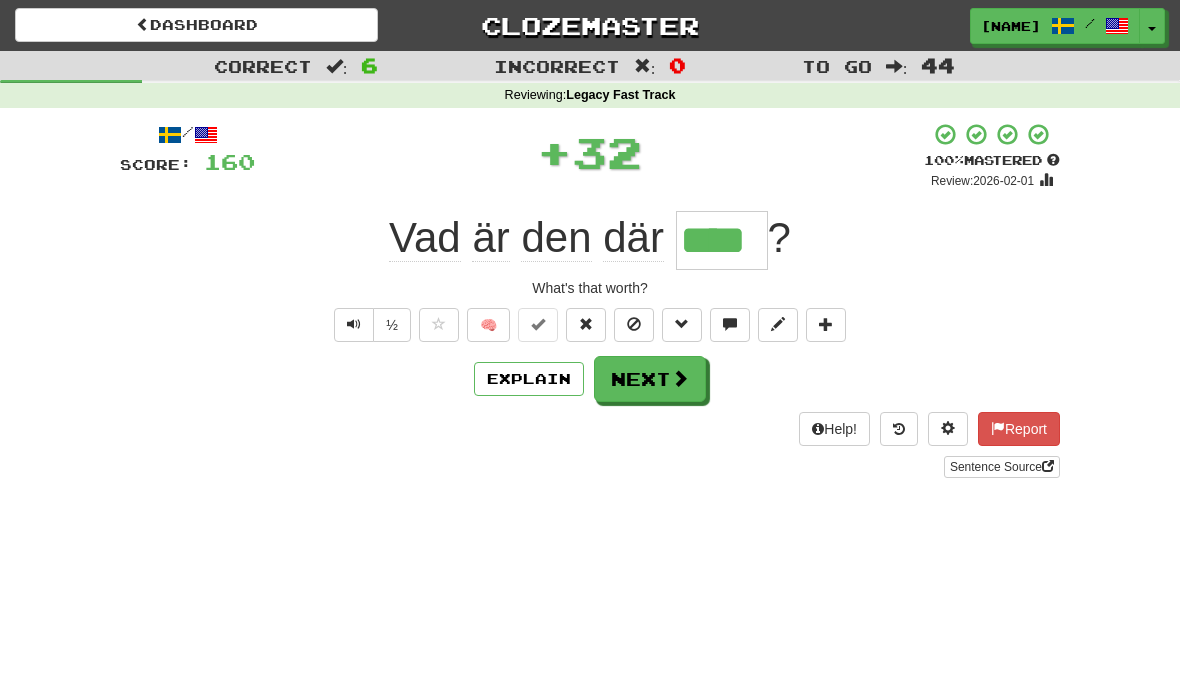 type on "****" 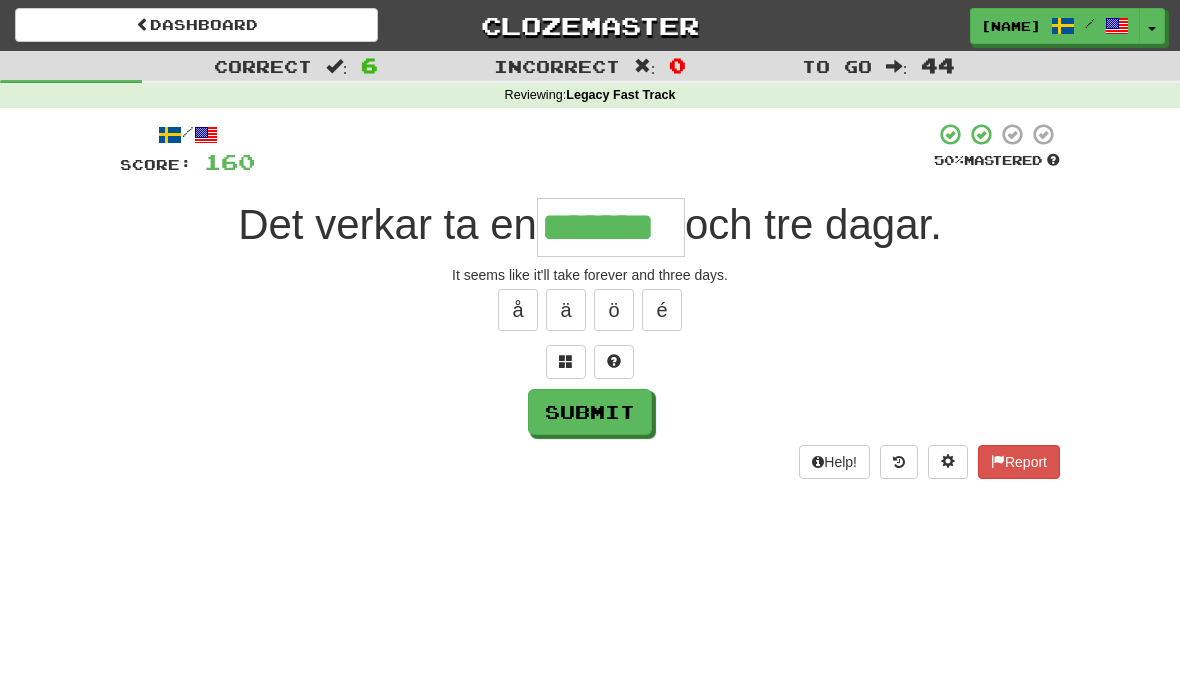 type on "*******" 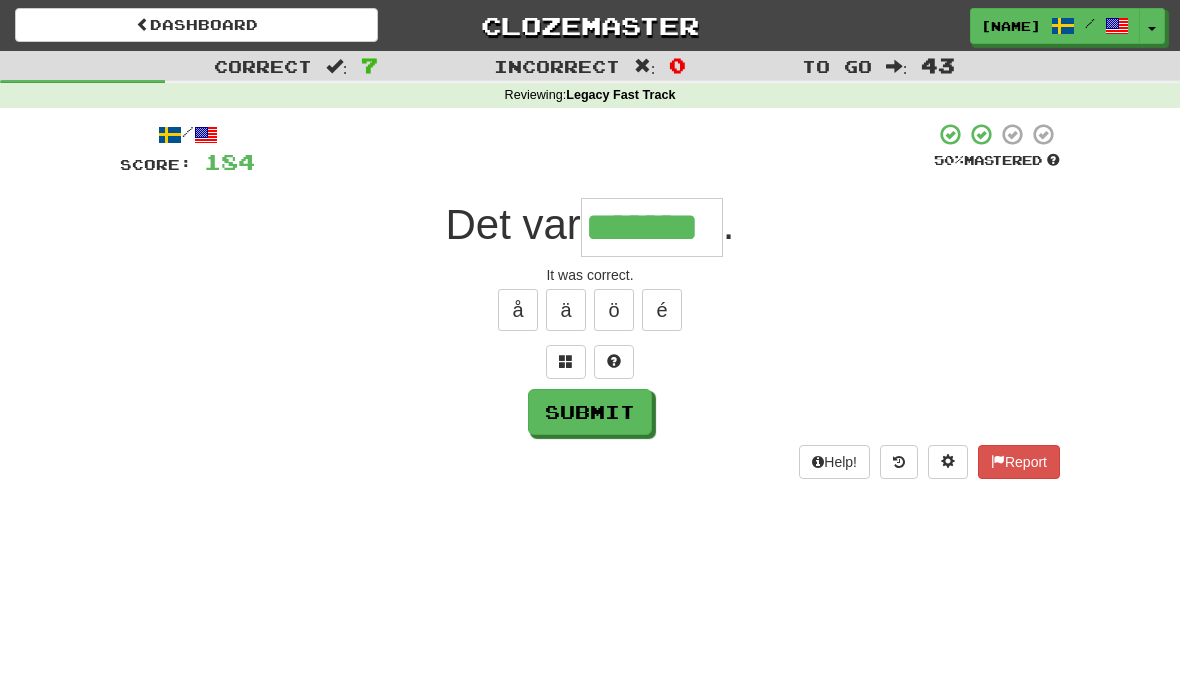 type on "*******" 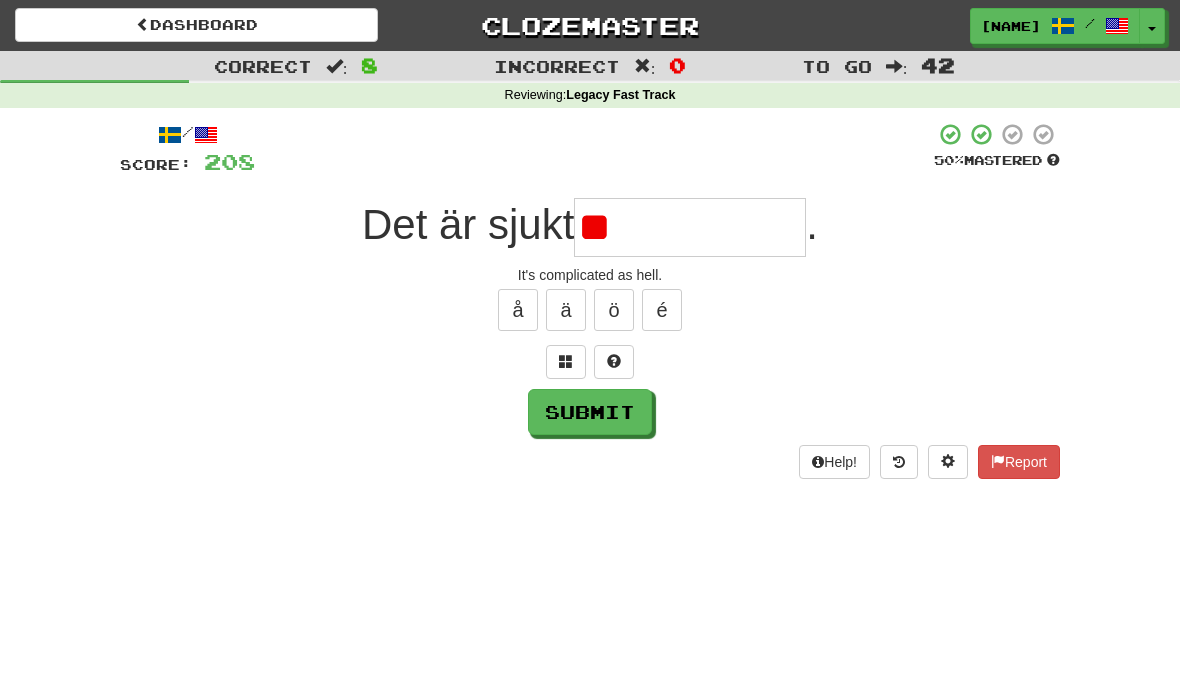 type on "*" 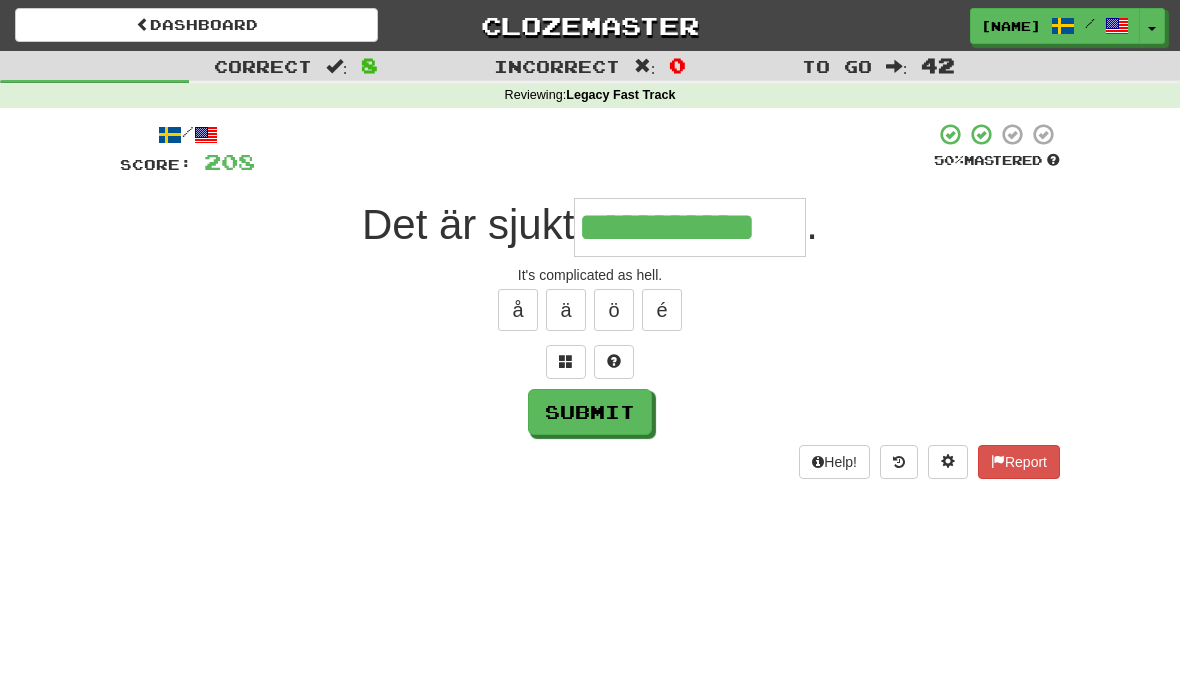 type on "**********" 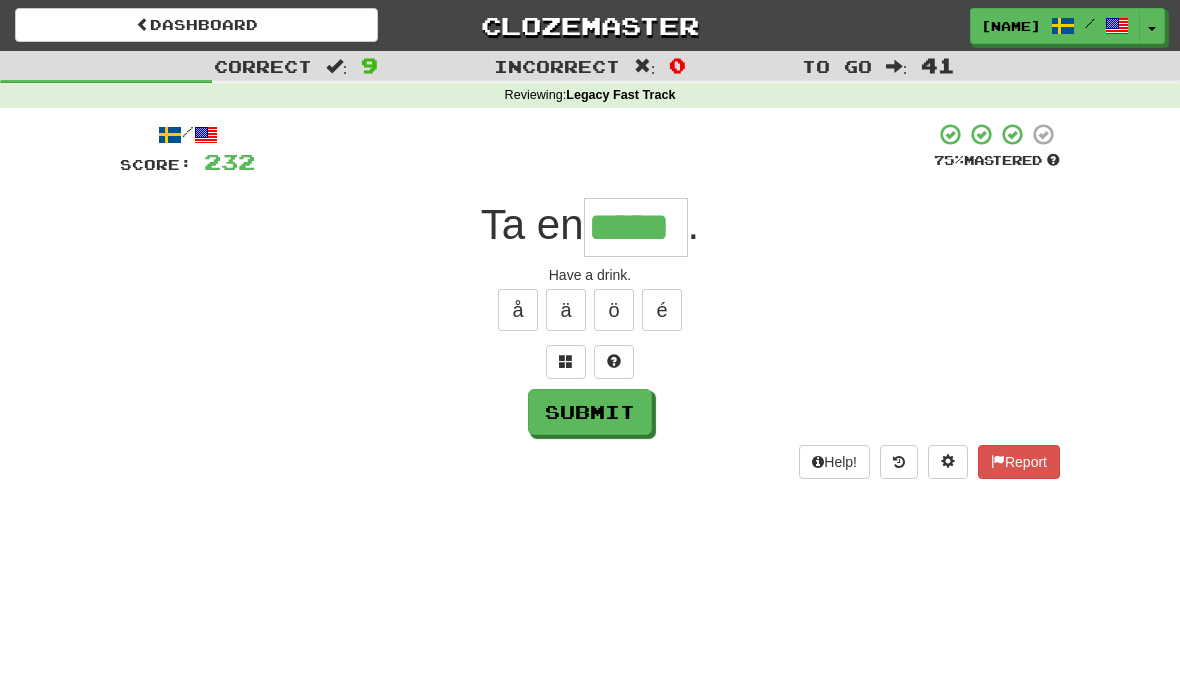 type on "*****" 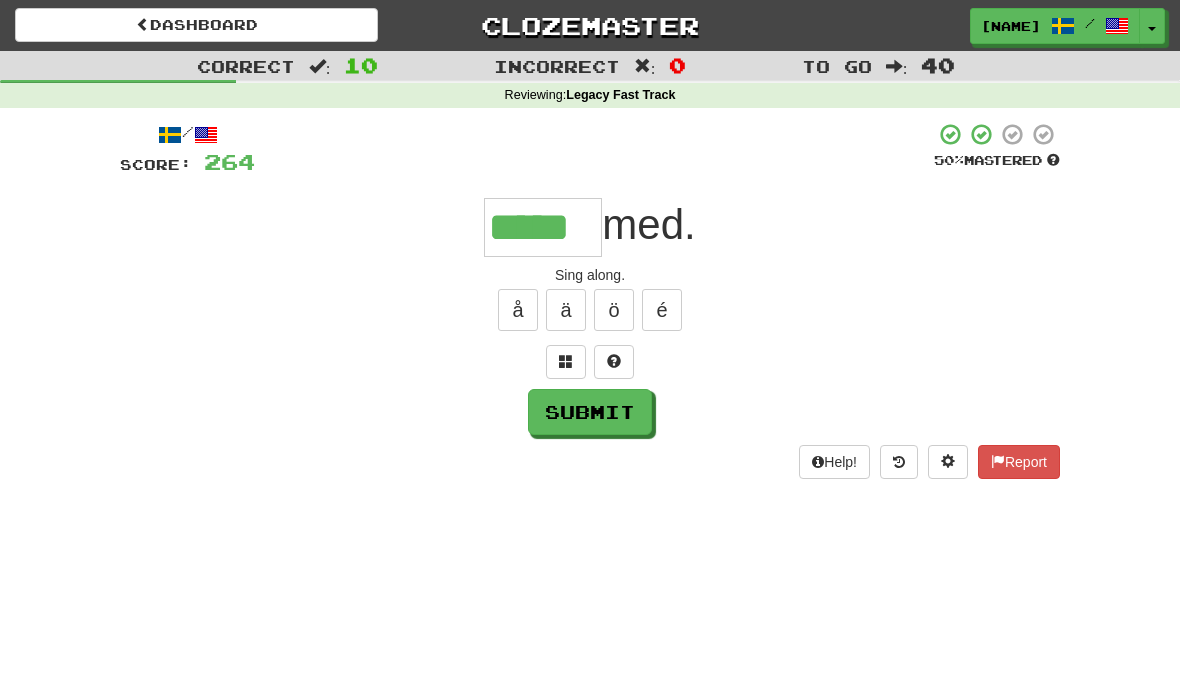 type on "*****" 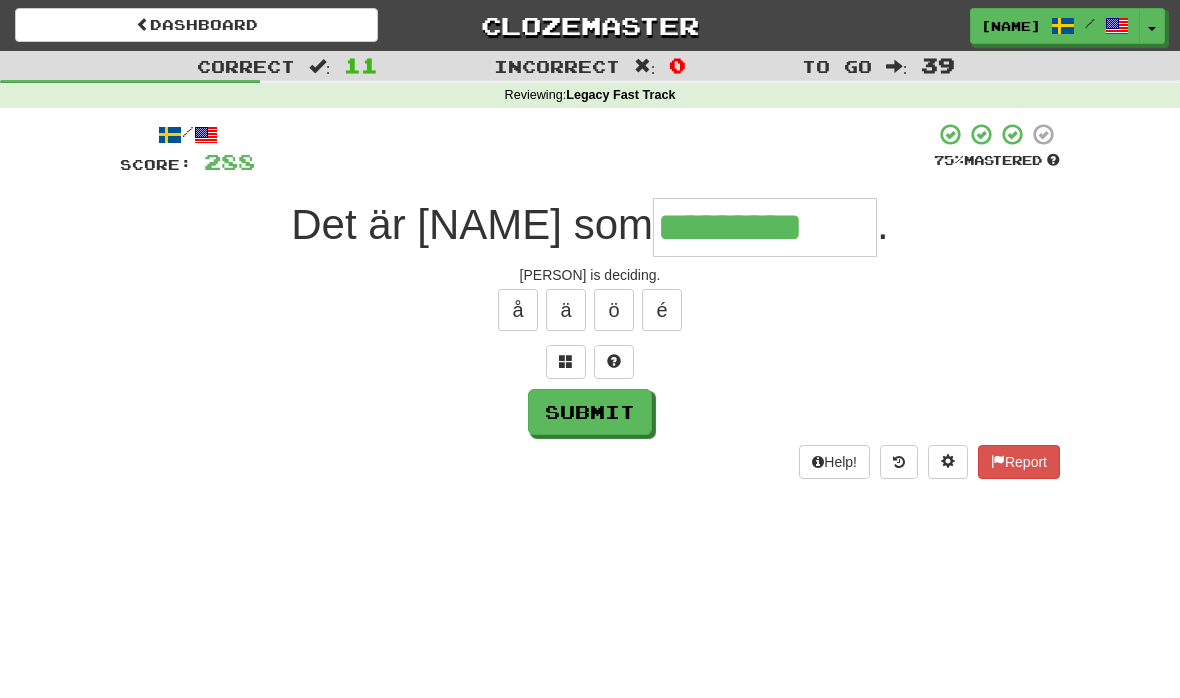 type on "*********" 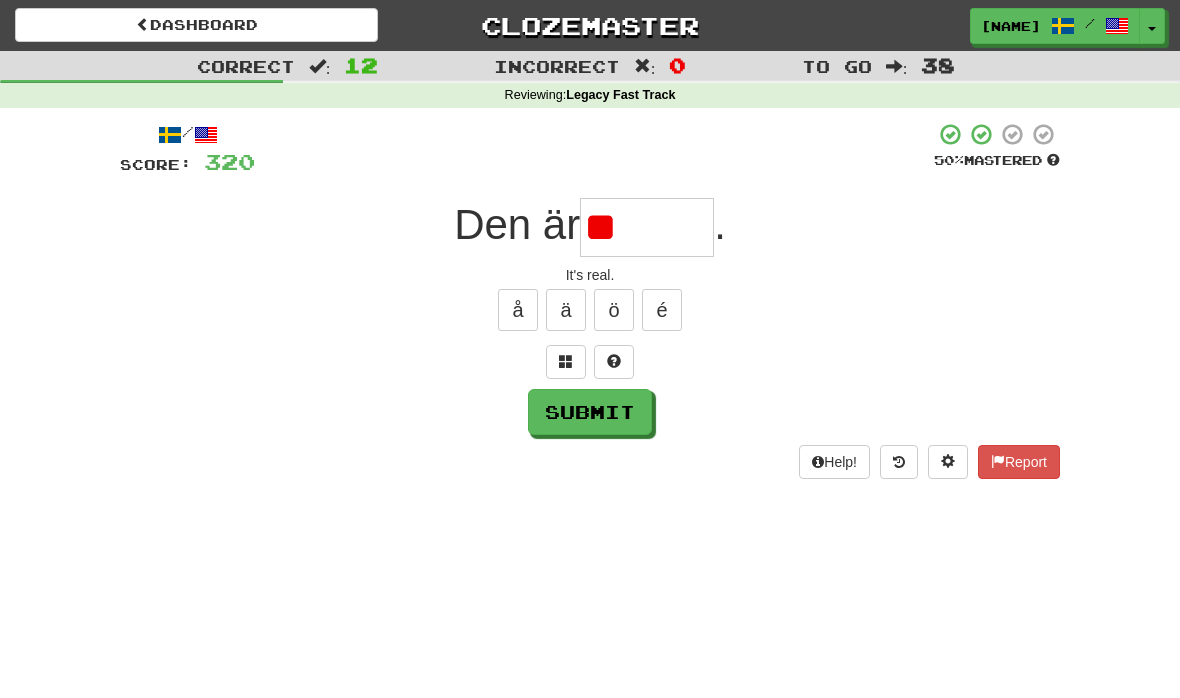 type on "*" 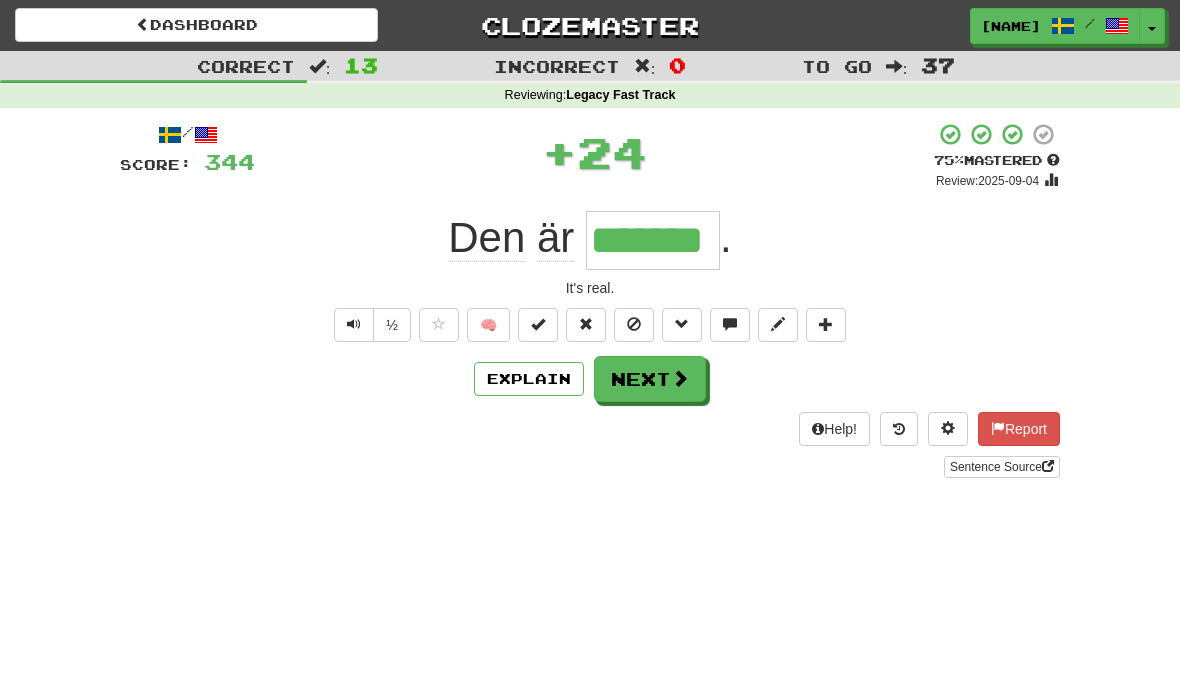 type on "*******" 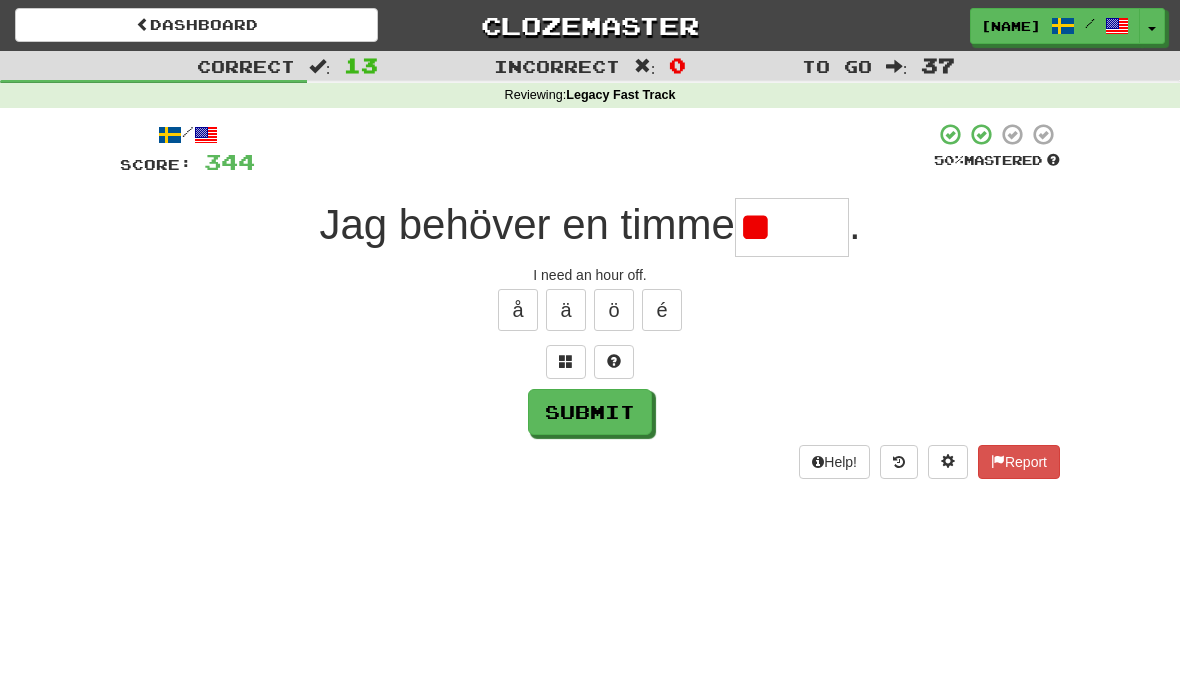 type on "*" 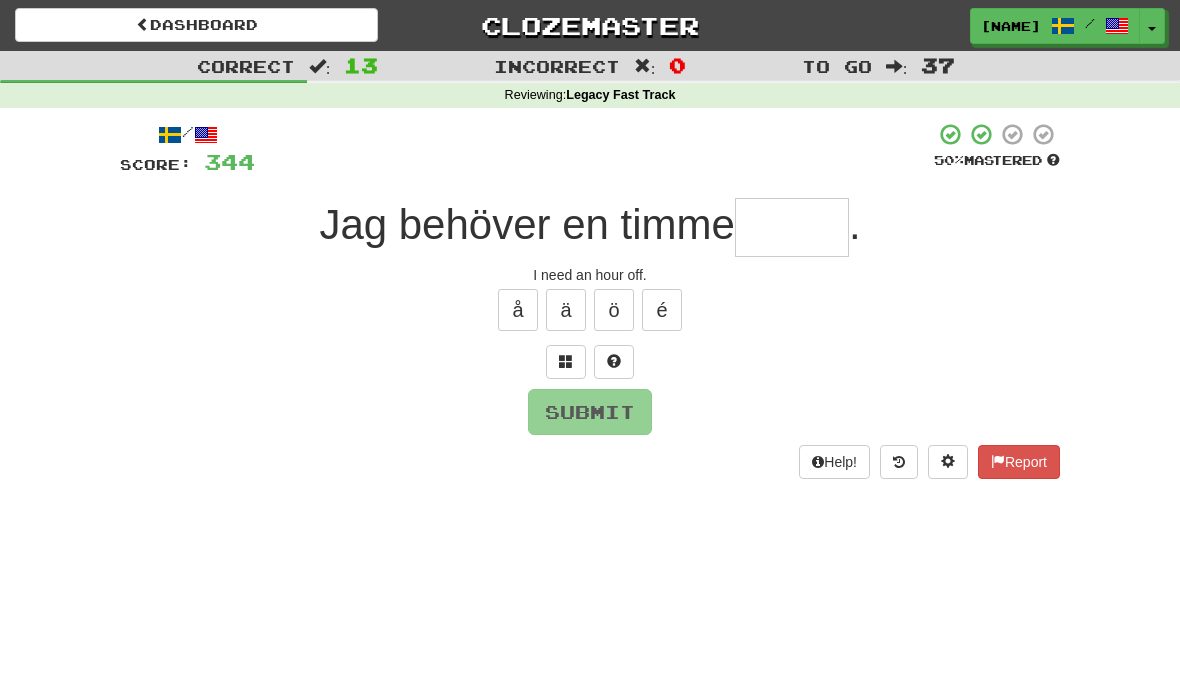 type on "*" 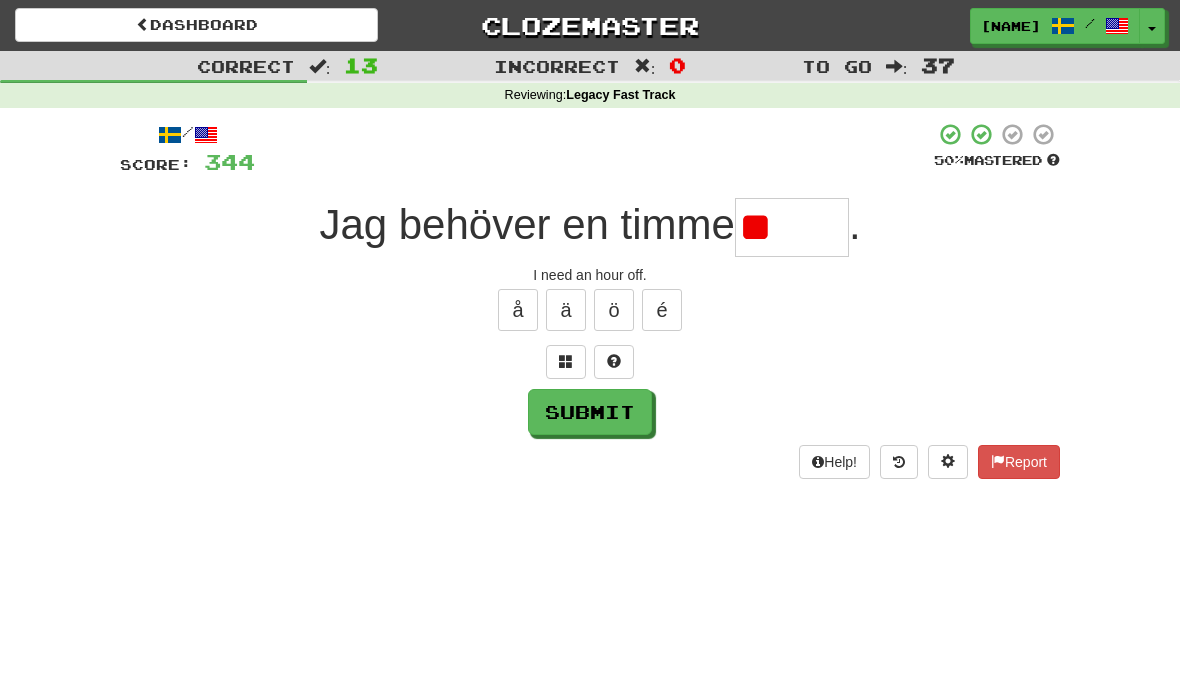 type on "*" 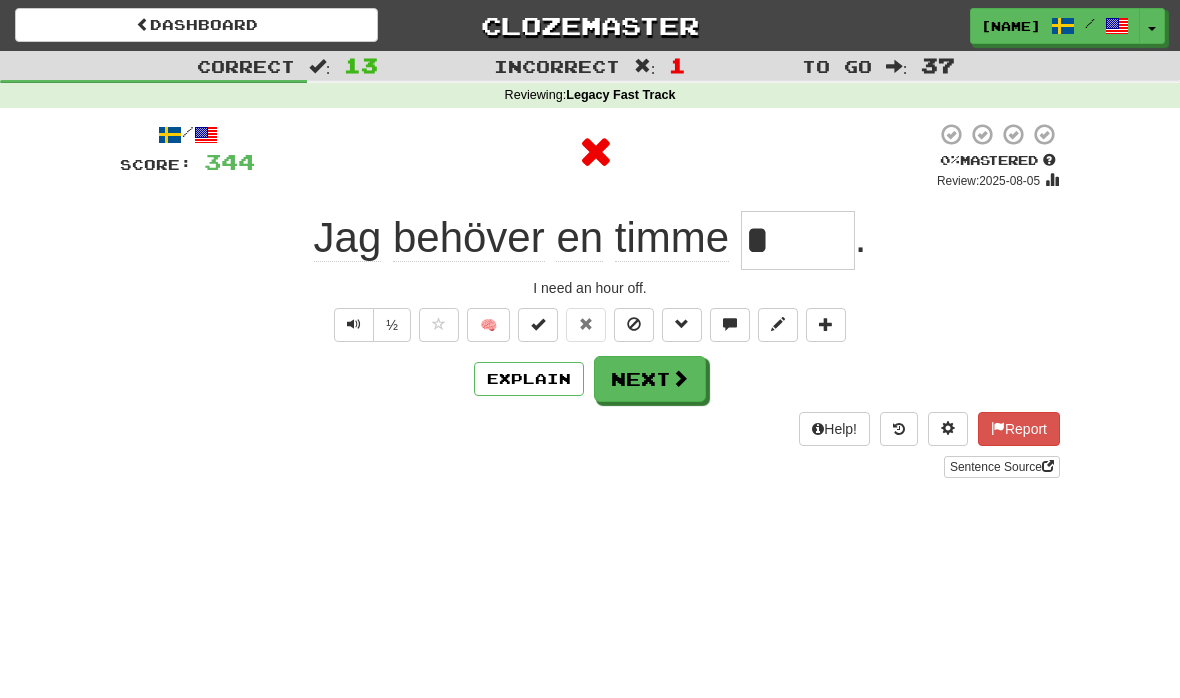 type on "******" 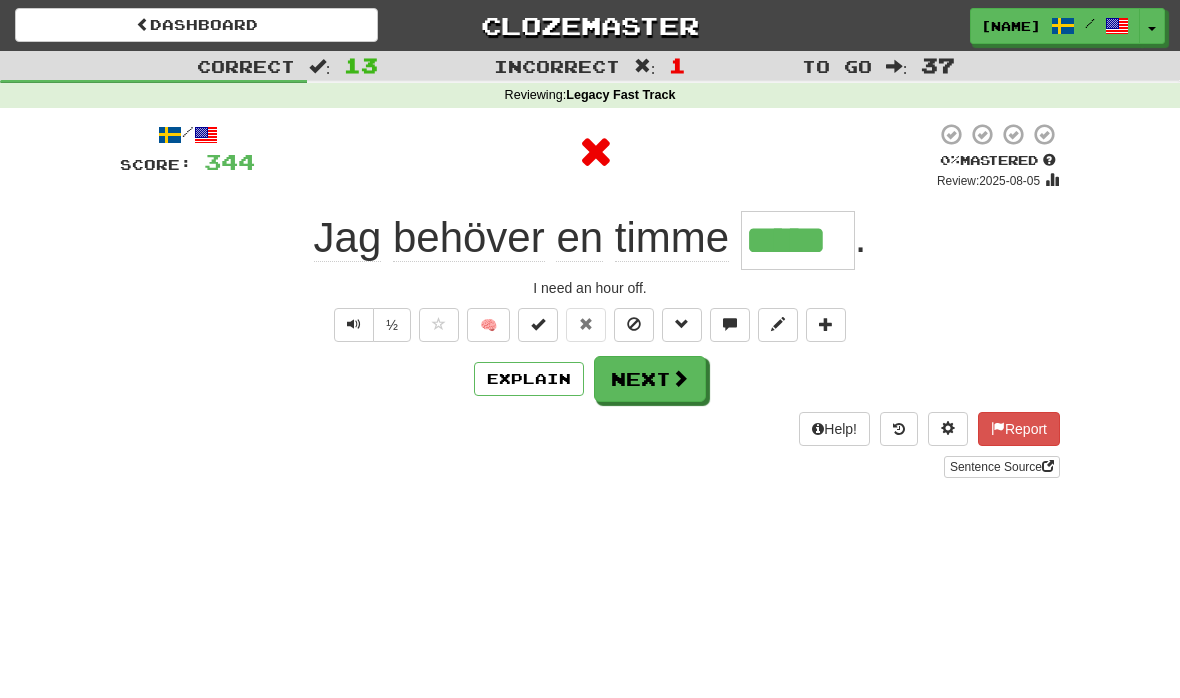 type on "******" 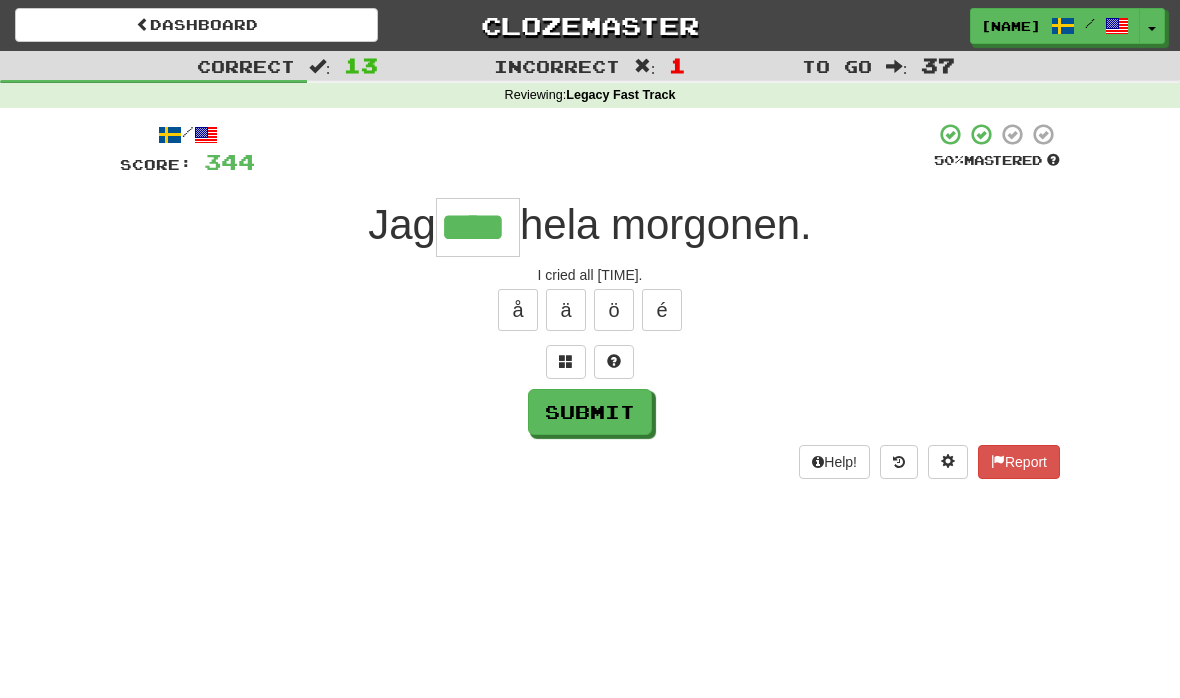 type on "****" 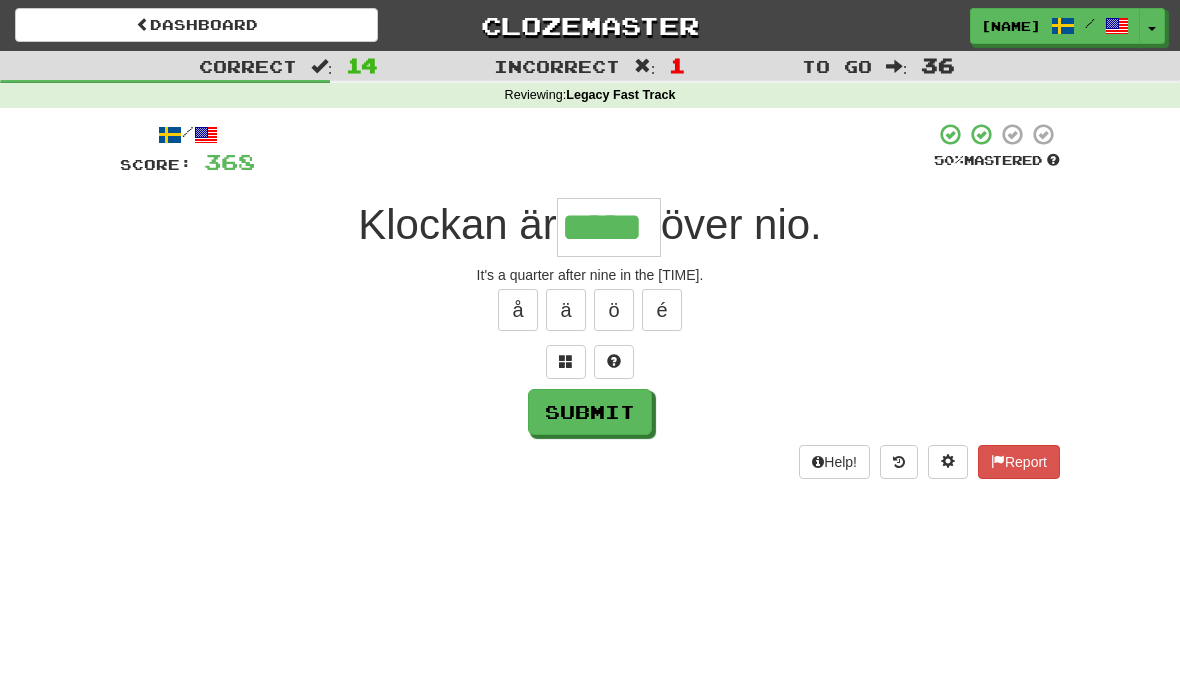 type on "*****" 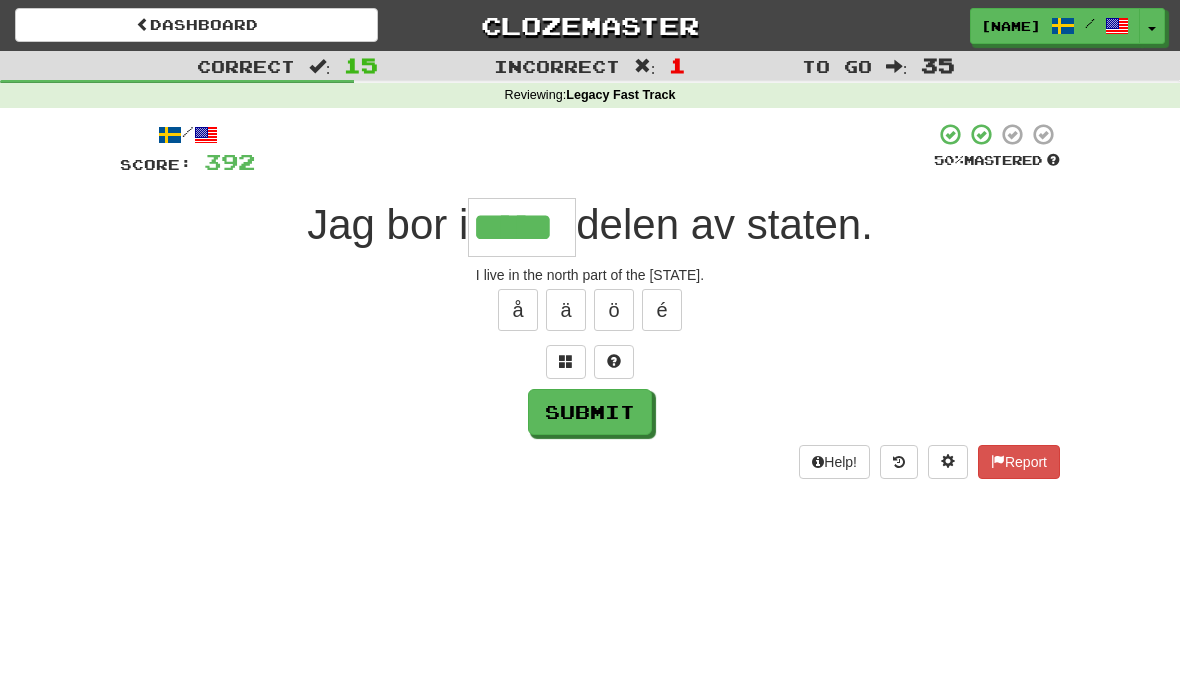 type on "*****" 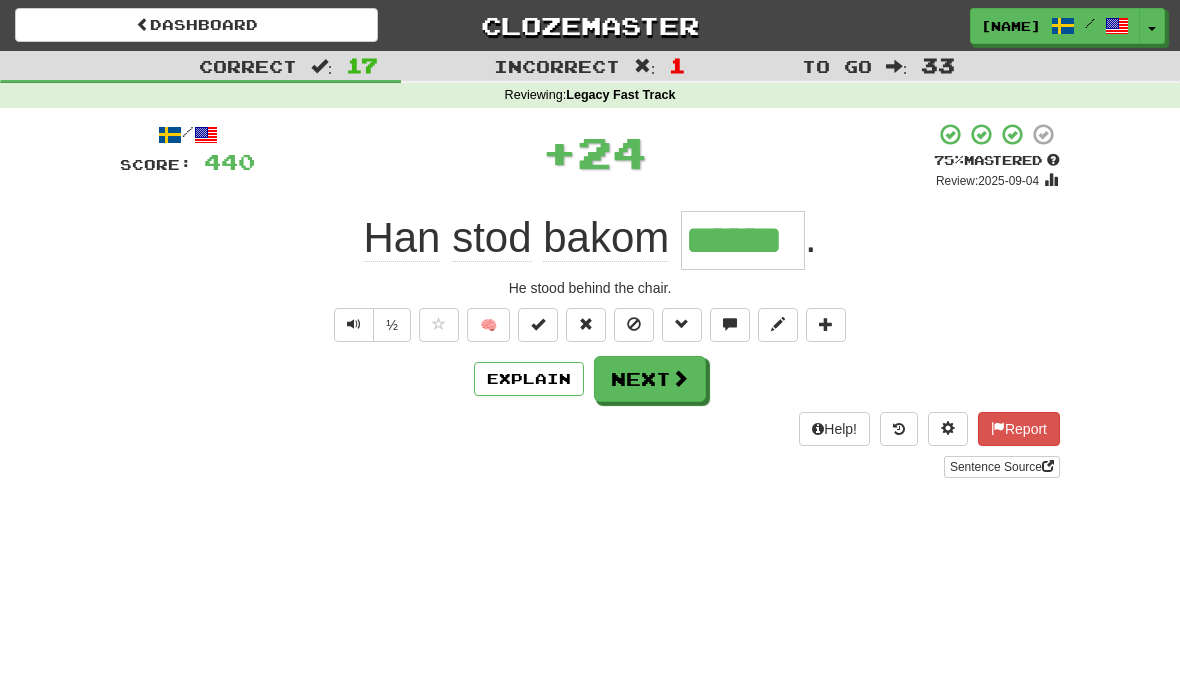 type on "******" 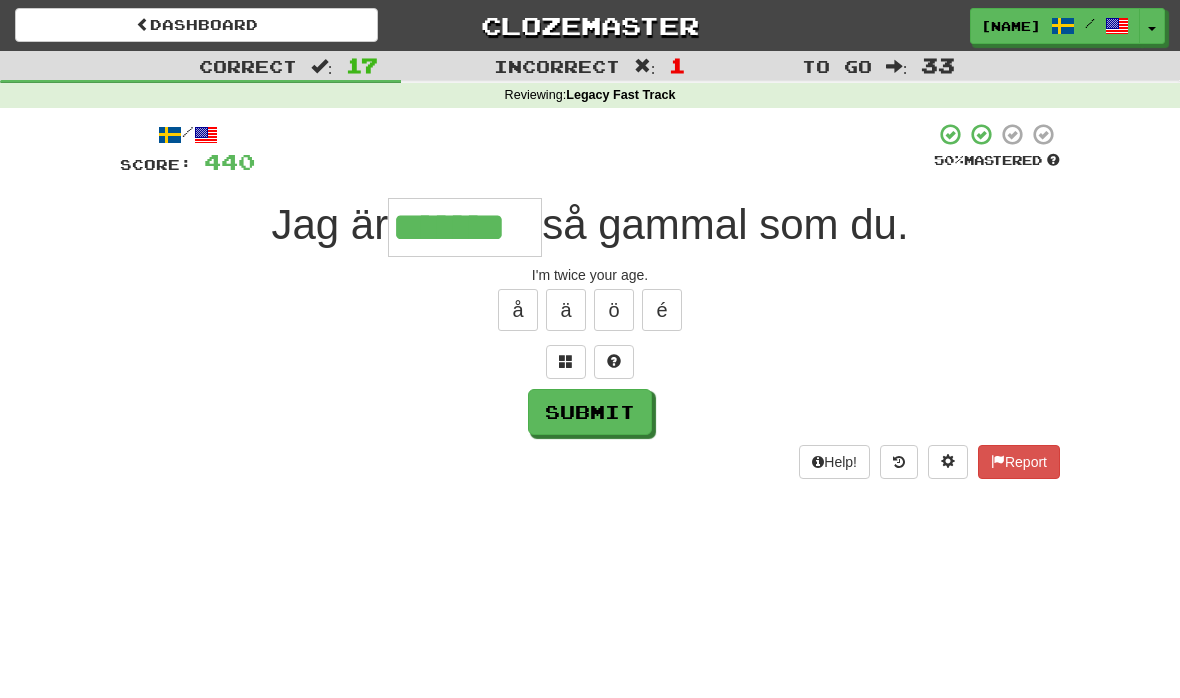 type on "*******" 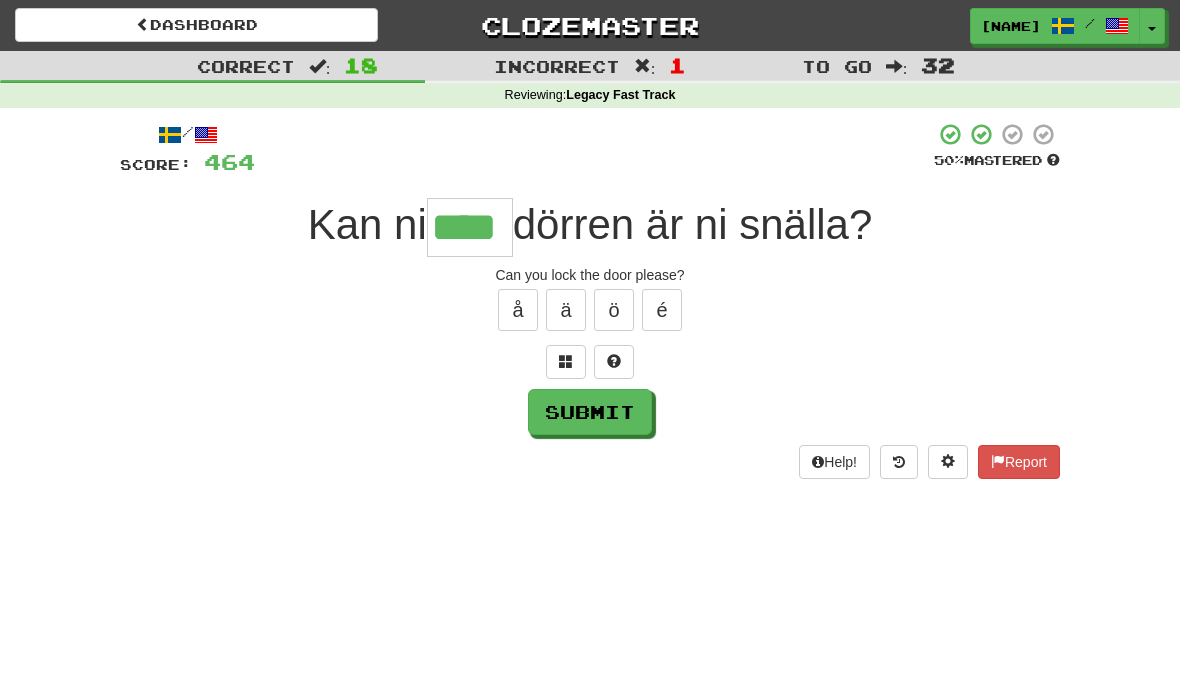 type on "****" 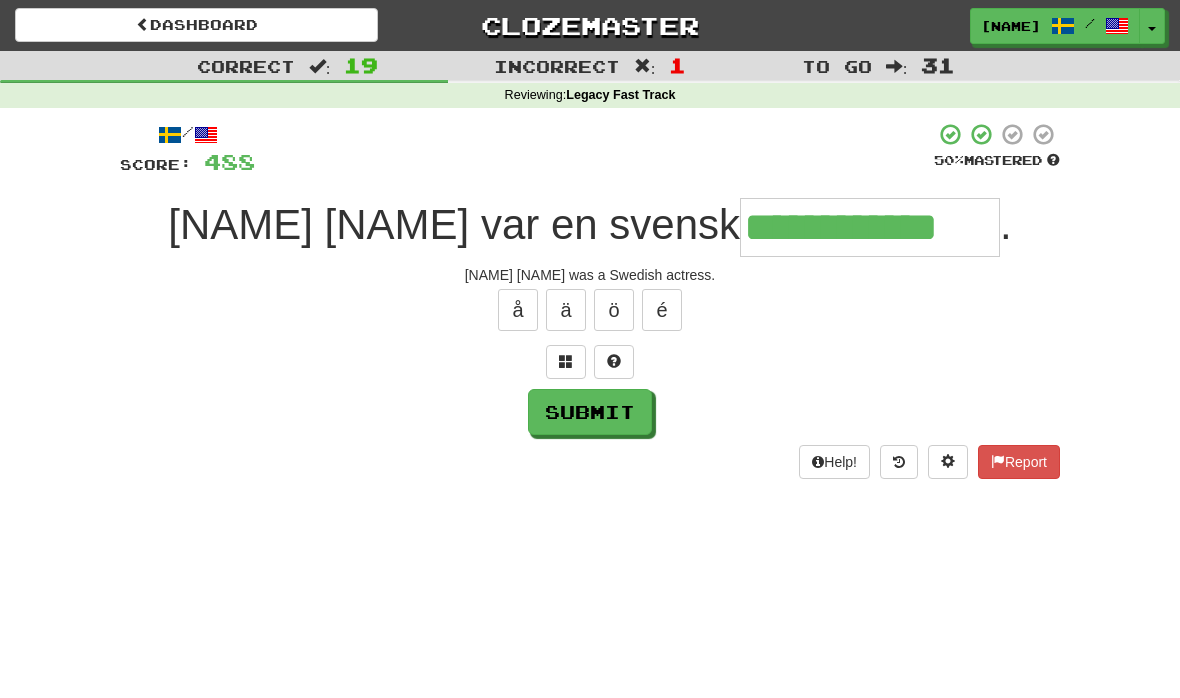 type on "**********" 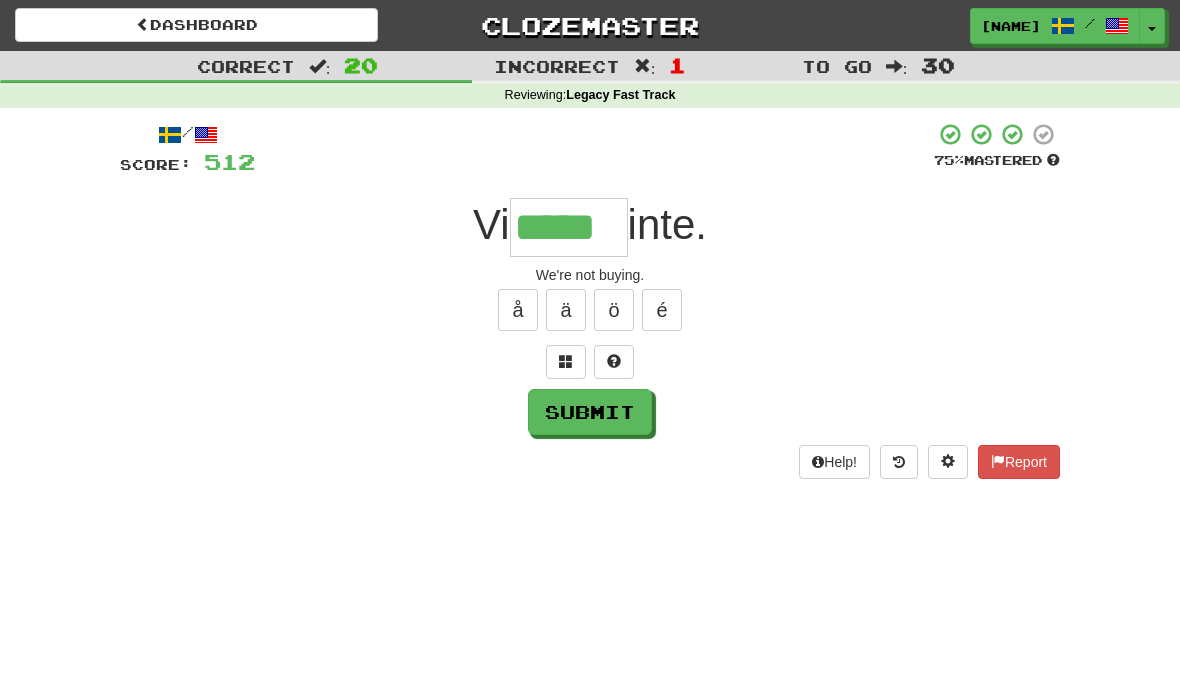 type on "*****" 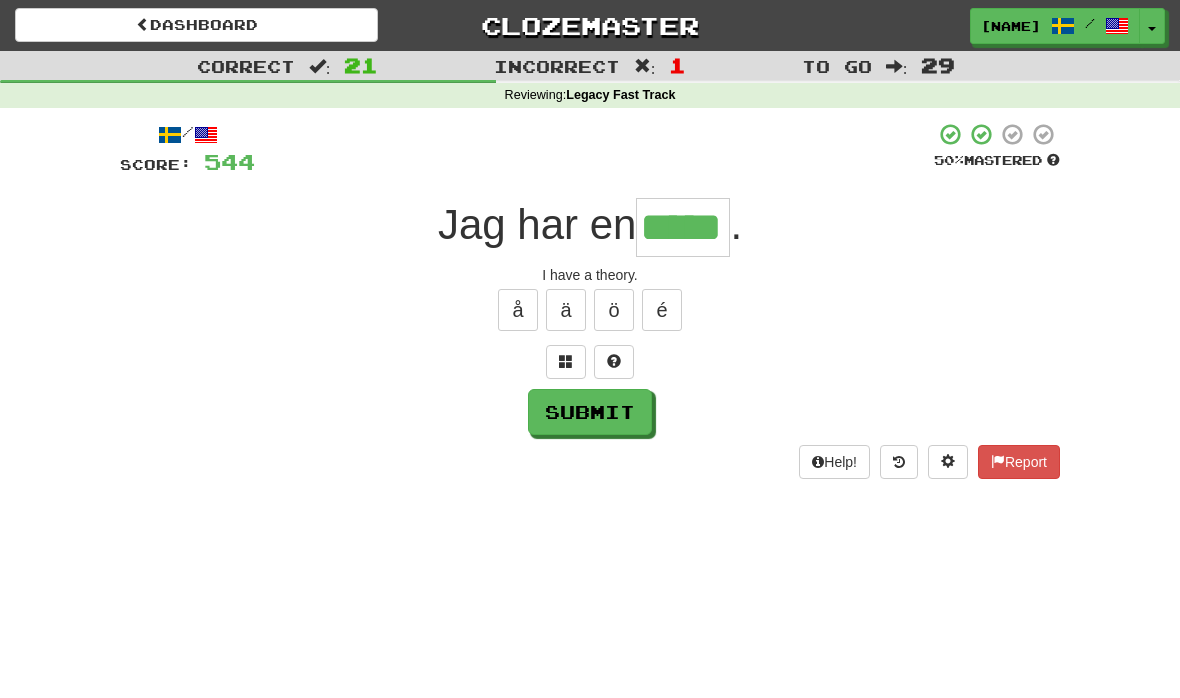 type on "*****" 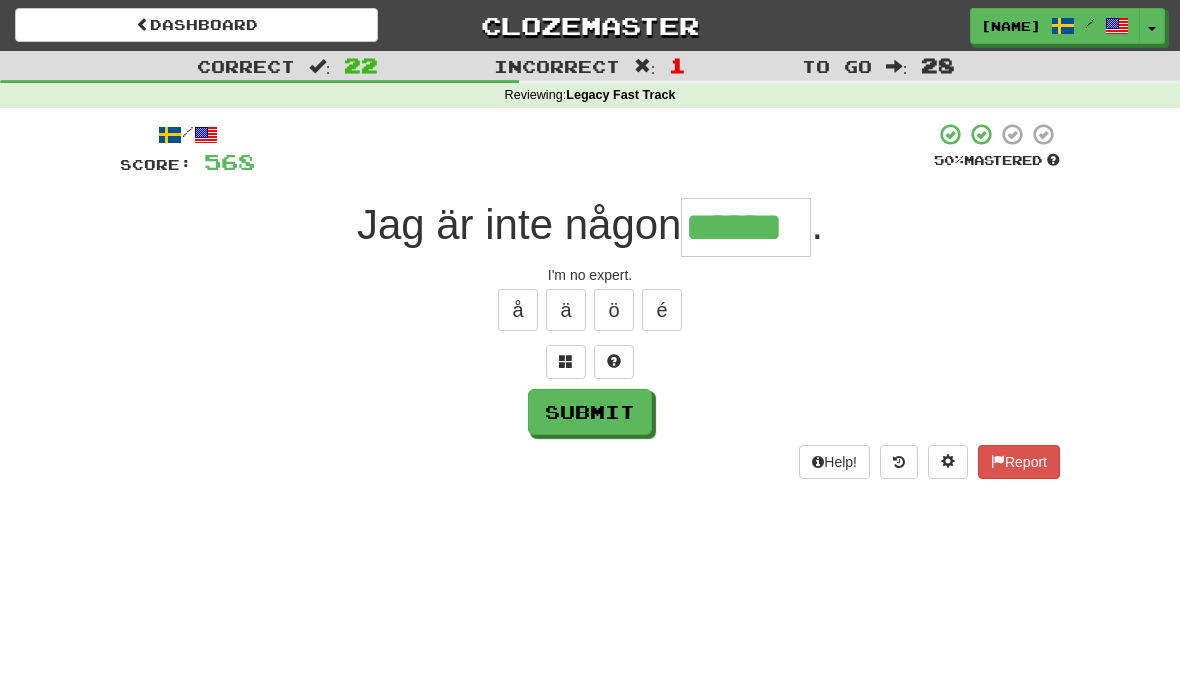 type on "******" 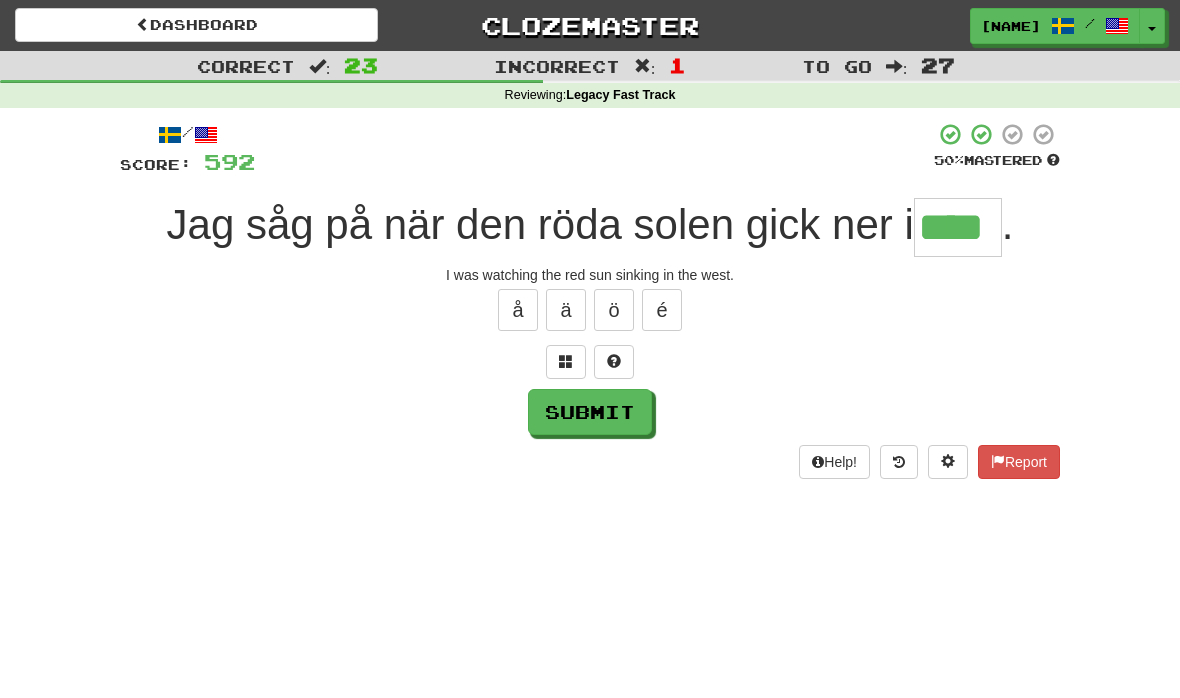 type on "****" 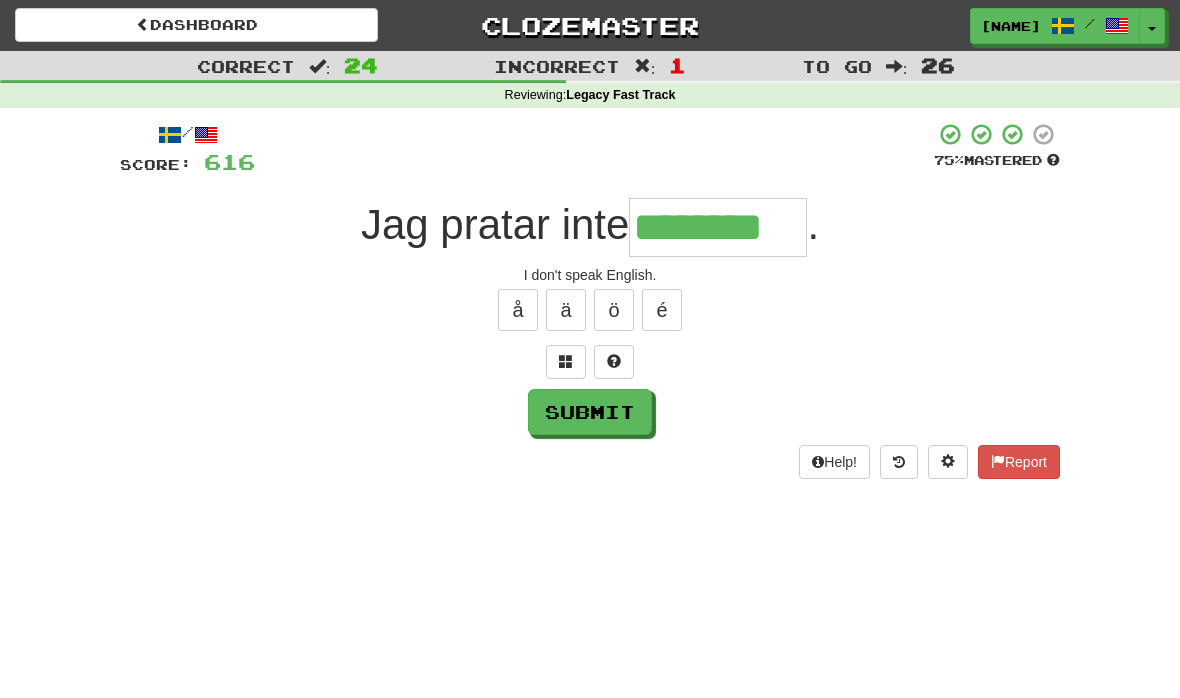 type on "********" 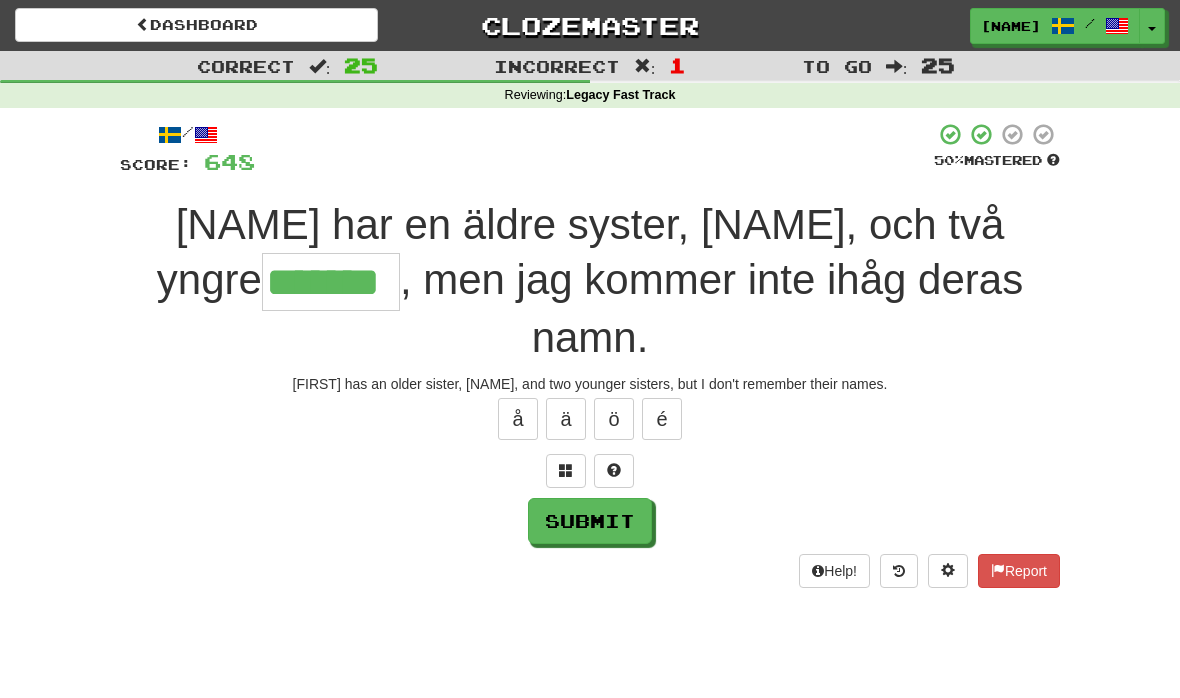 type on "*******" 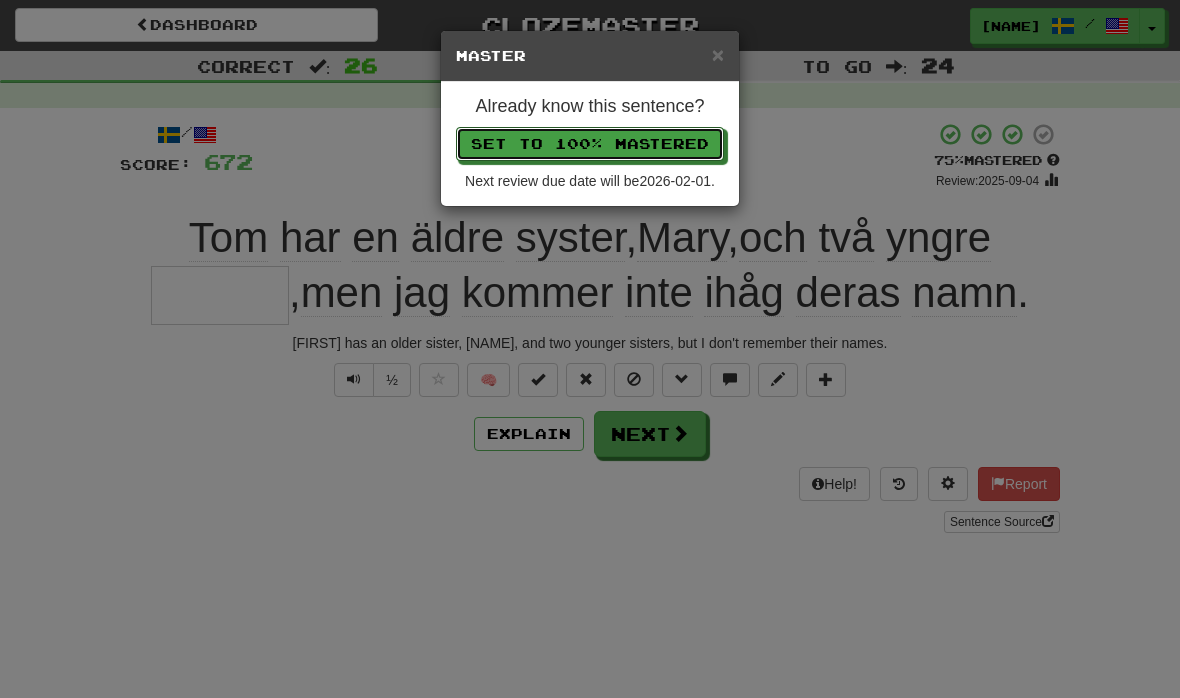 click on "Set to 100% Mastered" at bounding box center (590, 144) 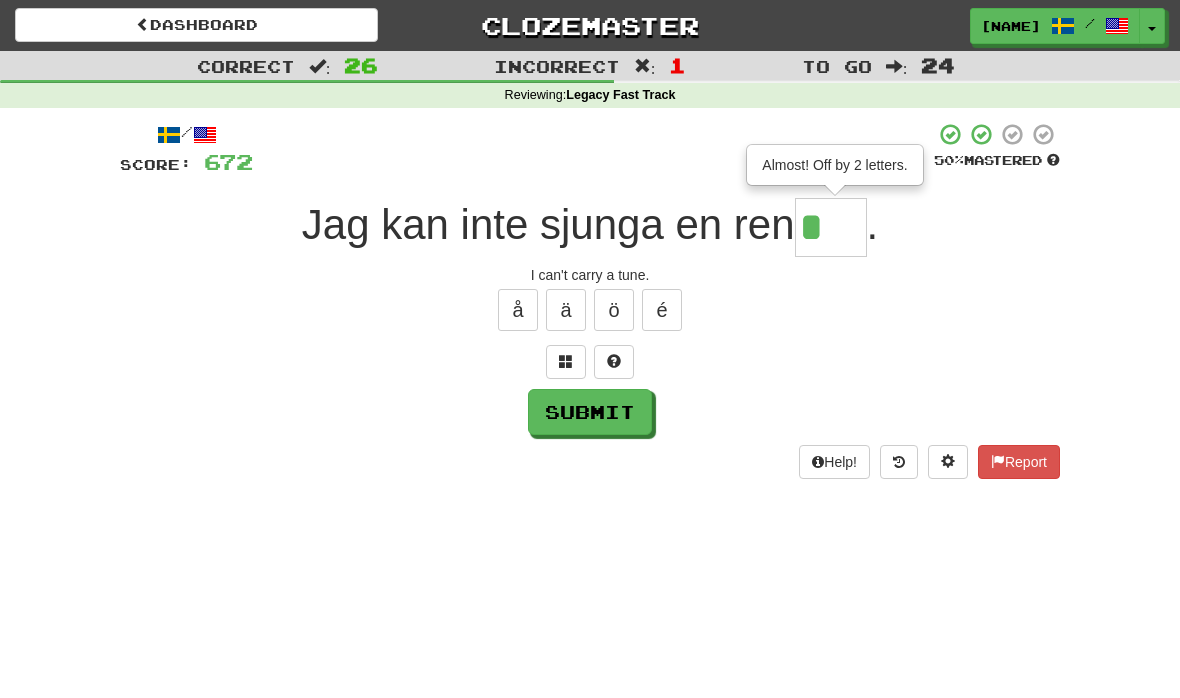 type on "***" 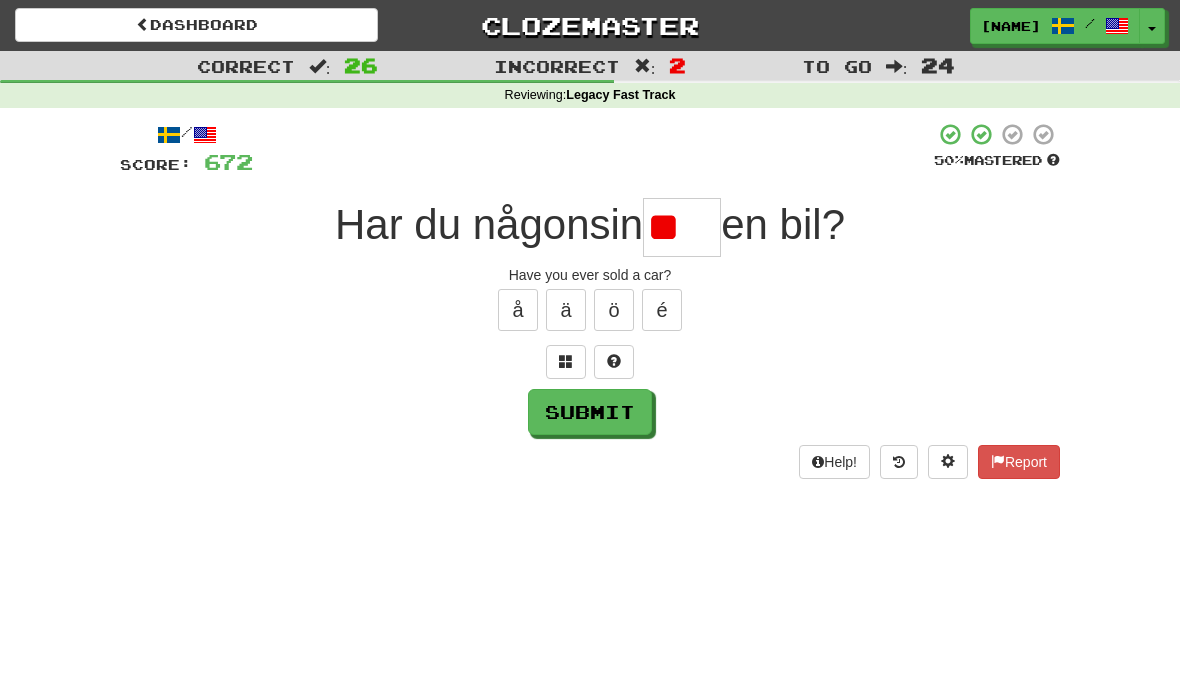 type on "*" 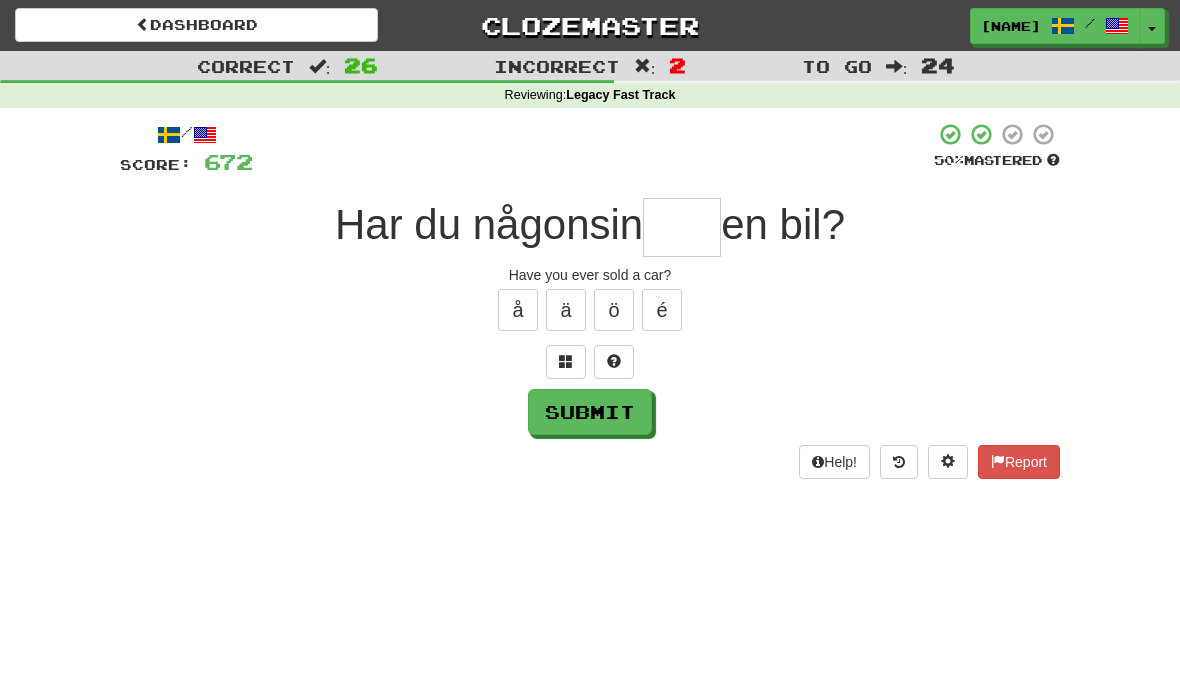 type on "*" 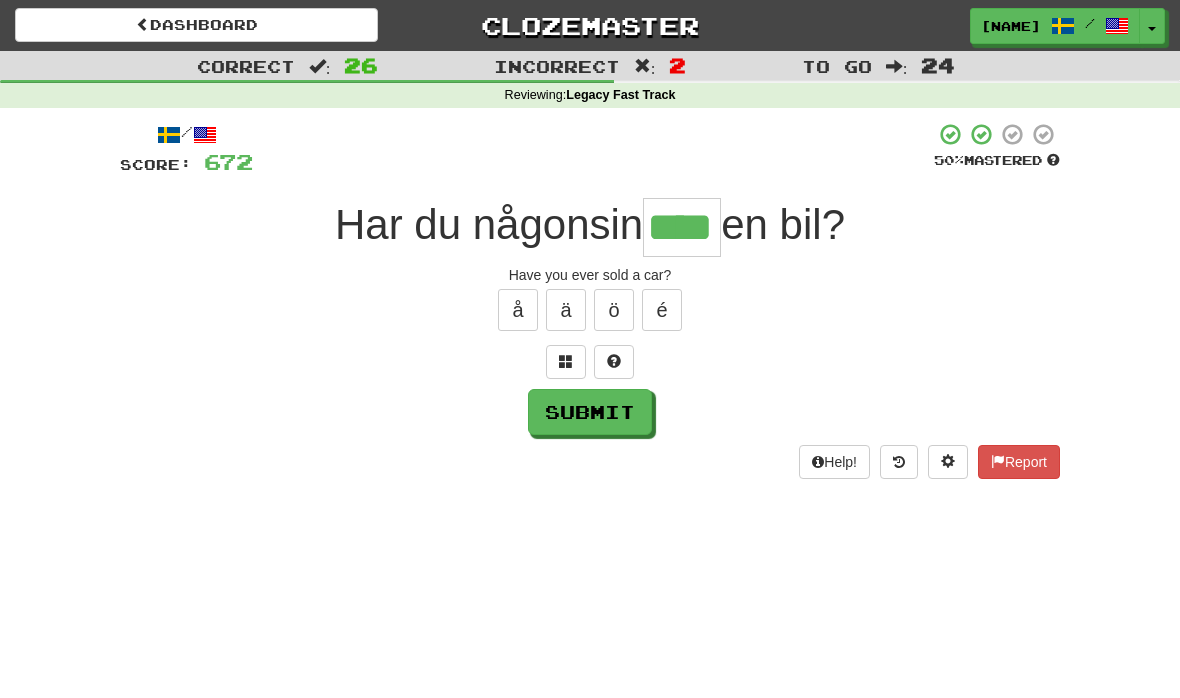 type on "****" 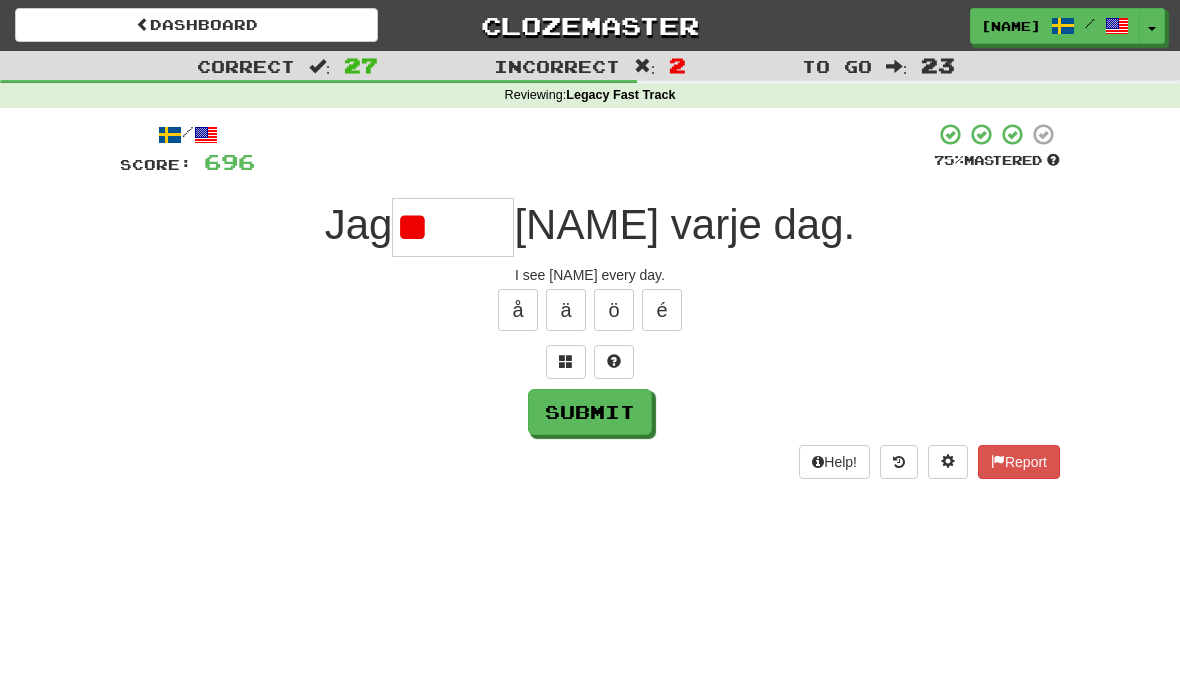 type on "*" 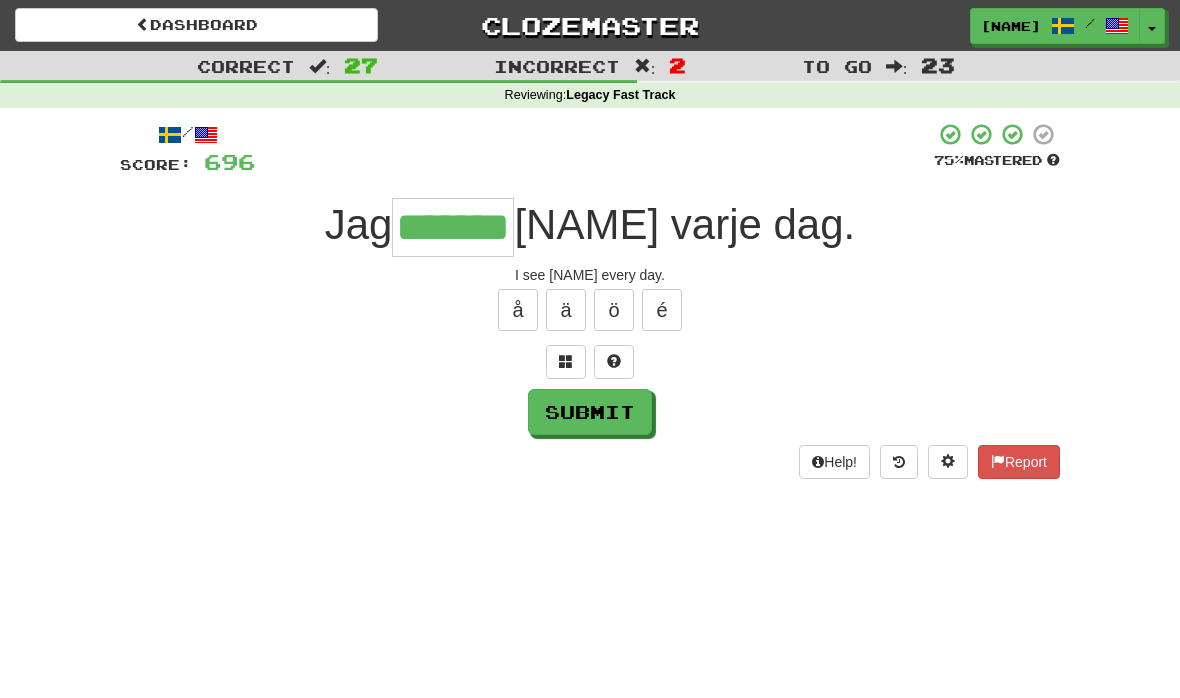 type on "*******" 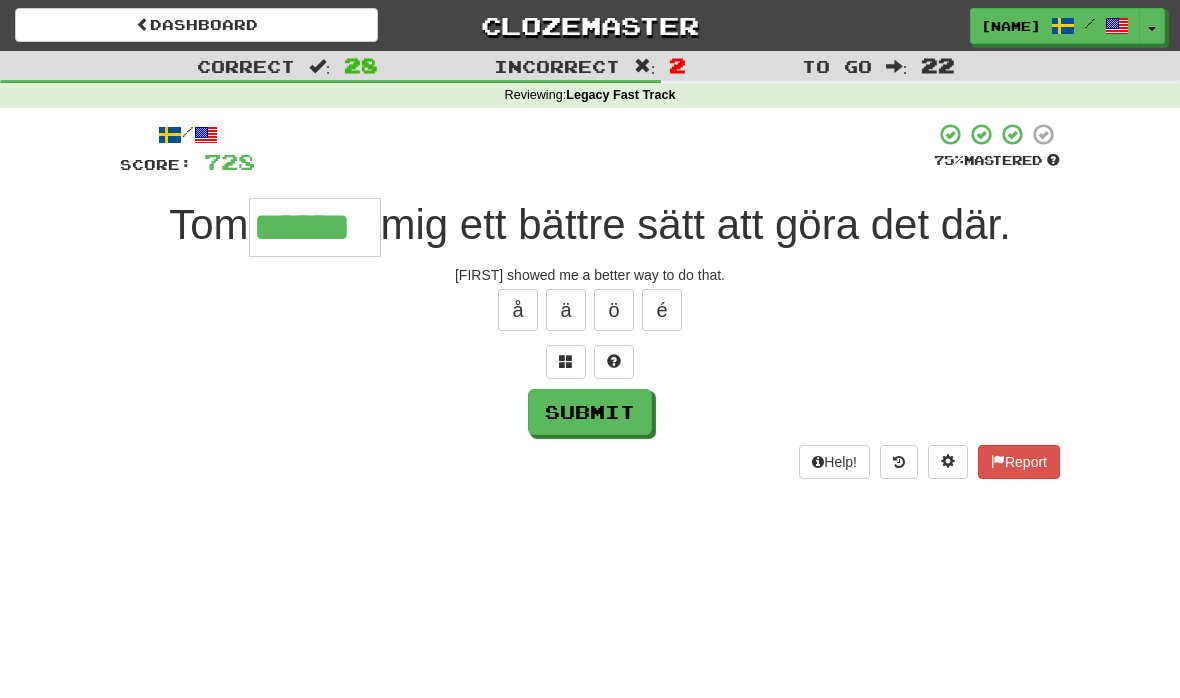 type on "******" 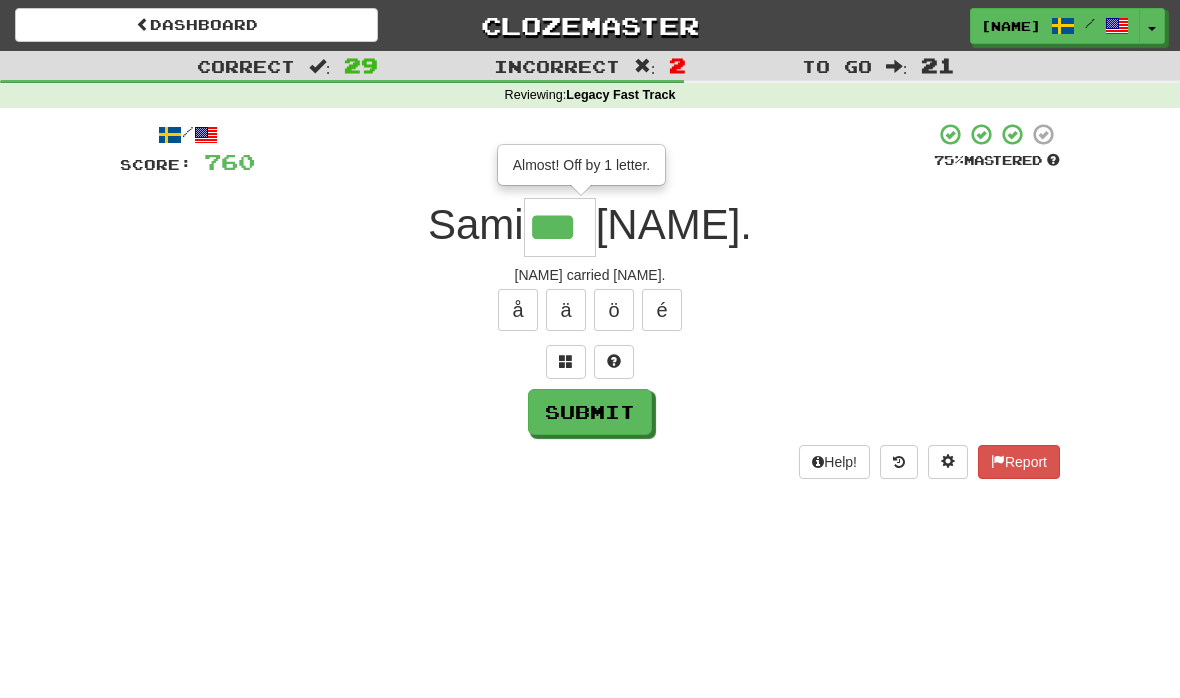 type on "***" 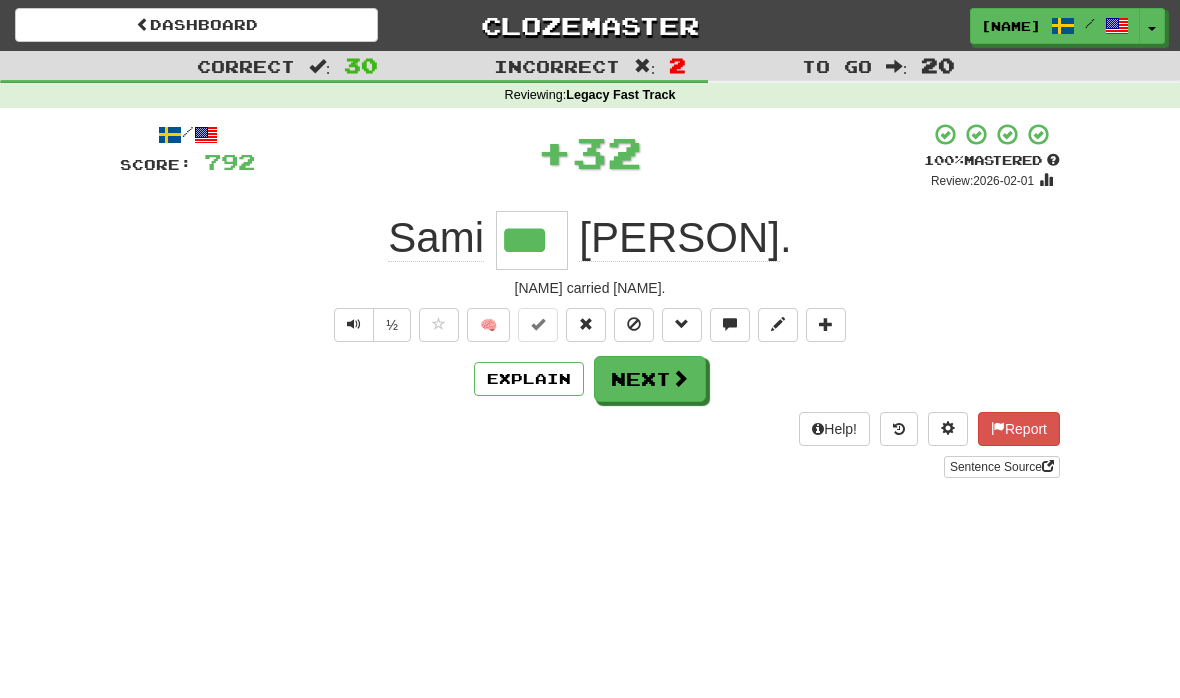 click on "Explain" at bounding box center (529, 379) 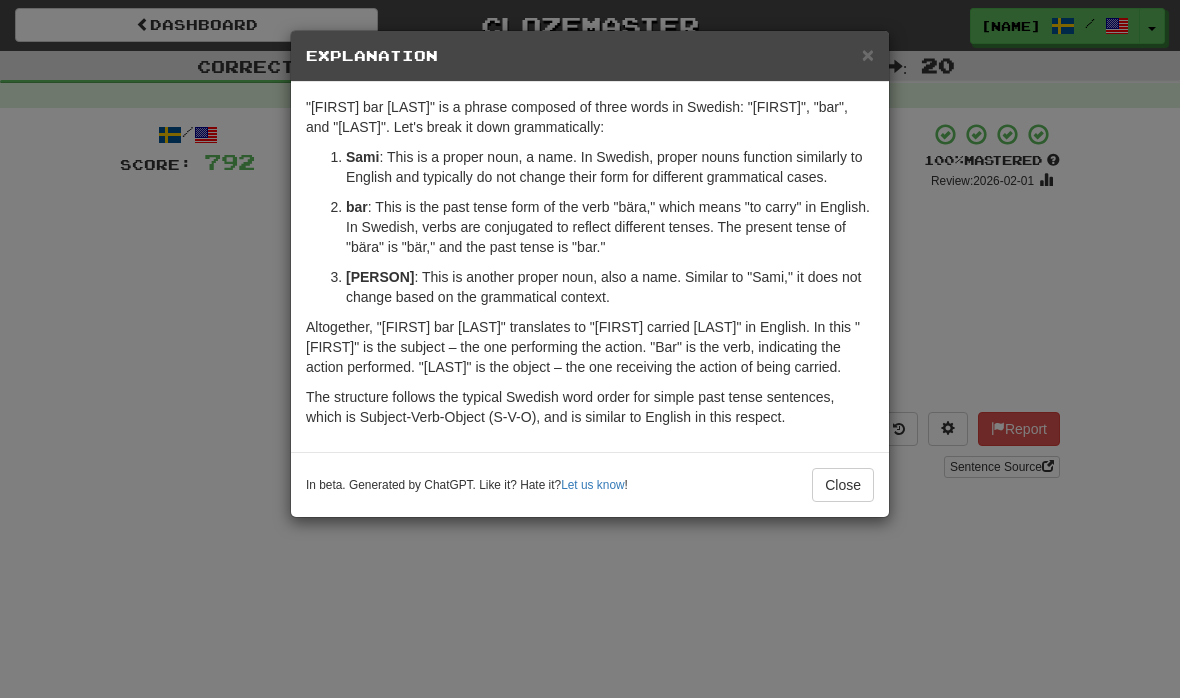 click on "Close" at bounding box center [843, 485] 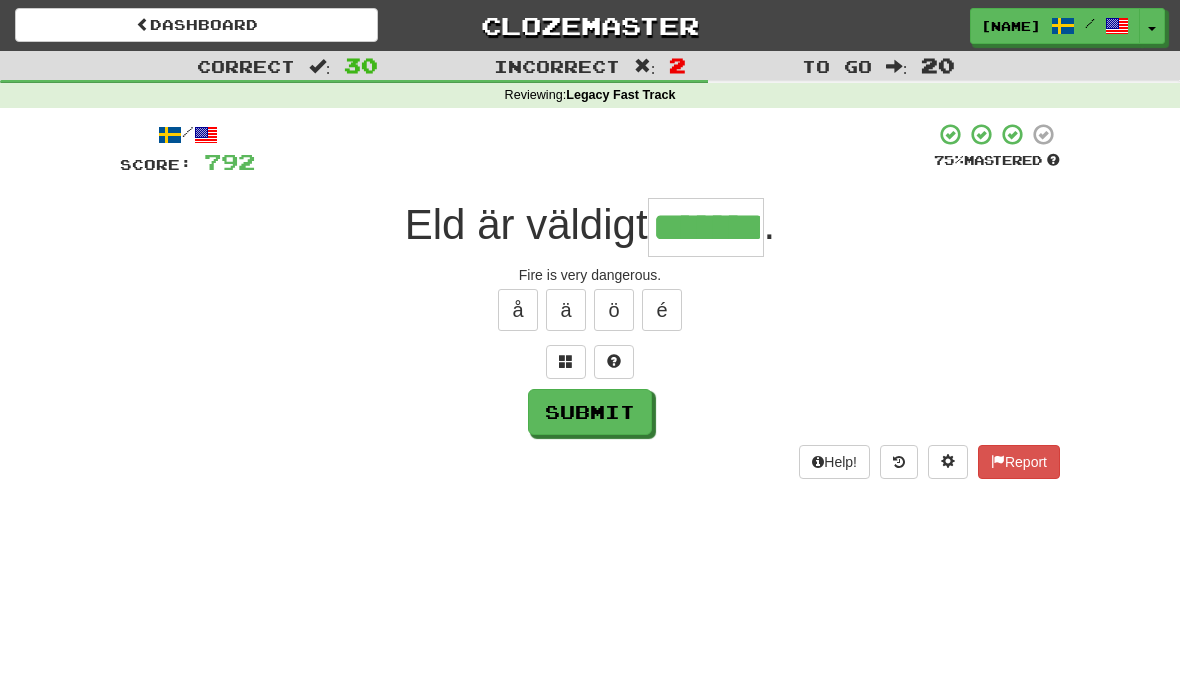 type on "*******" 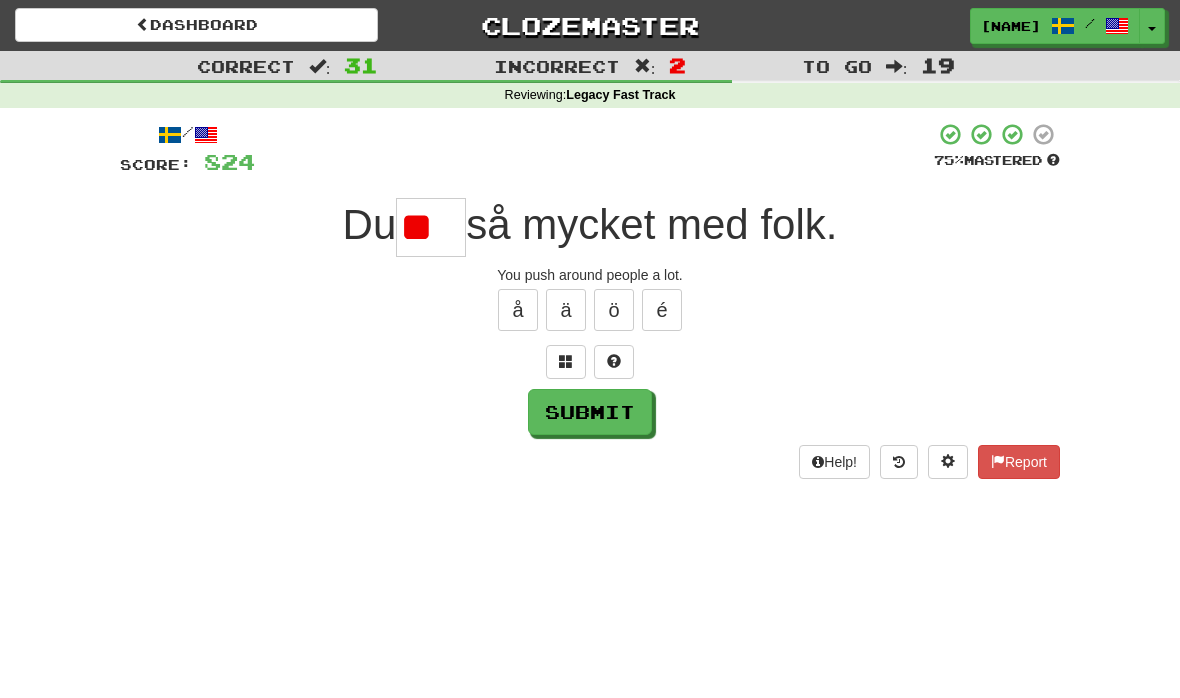 type on "*" 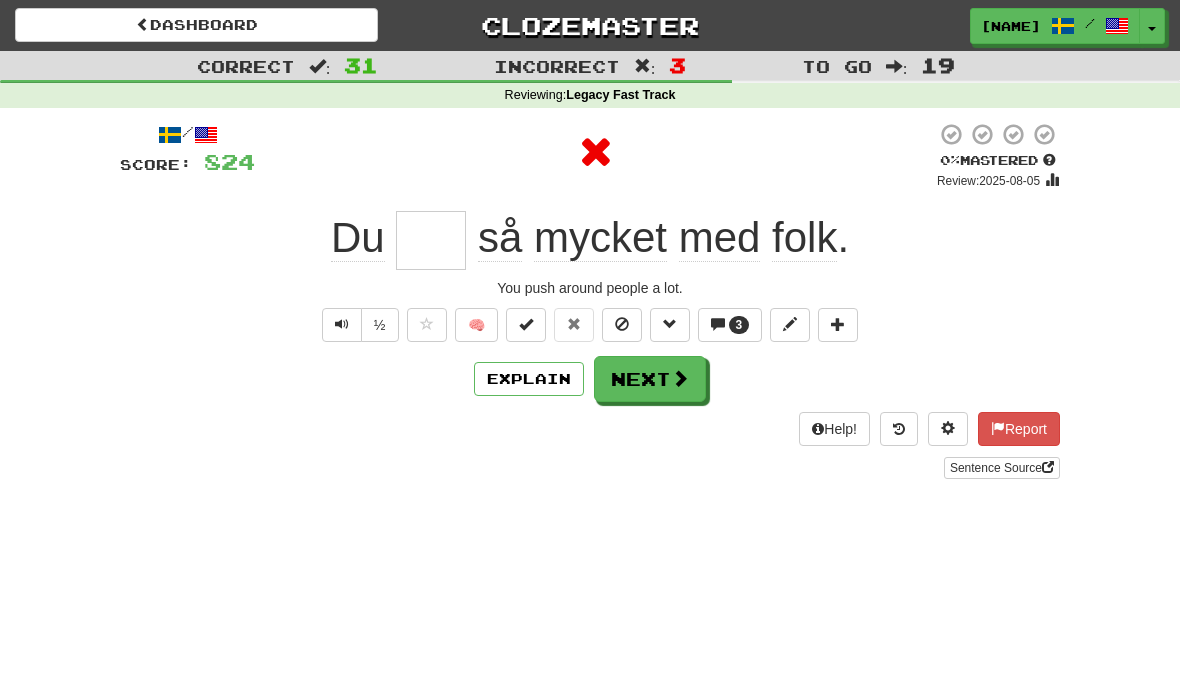 type on "***" 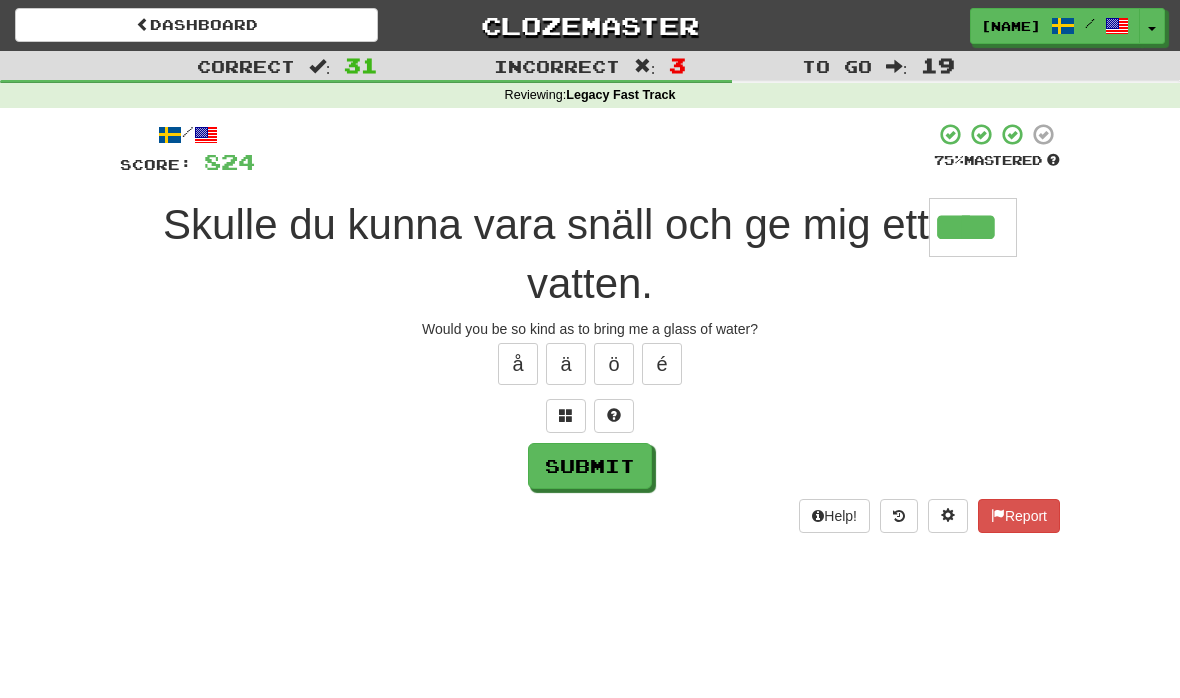 type on "****" 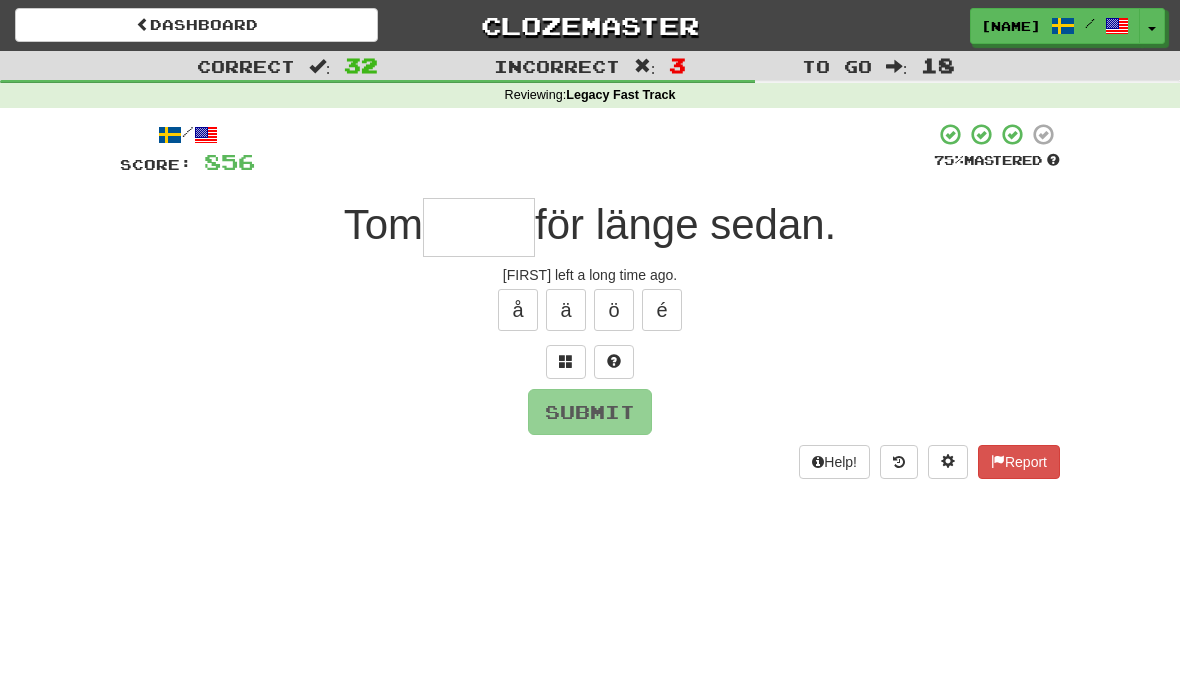 type on "*" 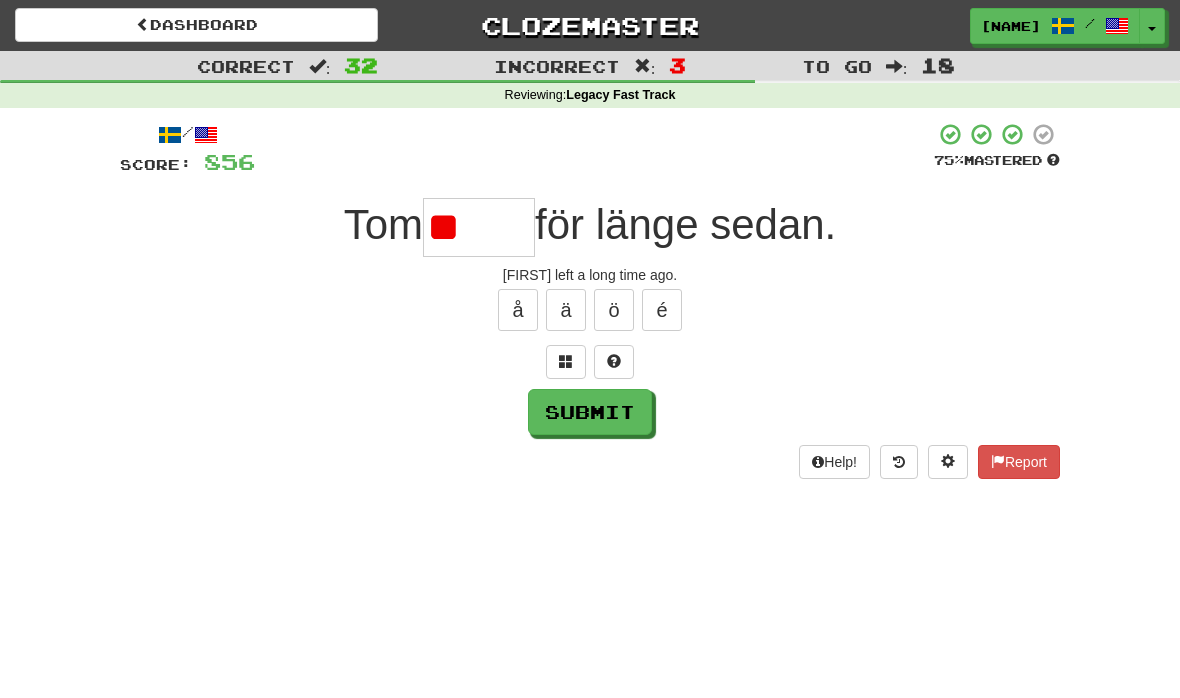 type on "*" 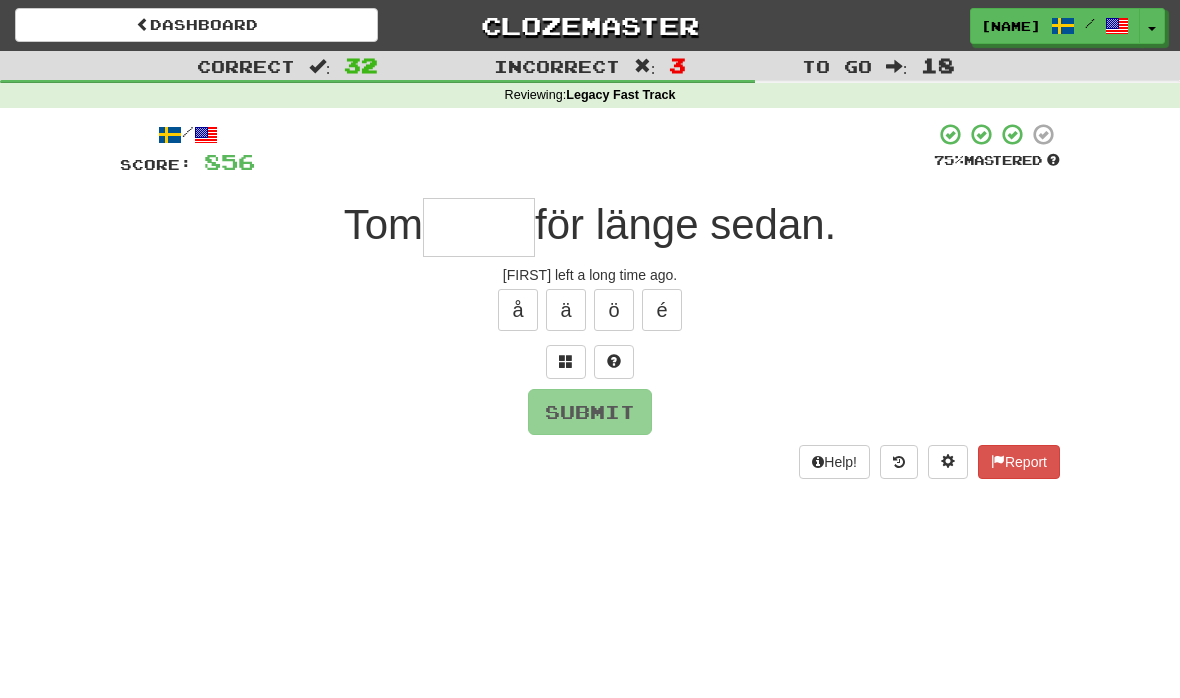 type on "*" 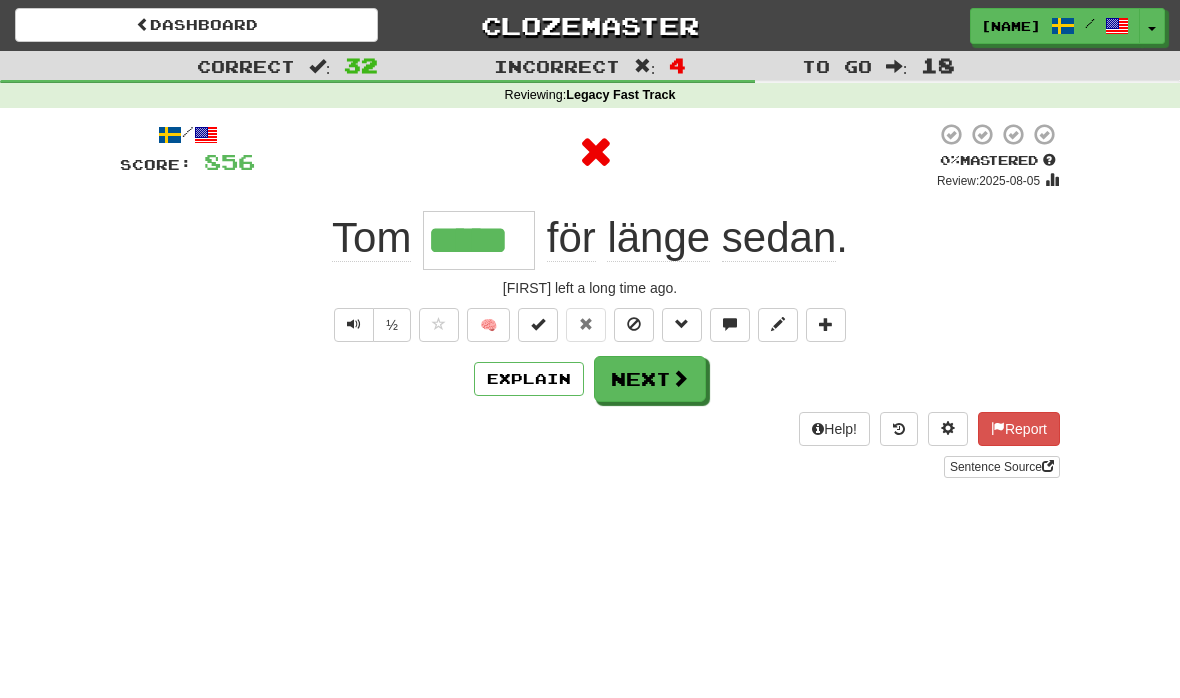 type on "*****" 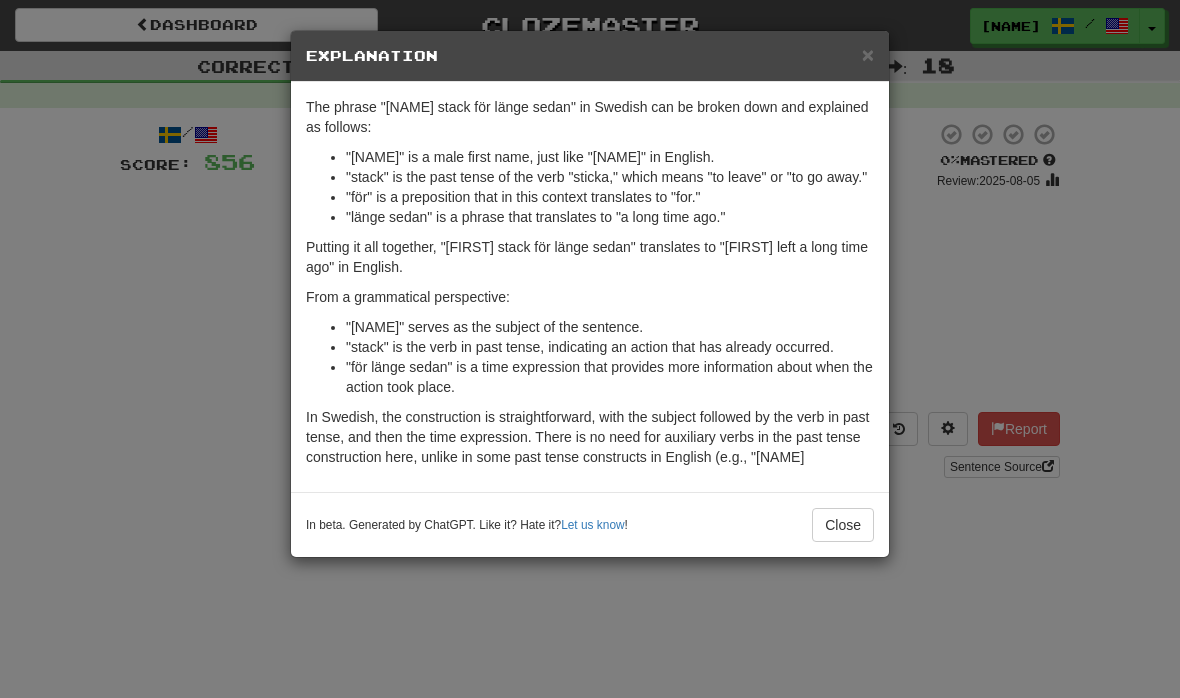 click on "Close" at bounding box center [843, 525] 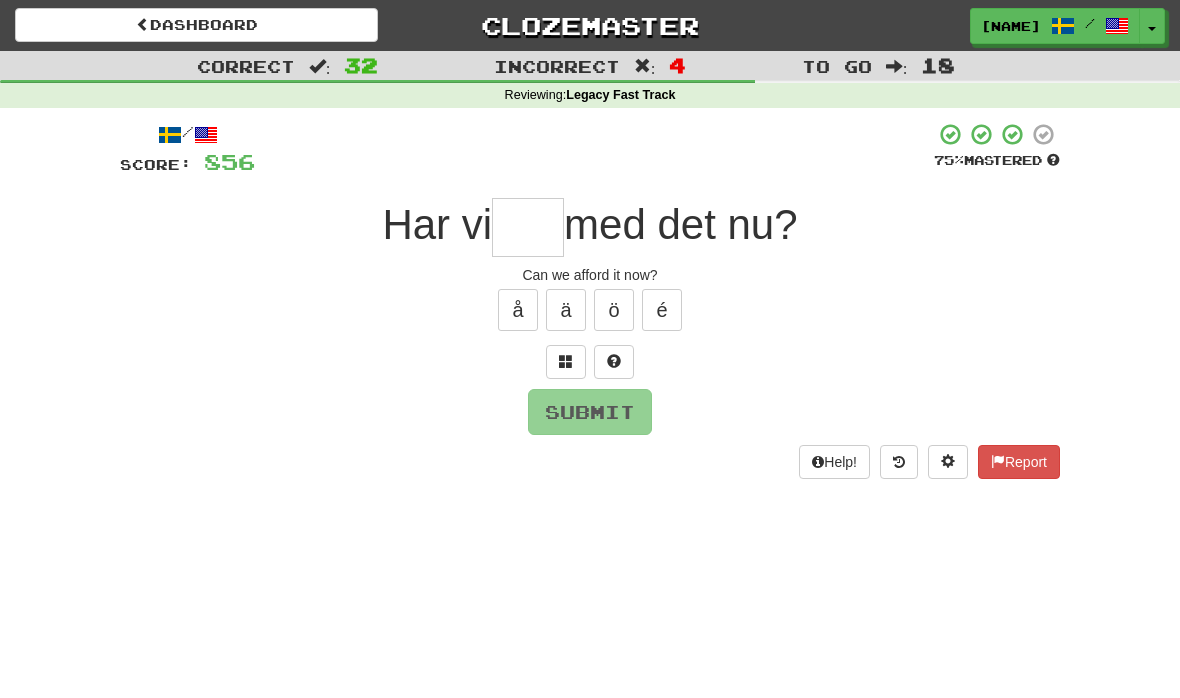 type on "***" 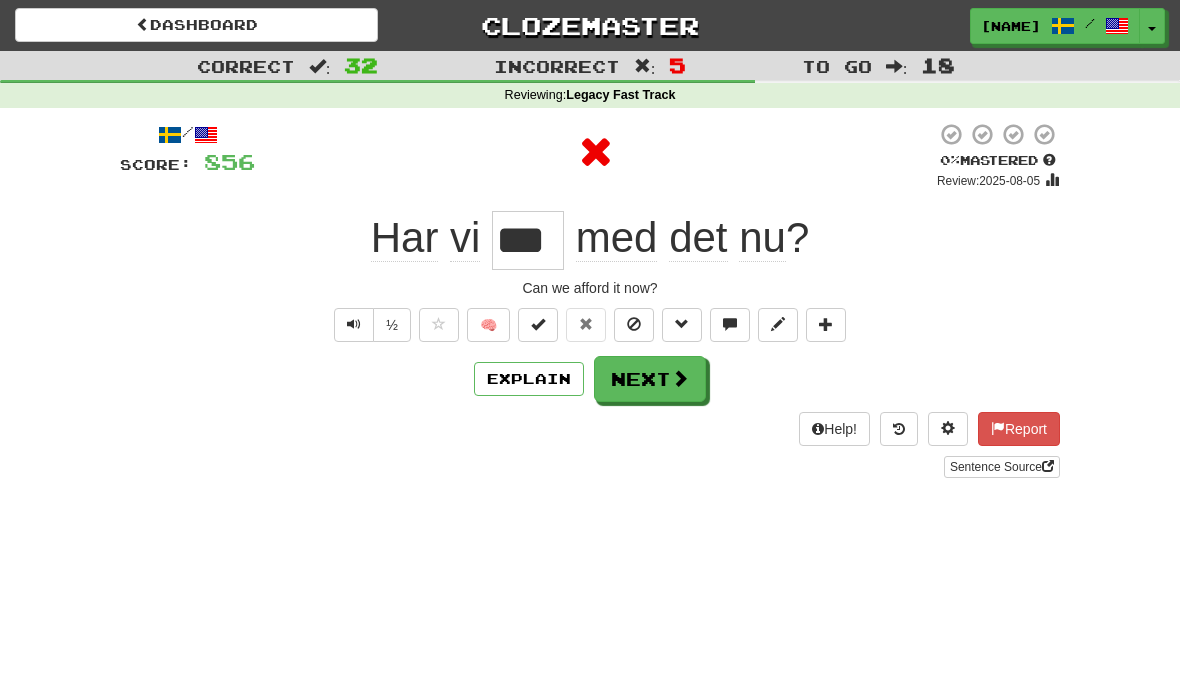 click on "Explain" at bounding box center [529, 379] 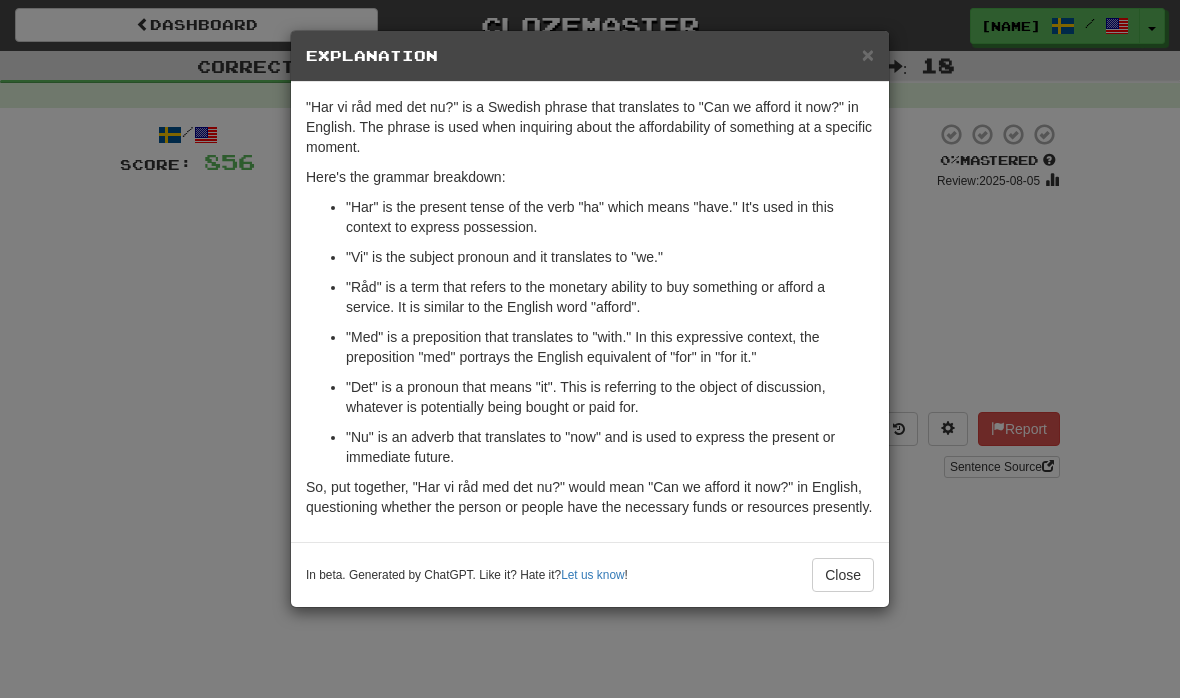 click on "Close" at bounding box center (843, 575) 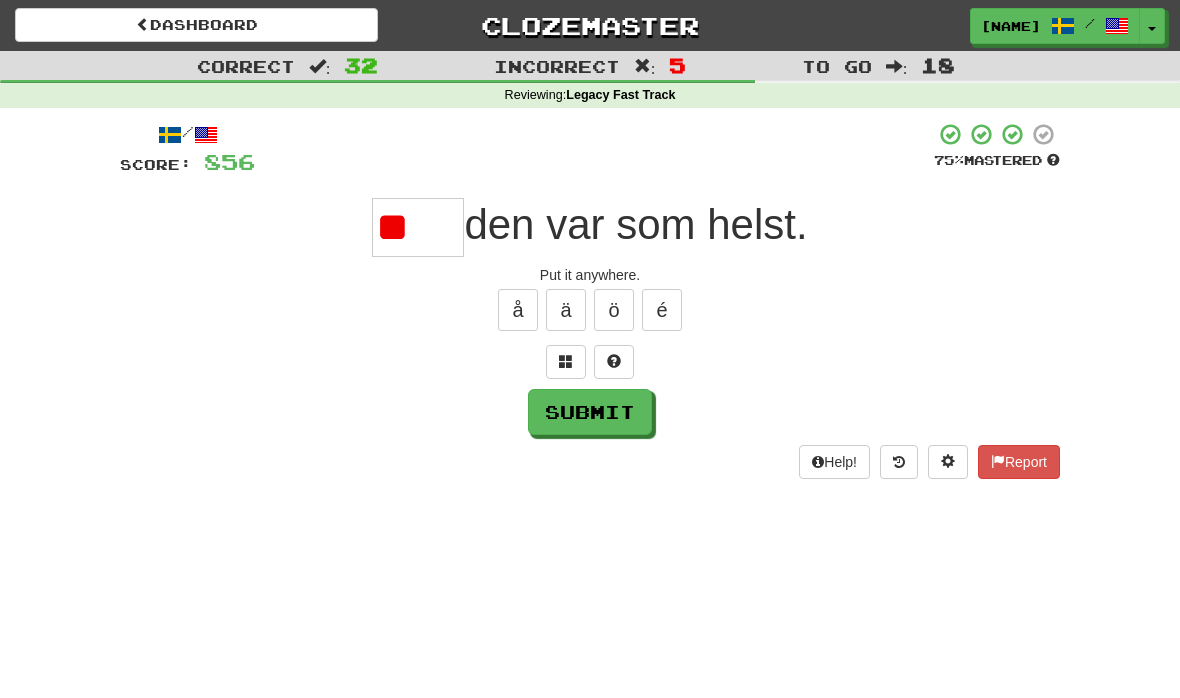 type on "*" 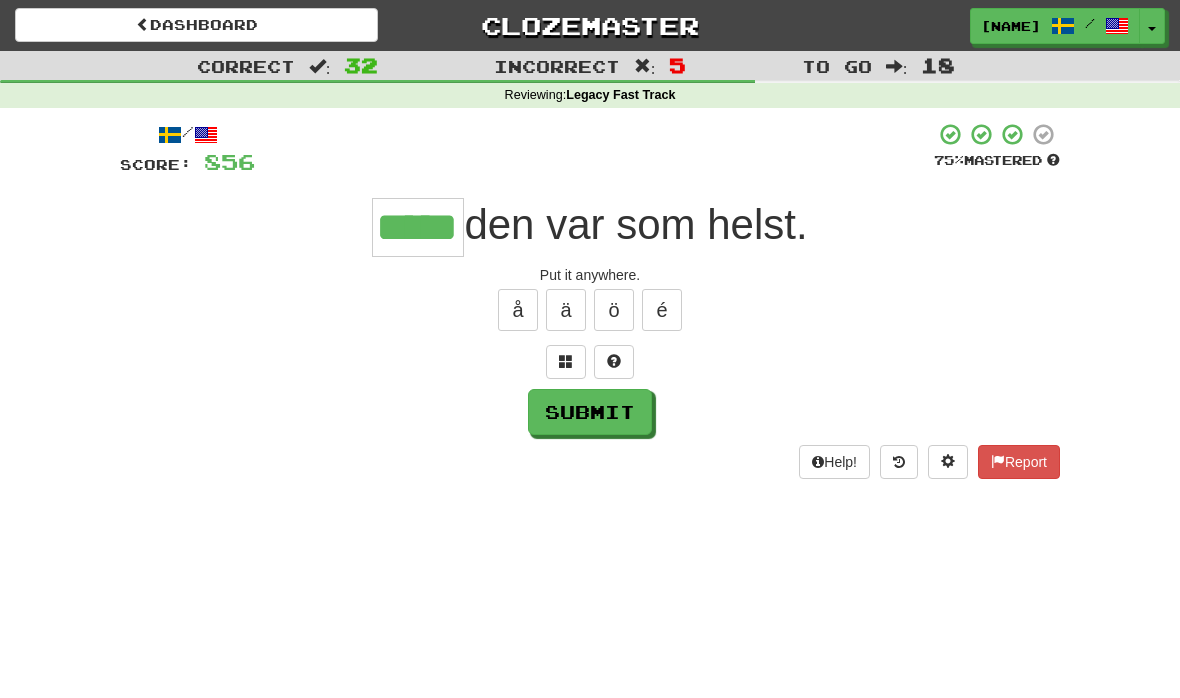 type on "*****" 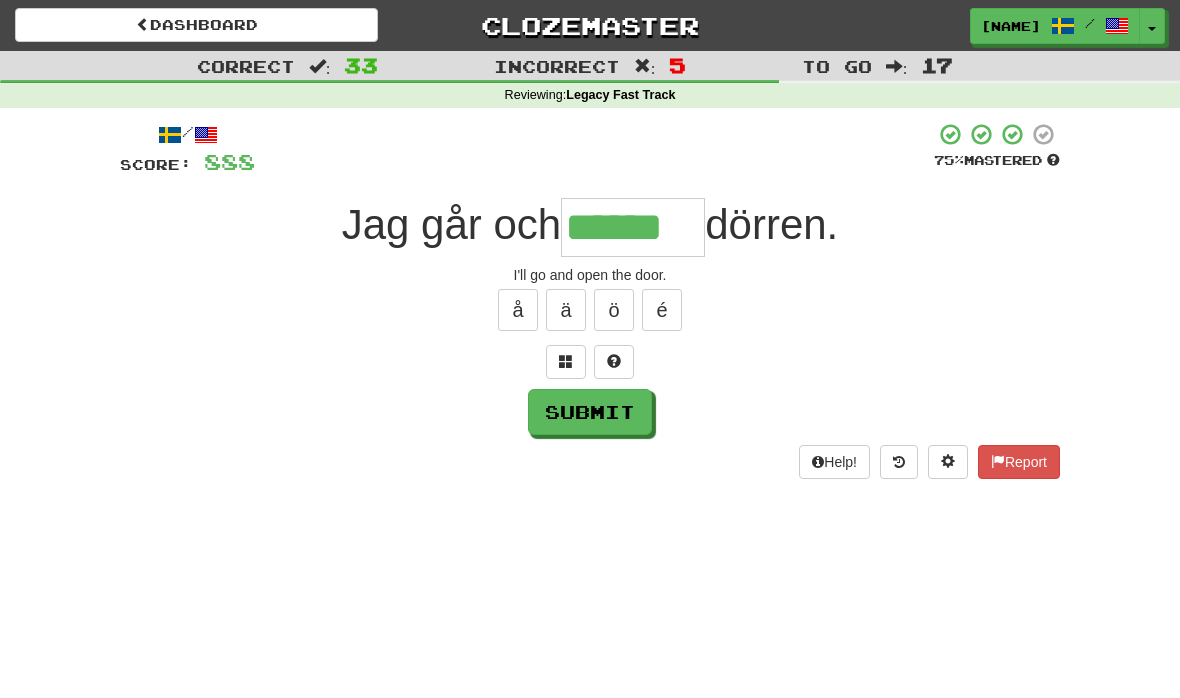 type on "******" 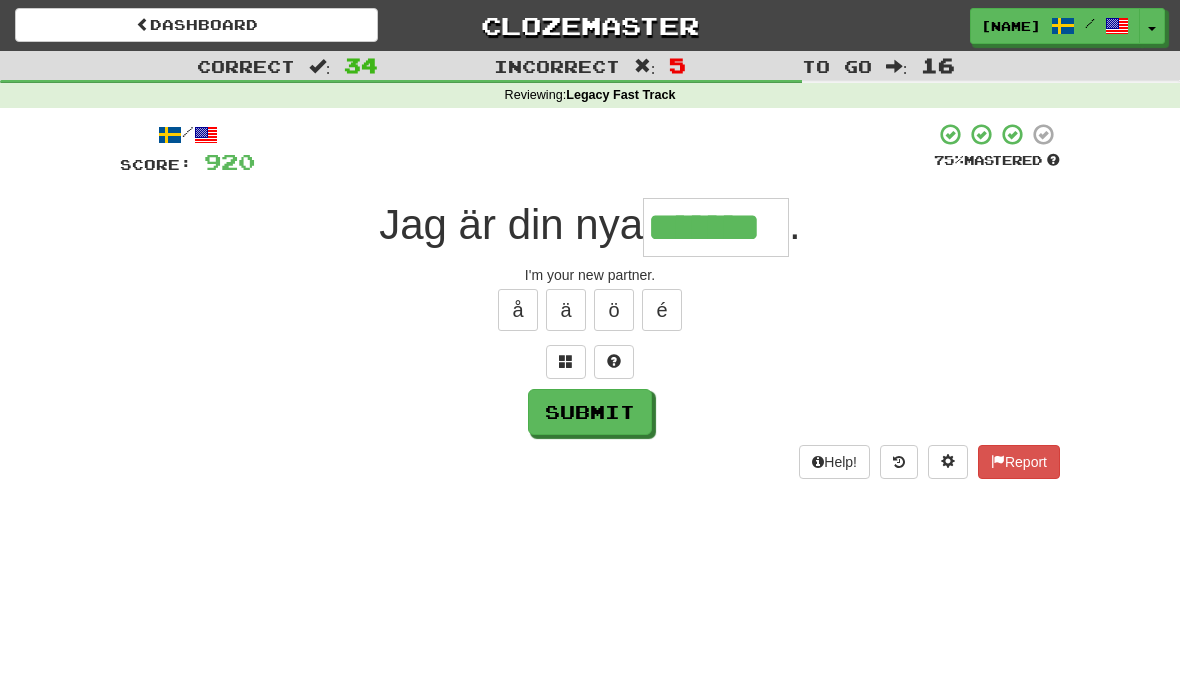 type on "*******" 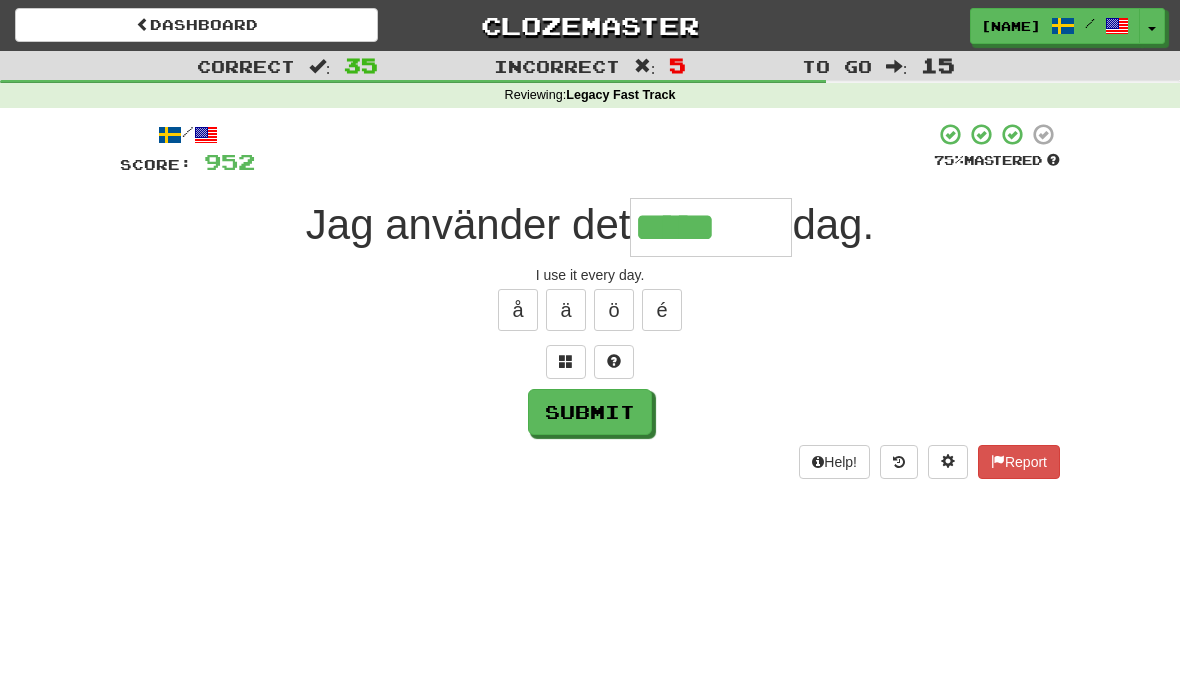 type on "*******" 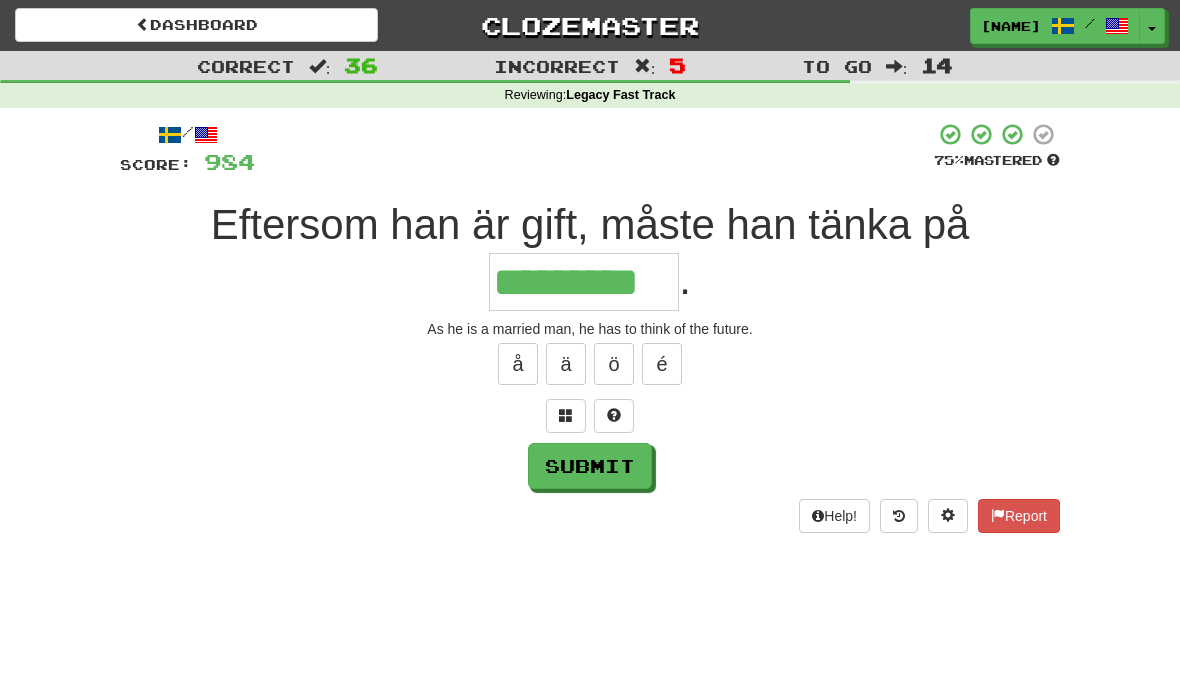 type on "*********" 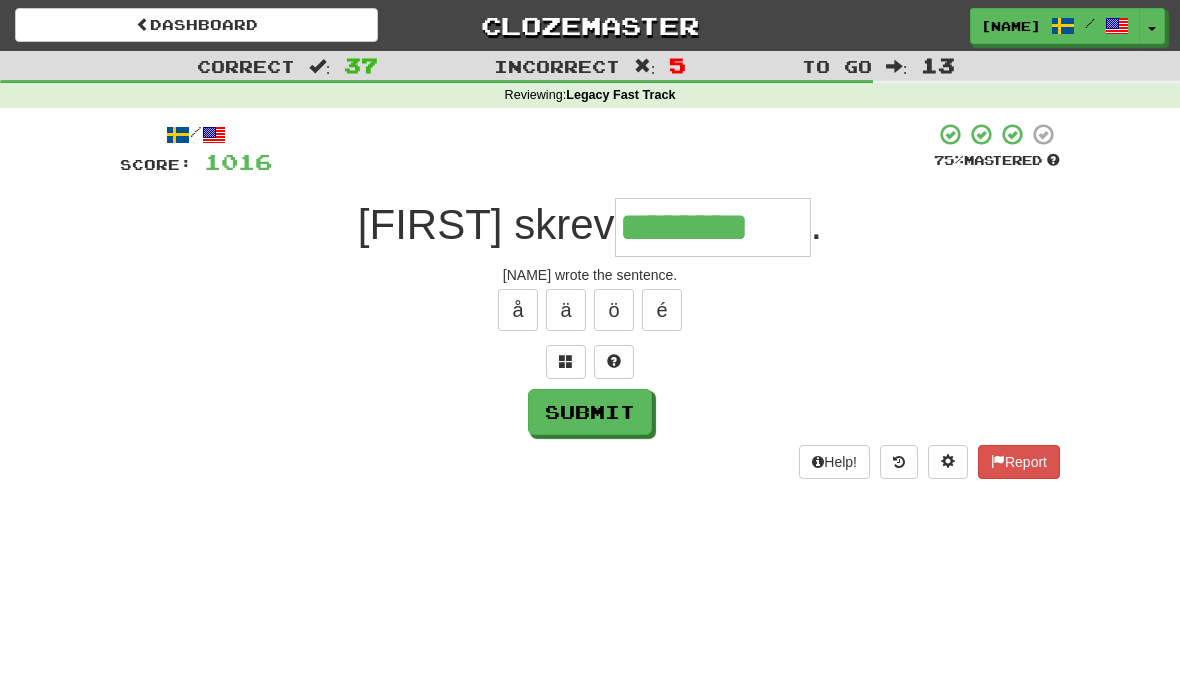 type on "********" 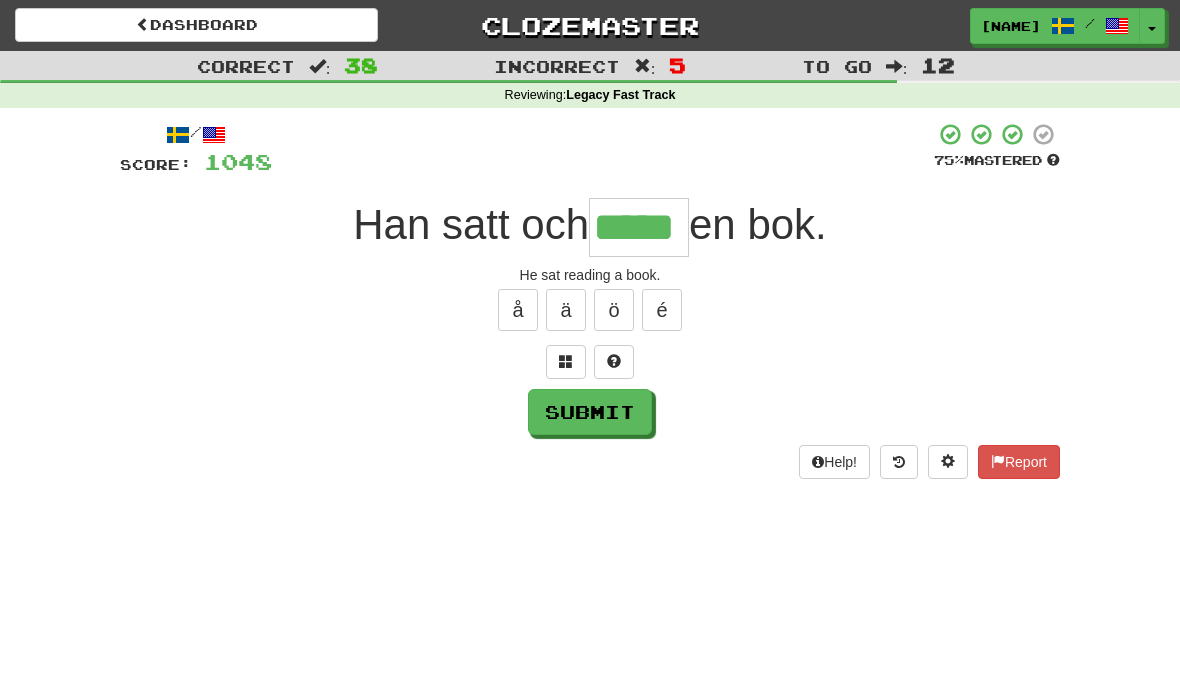 type on "*****" 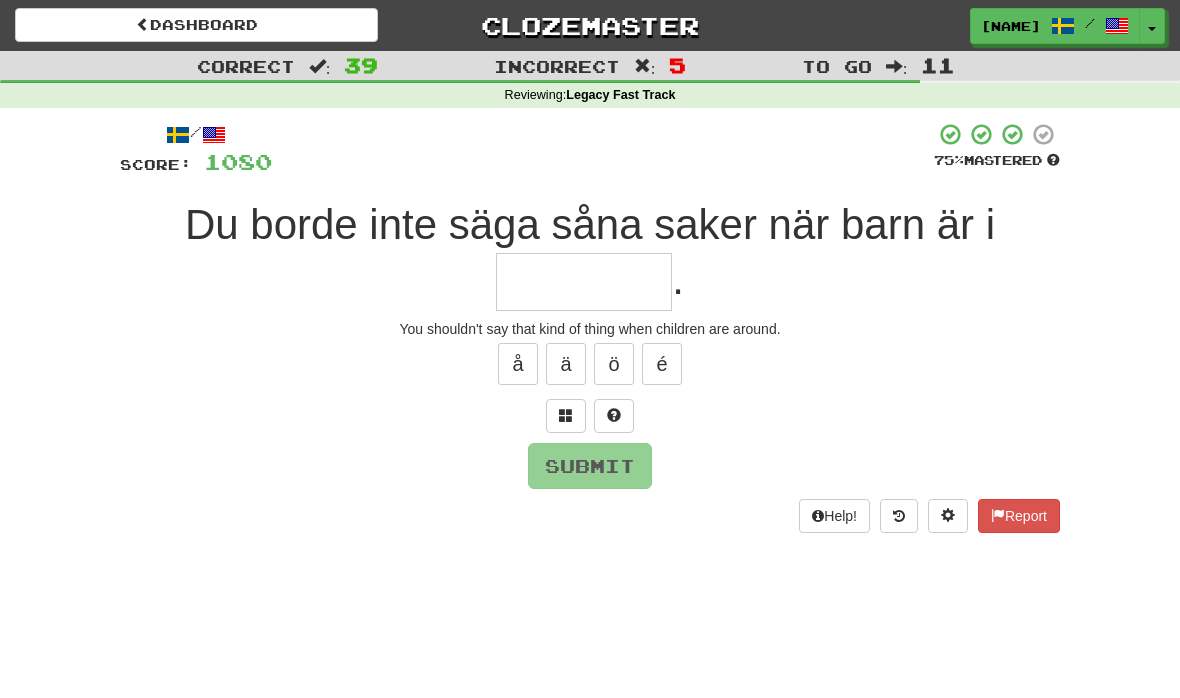 type on "*" 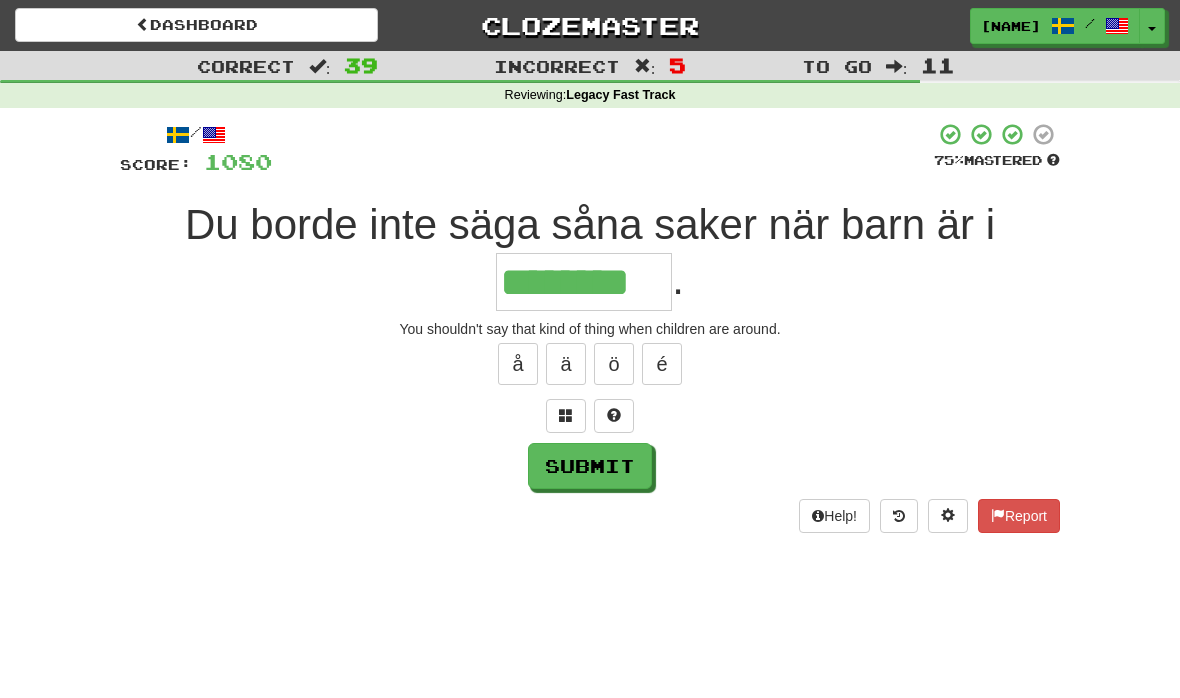 type on "********" 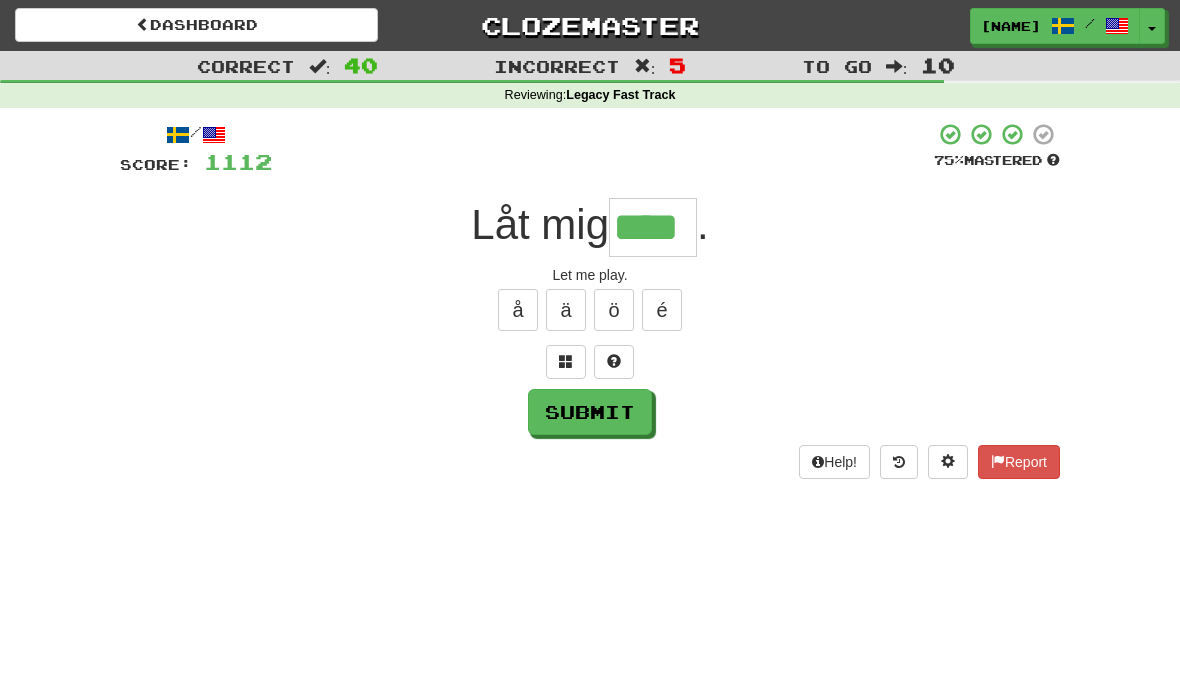 type on "****" 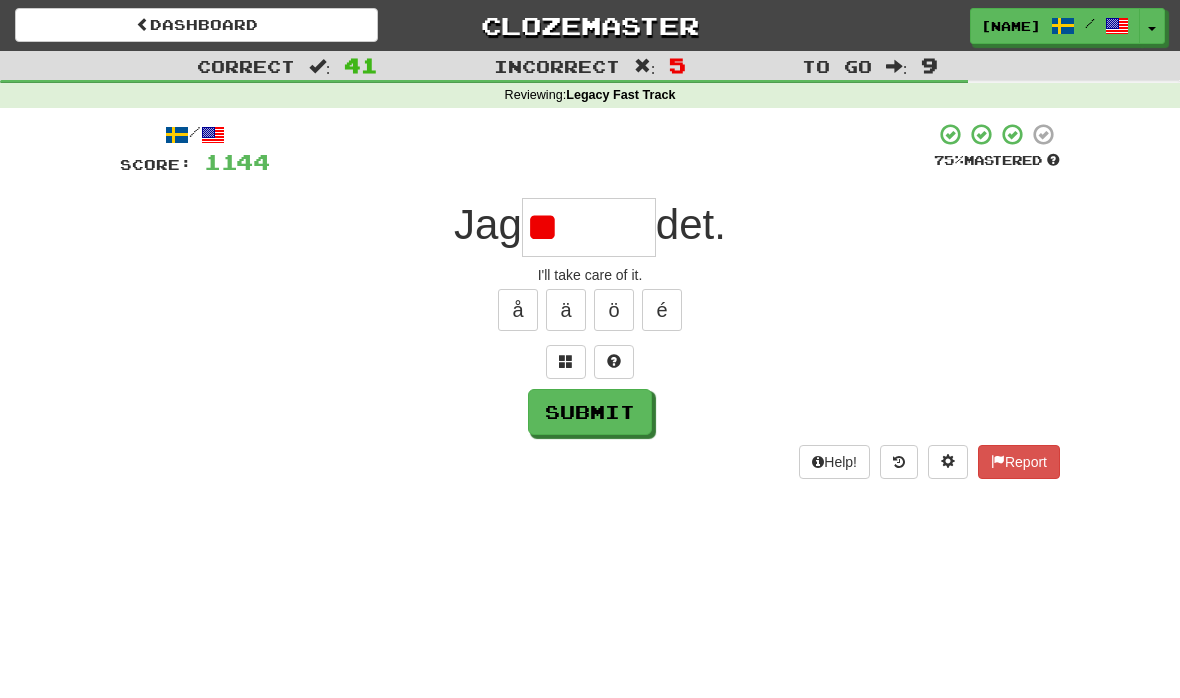 type on "*" 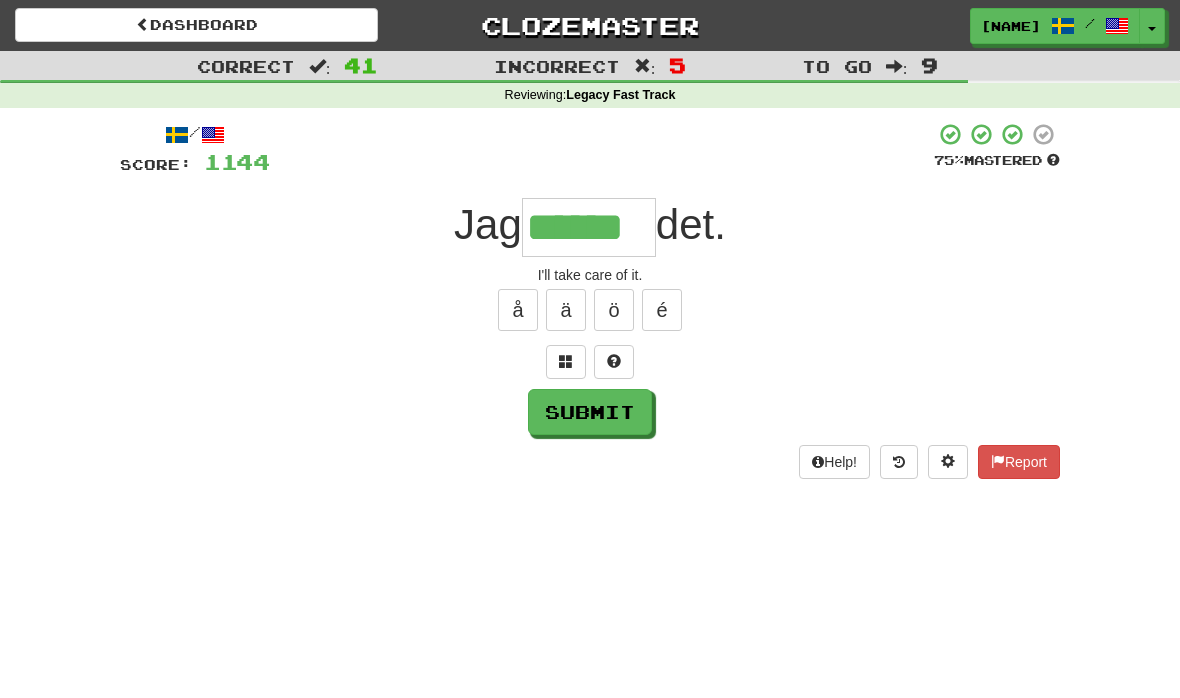 type on "******" 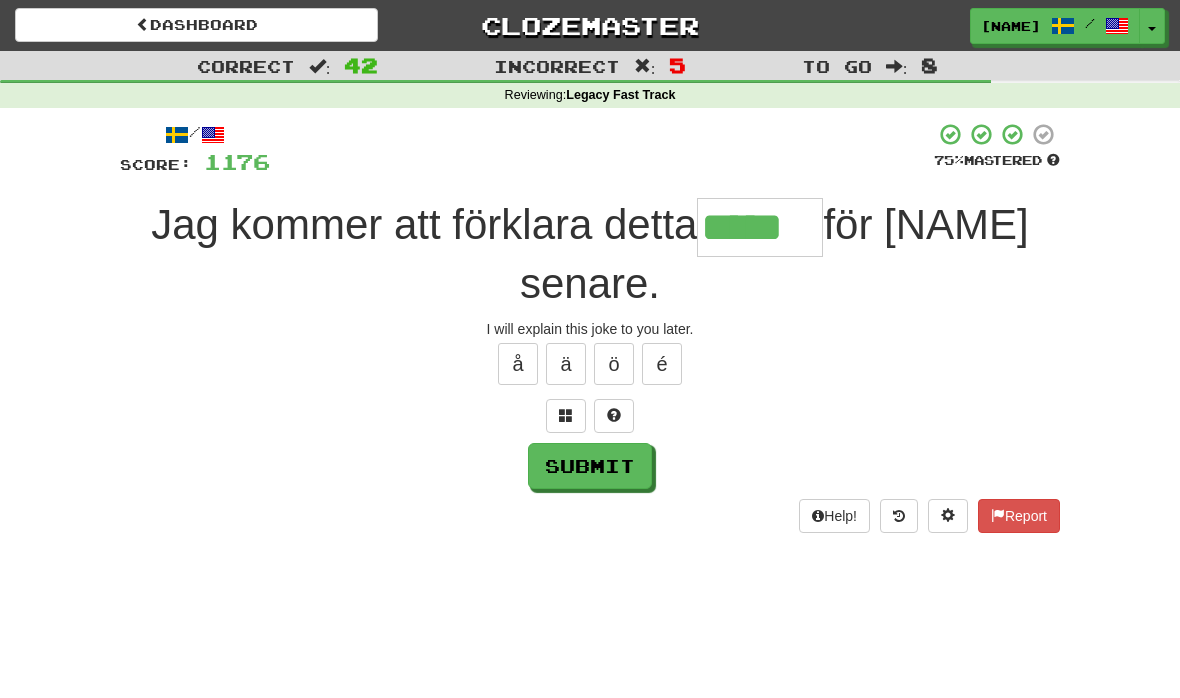 type on "*****" 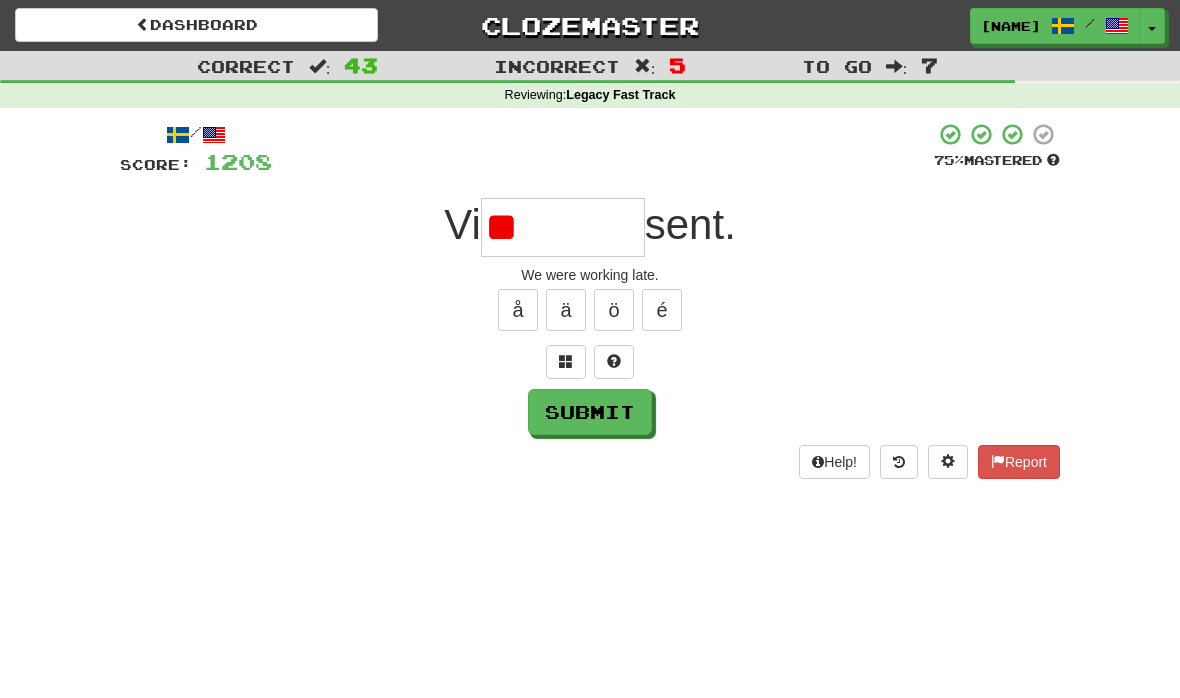 type on "*" 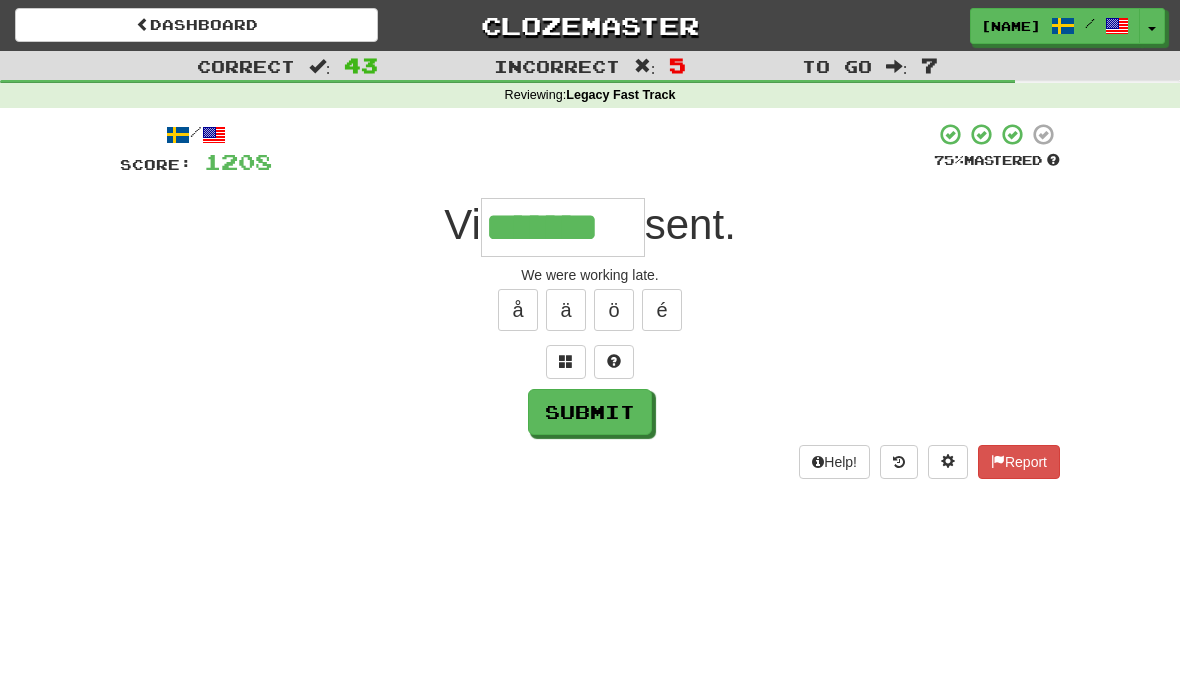 type on "*******" 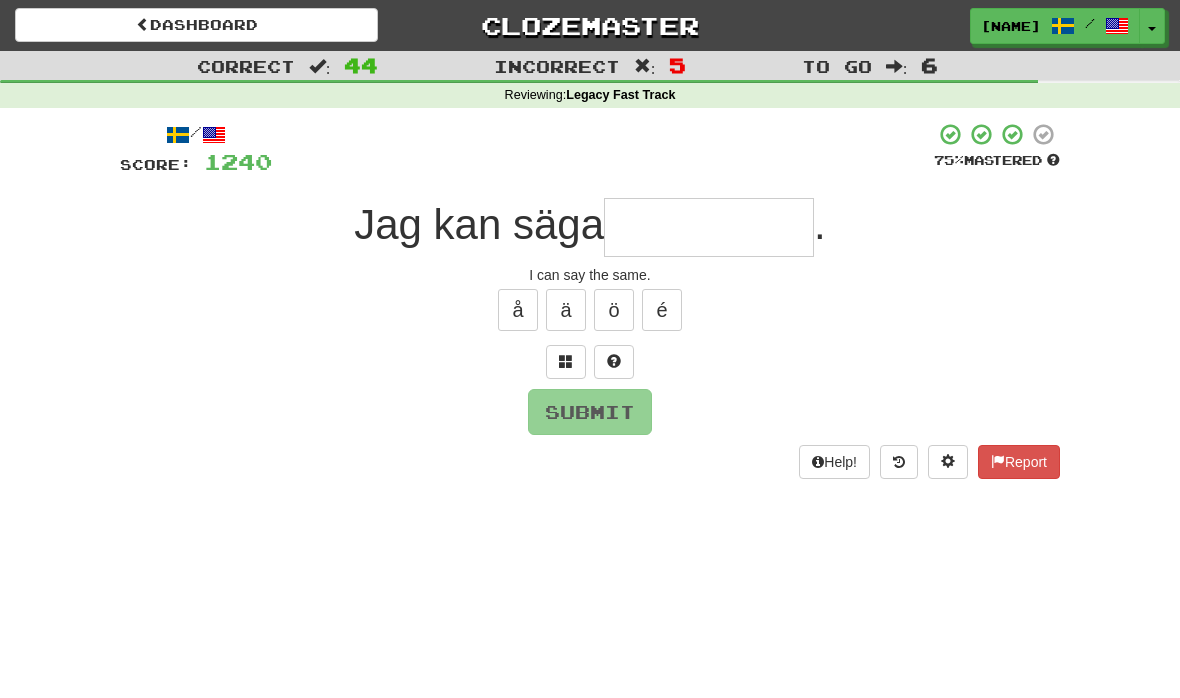 type on "*" 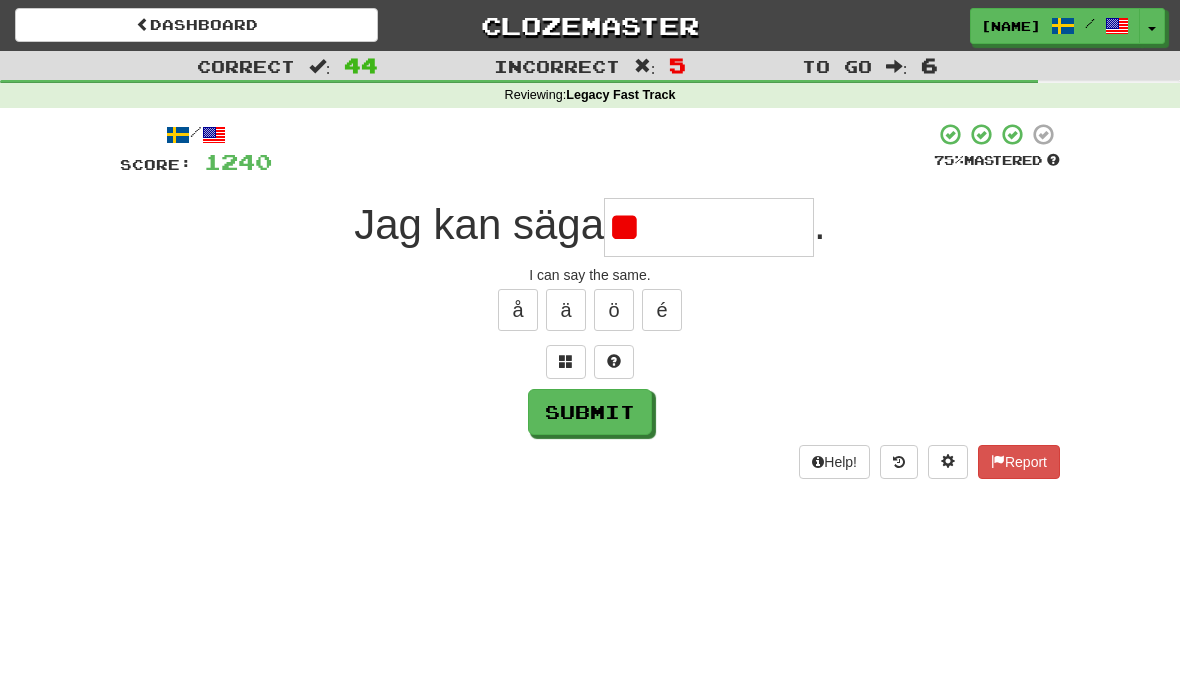 type on "*" 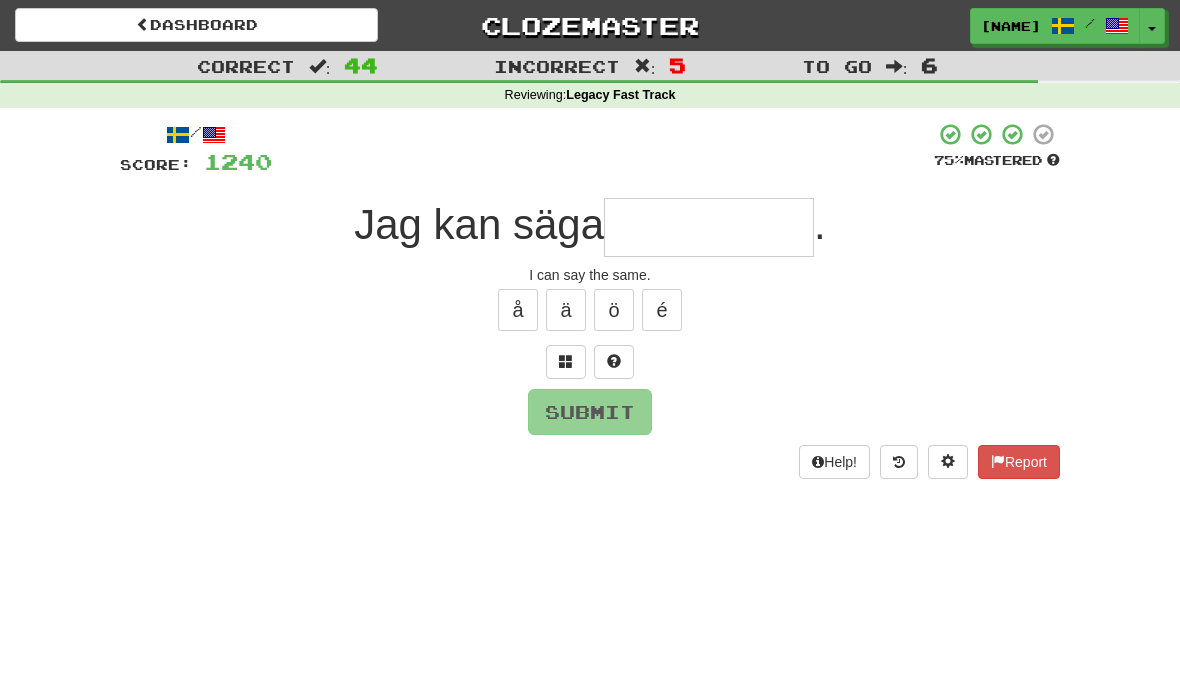 type on "********" 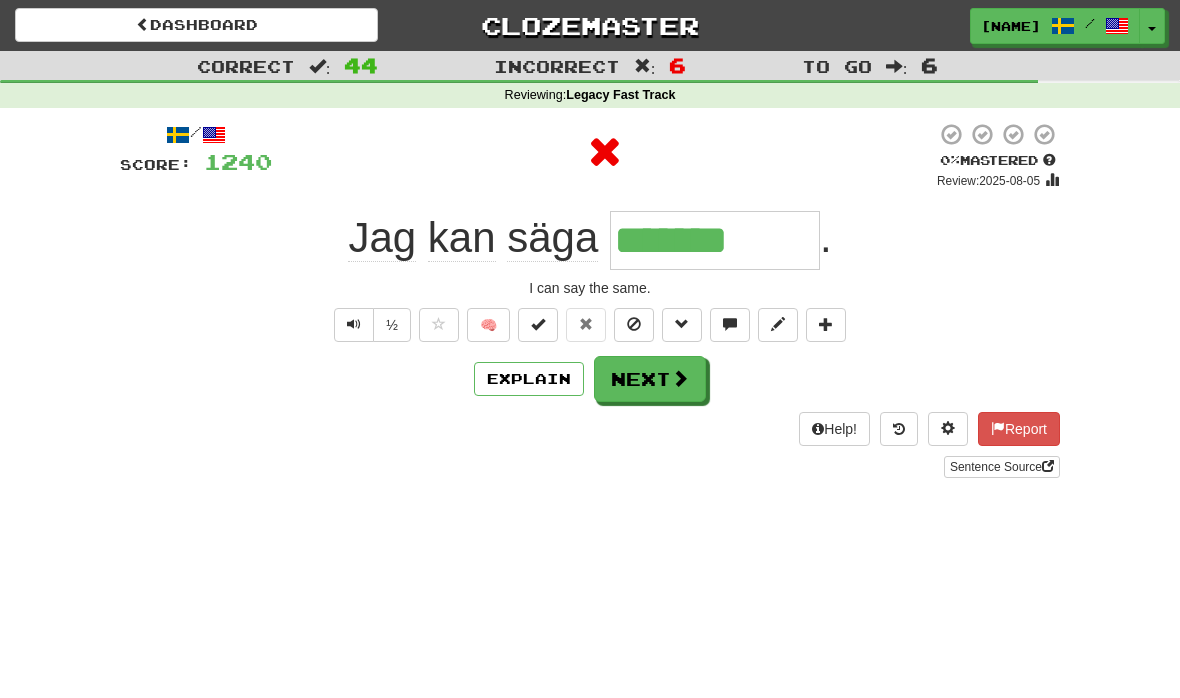 type on "********" 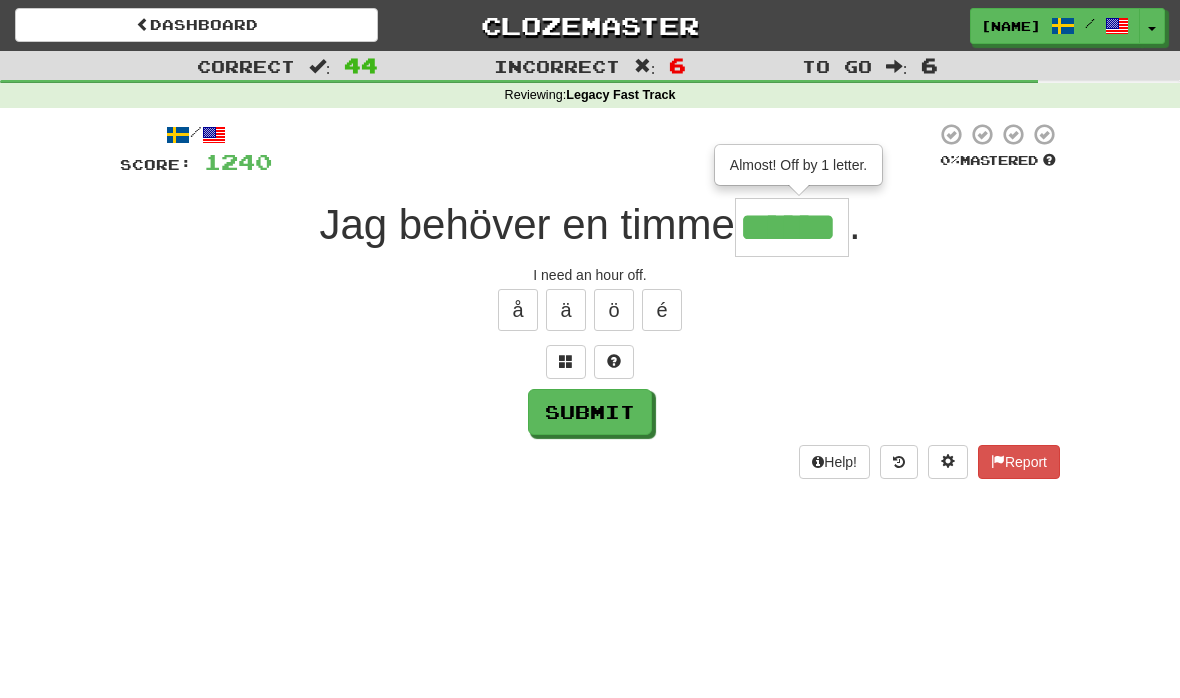 type on "******" 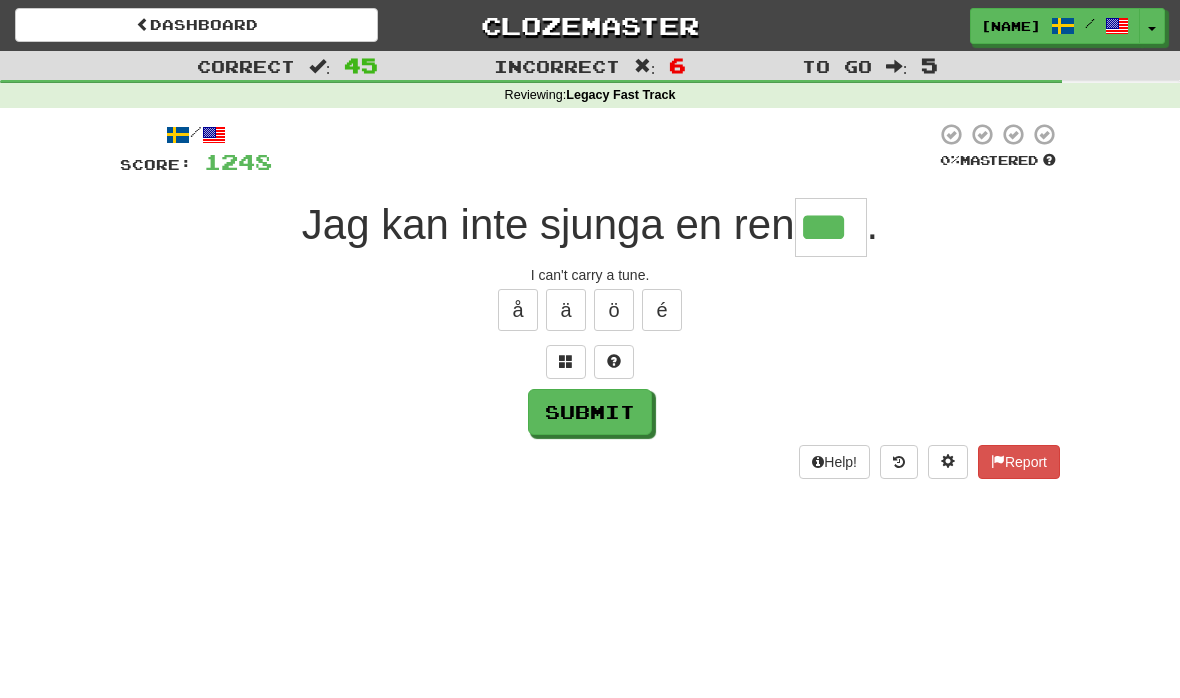 type on "***" 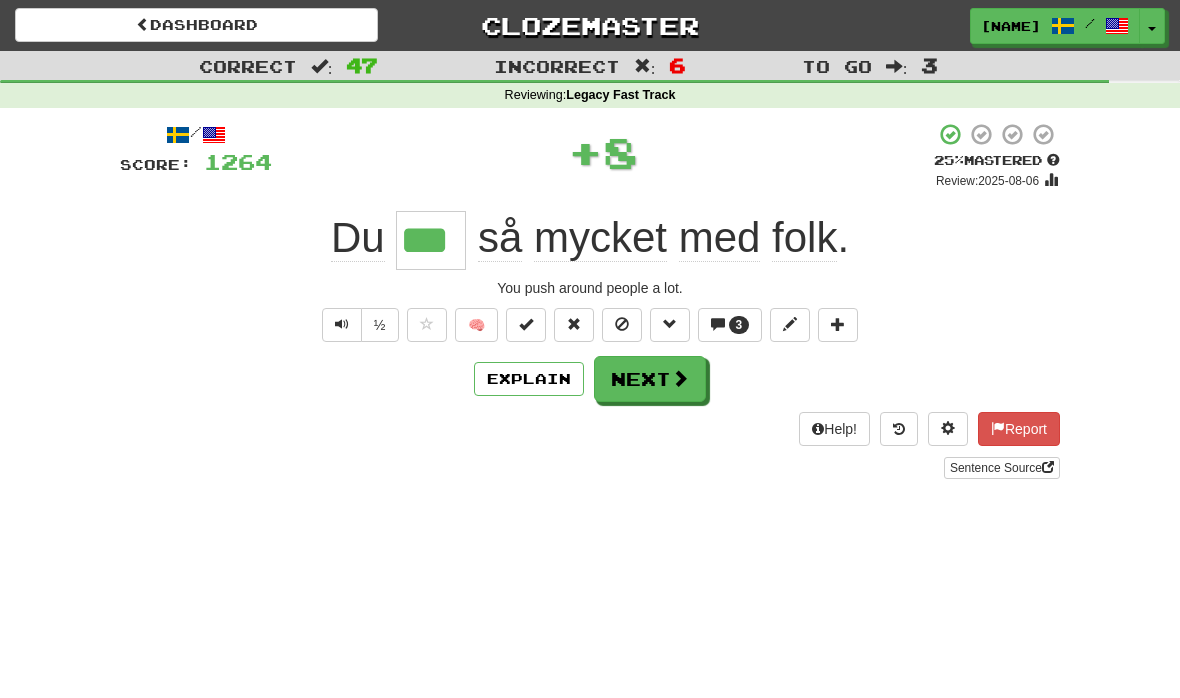 type on "***" 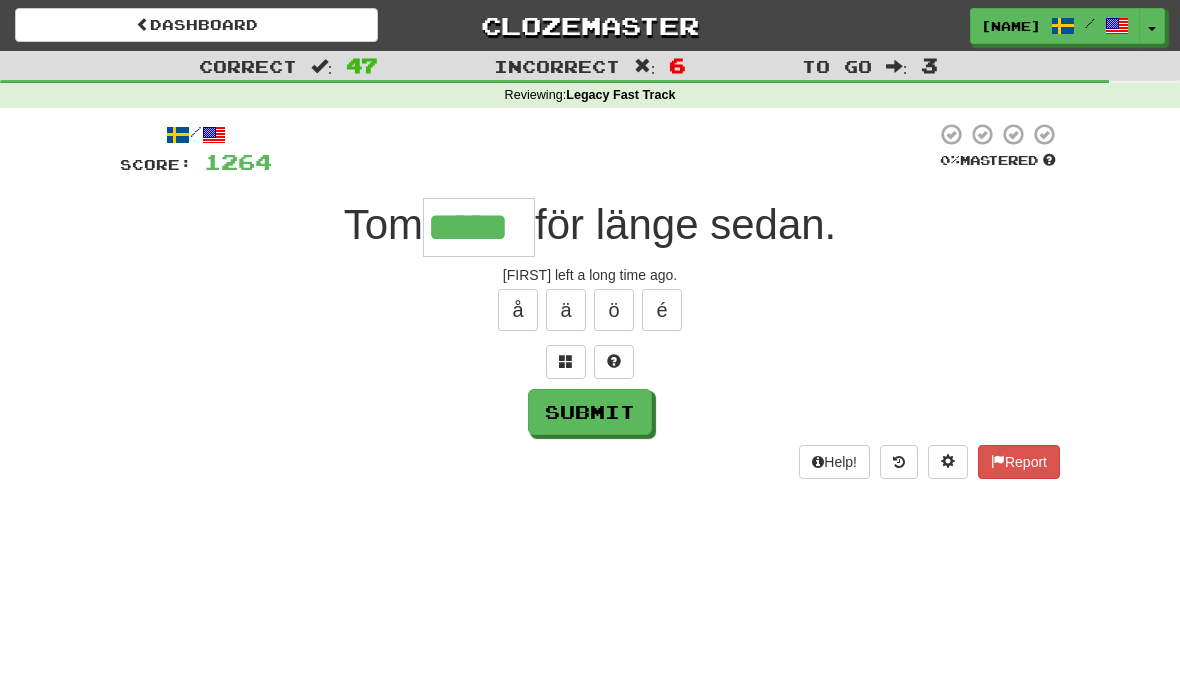 type on "*****" 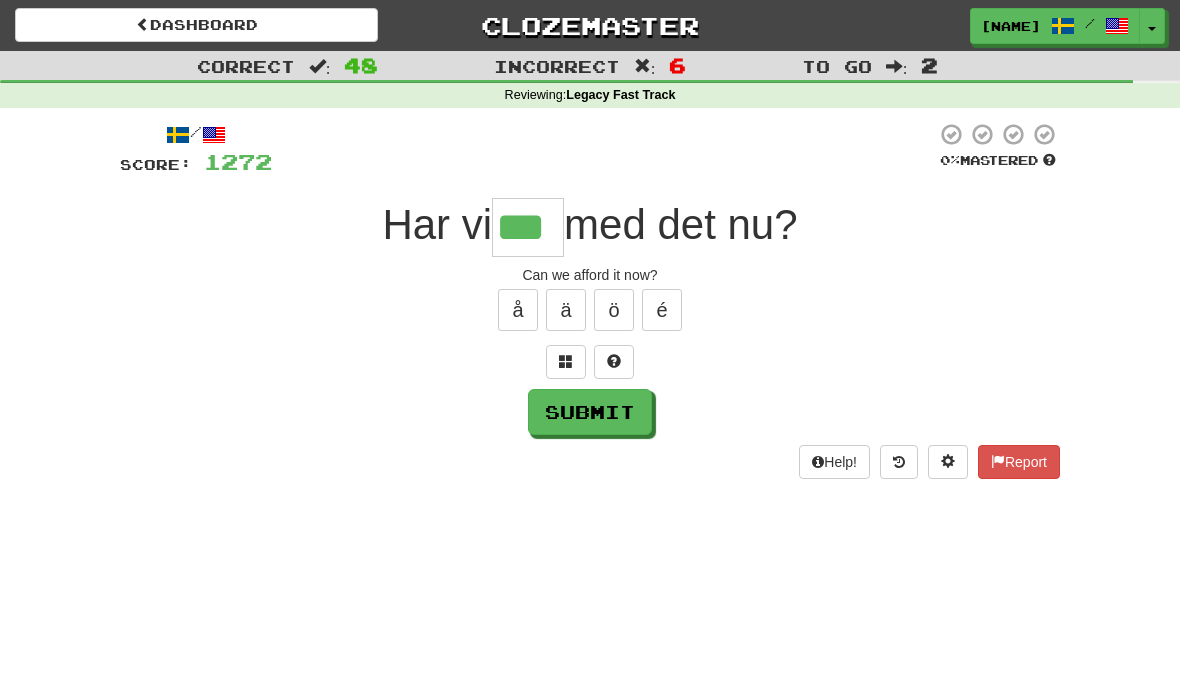 type on "***" 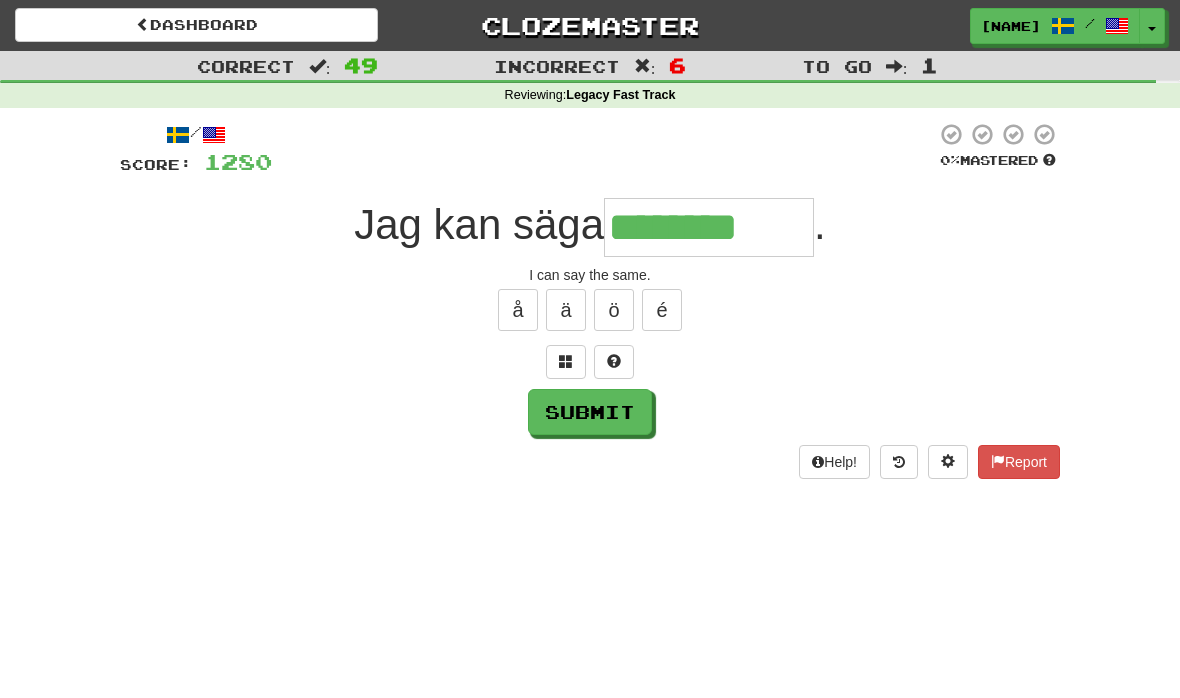 type on "********" 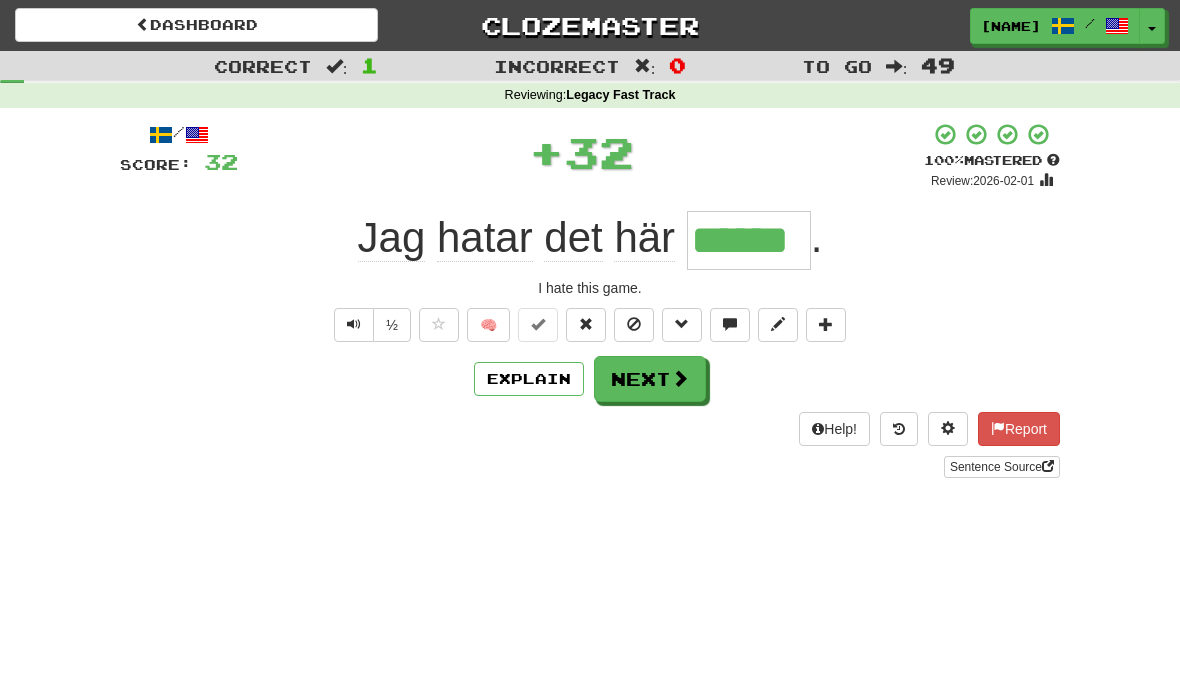 type on "******" 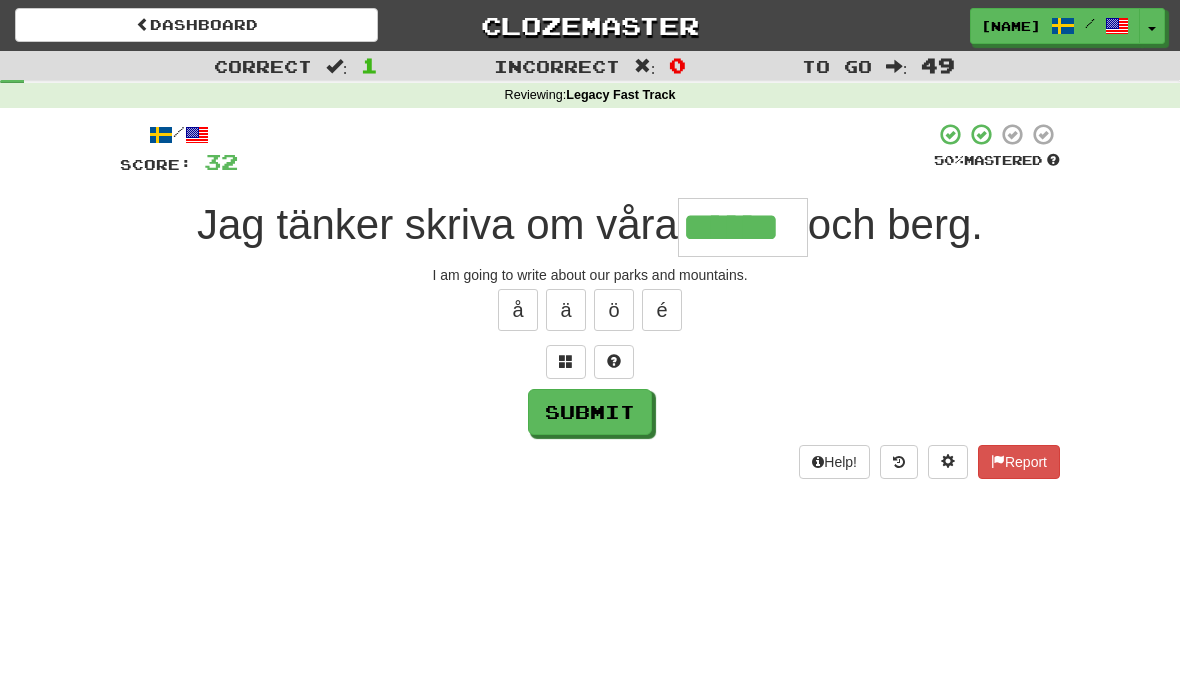 type on "******" 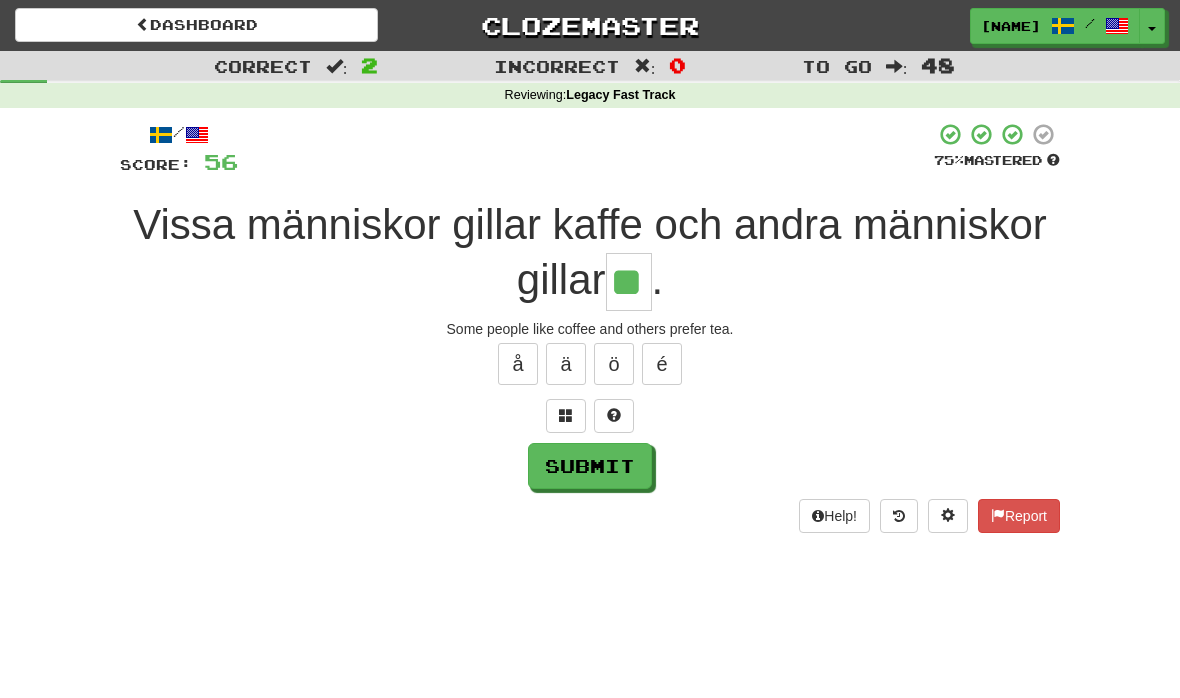 type on "**" 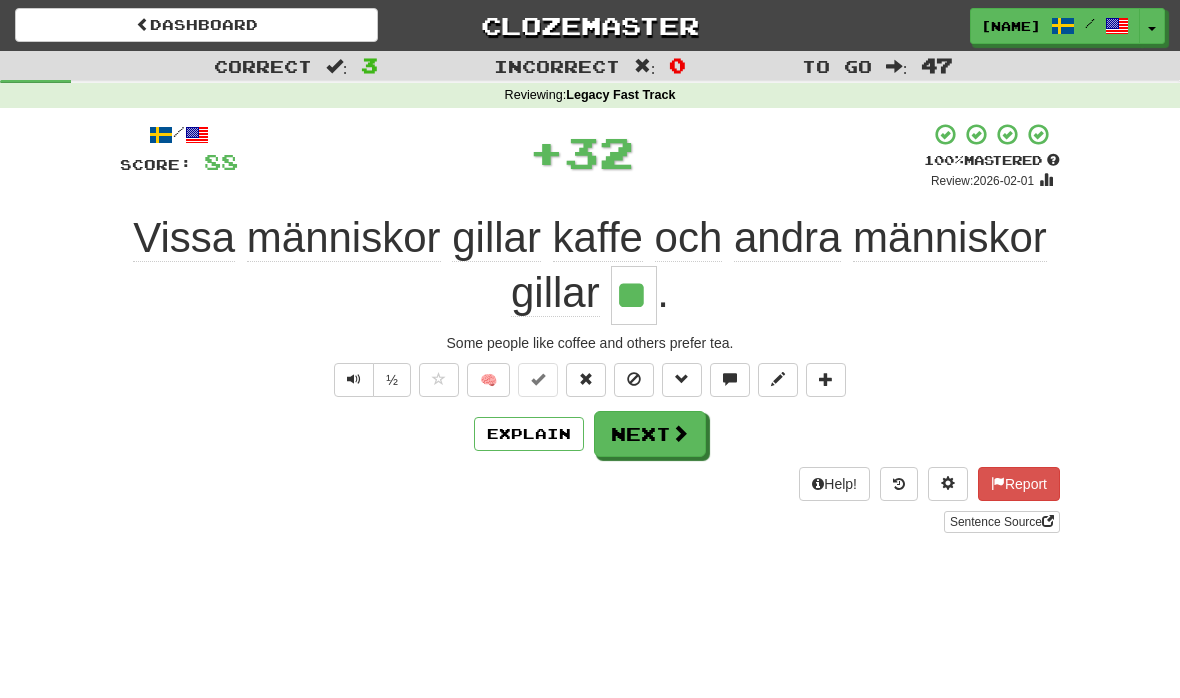 type 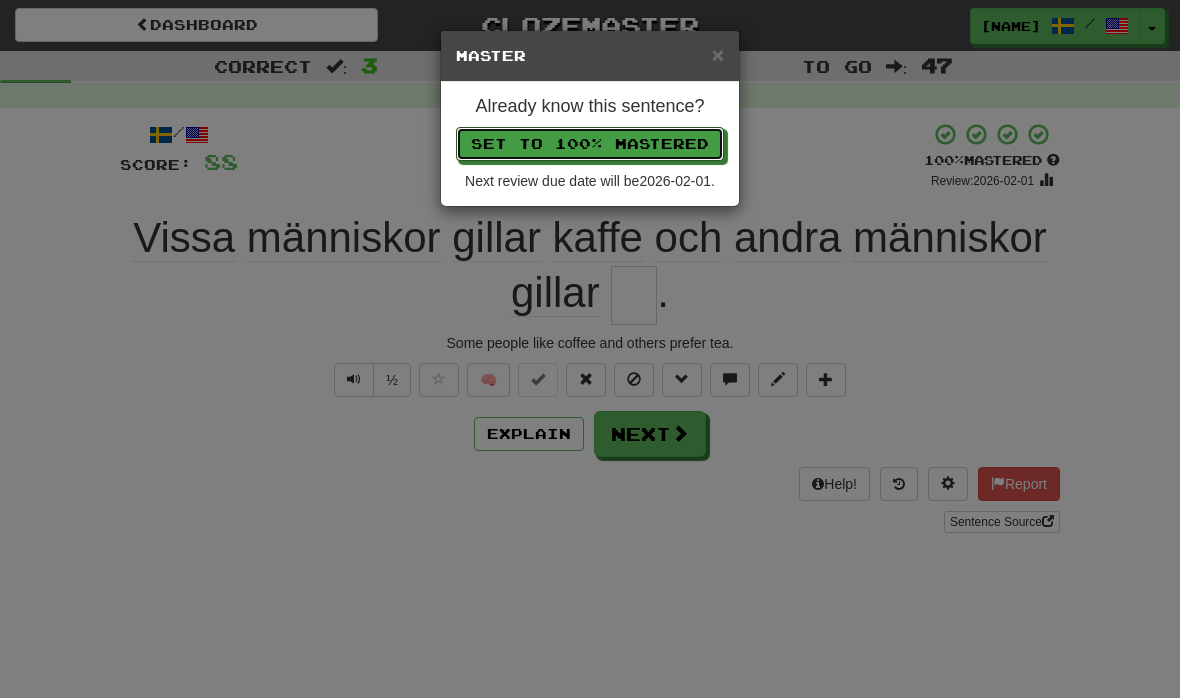 type 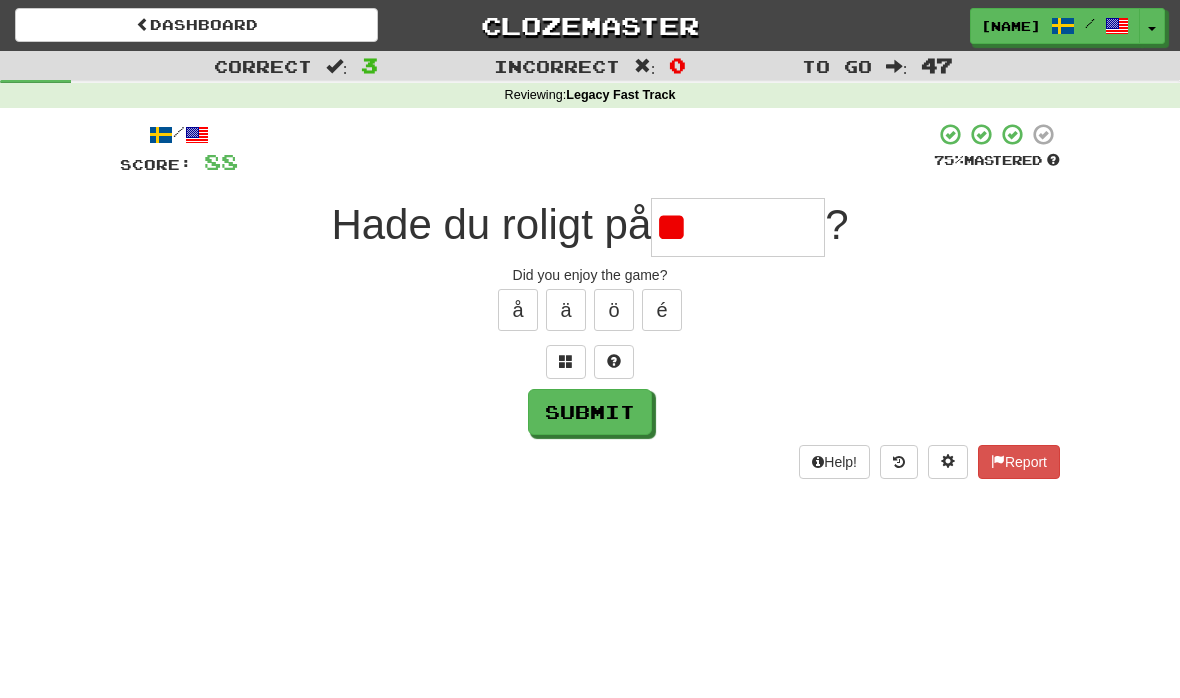 type on "*" 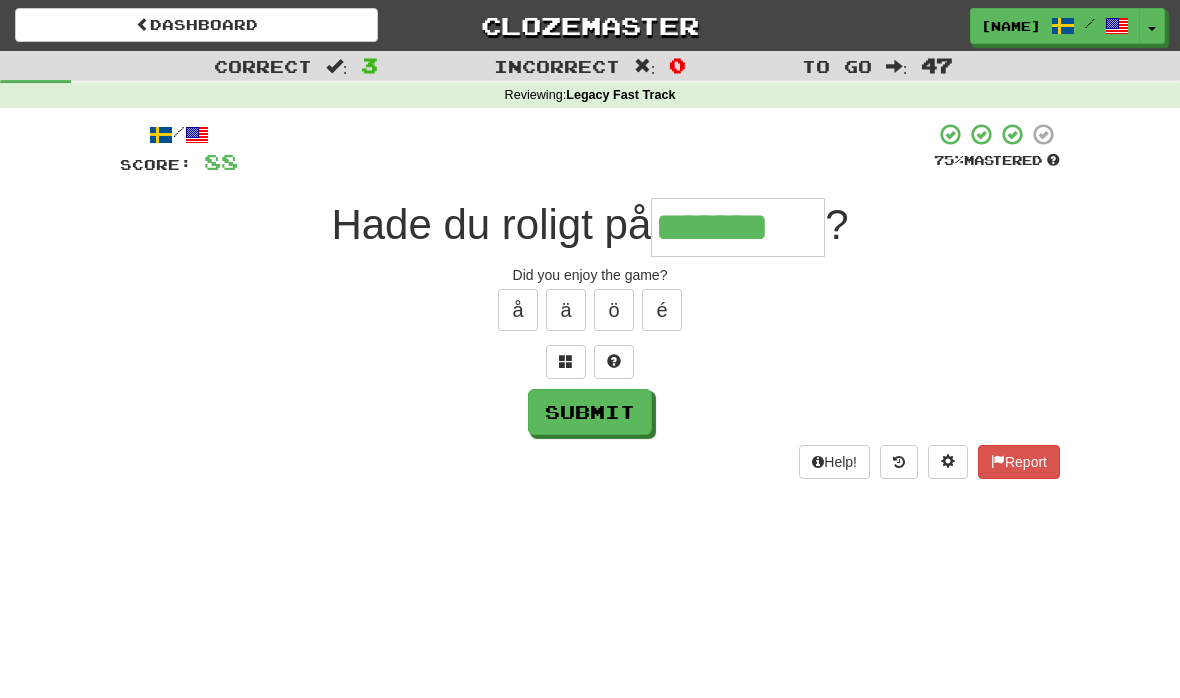 type on "*******" 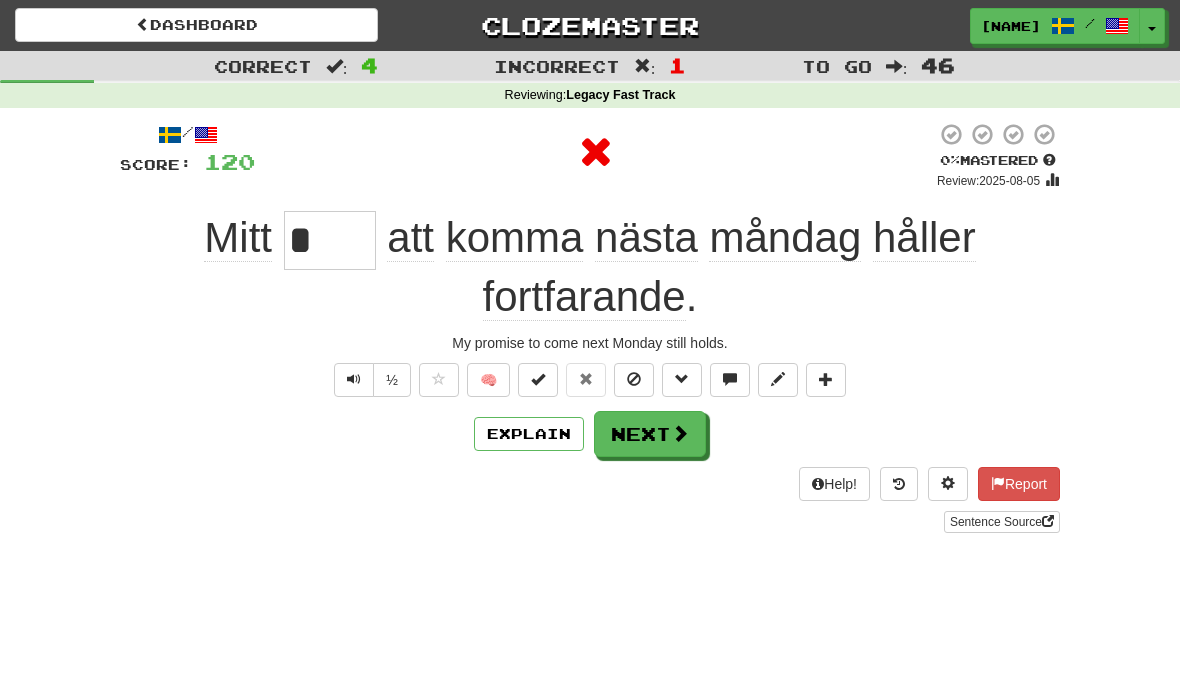 type on "*****" 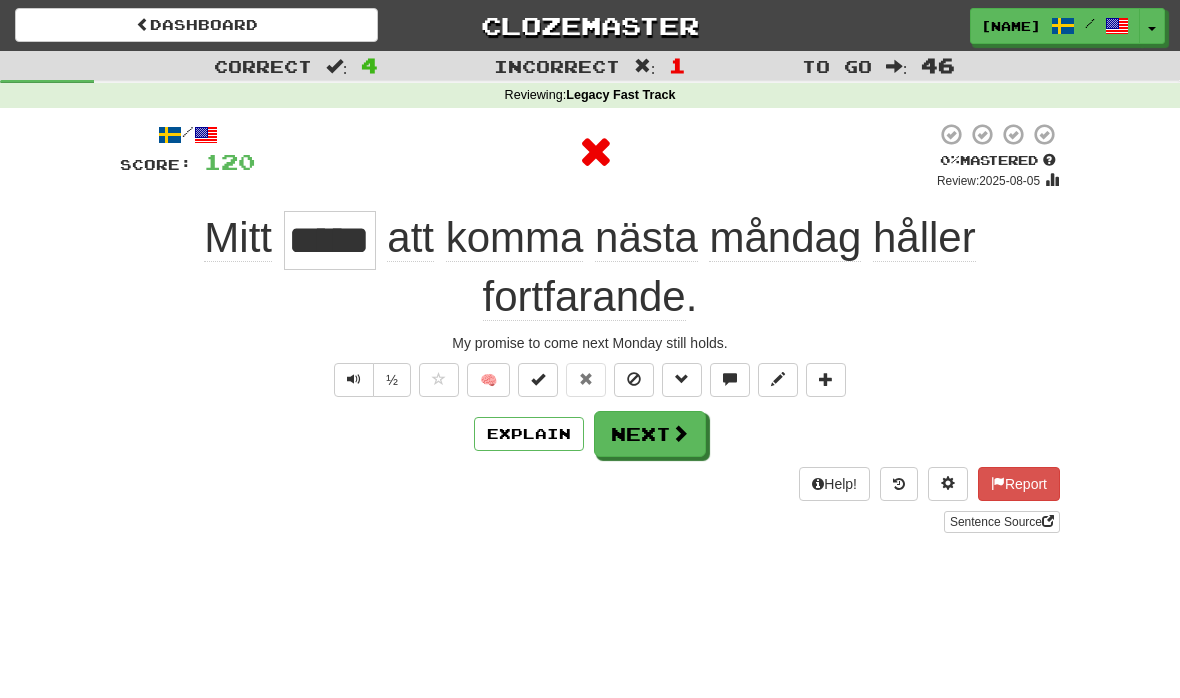 click on "Explain" at bounding box center (529, 434) 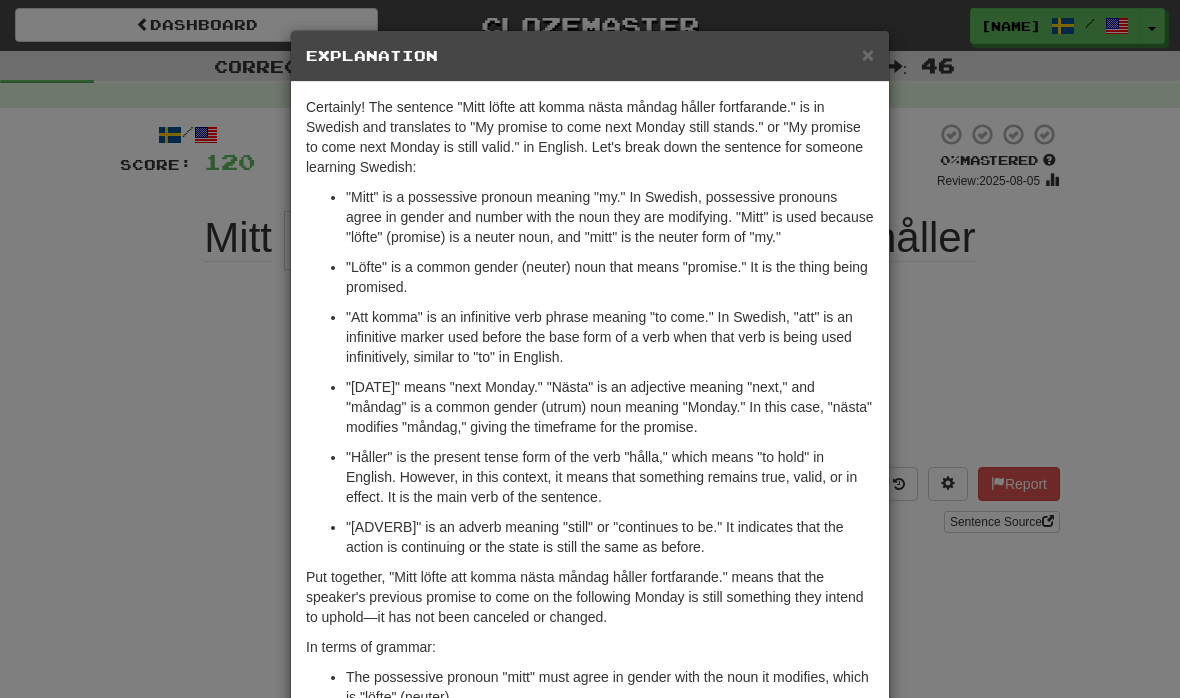 click on "×" at bounding box center (868, 54) 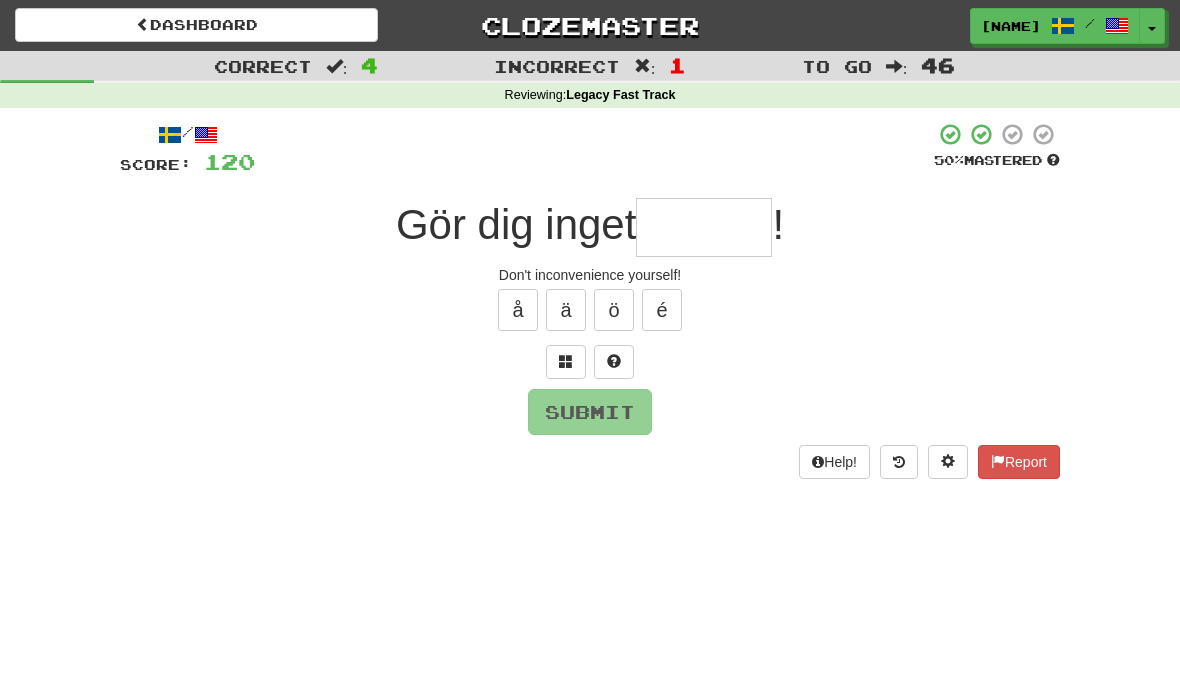 type on "*" 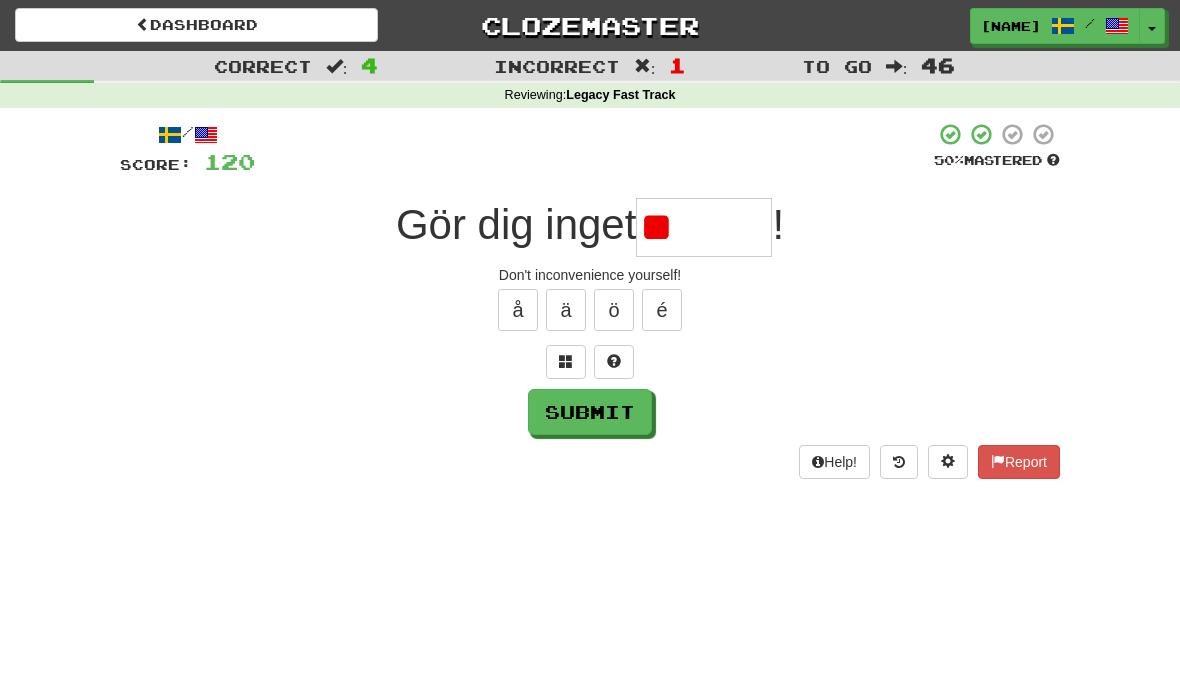 type on "*" 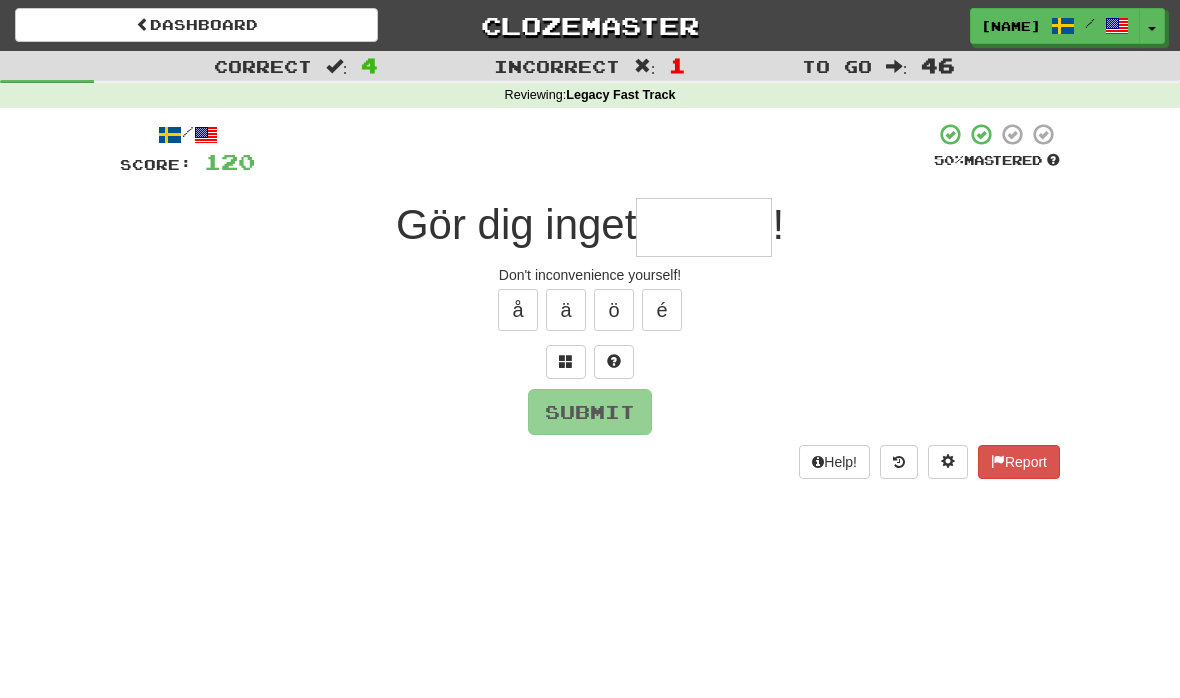 type on "******" 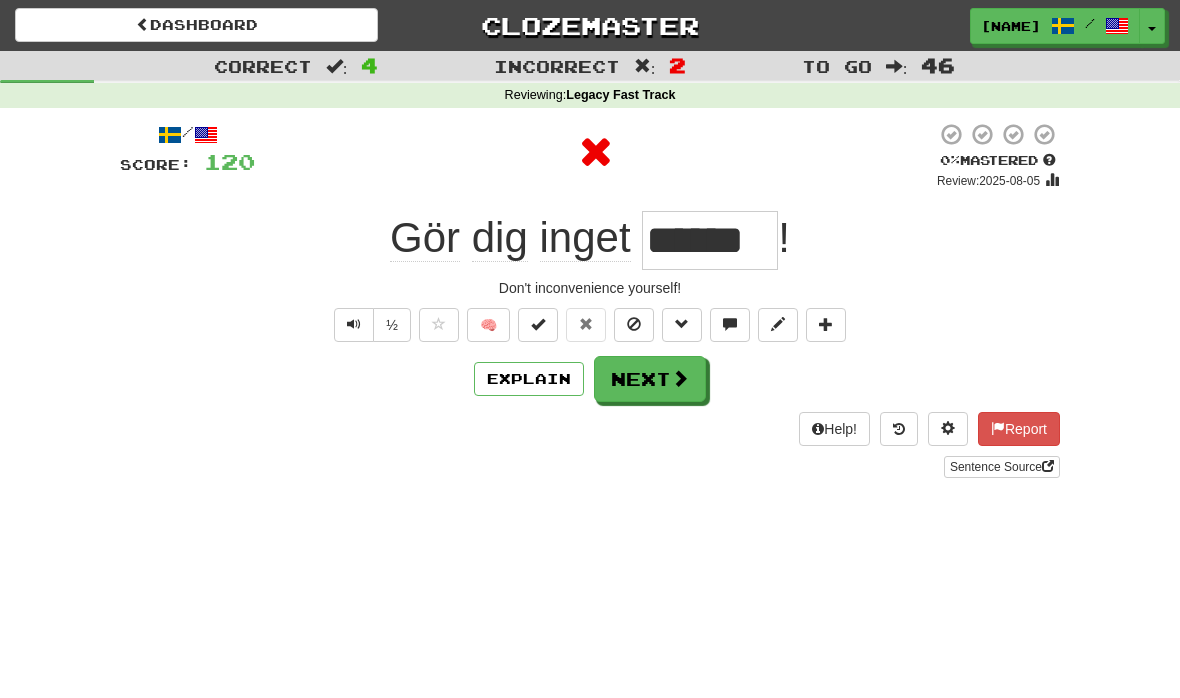 click on "Explain" at bounding box center (529, 379) 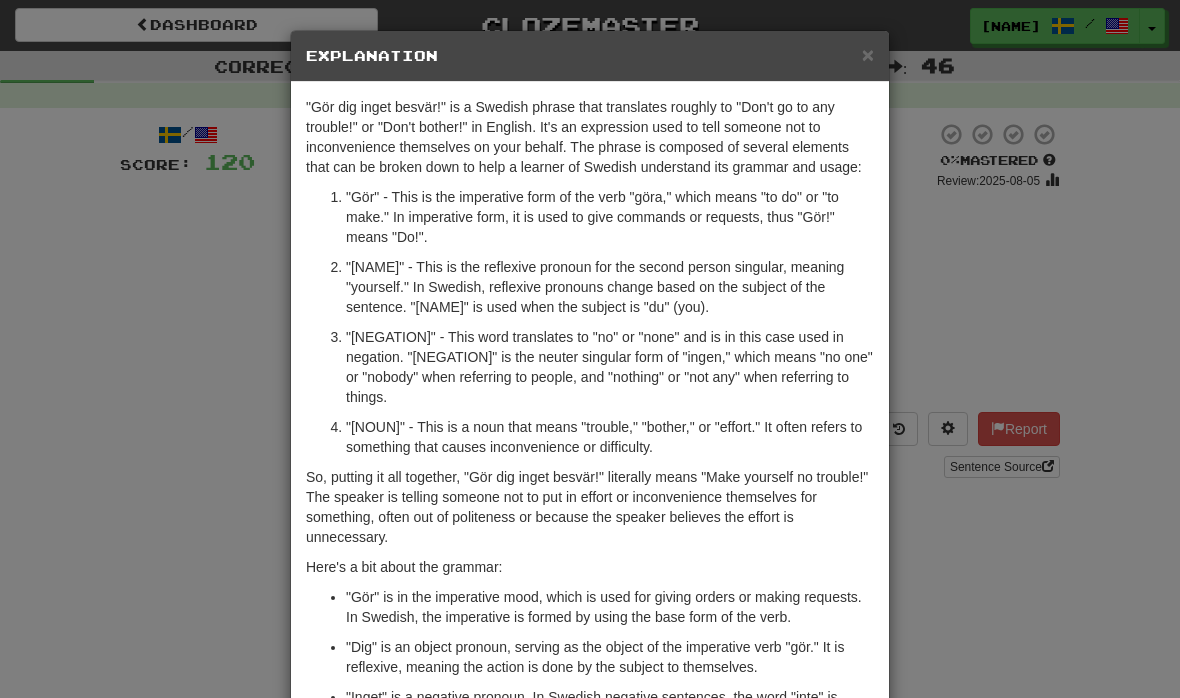 scroll, scrollTop: 0, scrollLeft: 0, axis: both 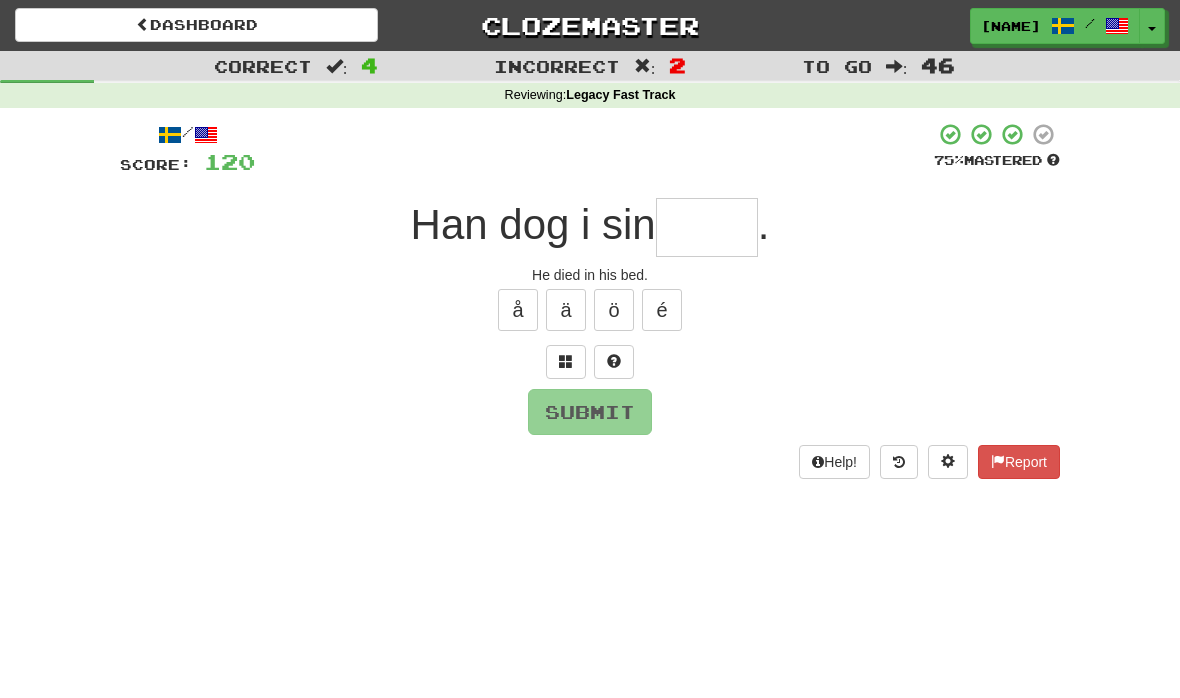 type on "*" 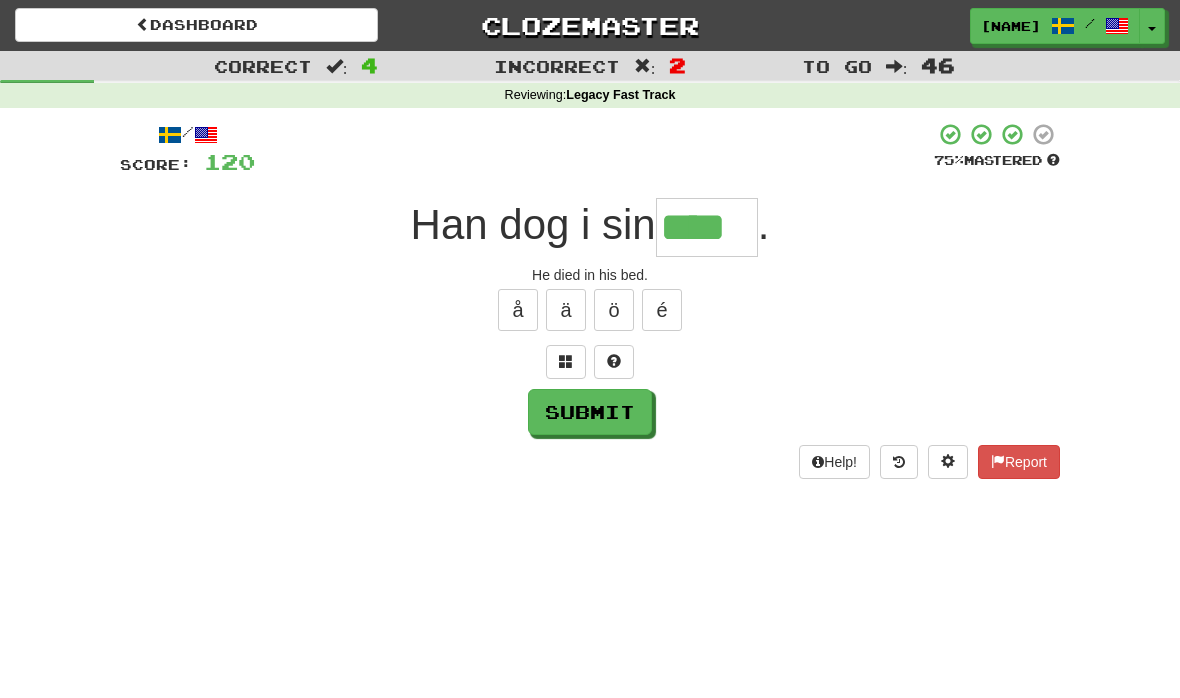 type on "****" 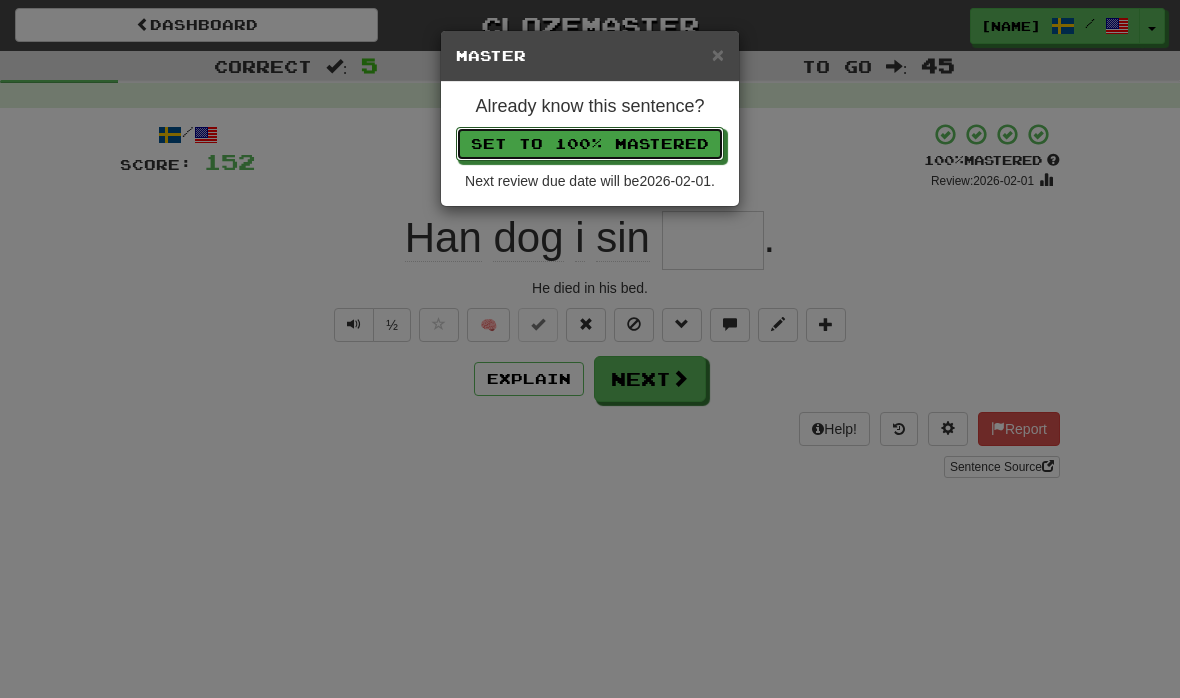 click on "Set to 100% Mastered" at bounding box center (590, 144) 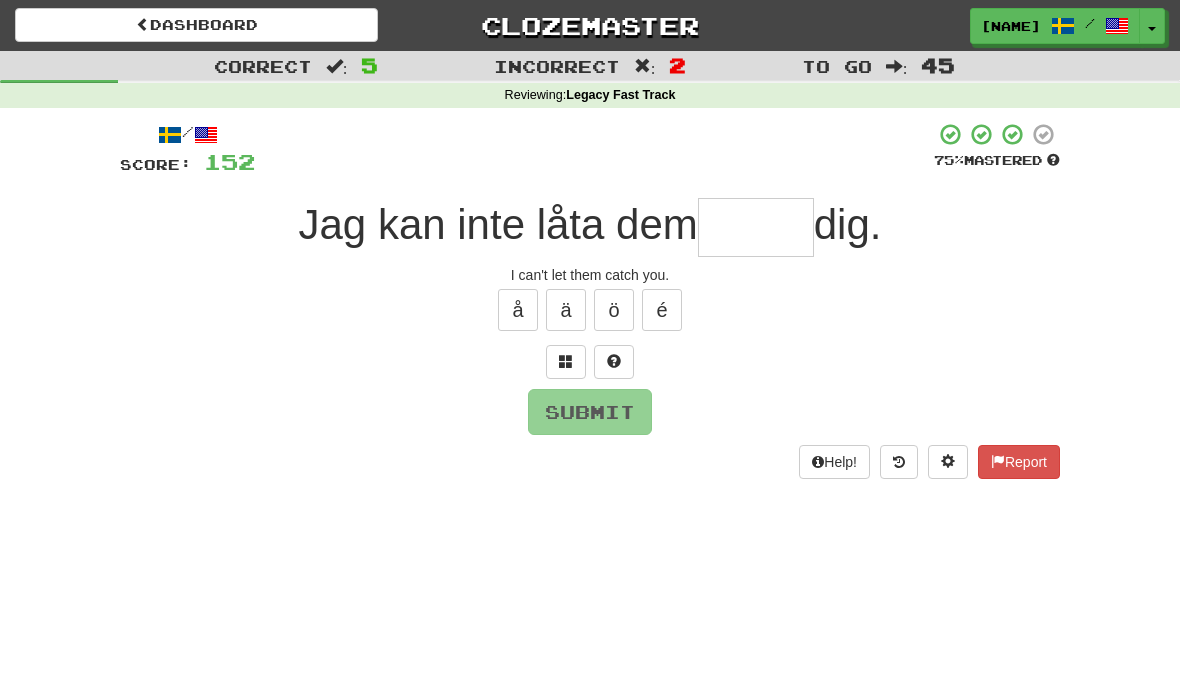 type on "*" 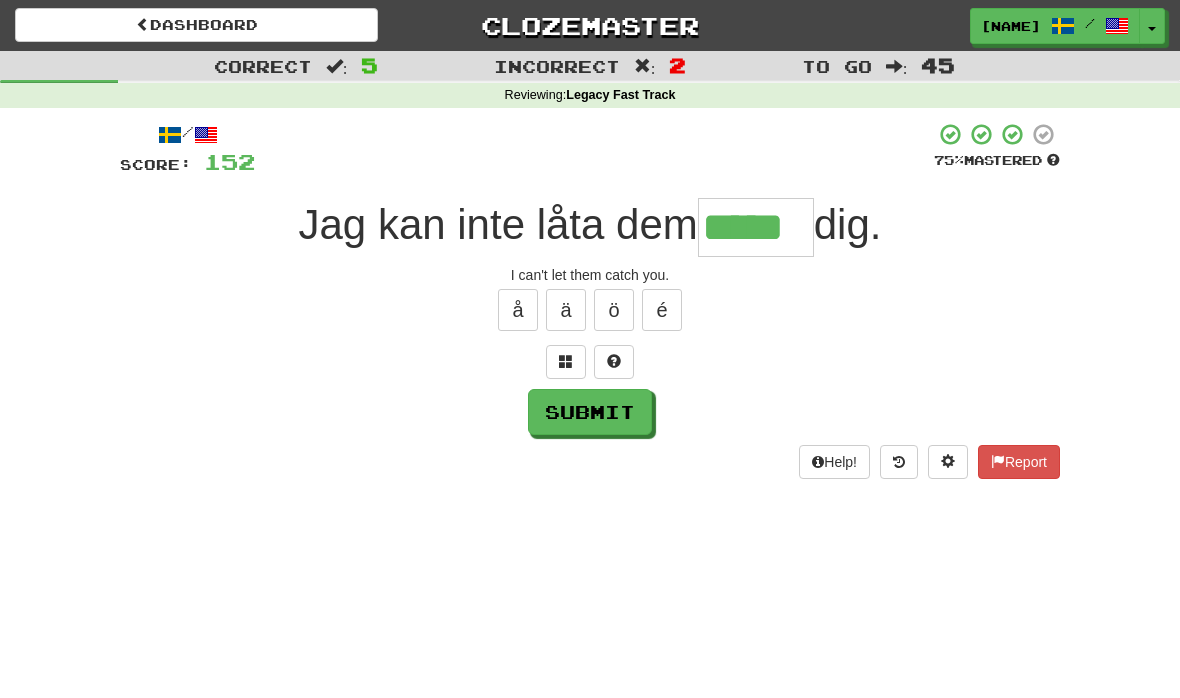 type on "*****" 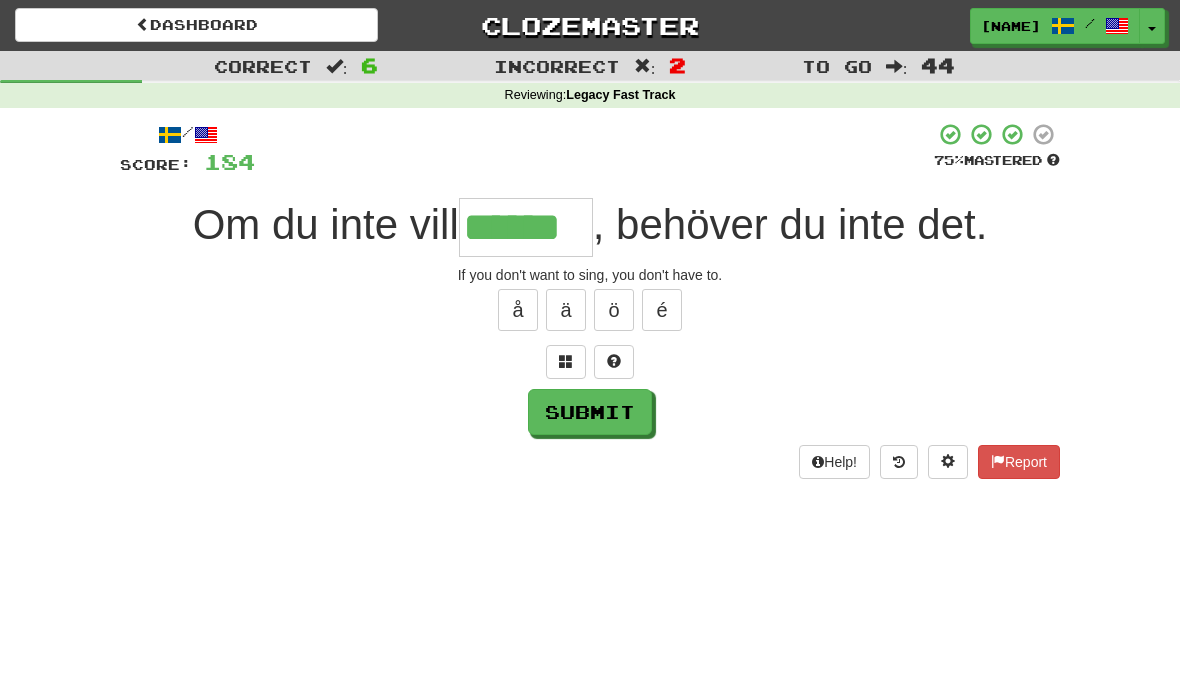 type on "******" 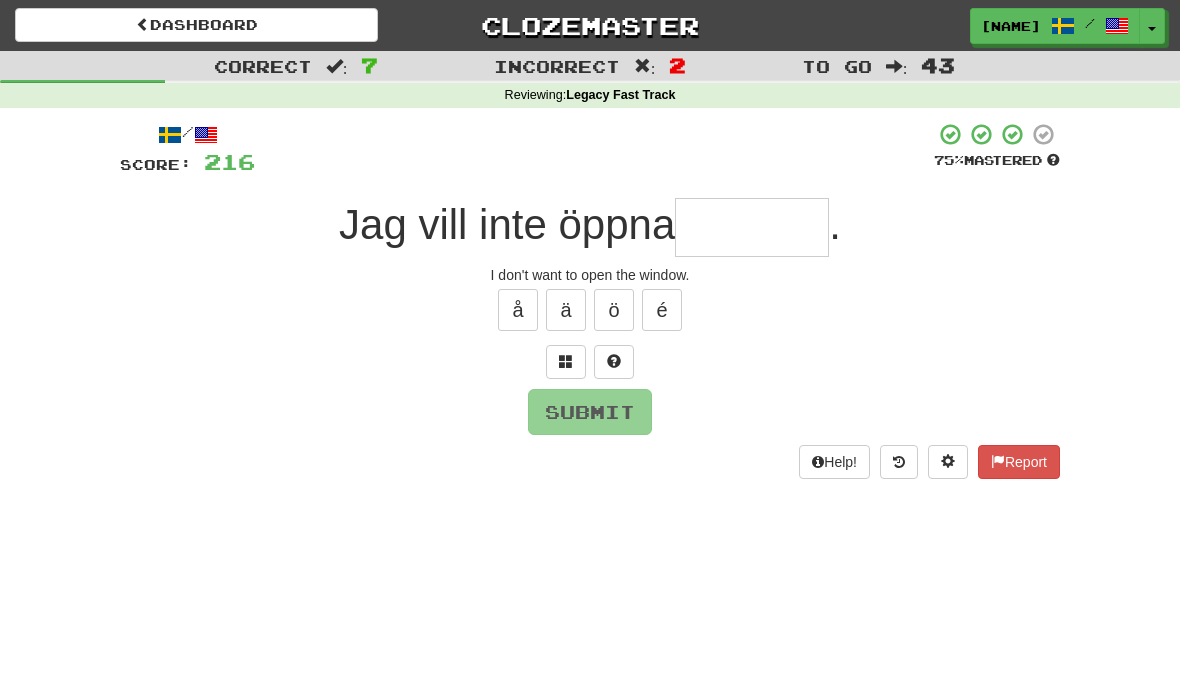 type on "*" 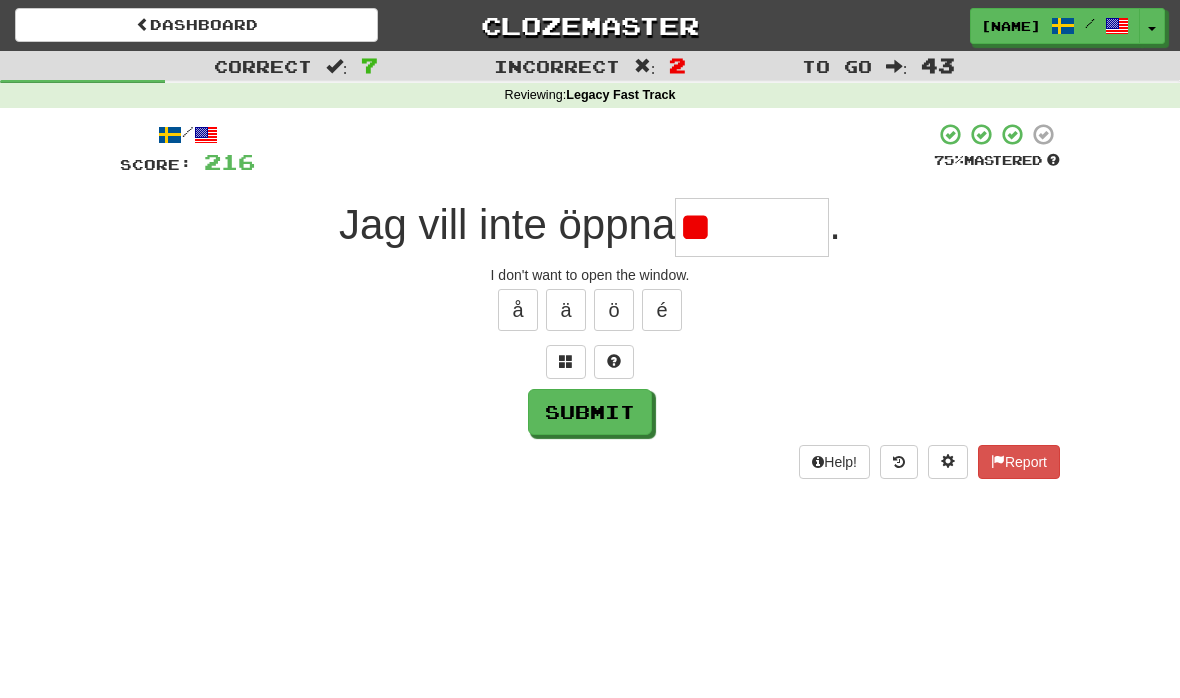 type on "*" 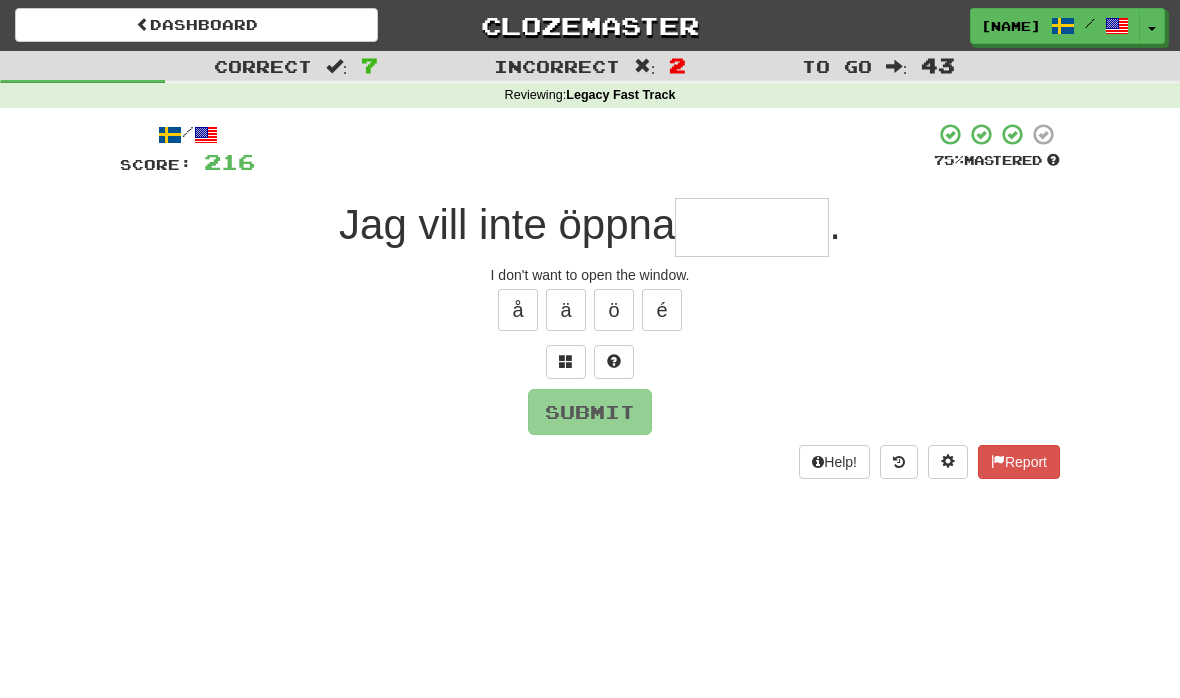 type on "*" 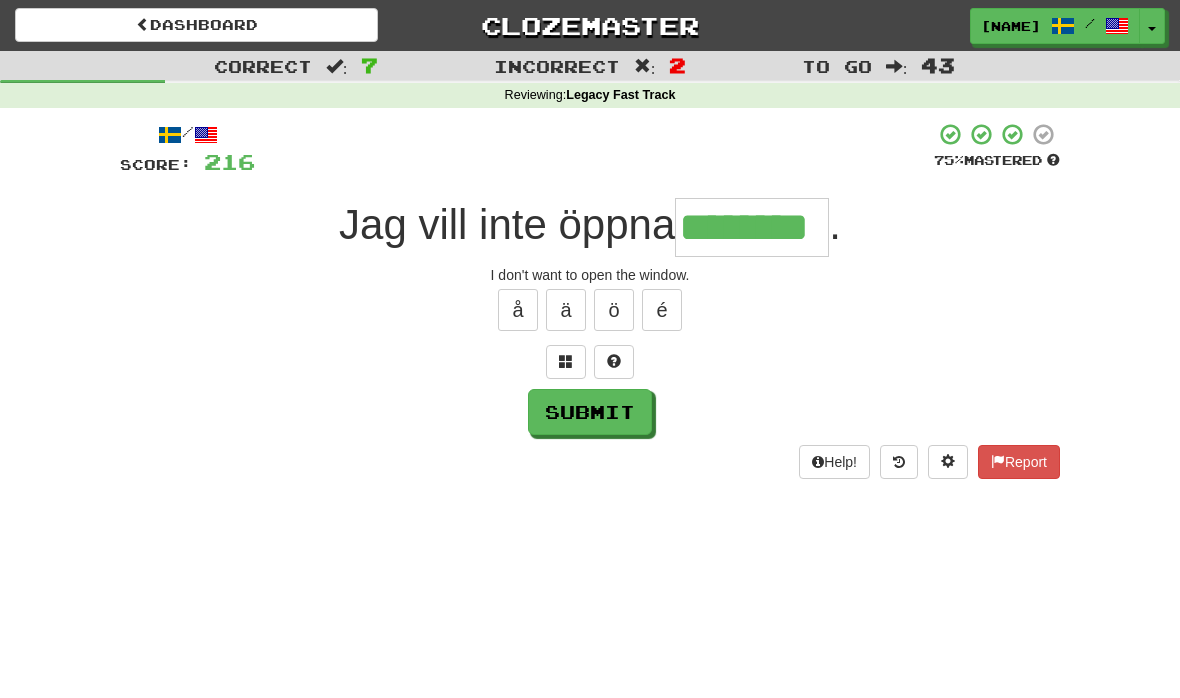 type on "********" 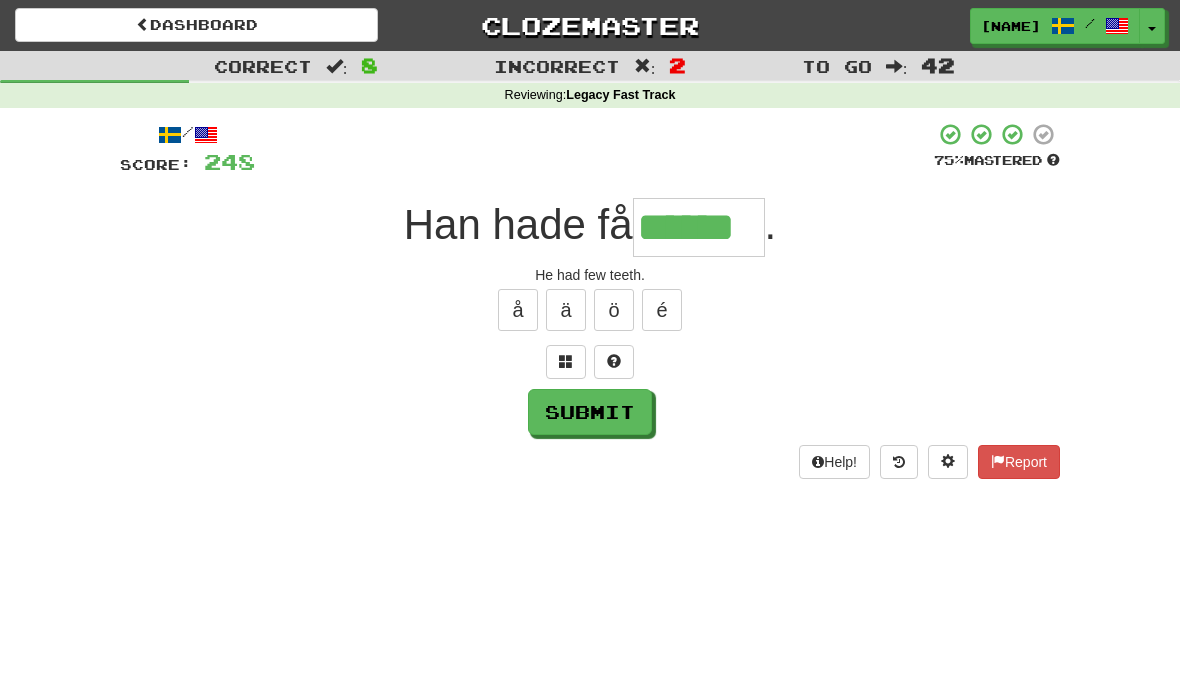 type on "******" 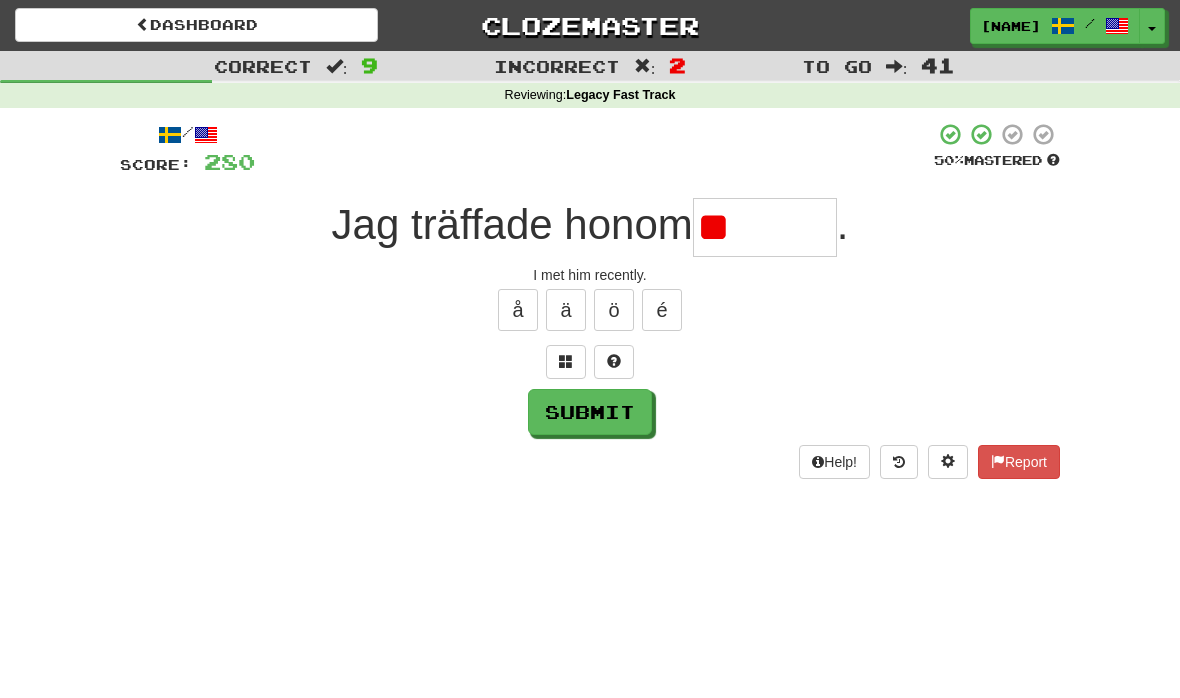 type on "*" 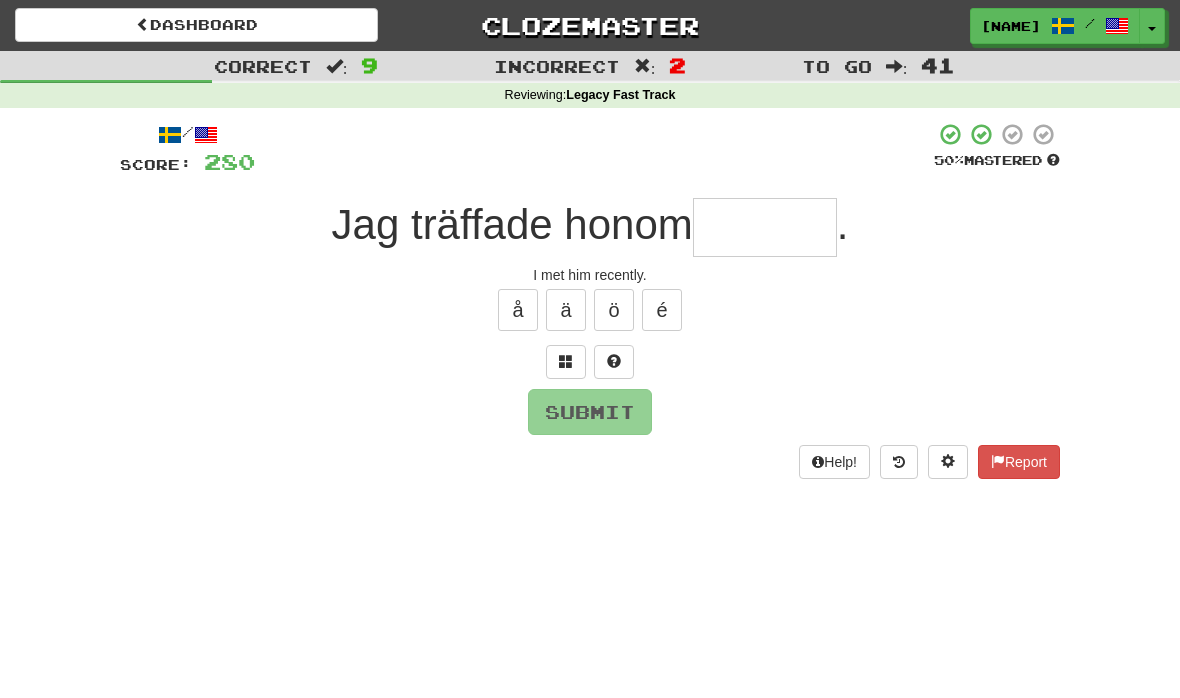 type on "*******" 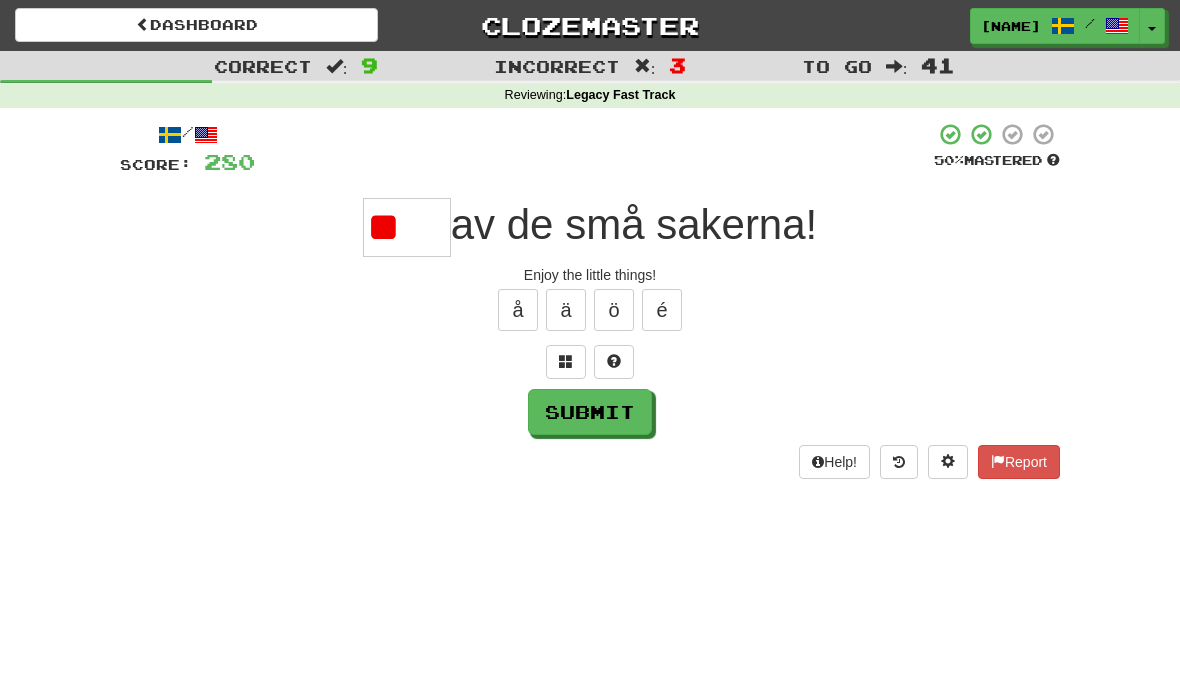 type on "*" 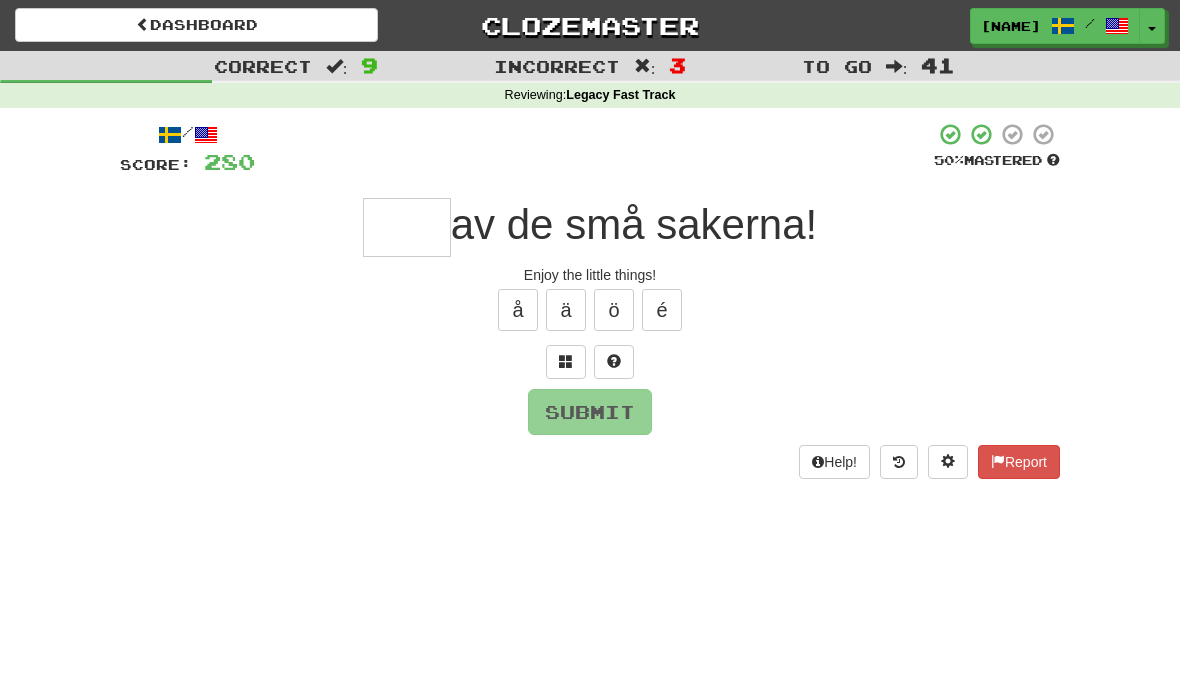 type on "*" 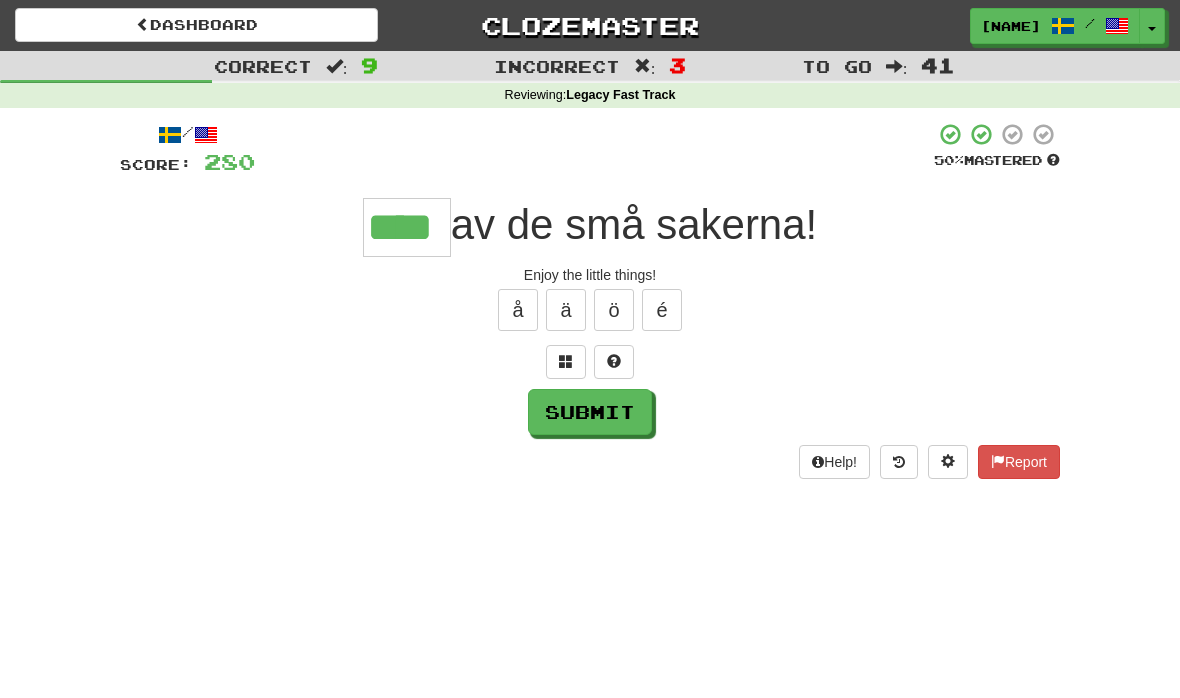 type on "****" 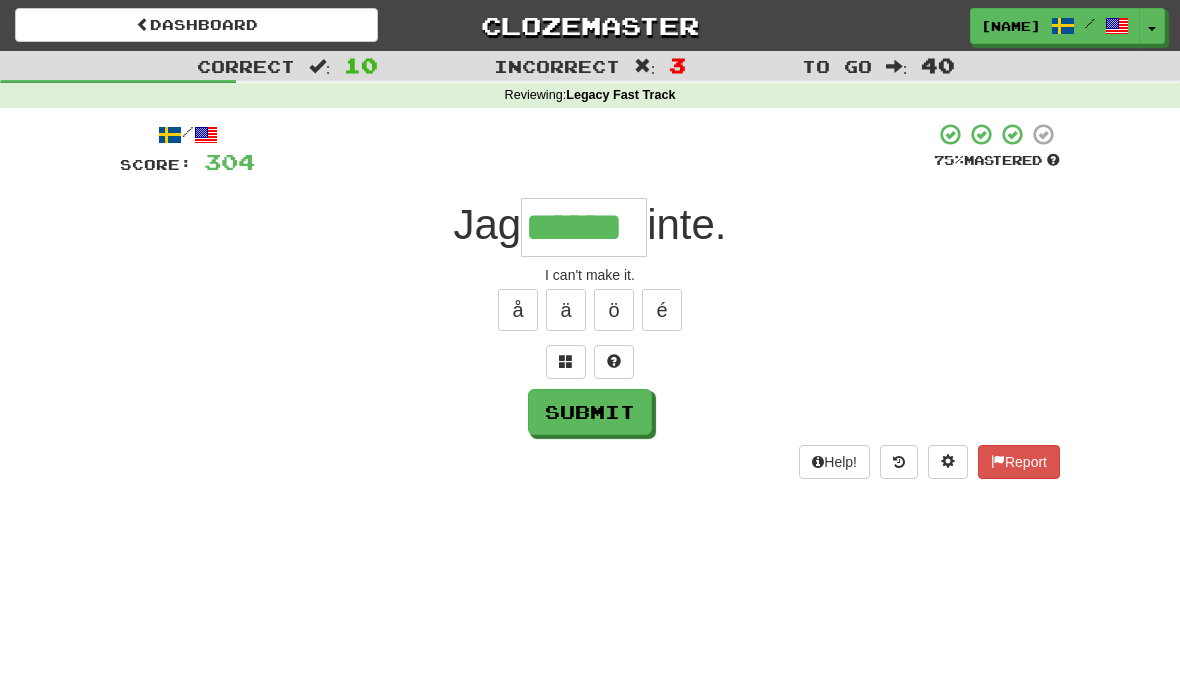 type on "******" 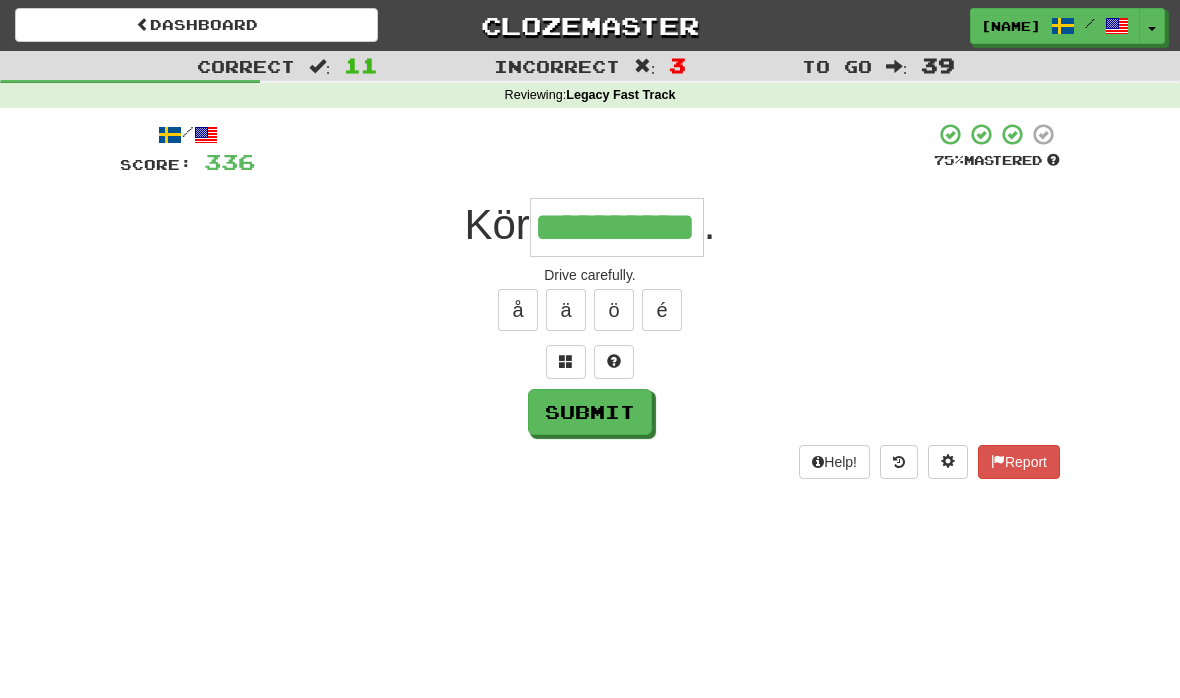 type on "**********" 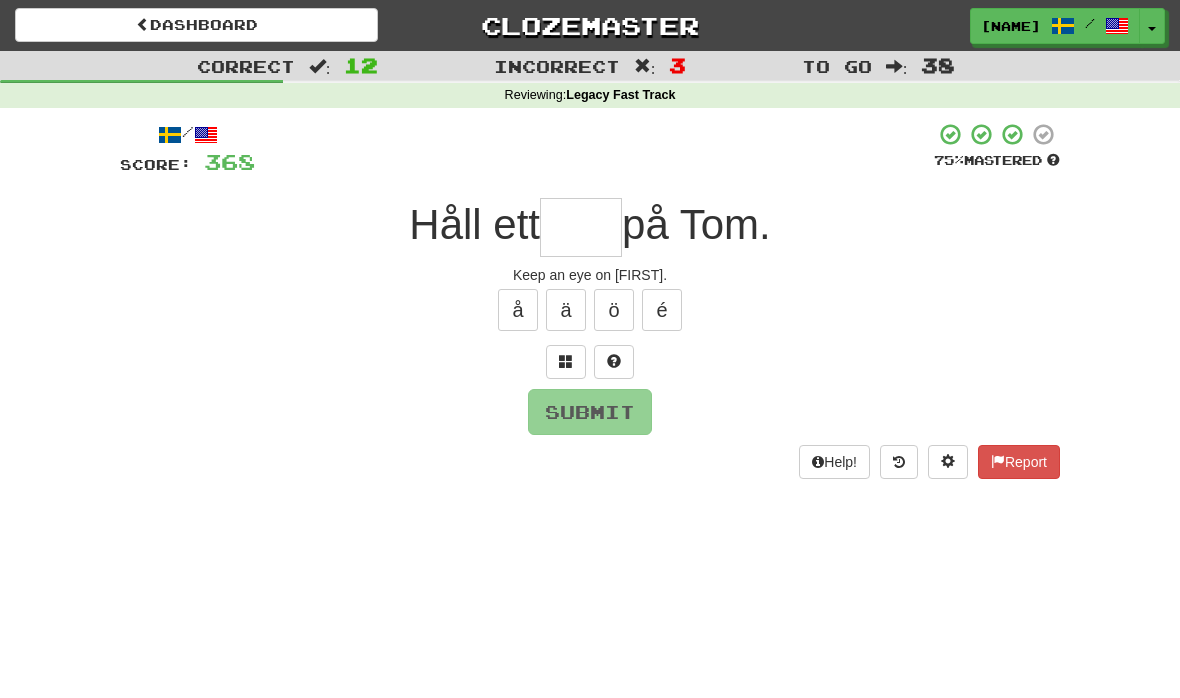 type on "*" 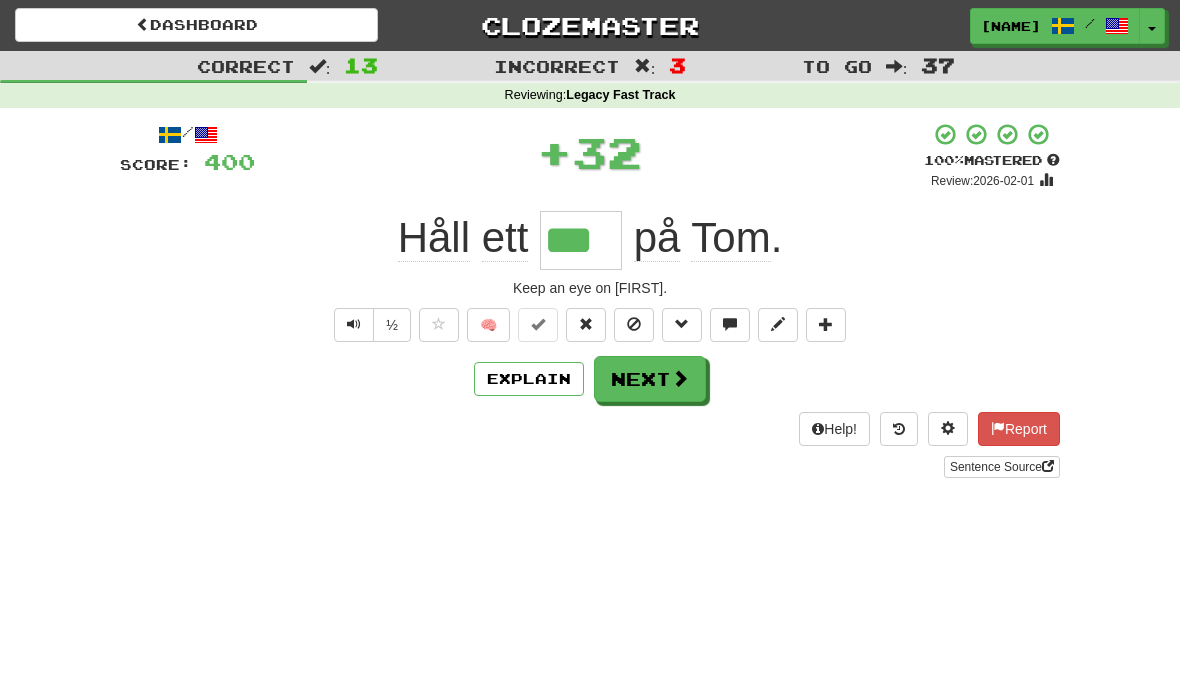 type on "***" 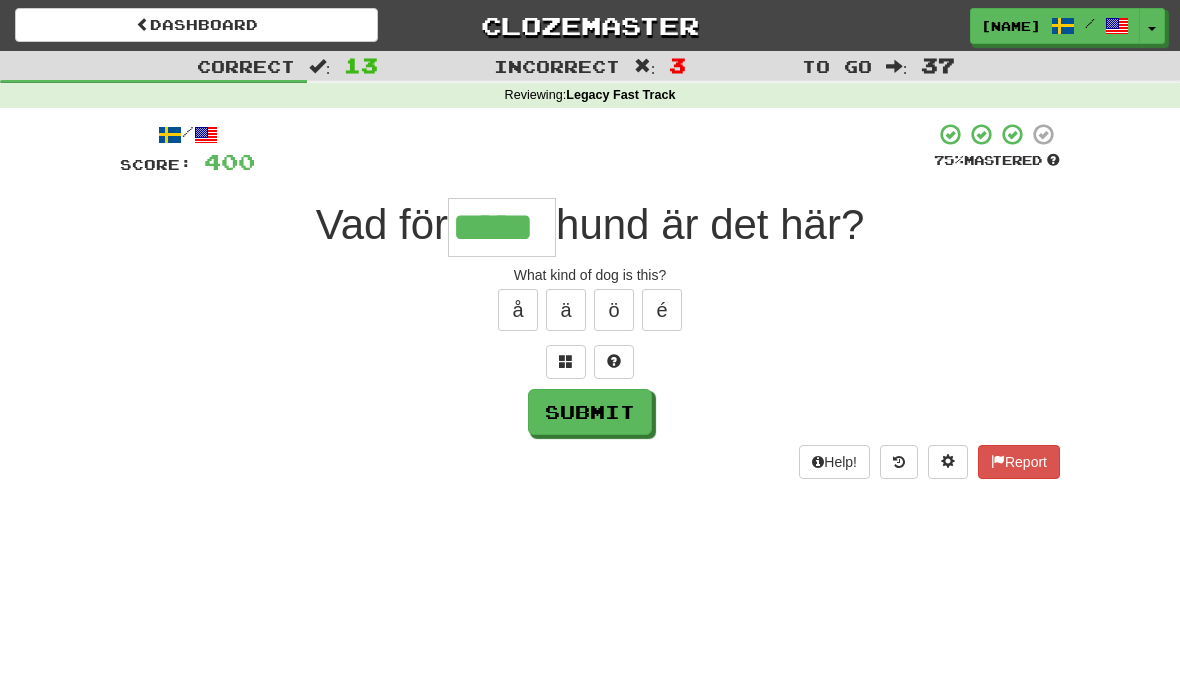 type on "*****" 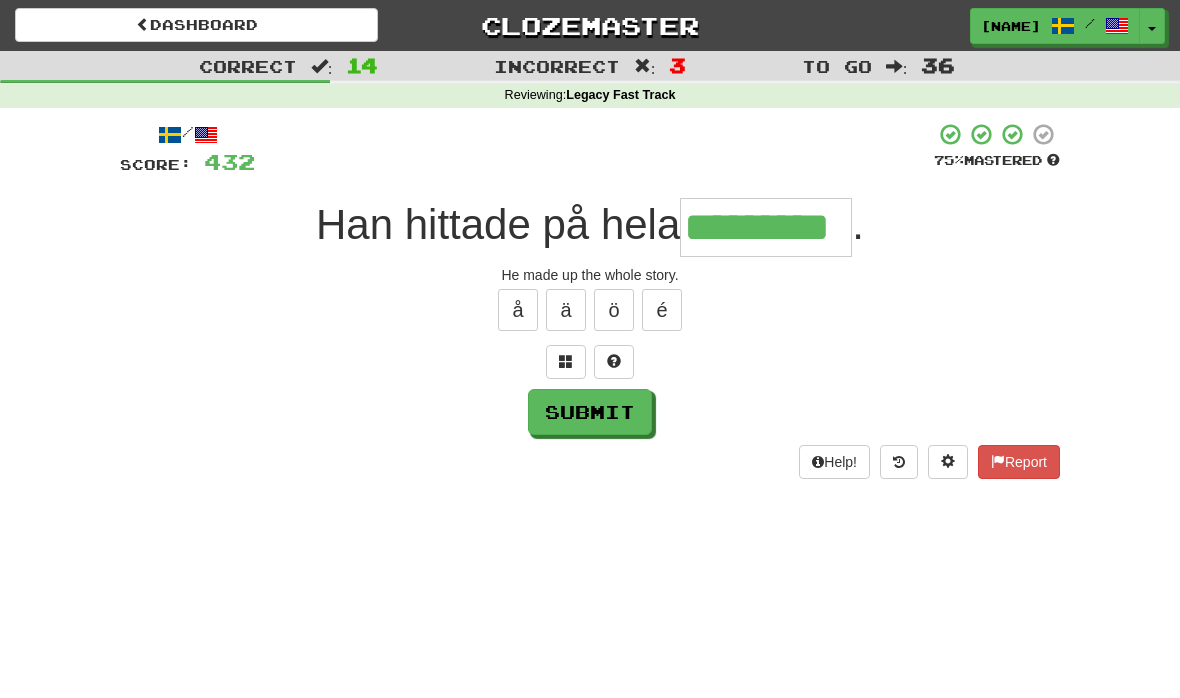 type on "*********" 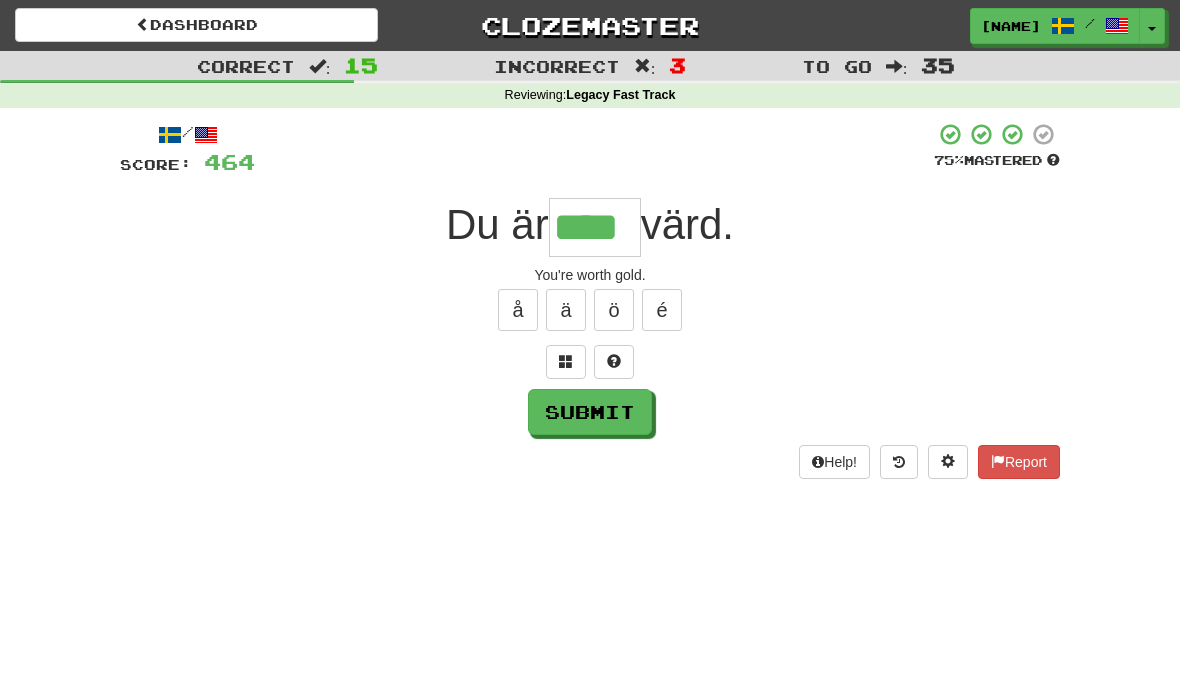 type on "****" 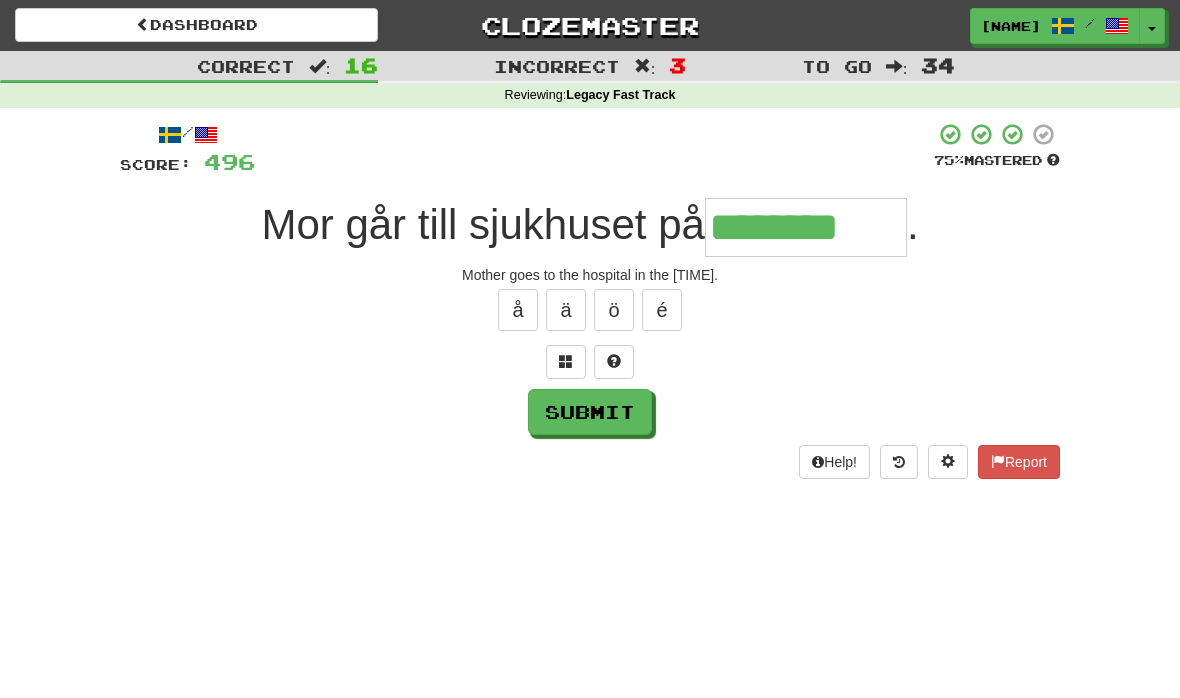 type on "********" 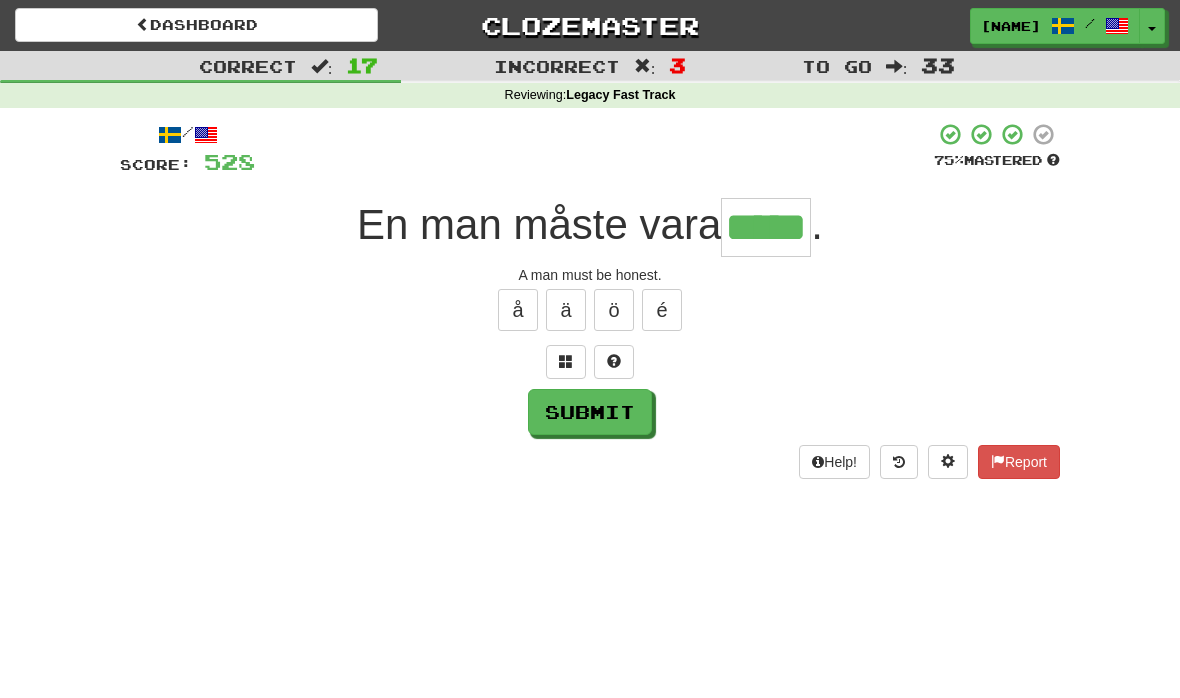 type on "*****" 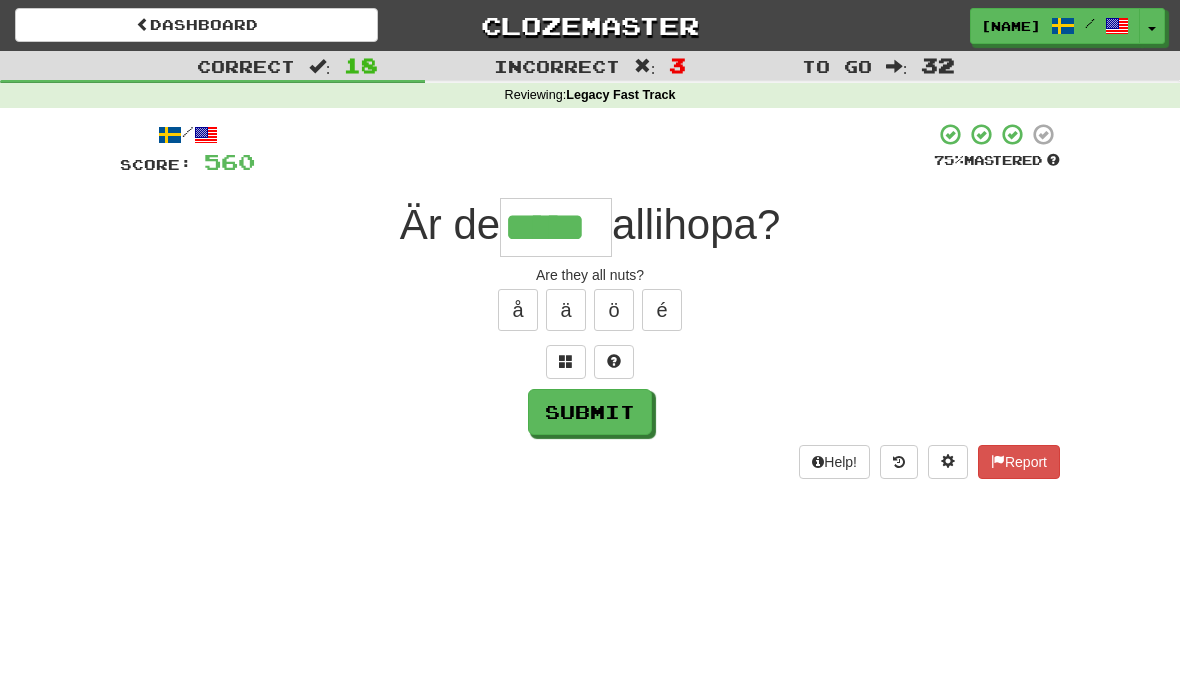 type on "*****" 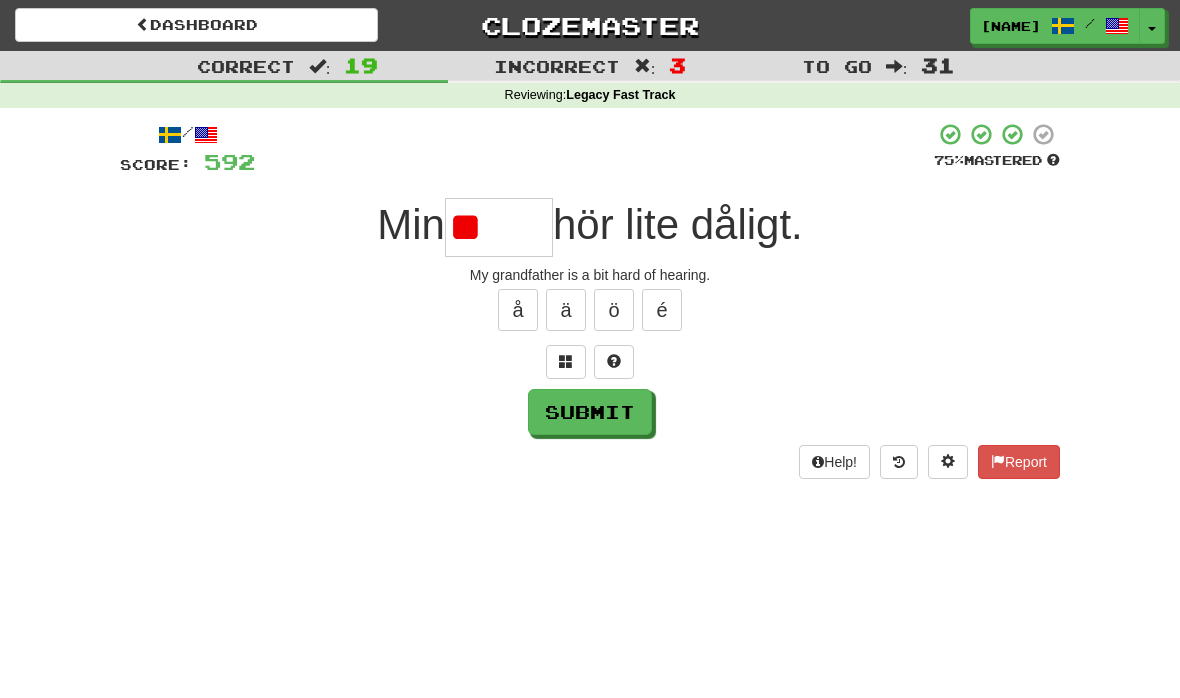 type on "*" 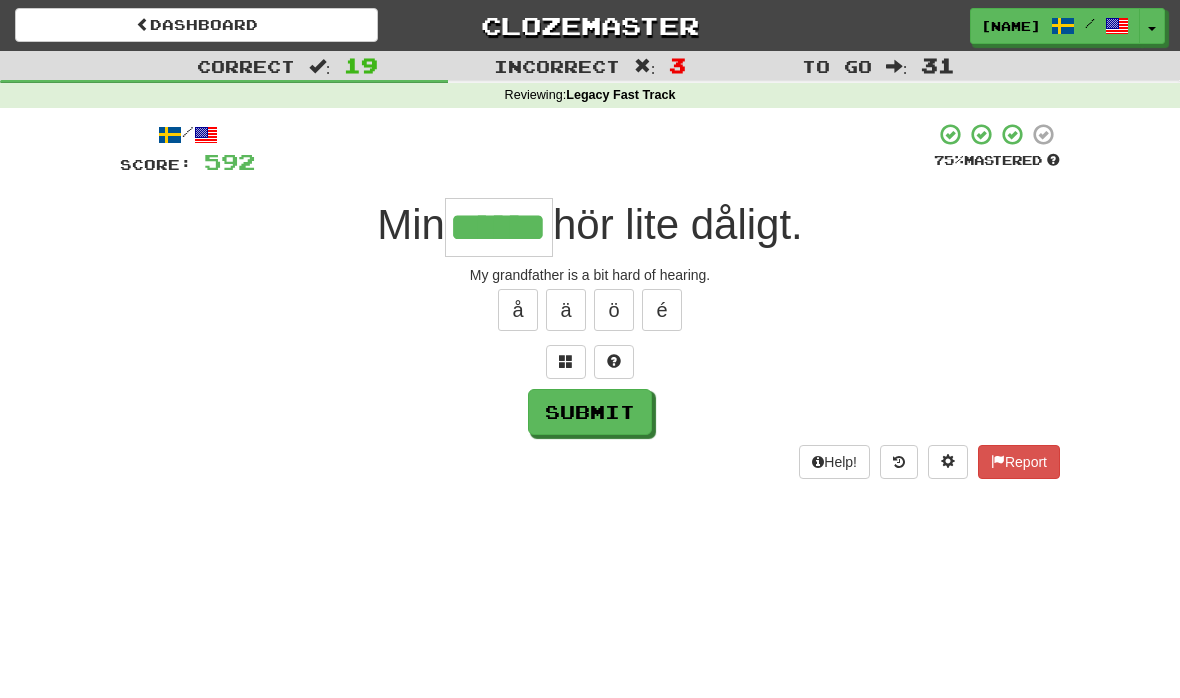 type on "******" 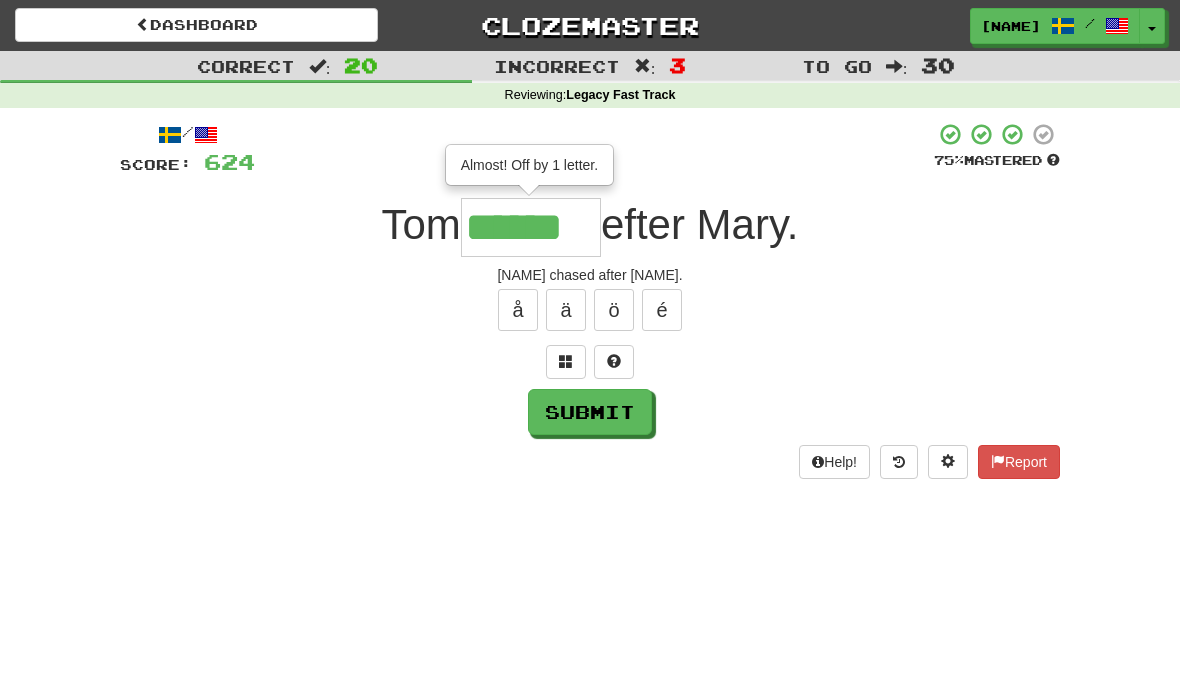 type on "******" 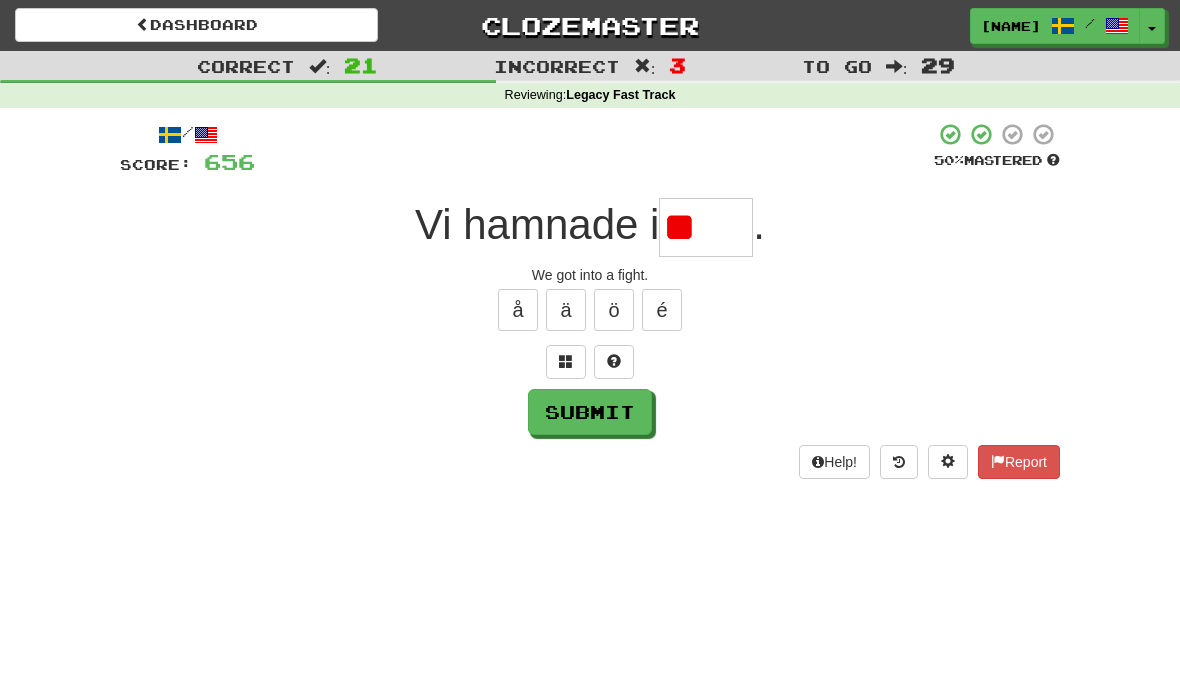 type on "*" 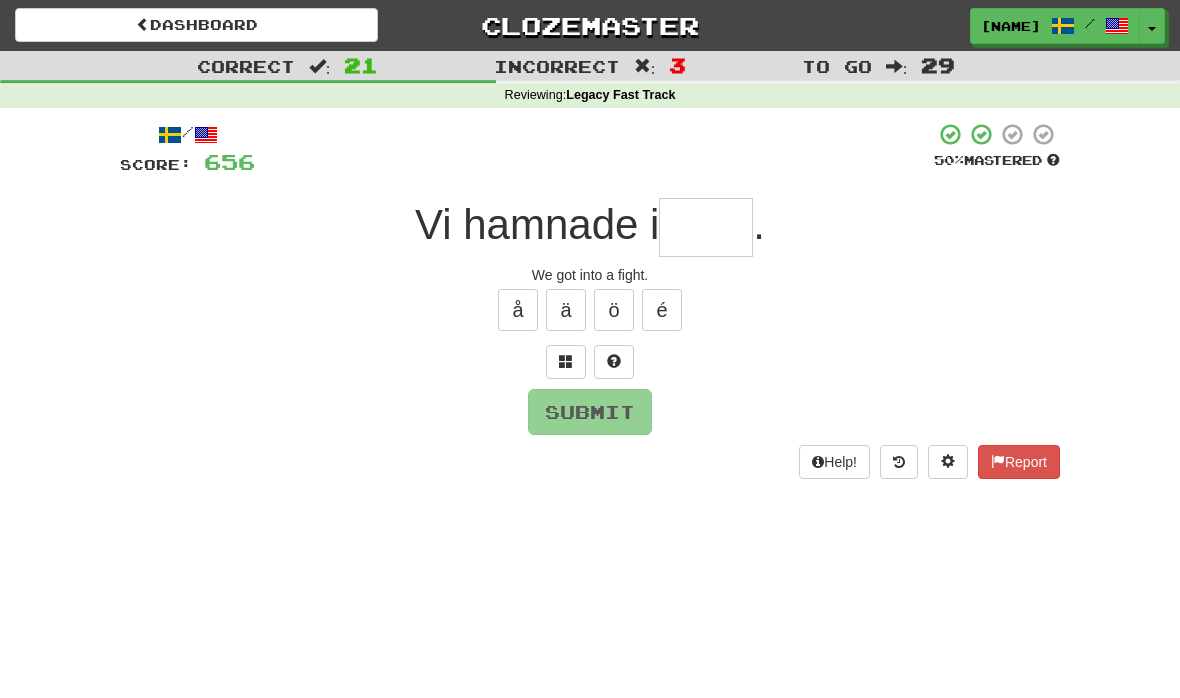 type on "*" 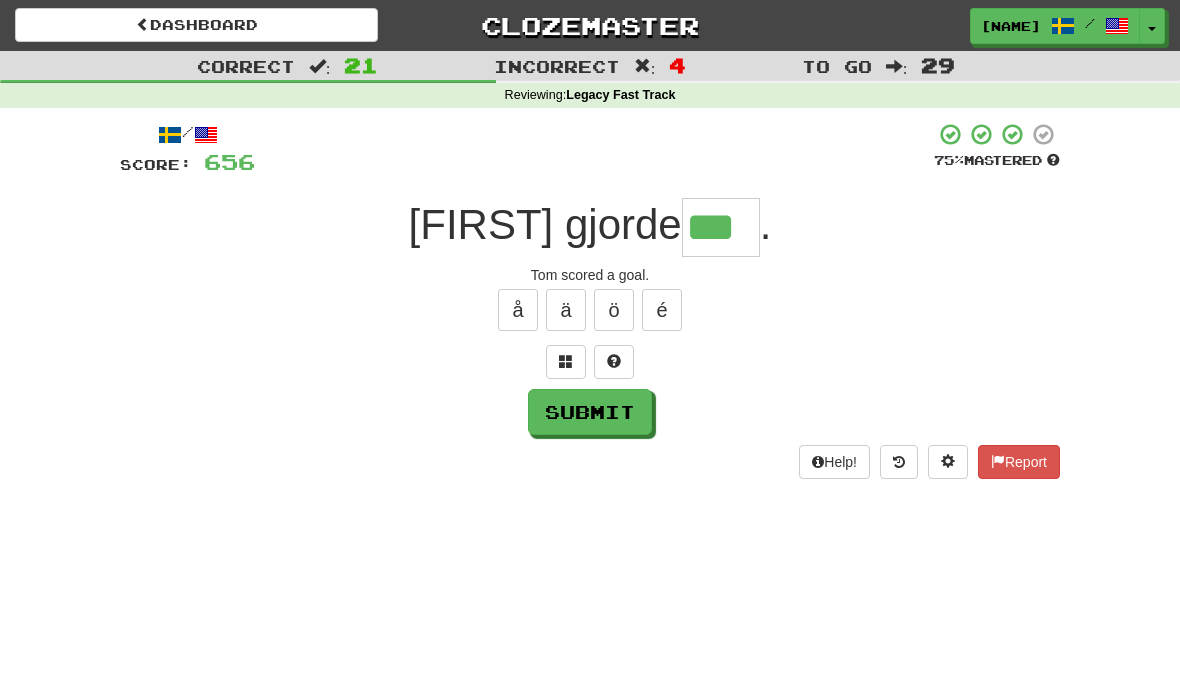 type on "***" 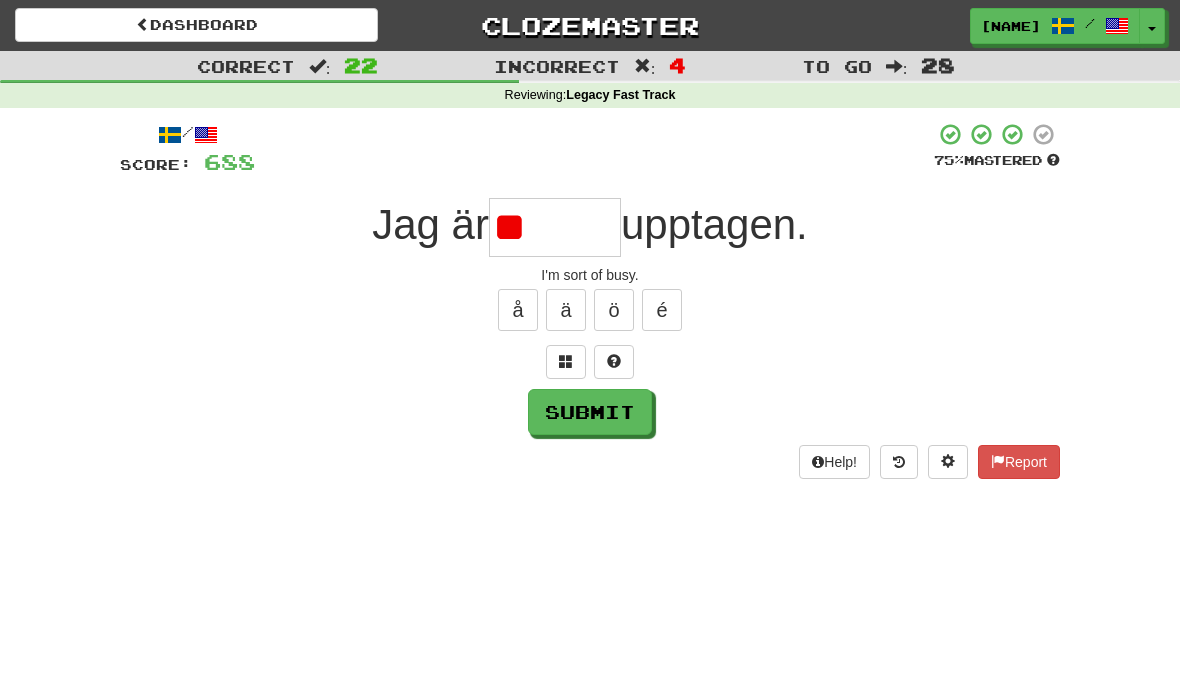 type on "*" 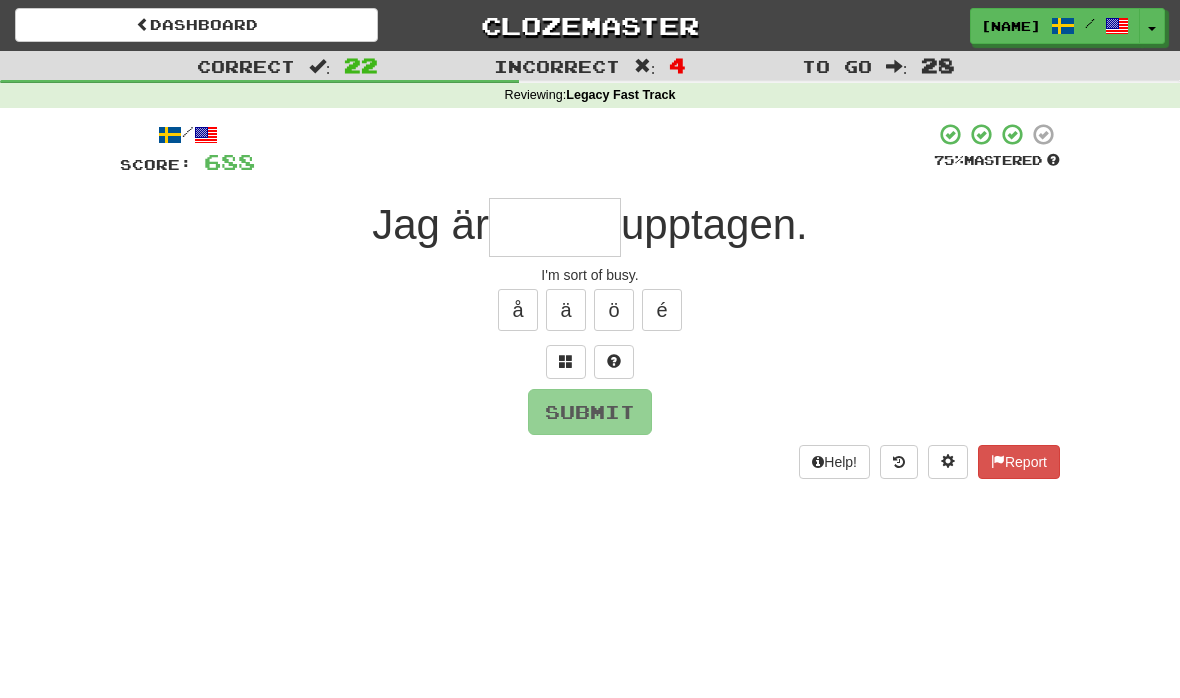 type on "******" 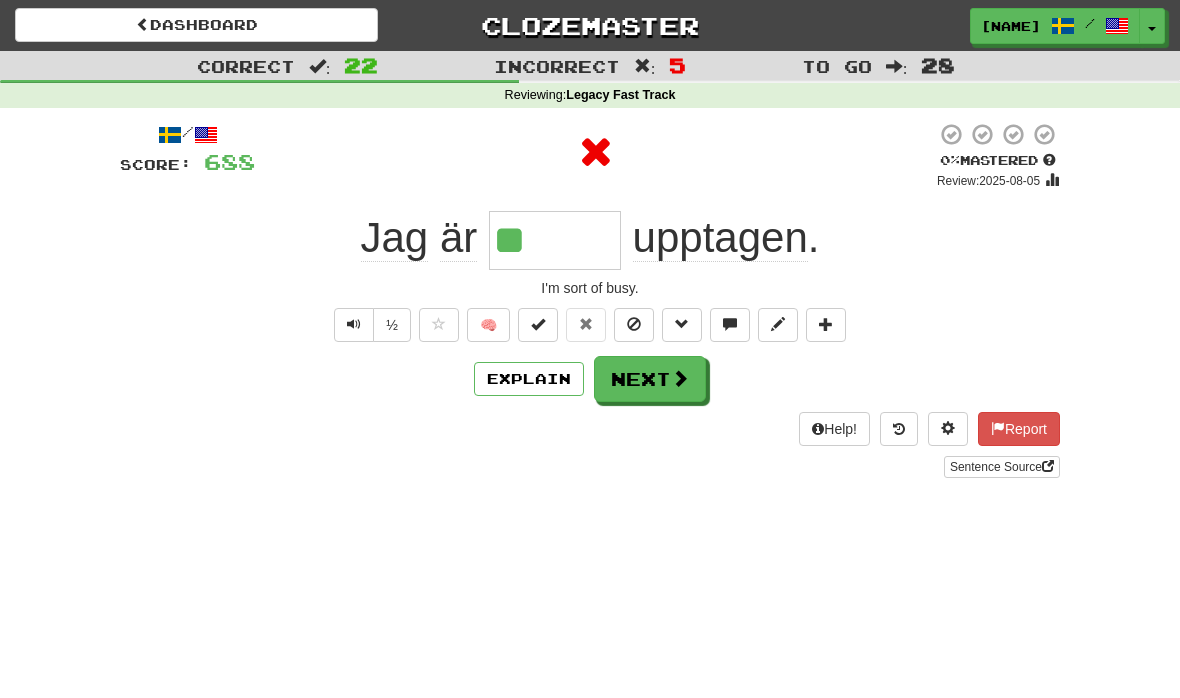 type on "***" 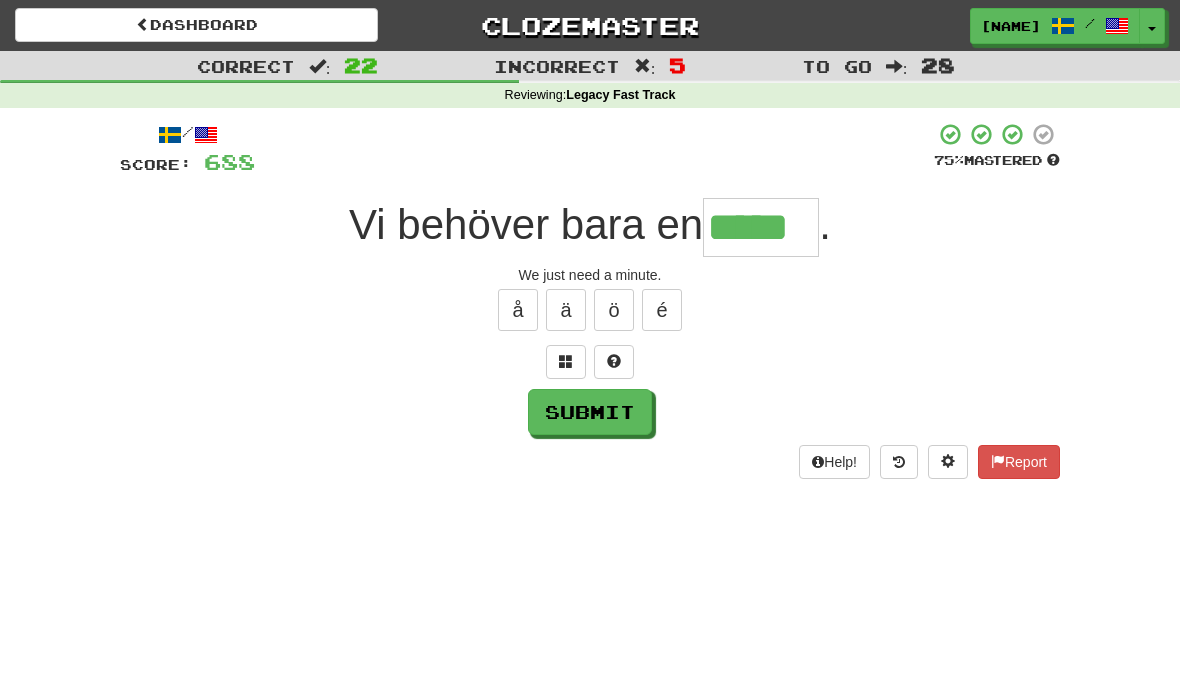 type on "*****" 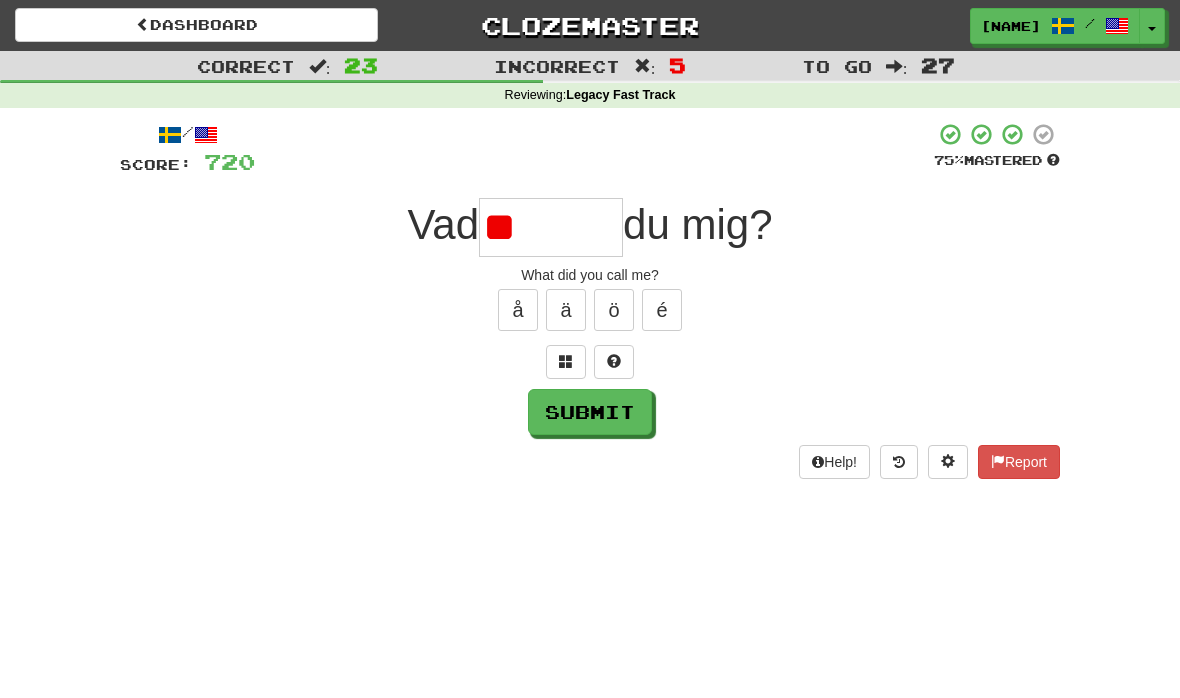 type on "*" 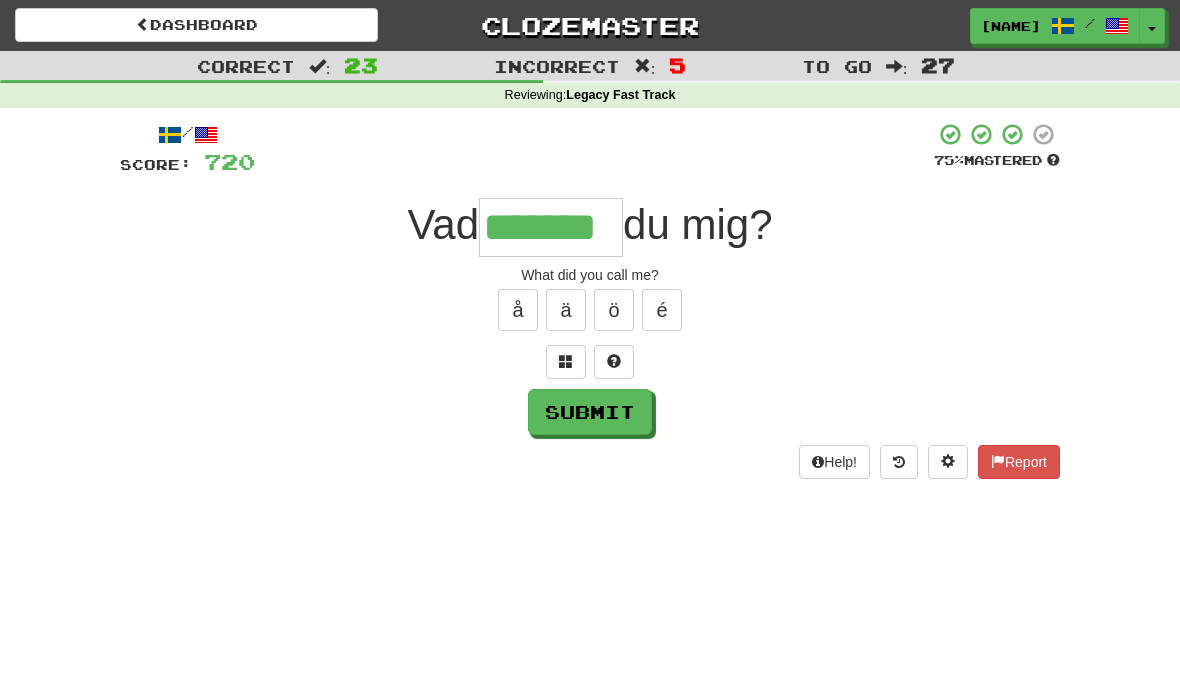 type on "*******" 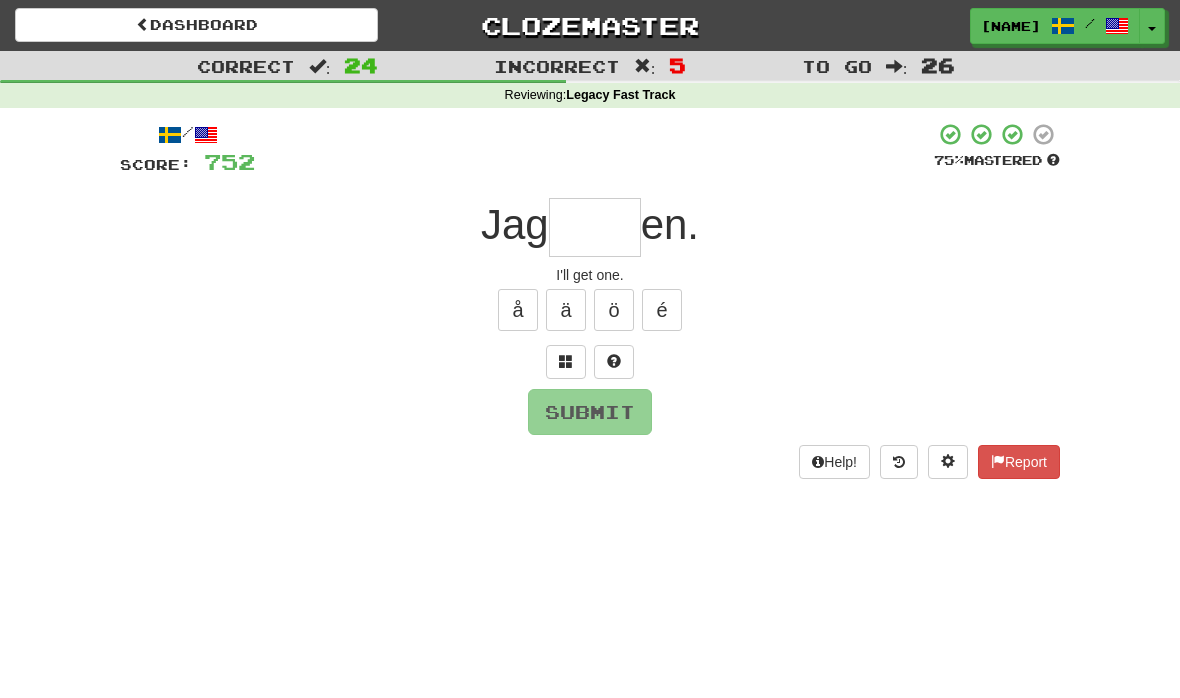 type on "*" 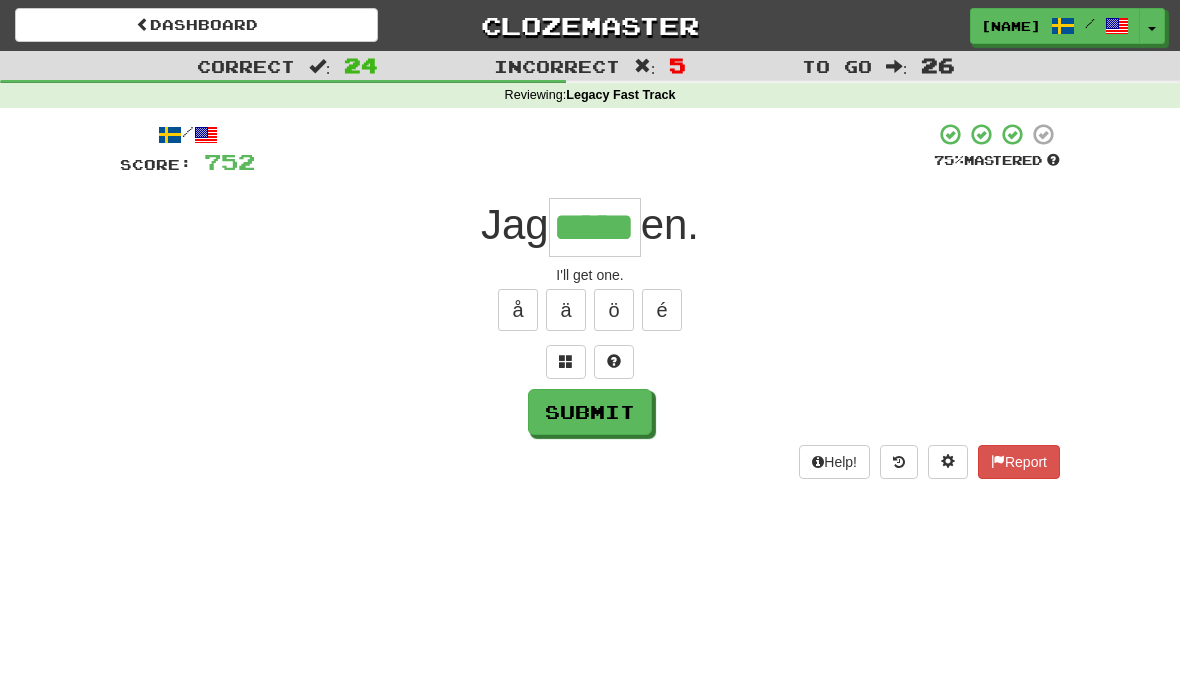 type on "*****" 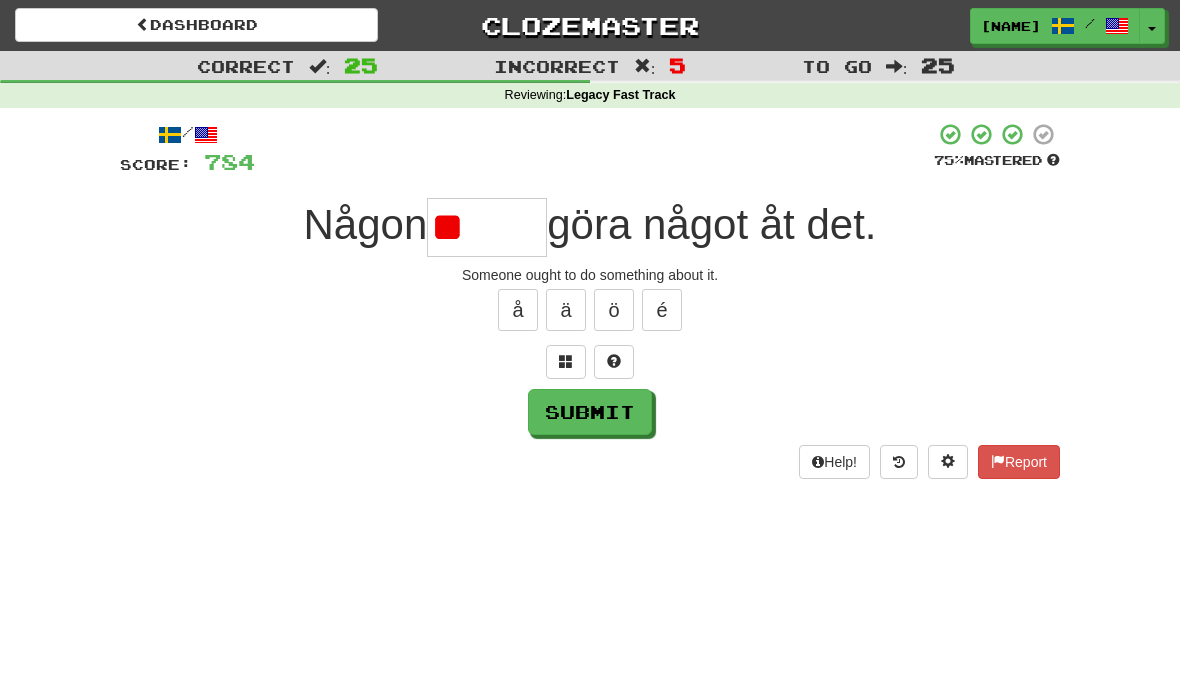 type on "*" 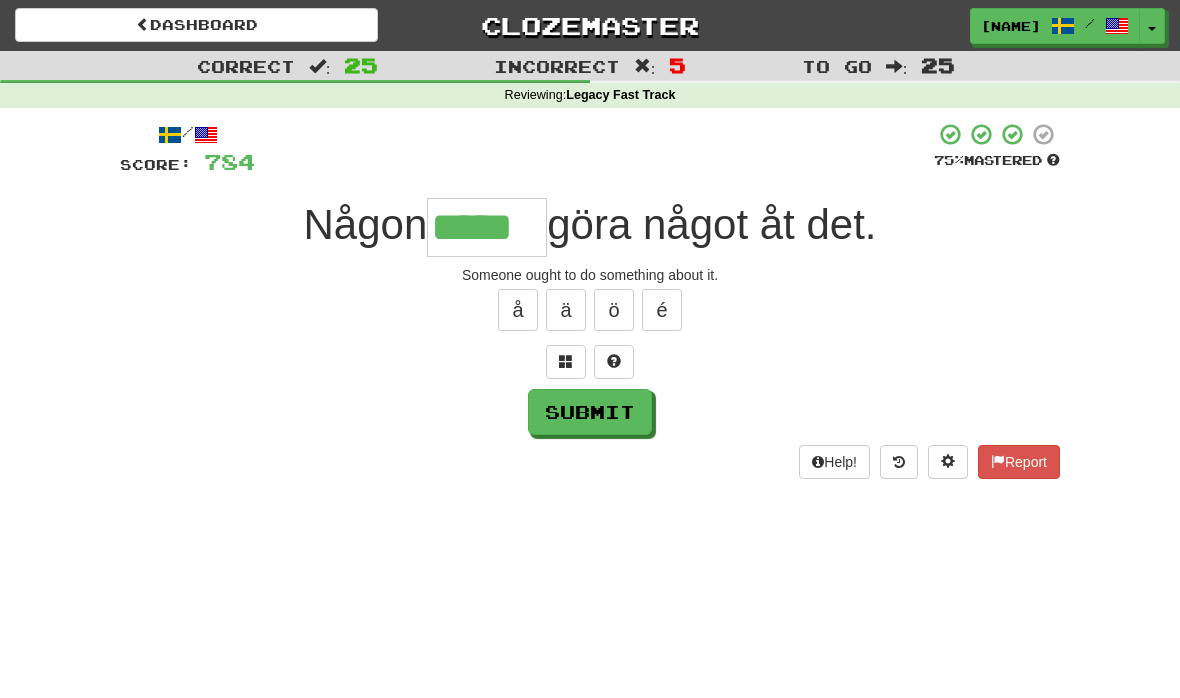 type on "*****" 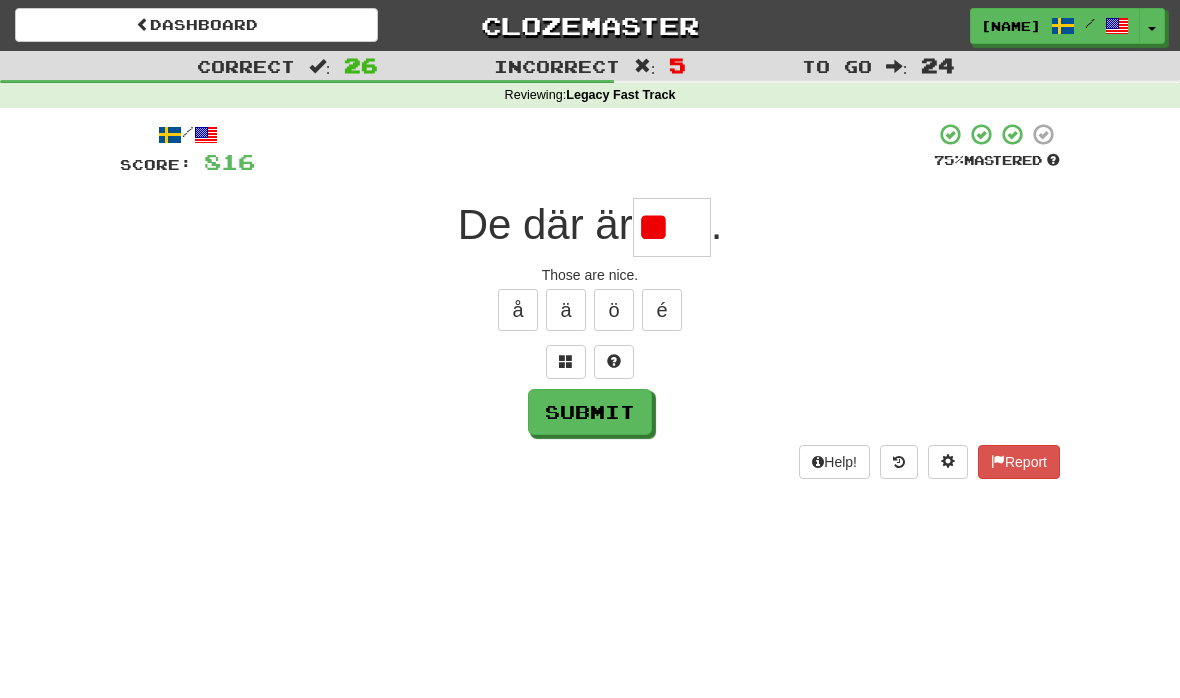 type on "*" 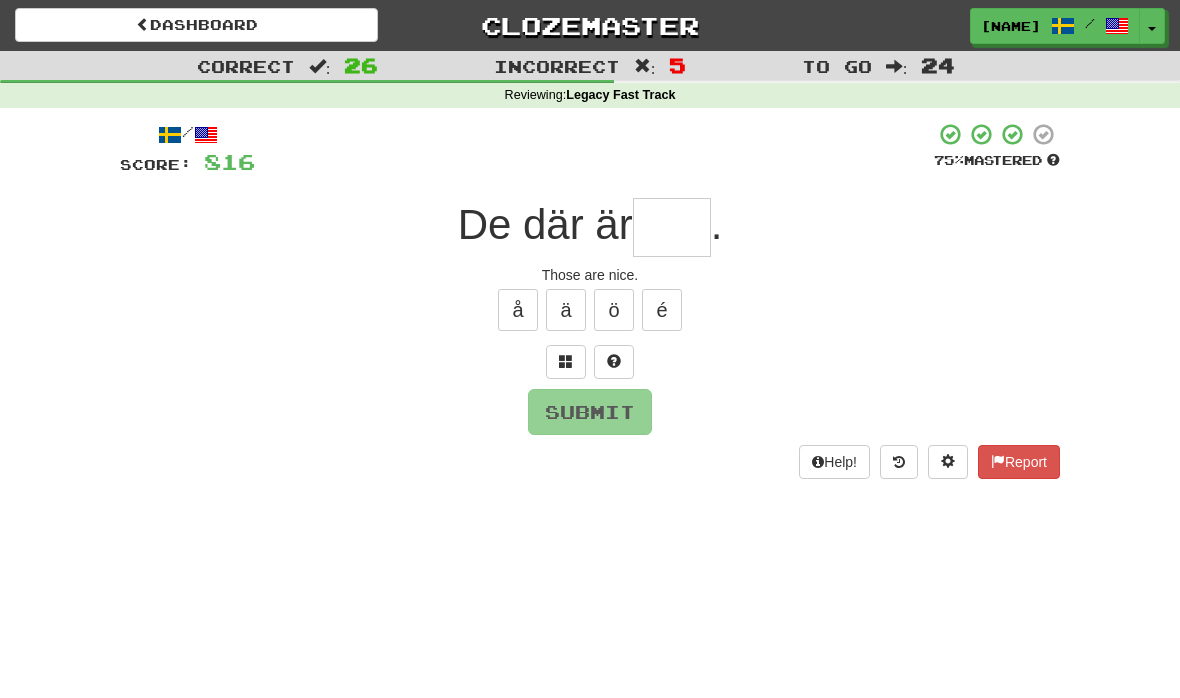 type on "*" 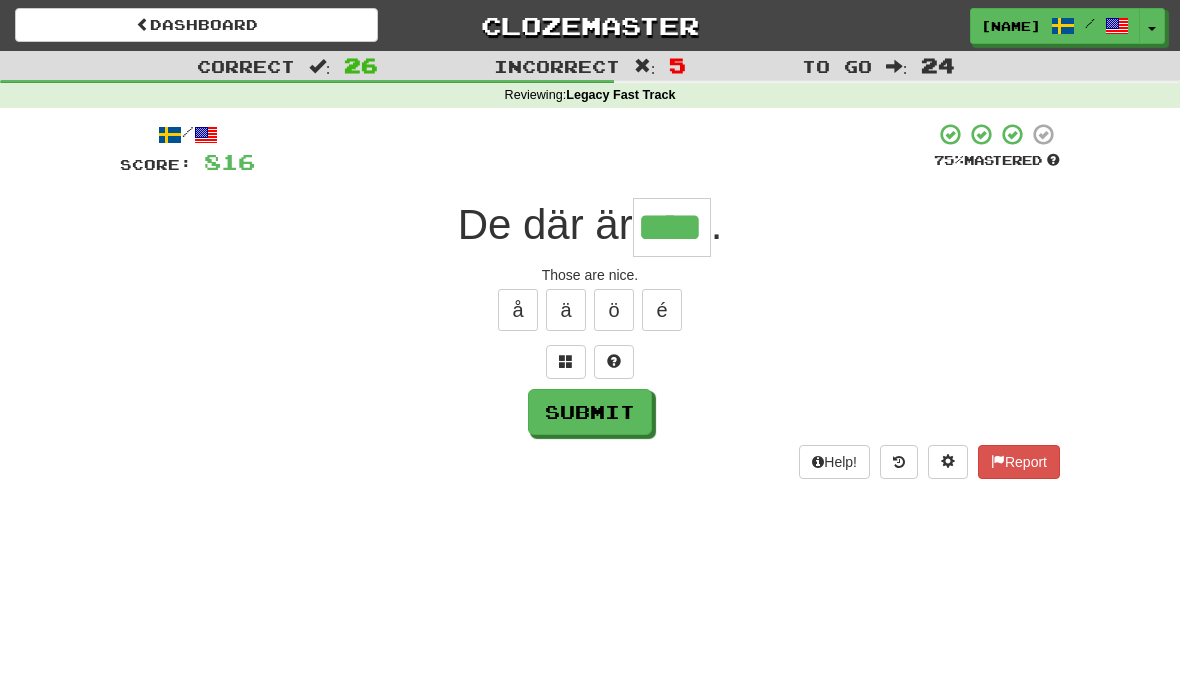type on "****" 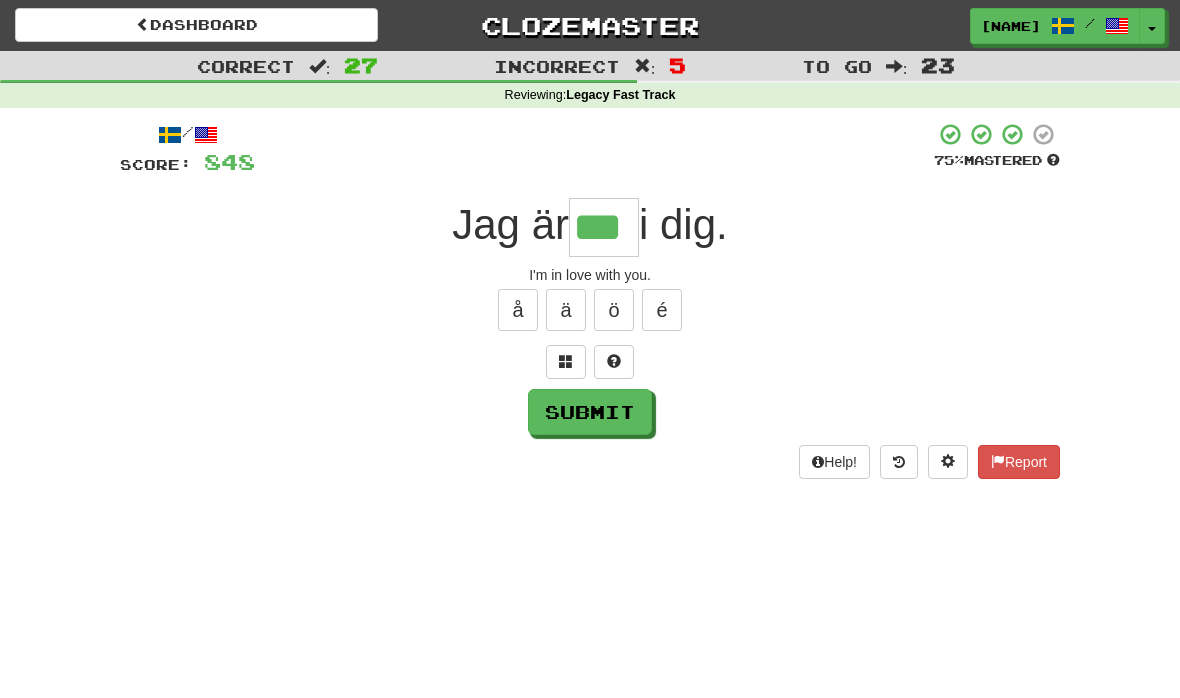 type on "***" 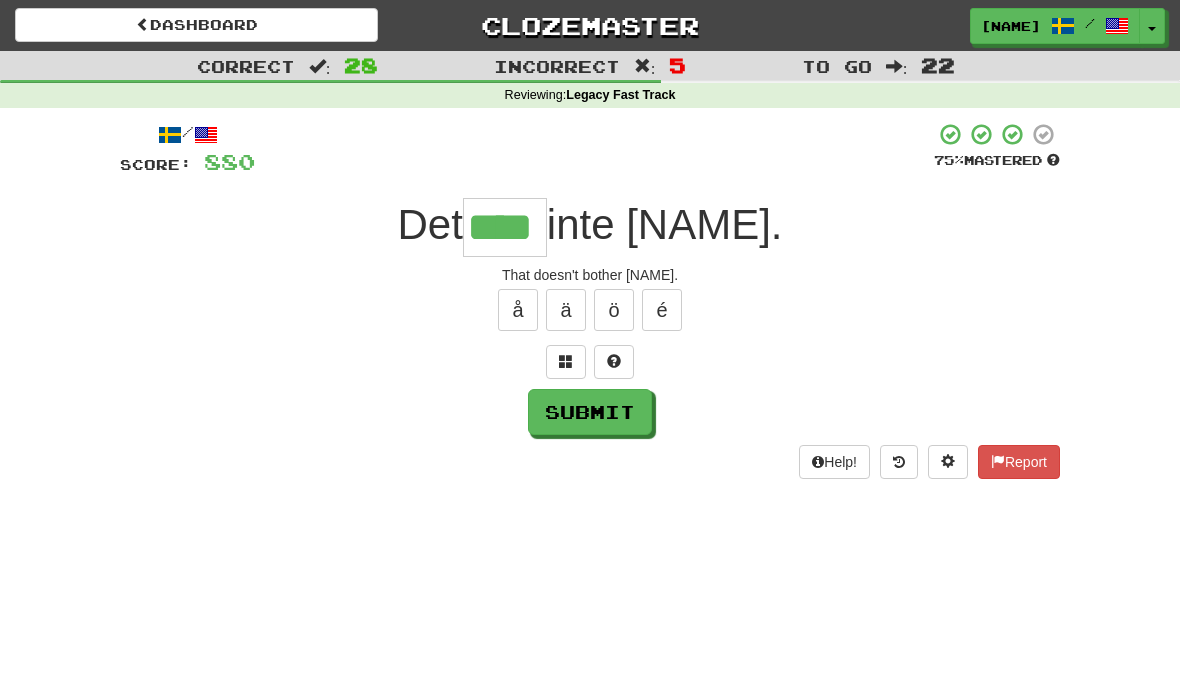 type on "****" 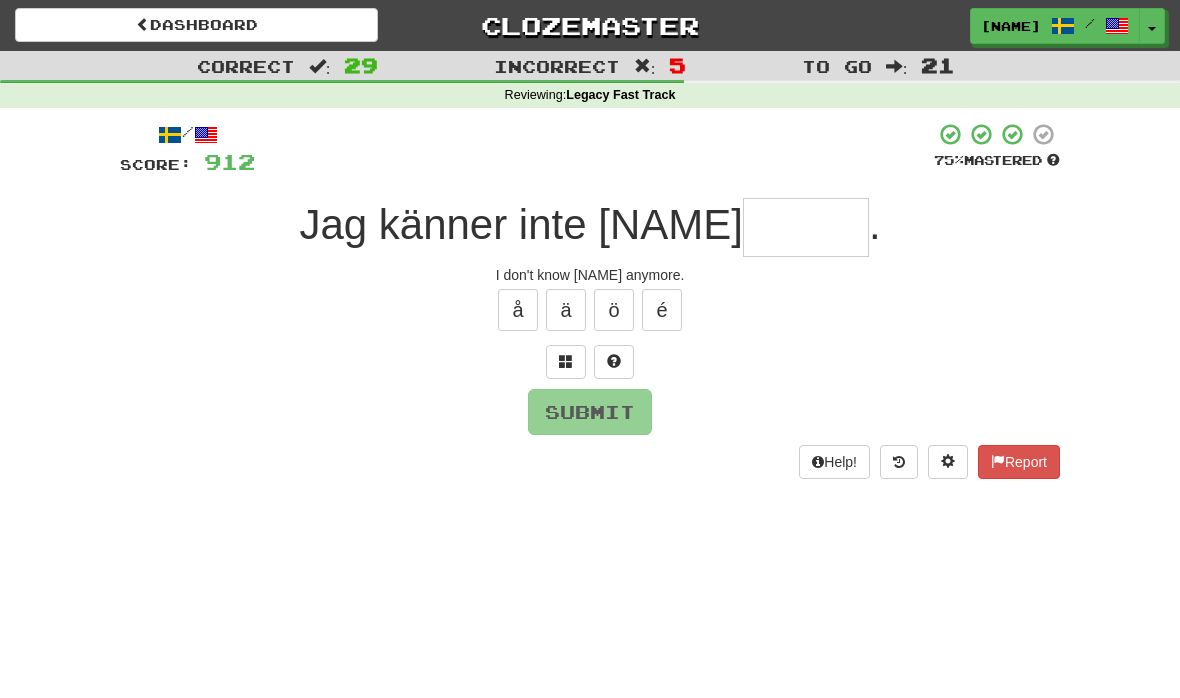 type on "******" 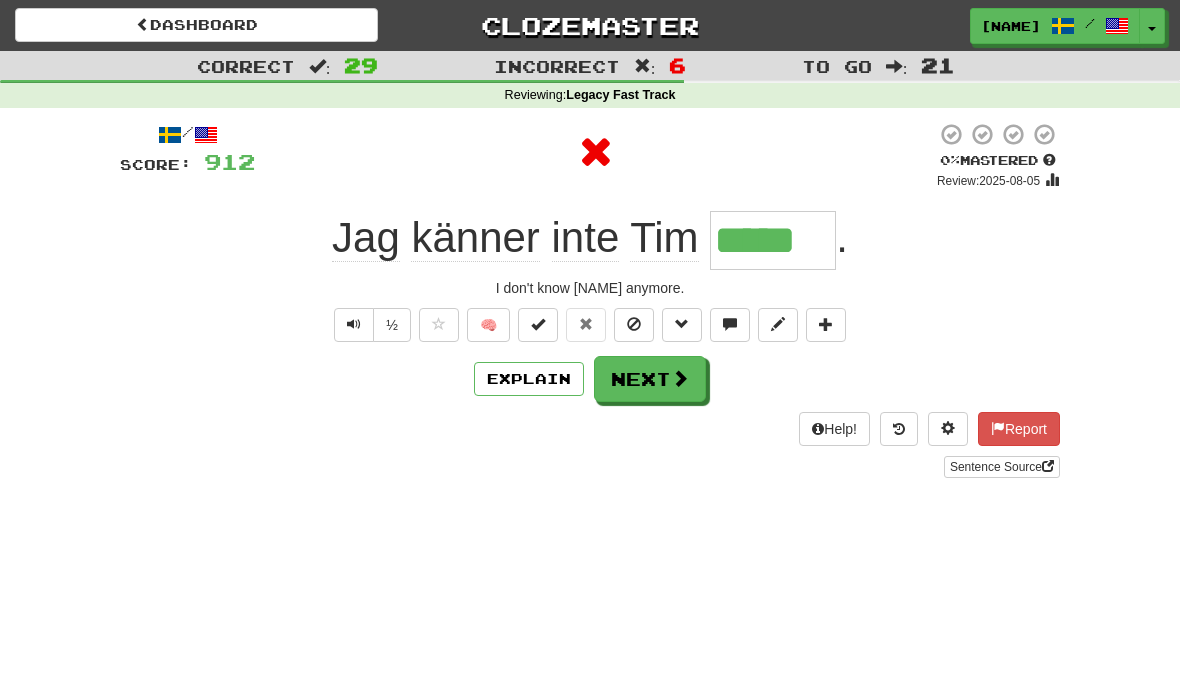 type on "******" 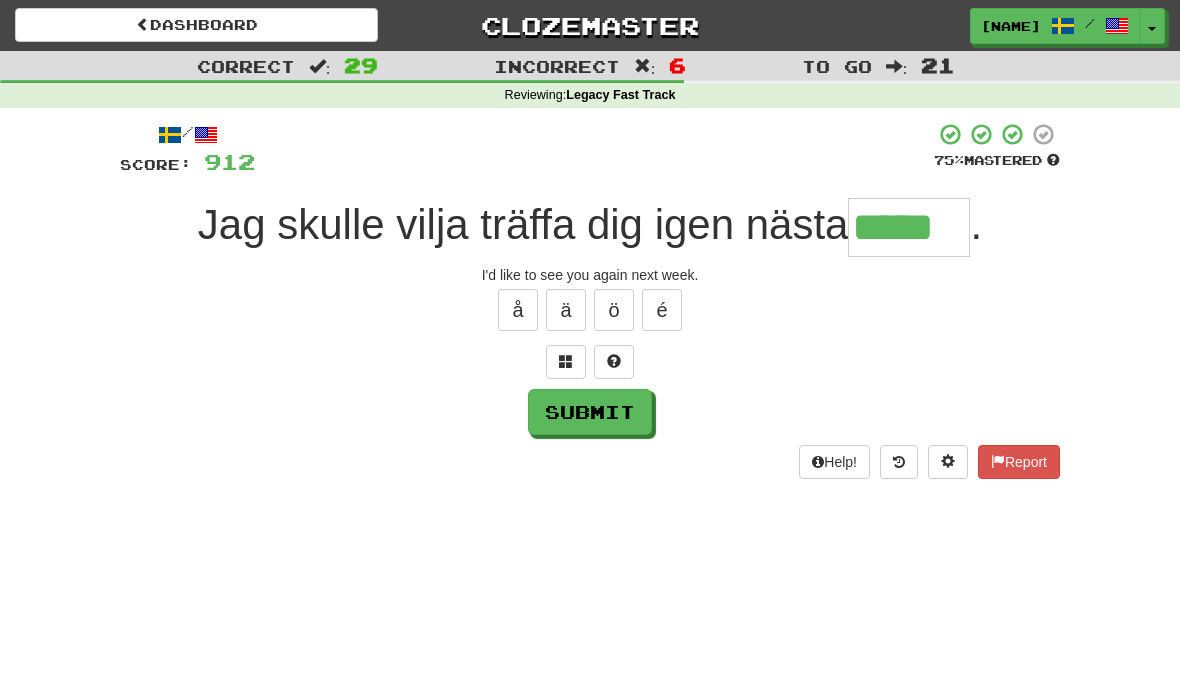 type on "*****" 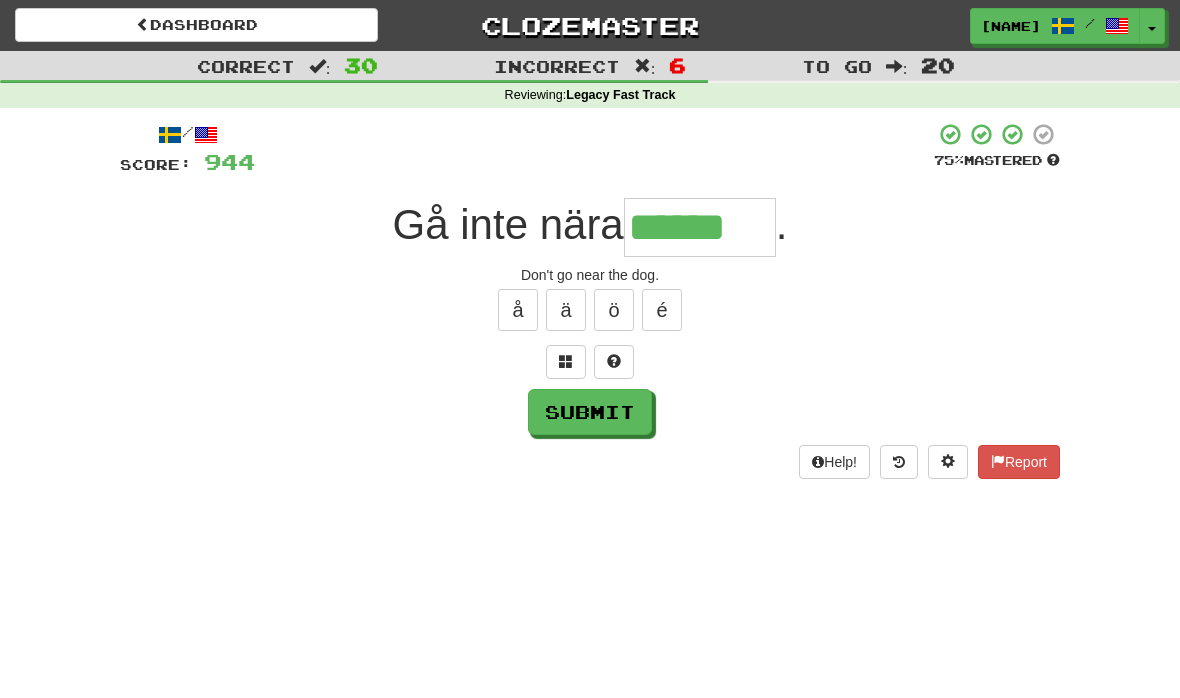 type on "******" 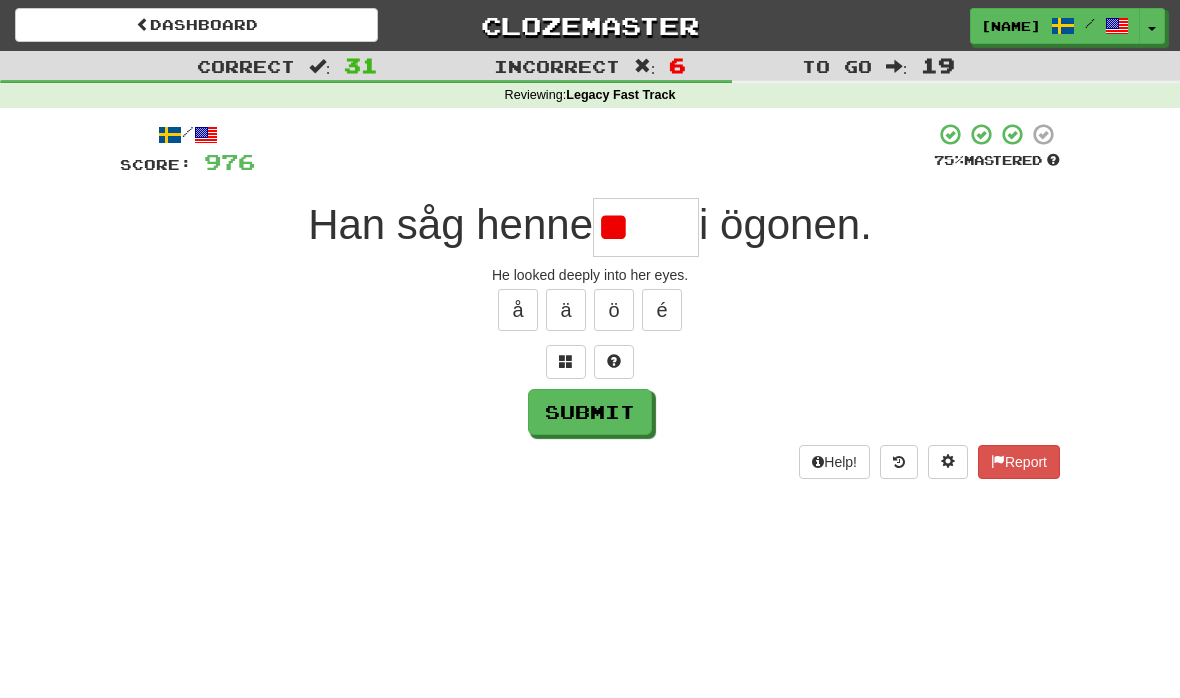 type on "*" 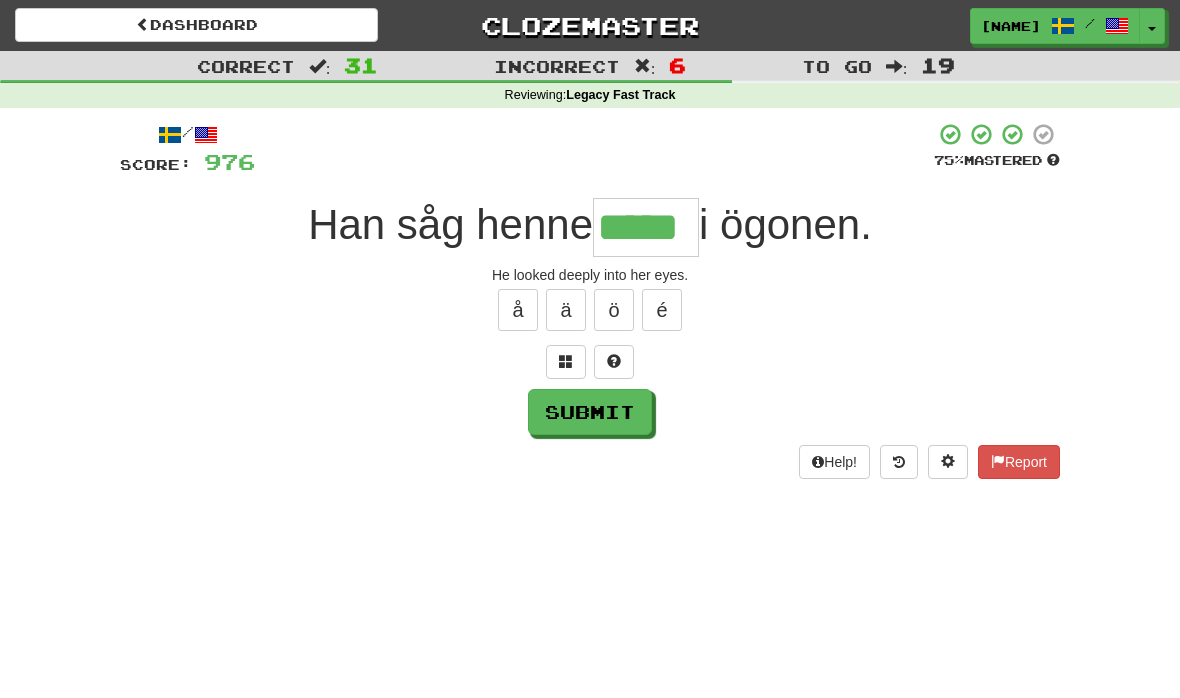 type on "*****" 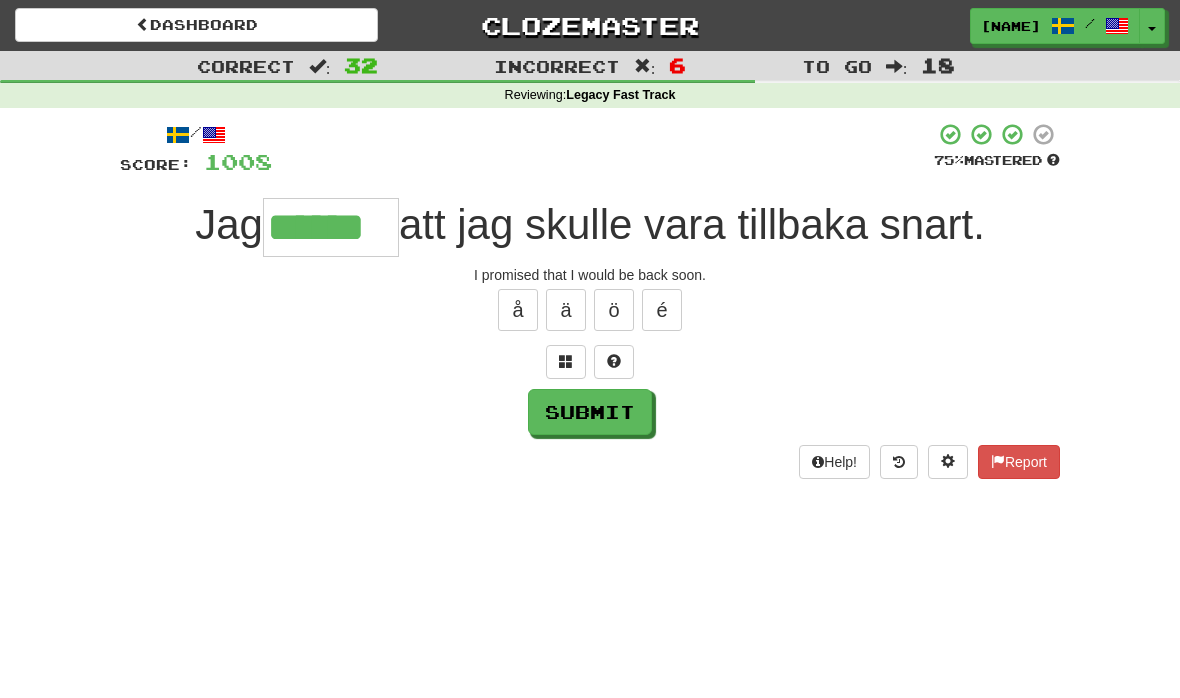 type on "******" 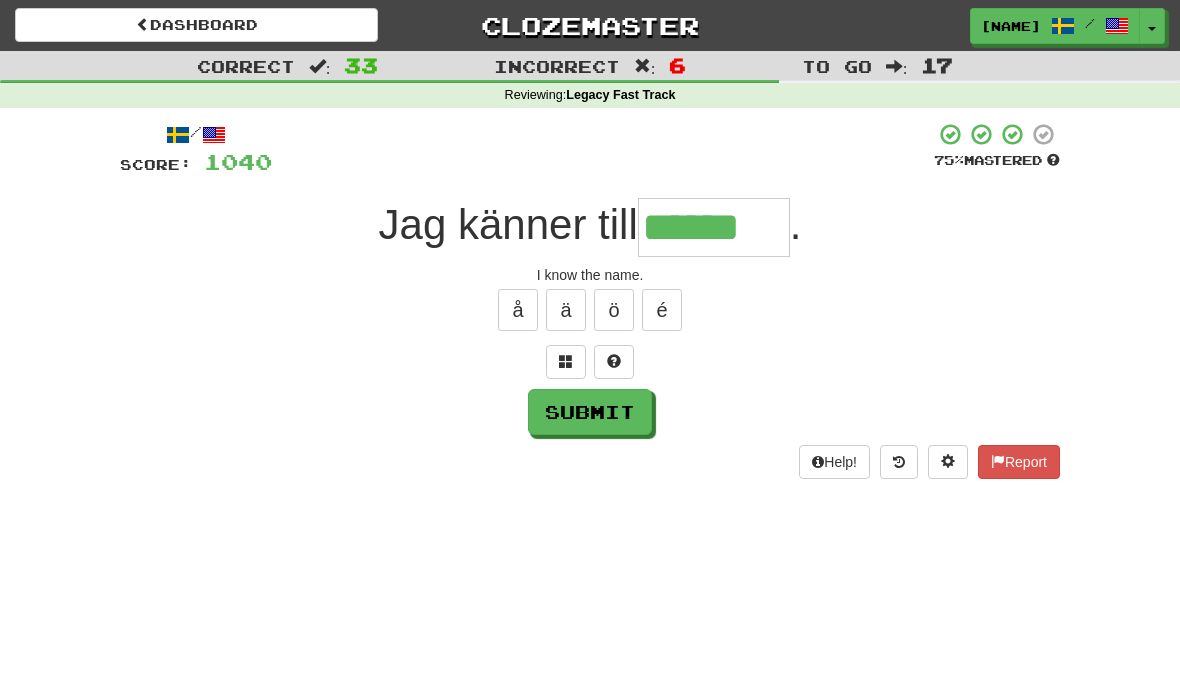 type on "******" 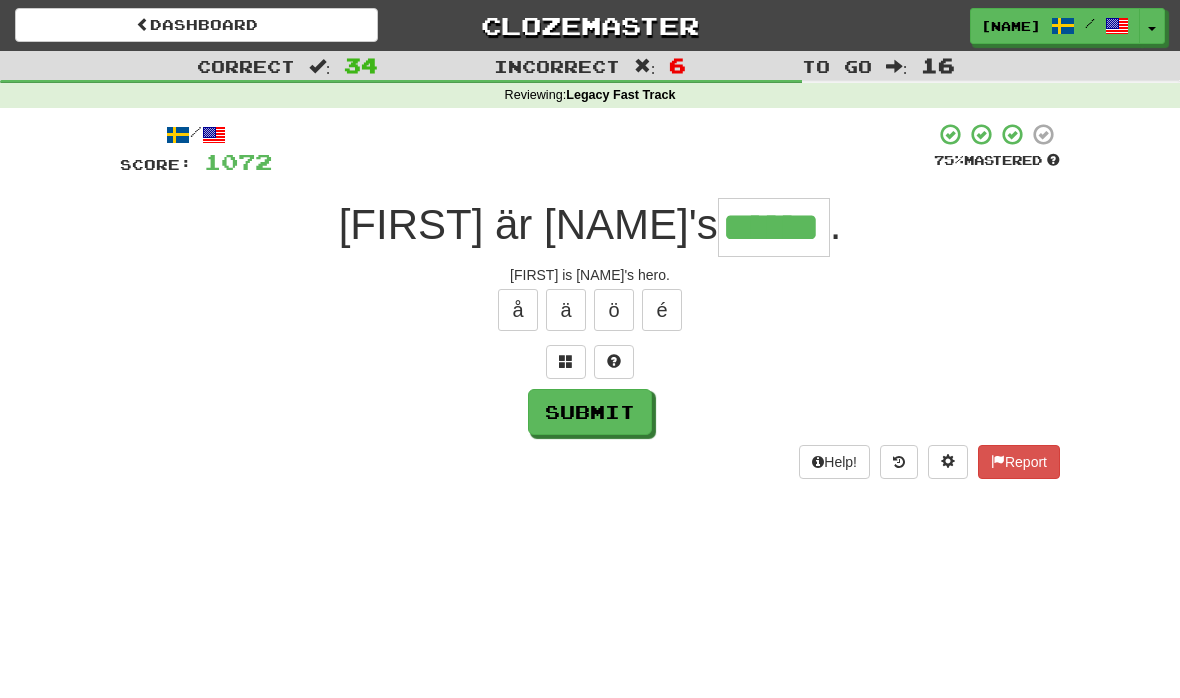 type on "******" 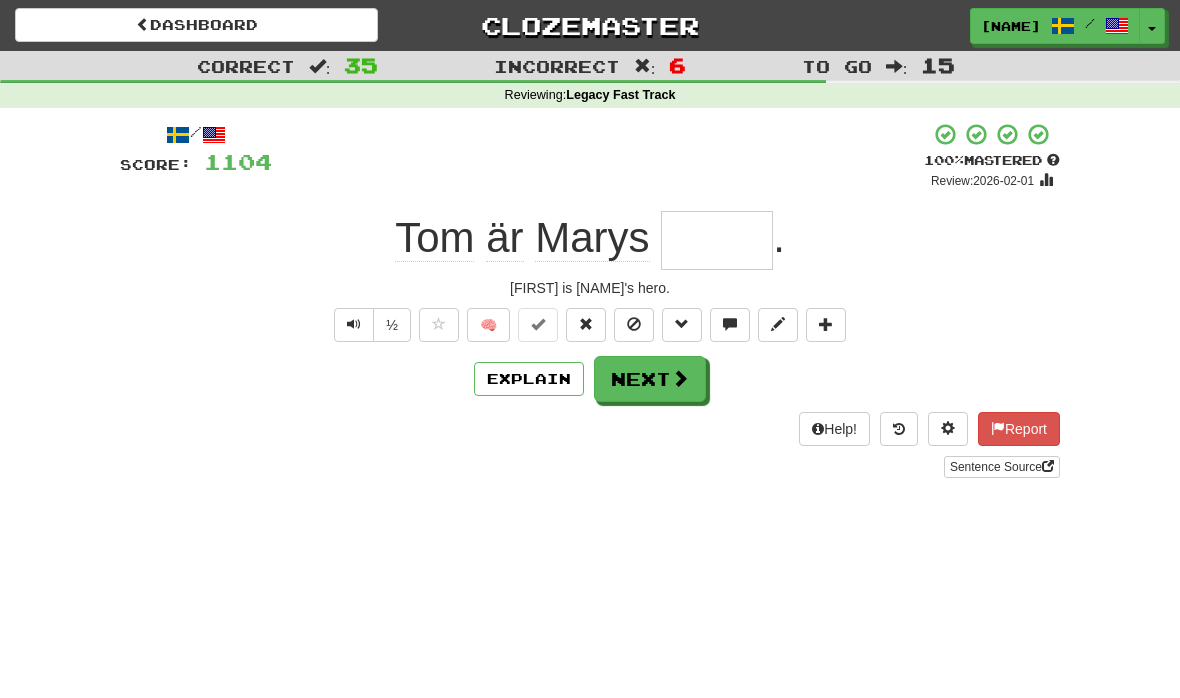 type on "*" 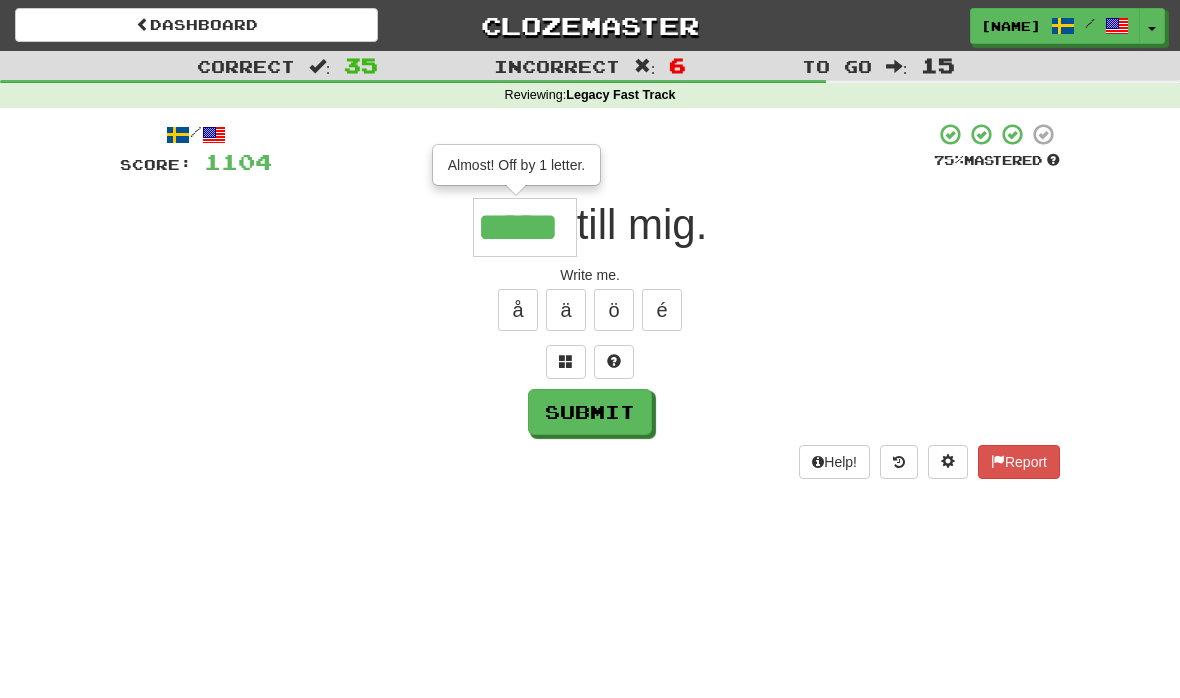 type on "*****" 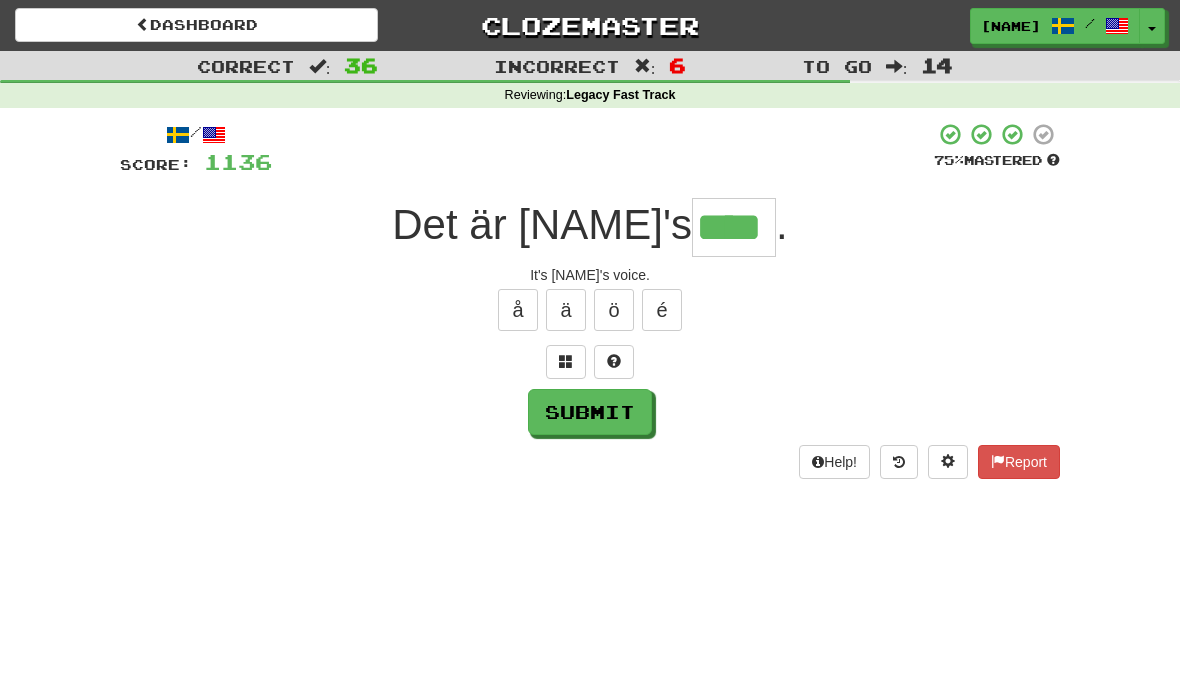 type on "****" 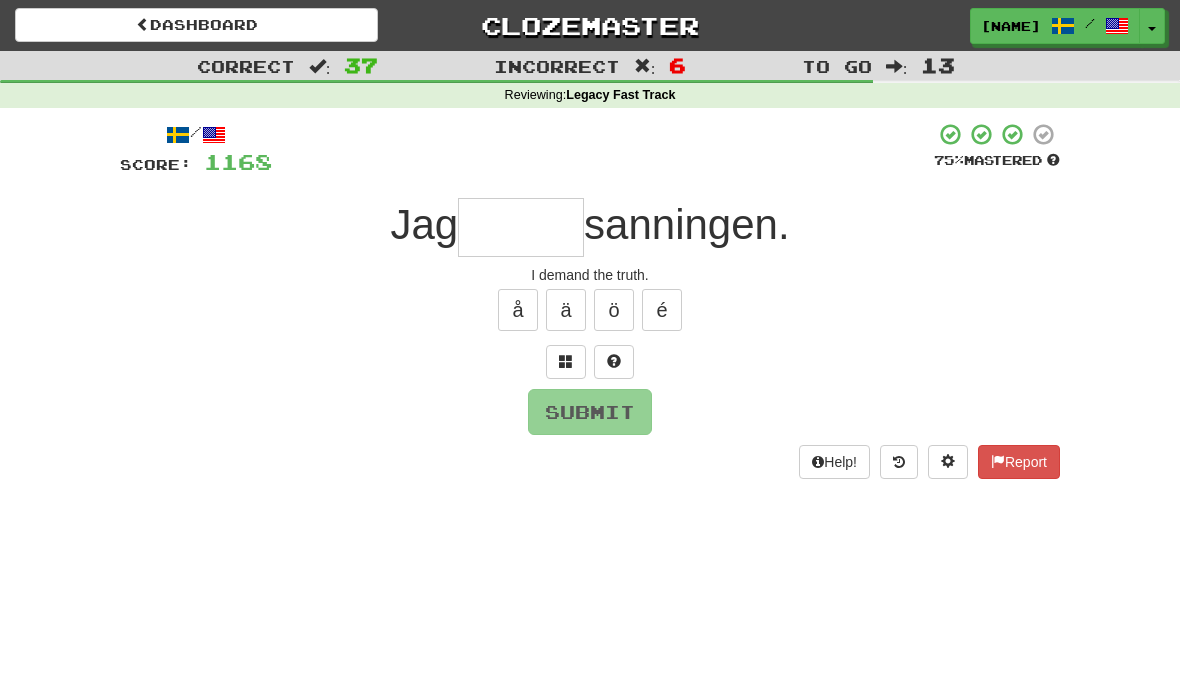 type on "*" 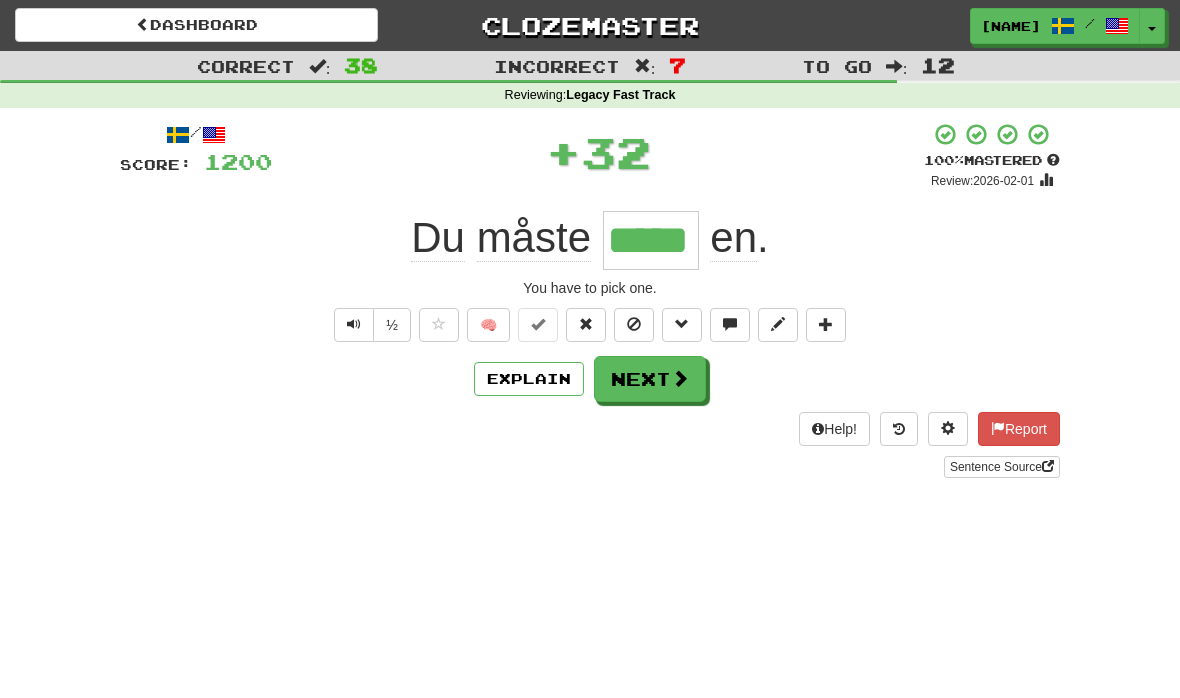 type on "*****" 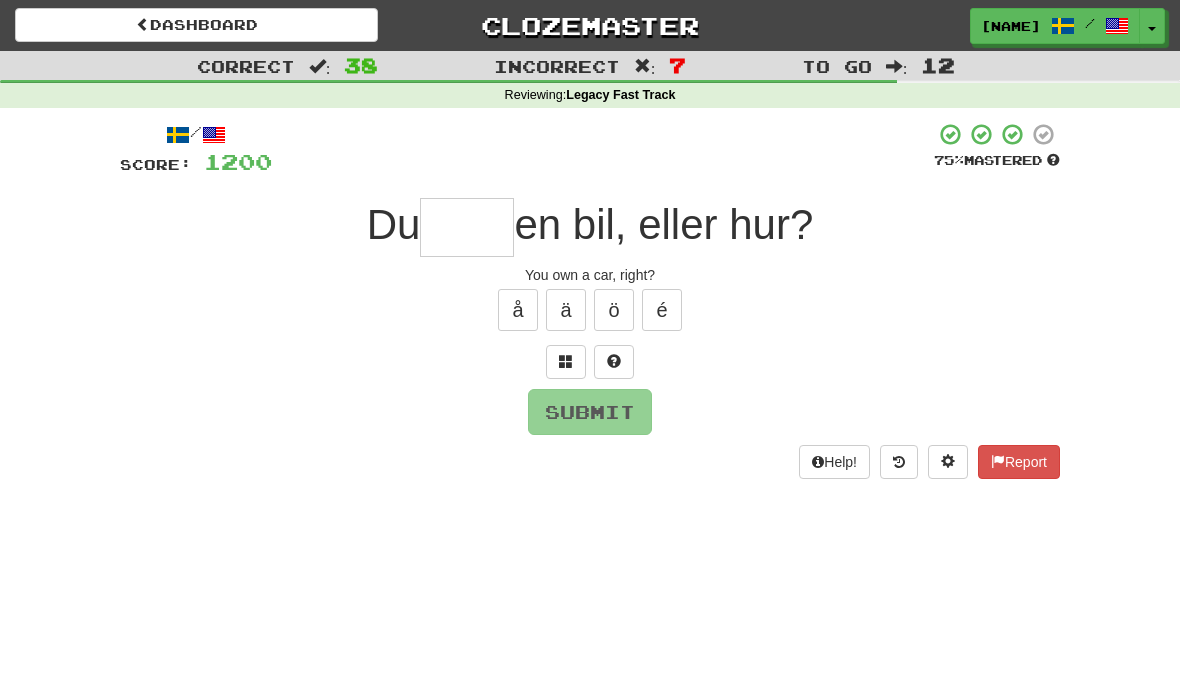type on "****" 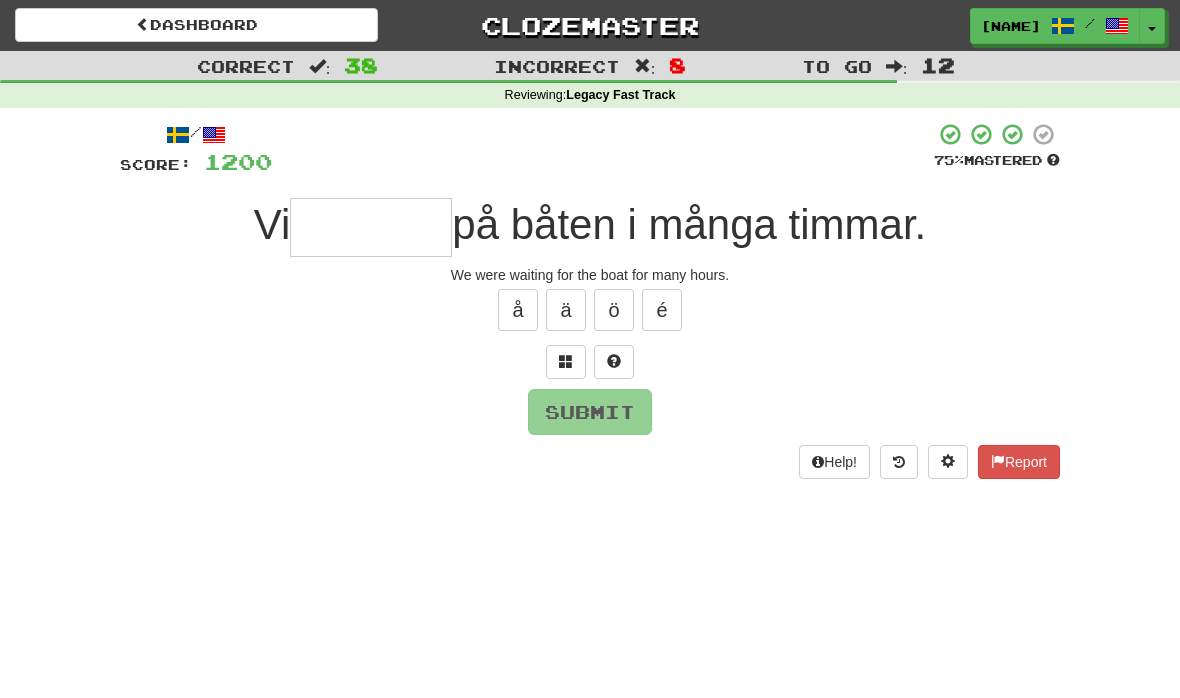 type on "*" 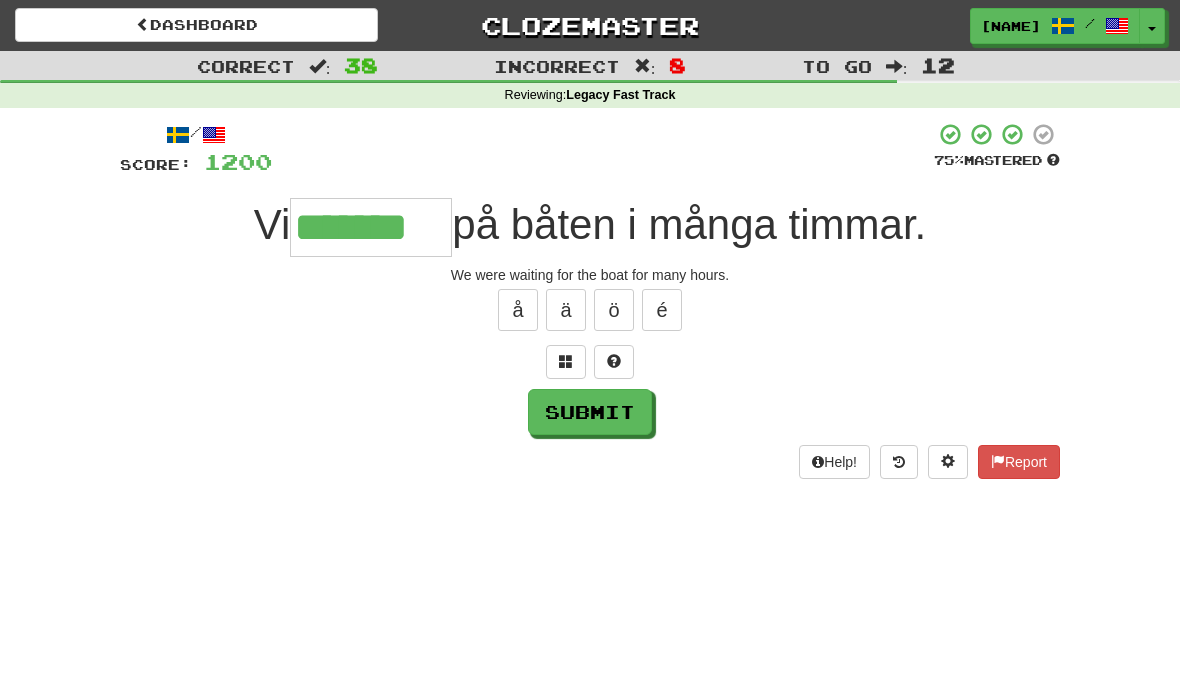 type on "*******" 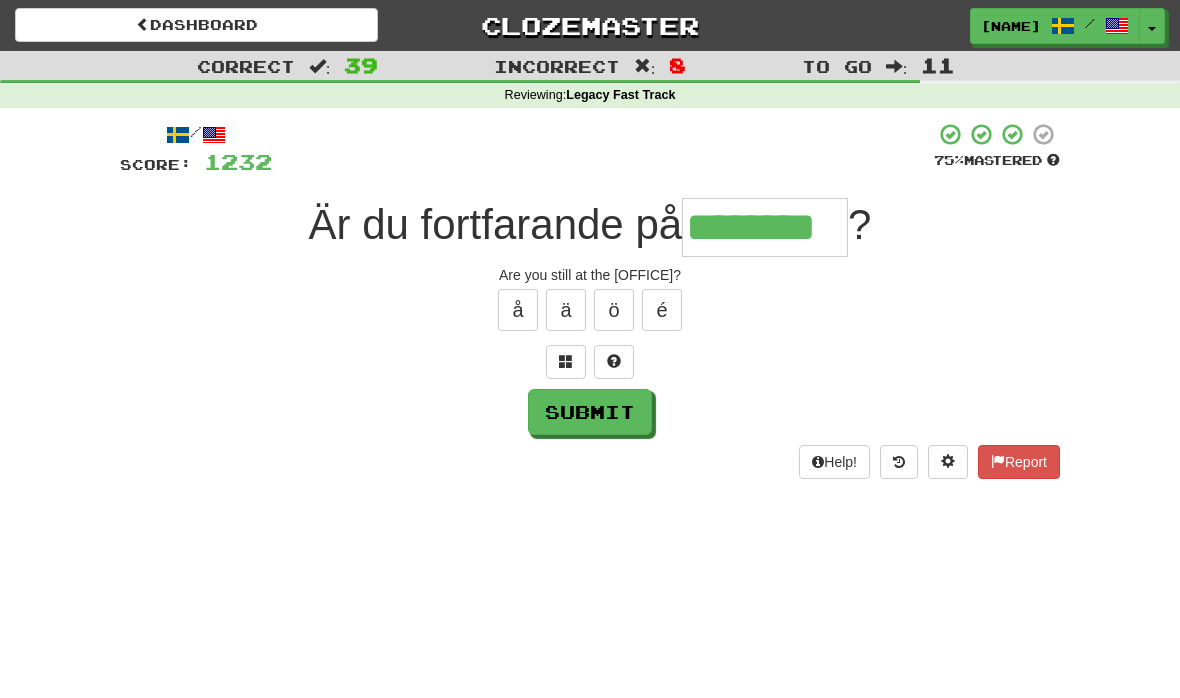type on "********" 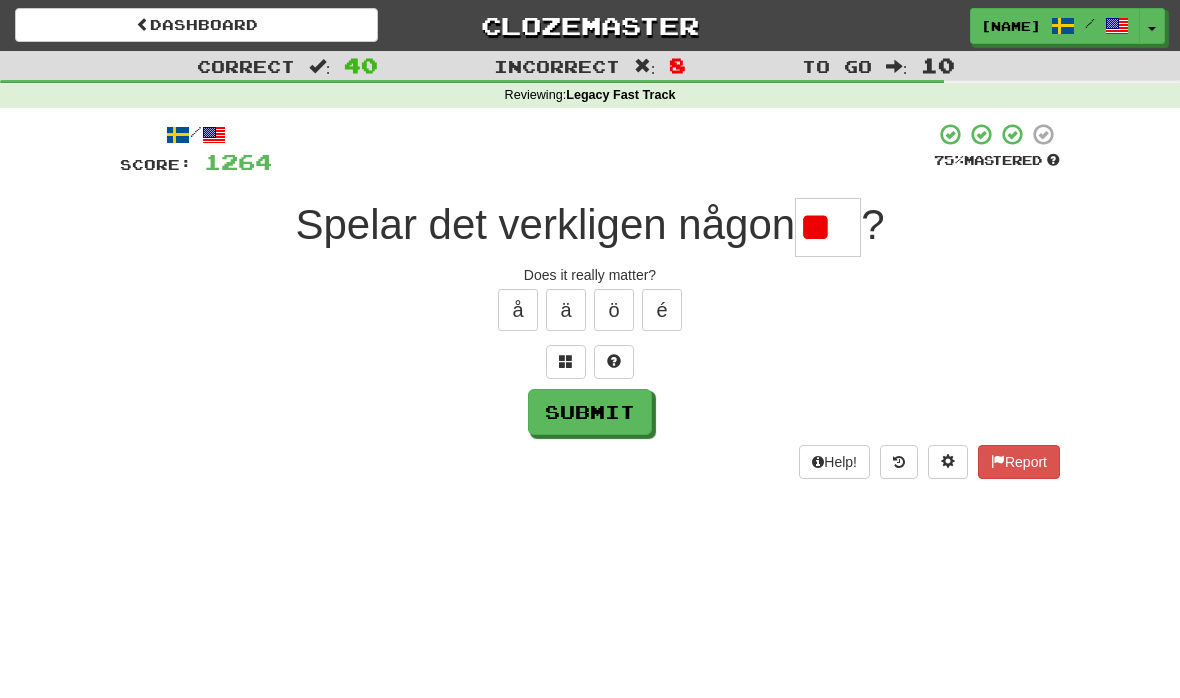 type on "*" 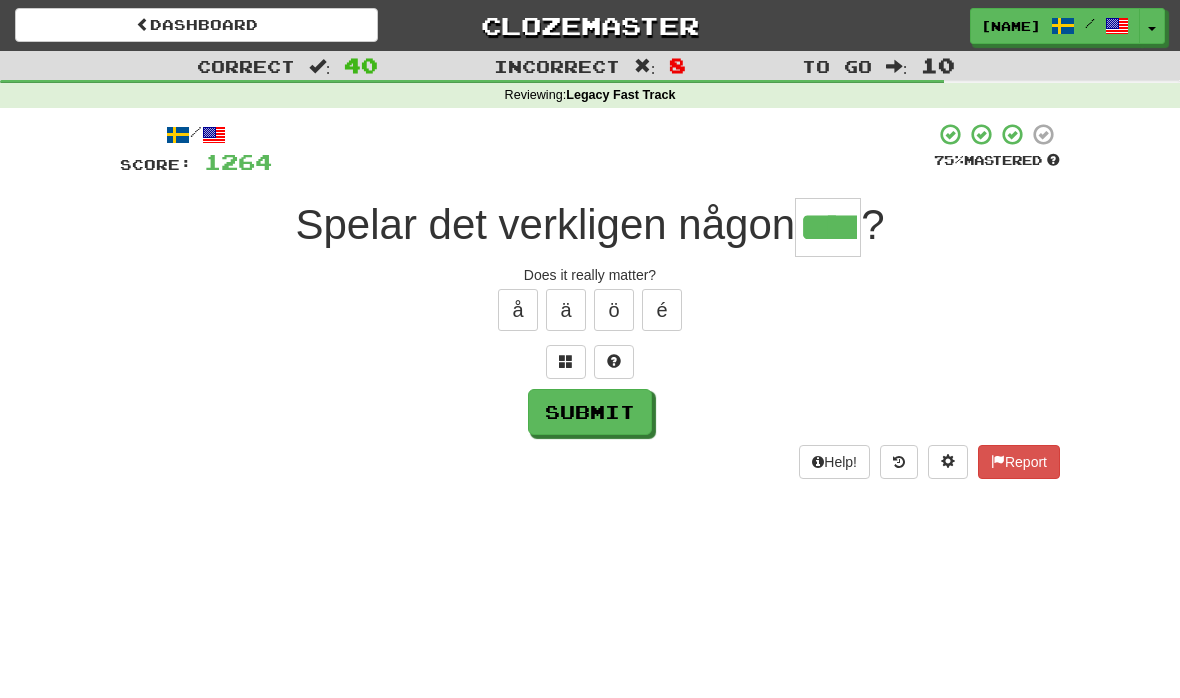 type on "****" 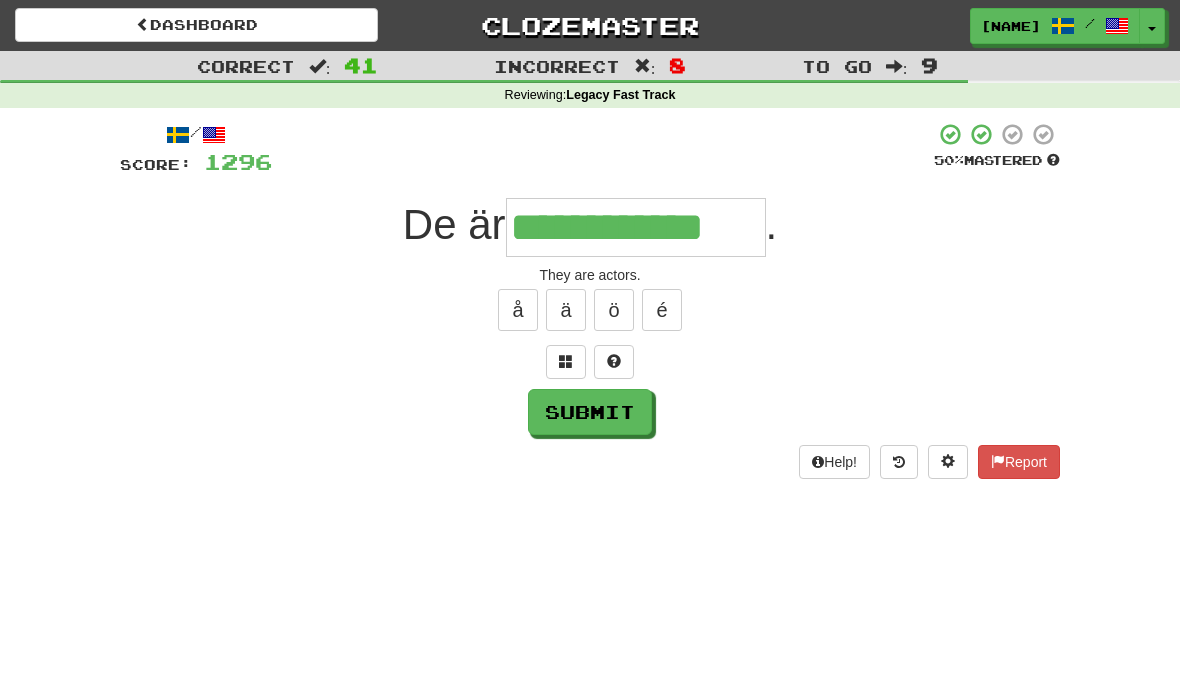 type on "**********" 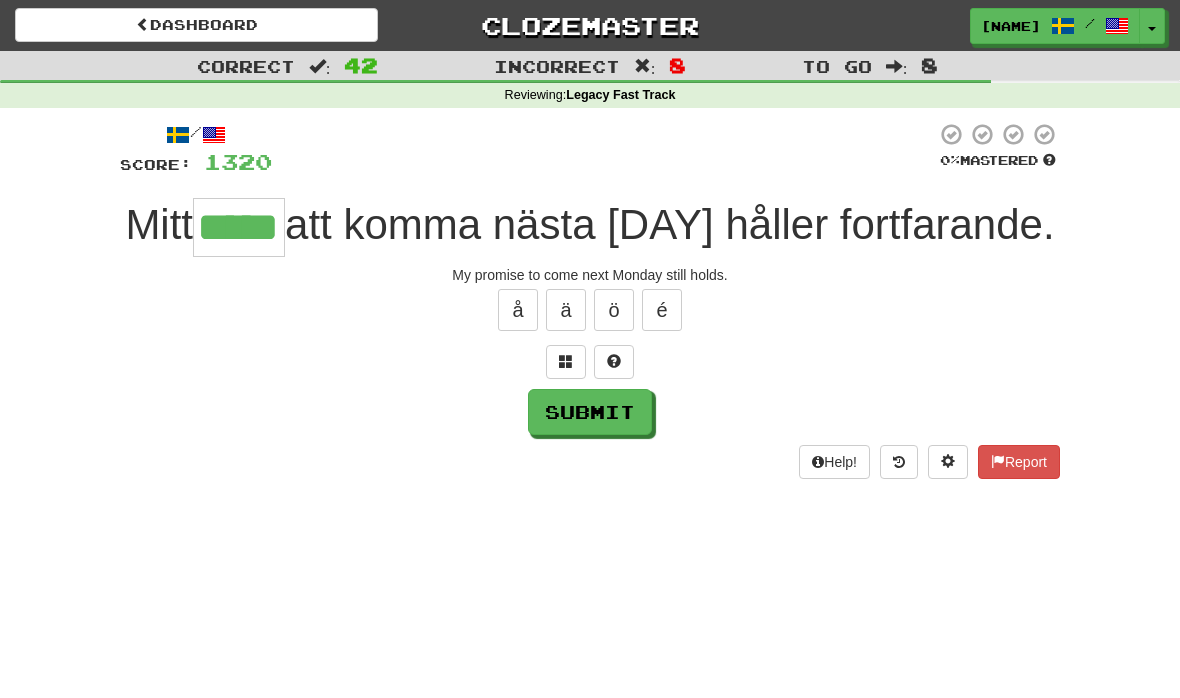type on "*****" 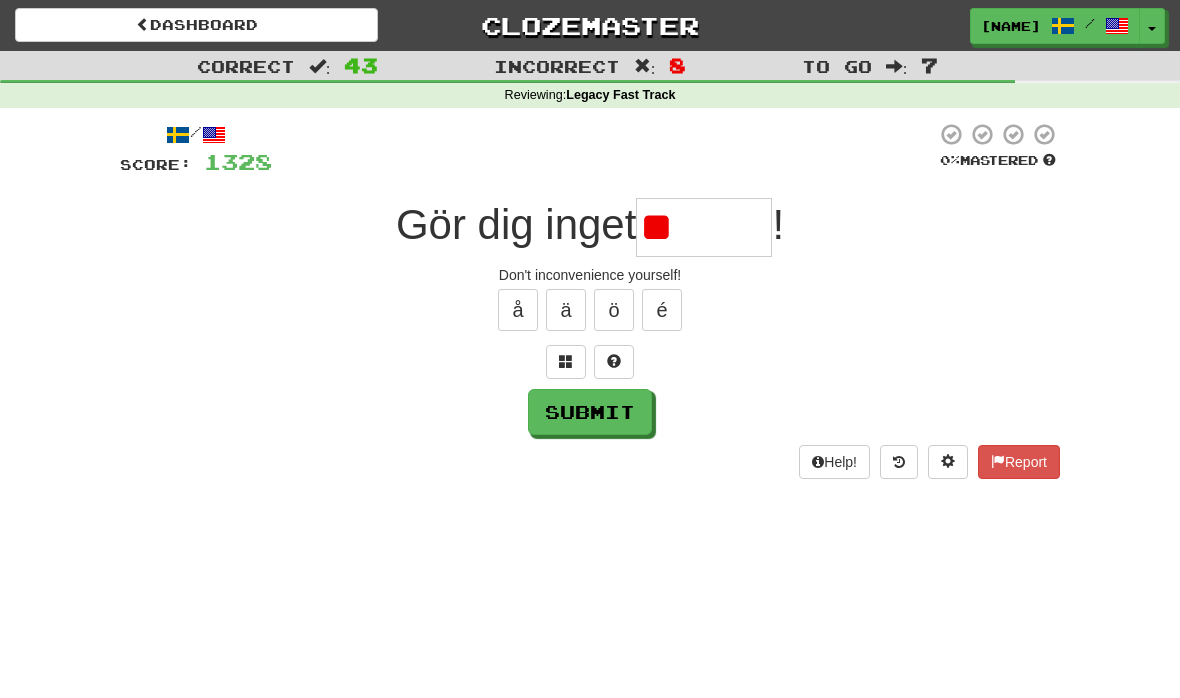 type on "*" 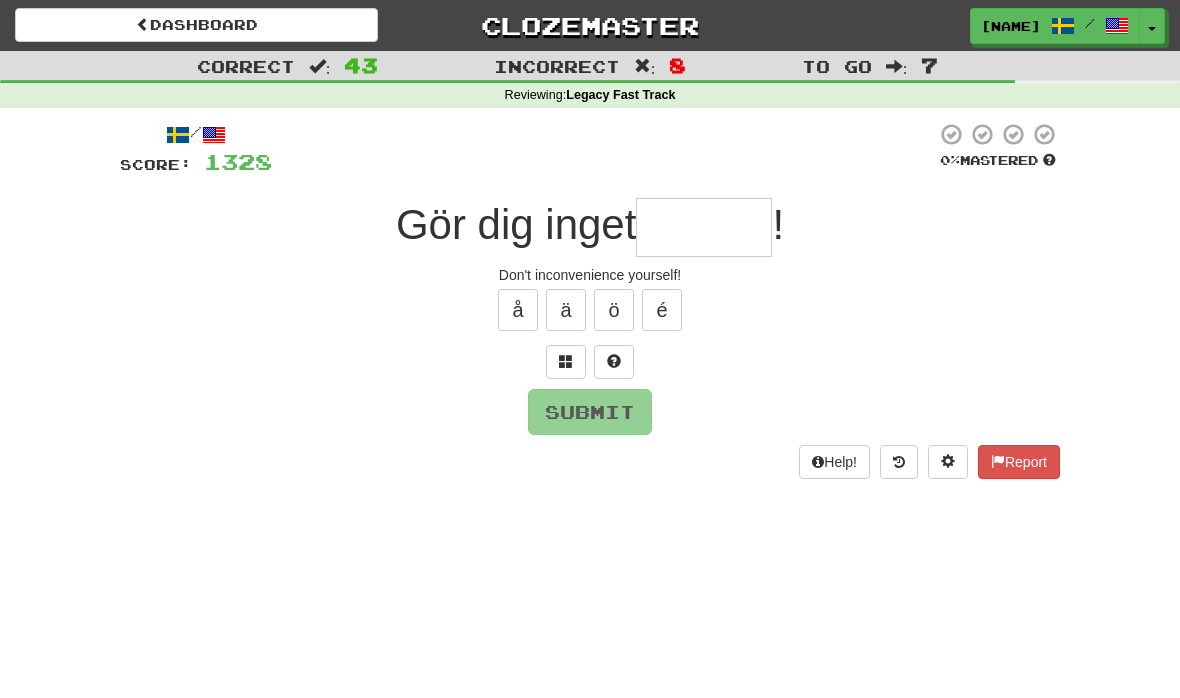 type on "*" 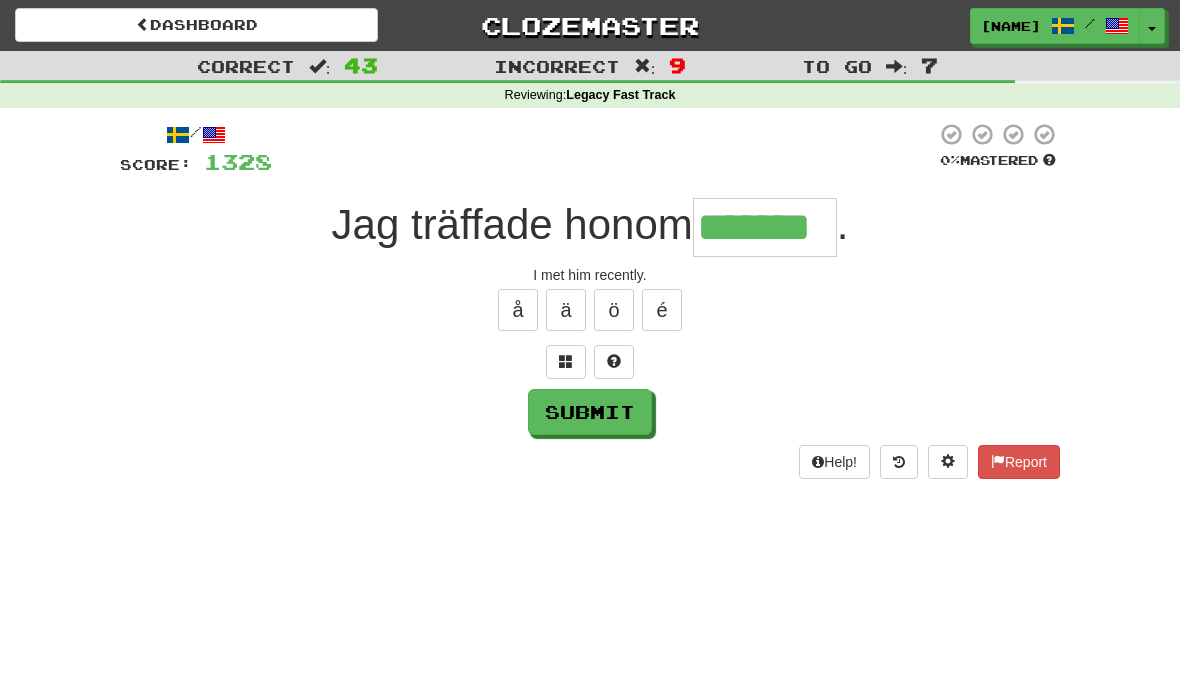 type on "*******" 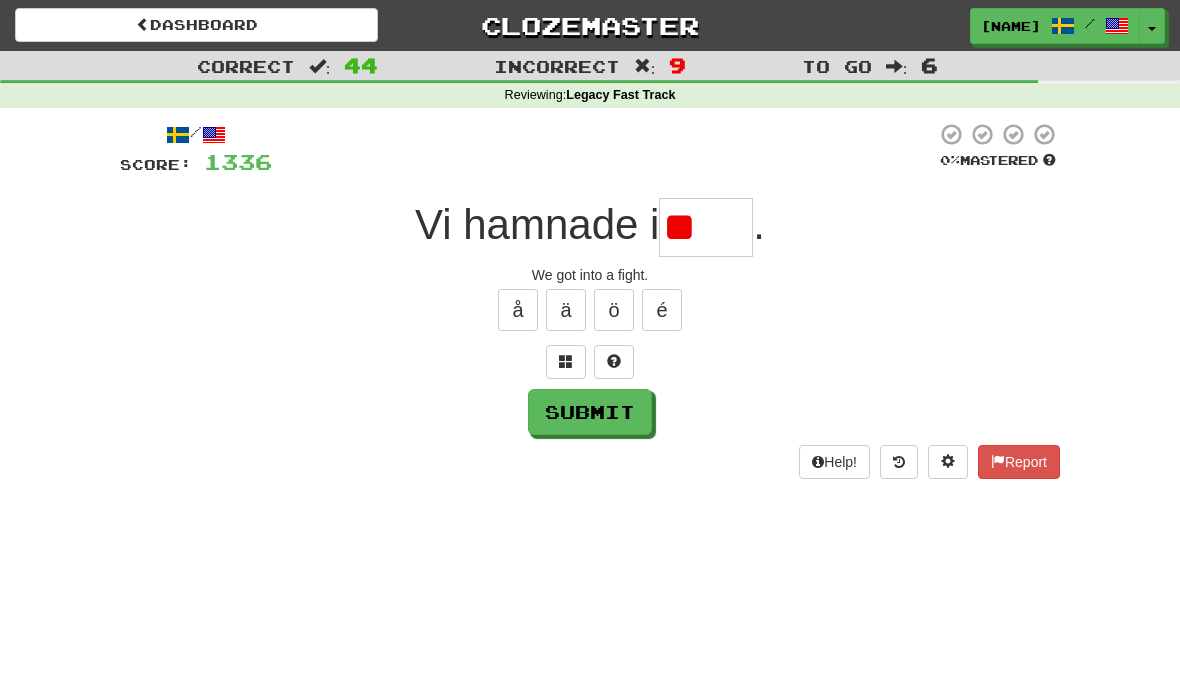type on "*" 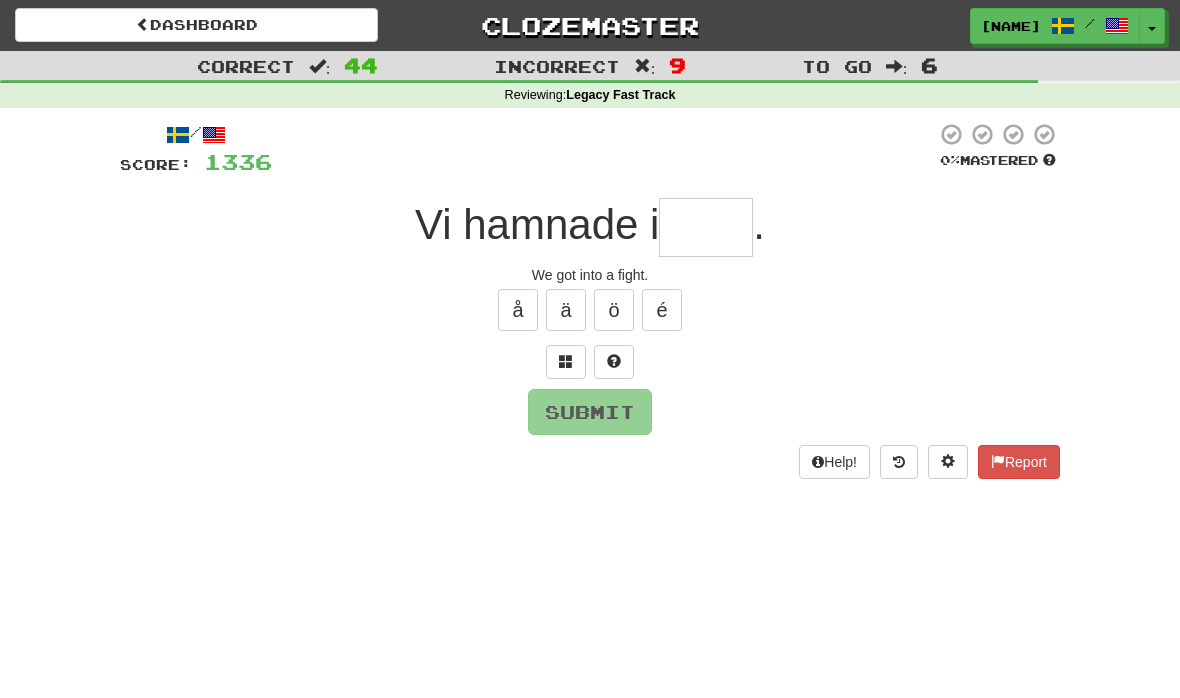 type on "*" 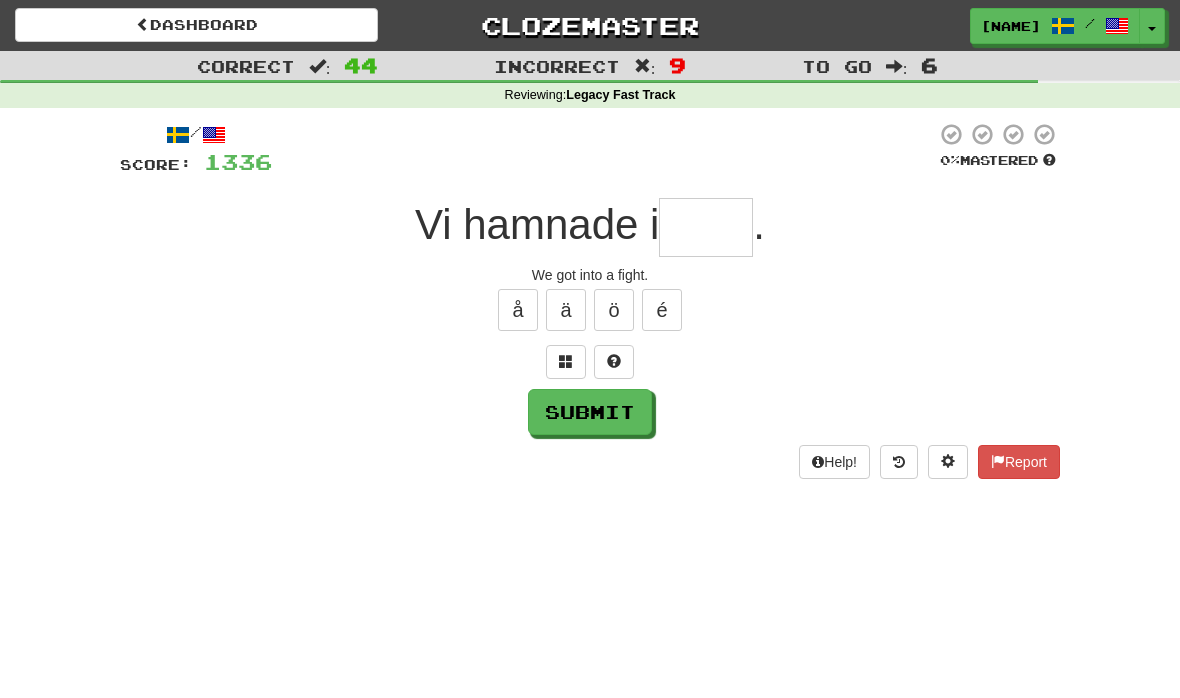 type on "*" 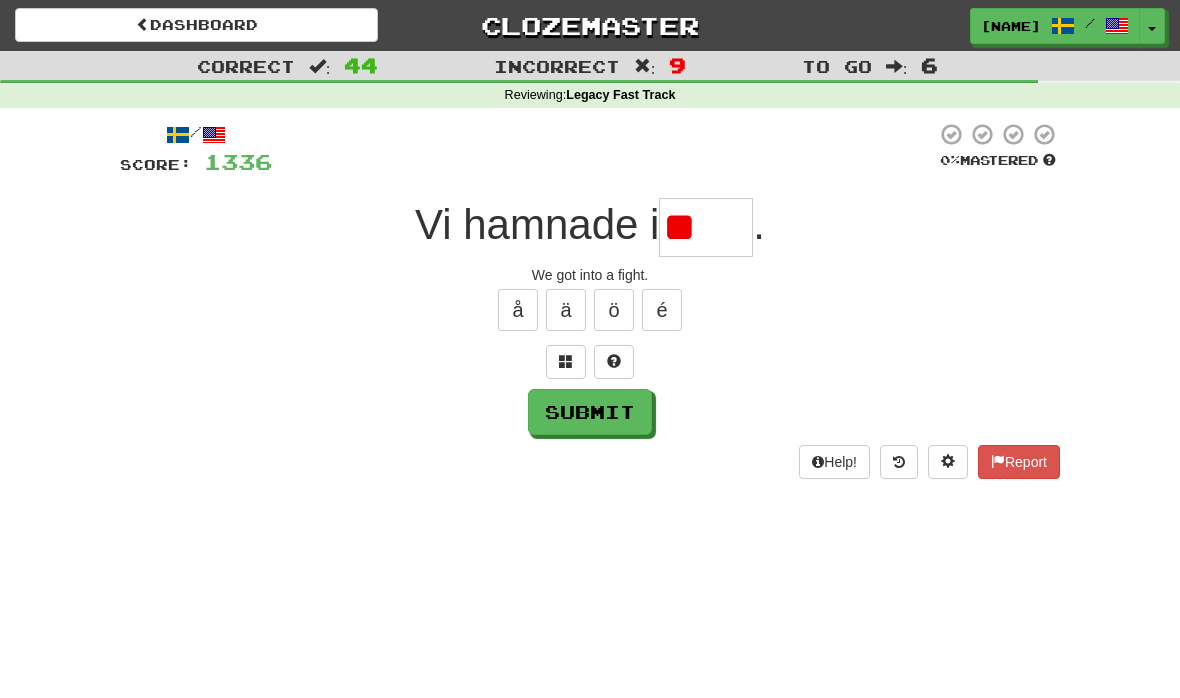 type on "*" 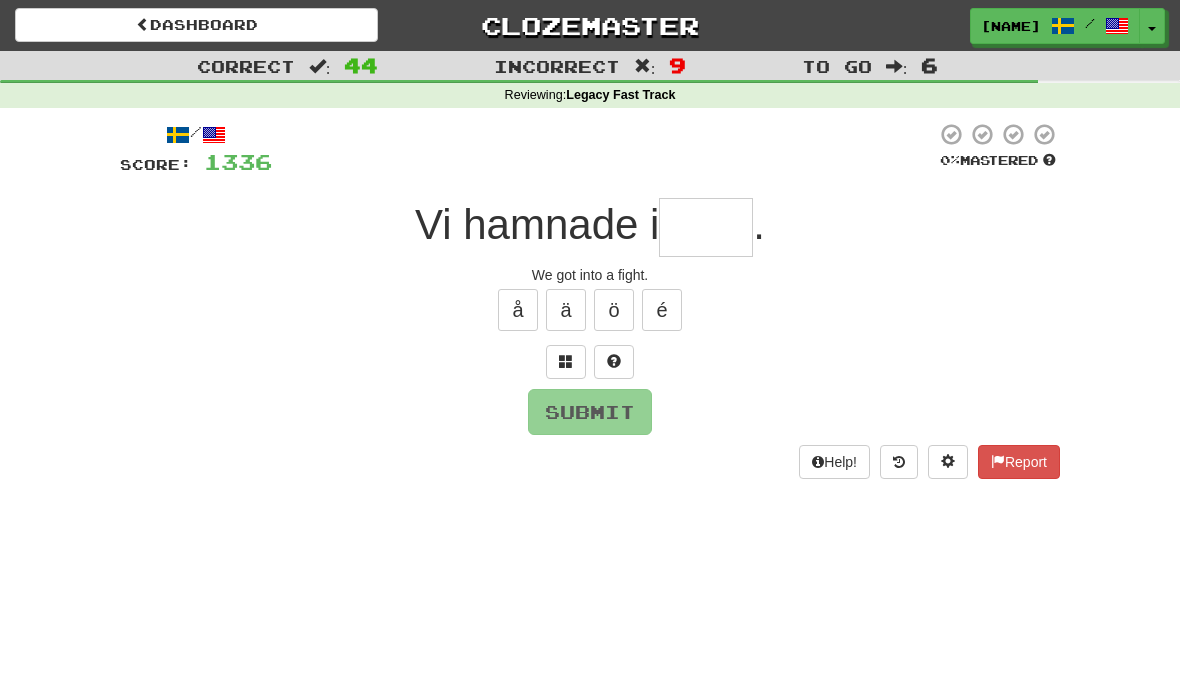 type on "*" 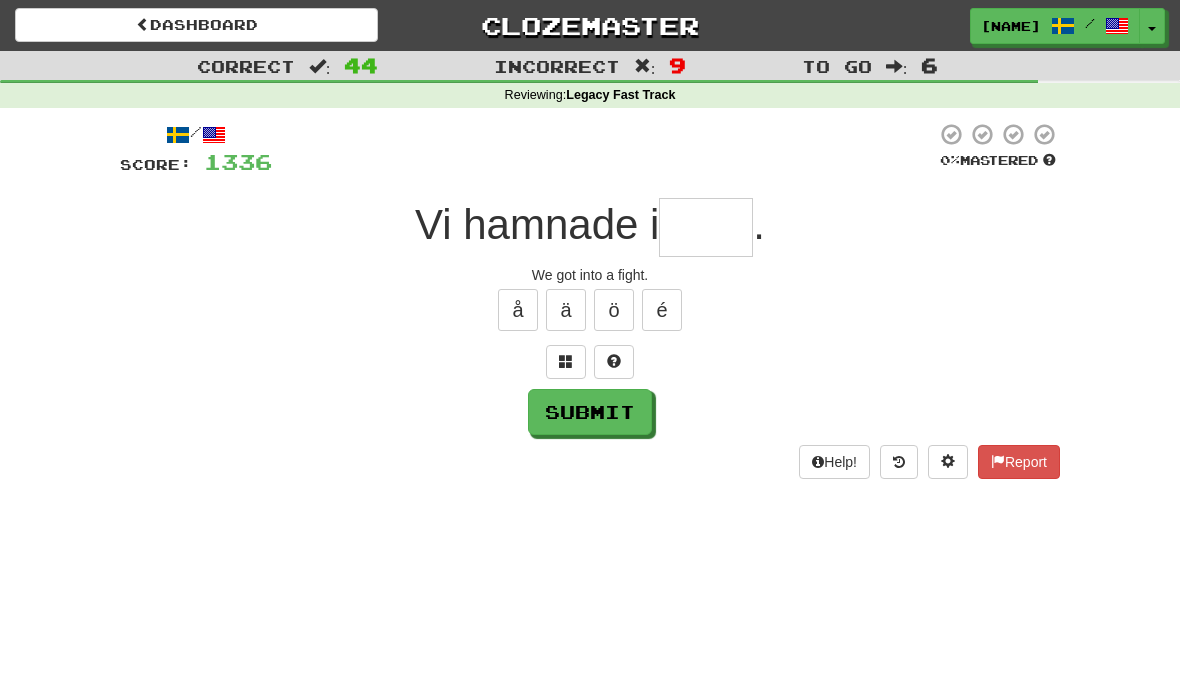 type on "*" 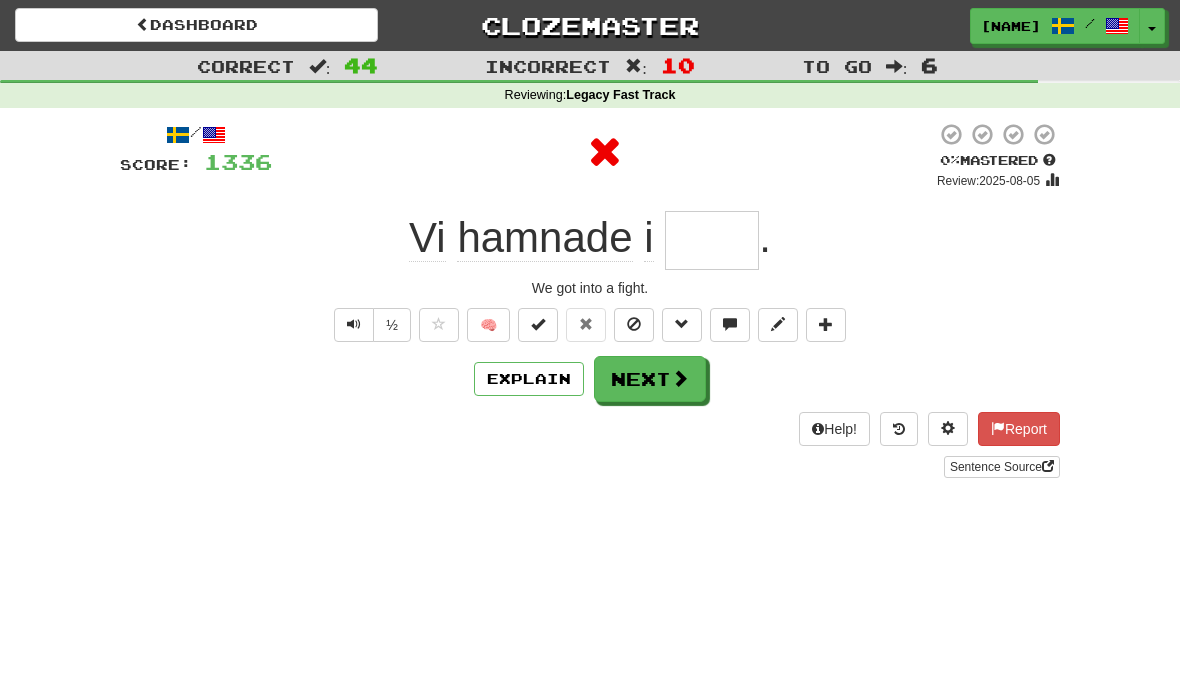 type on "****" 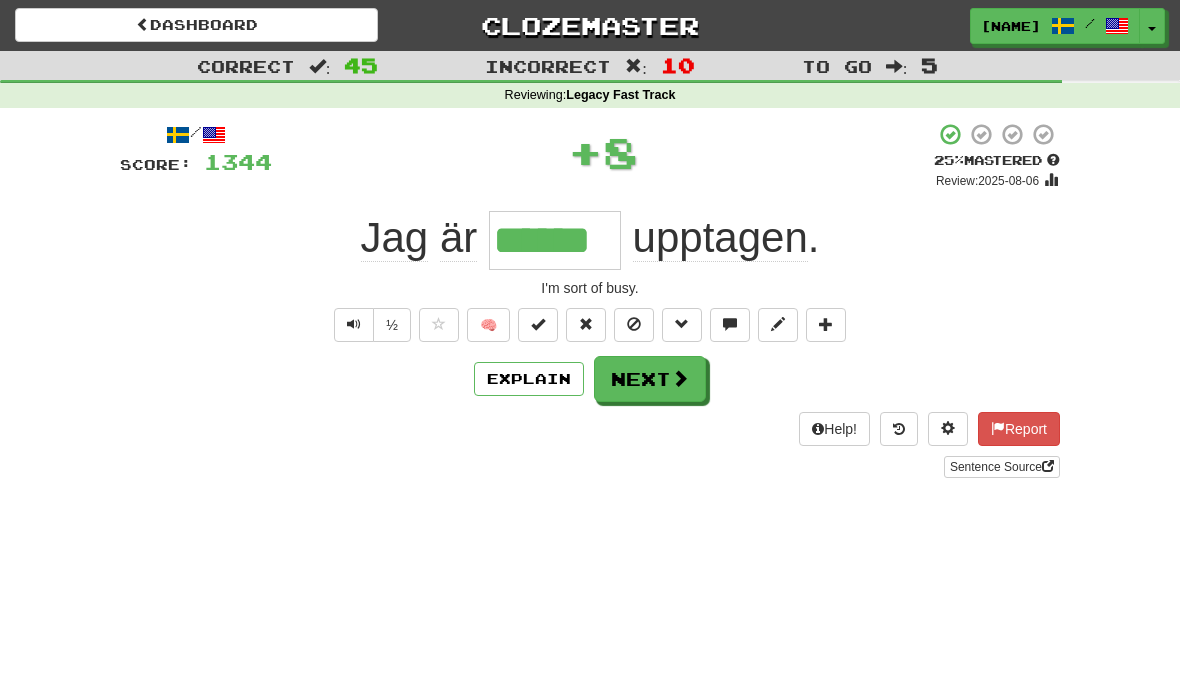 type on "******" 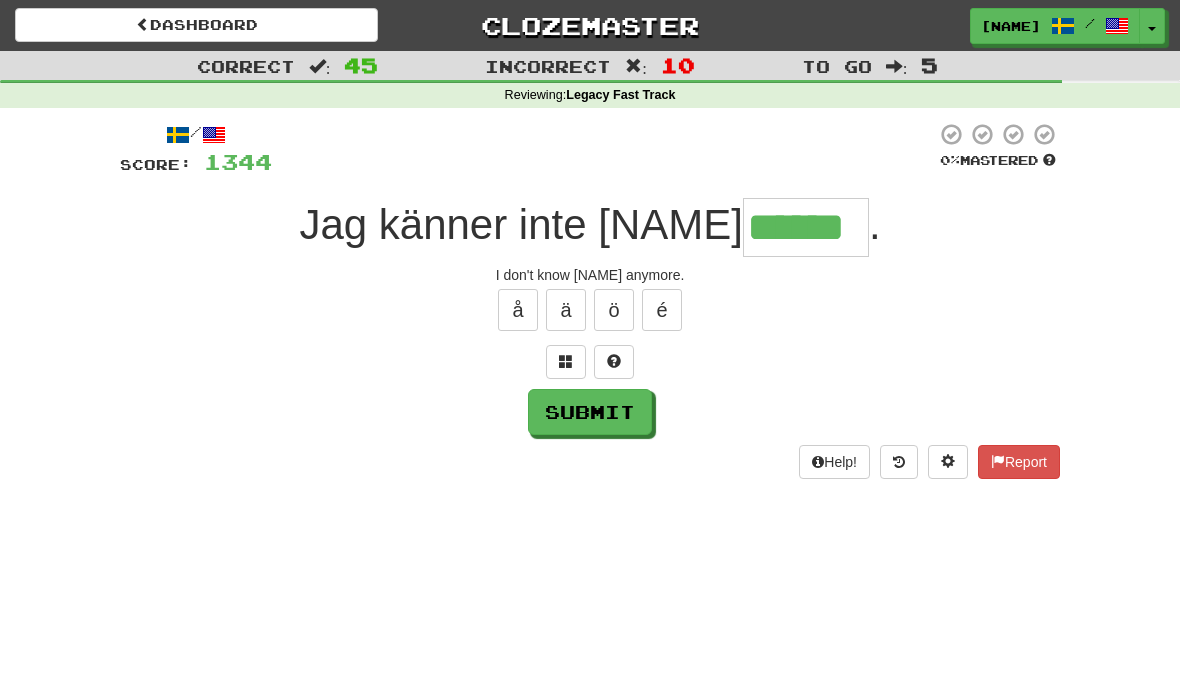 type on "******" 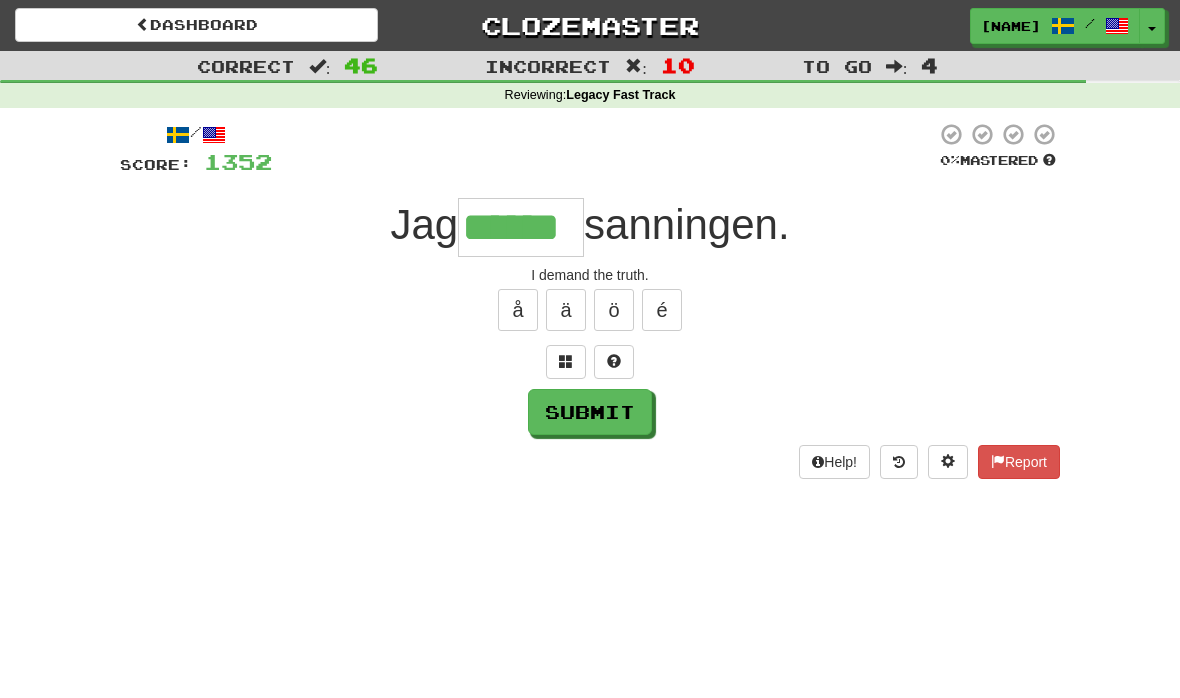 type on "******" 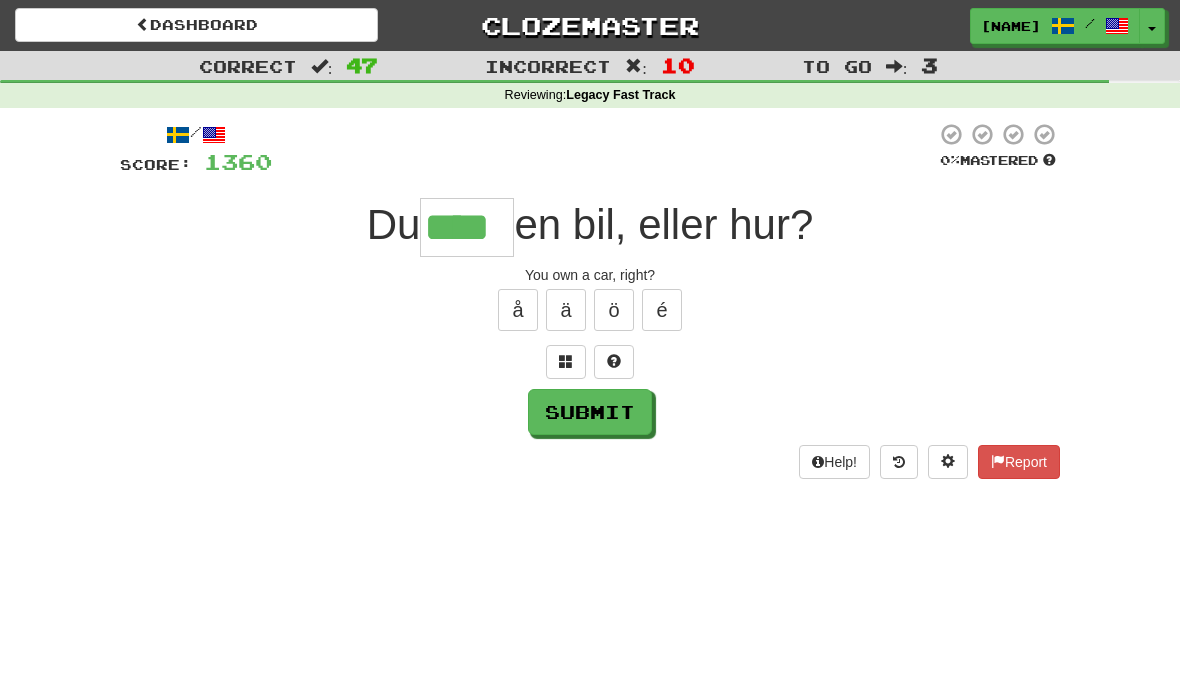 type on "****" 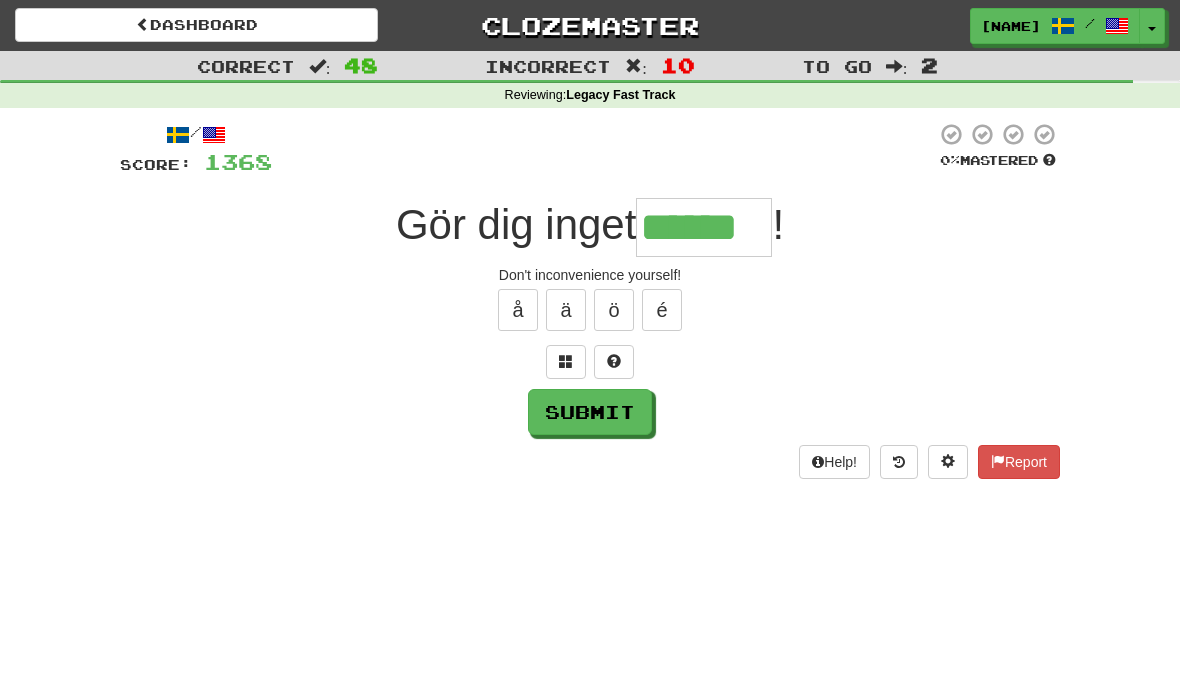 type on "******" 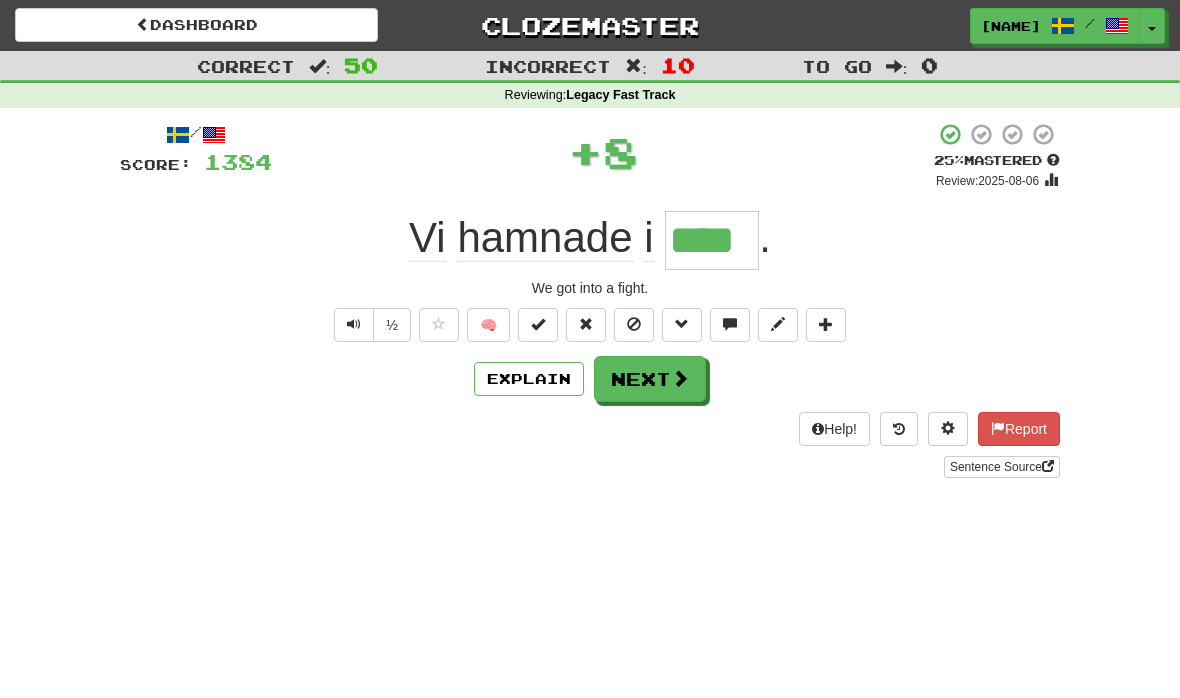 type on "****" 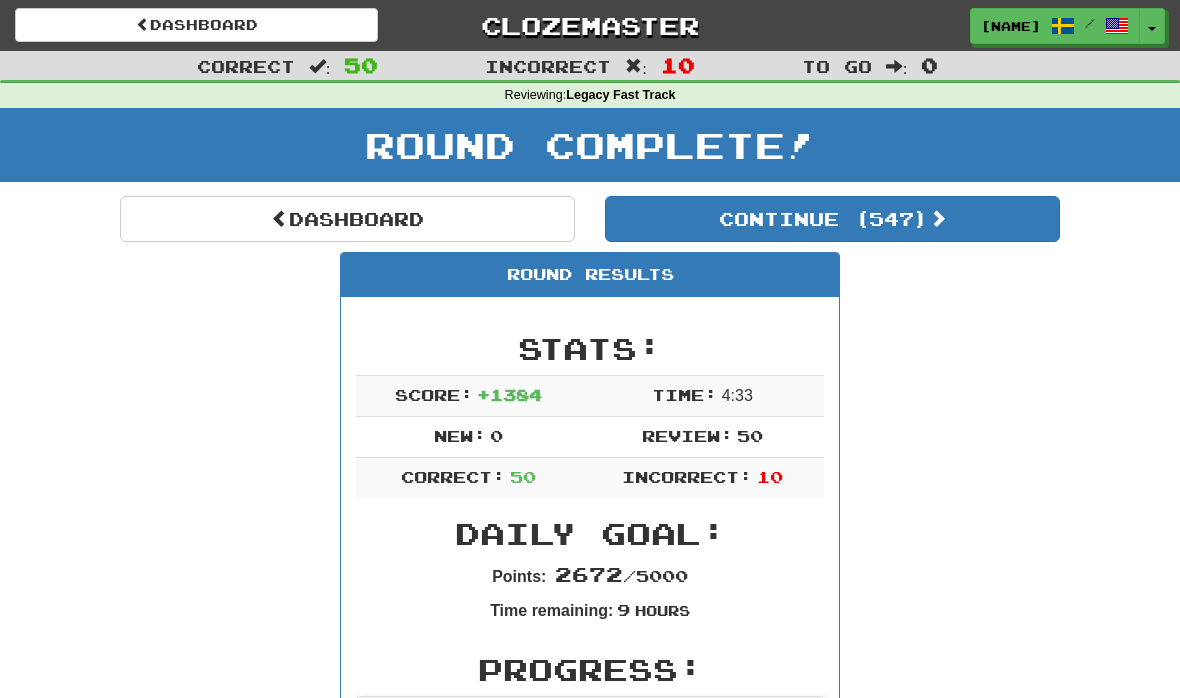 click on "Dashboard" at bounding box center (347, 219) 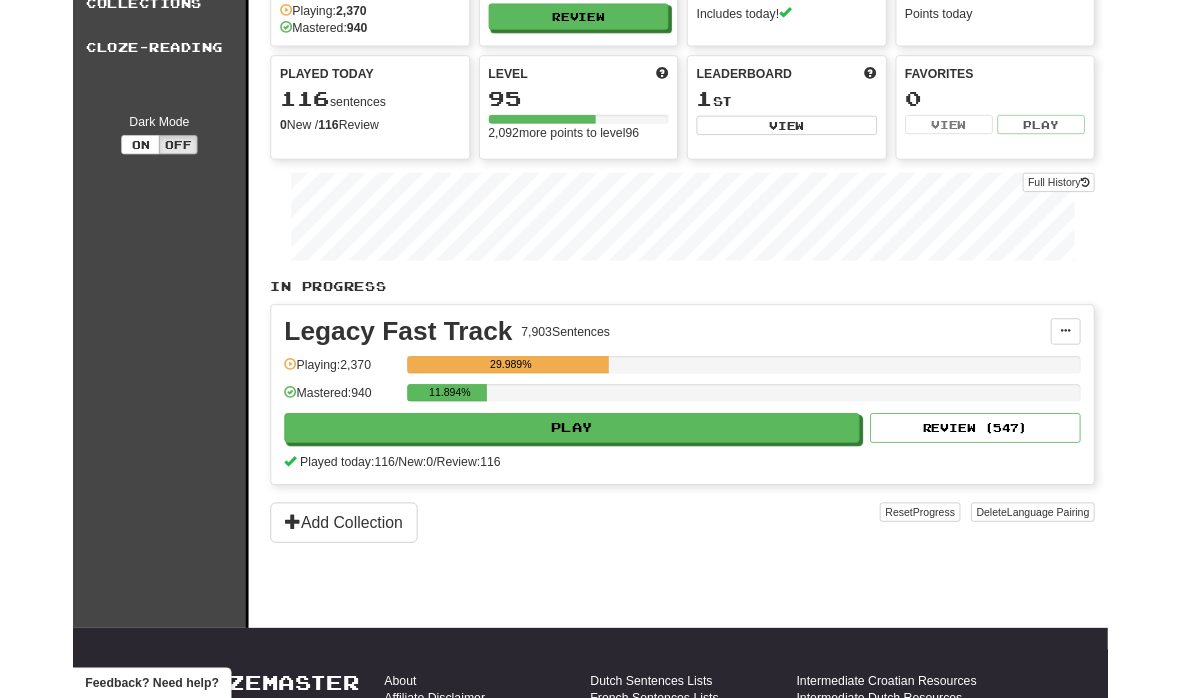 scroll, scrollTop: 0, scrollLeft: 0, axis: both 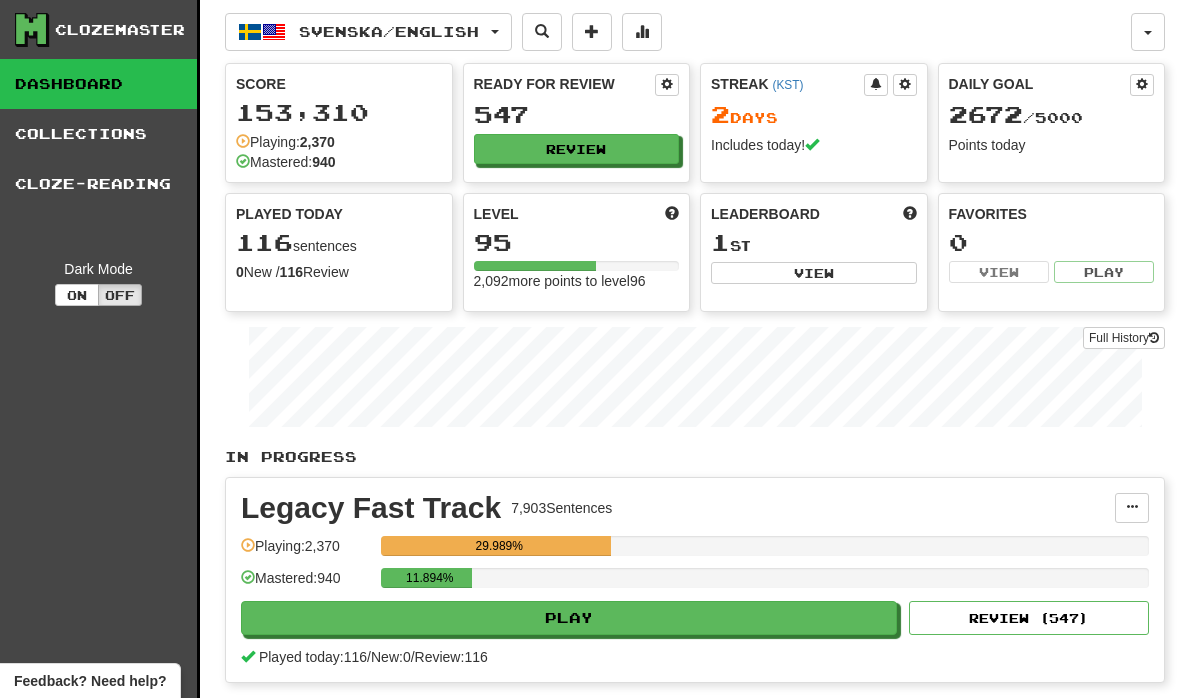 click on "Review" at bounding box center [577, 149] 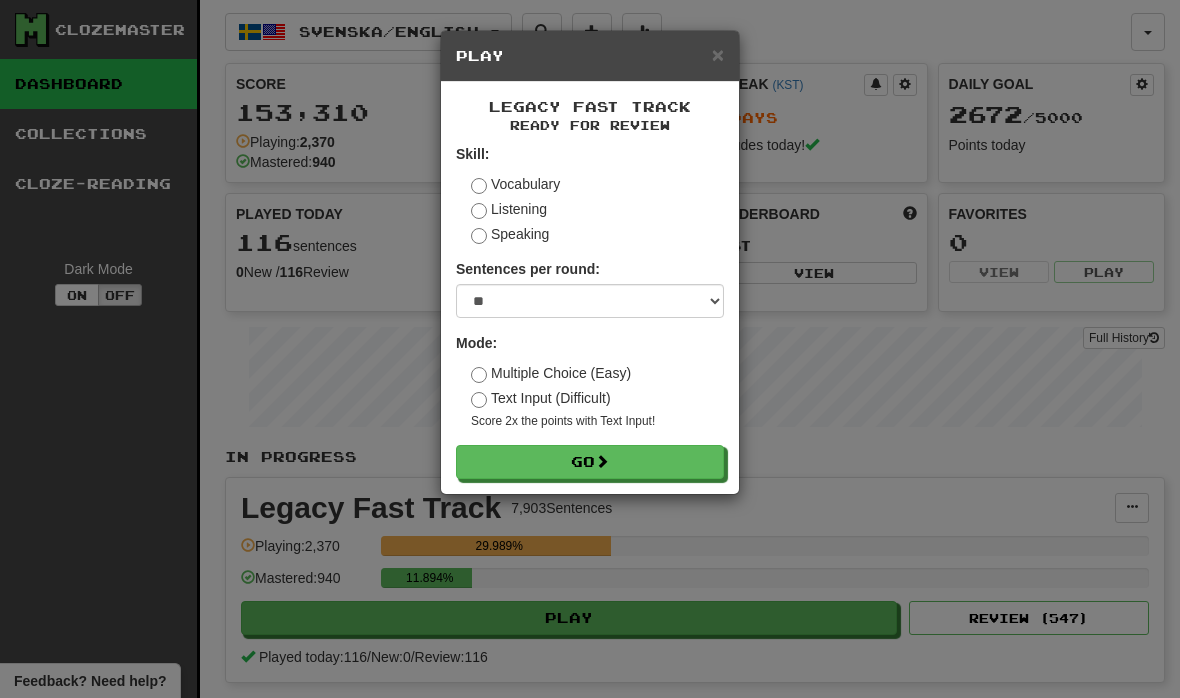 click on "Go" at bounding box center (590, 462) 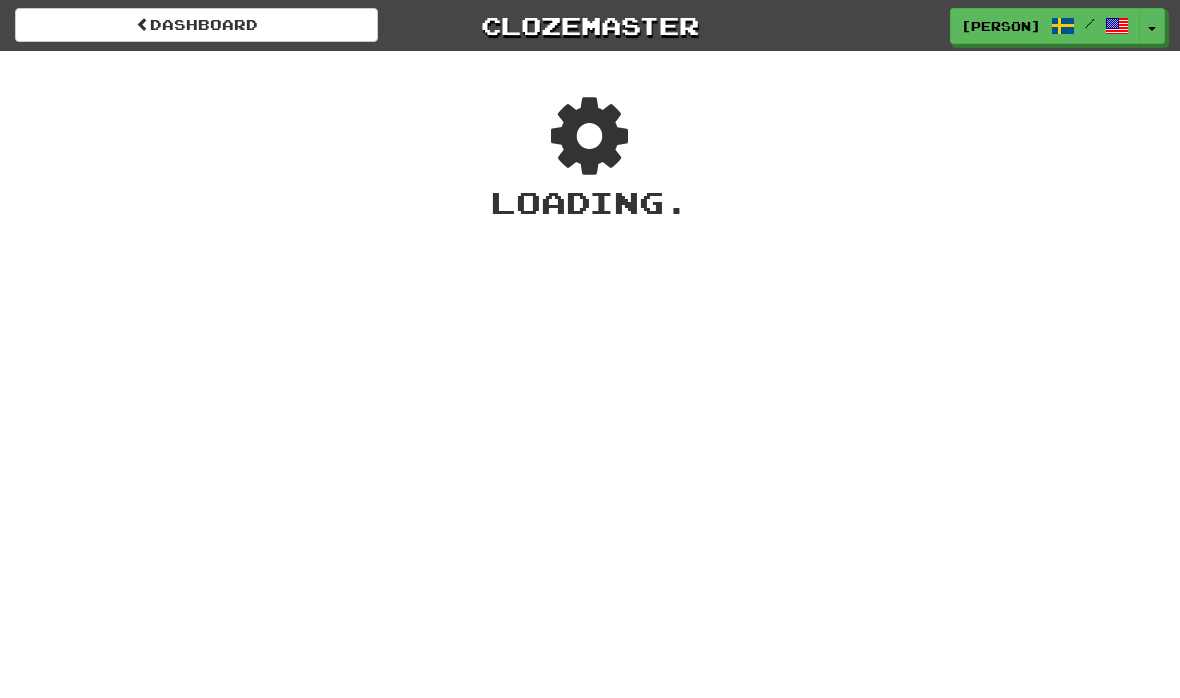 scroll, scrollTop: 0, scrollLeft: 0, axis: both 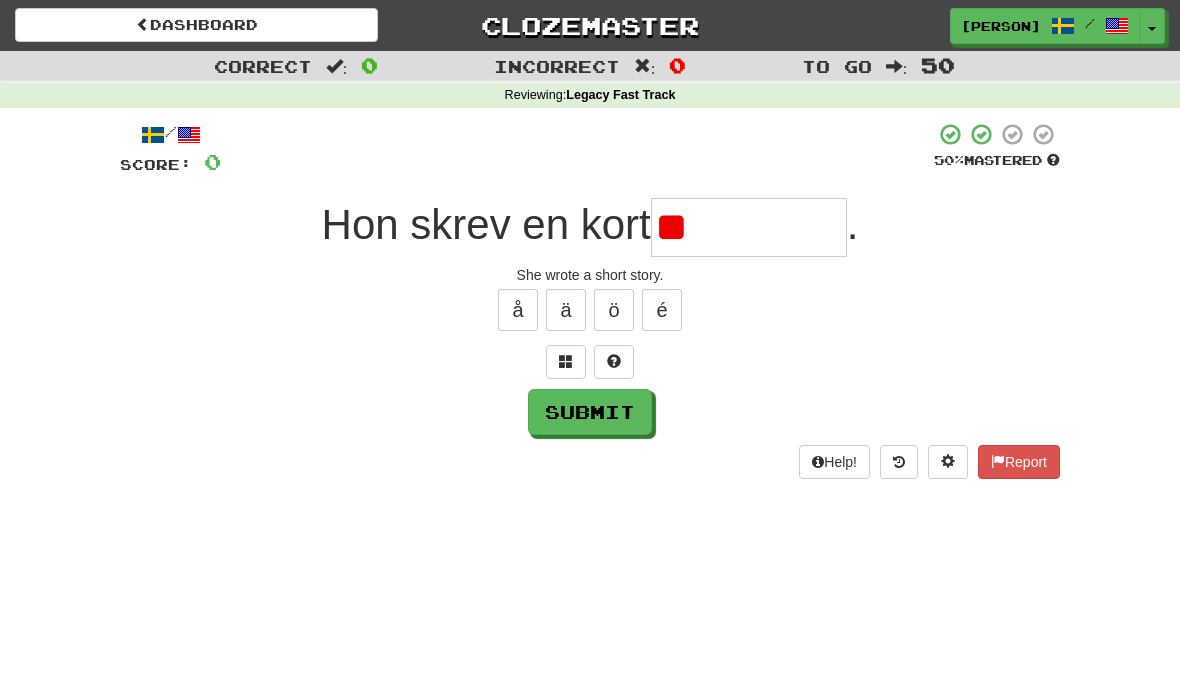 type on "*" 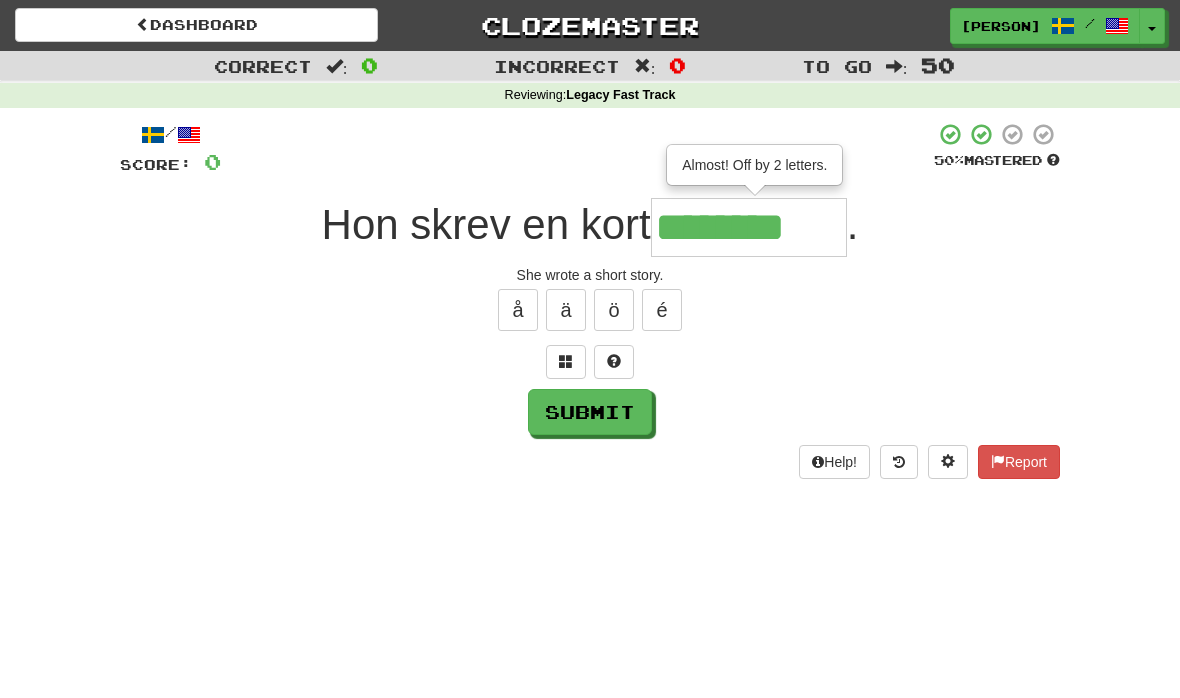 type on "**********" 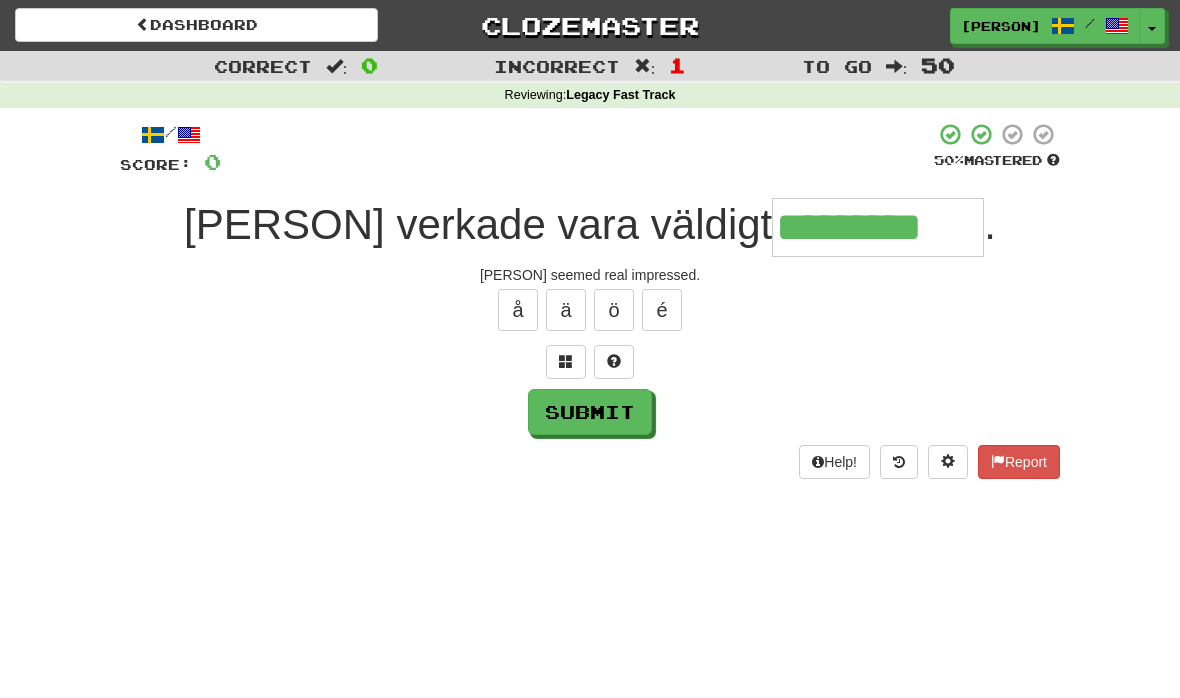 type on "*********" 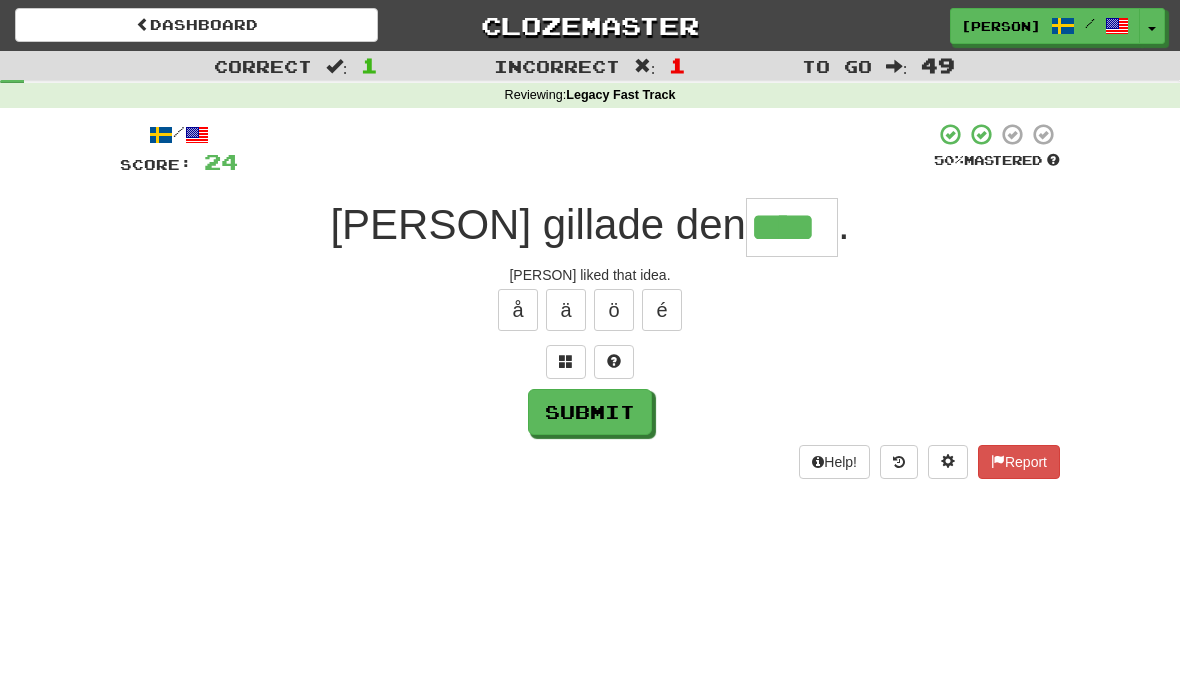type on "****" 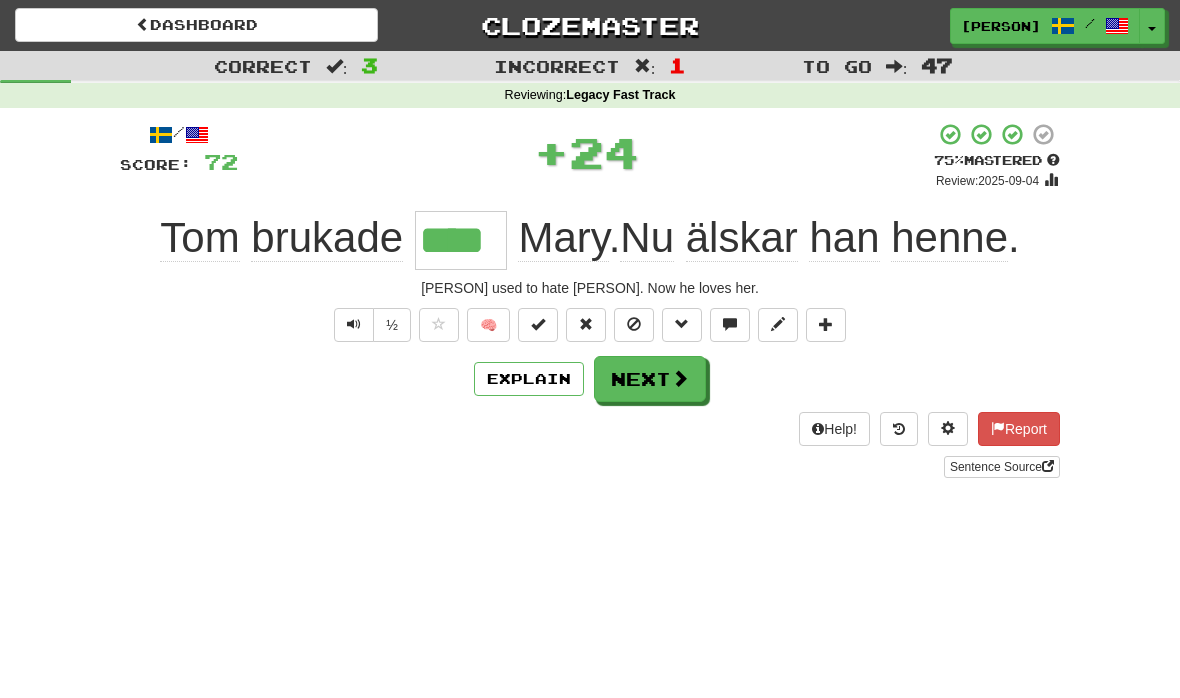 type on "****" 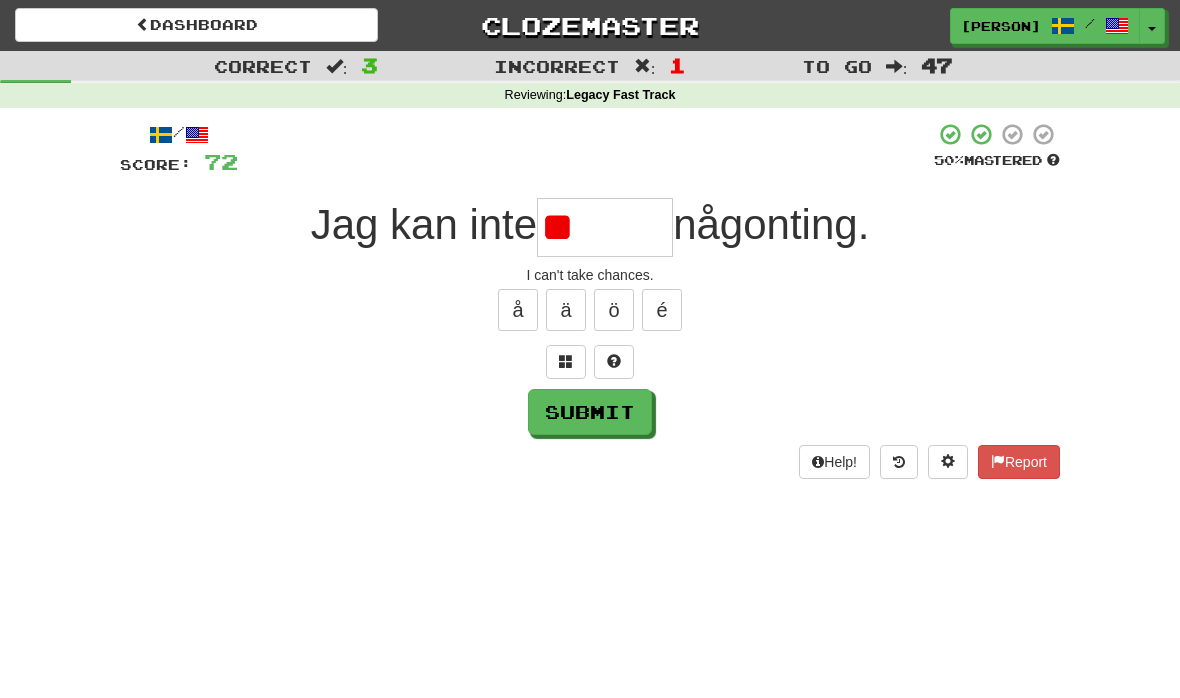 type on "*" 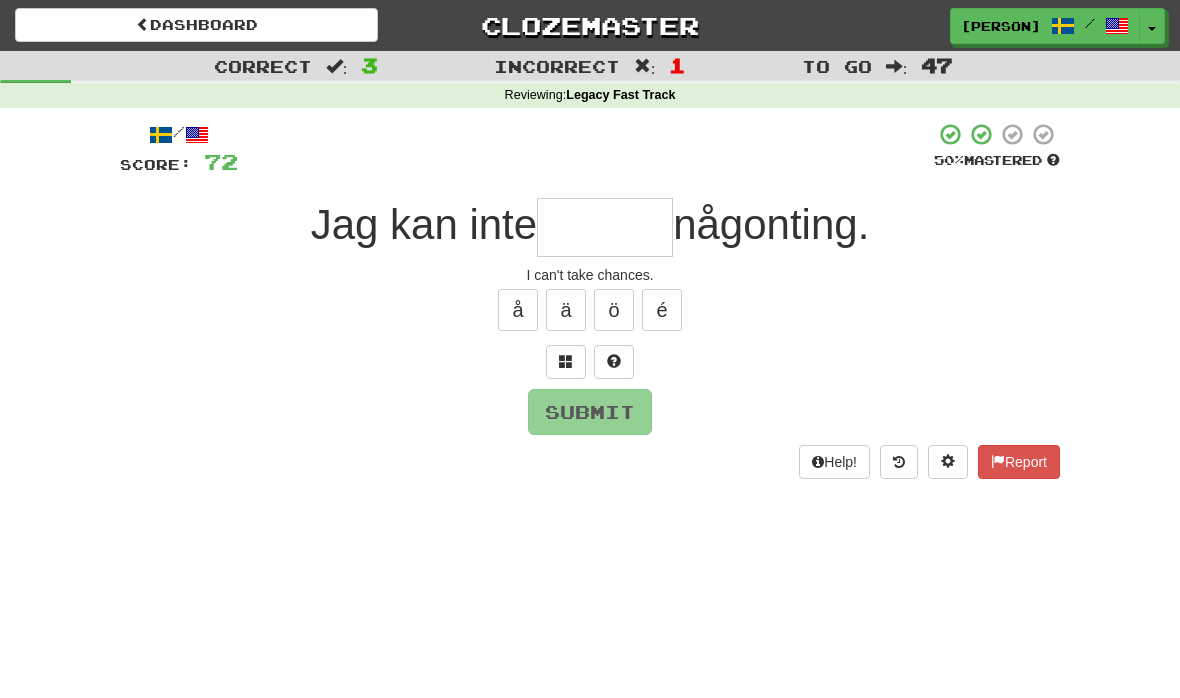 type on "*" 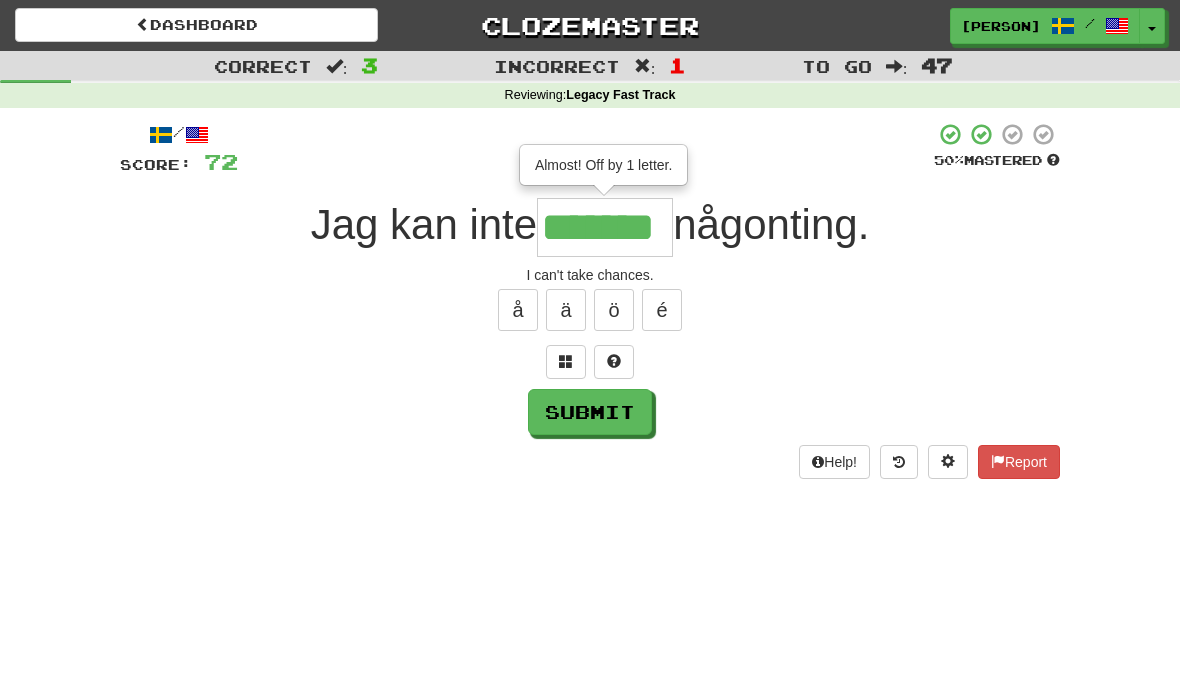 type on "*******" 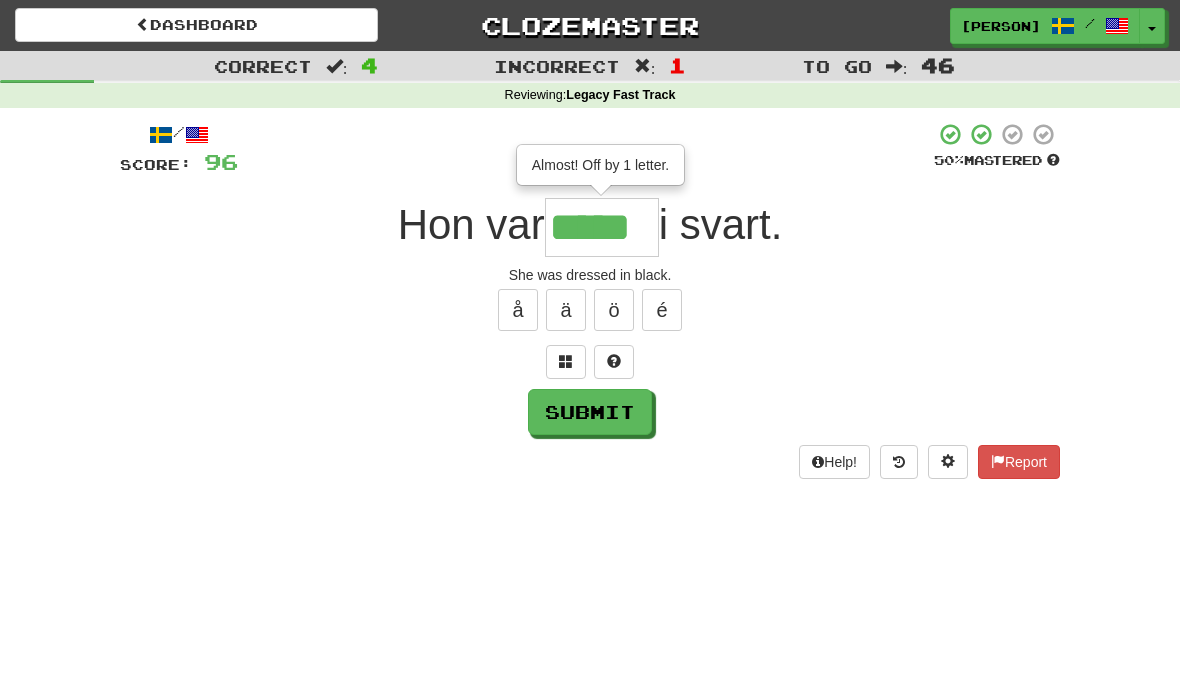 type on "*****" 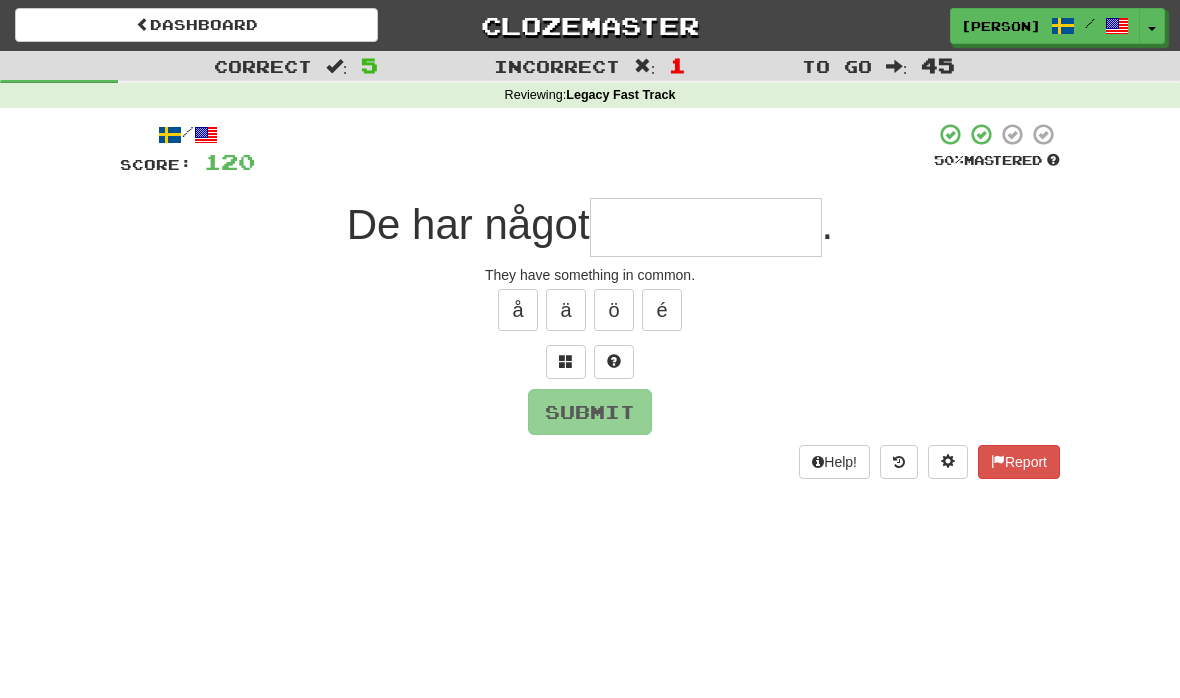 type on "*" 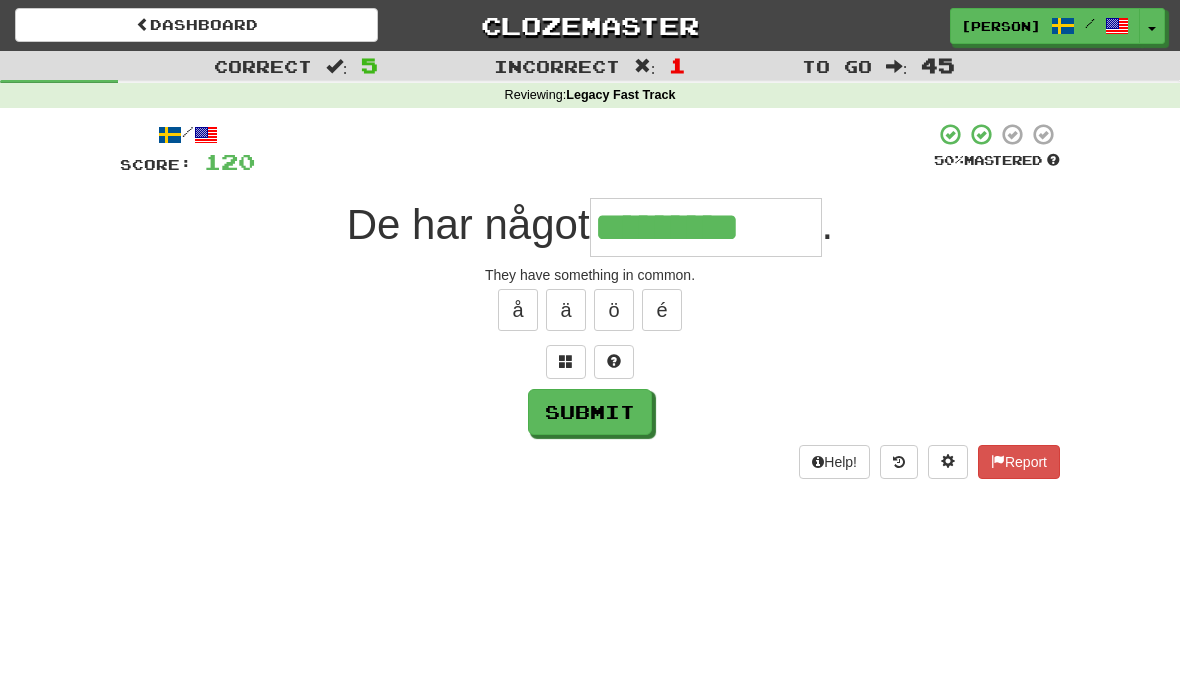 type on "*********" 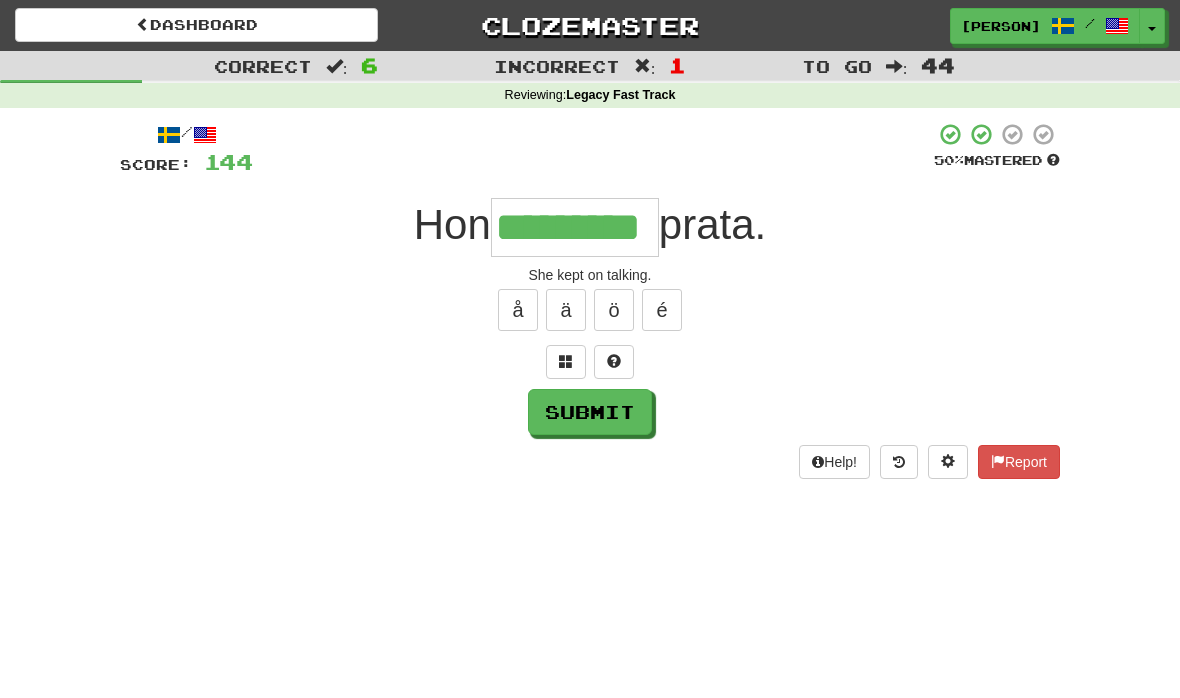 type on "*********" 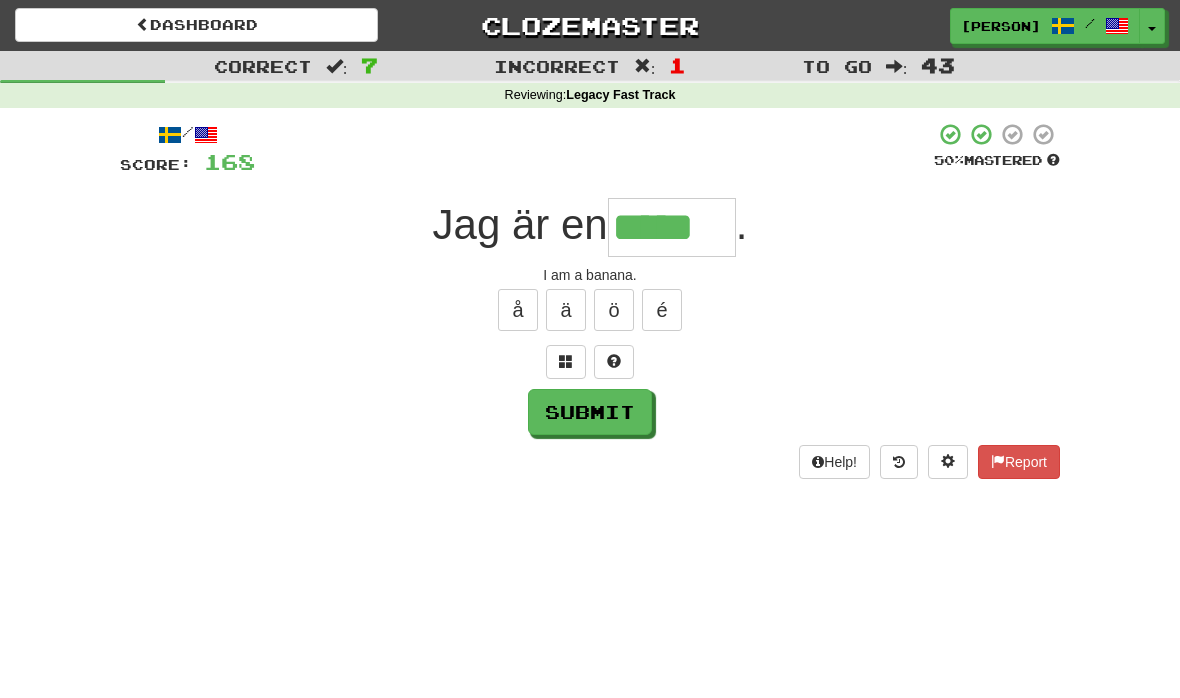 type on "*****" 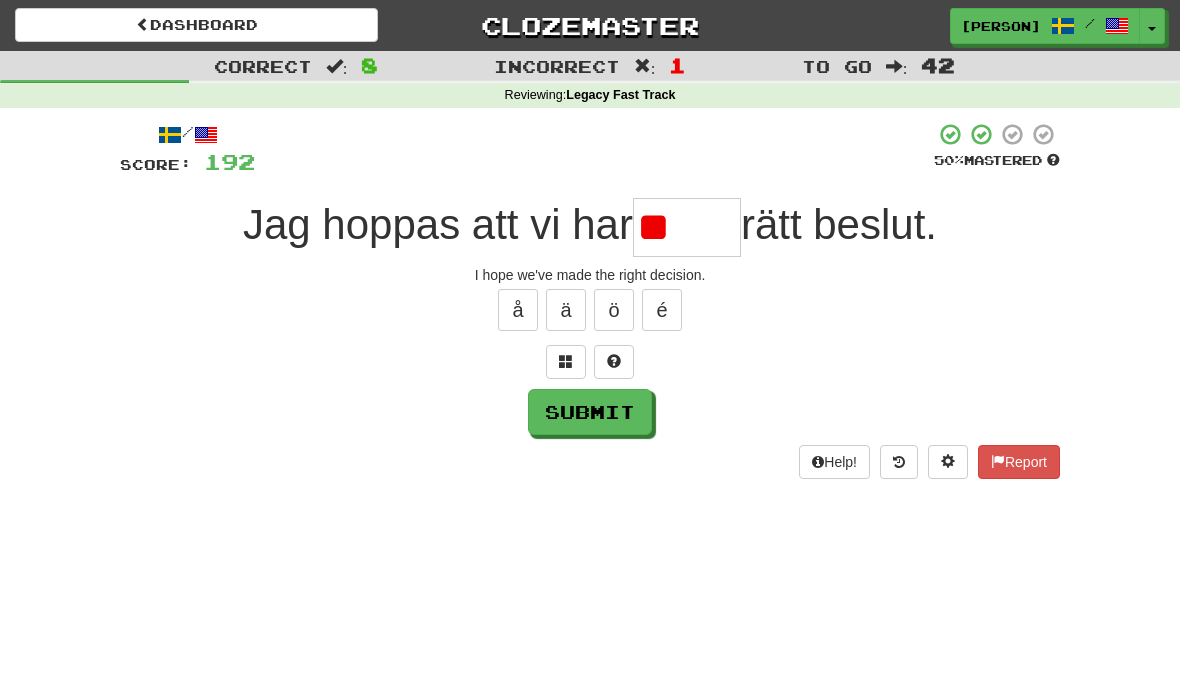 type on "*" 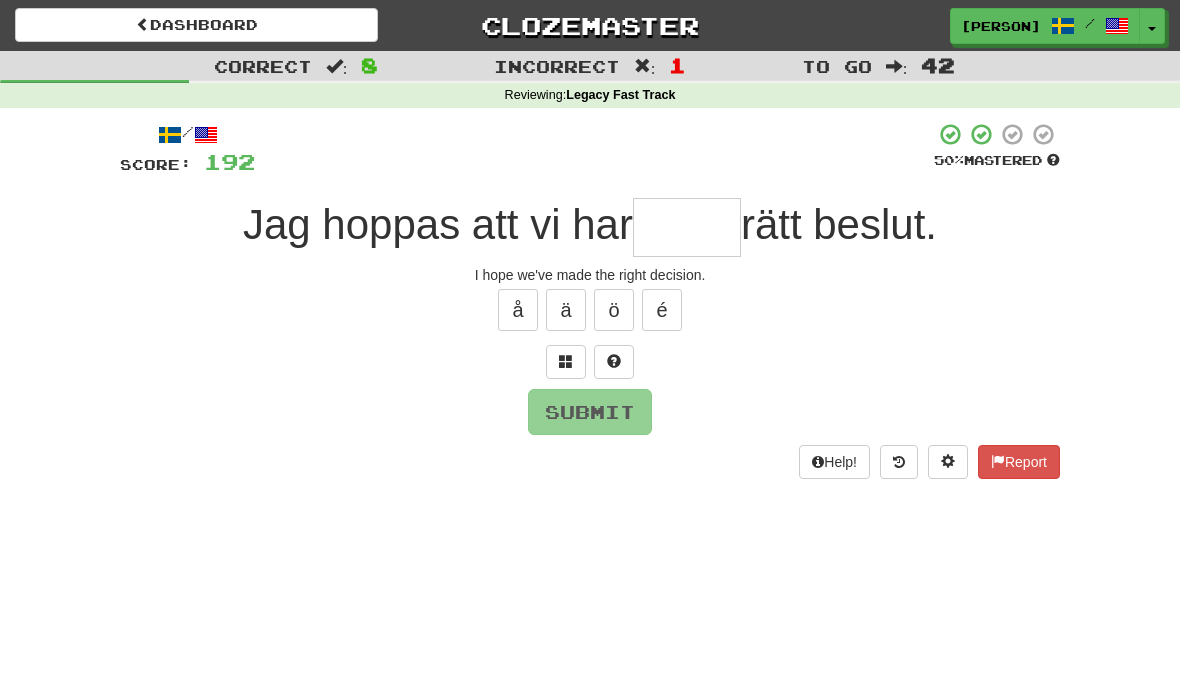 type on "*" 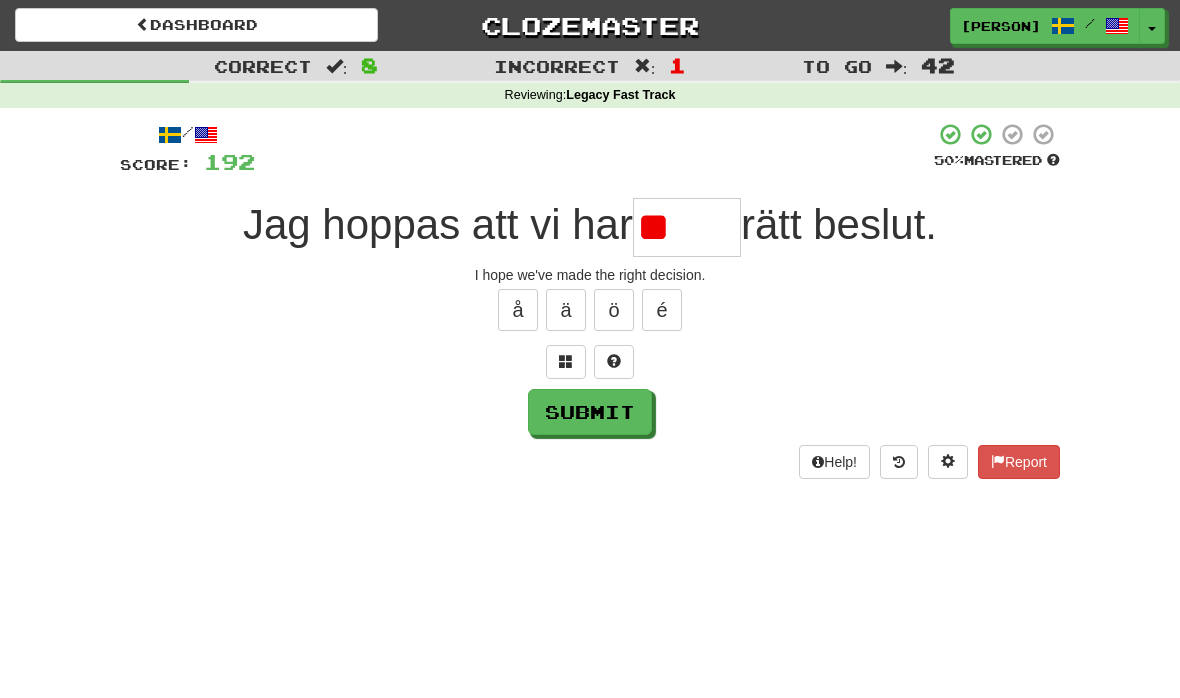 type on "*" 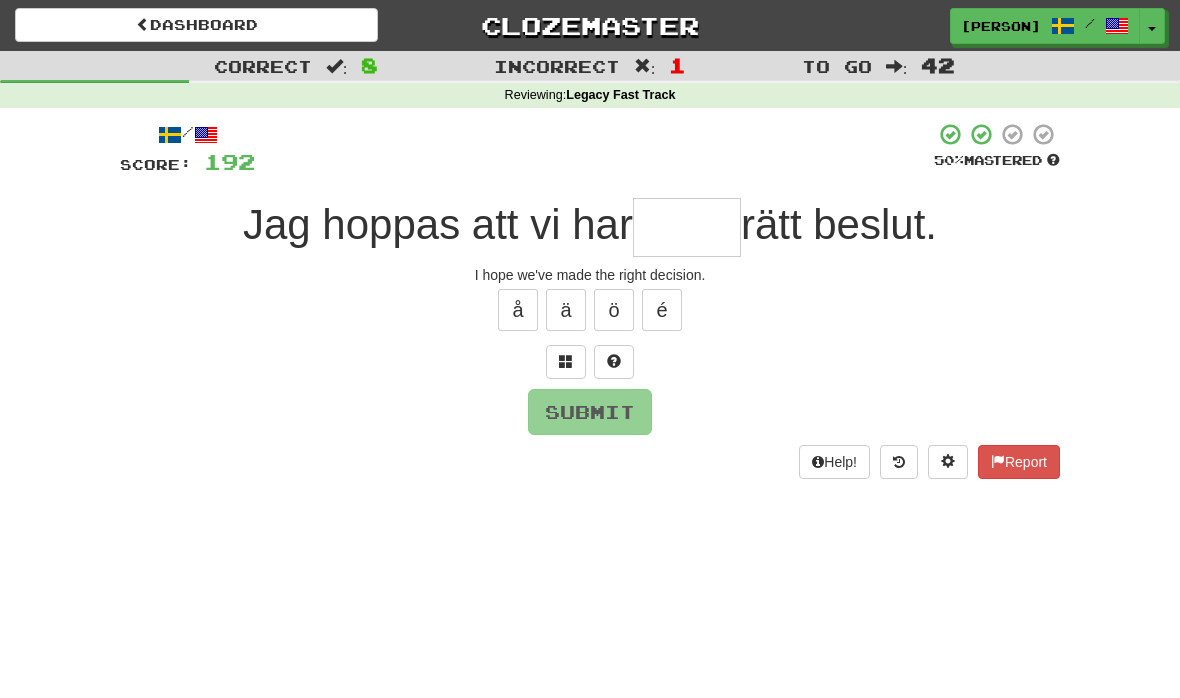 type on "******" 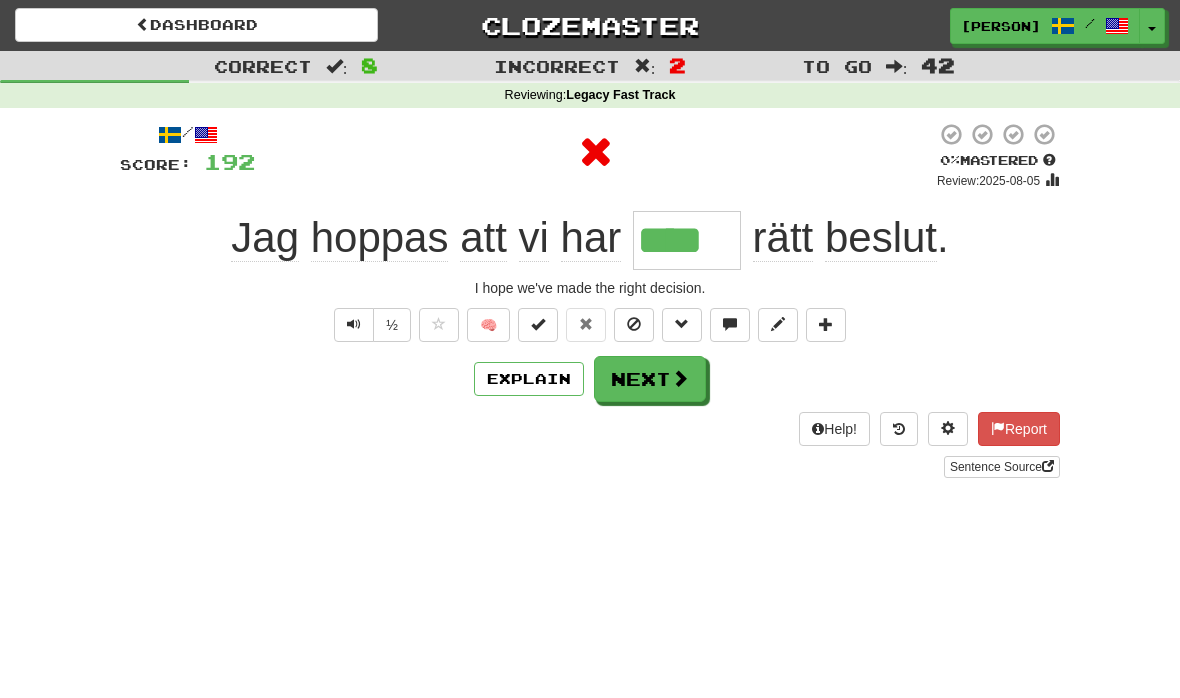 type on "*****" 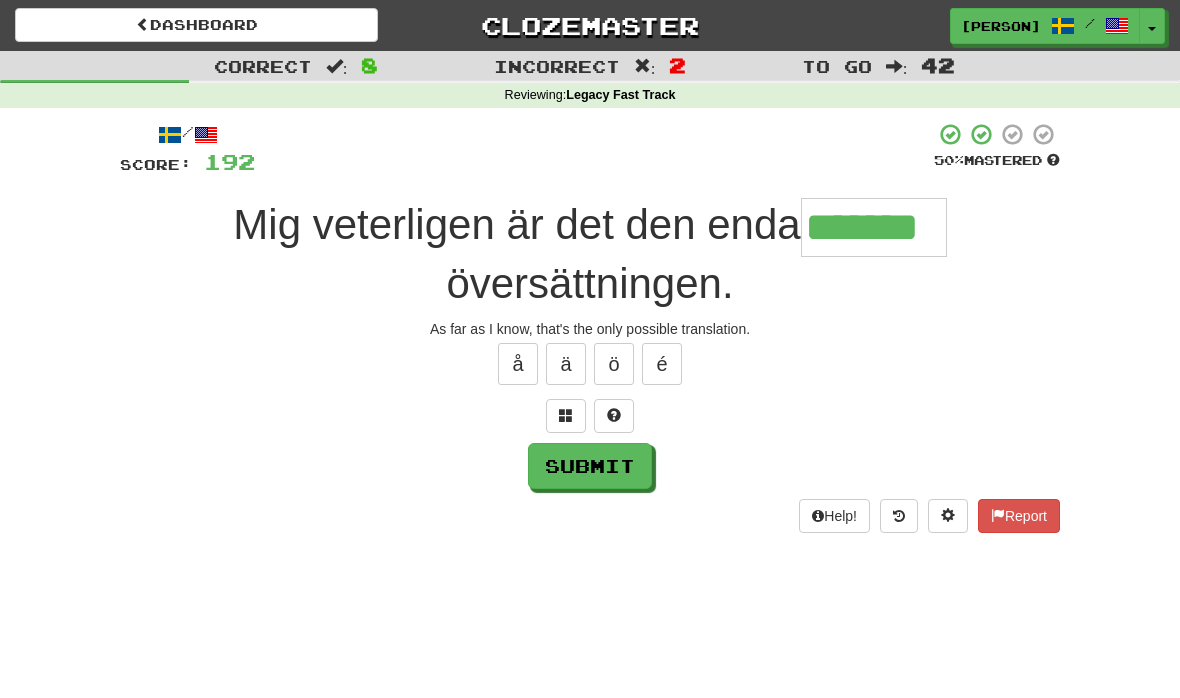 type on "*******" 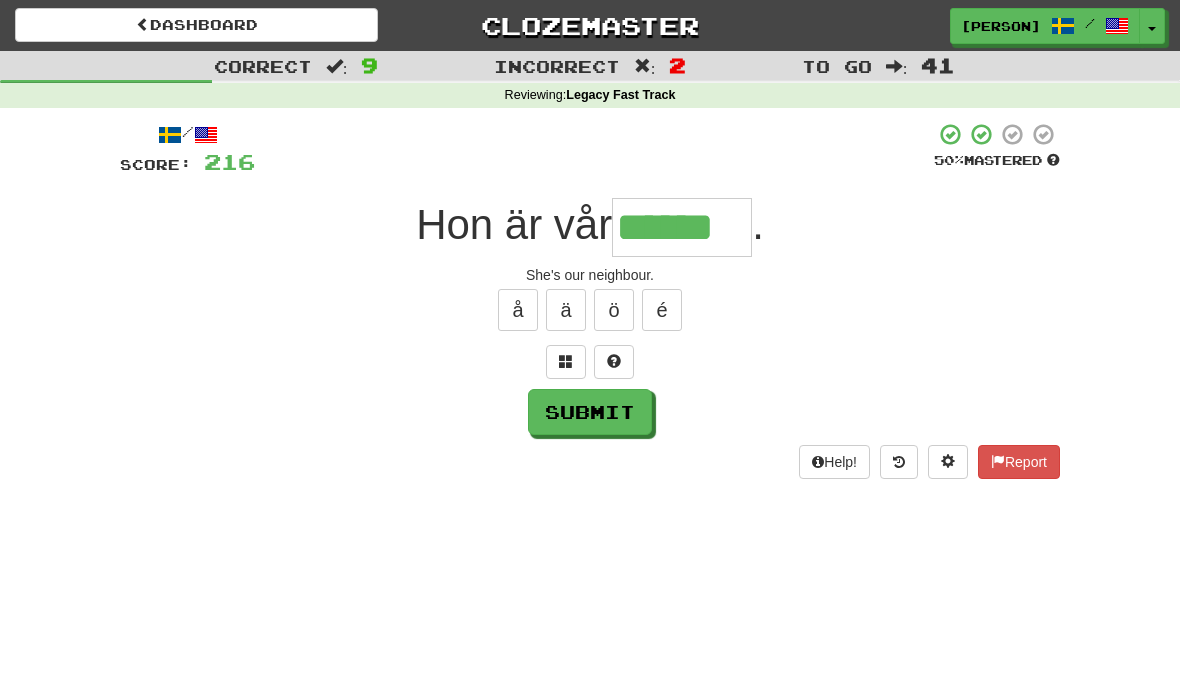 type on "******" 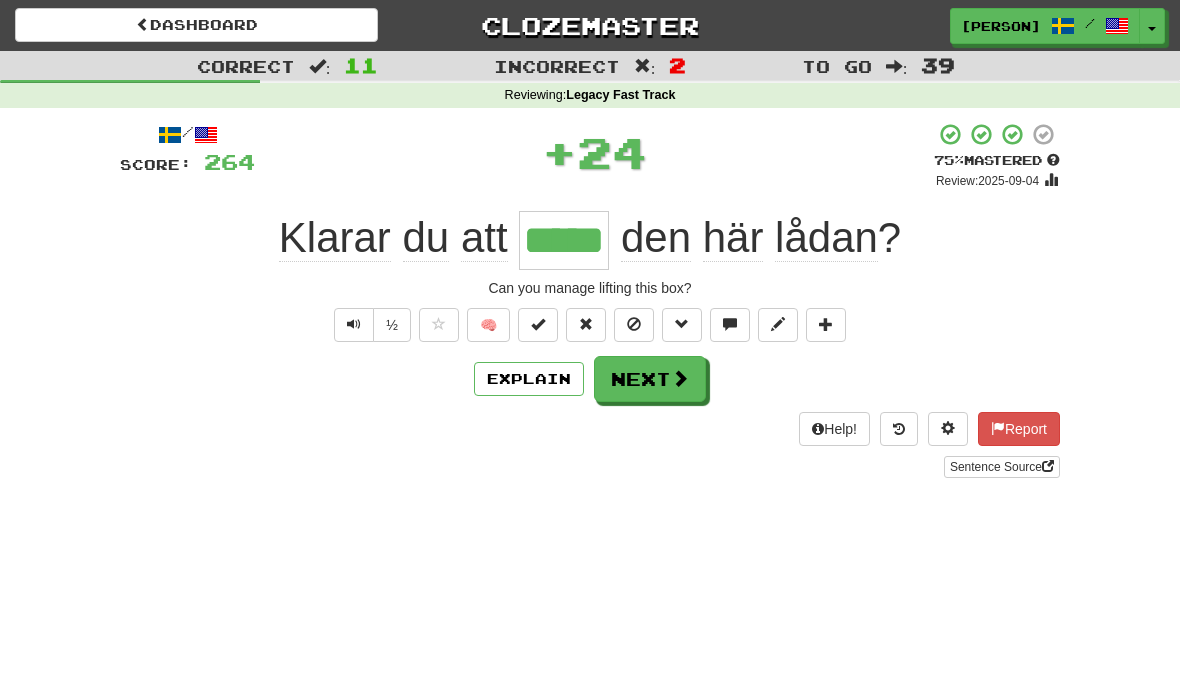type on "*****" 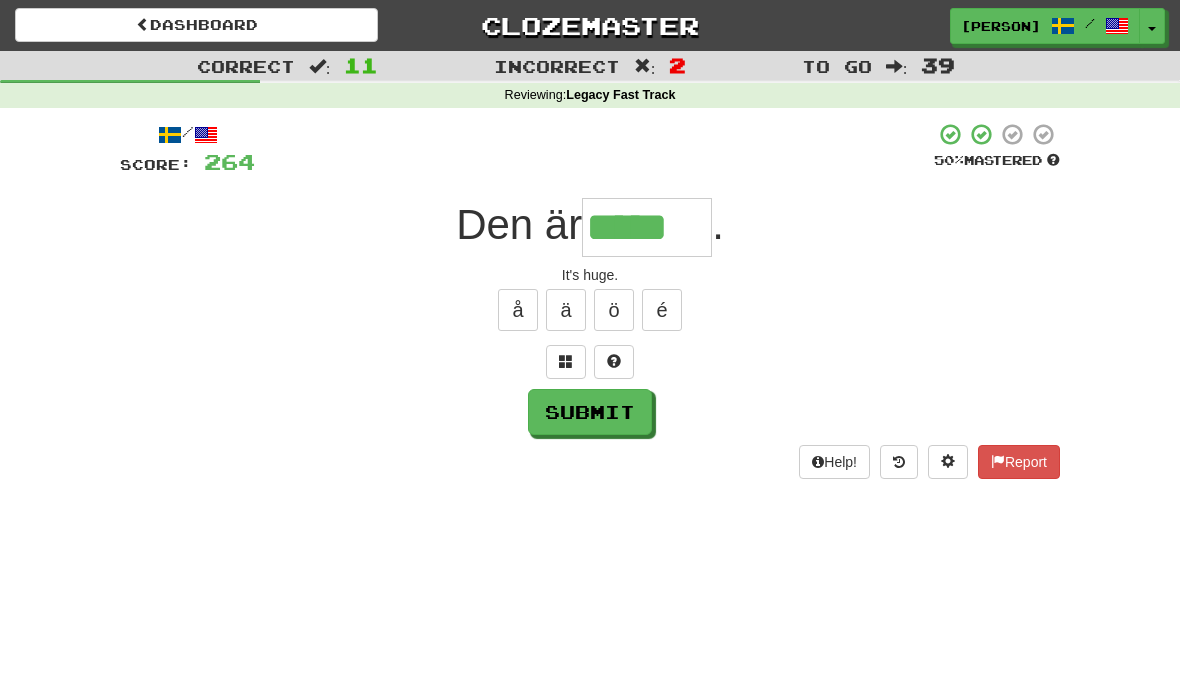 type on "*****" 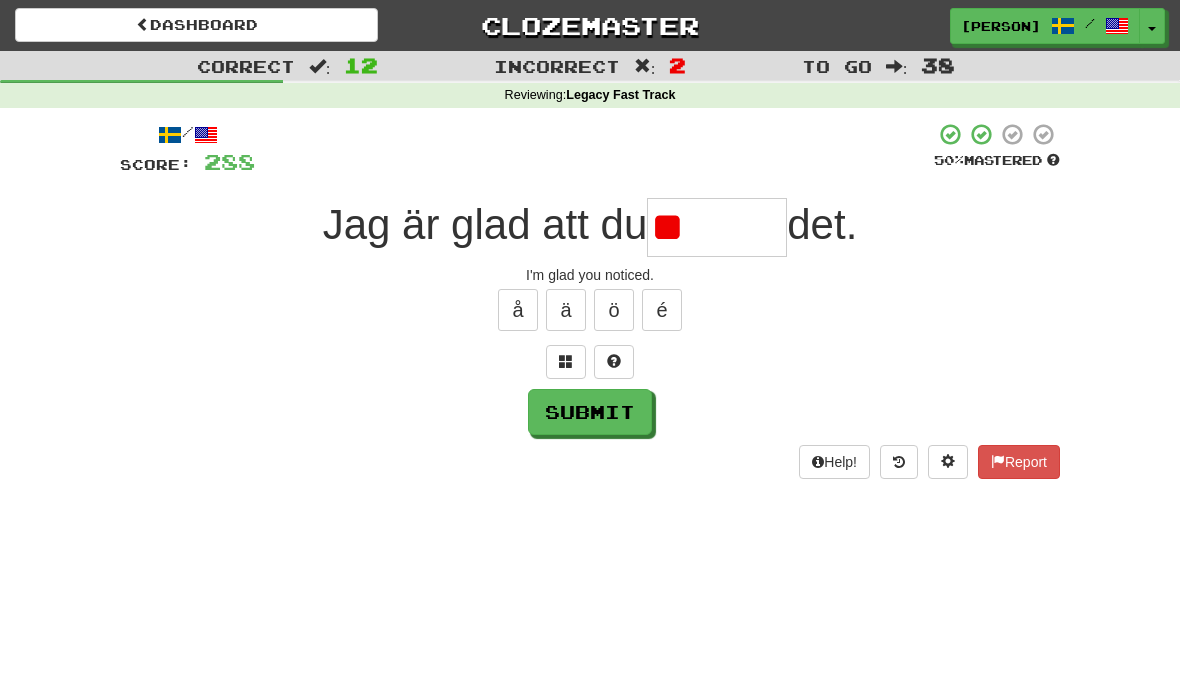 type on "*" 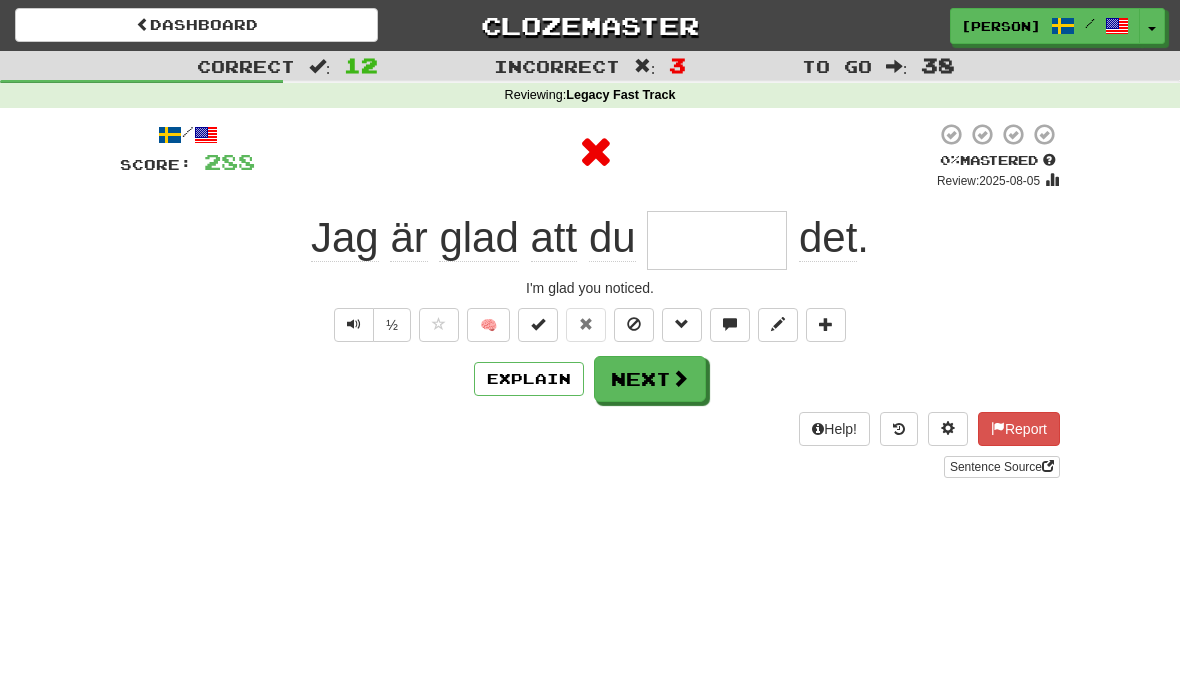 type on "******" 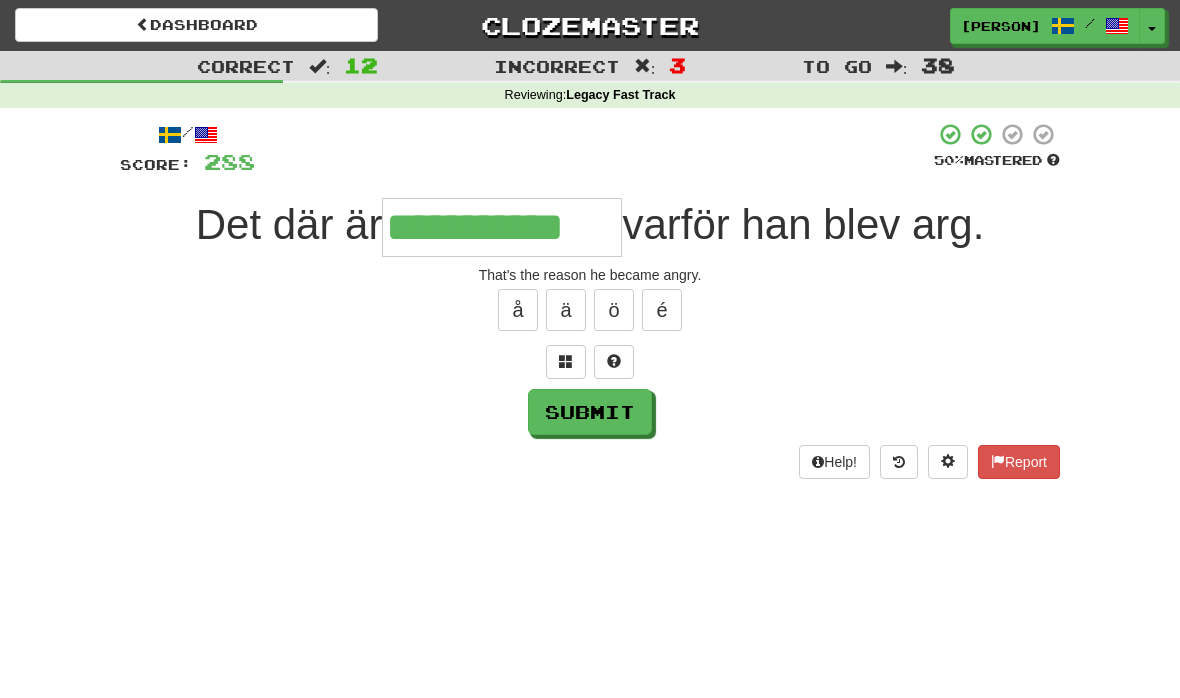 type on "**********" 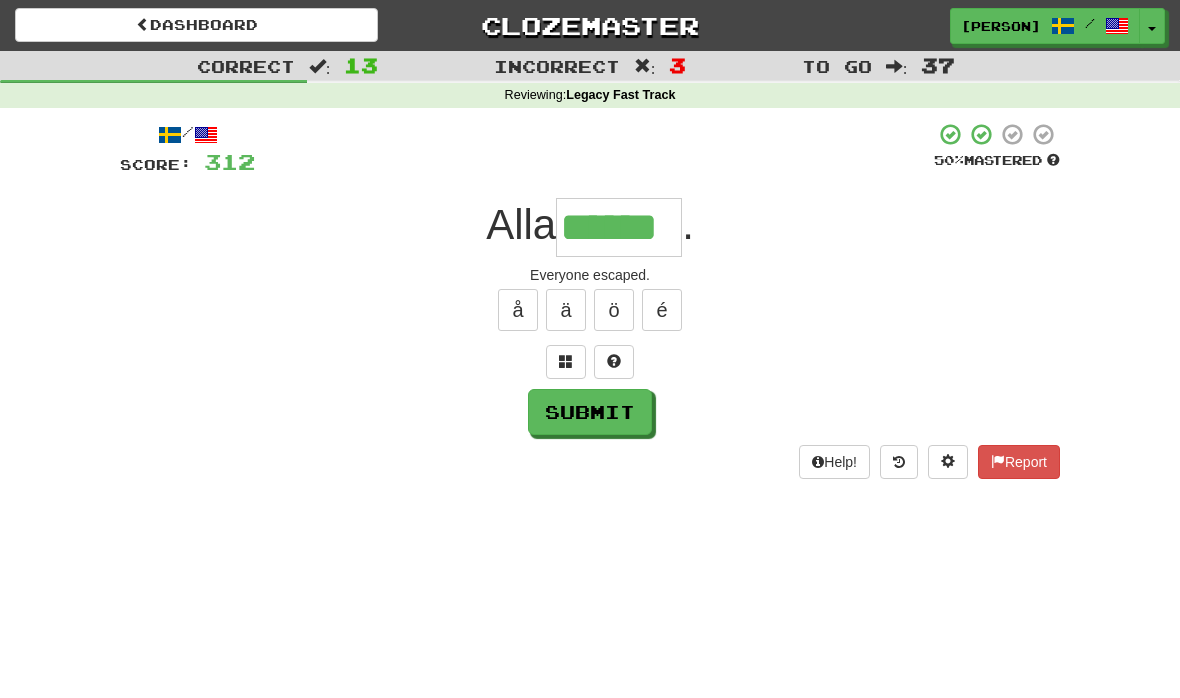 type on "******" 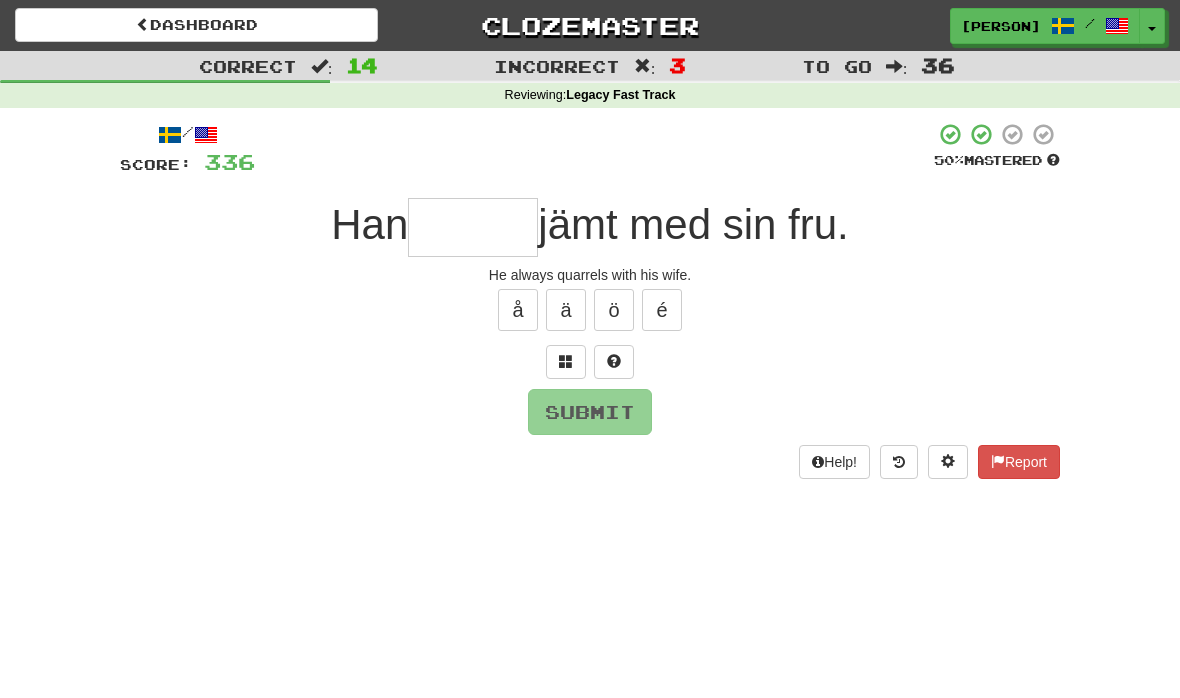 type on "******" 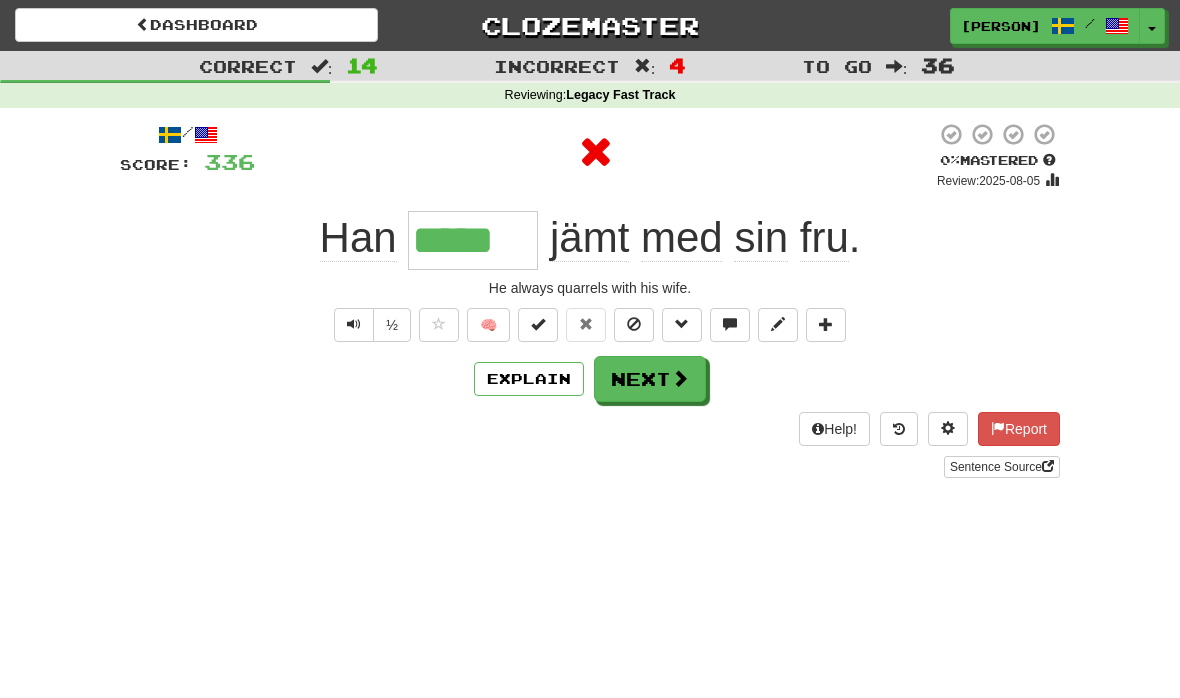 type on "******" 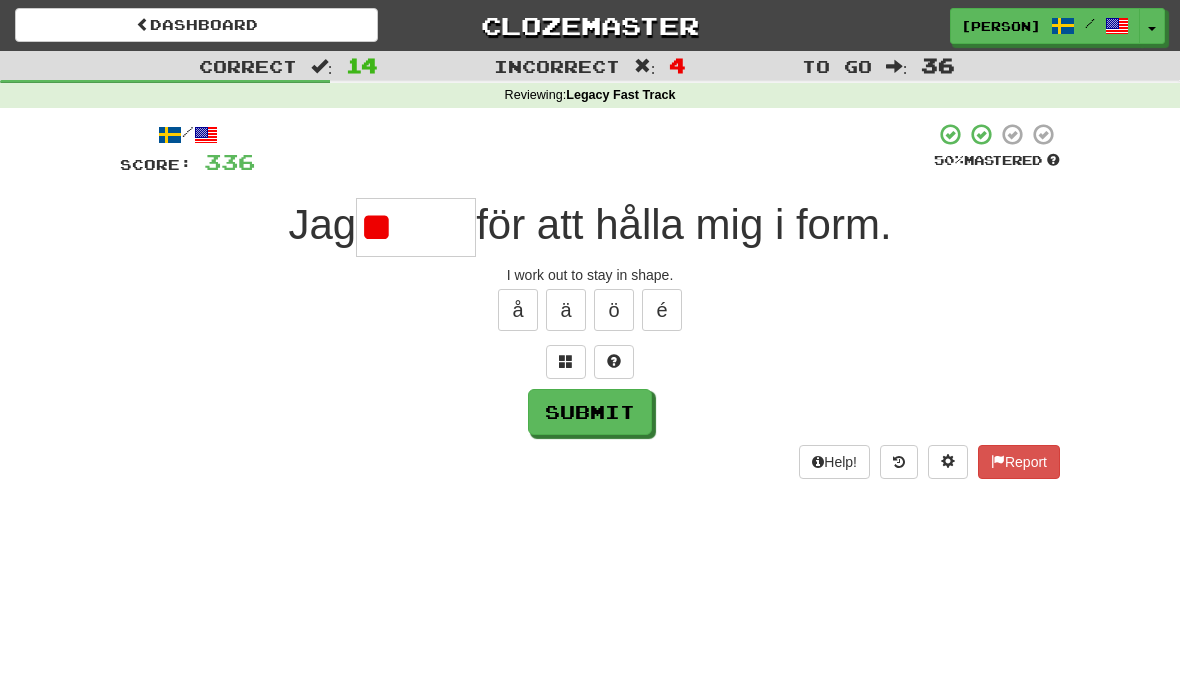 type on "*" 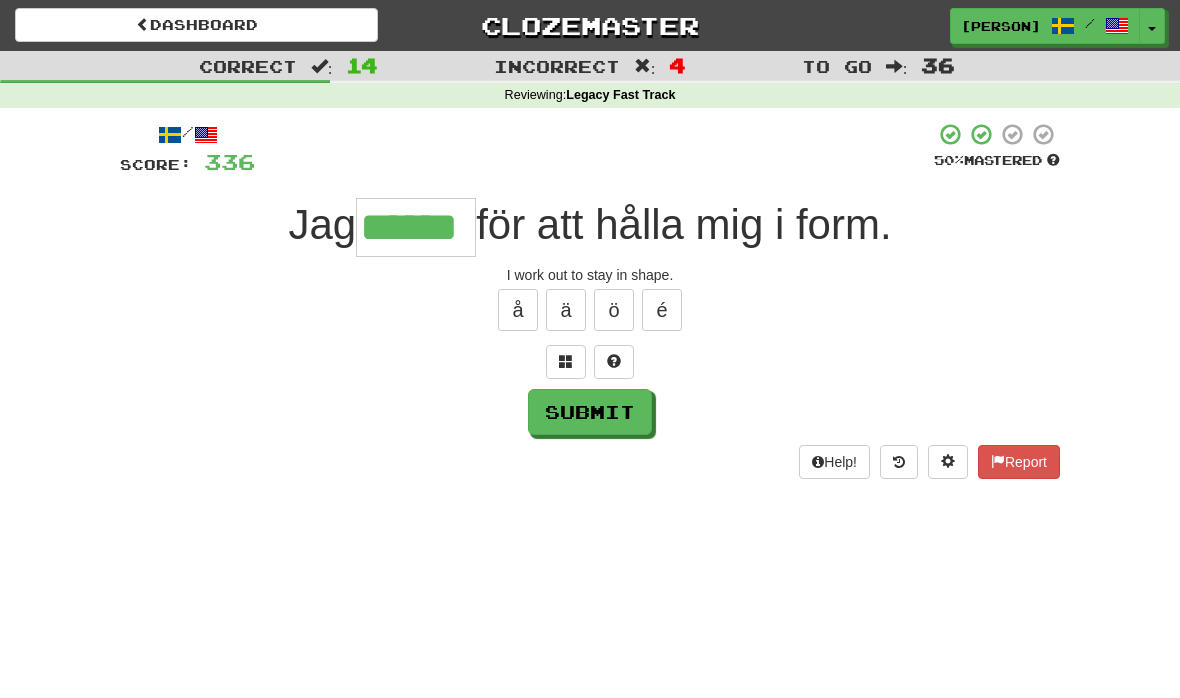 type on "******" 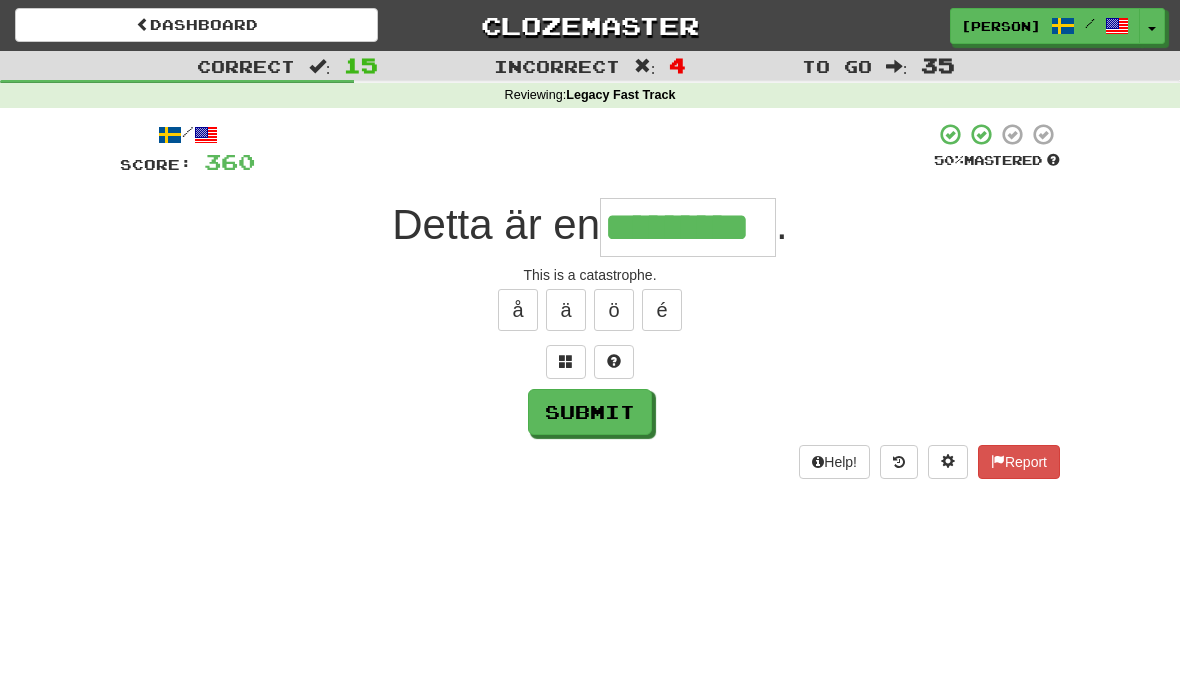 type on "*********" 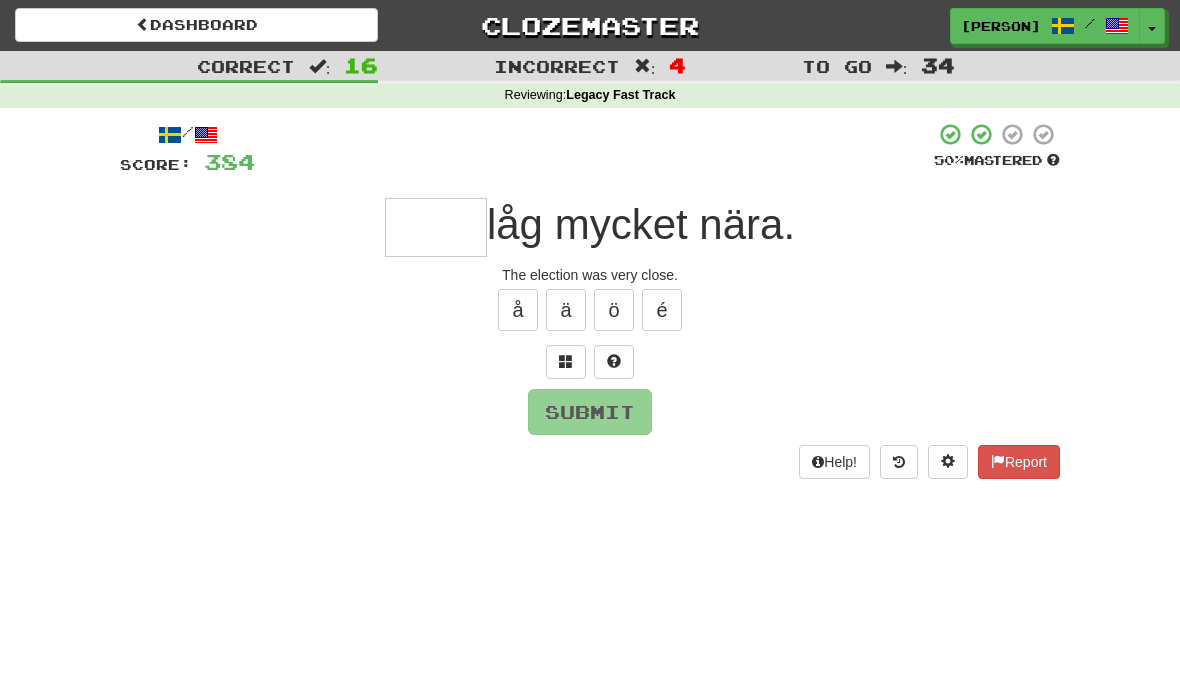 type on "*" 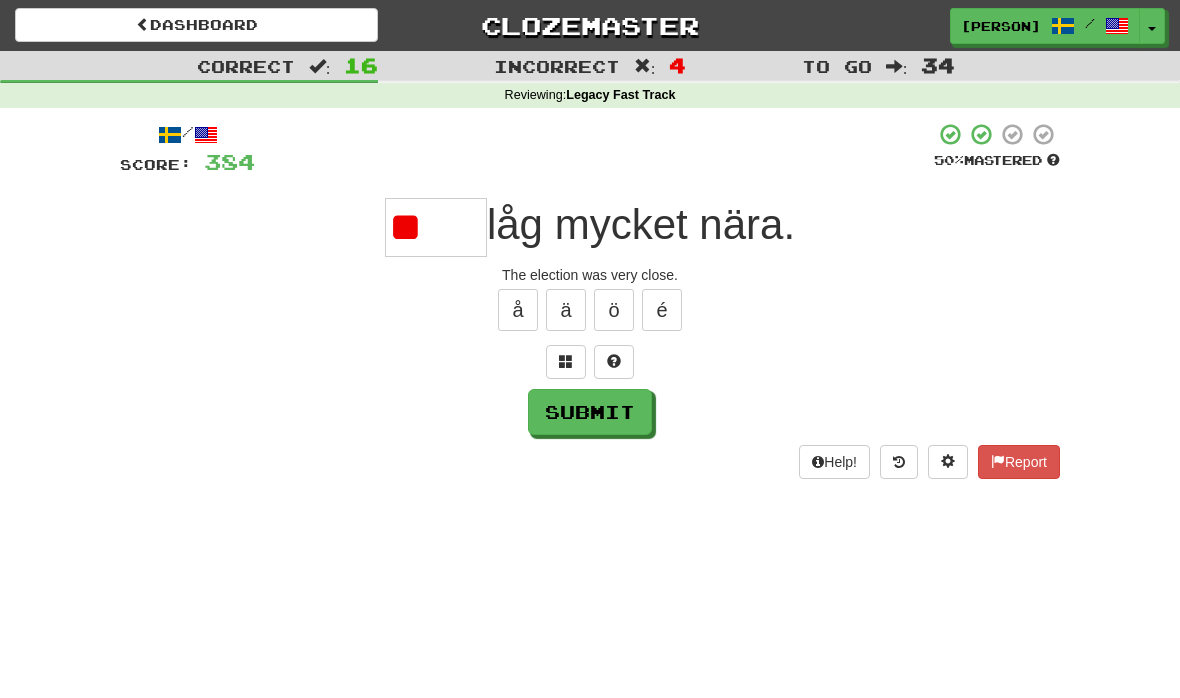 type on "*" 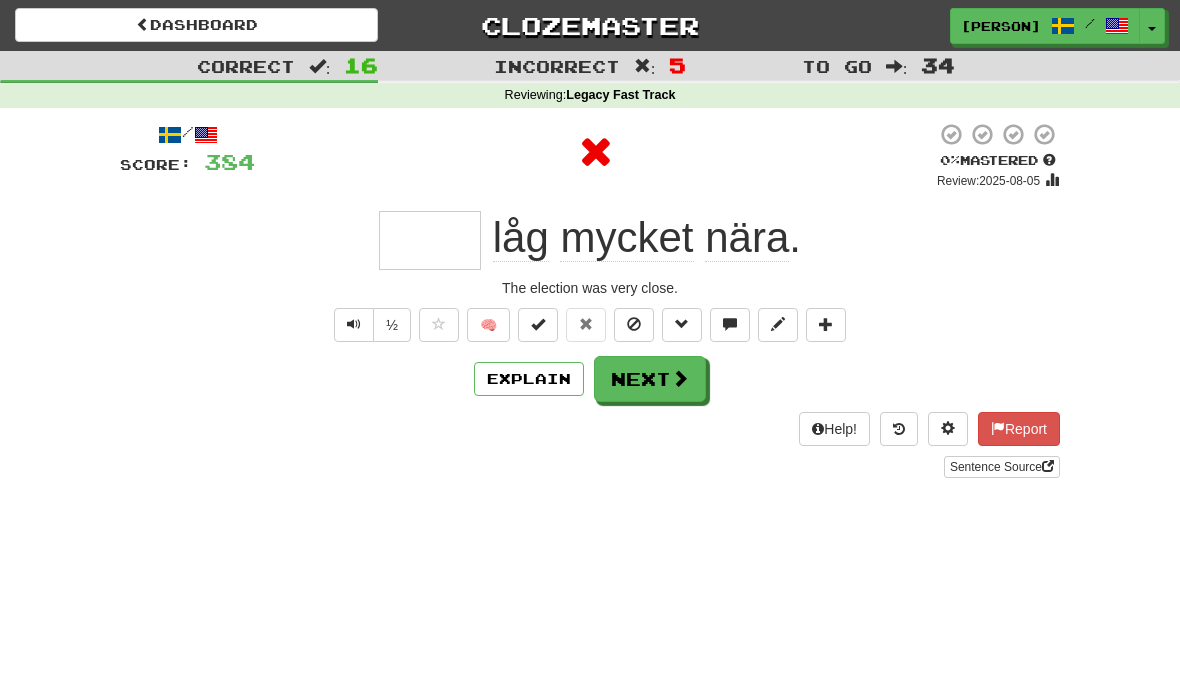 type on "*****" 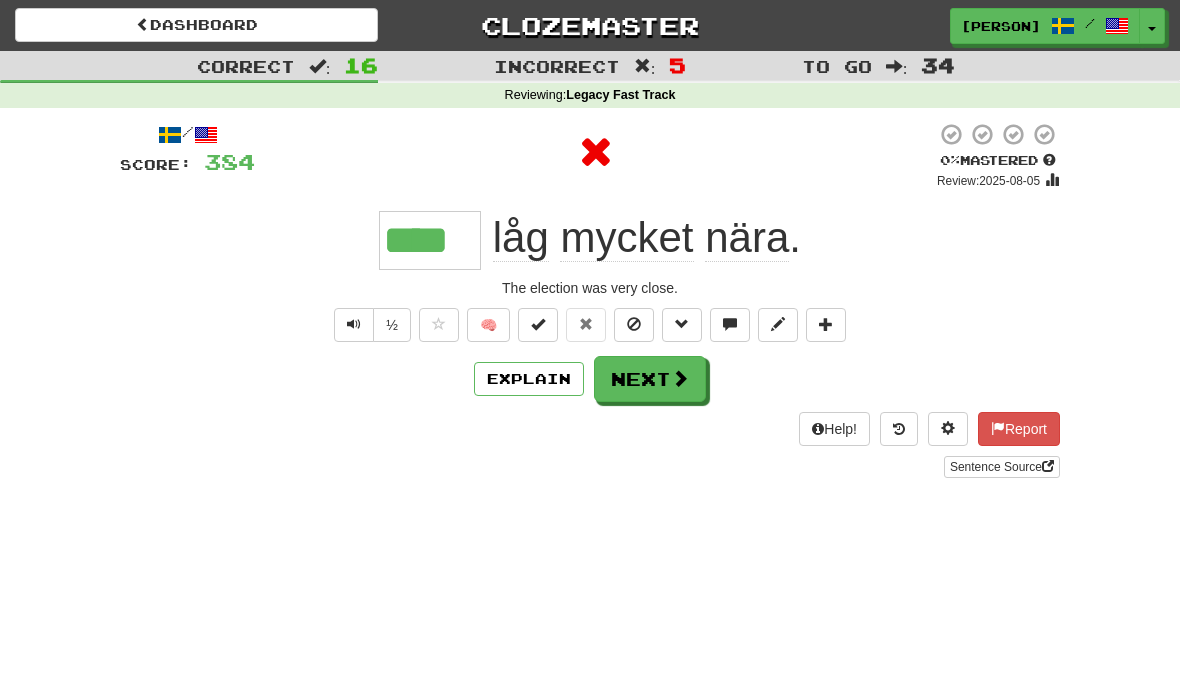 type on "*****" 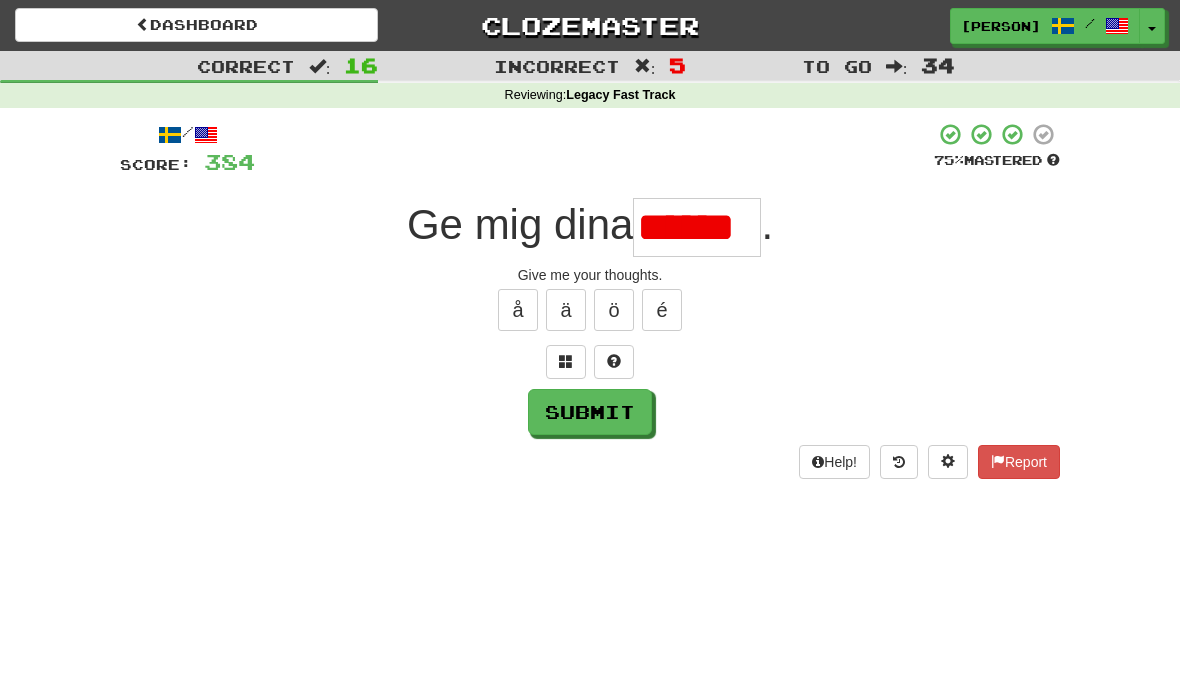 type on "******" 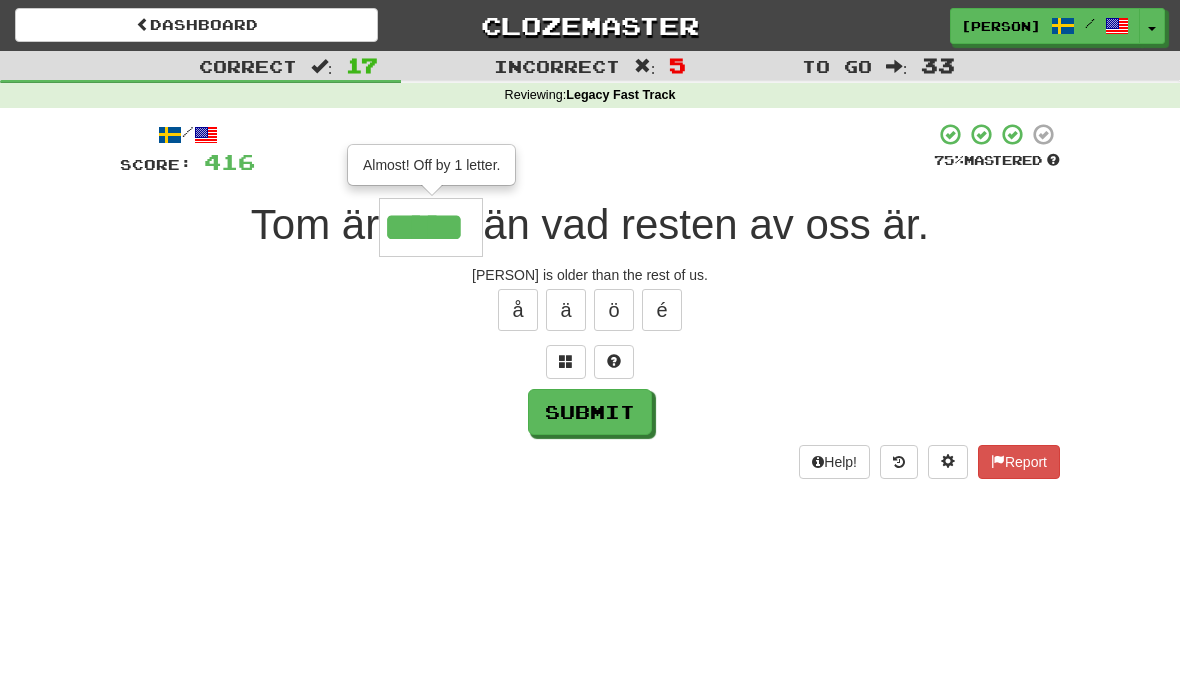 type on "*****" 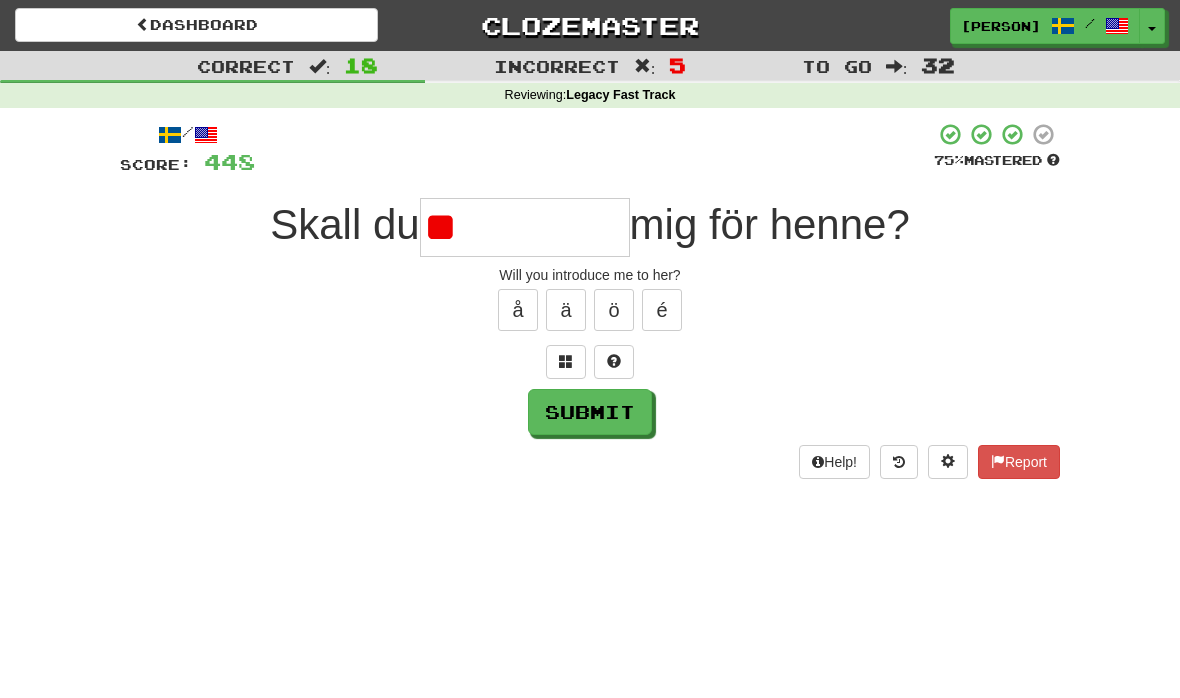 type on "*" 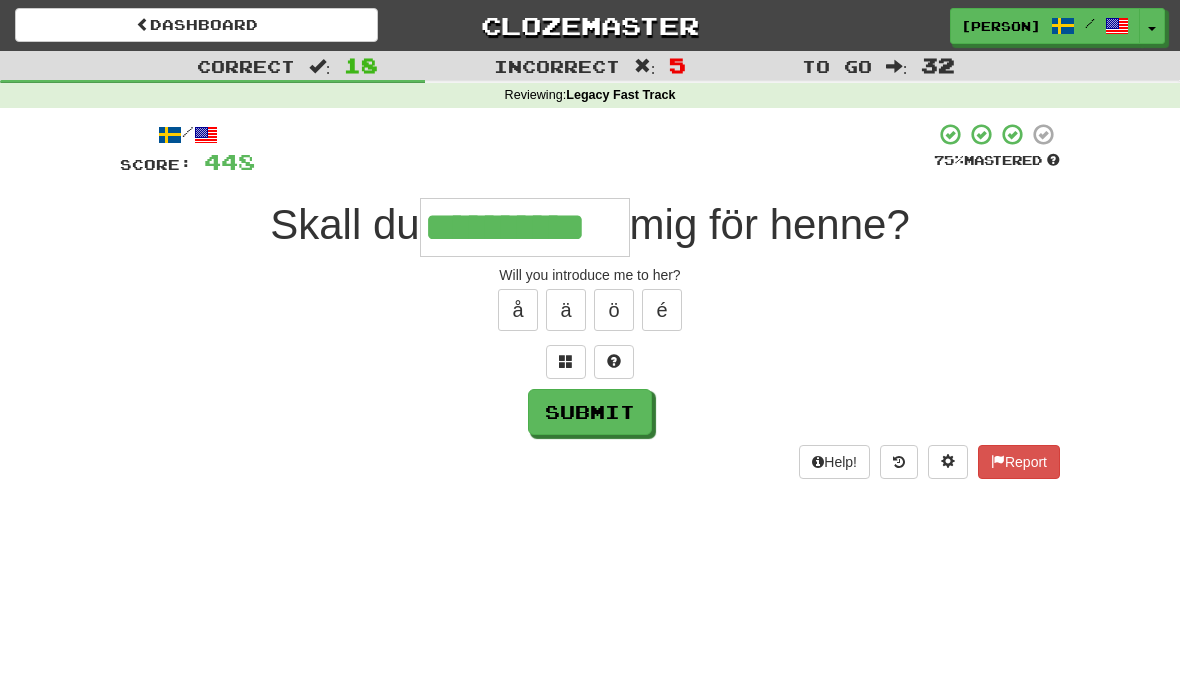 type on "**********" 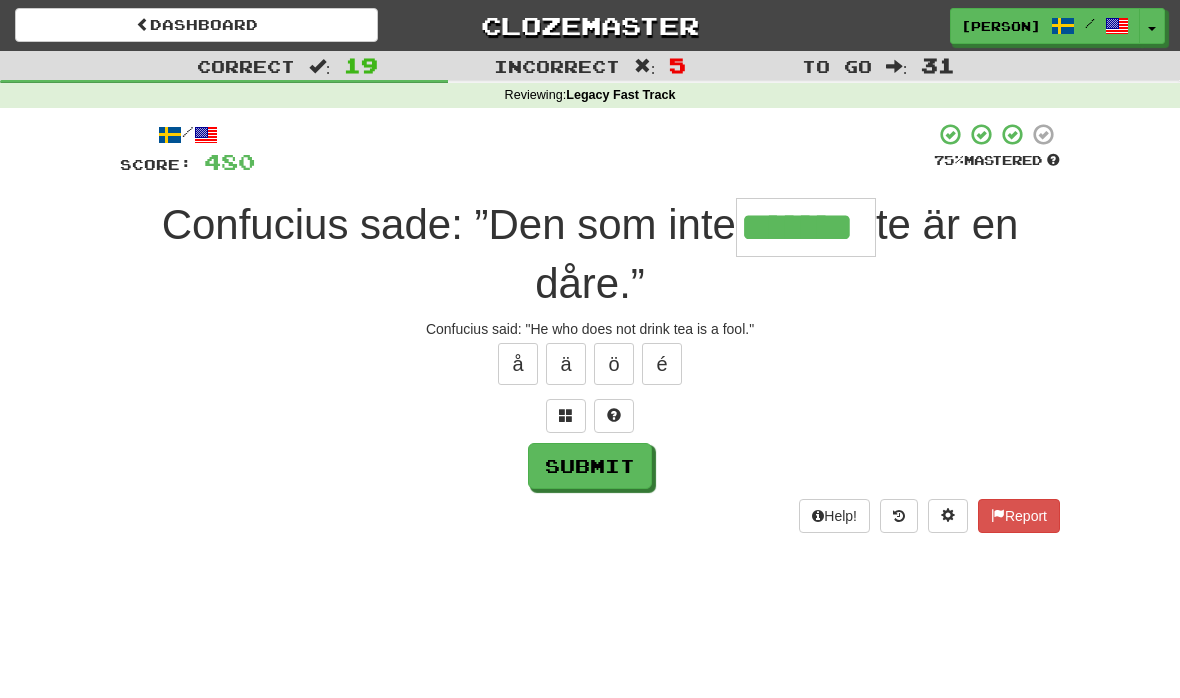 type on "*******" 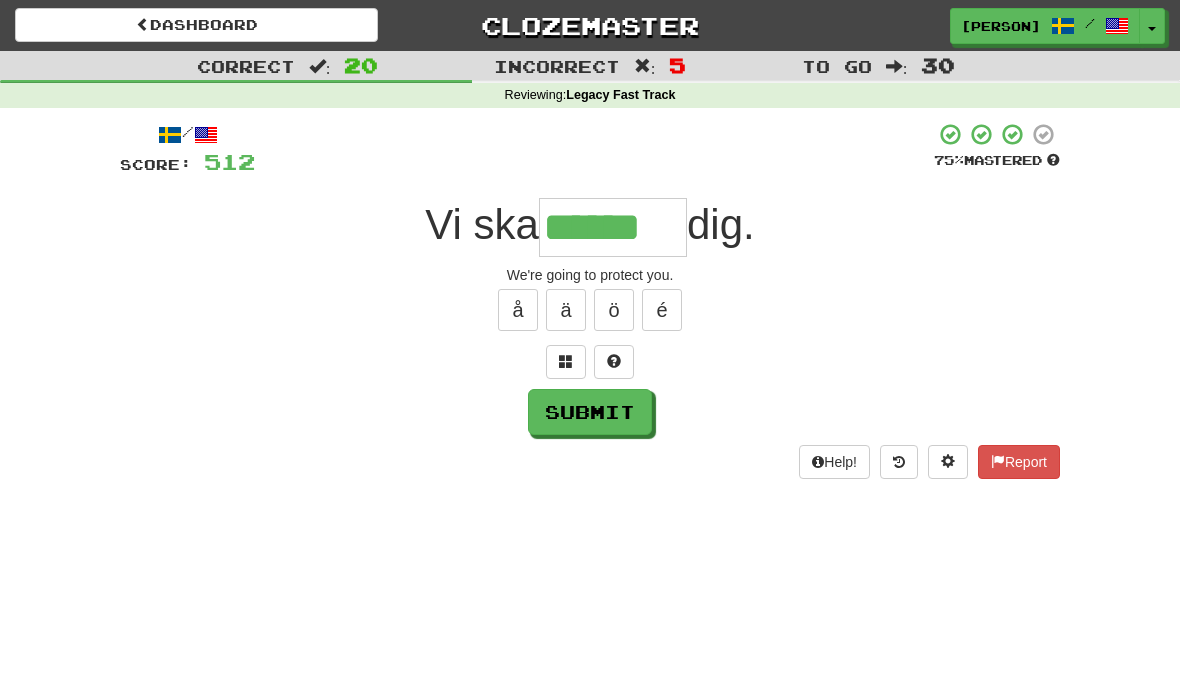 type on "******" 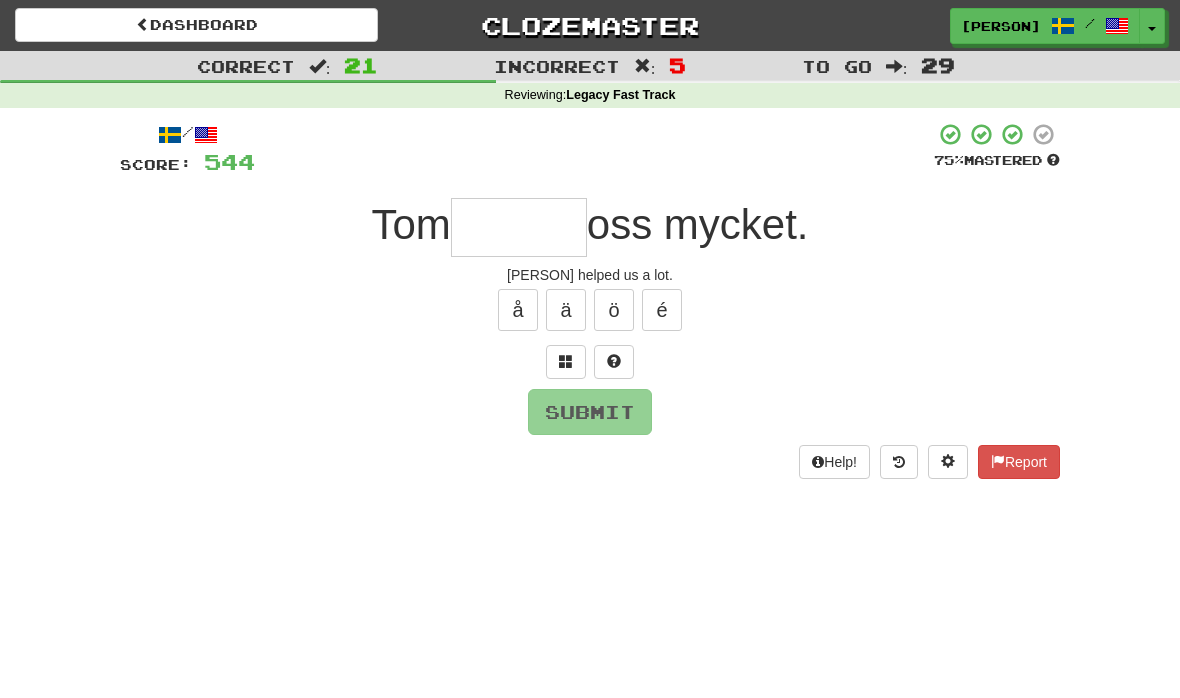 type on "*" 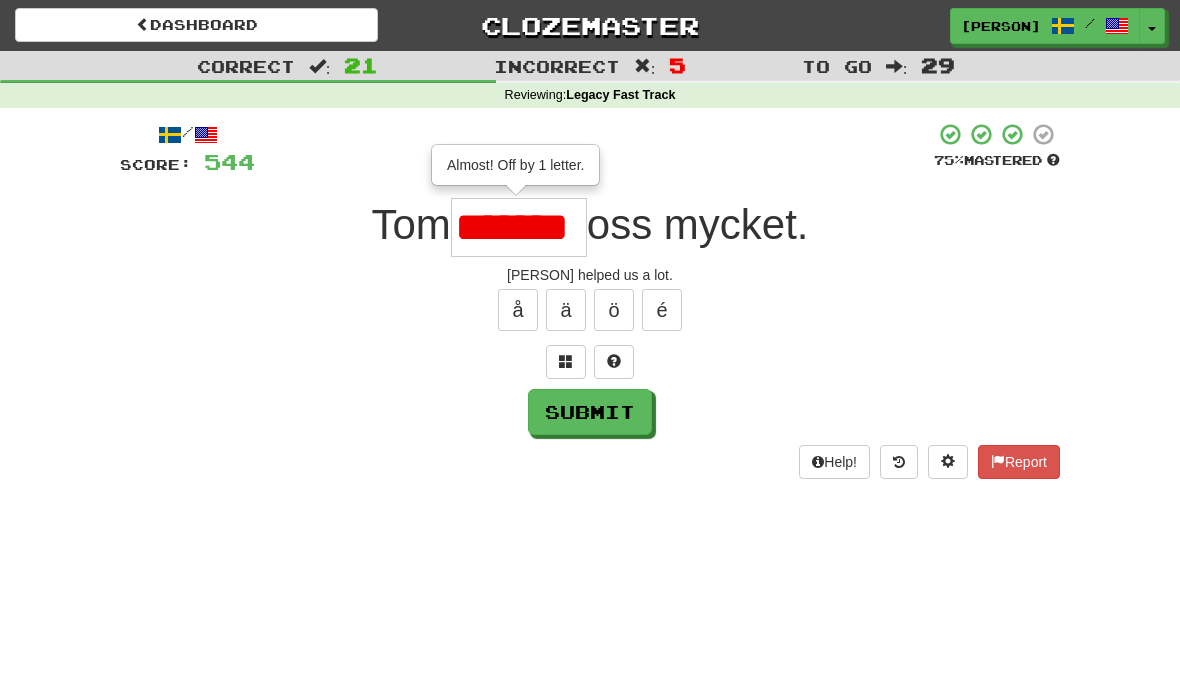 type on "*******" 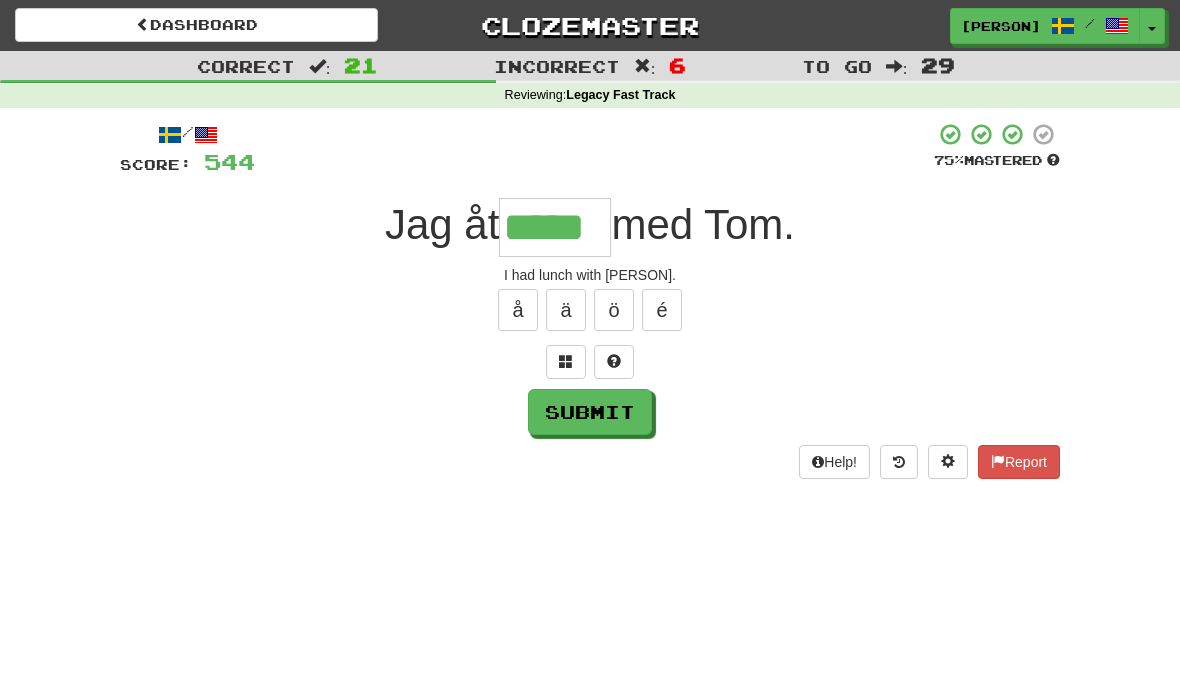 type on "*****" 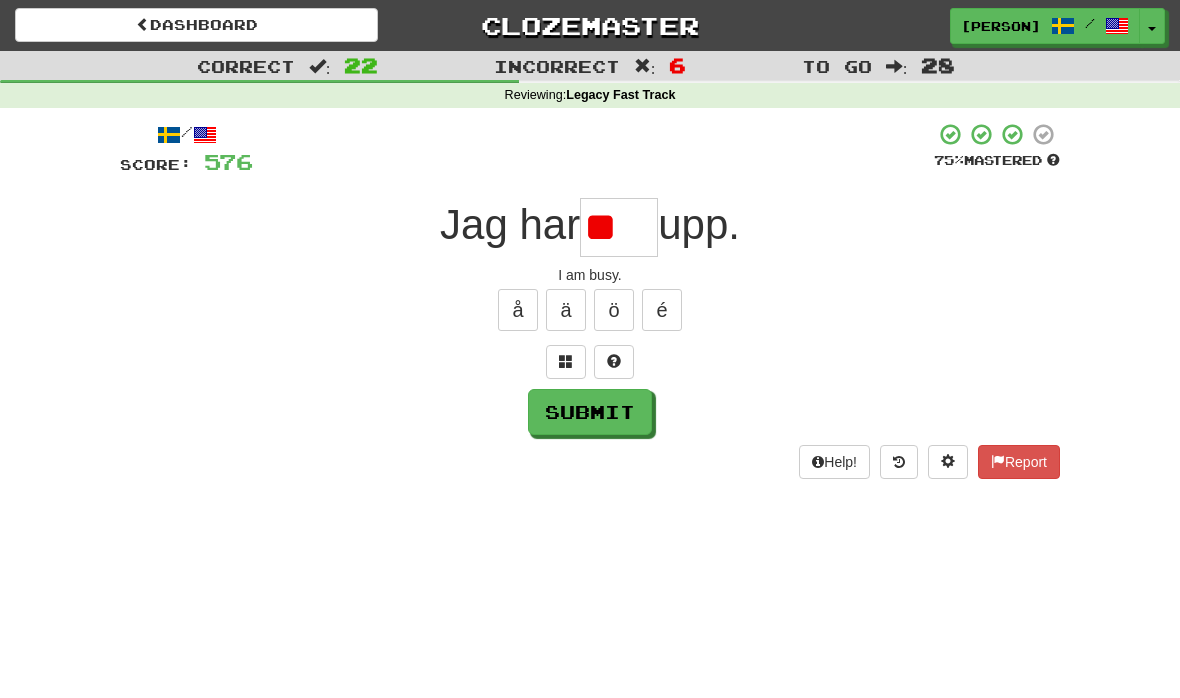 type on "*" 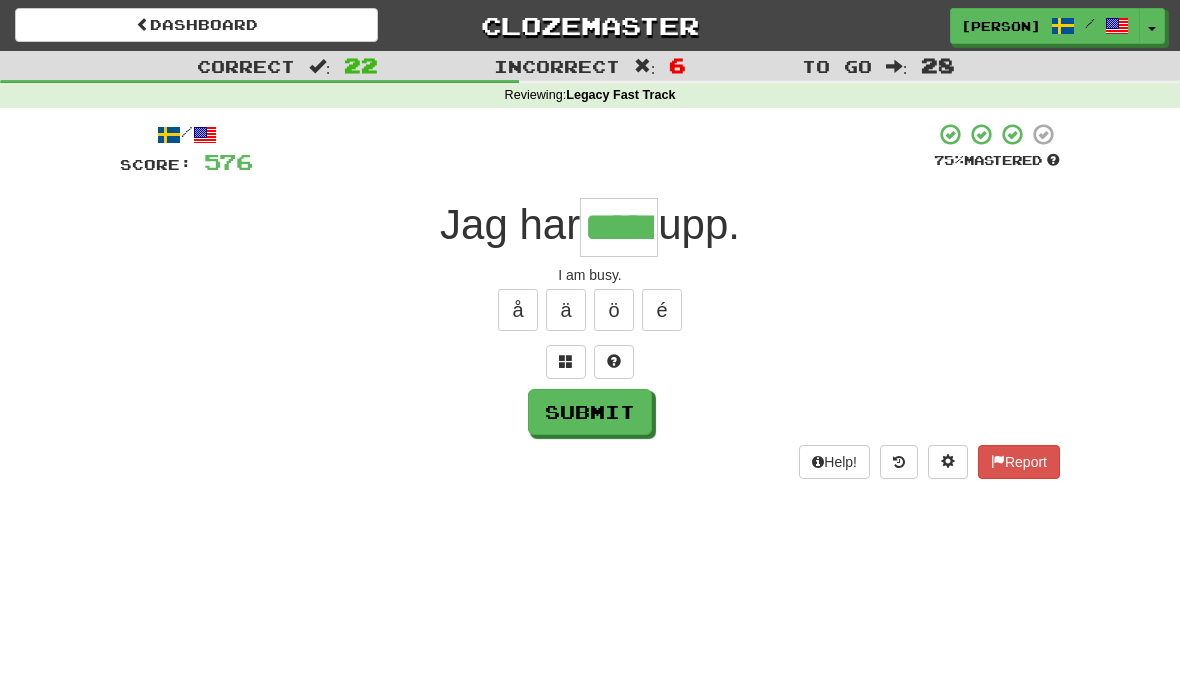 type on "*****" 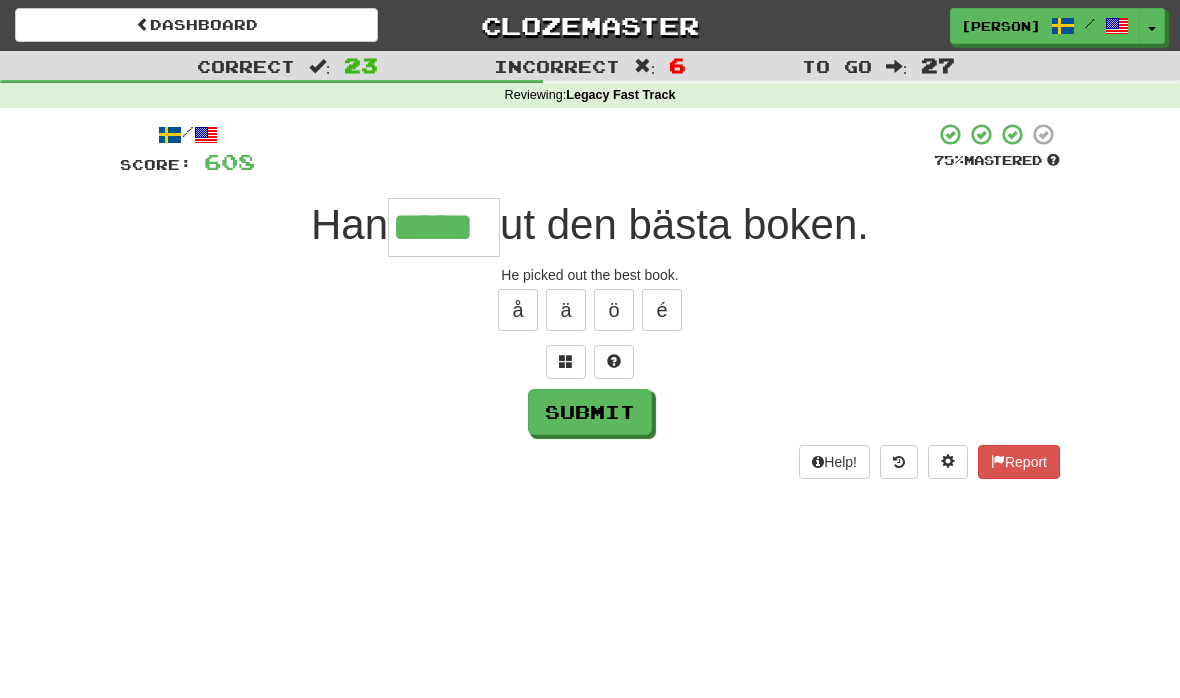 type on "*****" 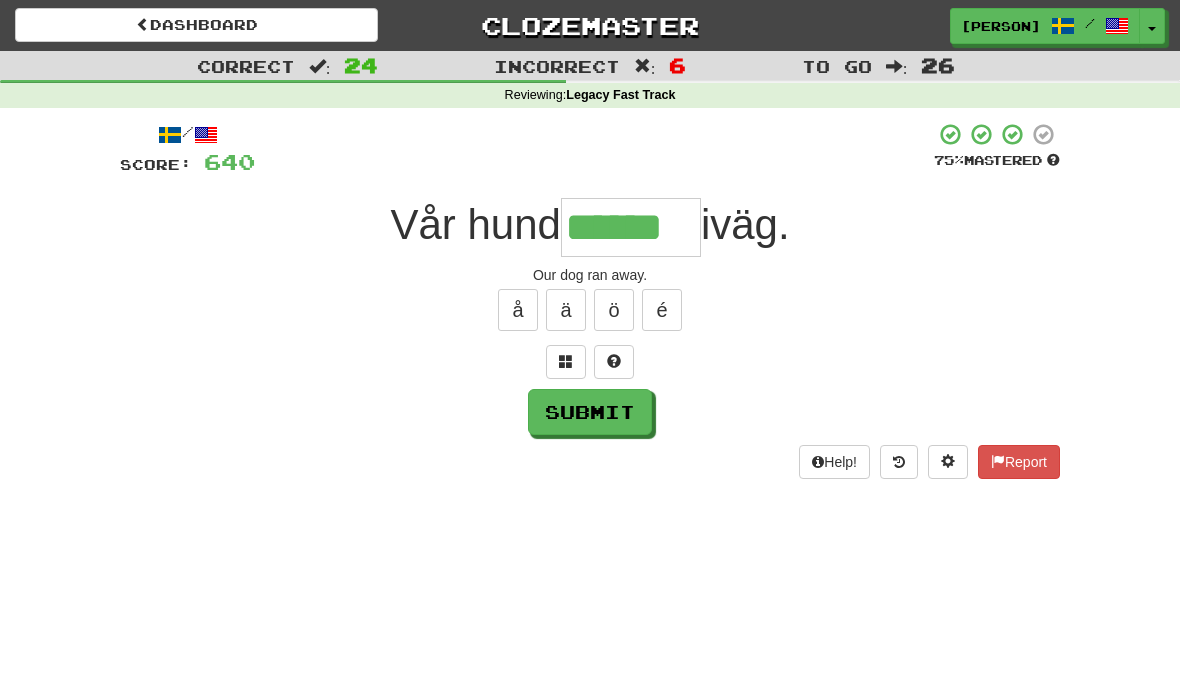 type on "******" 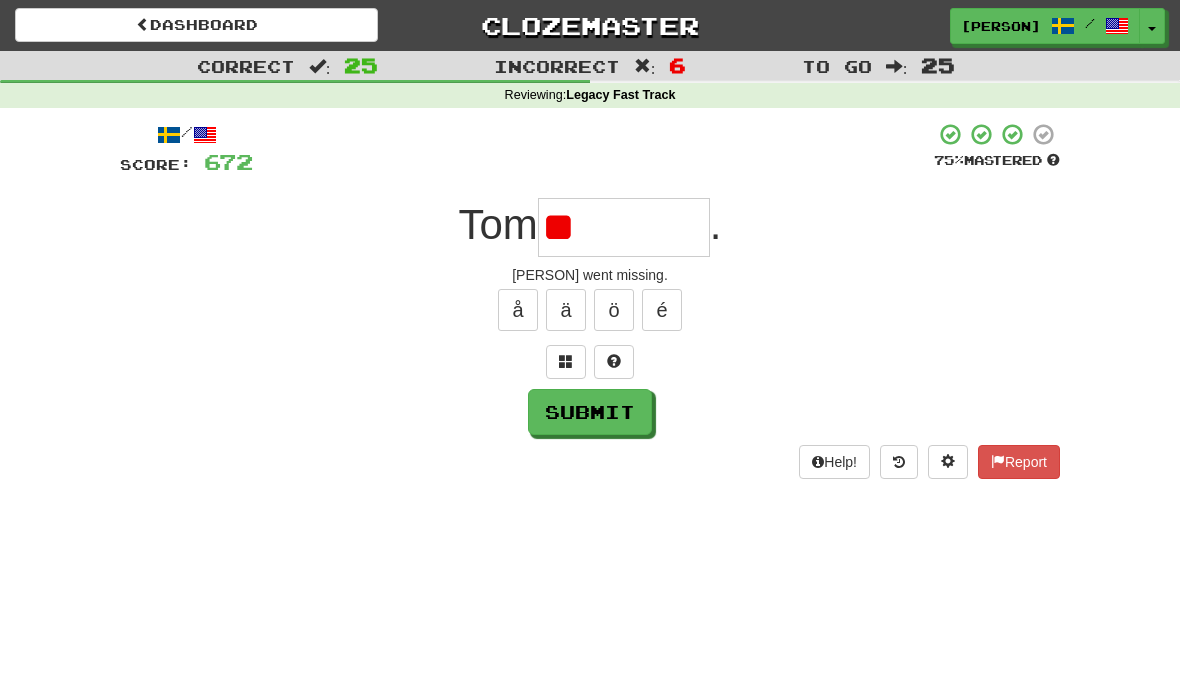 type on "*" 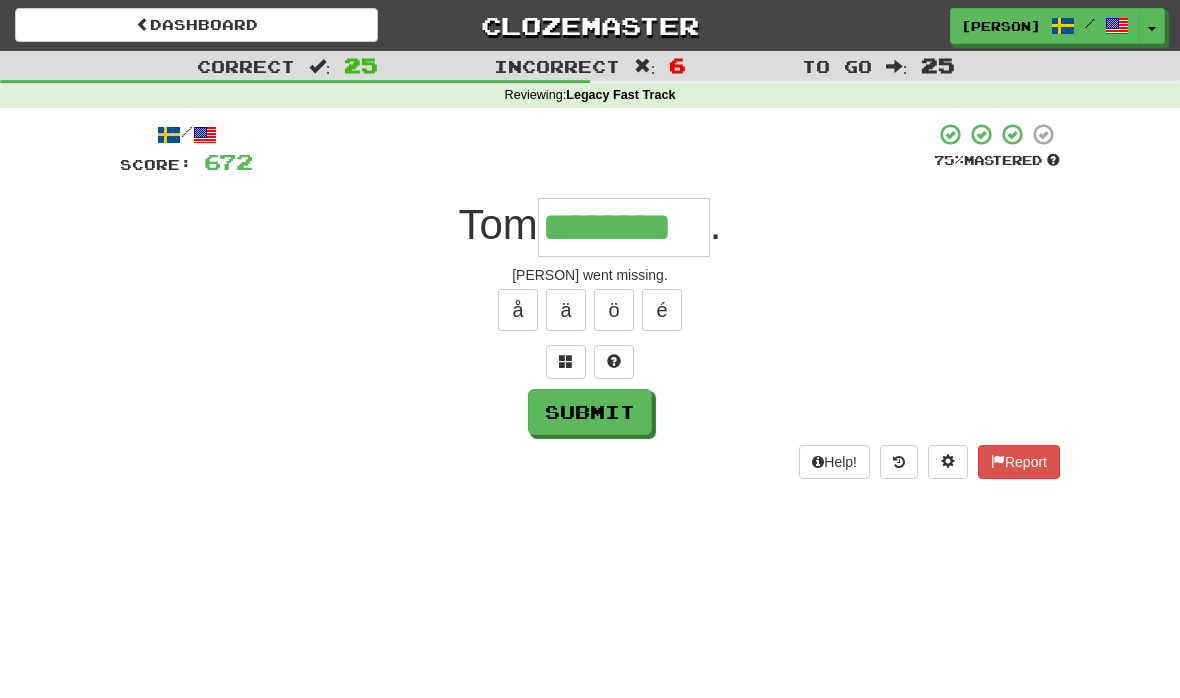 type on "********" 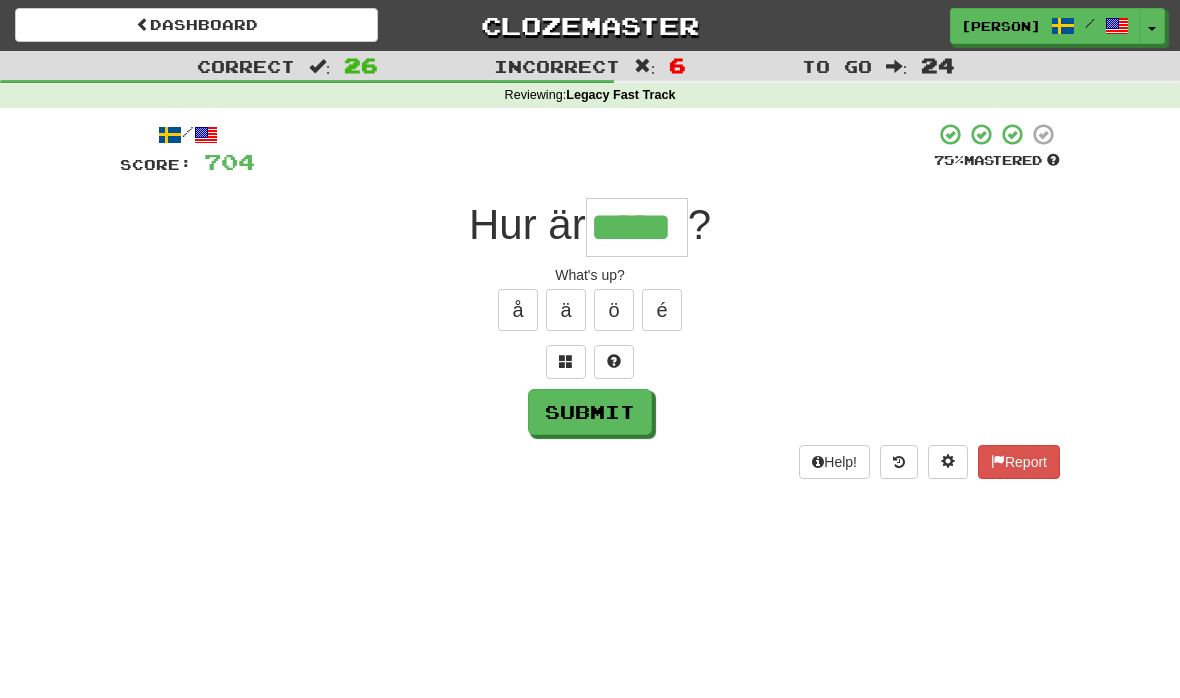 type on "*****" 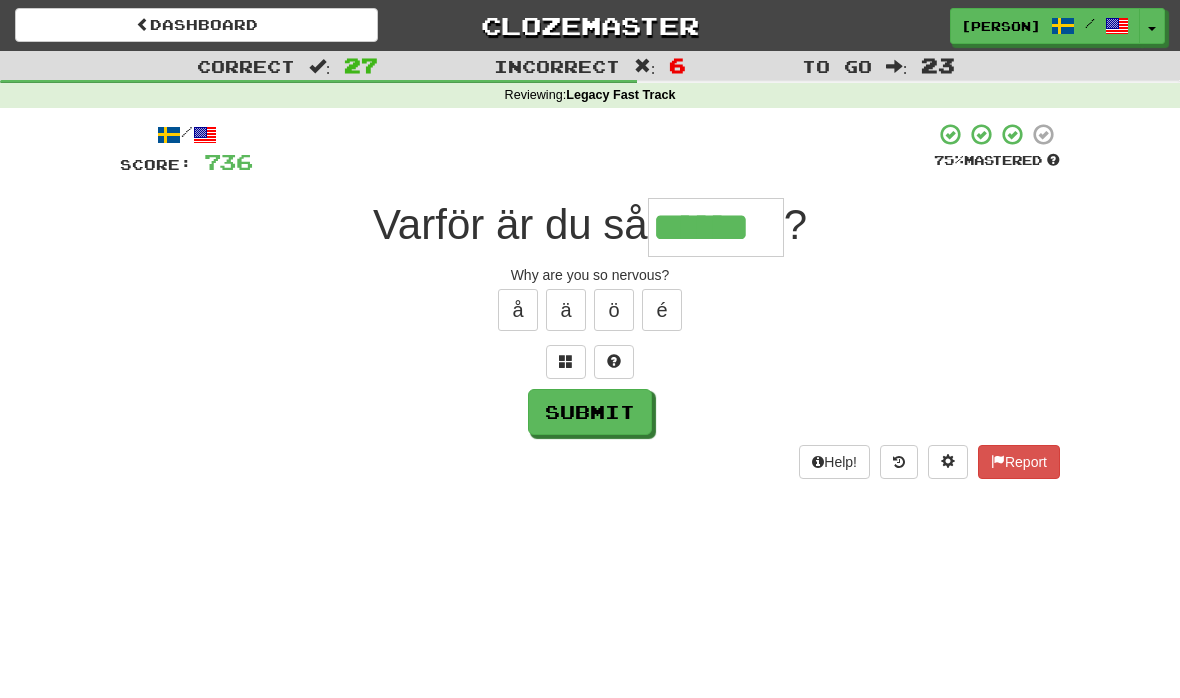 type on "******" 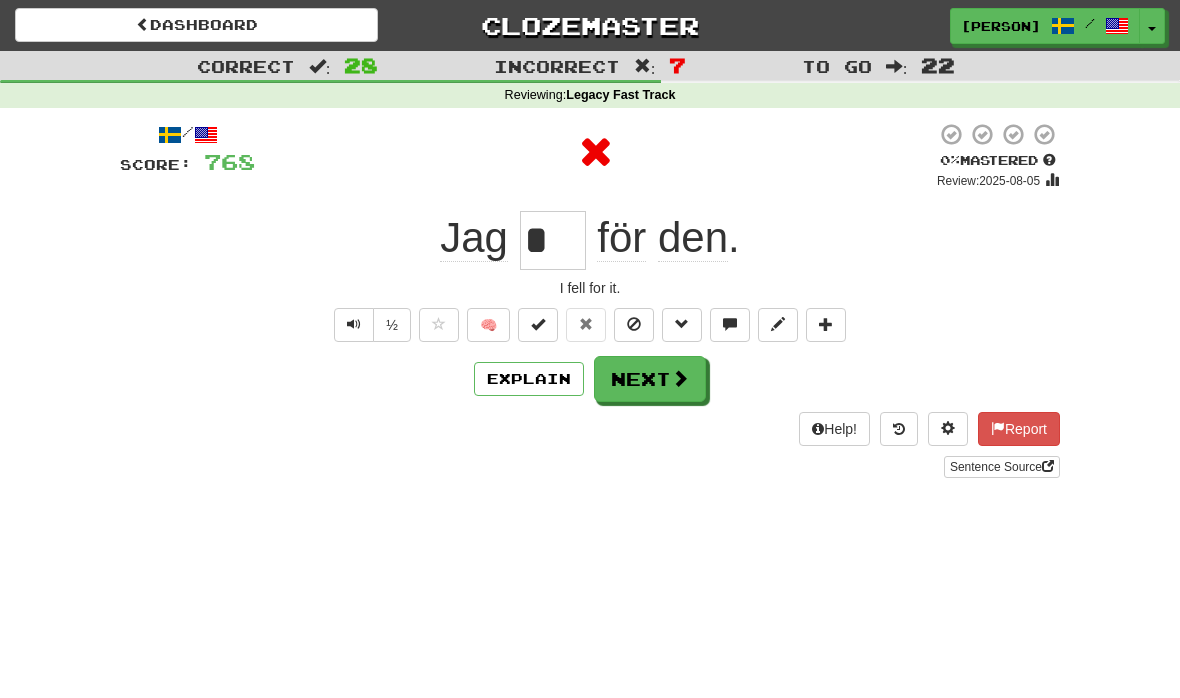 type on "****" 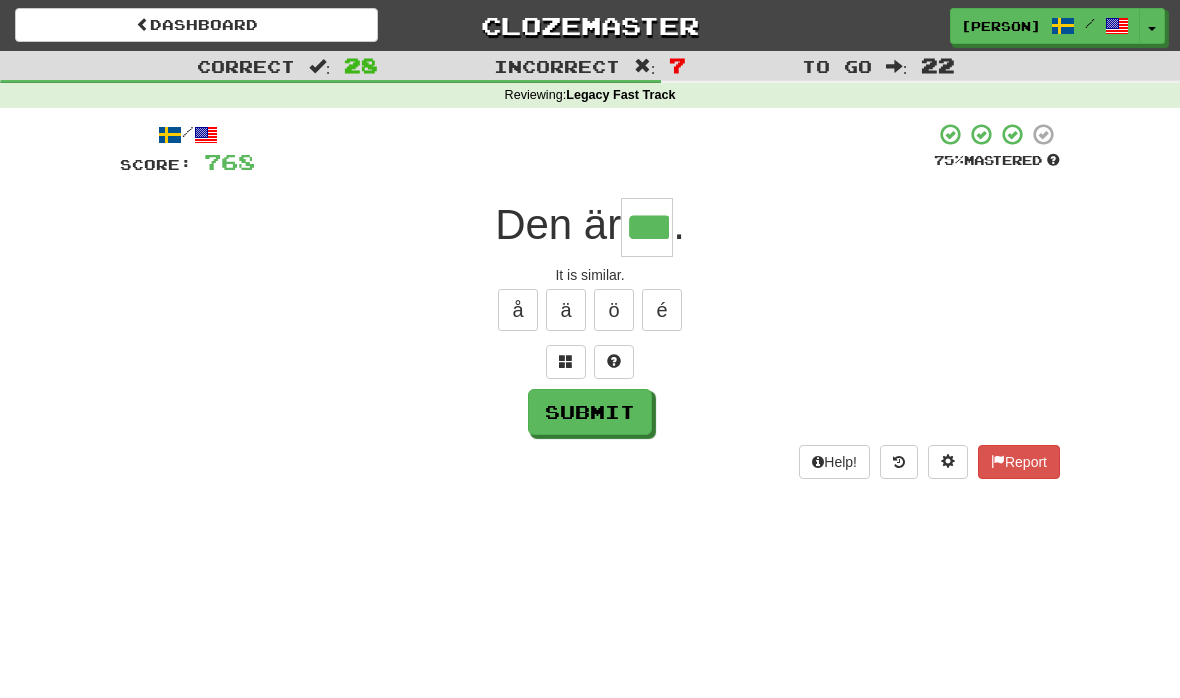 type on "***" 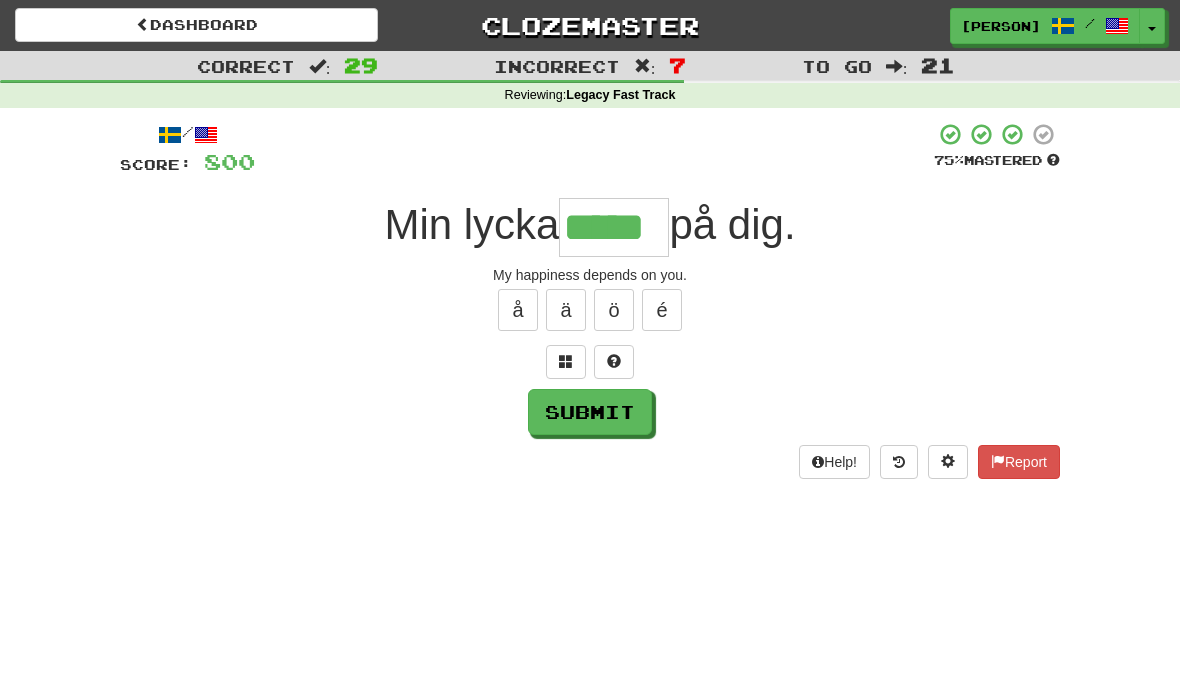 type on "*****" 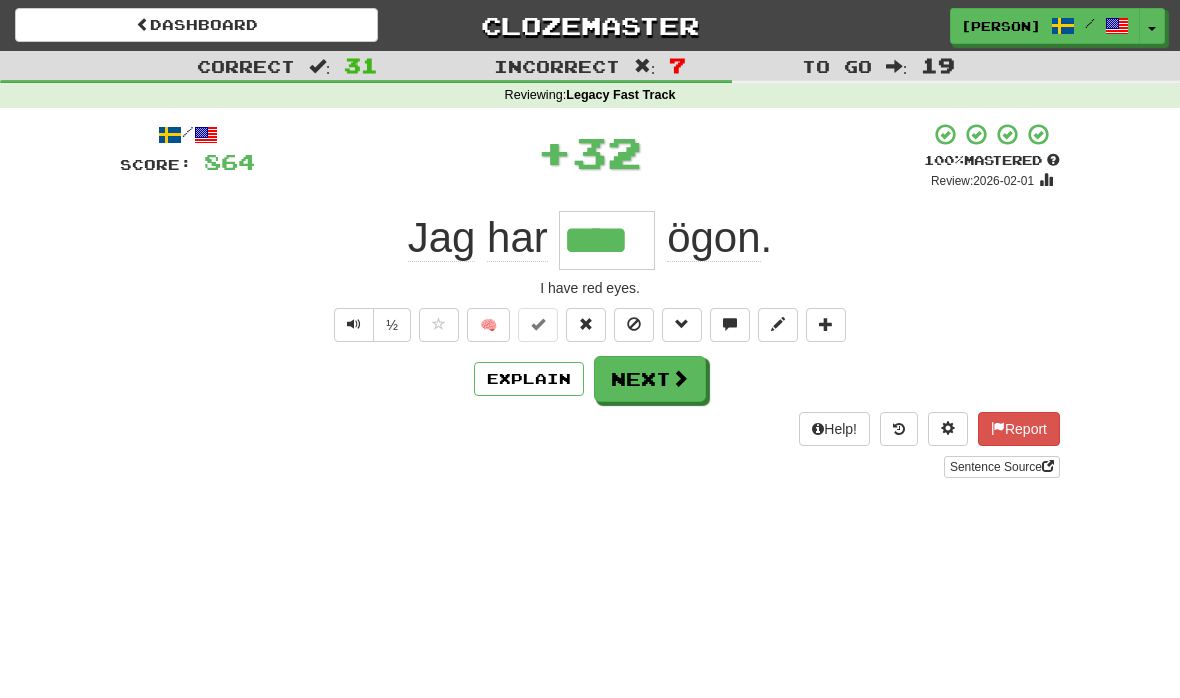 type on "****" 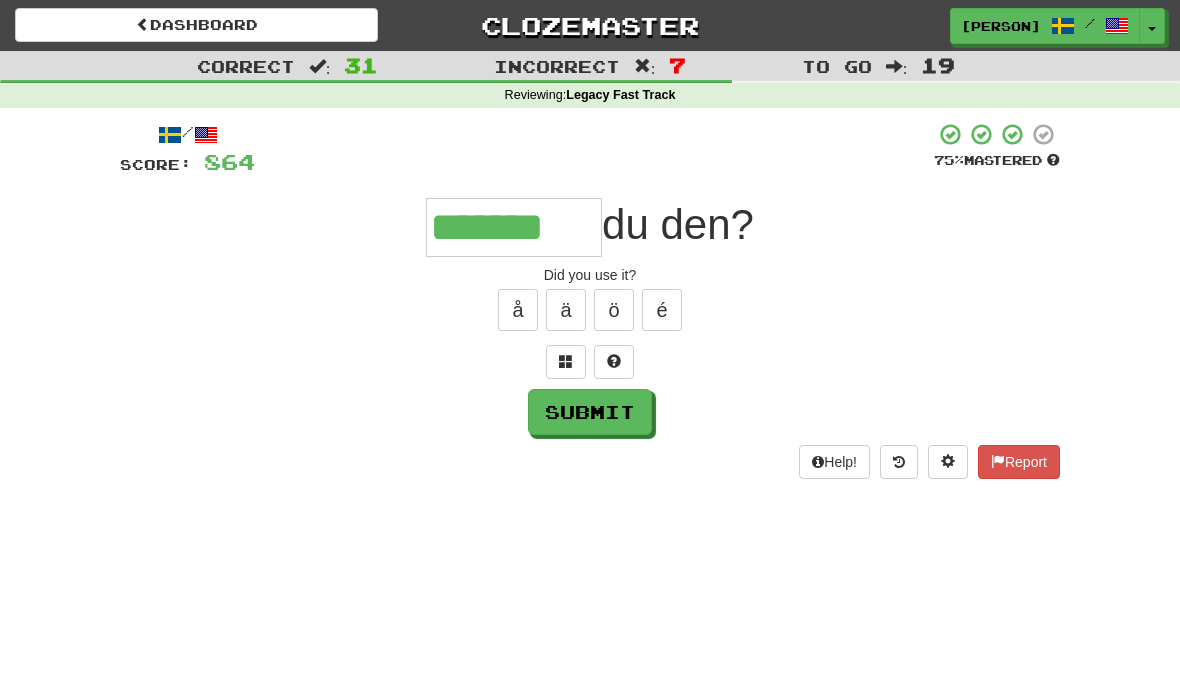 type on "*******" 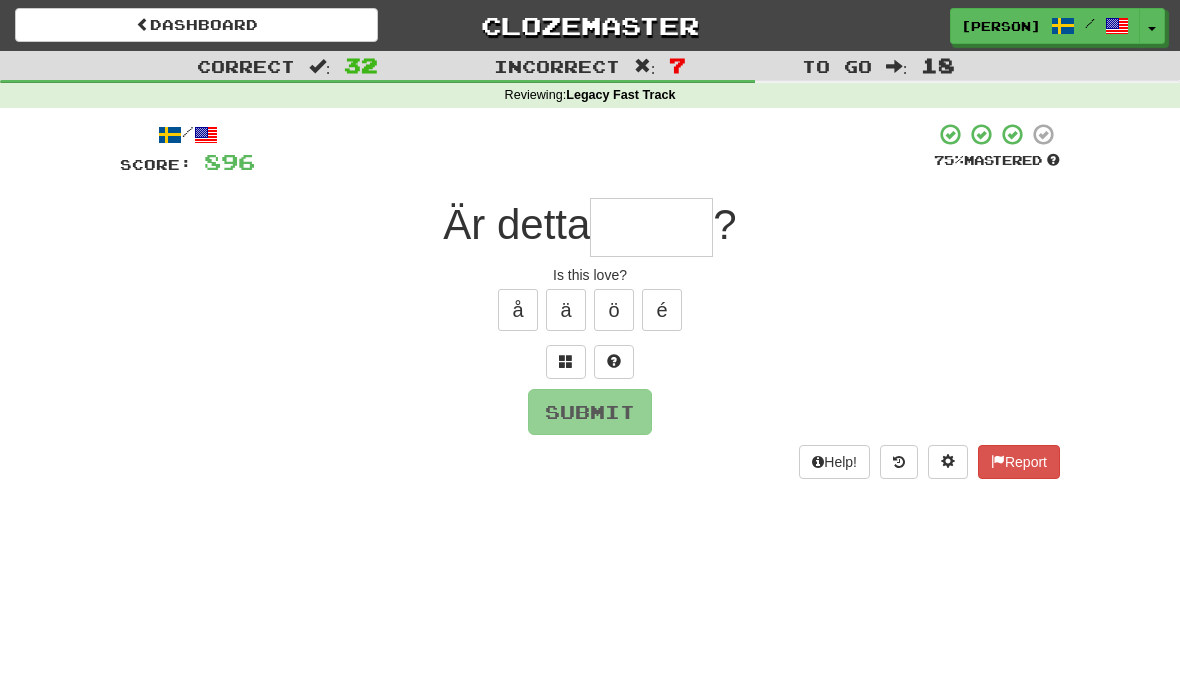 type on "*" 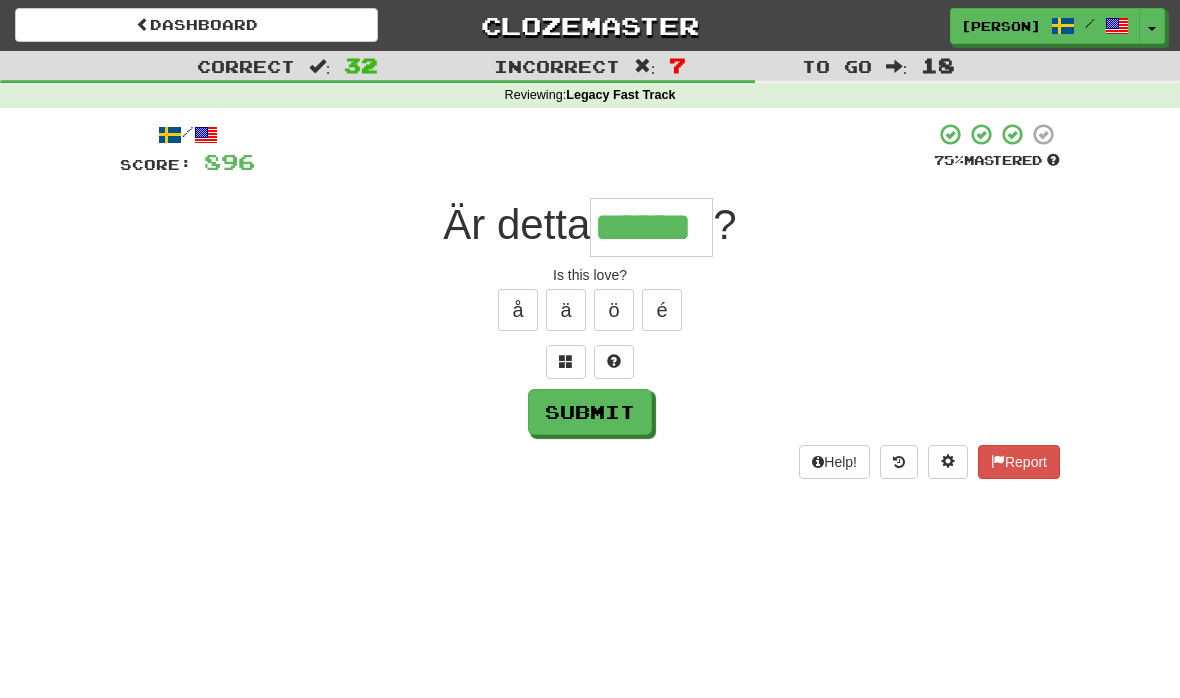 type on "******" 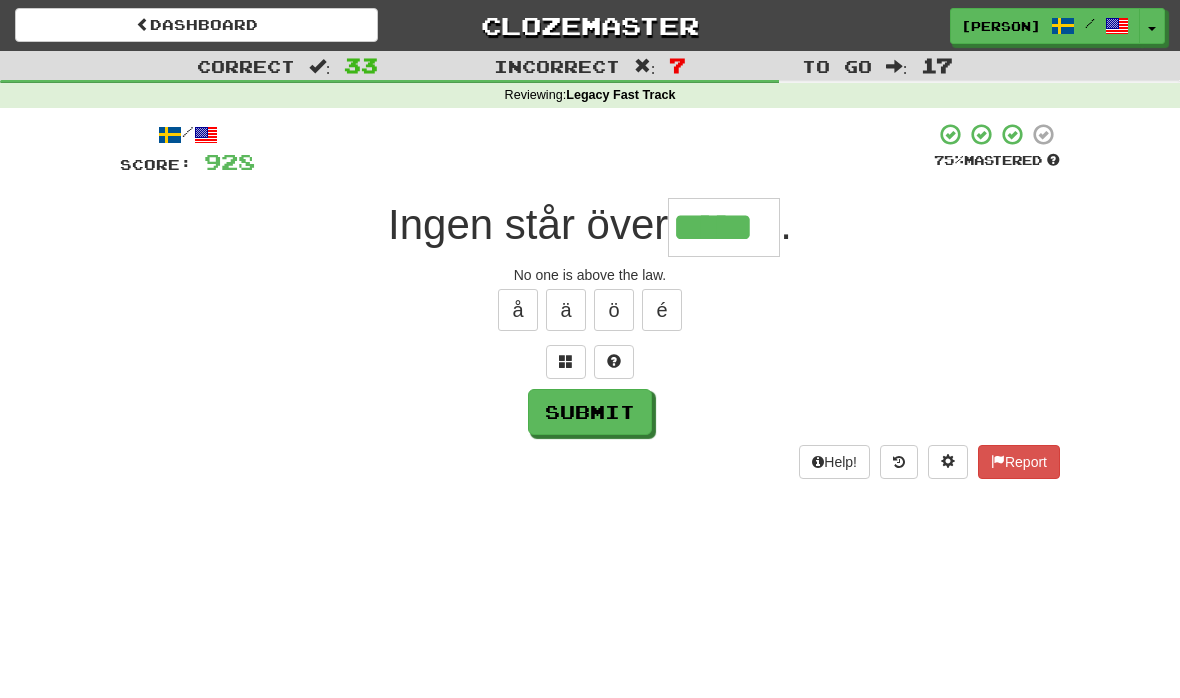 type on "*****" 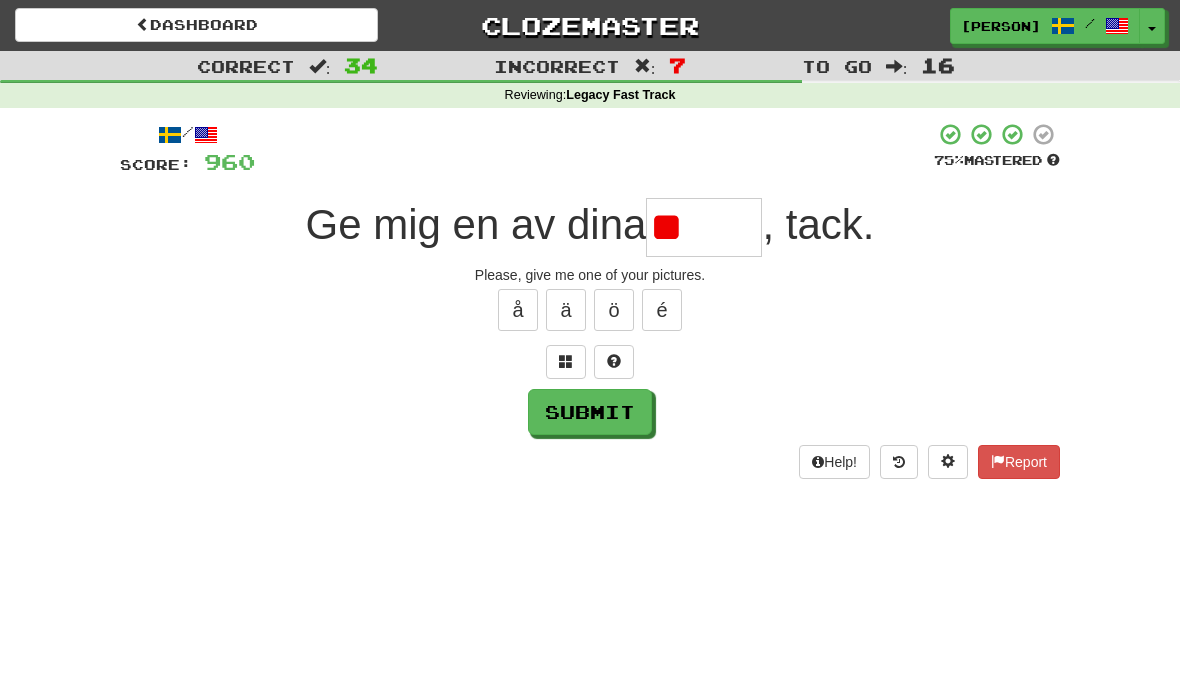 type on "*" 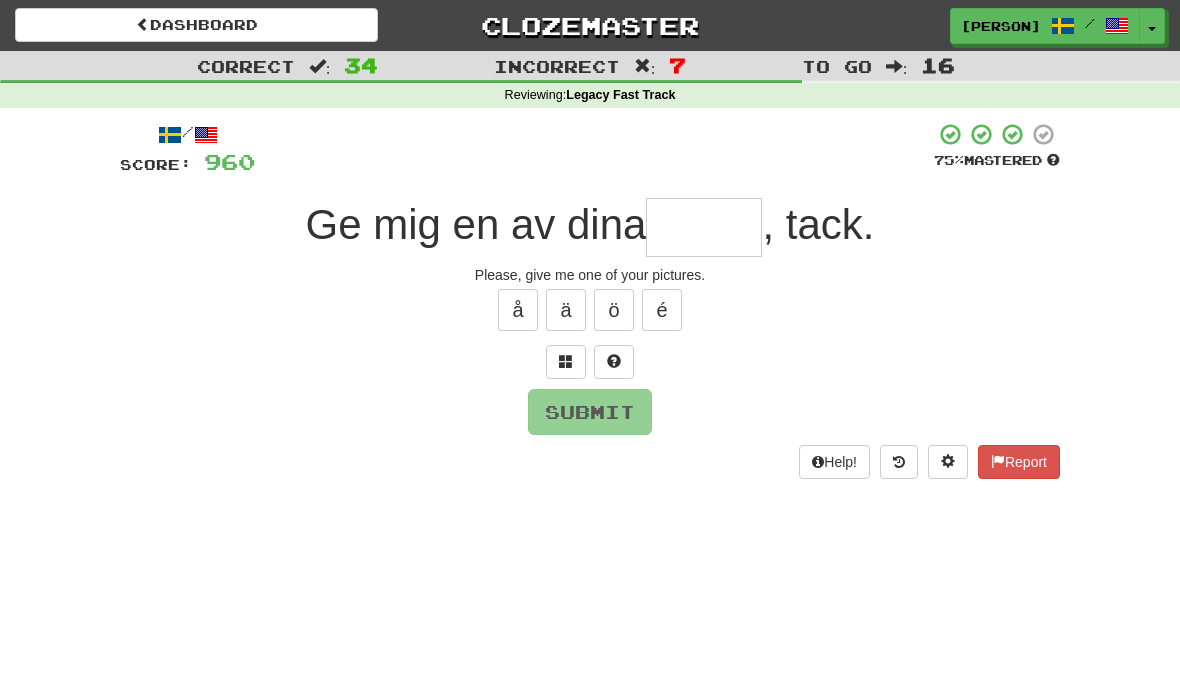 type on "*" 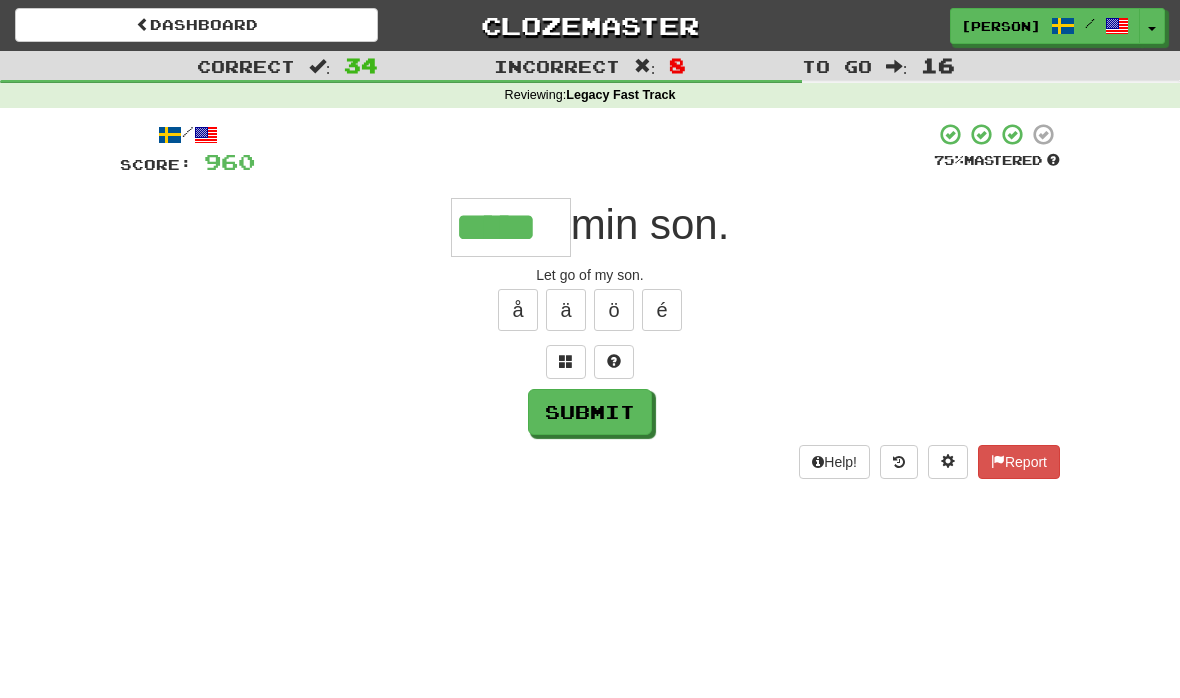type on "*****" 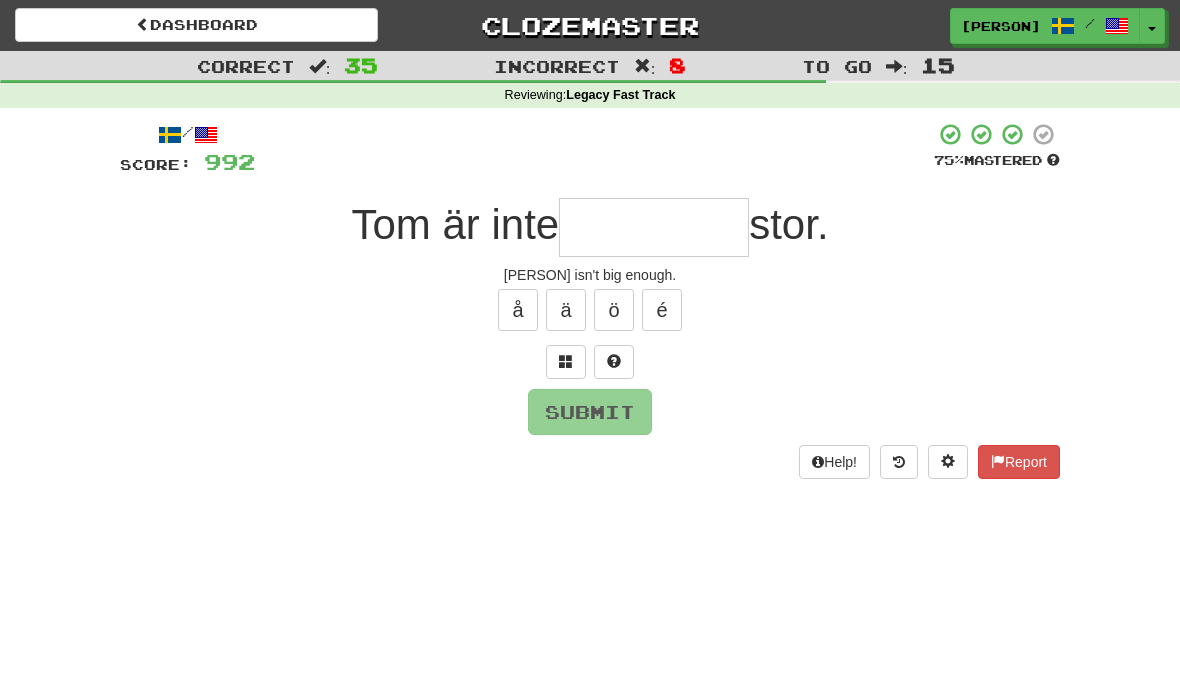 type on "*" 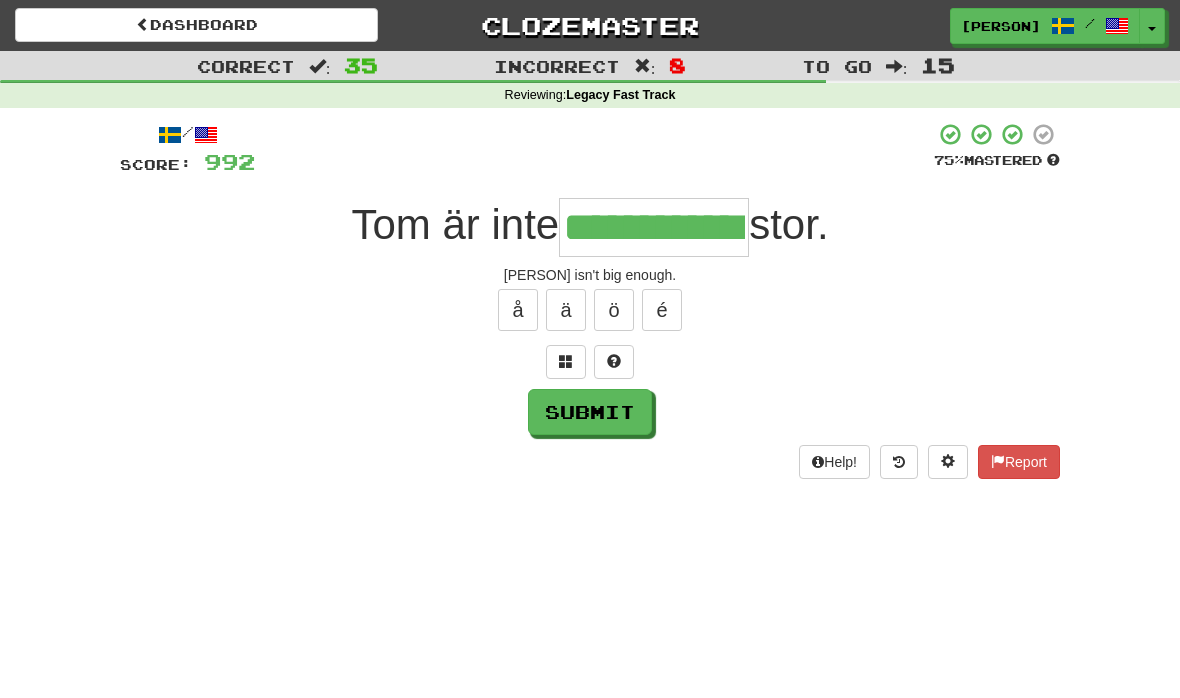 type on "**********" 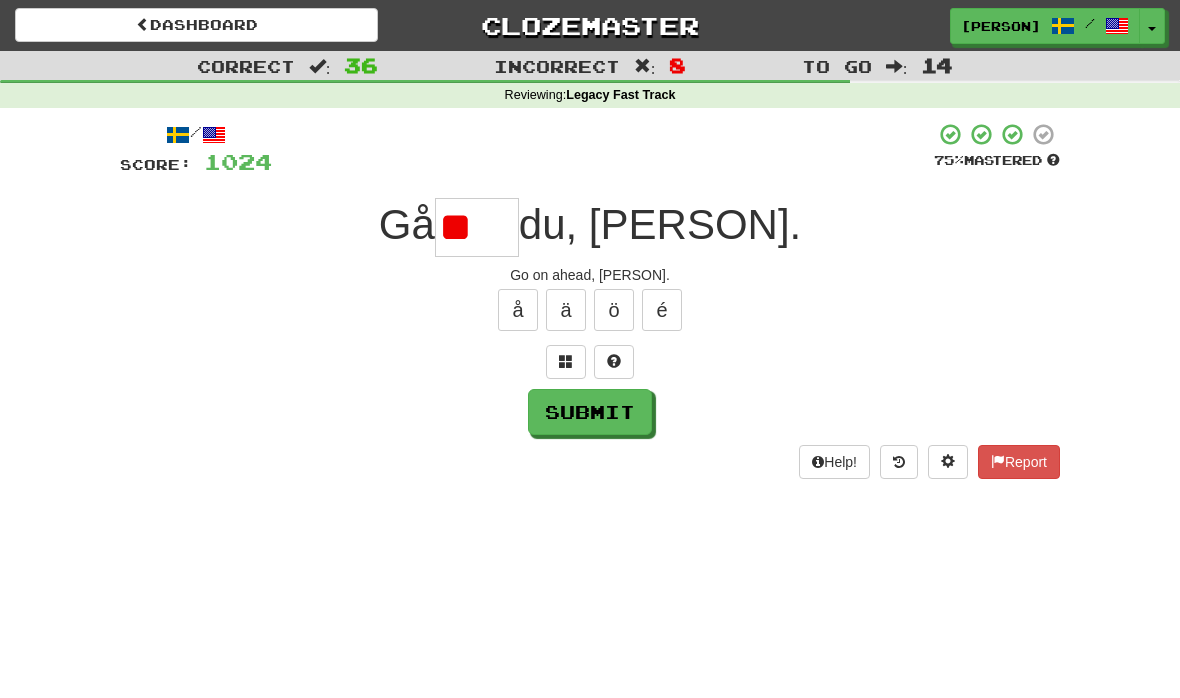 type on "*" 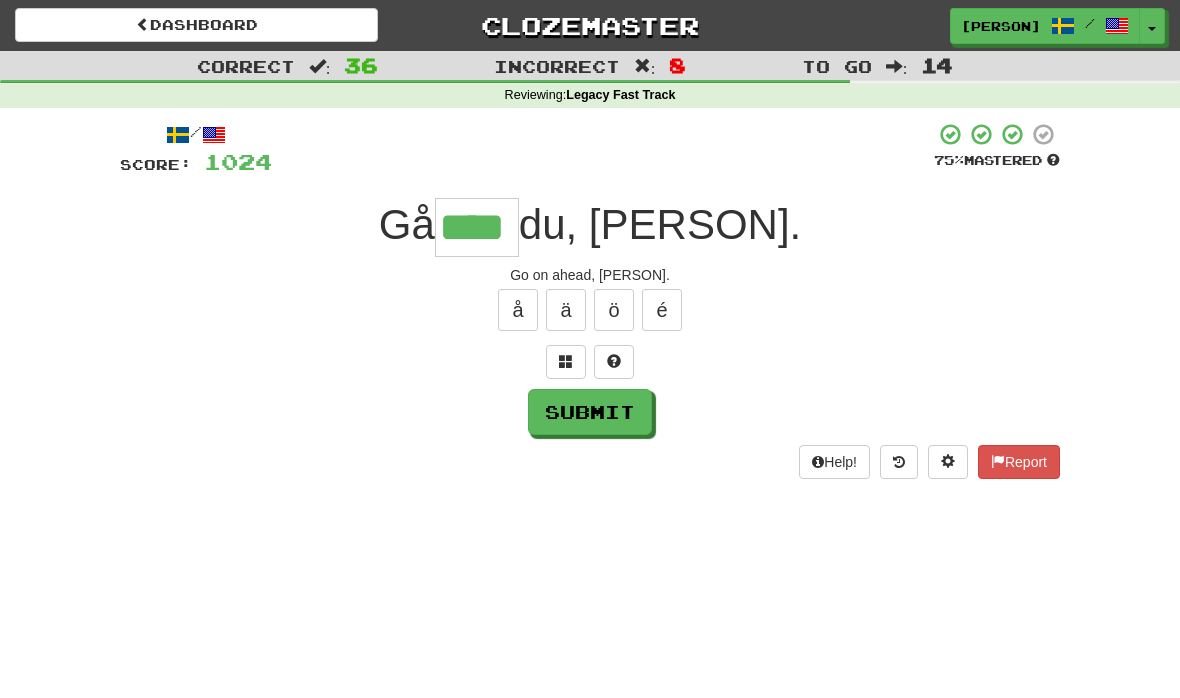 type on "****" 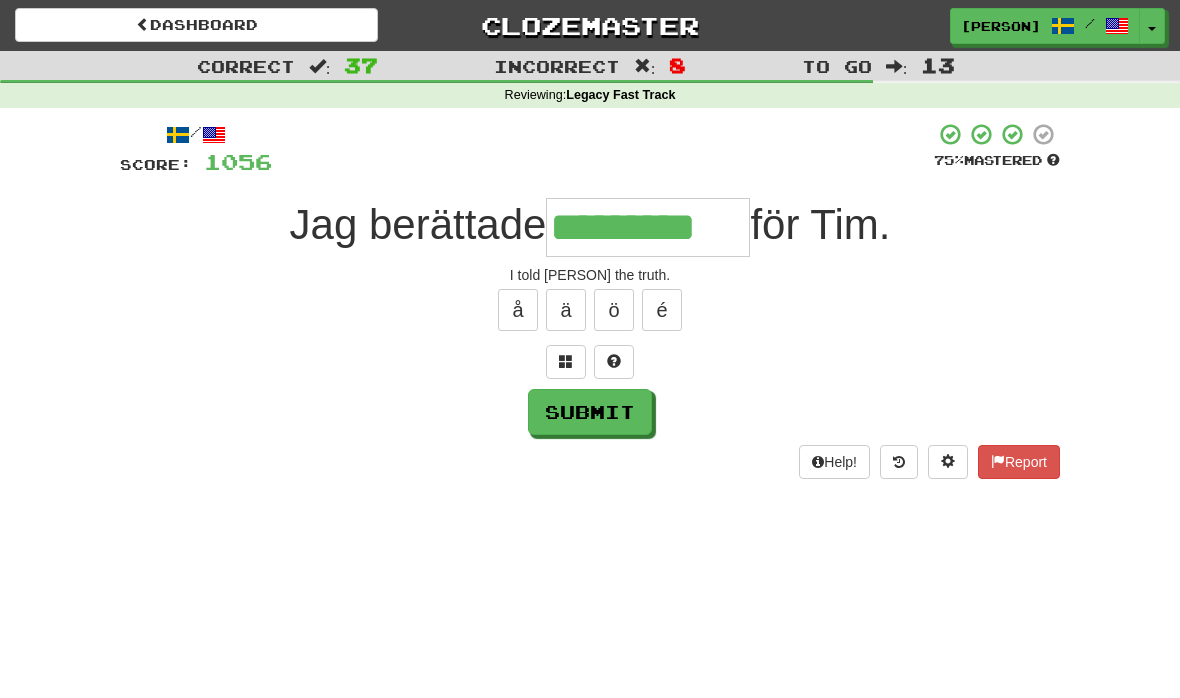 type on "*********" 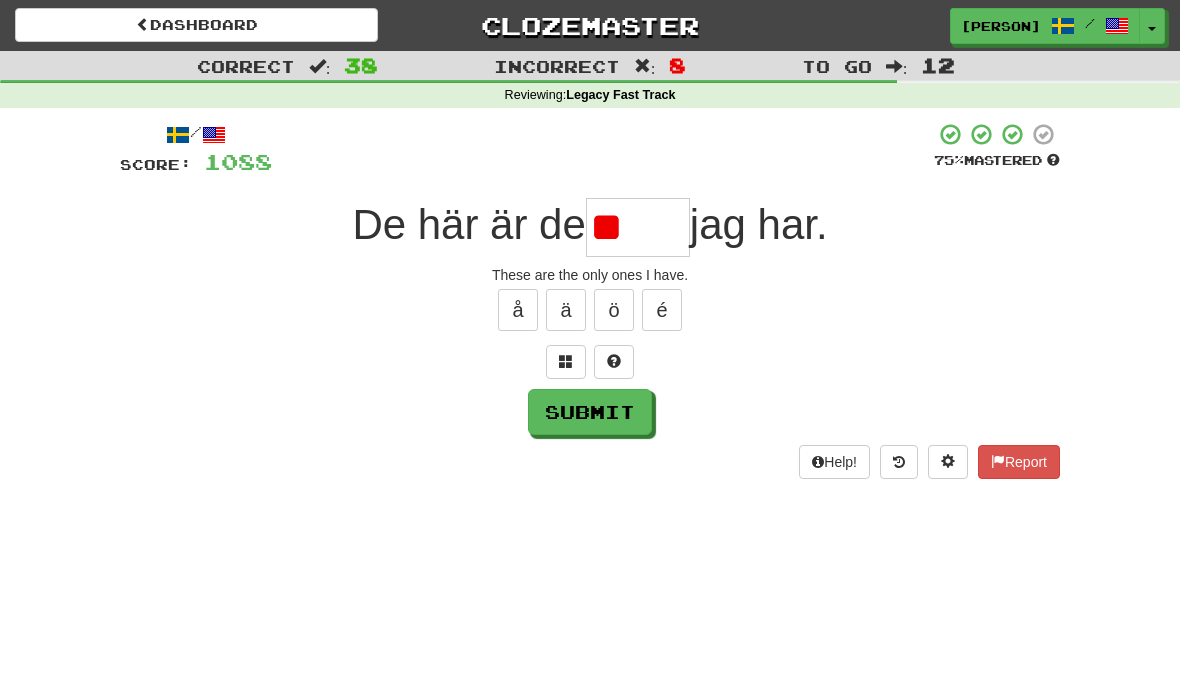 type on "*" 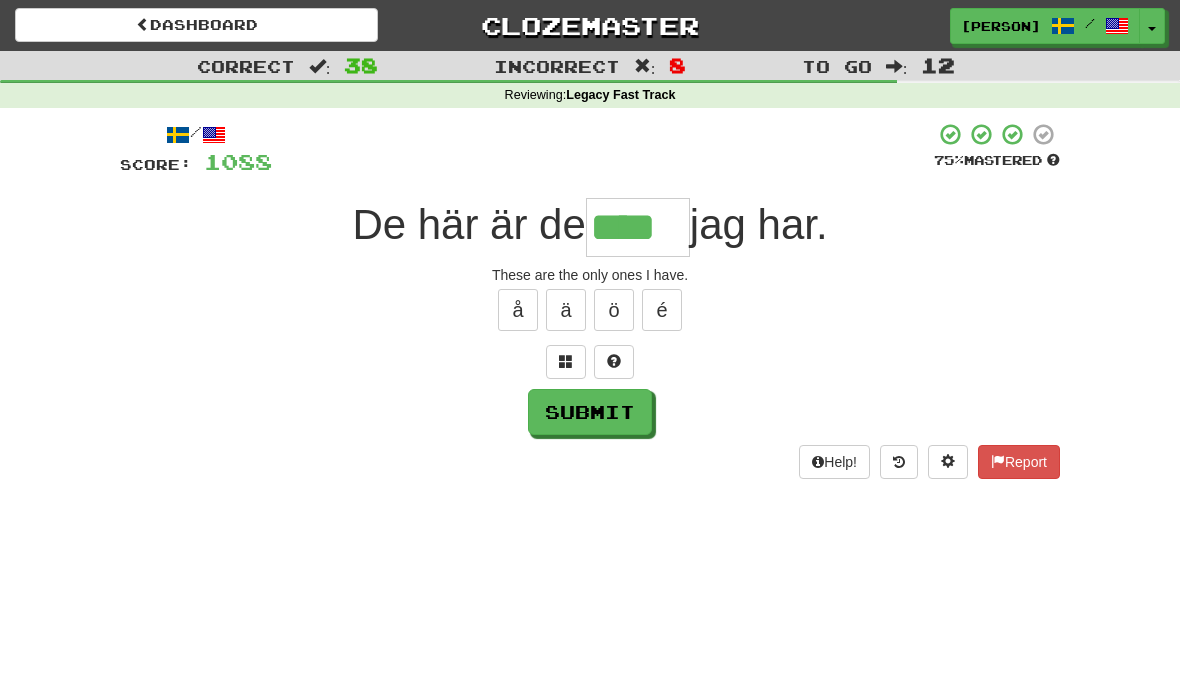 type on "****" 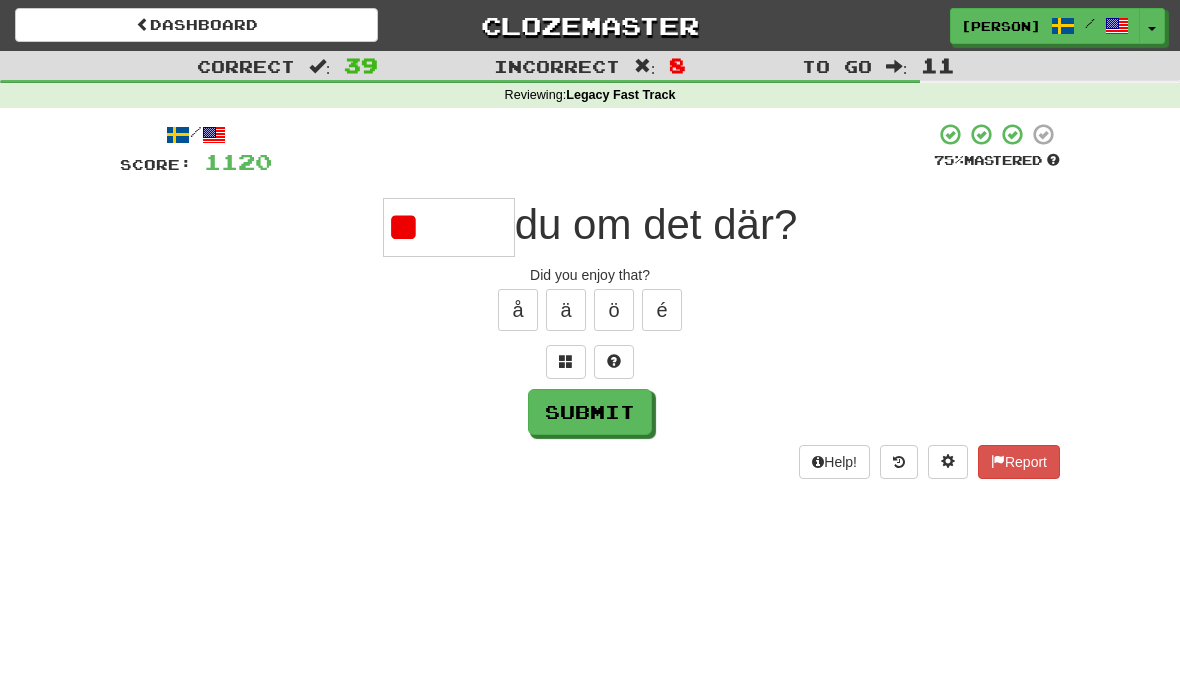 type on "*" 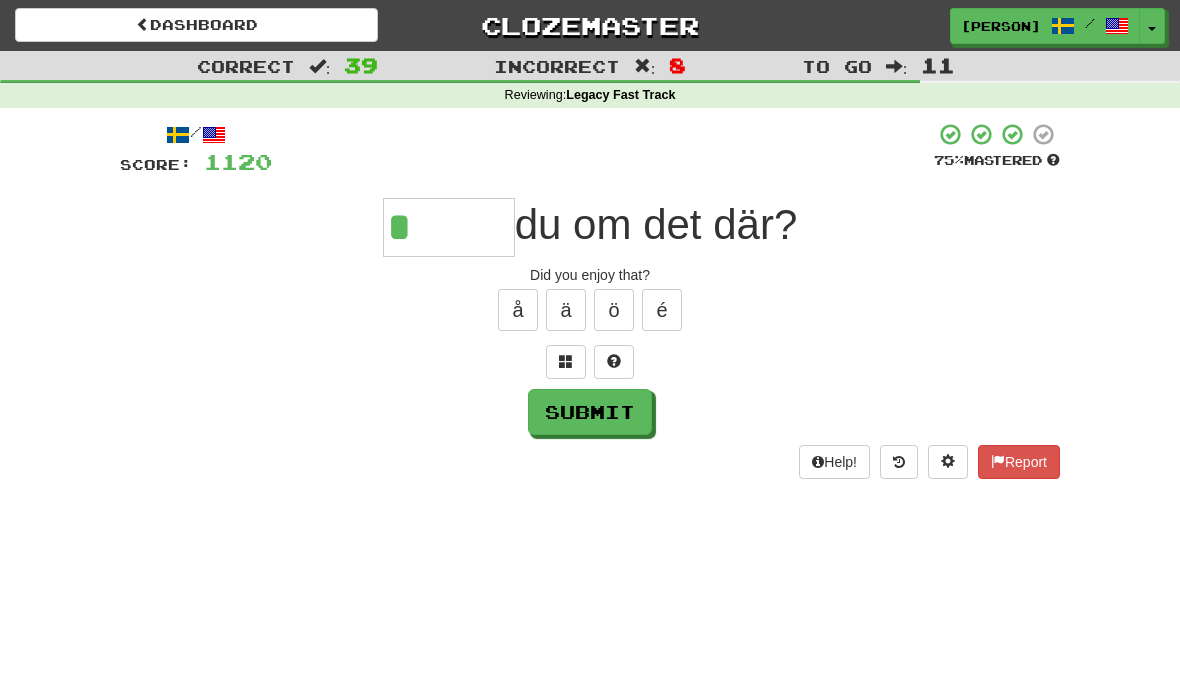 type on "******" 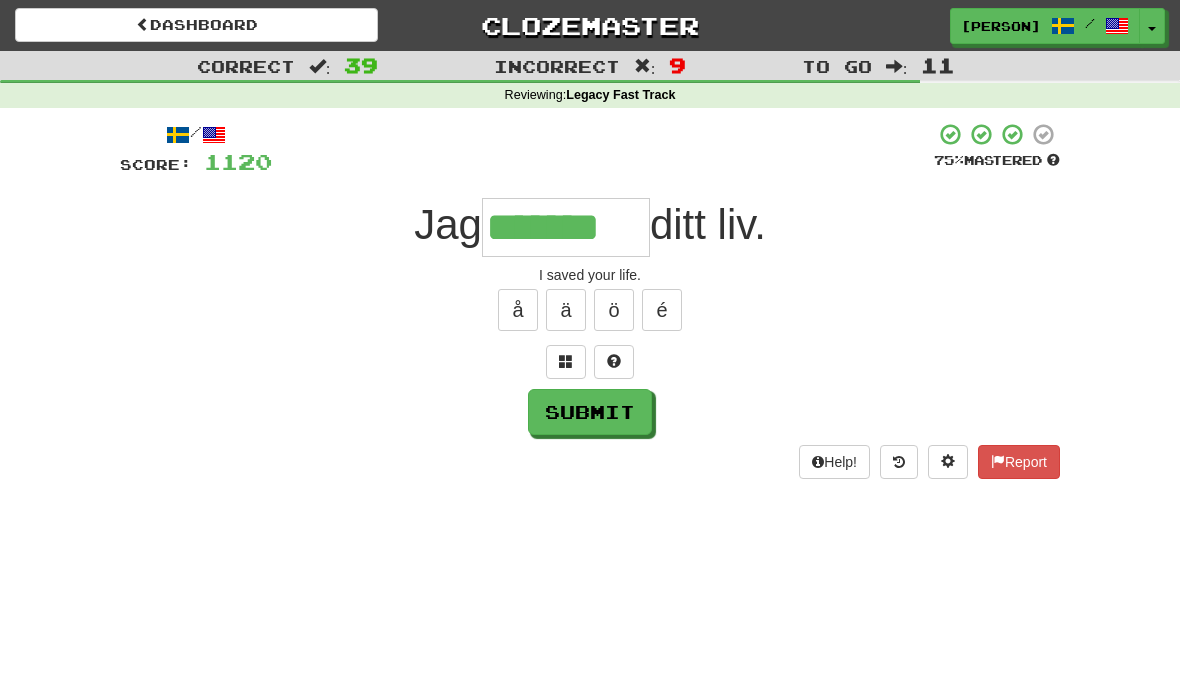 type on "*******" 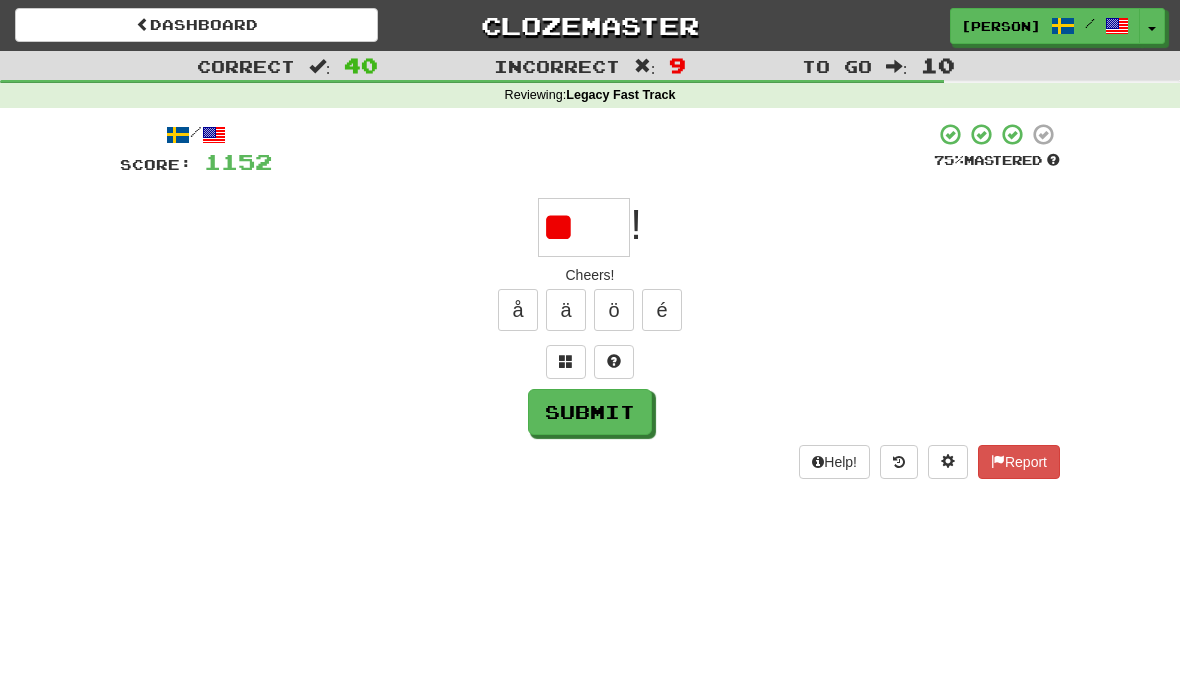 type on "*" 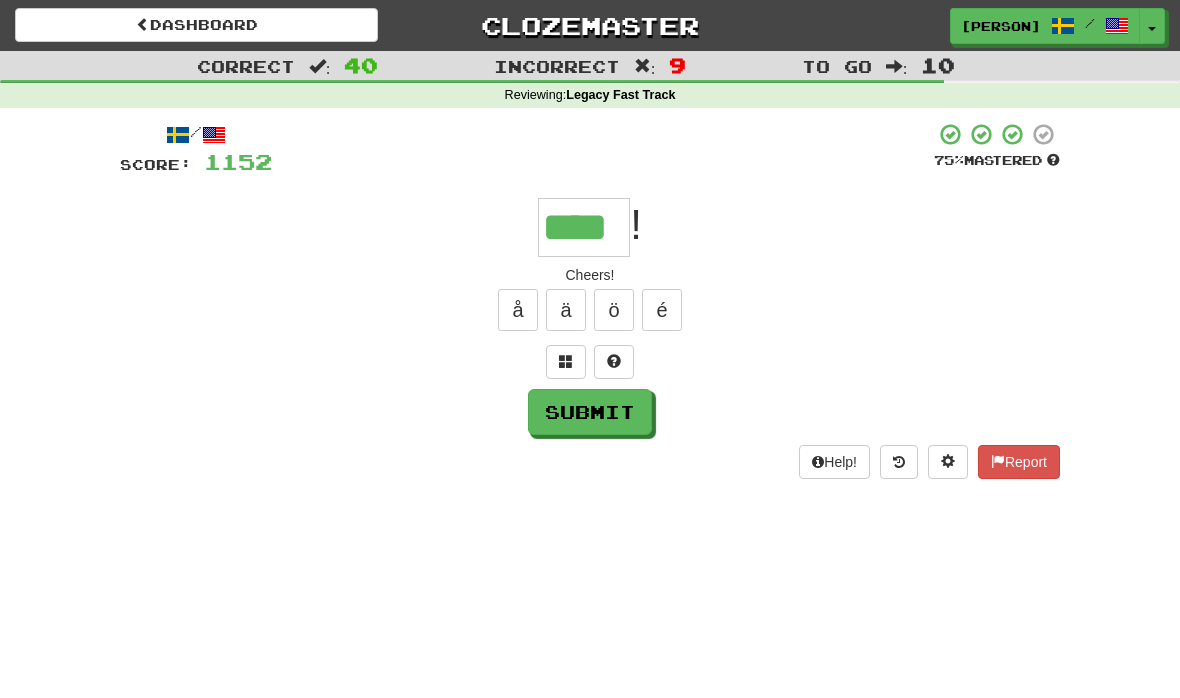 type on "****" 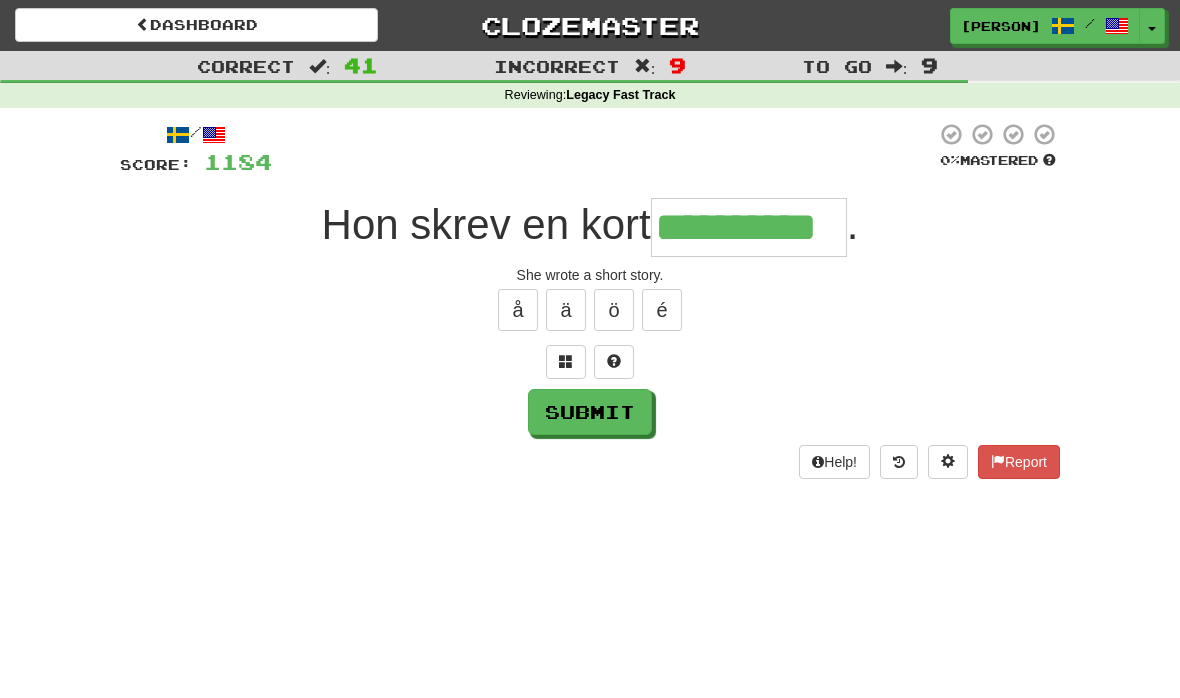 type on "**********" 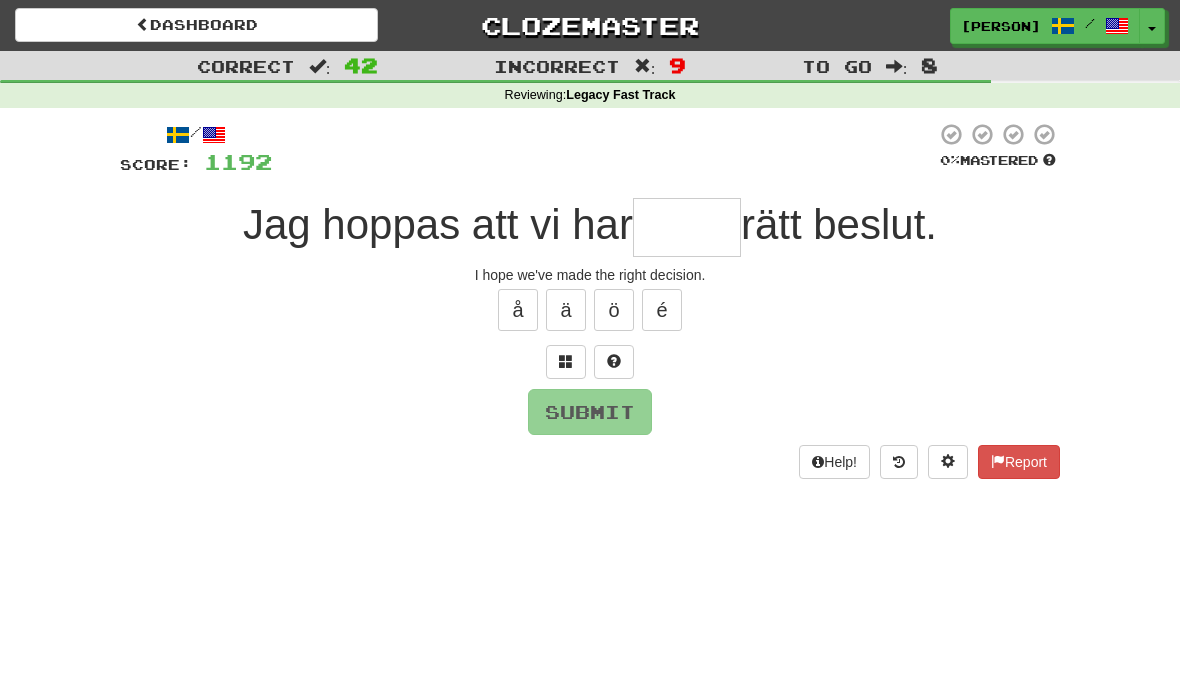 type on "*" 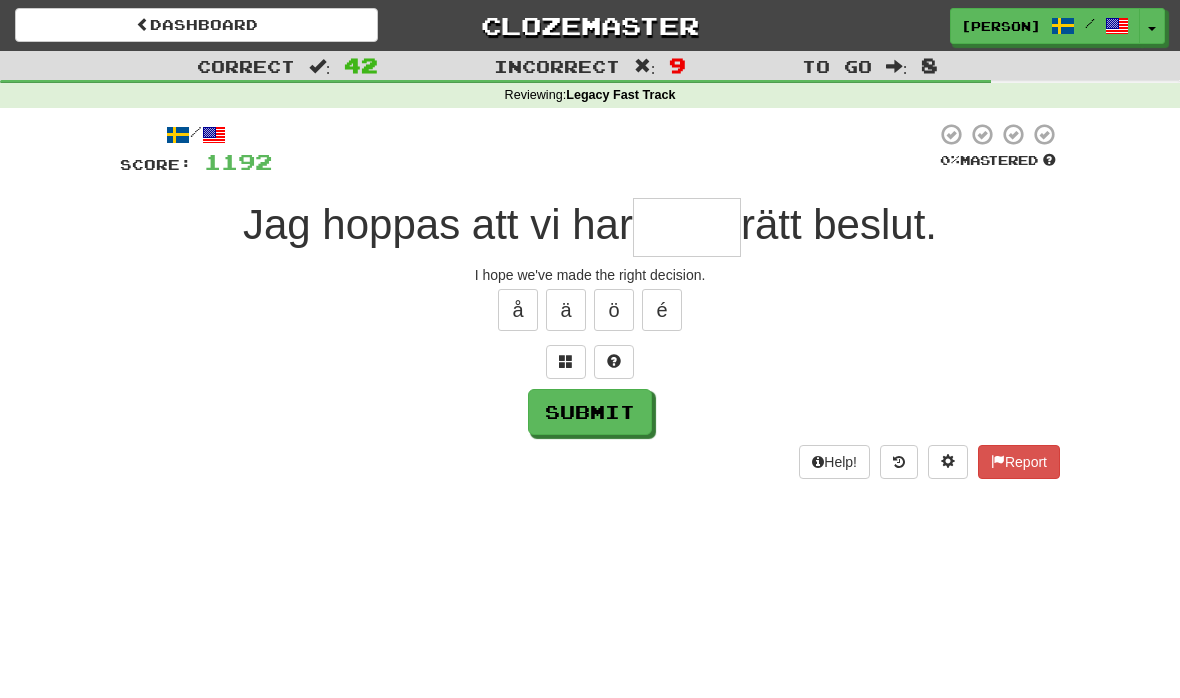 type on "*" 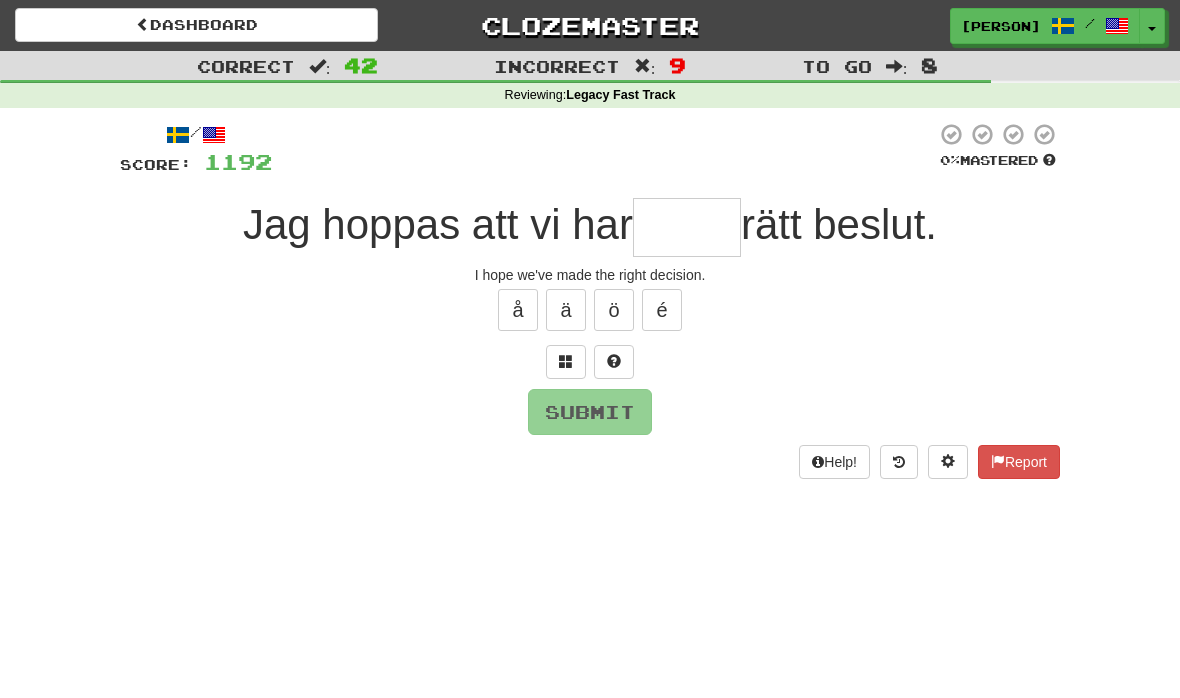 type on "*" 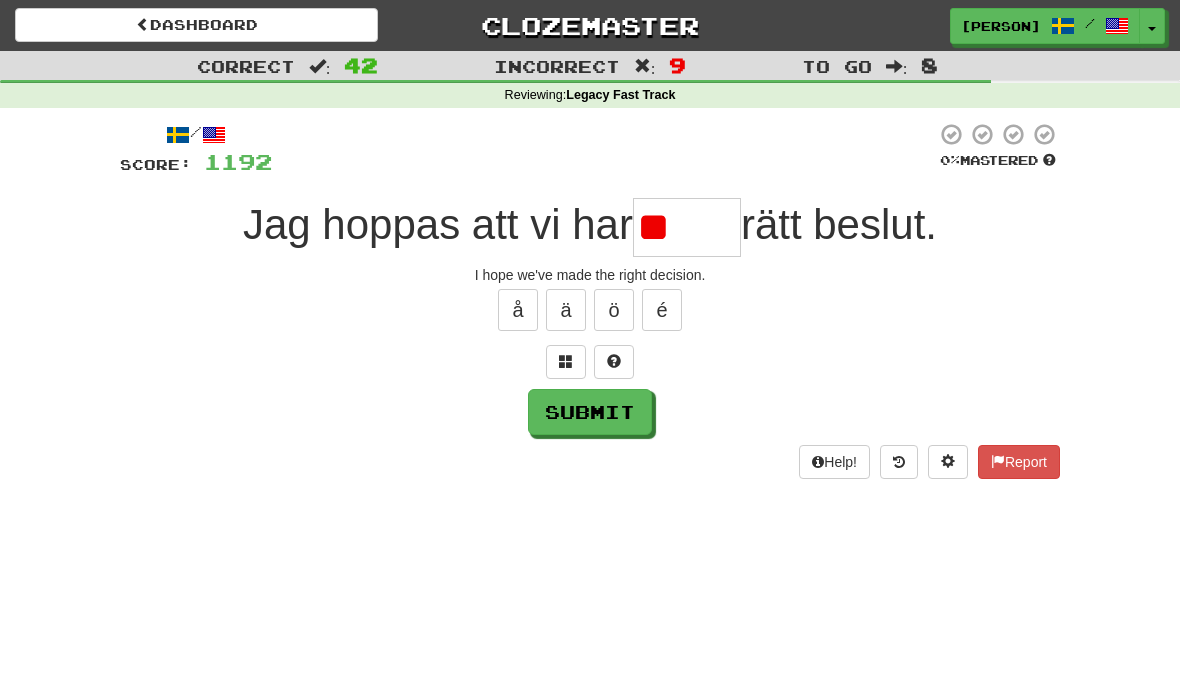 type on "*" 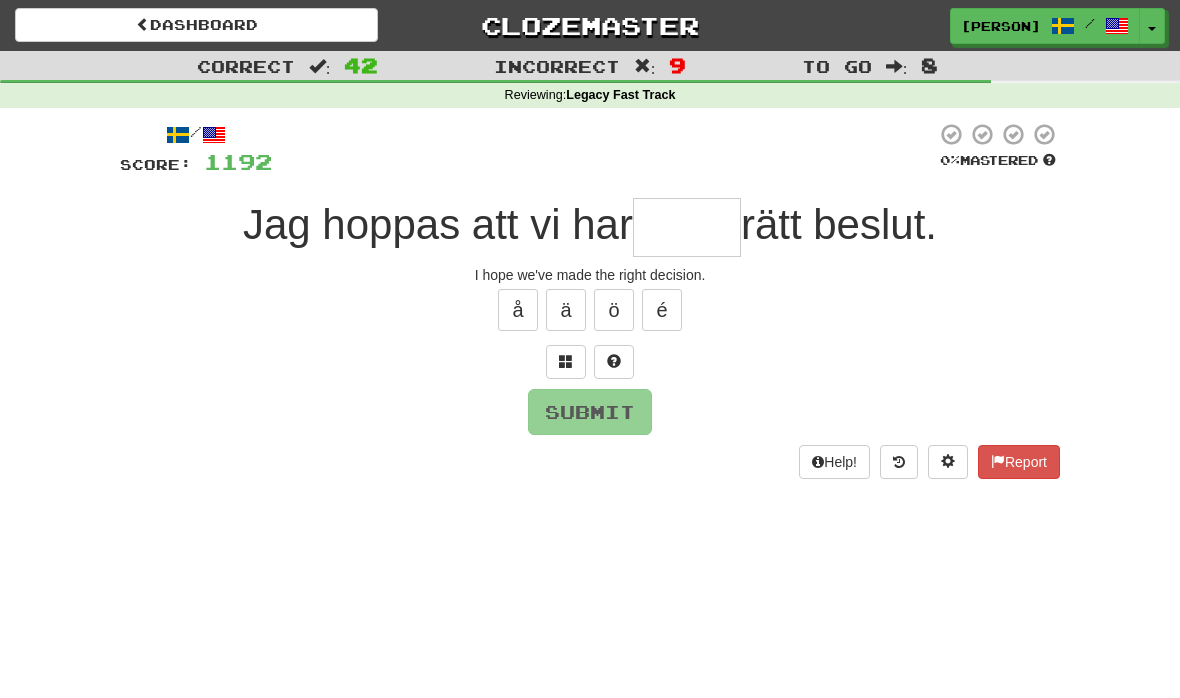 type on "******" 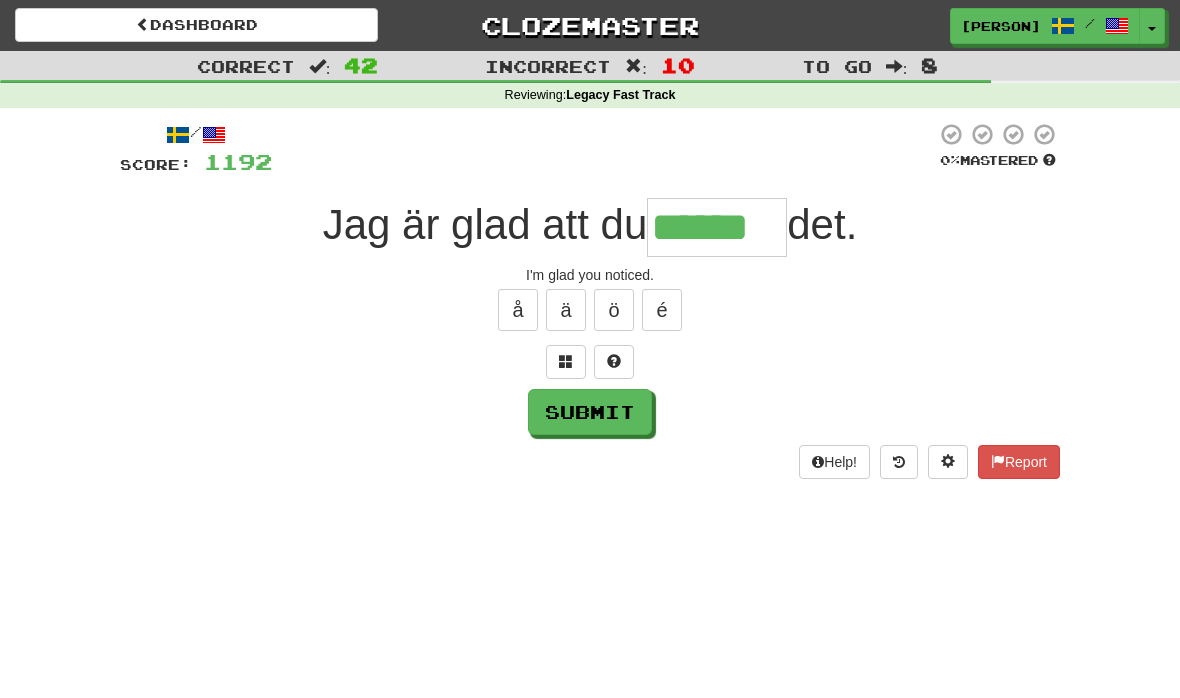type on "******" 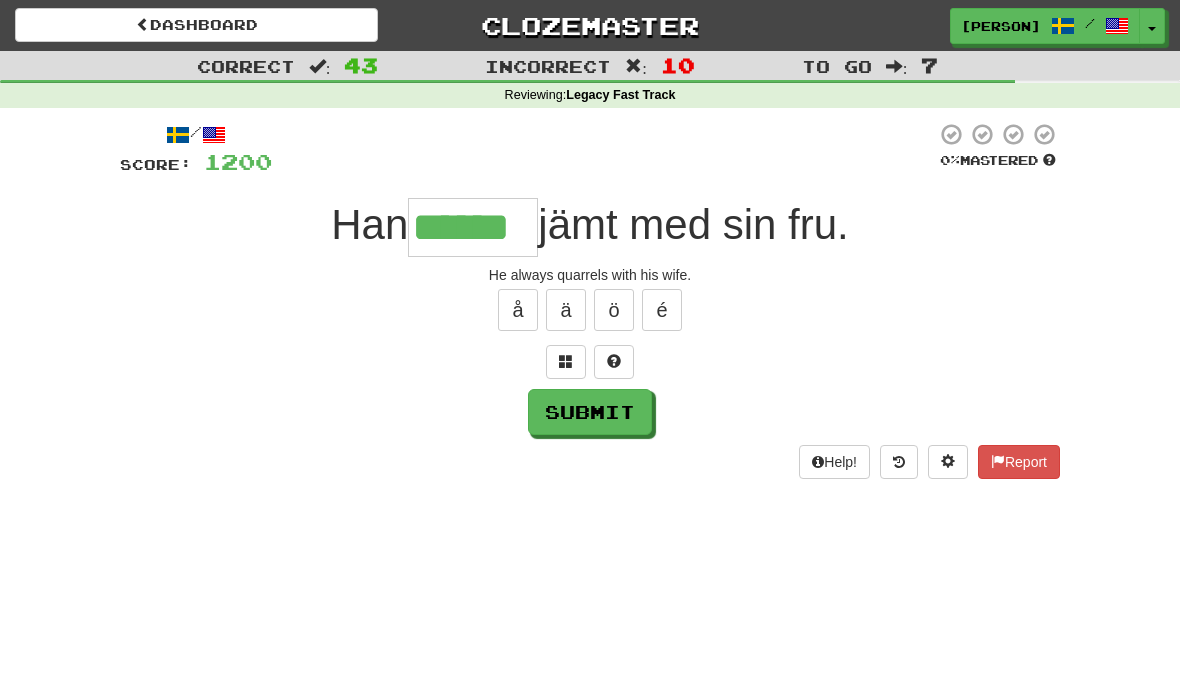 type on "******" 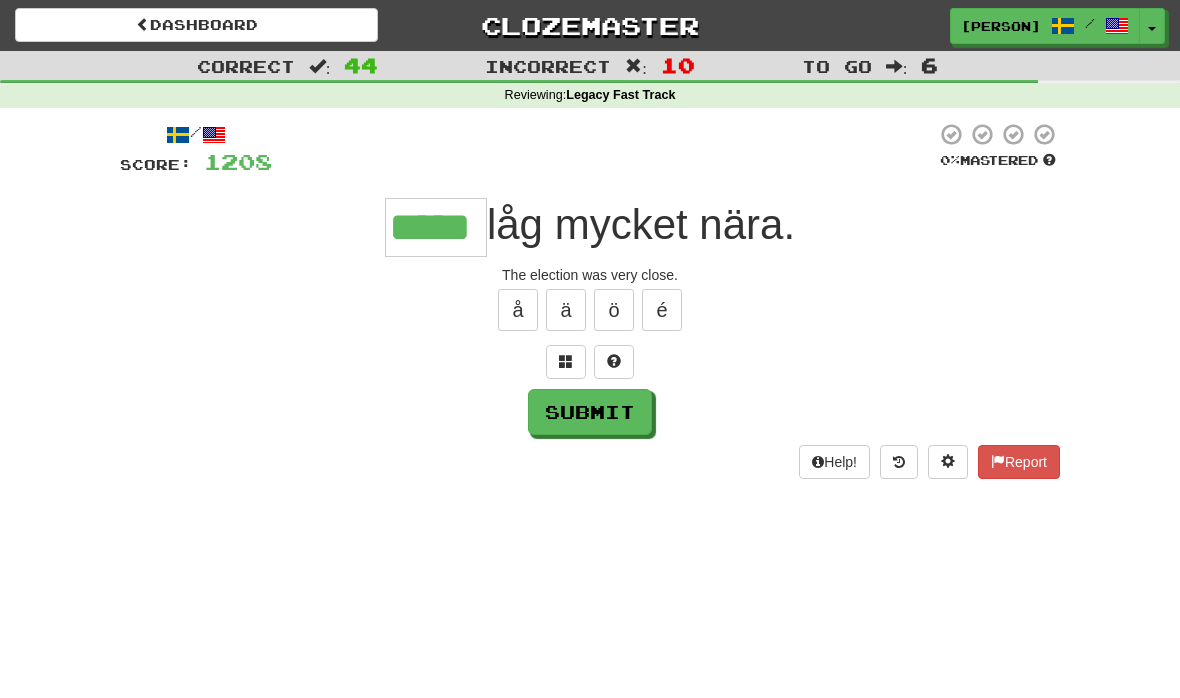 type on "*****" 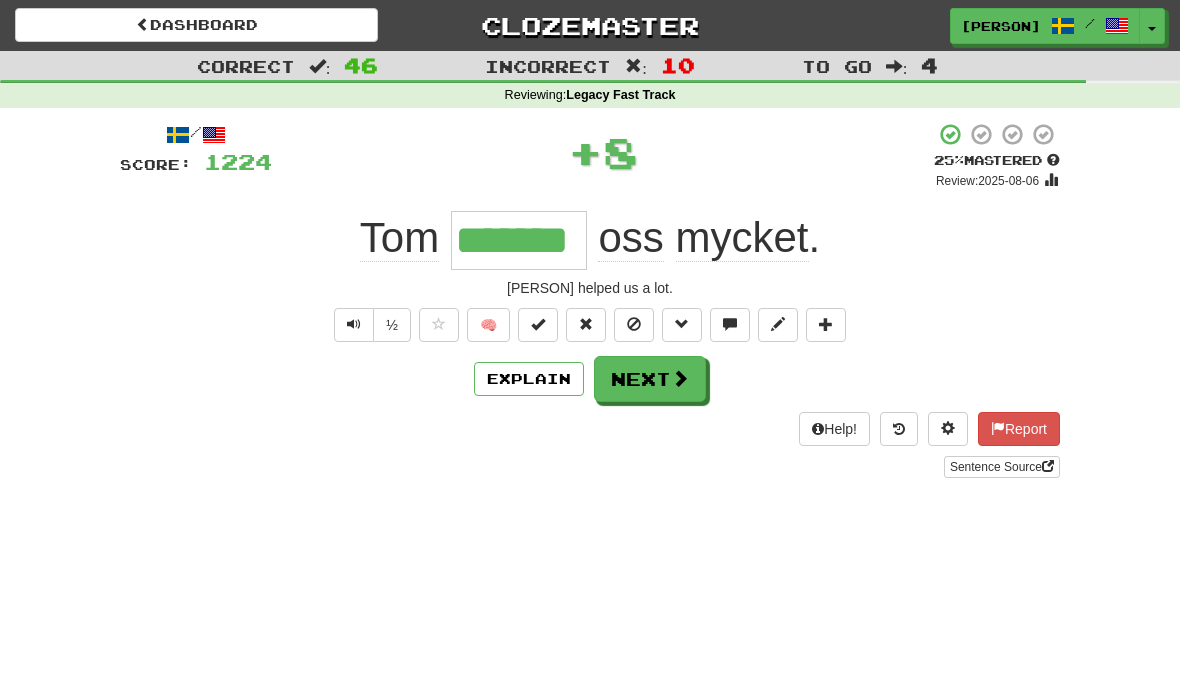 type on "*******" 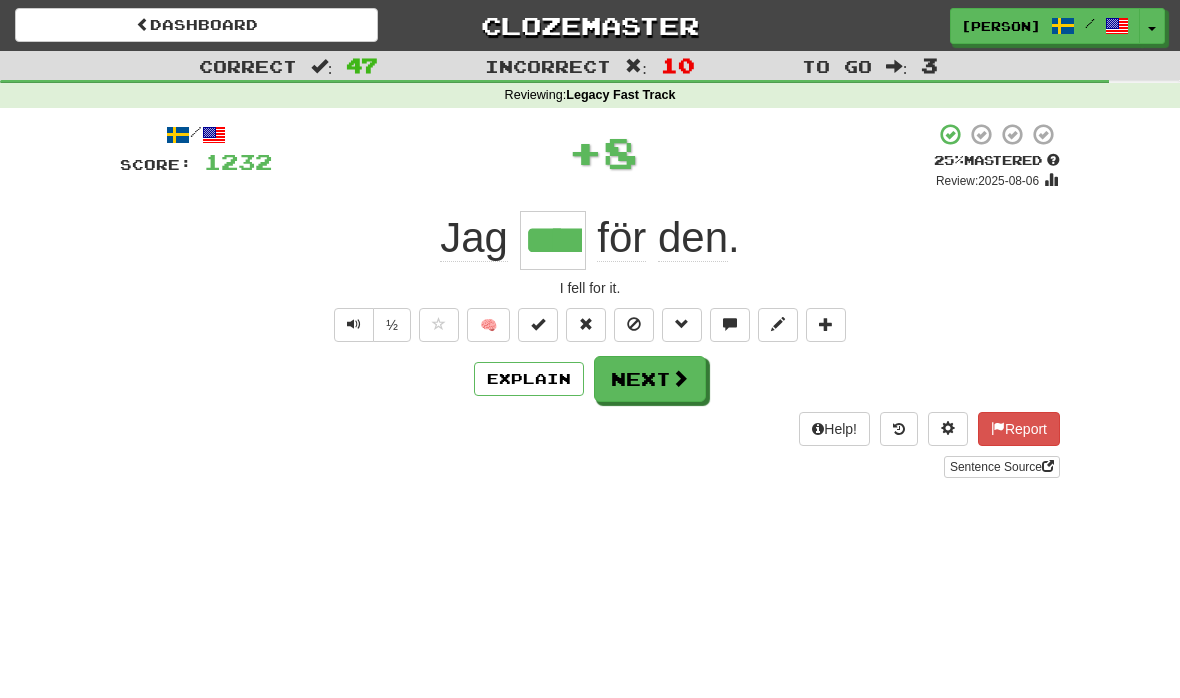 type on "****" 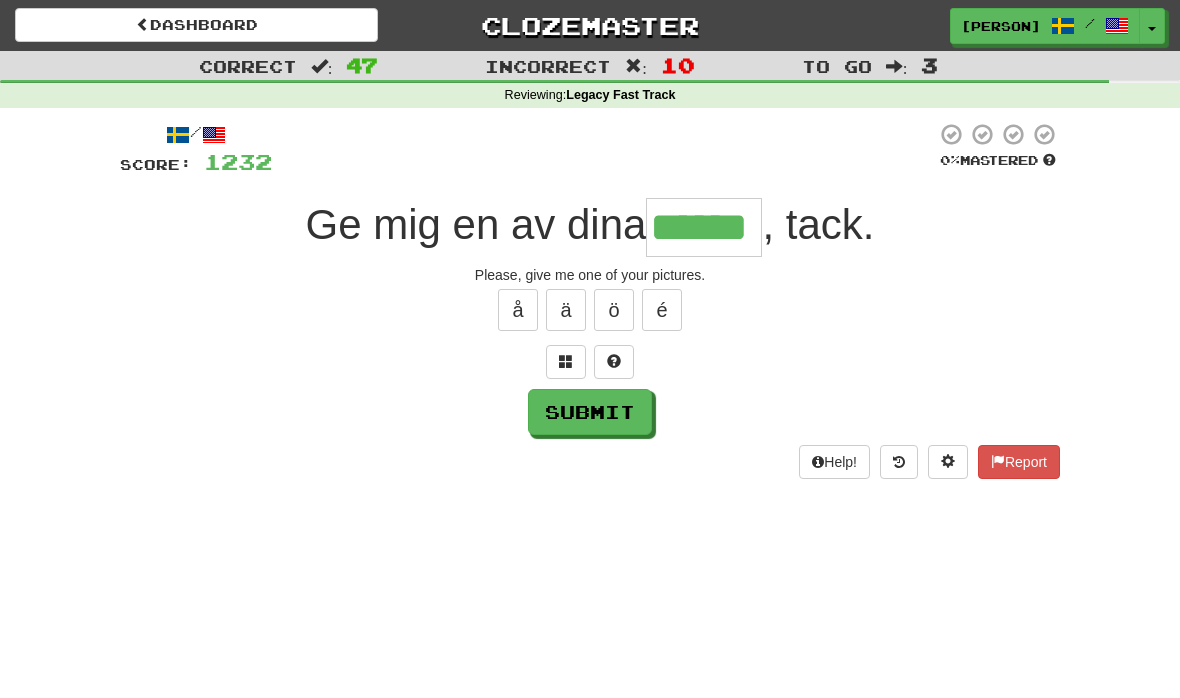 type on "******" 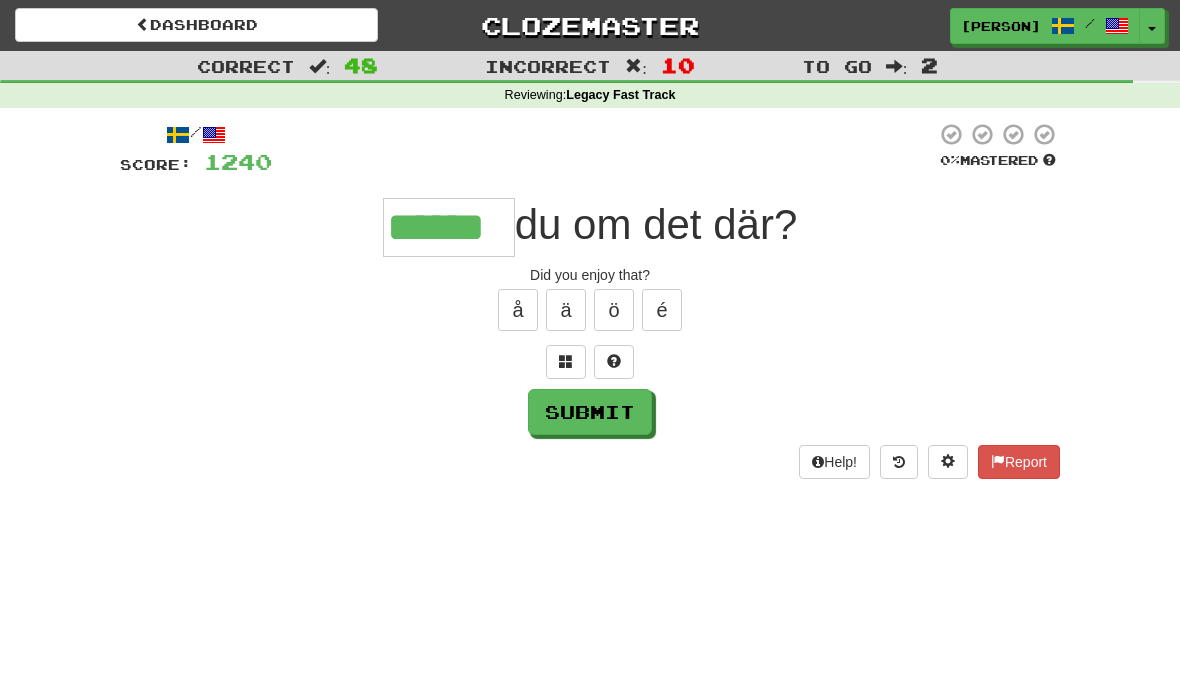 type on "******" 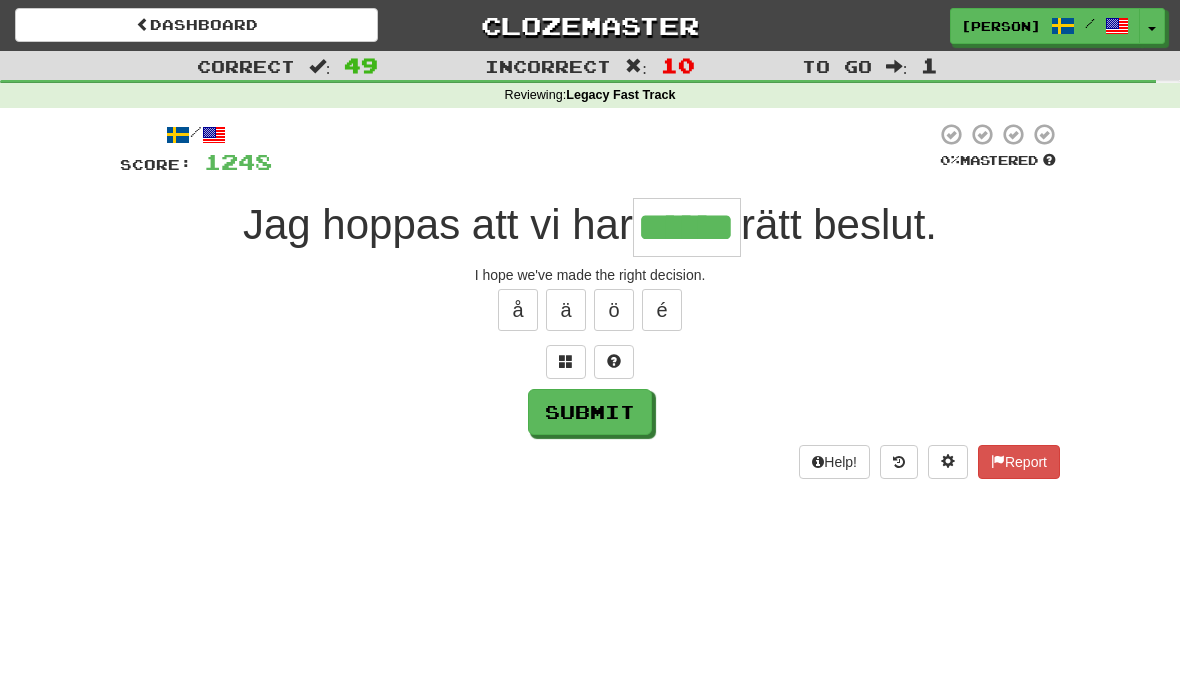 type on "******" 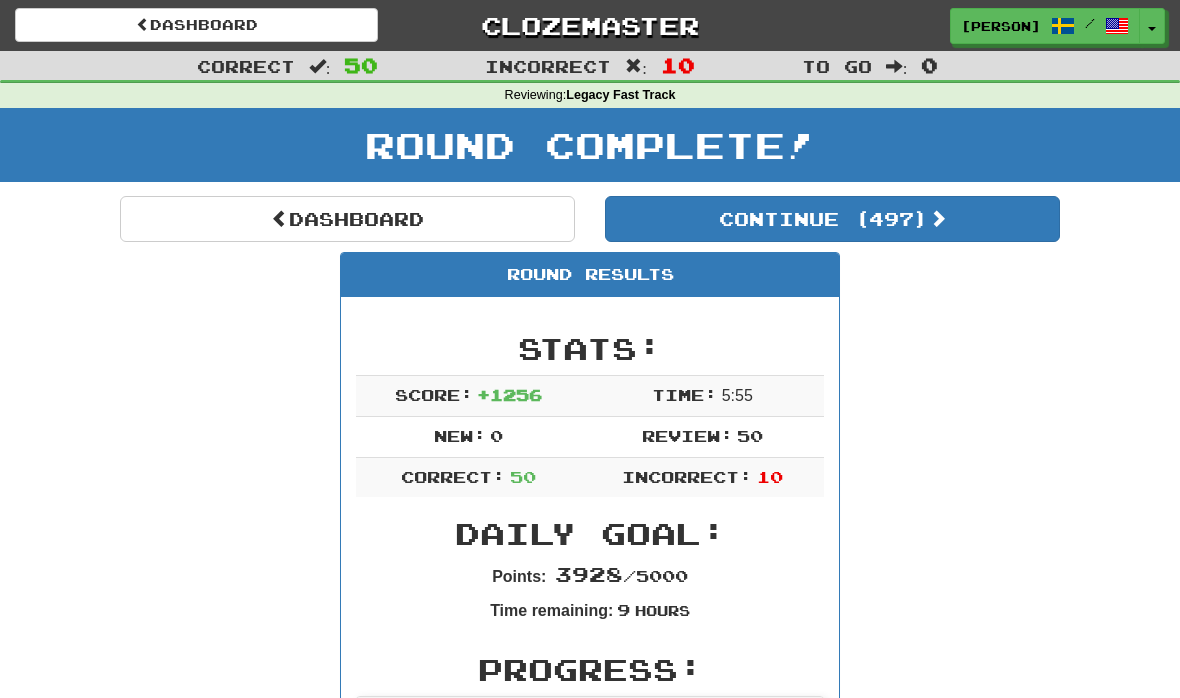 click on "Dashboard" at bounding box center (347, 219) 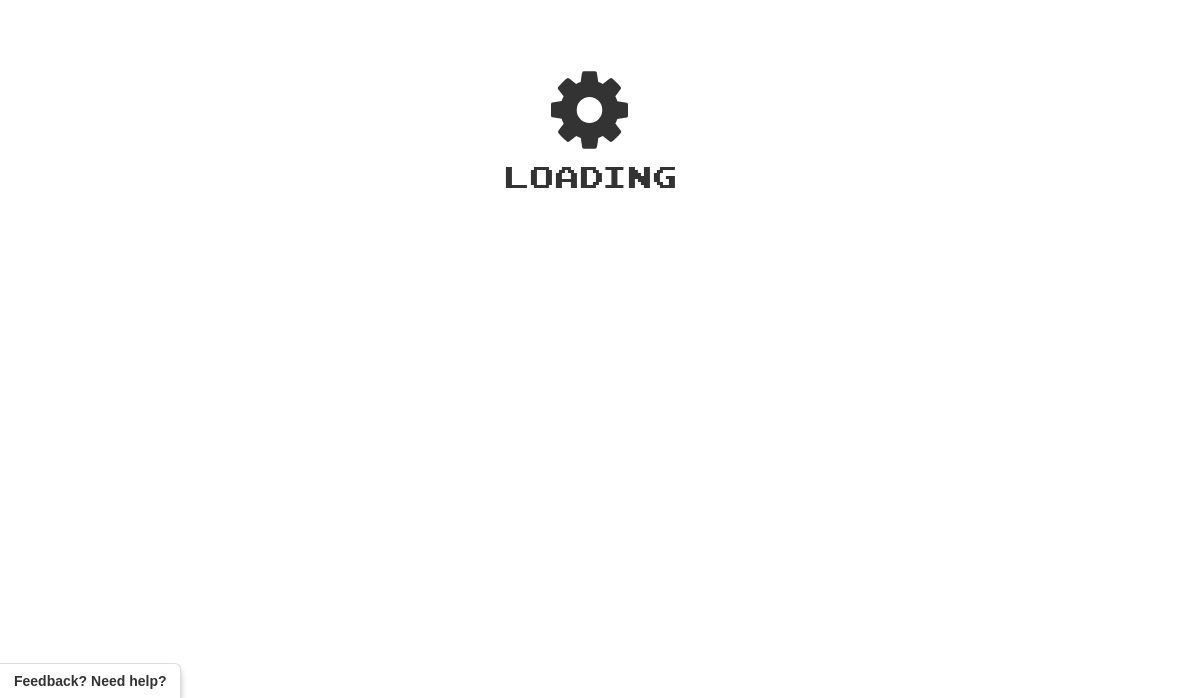 scroll, scrollTop: 0, scrollLeft: 0, axis: both 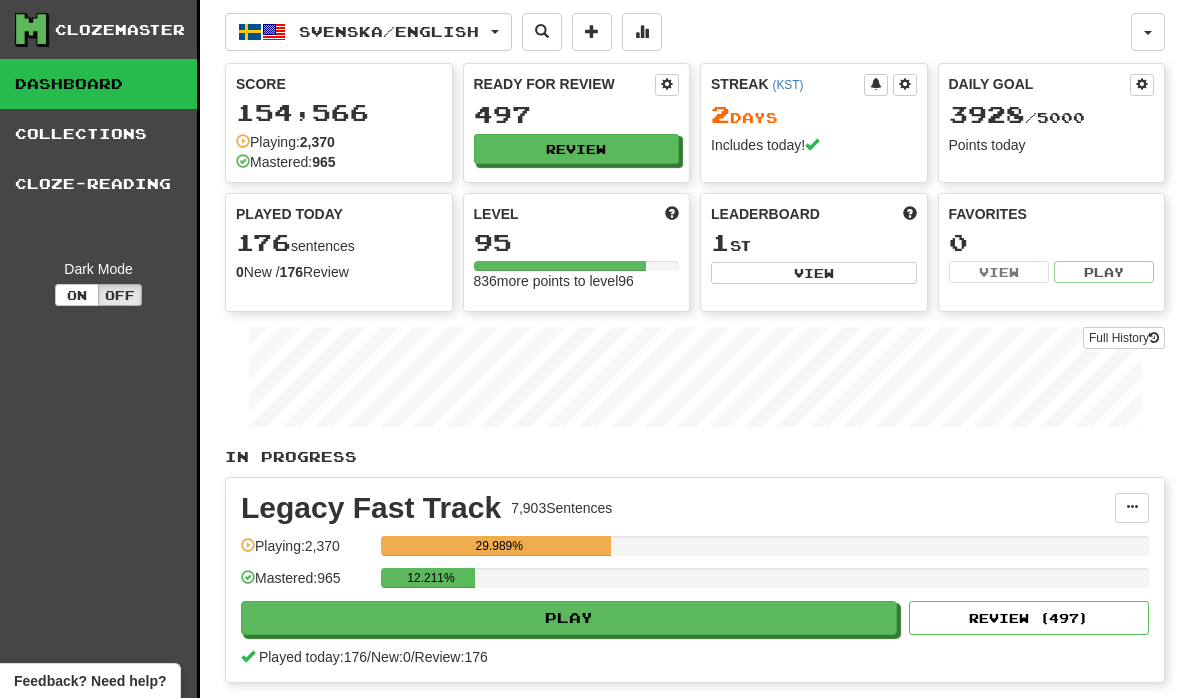click on "Review" at bounding box center [577, 149] 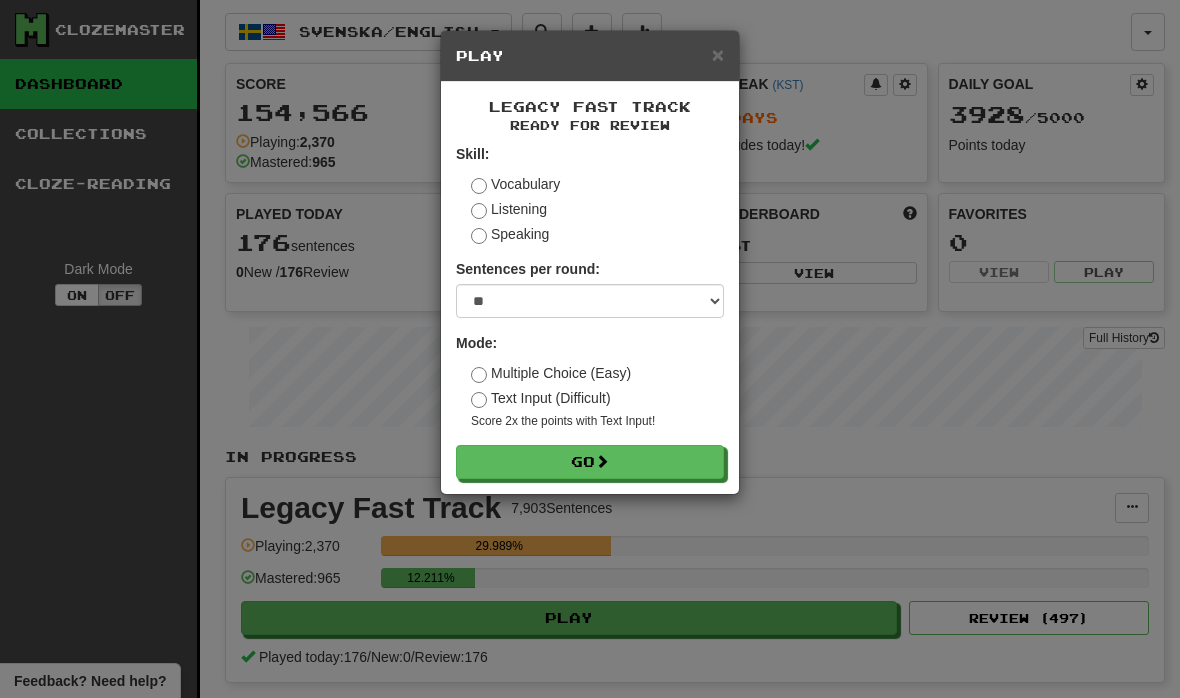click on "Go" at bounding box center (590, 462) 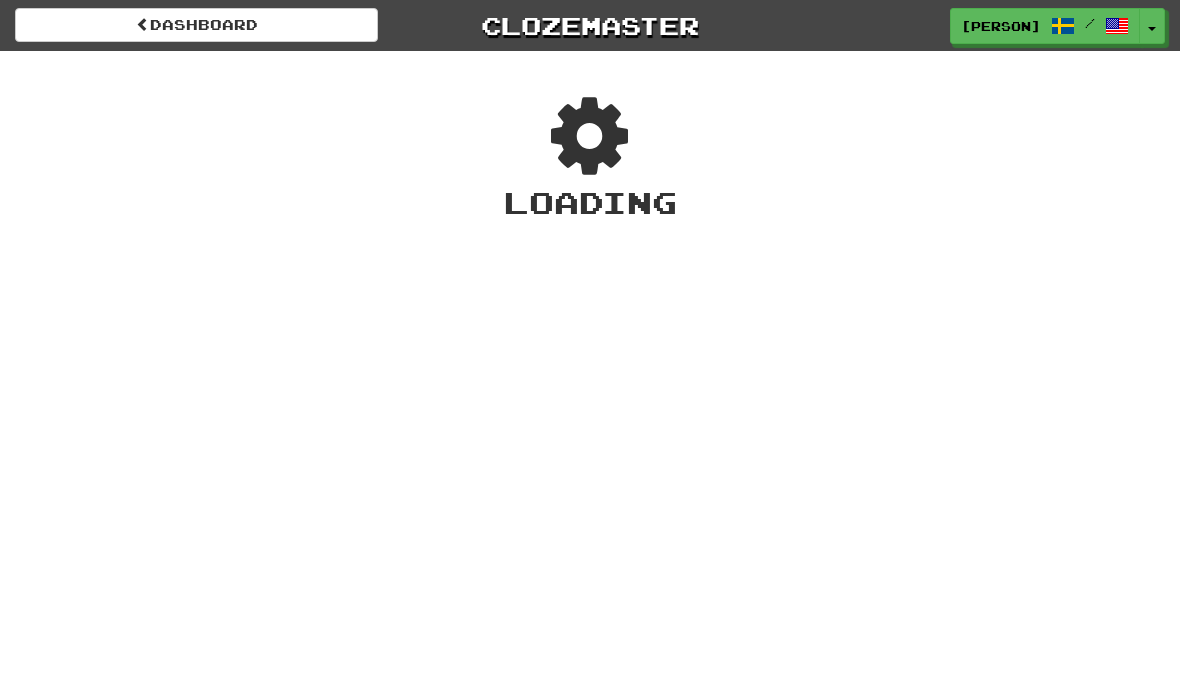 scroll, scrollTop: 0, scrollLeft: 0, axis: both 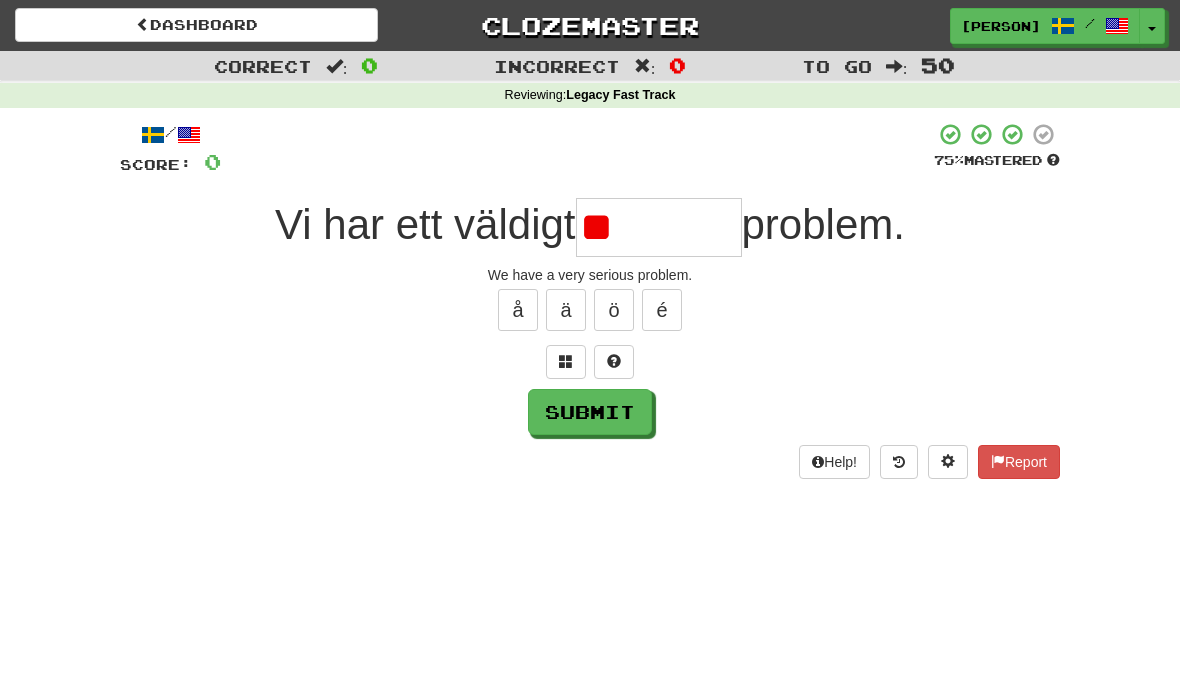 type on "*" 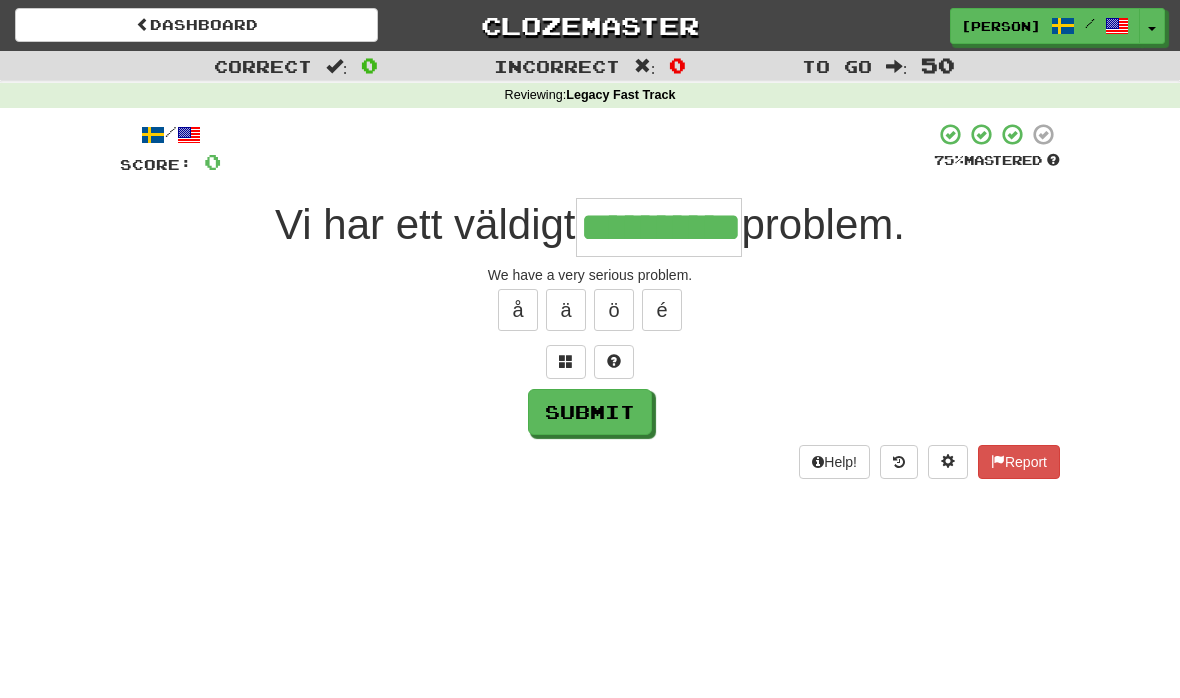 type on "**********" 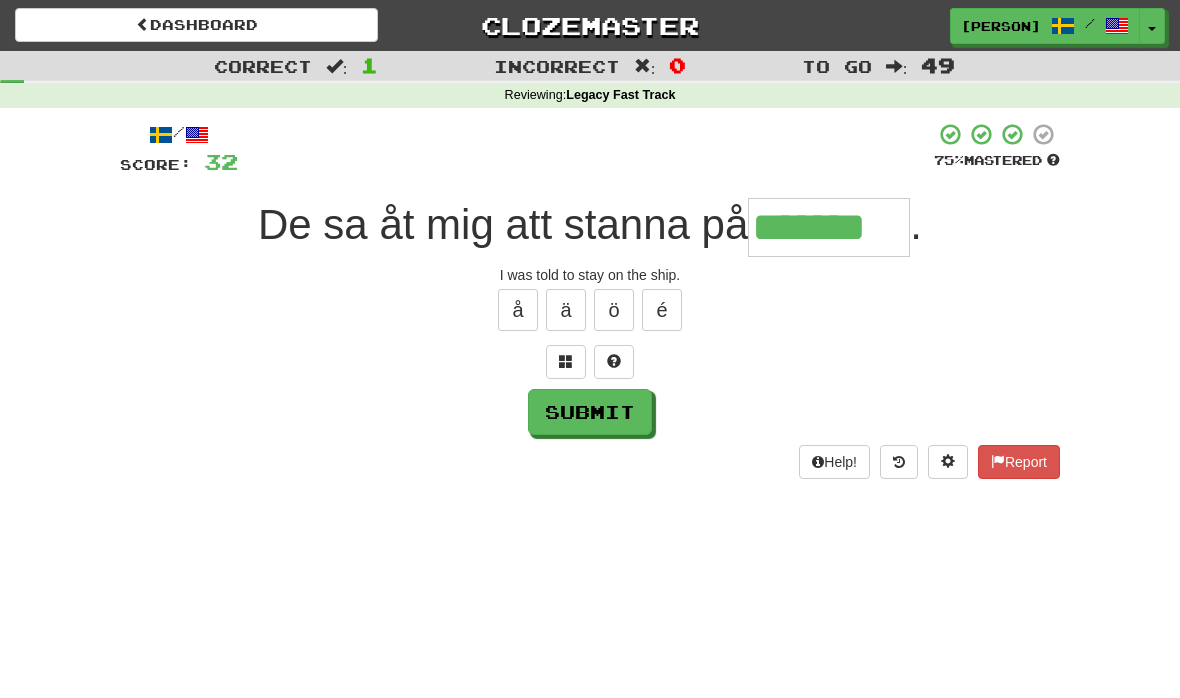 type on "*******" 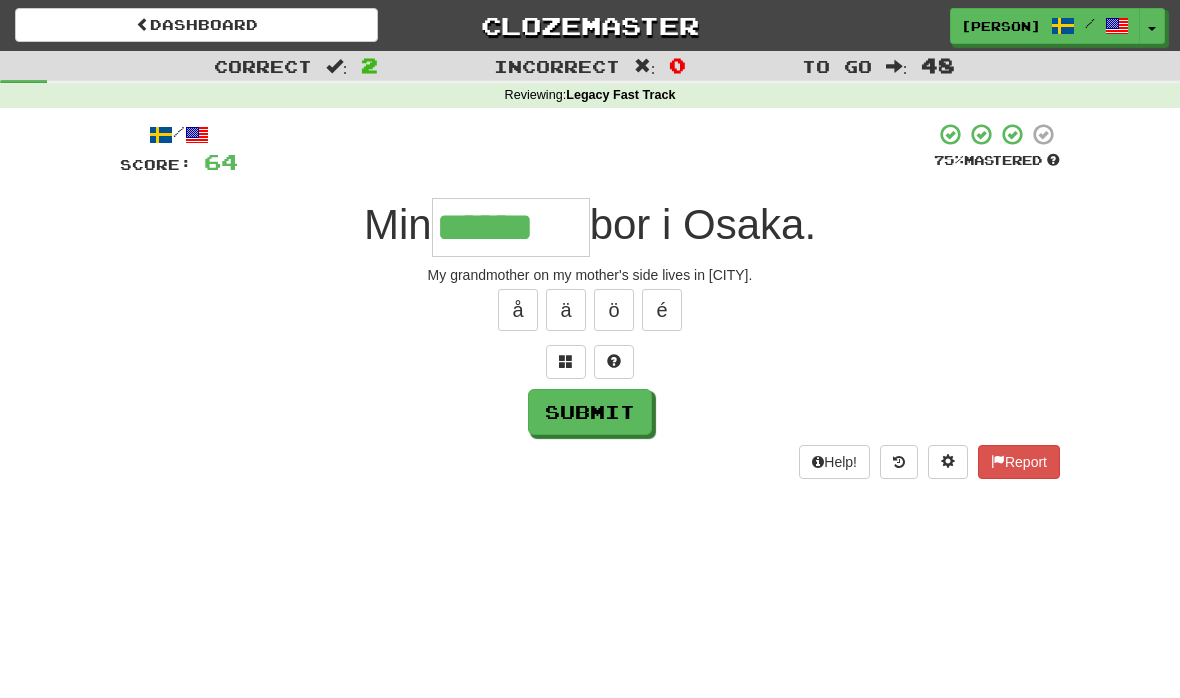 type on "******" 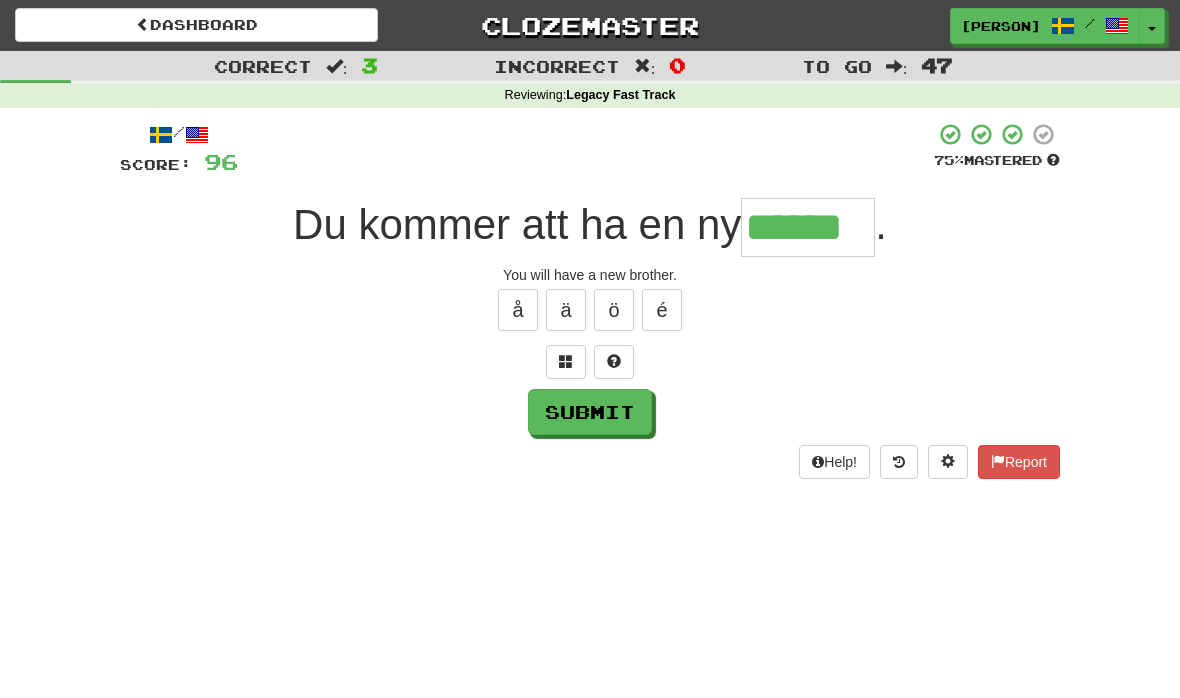 type on "******" 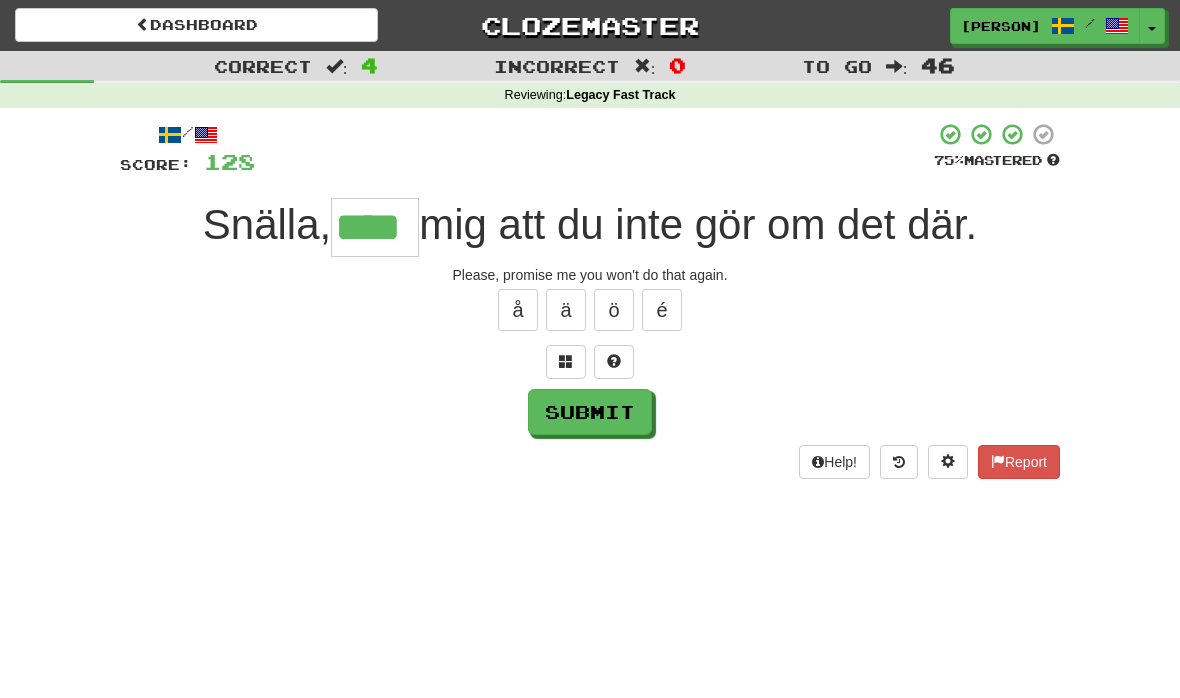 type on "****" 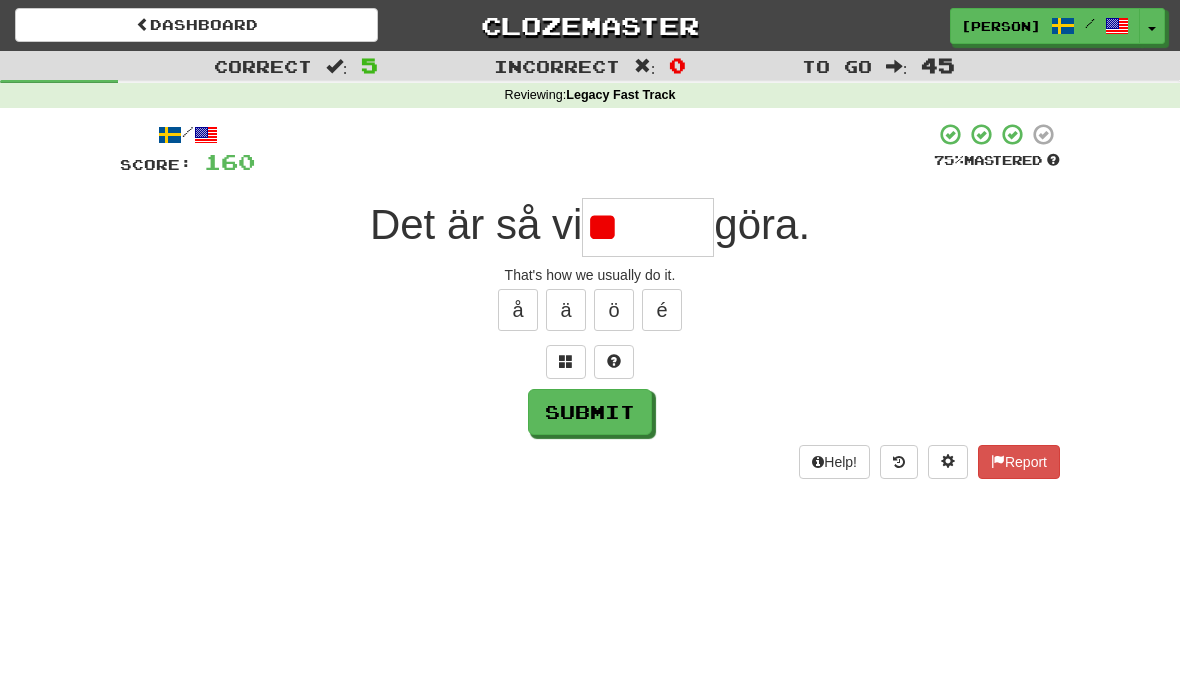 type on "*" 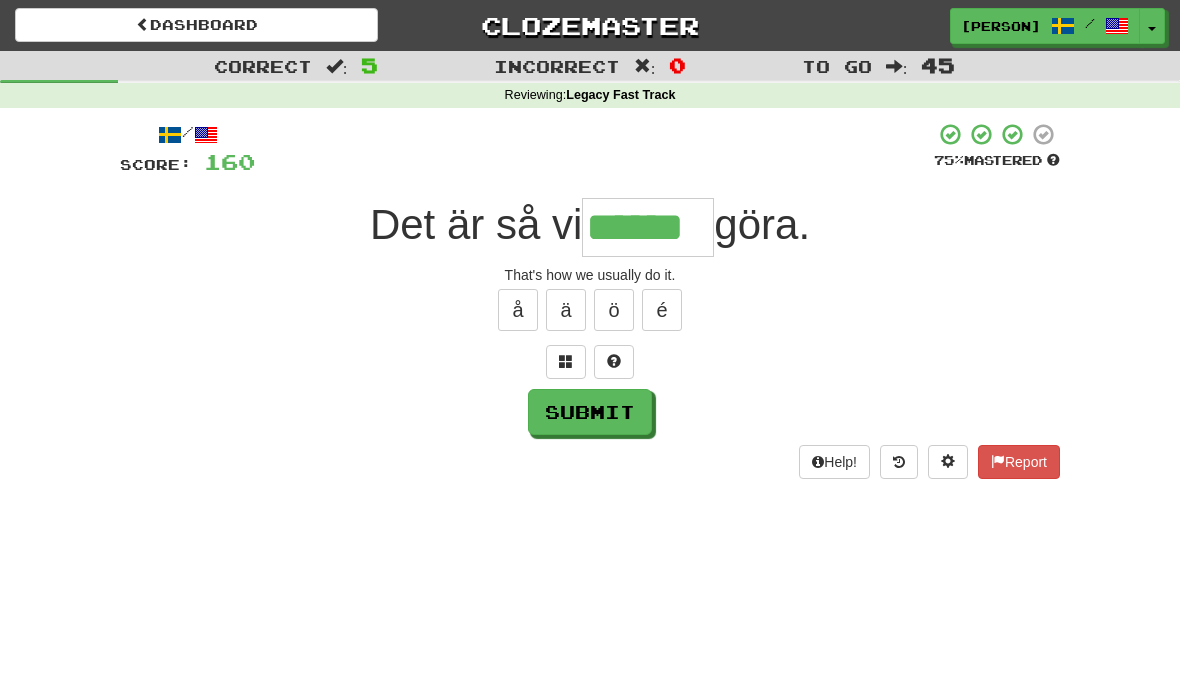 type on "******" 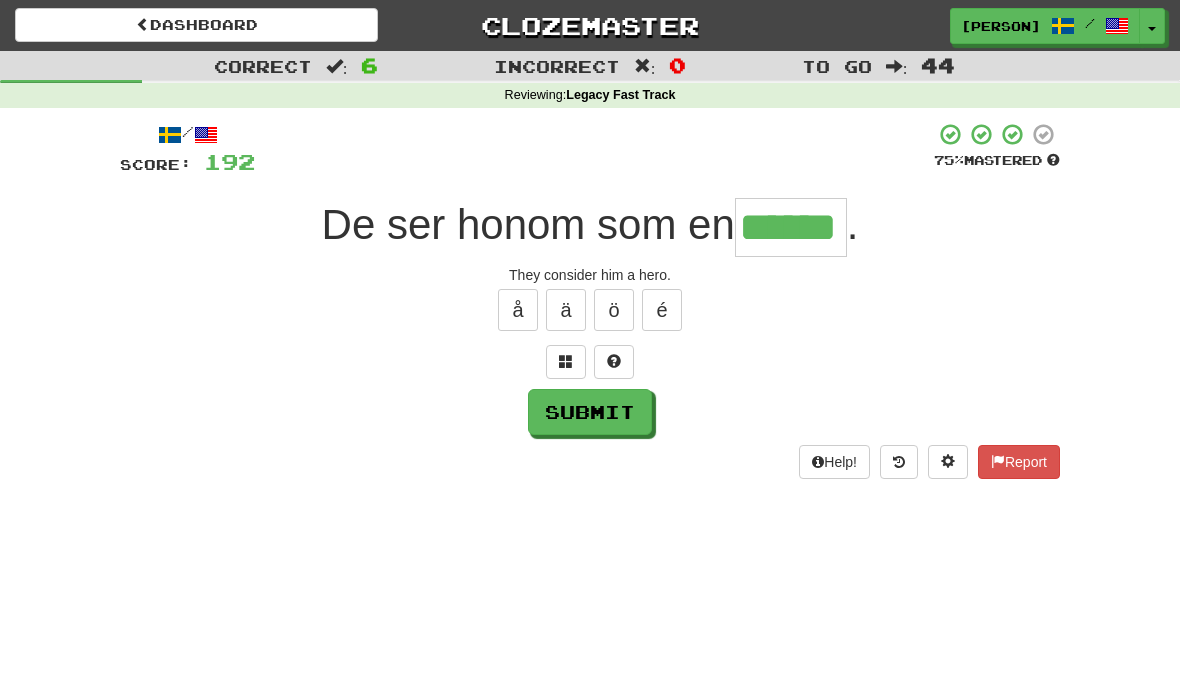 type on "******" 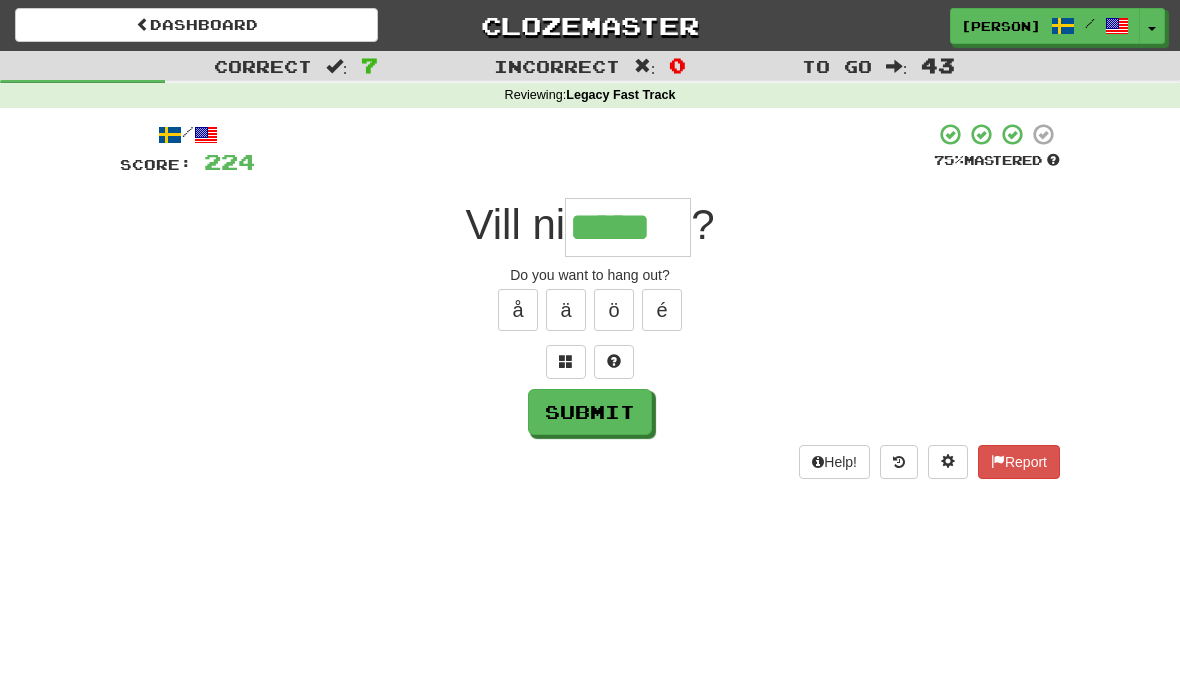 type on "*****" 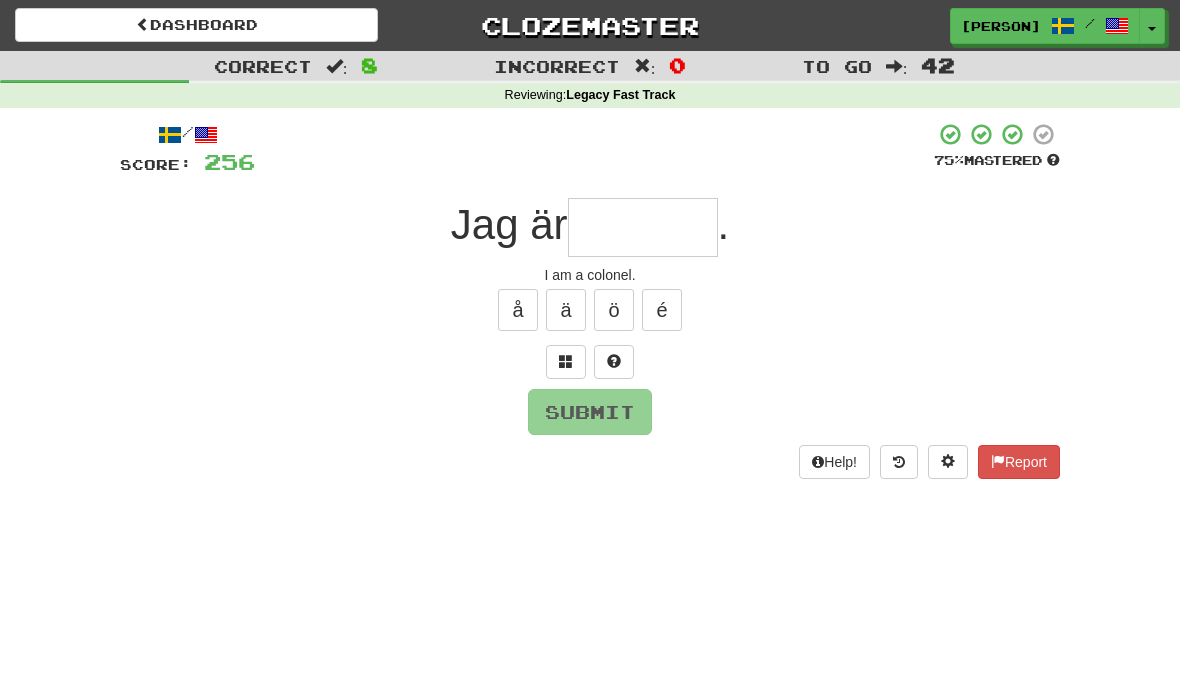 type on "*" 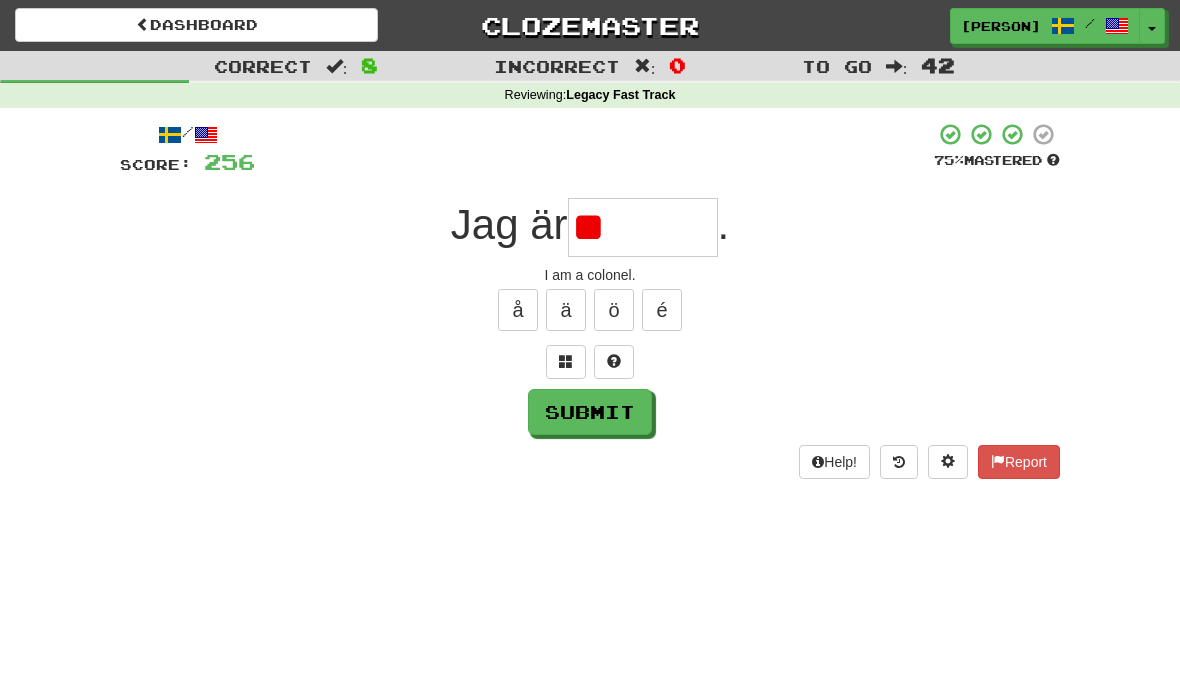 type on "*" 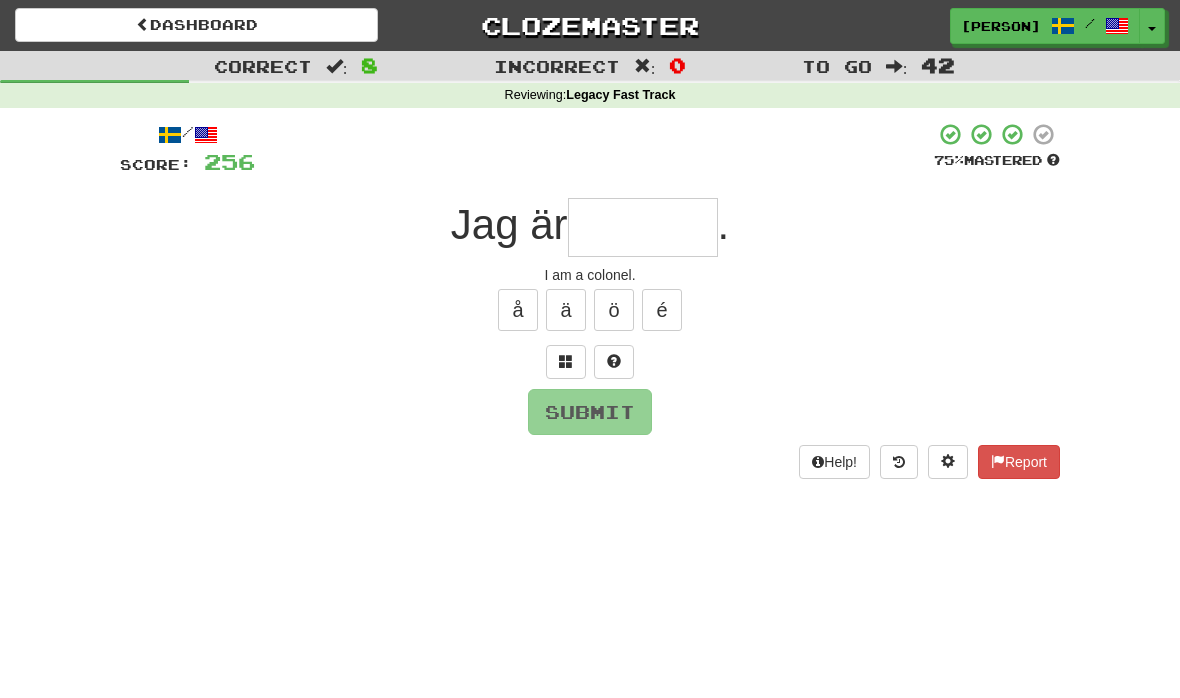 type on "*******" 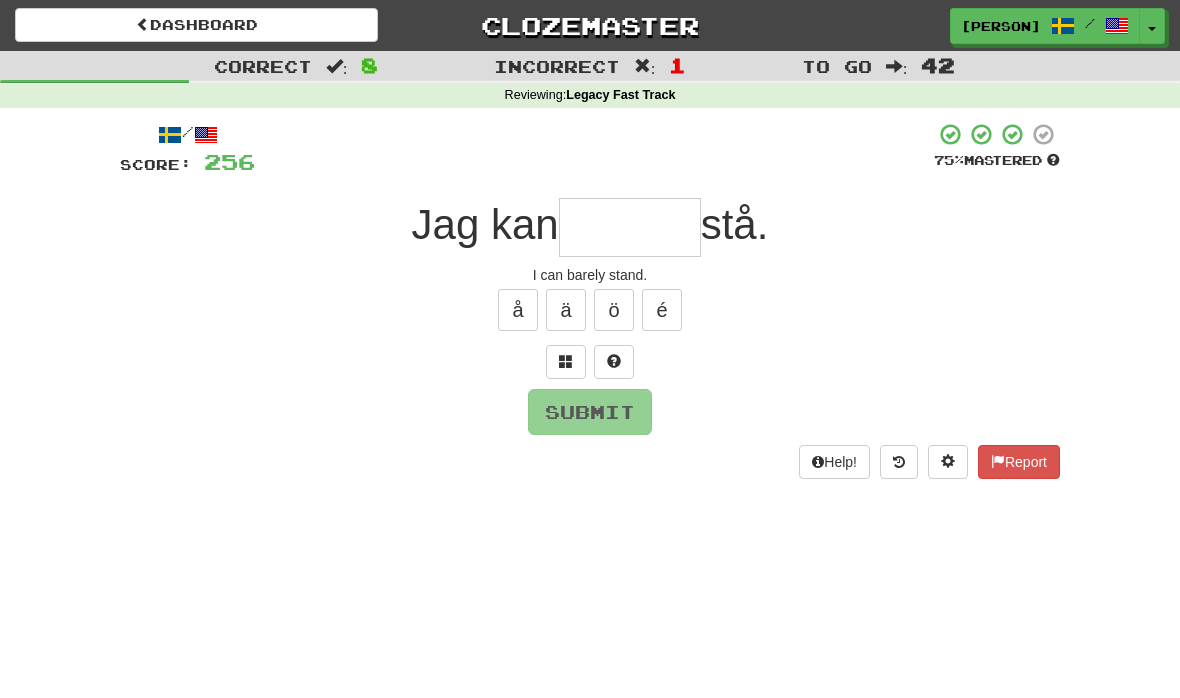 type on "******" 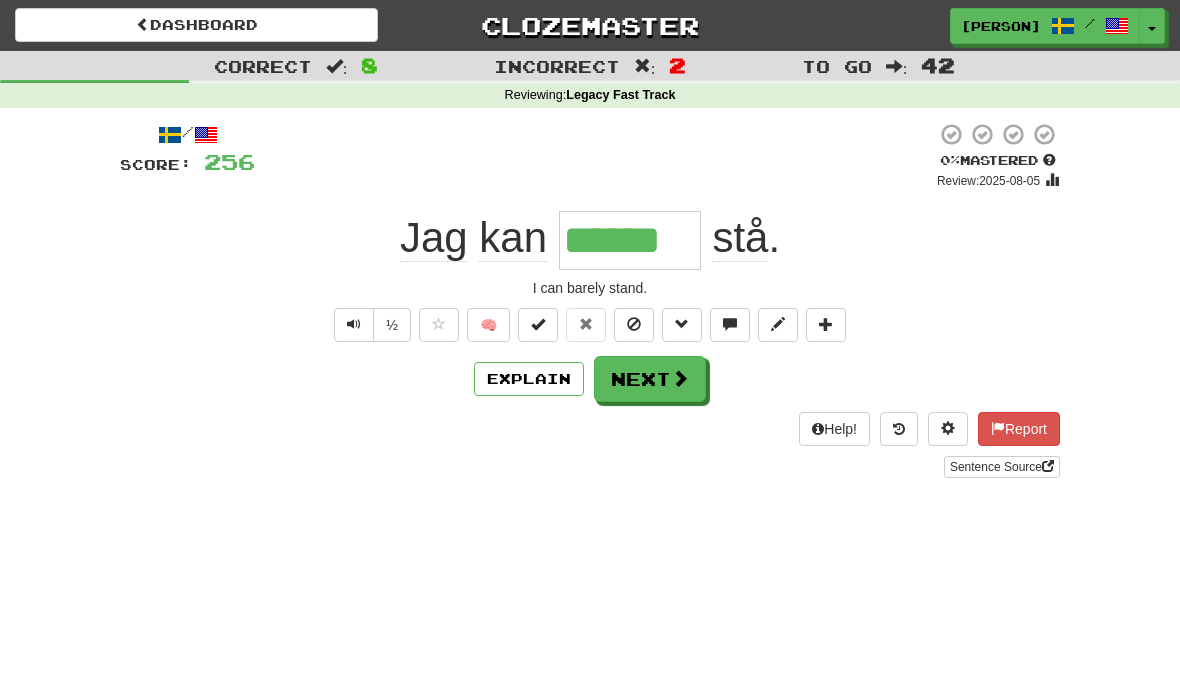 type on "*******" 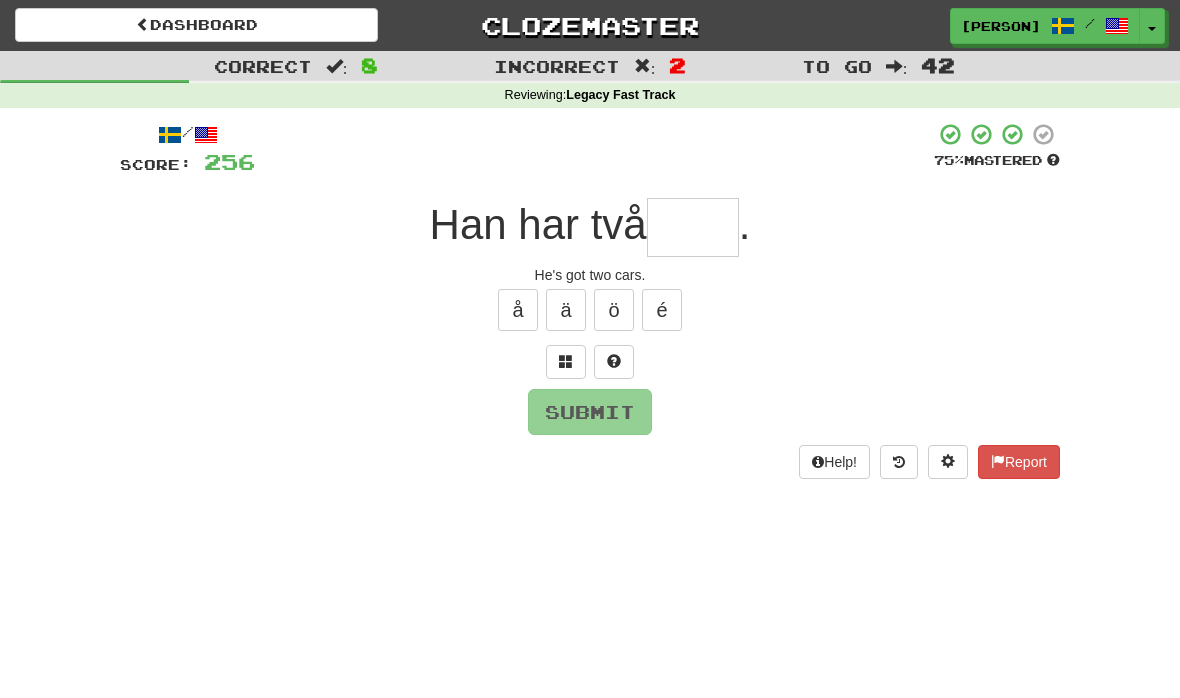 click at bounding box center [693, 227] 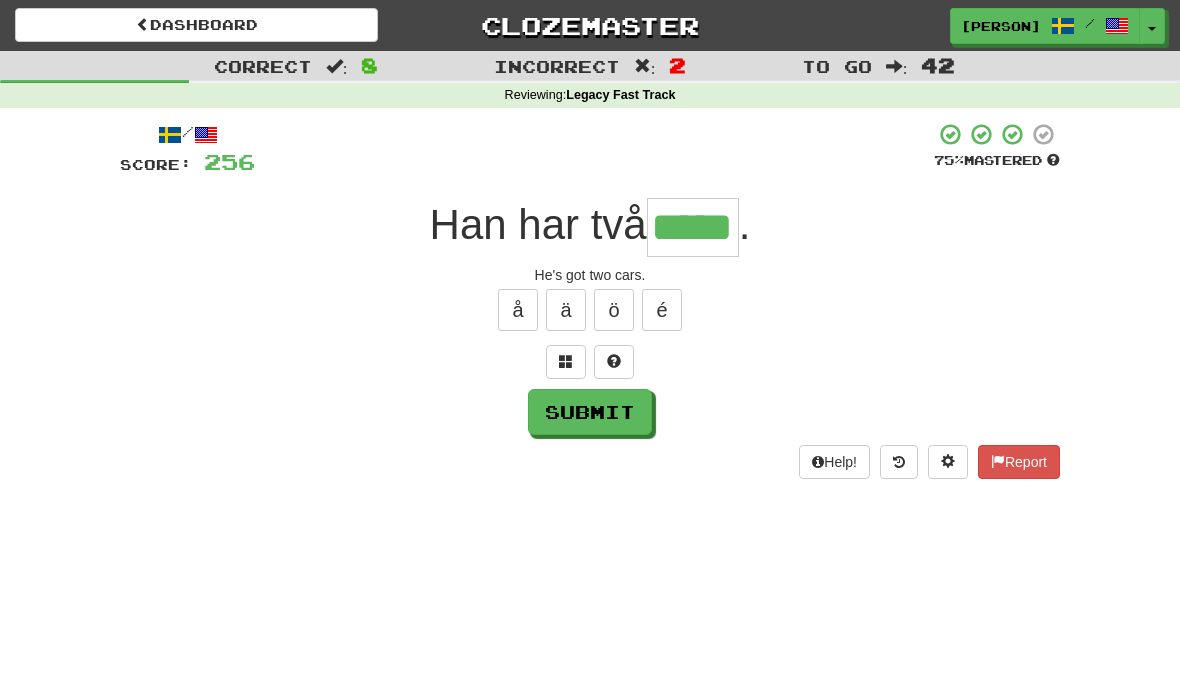 type on "*****" 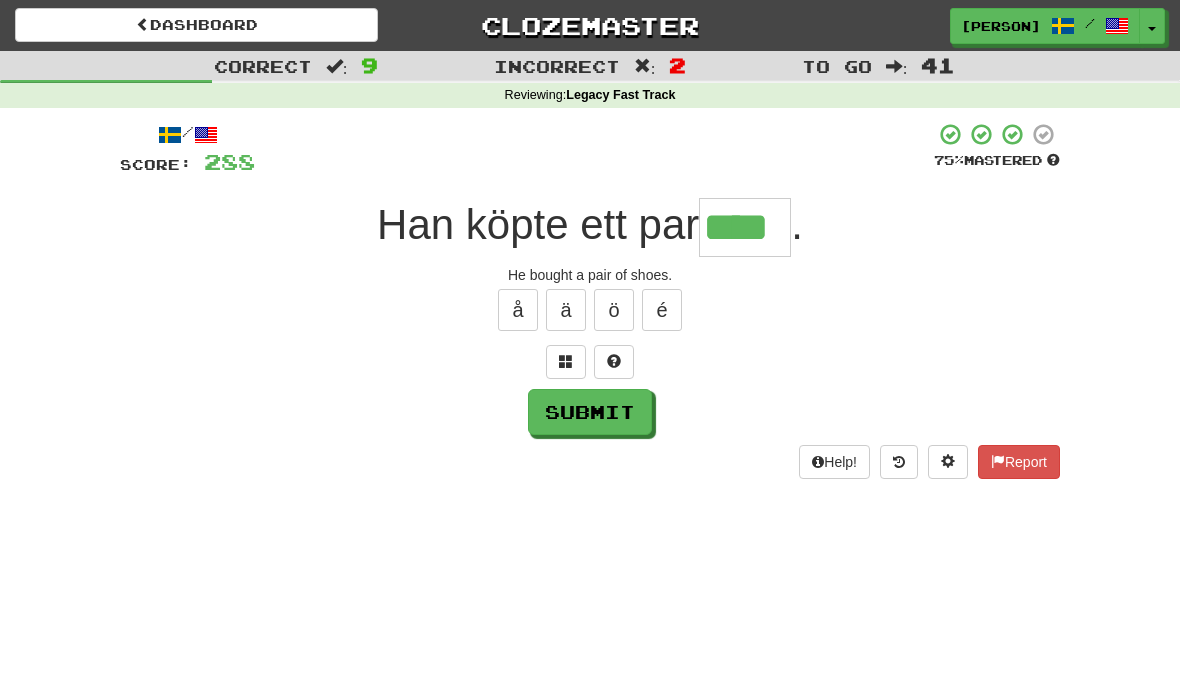 type on "****" 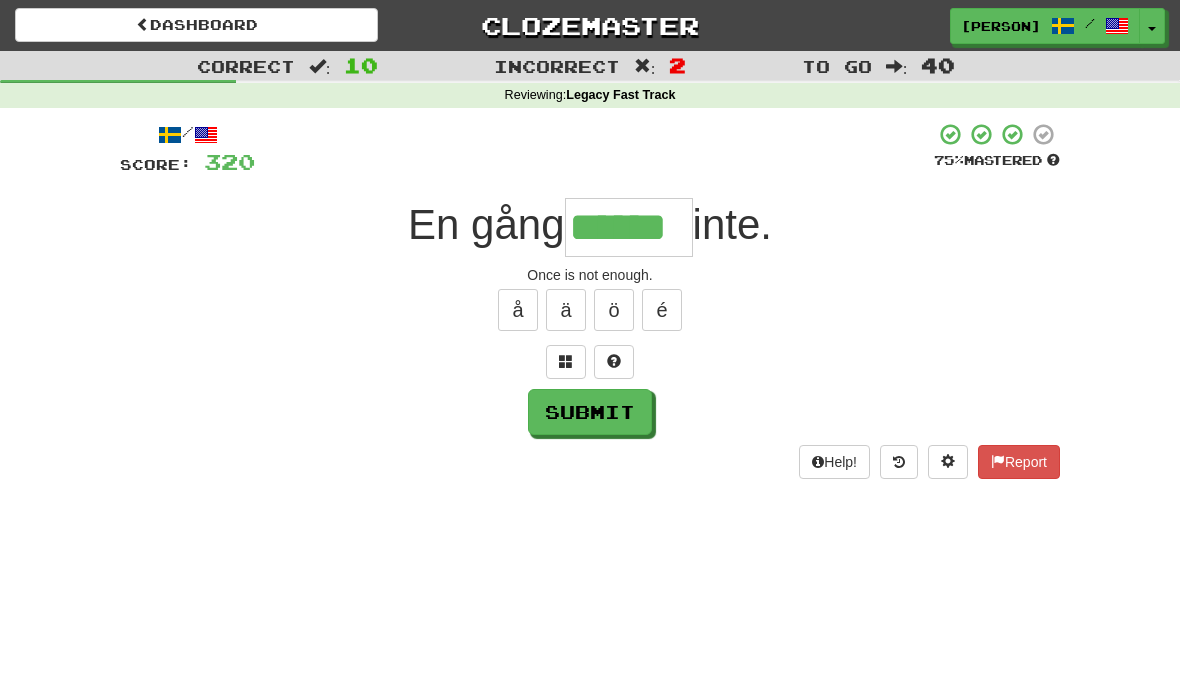 type on "******" 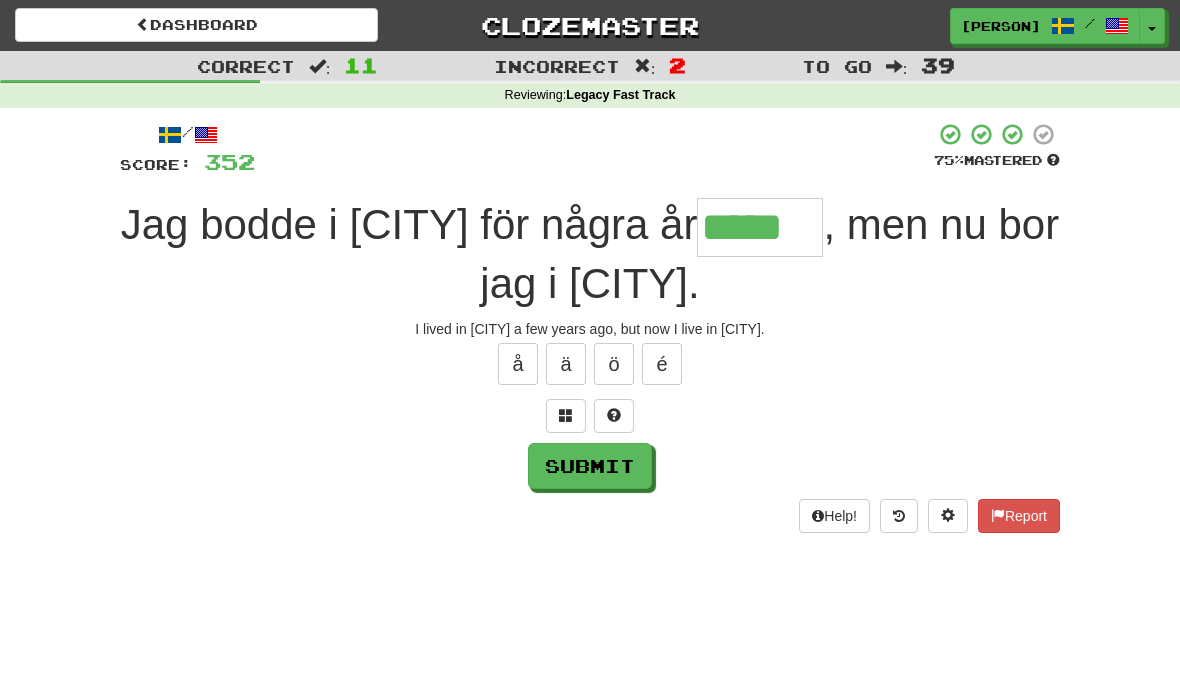 type on "*****" 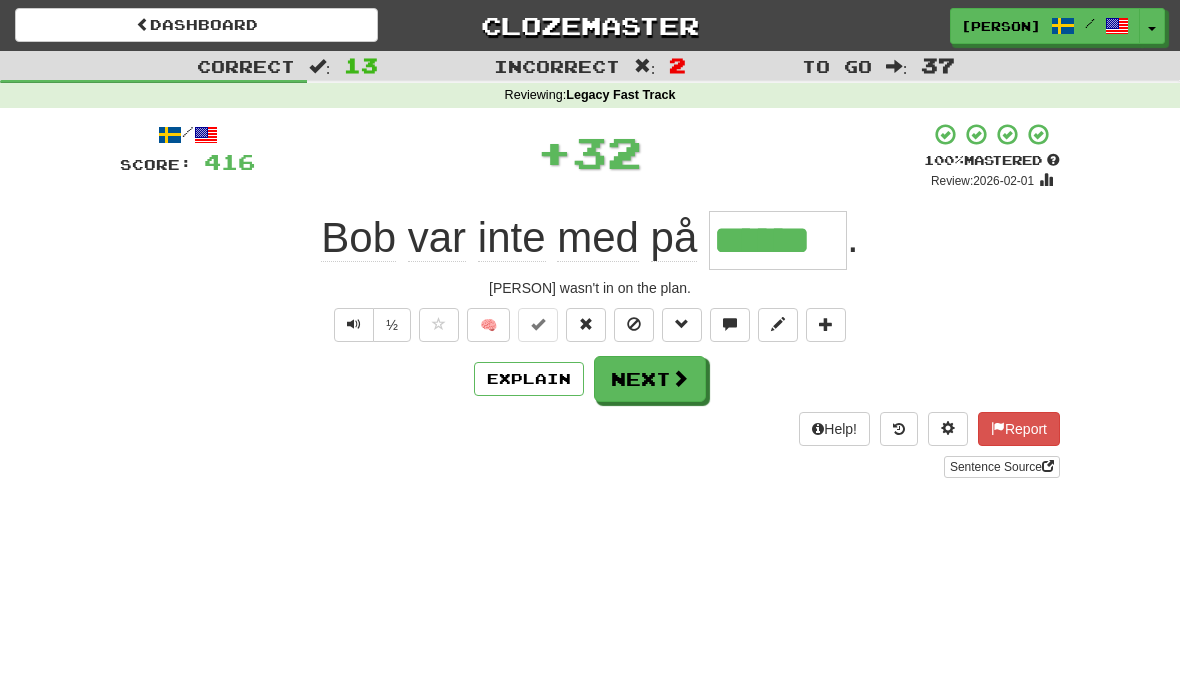 type on "******" 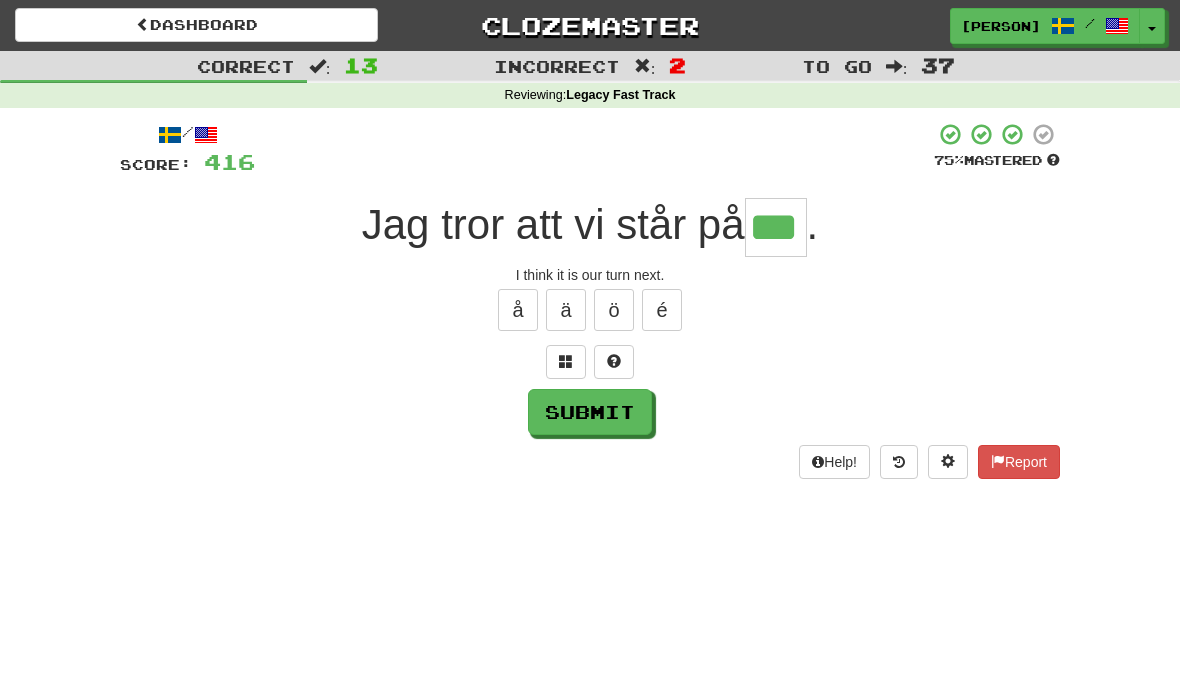 type on "***" 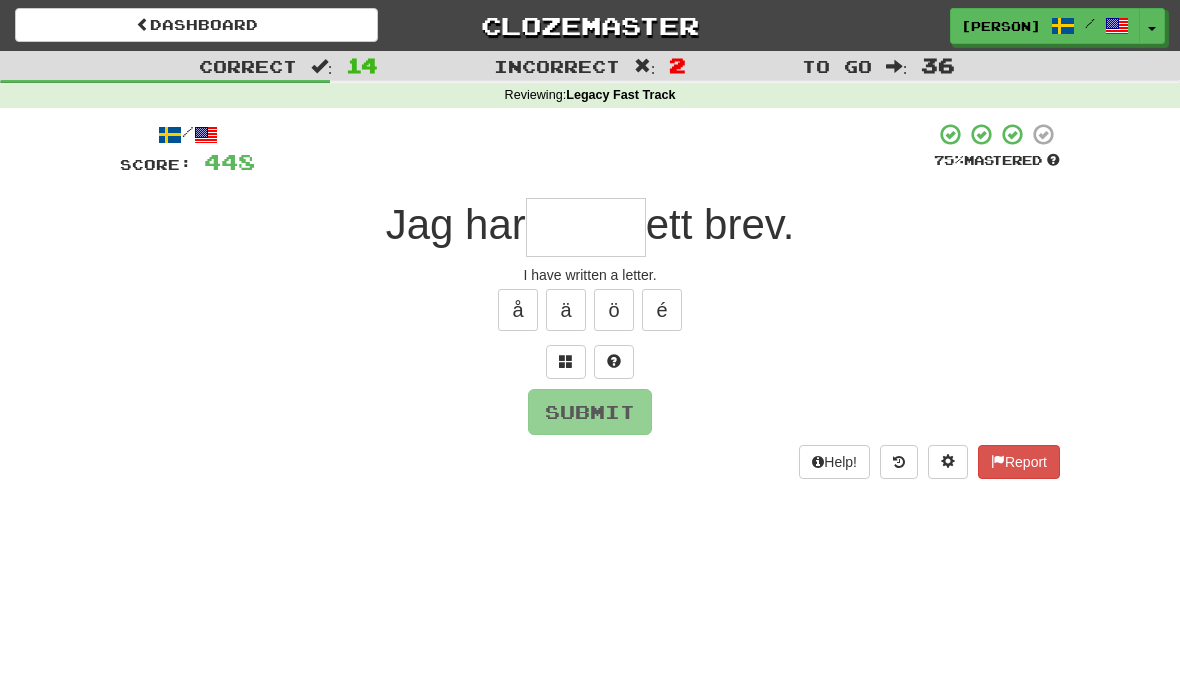 type on "*" 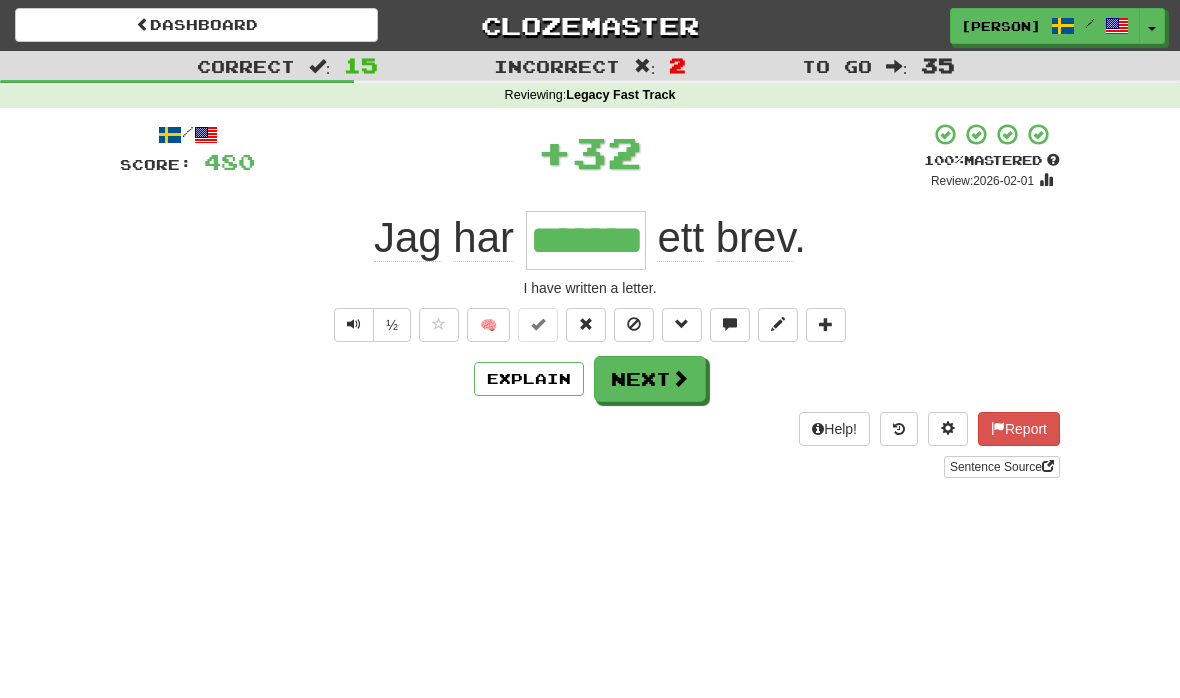 type on "*******" 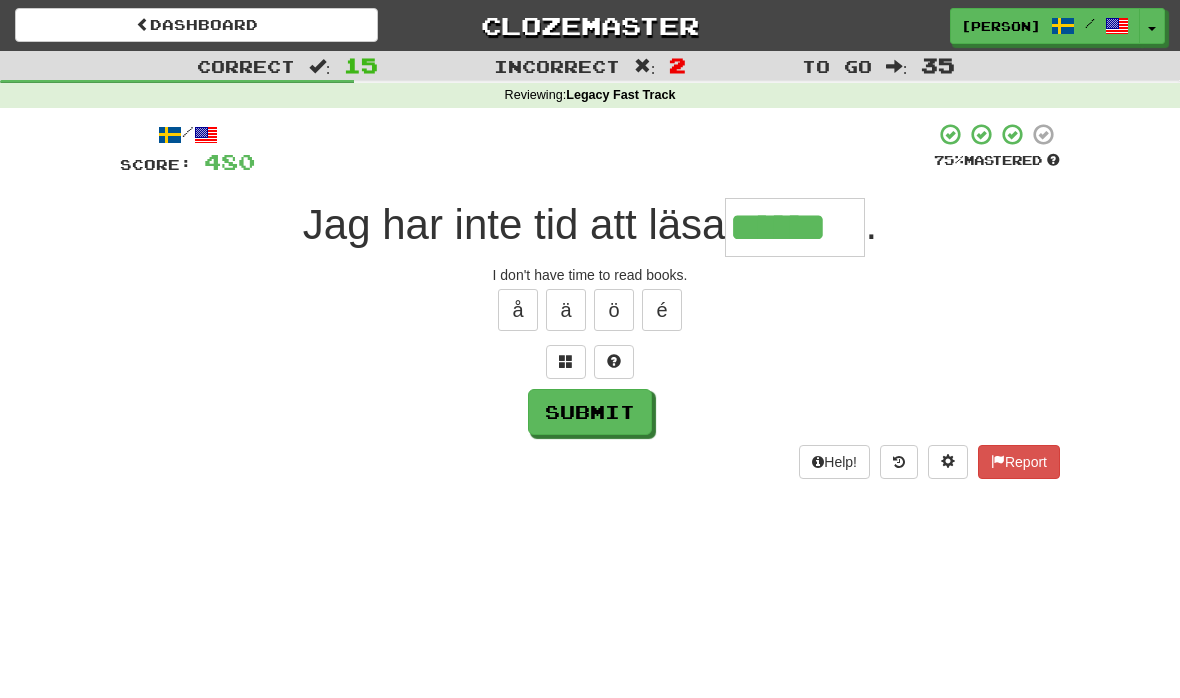 type on "******" 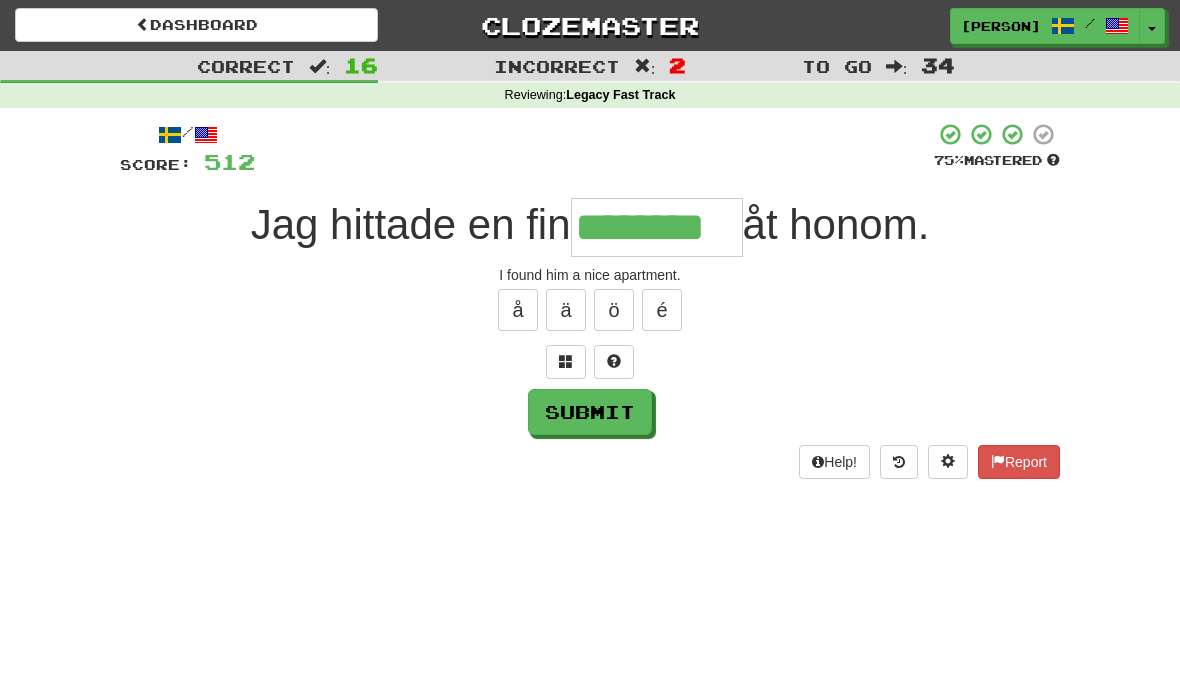 type on "********" 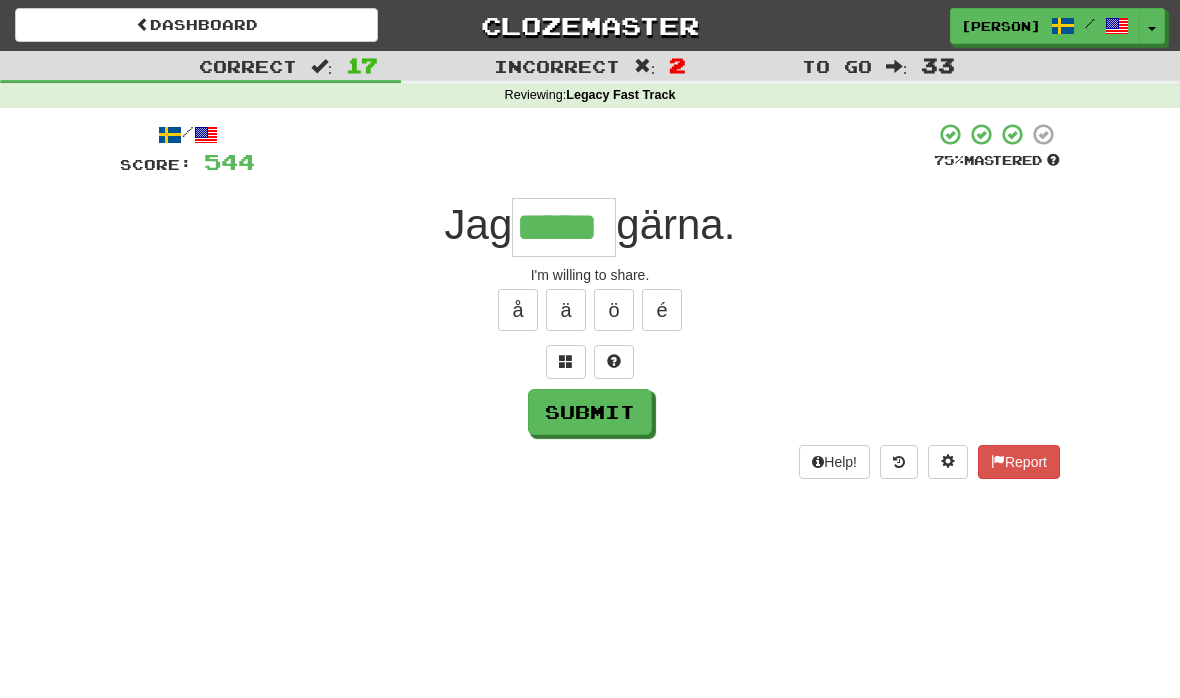 type on "*****" 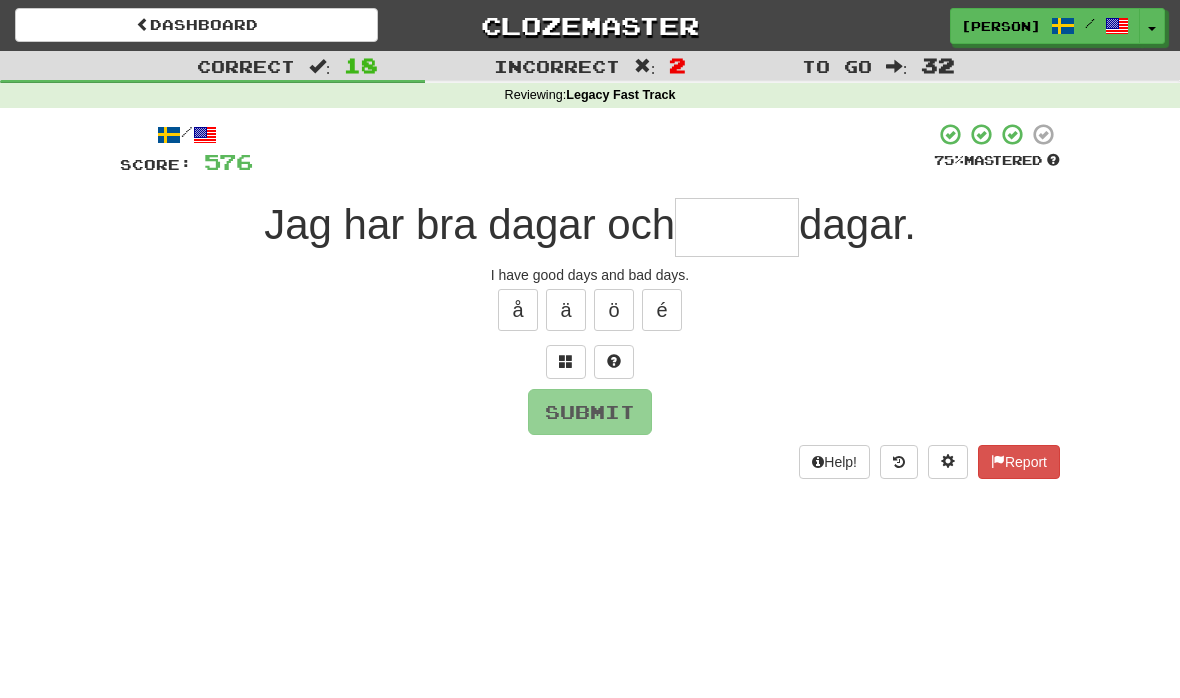 type on "*" 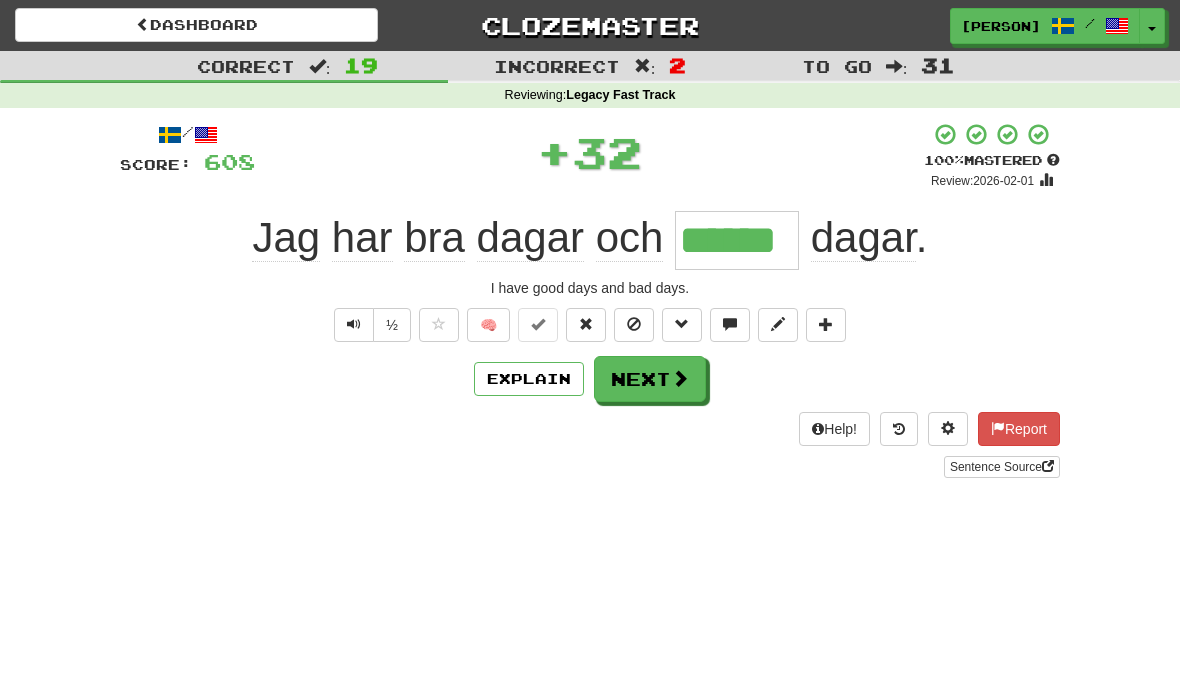 type on "******" 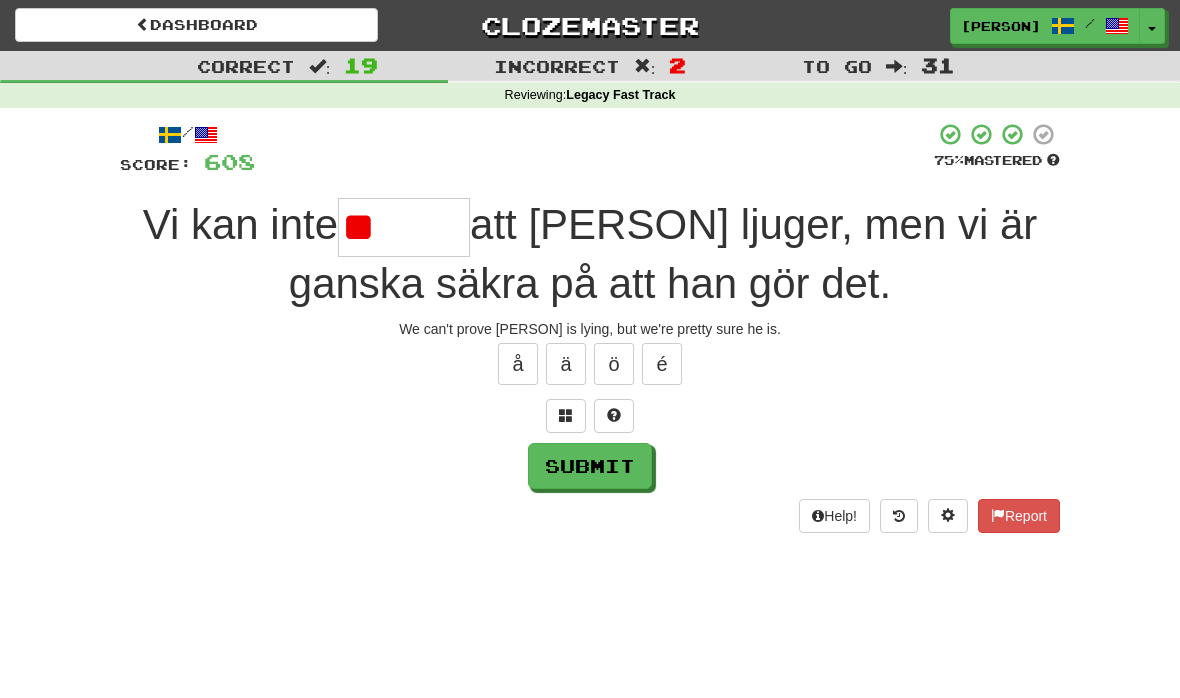 type on "*" 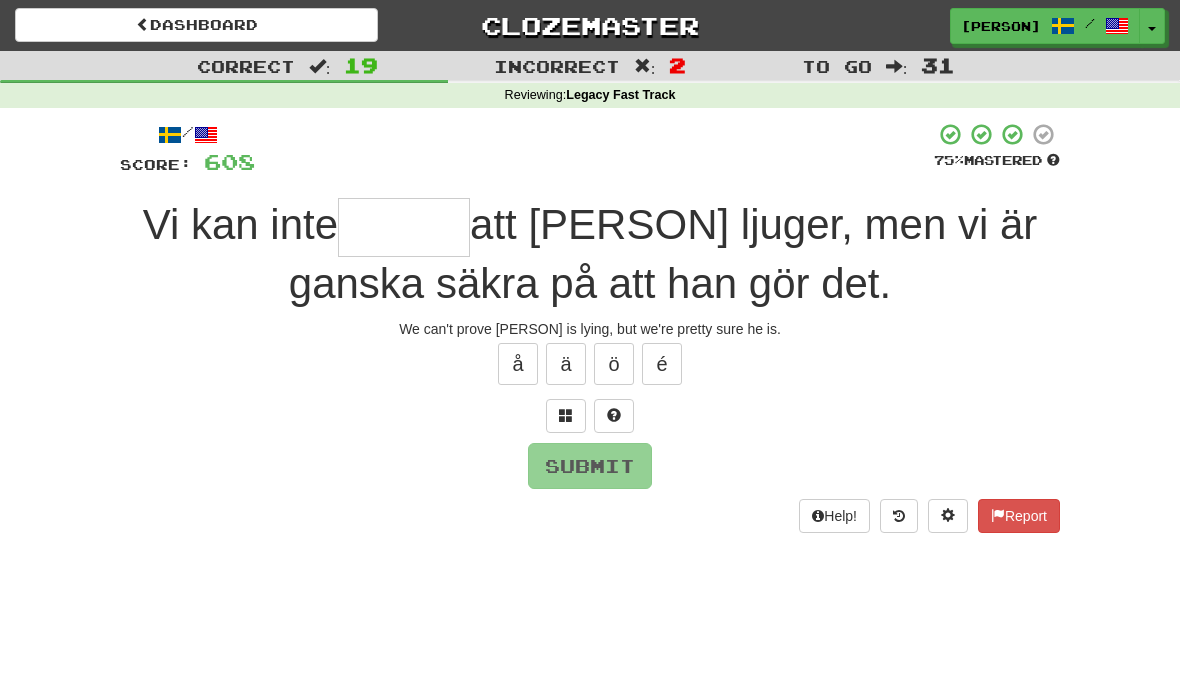type on "*" 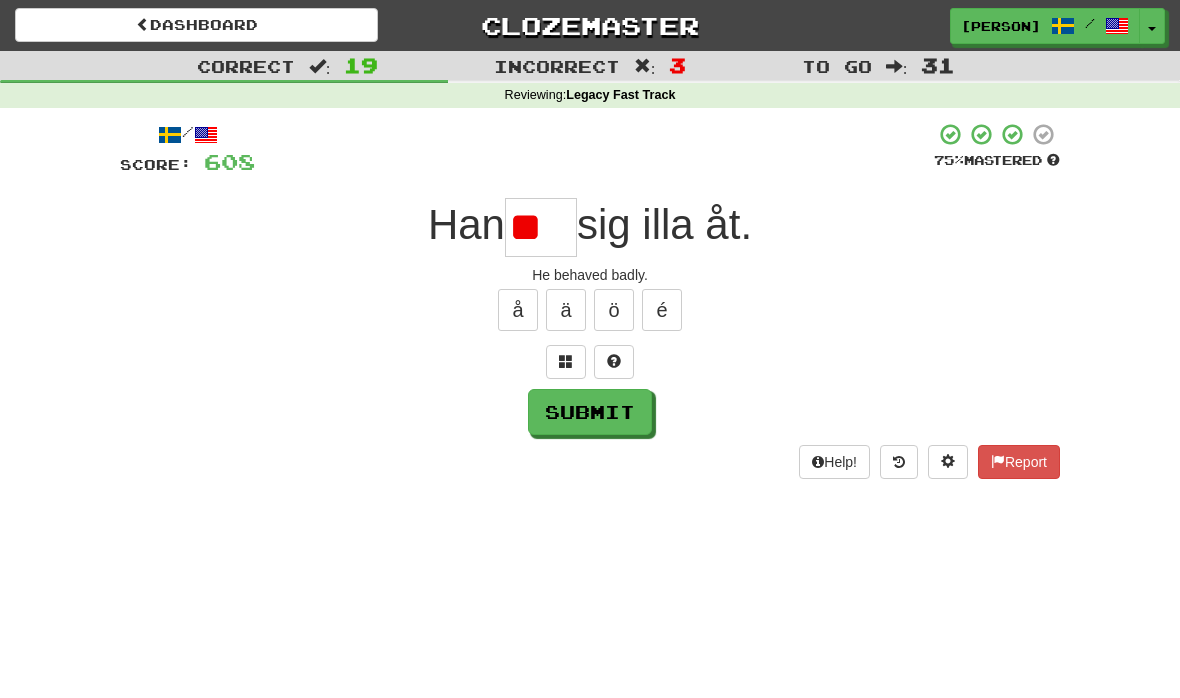 type on "*" 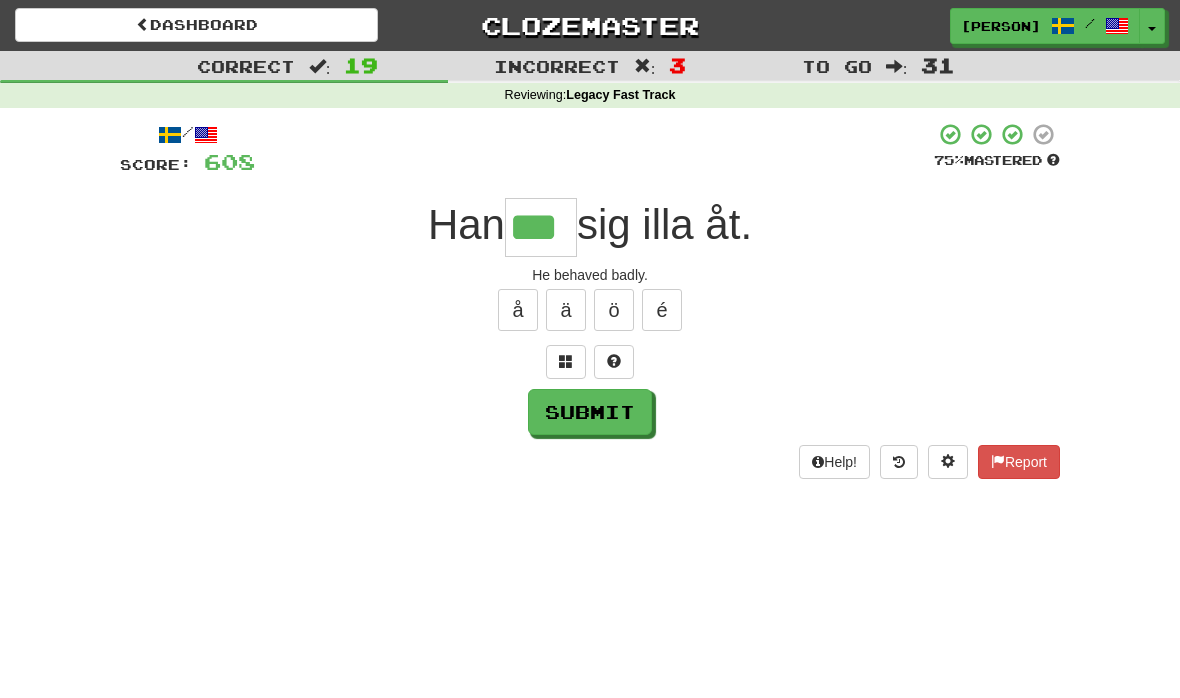 type on "***" 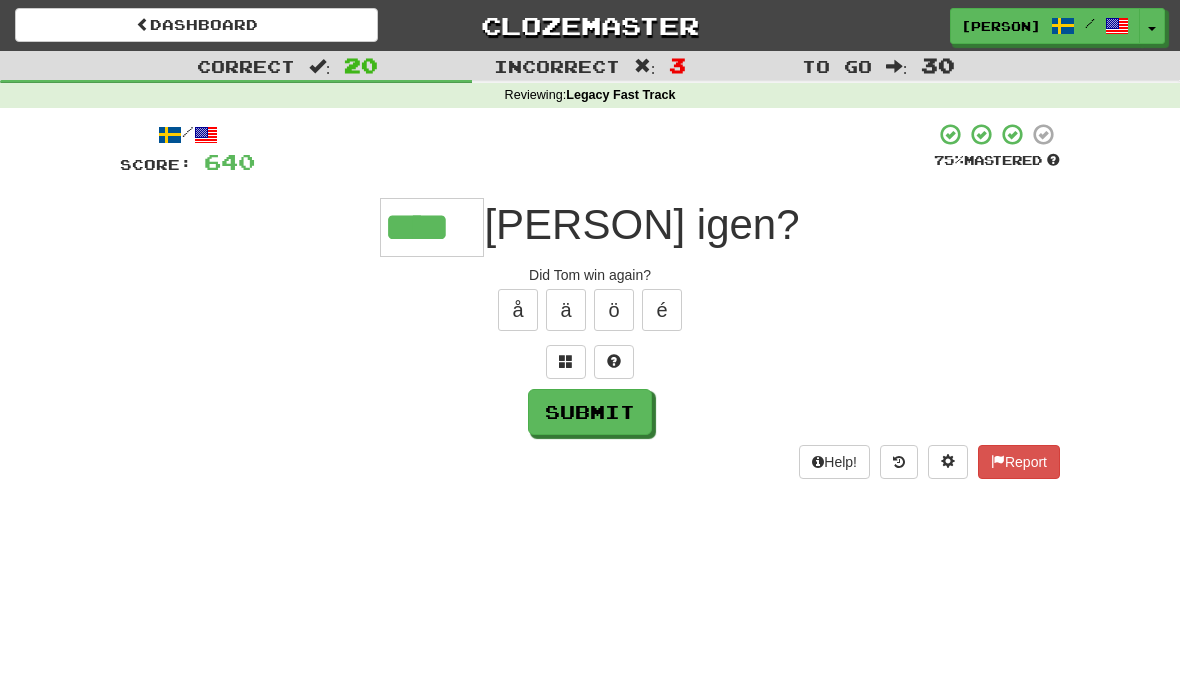 type on "****" 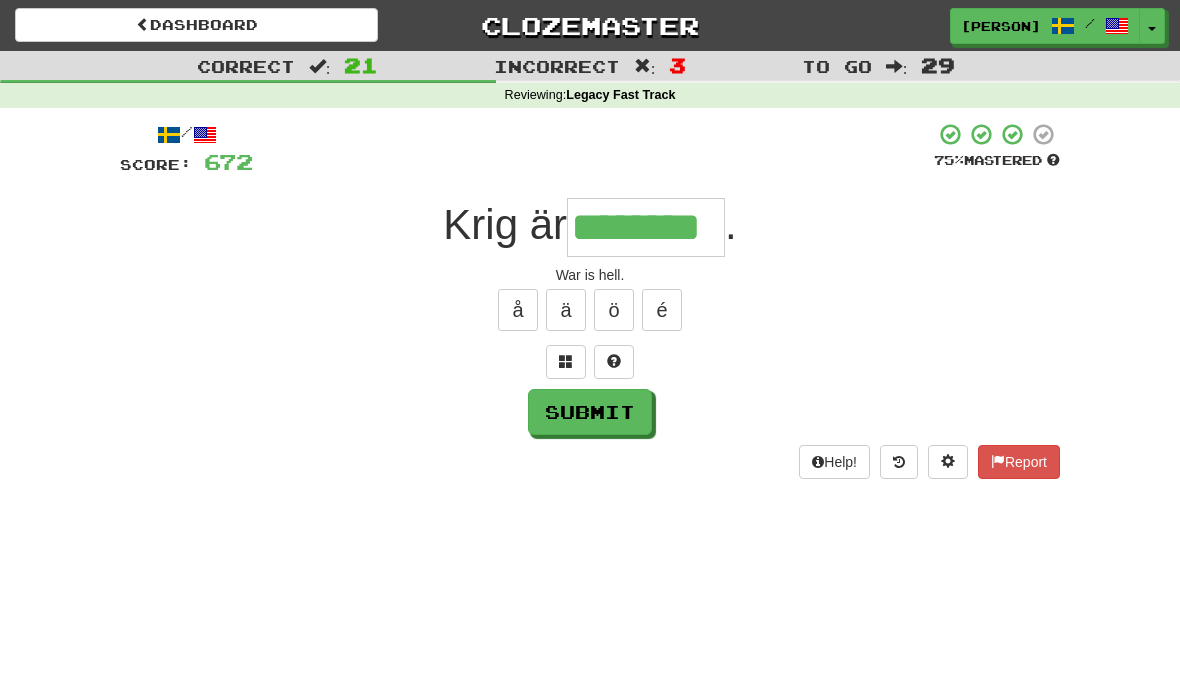 type on "********" 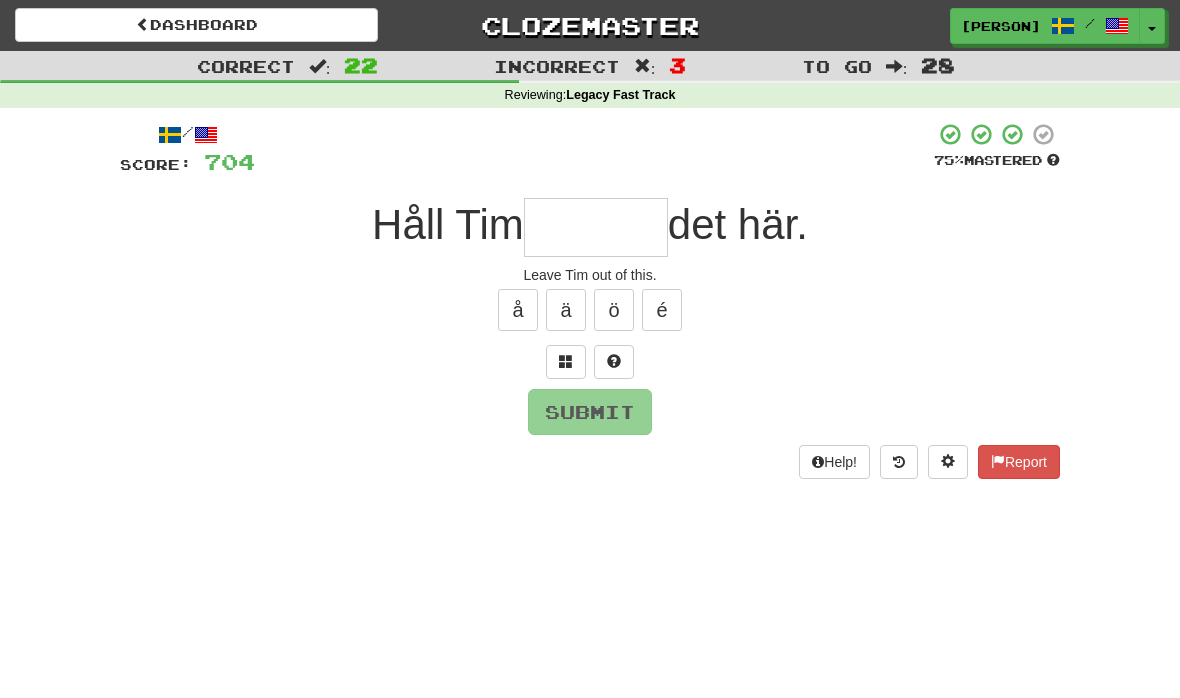 type on "*" 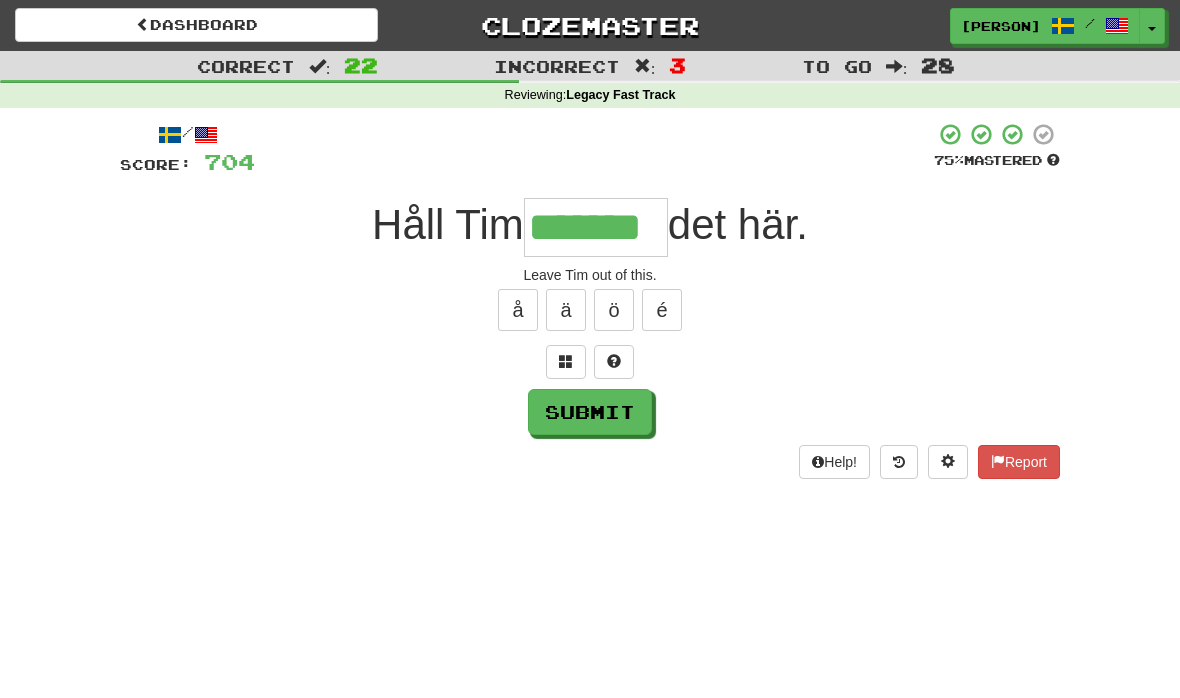type on "*******" 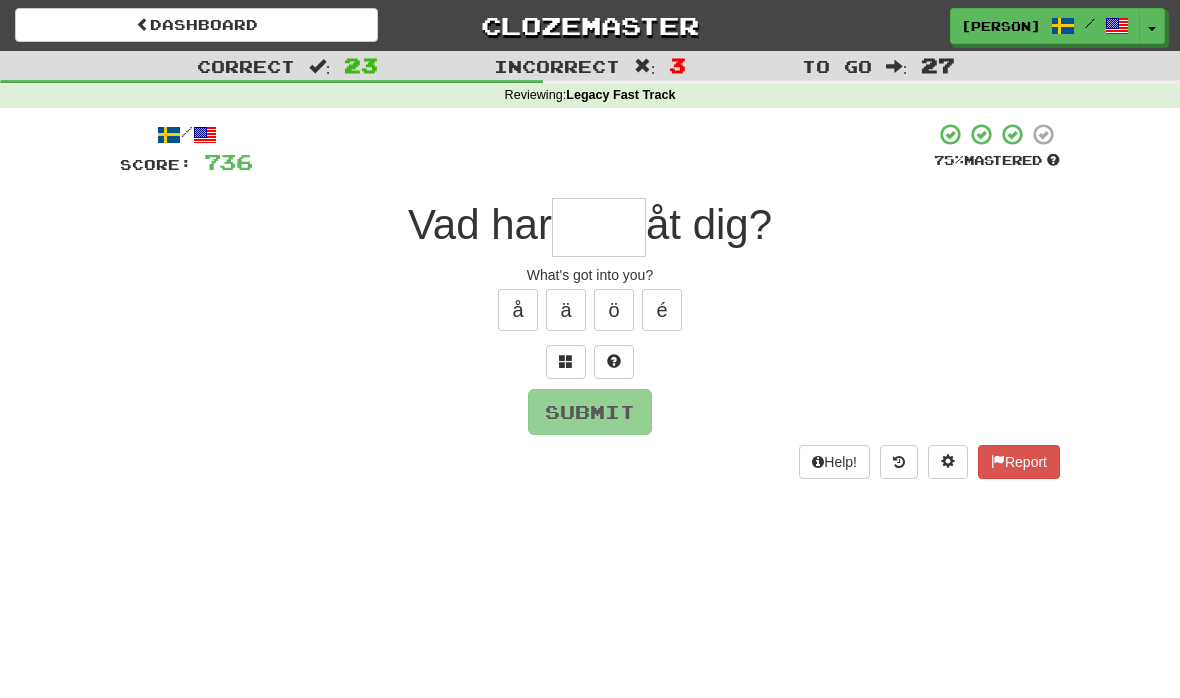 type on "*" 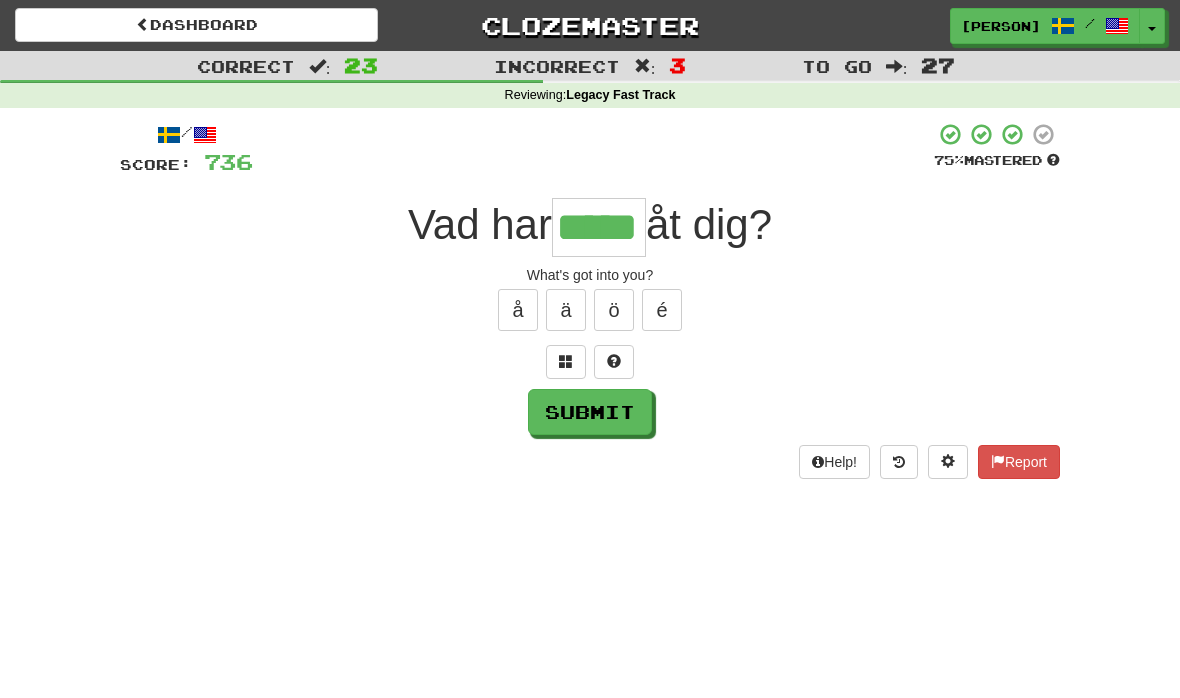 type on "*****" 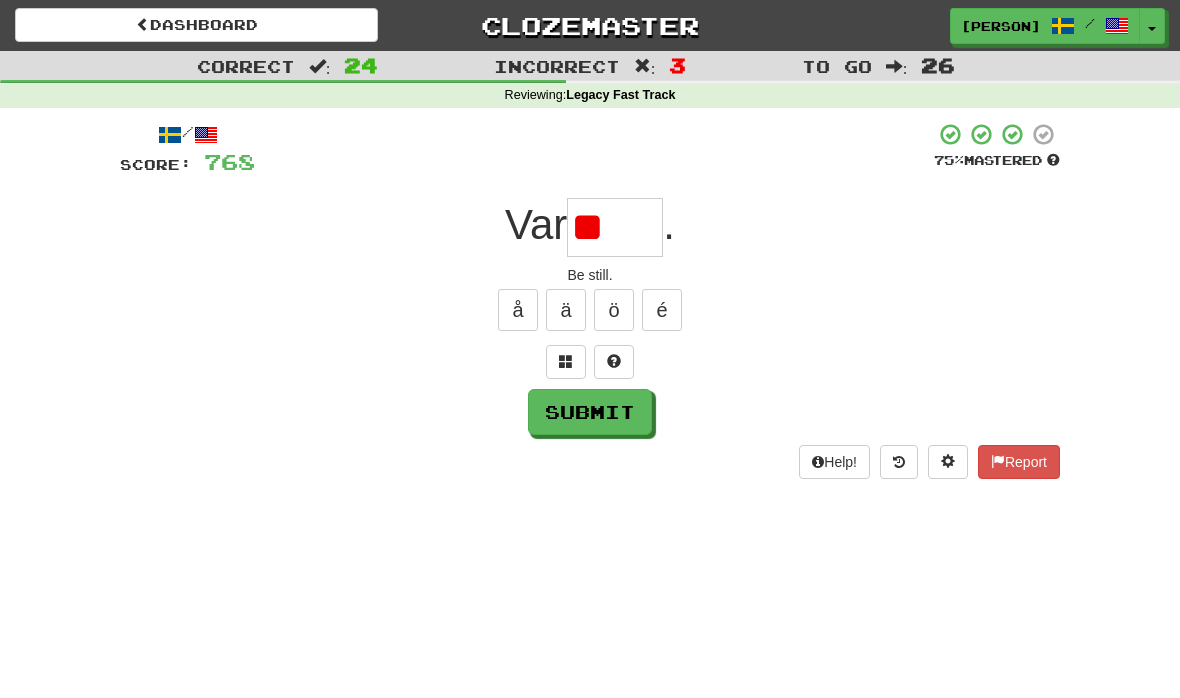 type on "*" 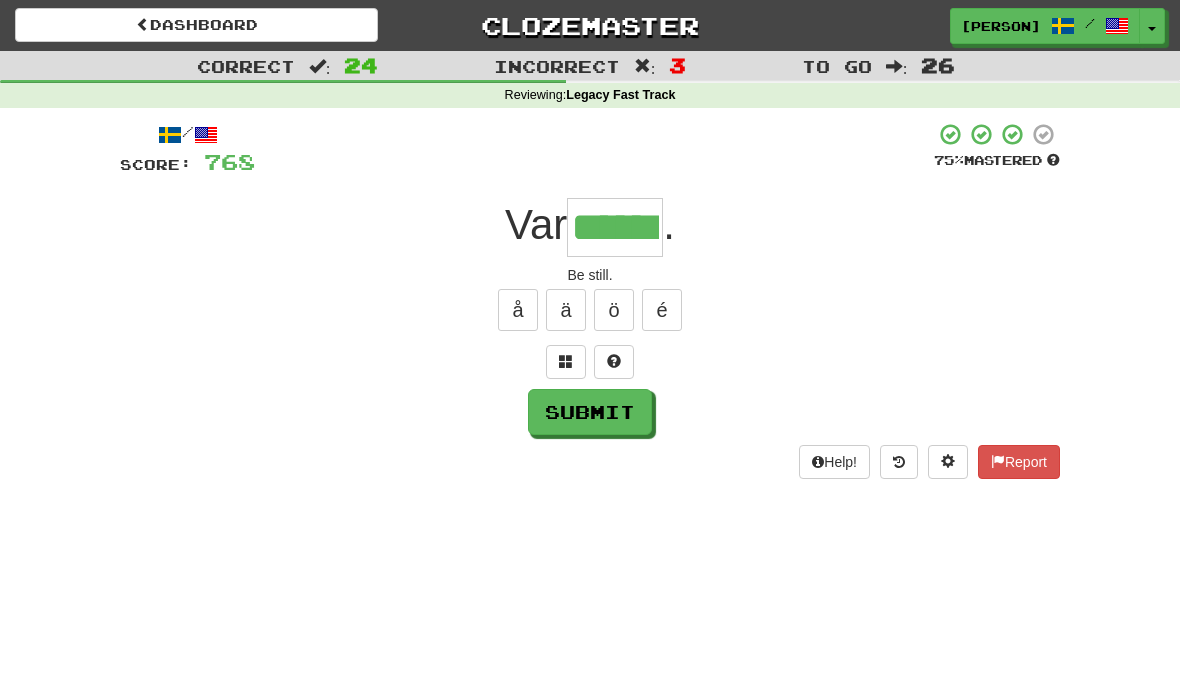 type on "******" 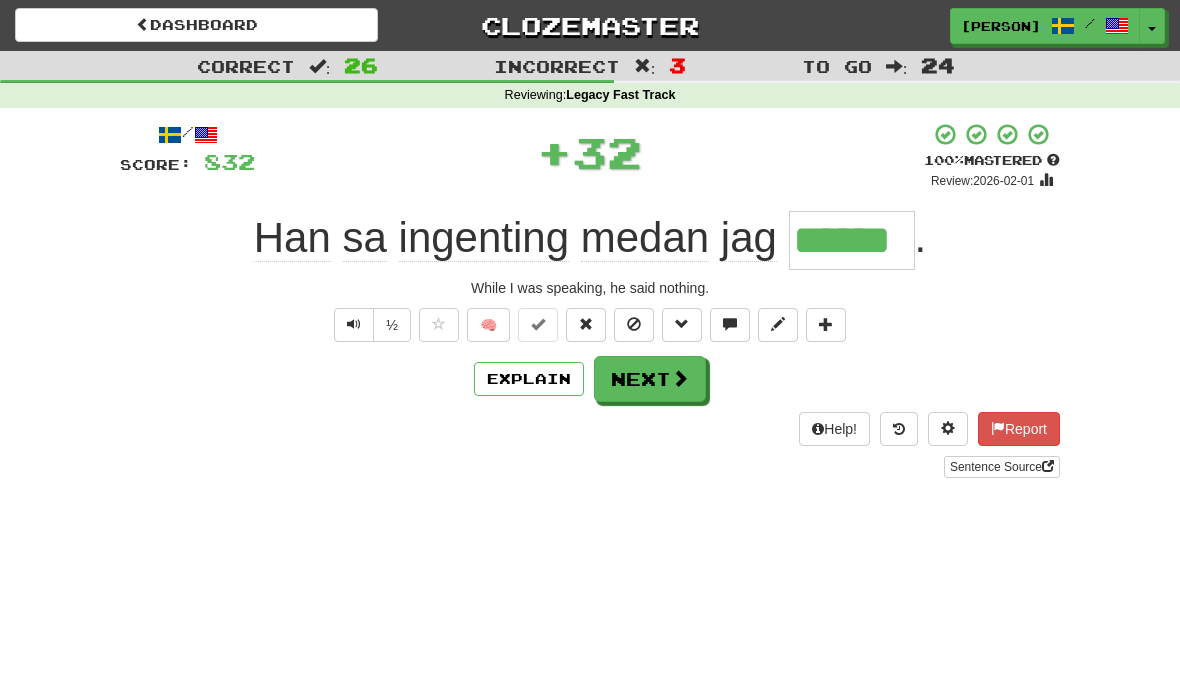 type on "******" 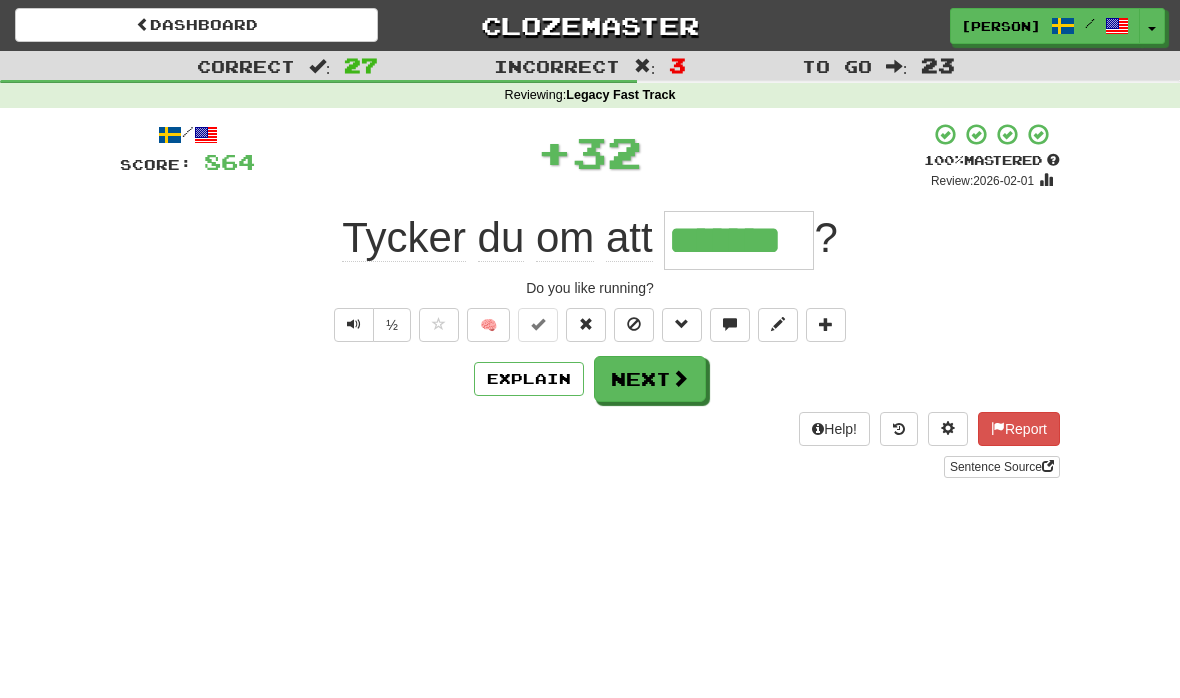 type on "*******" 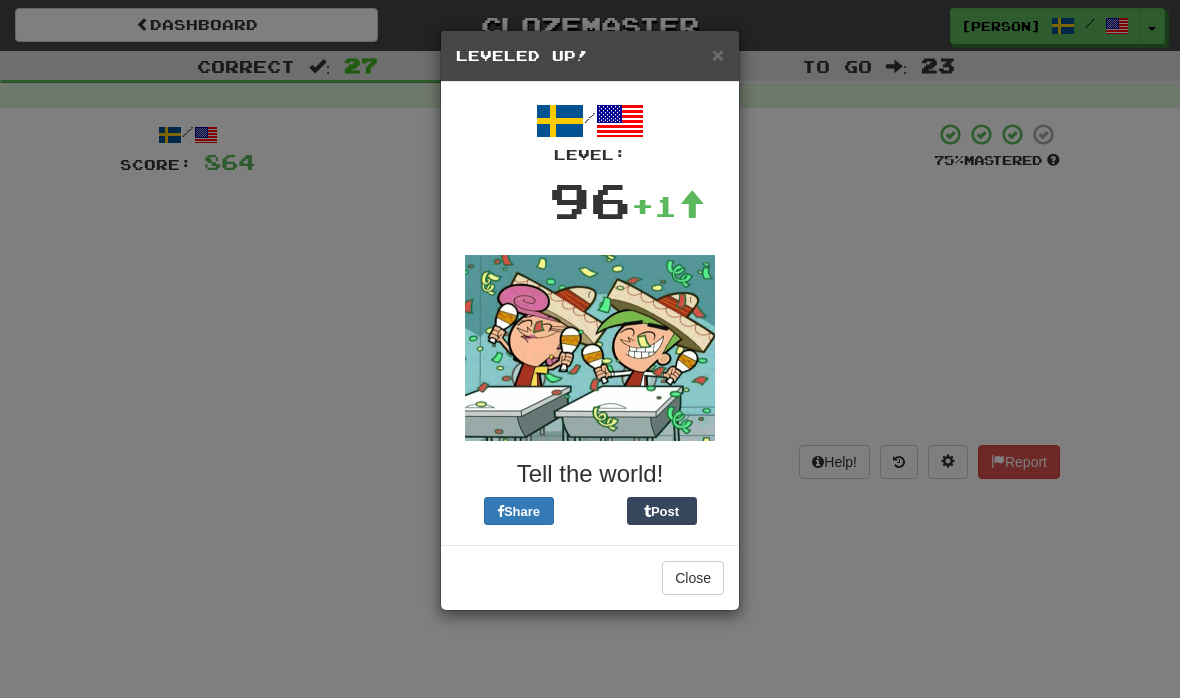 click on "Close" at bounding box center (590, 577) 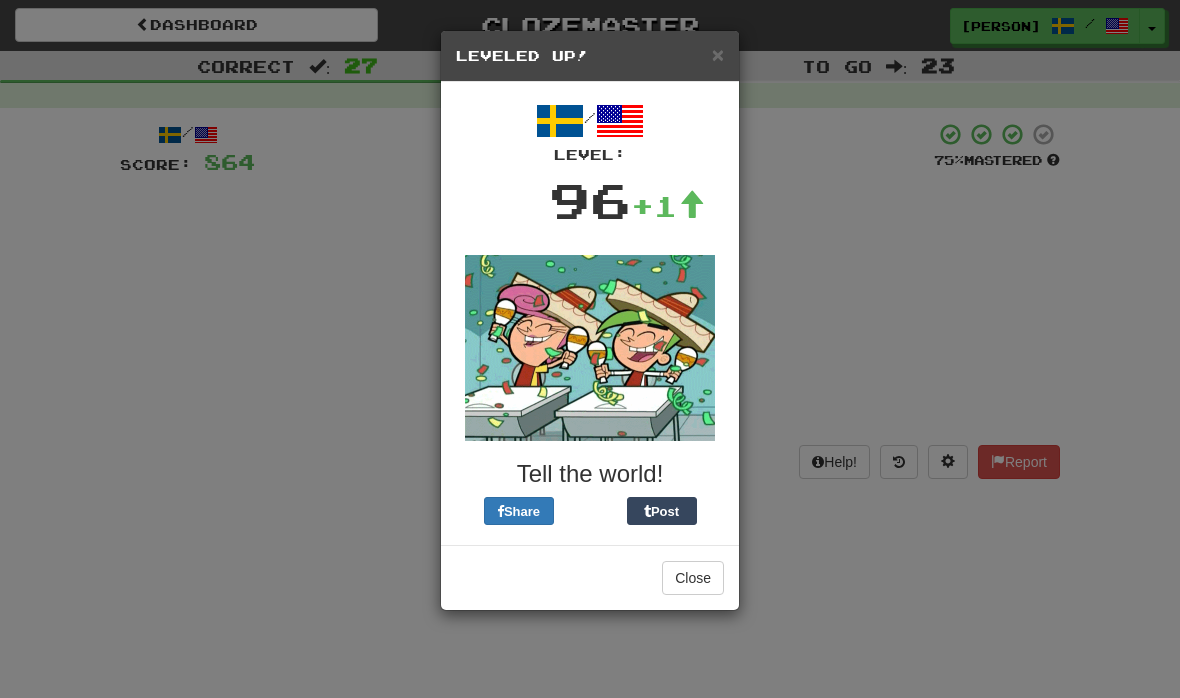 click on "Close" at bounding box center [590, 577] 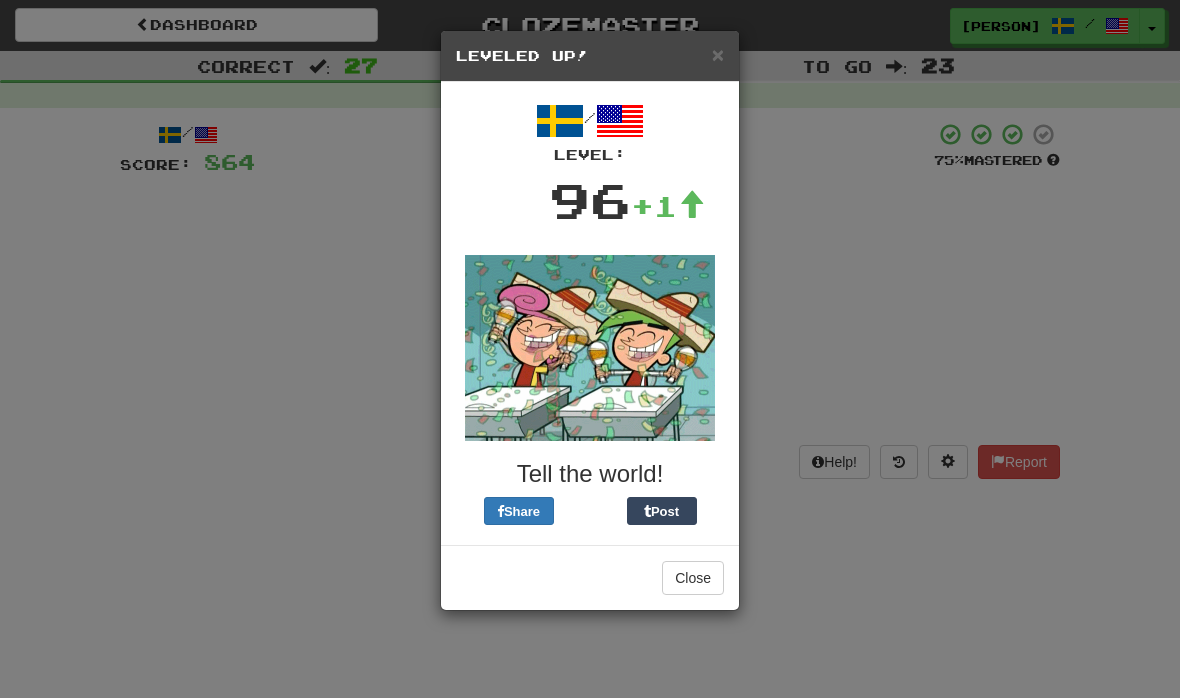 click on "Close" at bounding box center (693, 578) 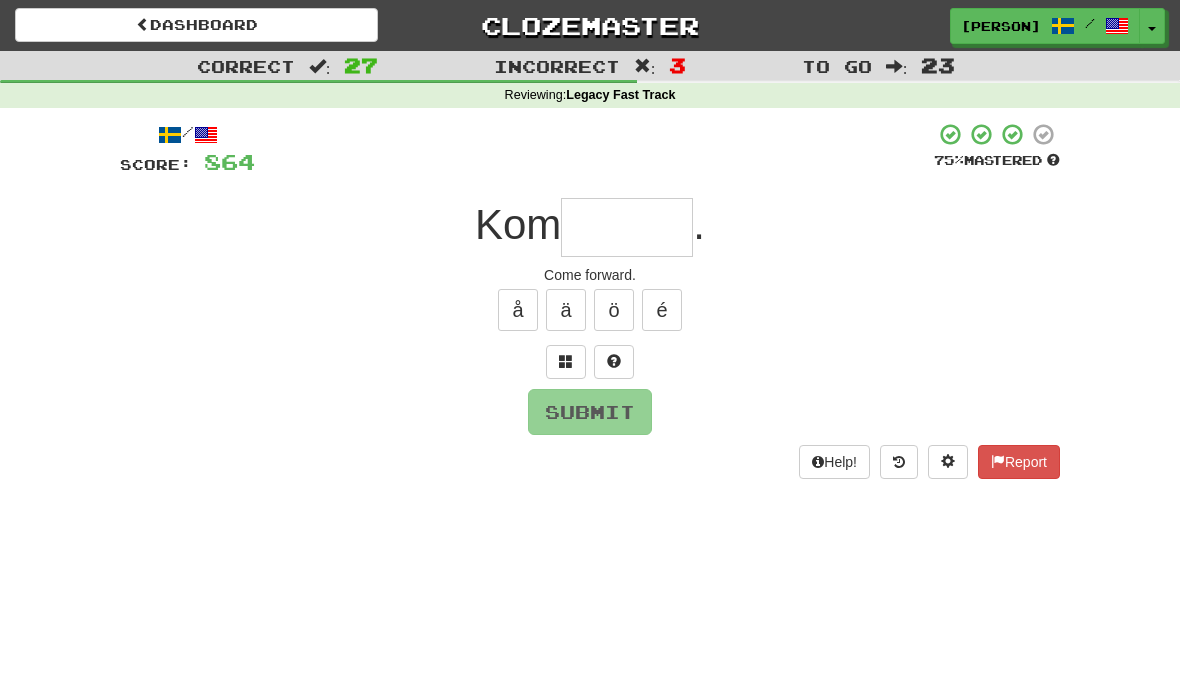 click at bounding box center [627, 227] 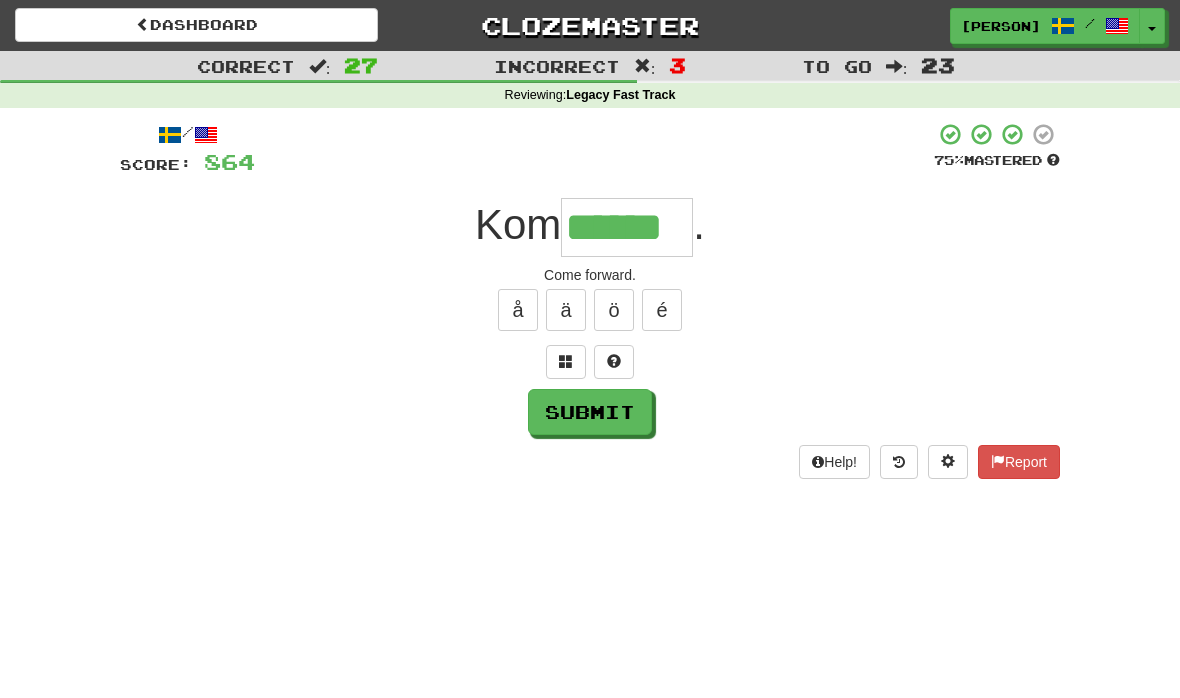 type on "******" 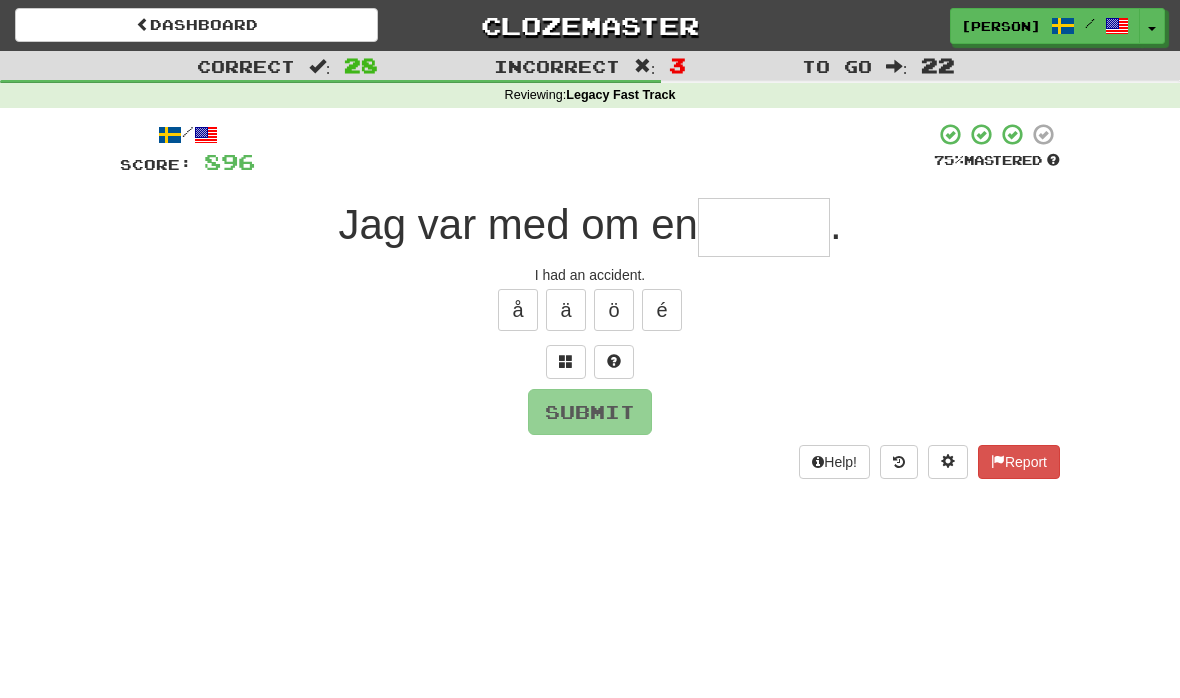 type on "******" 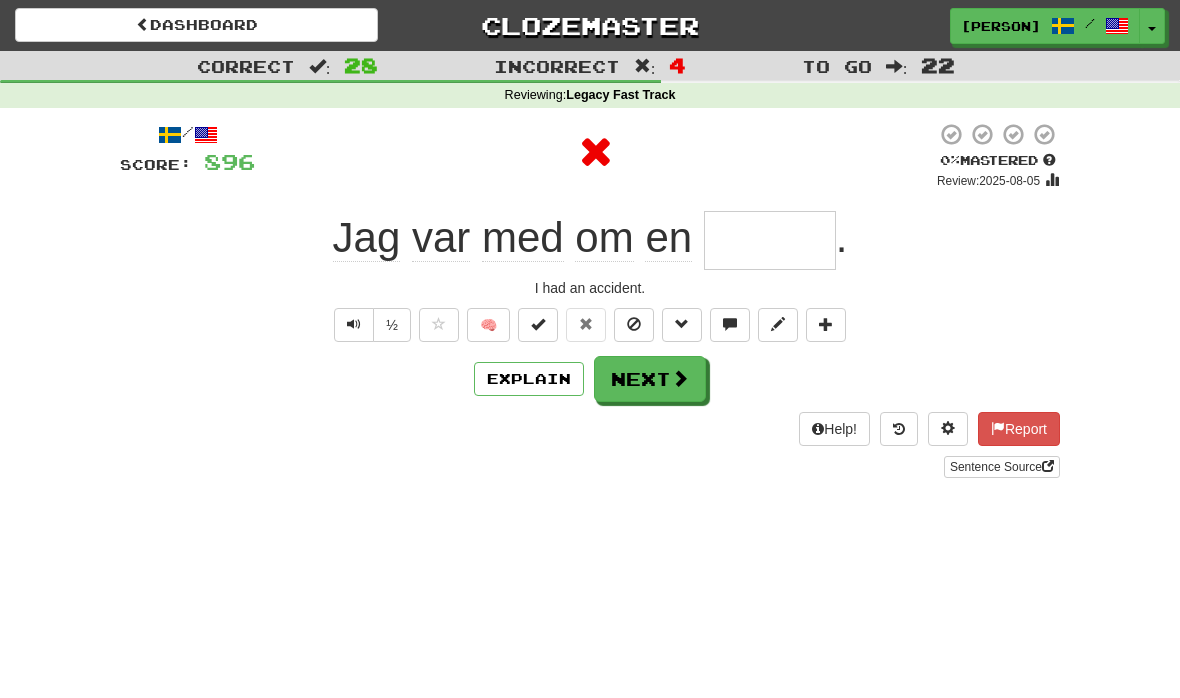 type on "*" 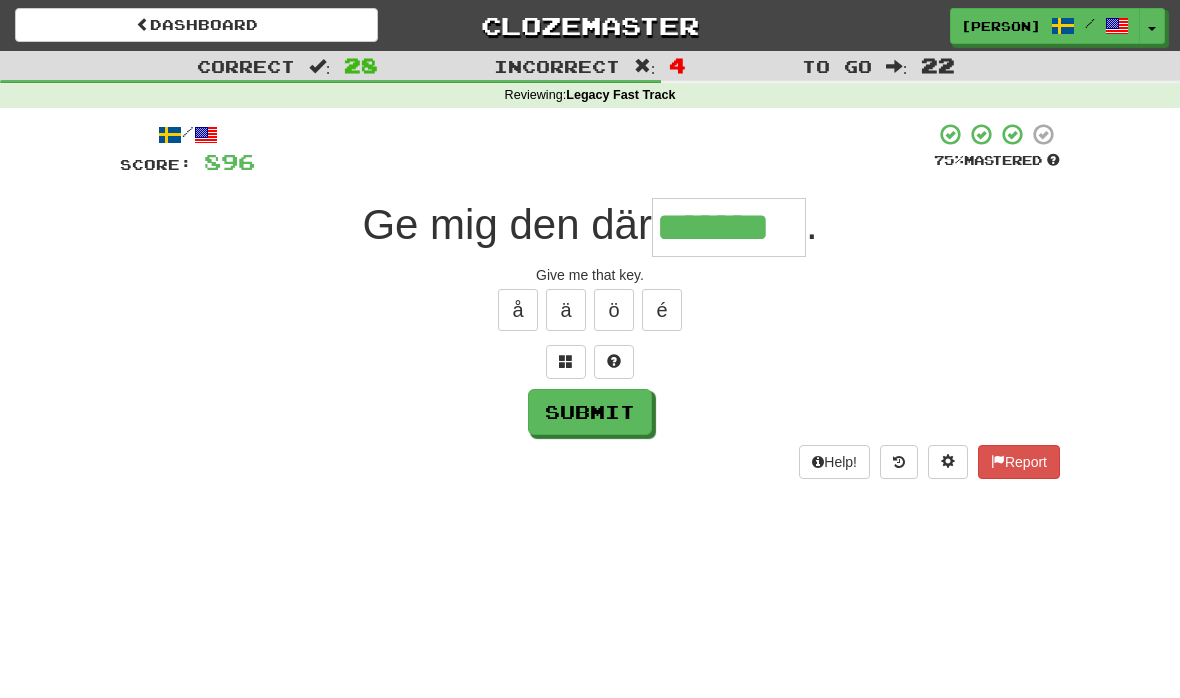 type on "*******" 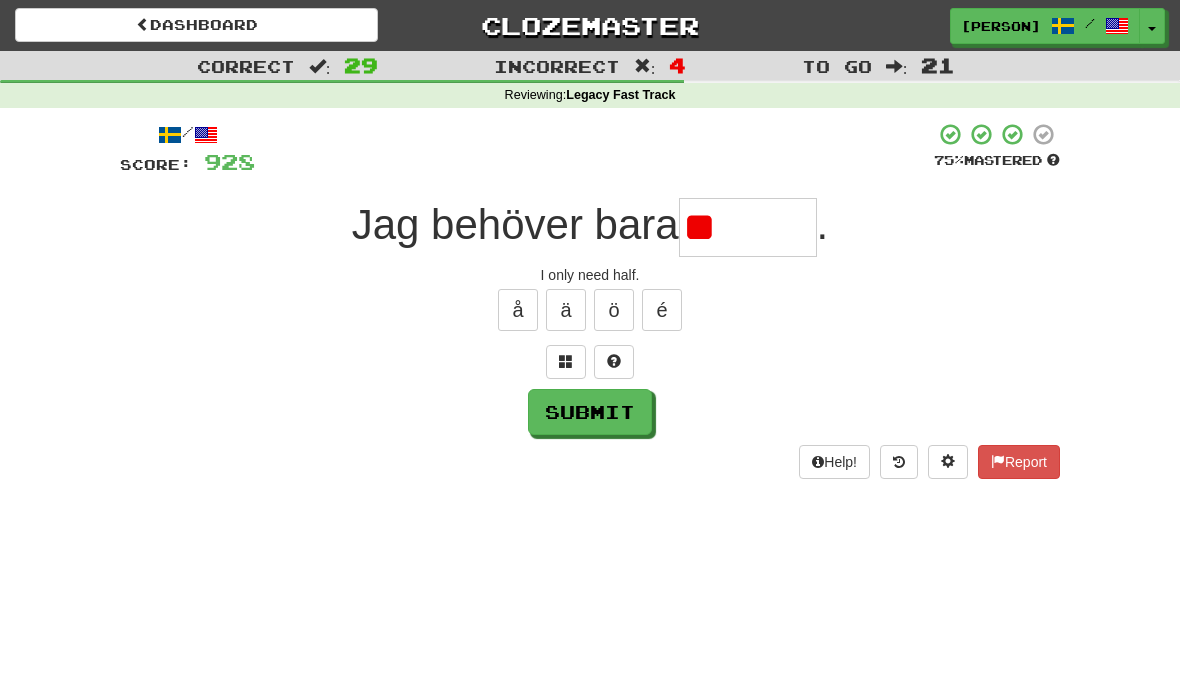 type on "*" 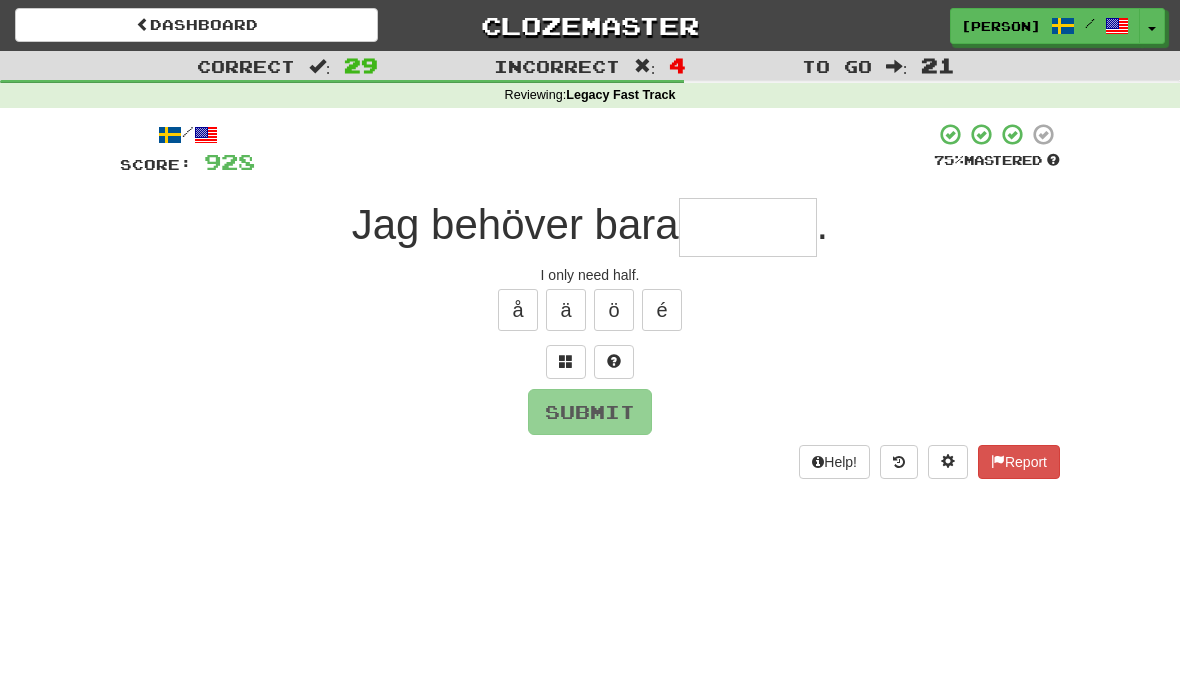 type on "*" 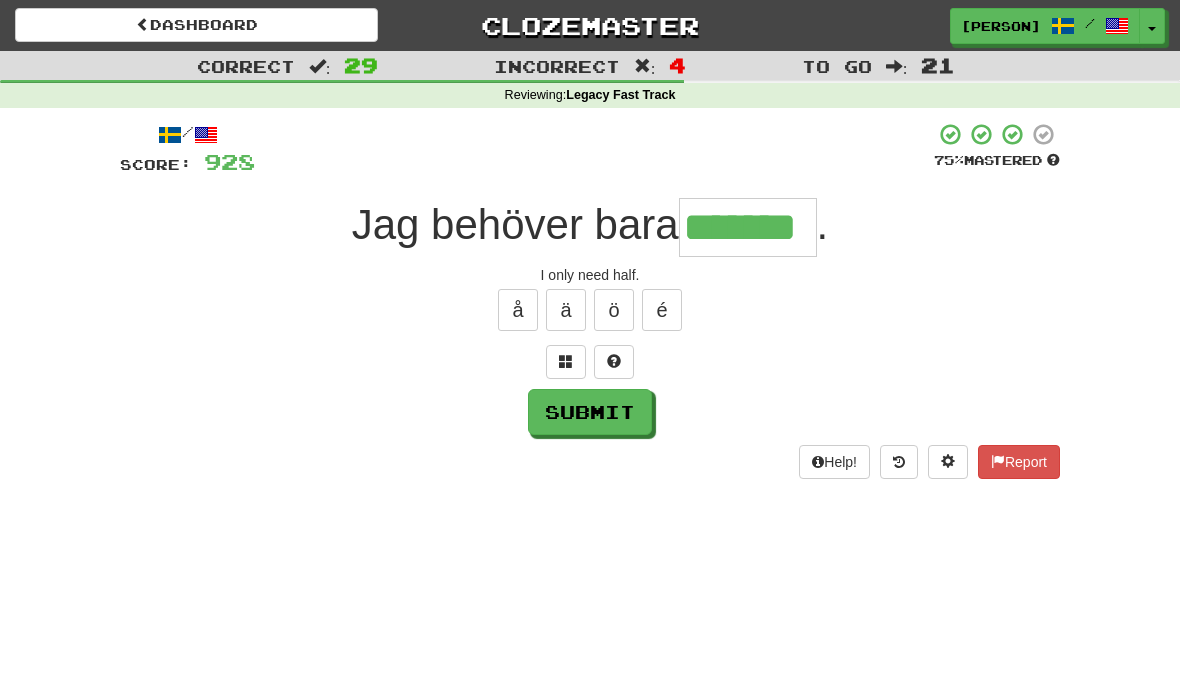type on "*******" 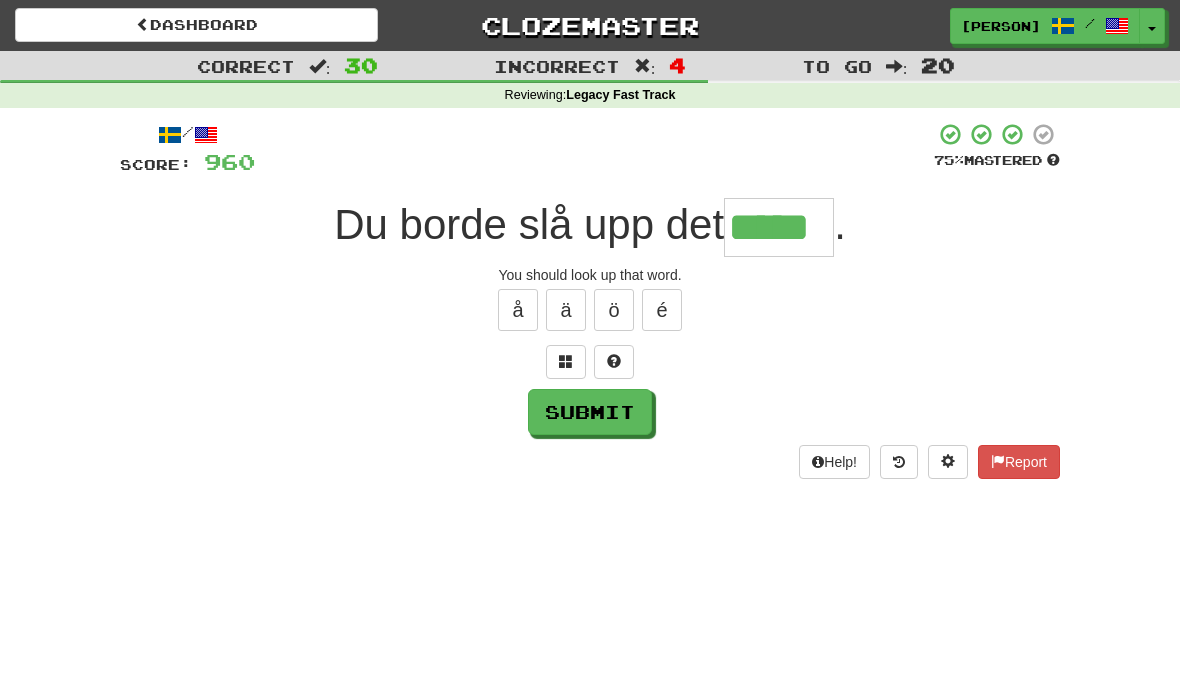 type on "*****" 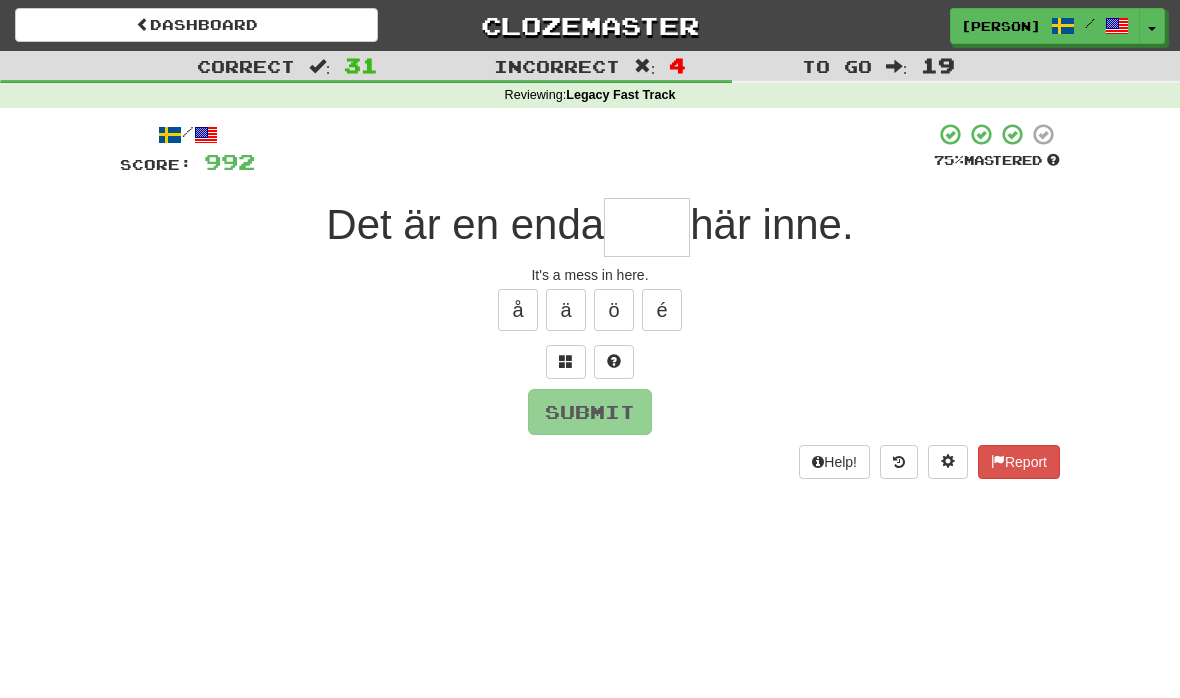 type on "*" 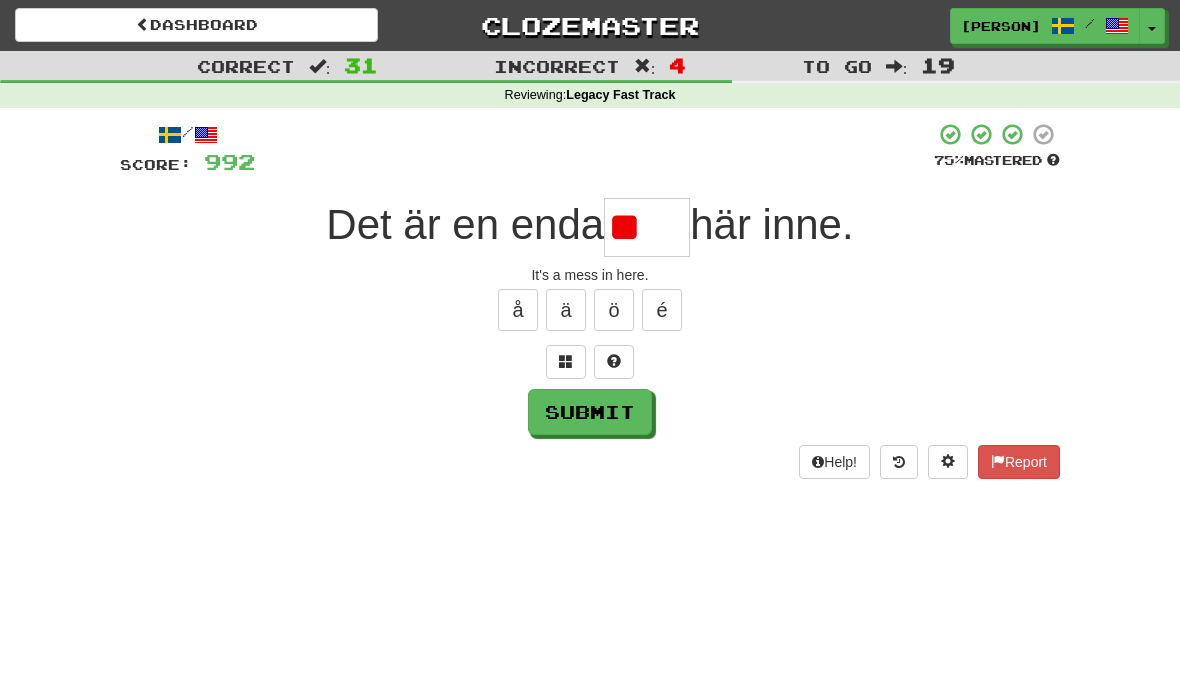 type on "*" 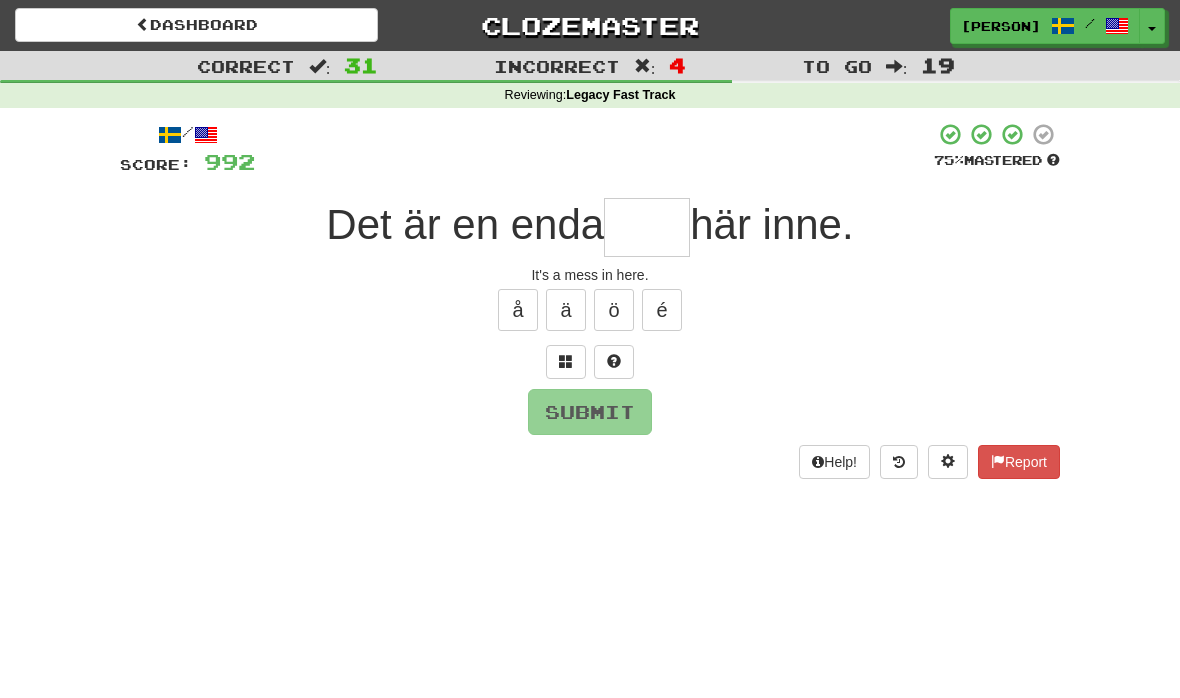 type on "*" 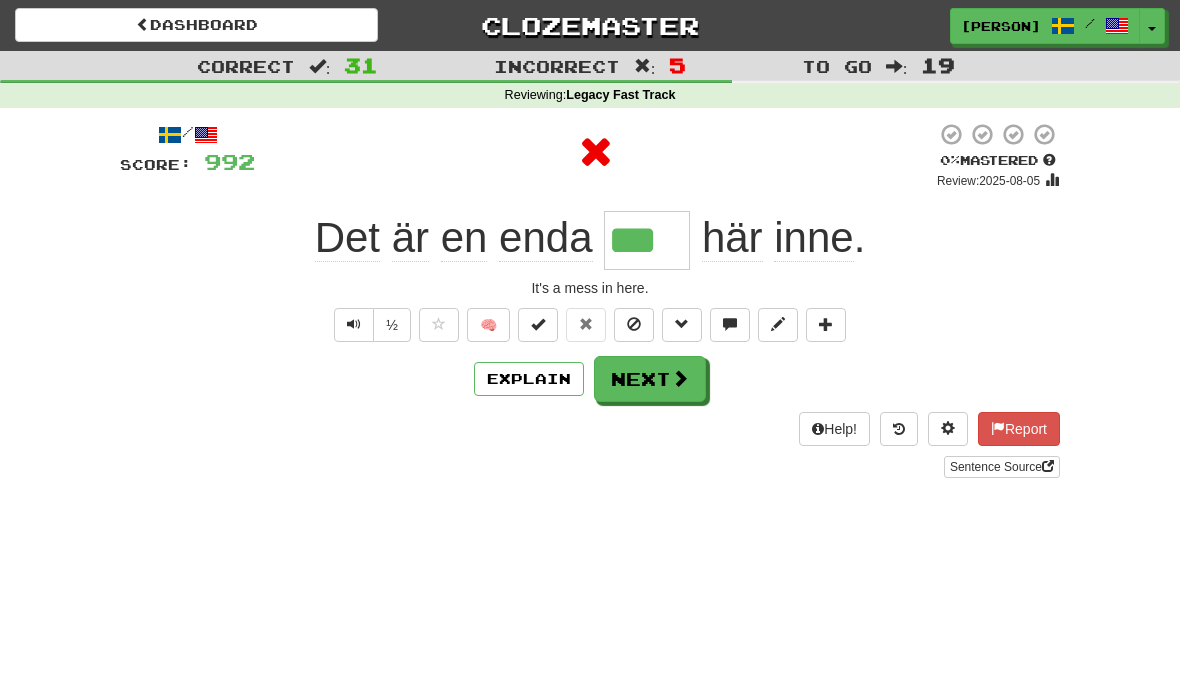 type on "****" 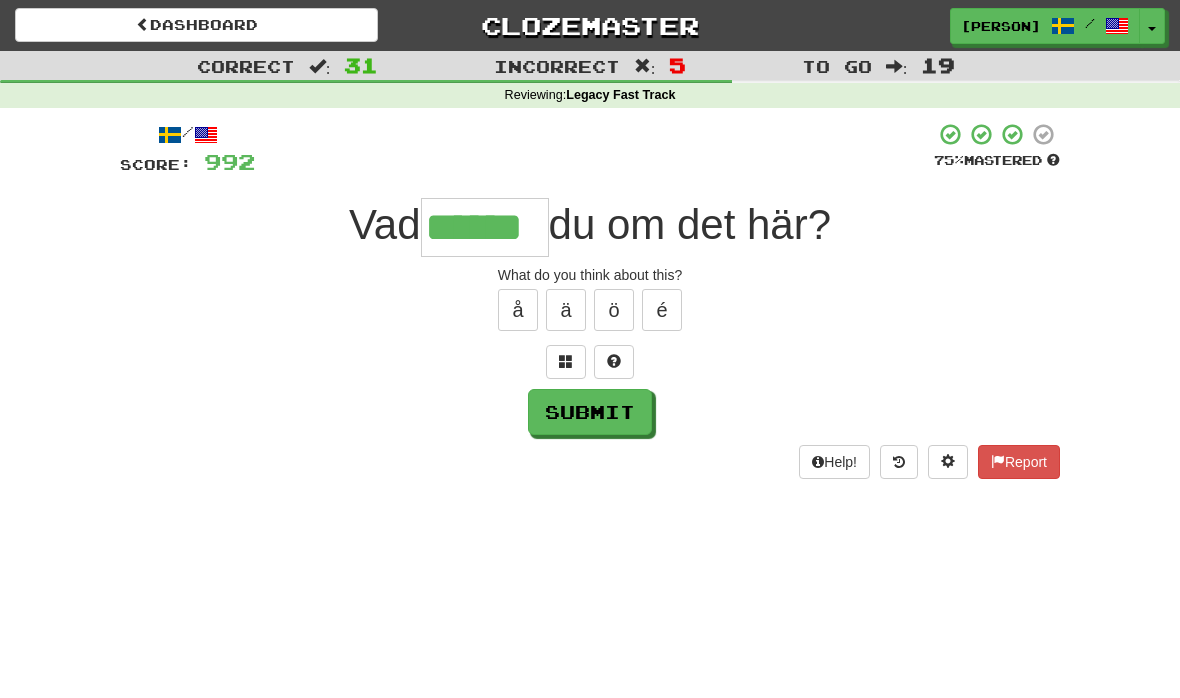 type on "******" 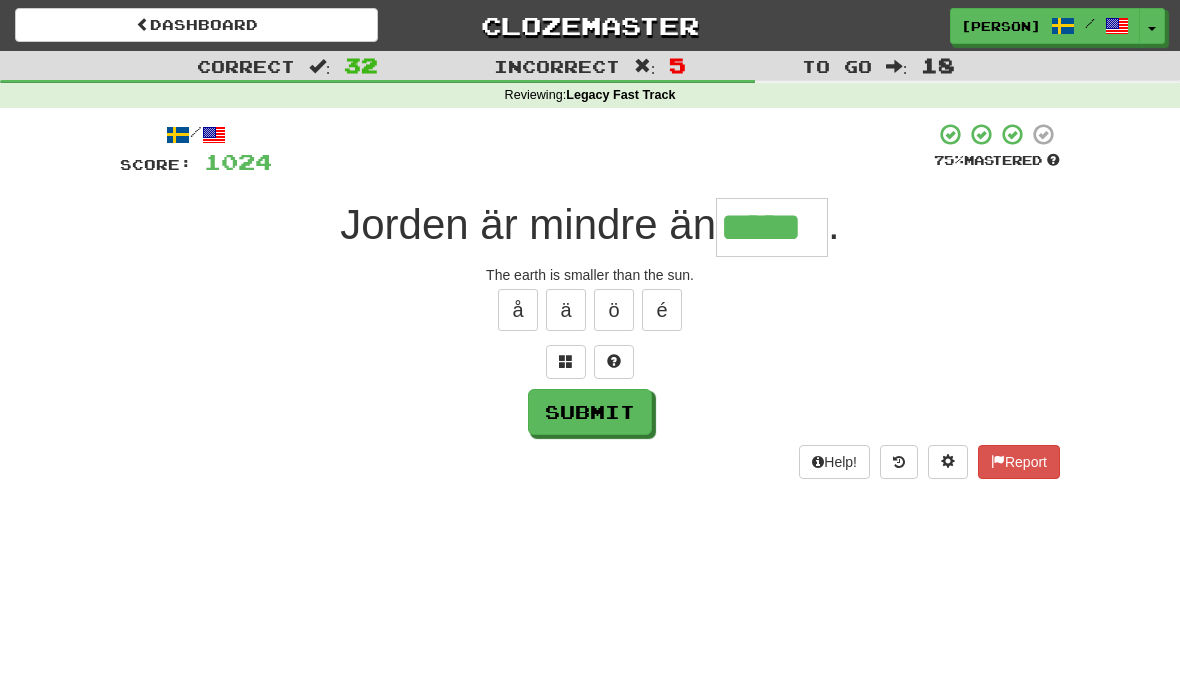 type on "*****" 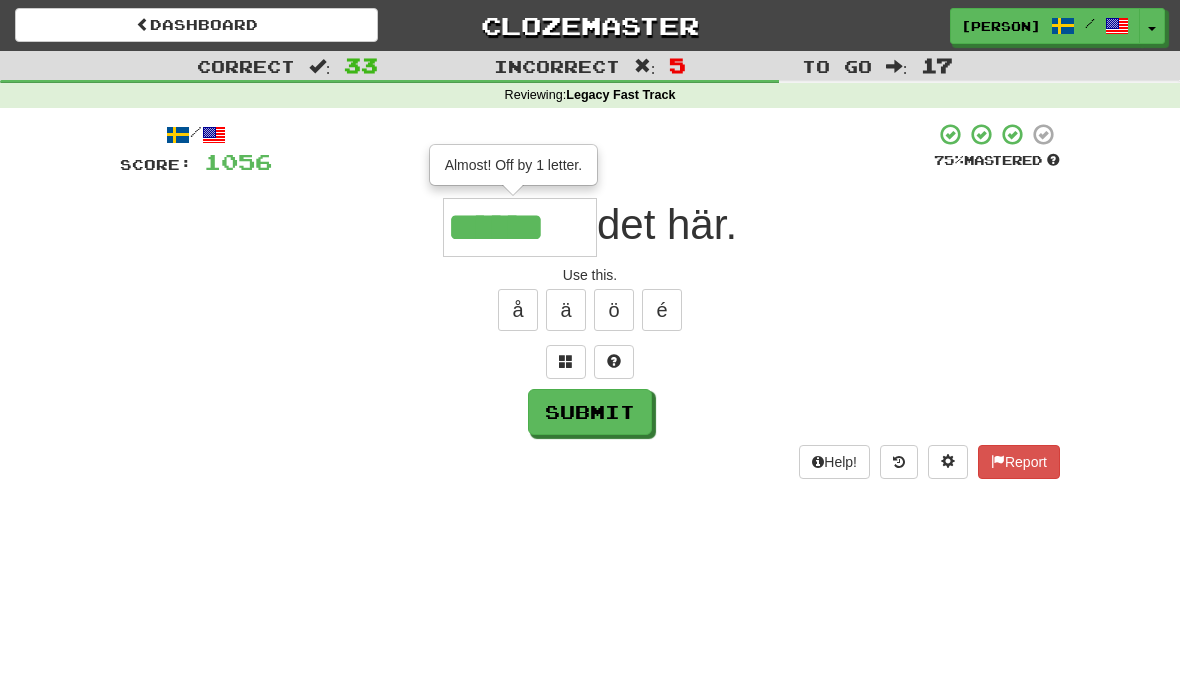 type on "******" 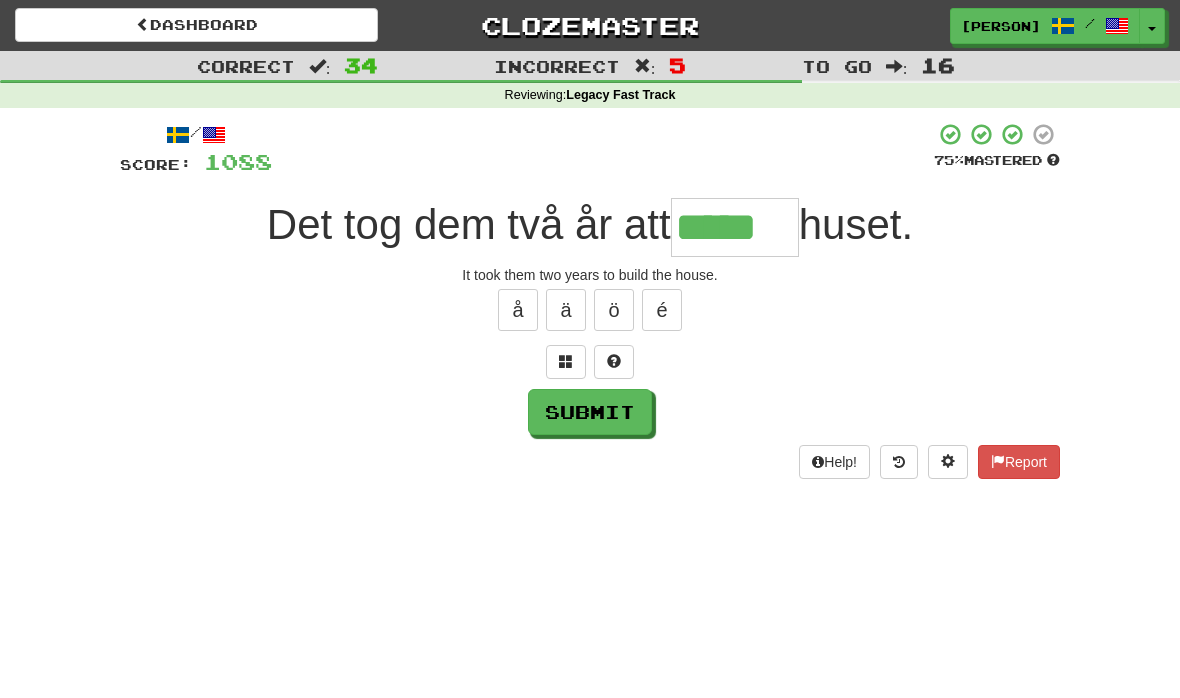 type on "*****" 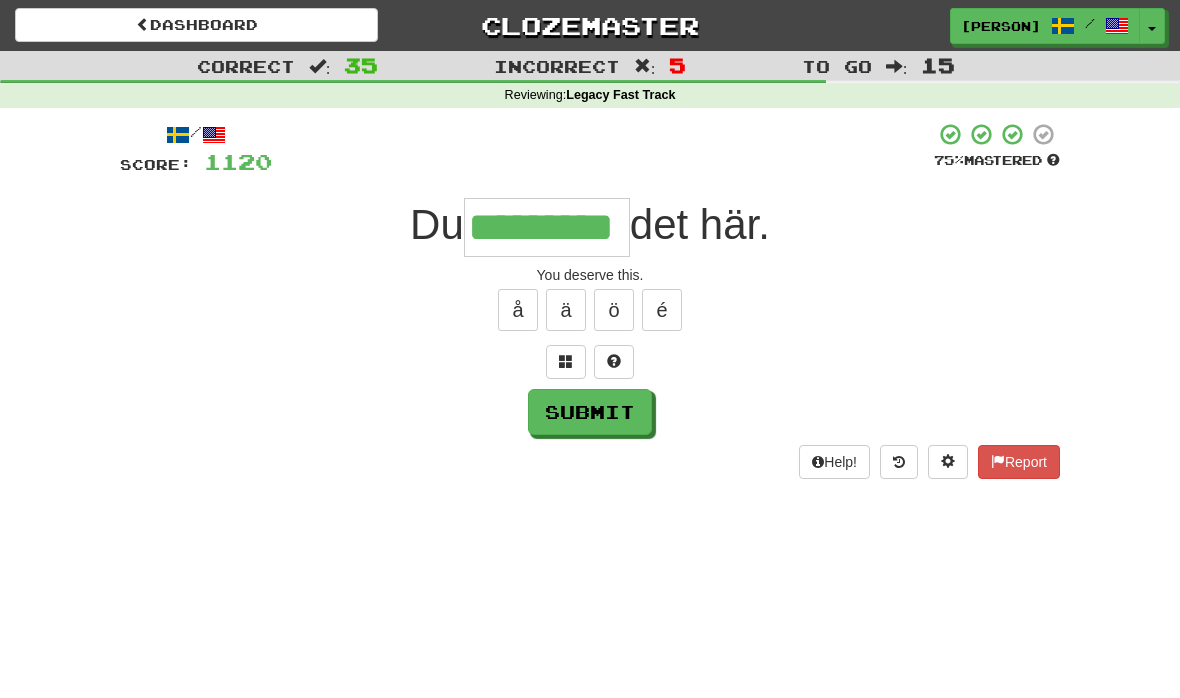 type on "*********" 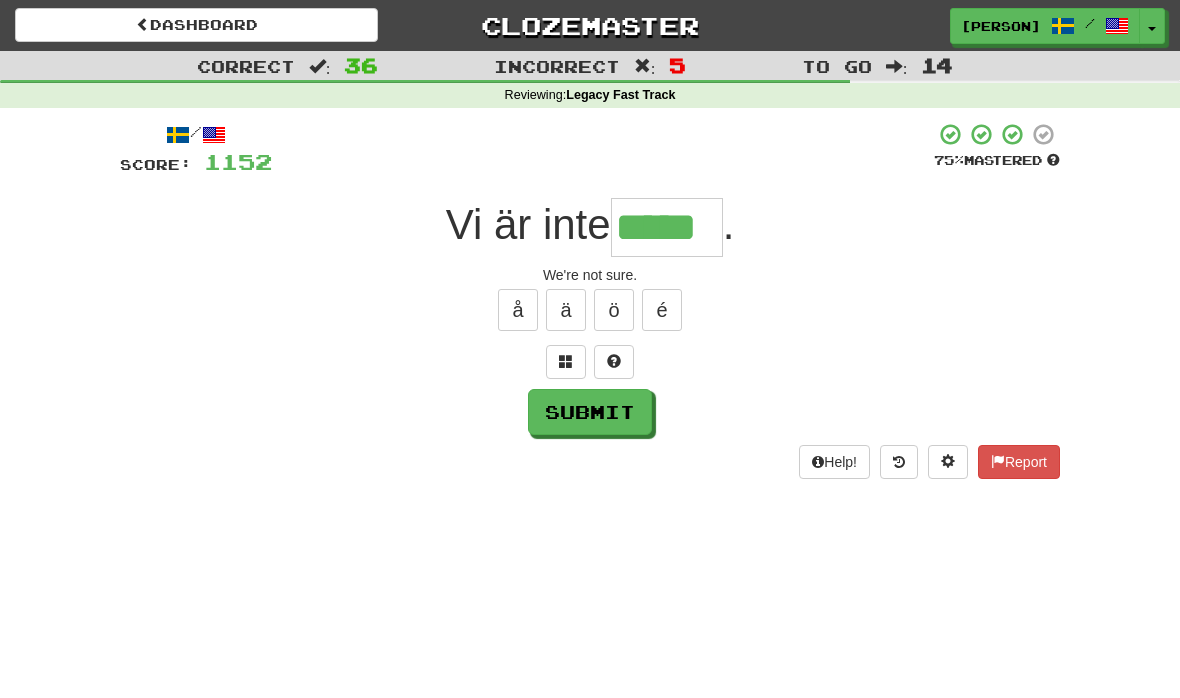 type on "*****" 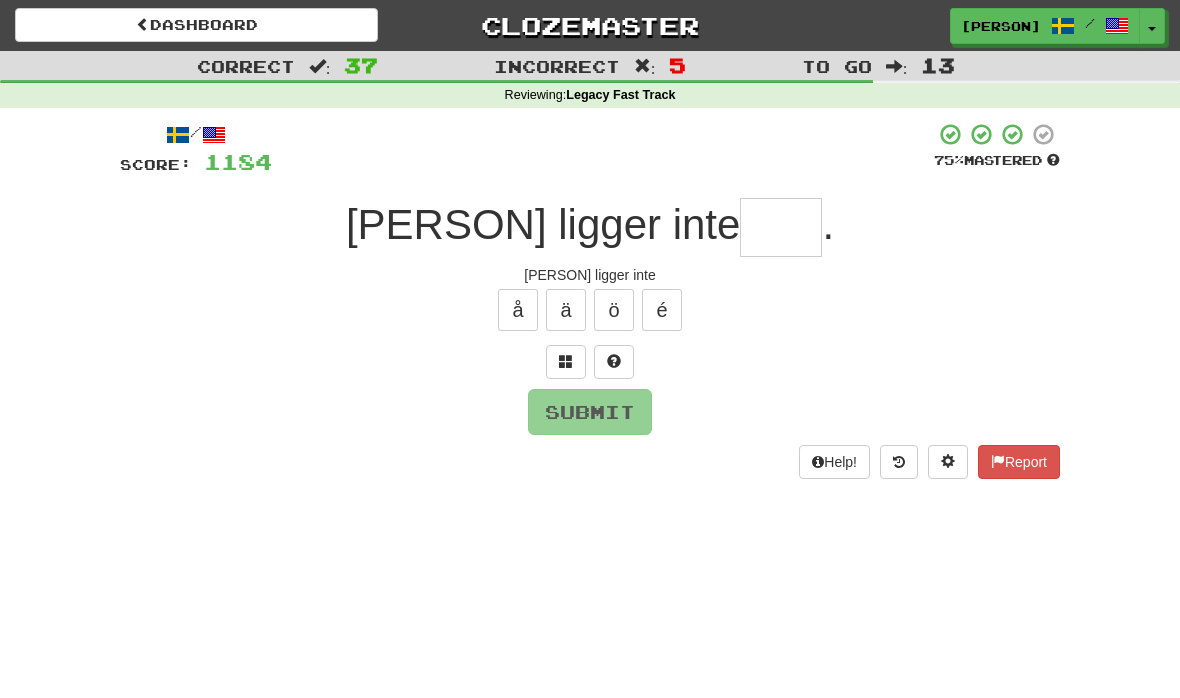 type on "***" 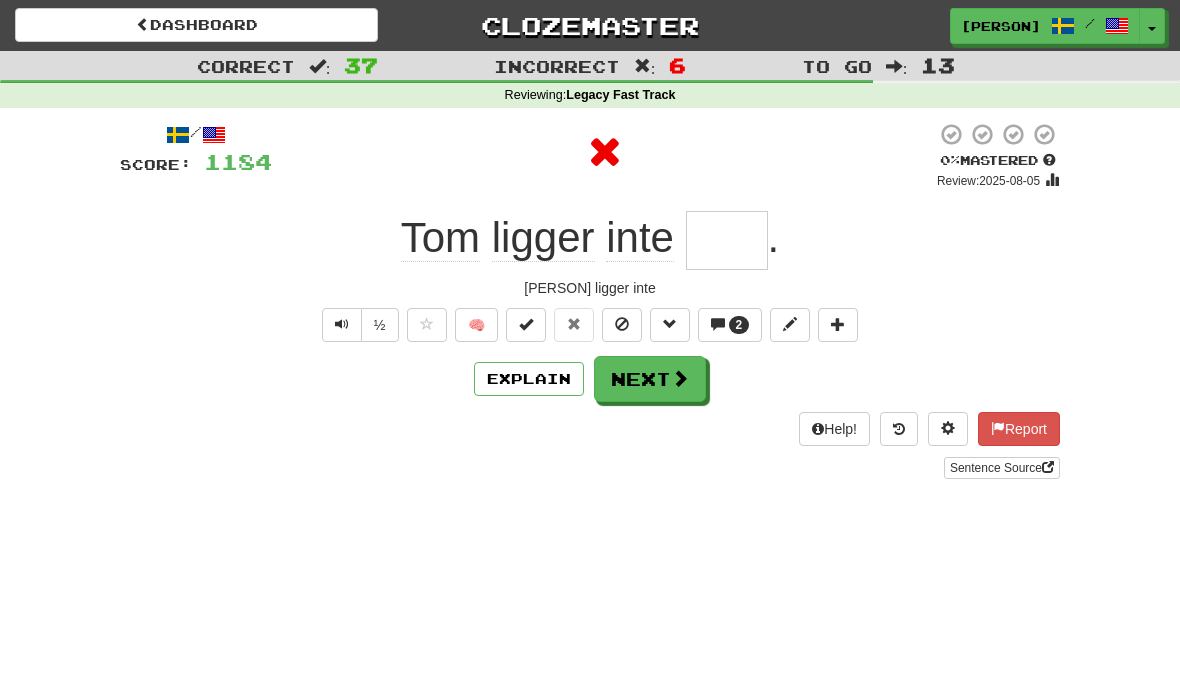 type on "*" 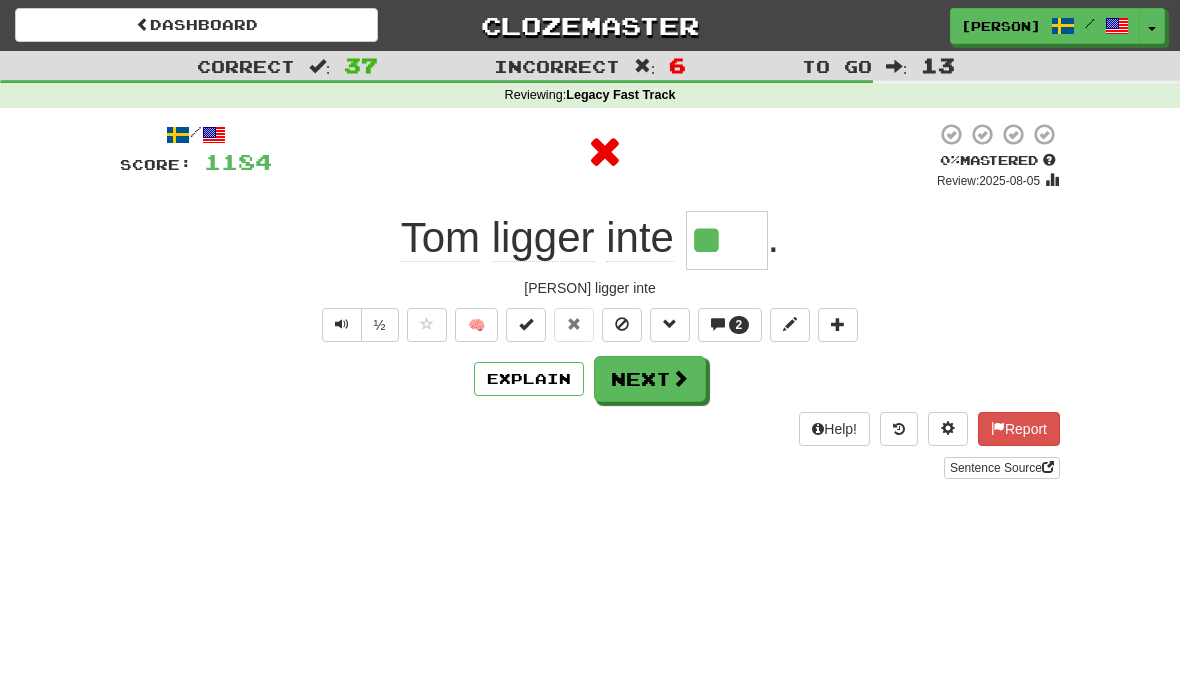 type on "***" 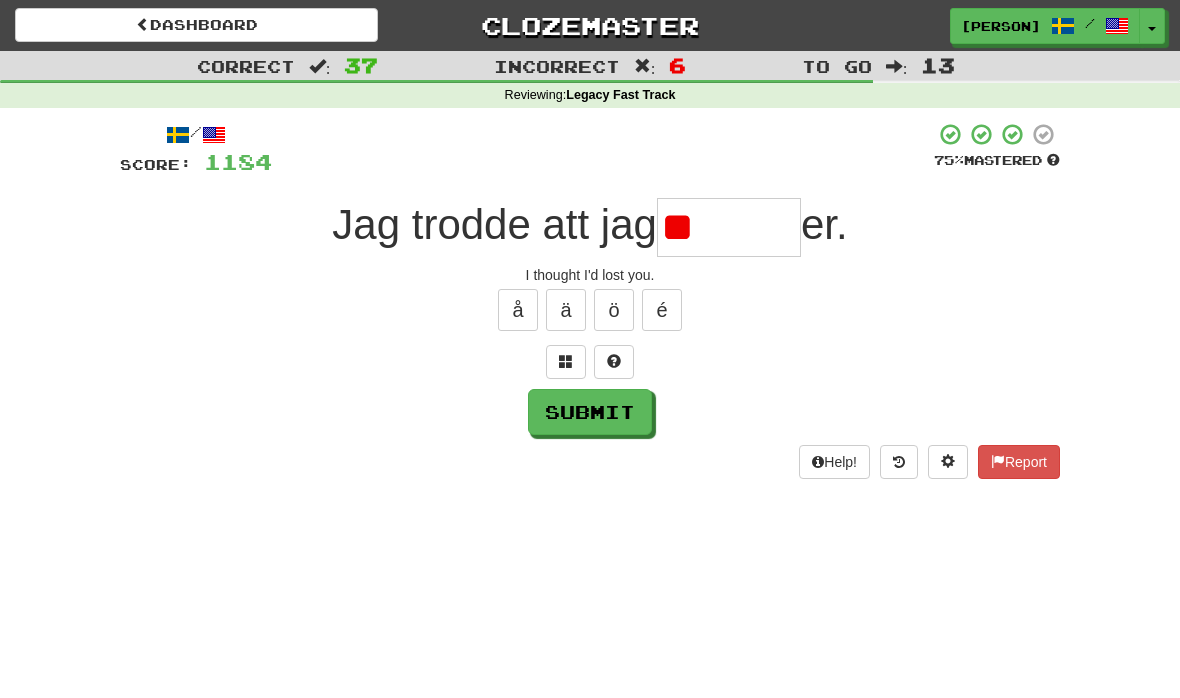 type on "*" 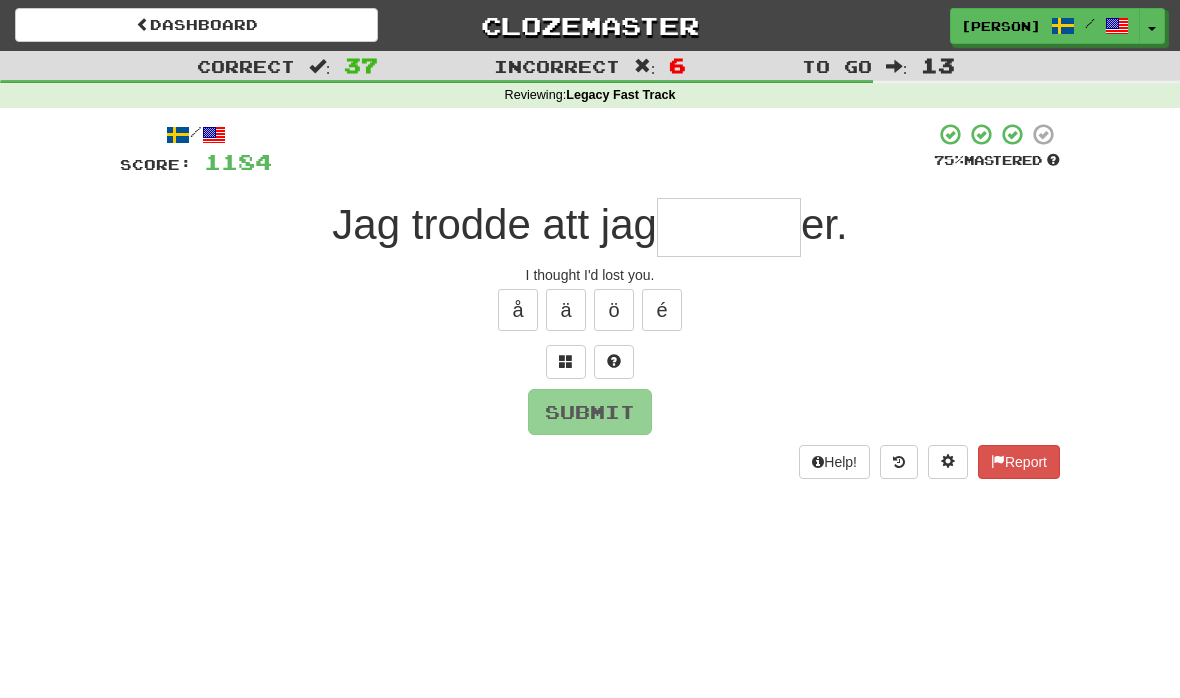 type on "********" 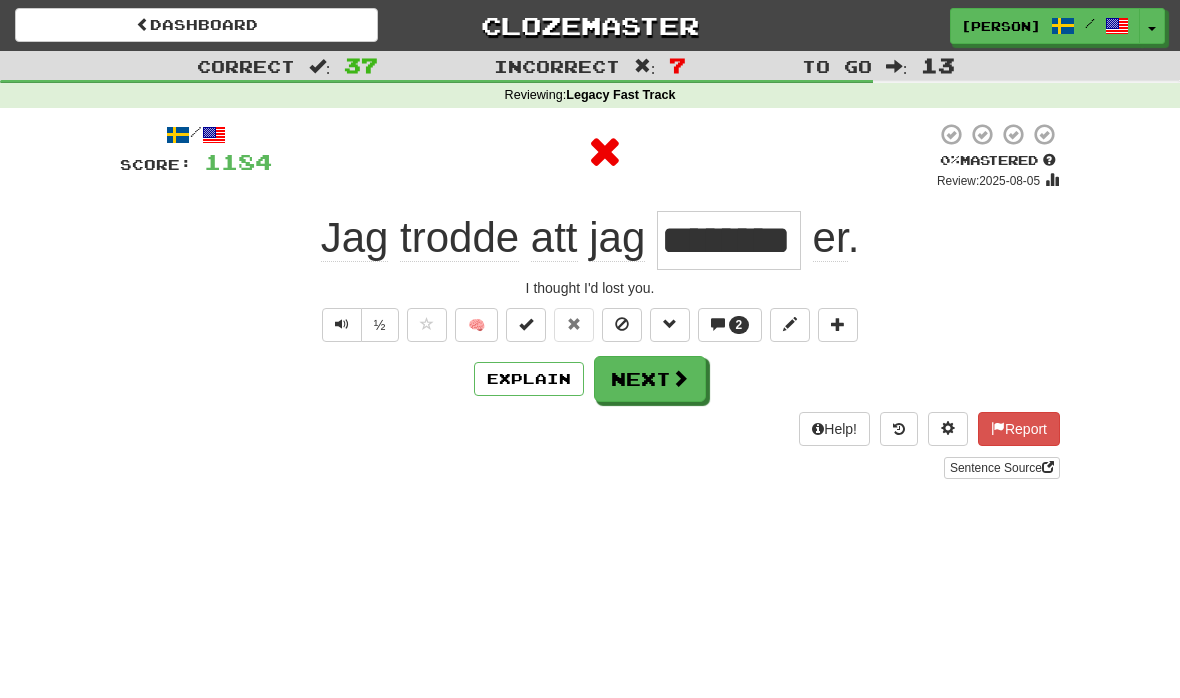 click at bounding box center [718, 324] 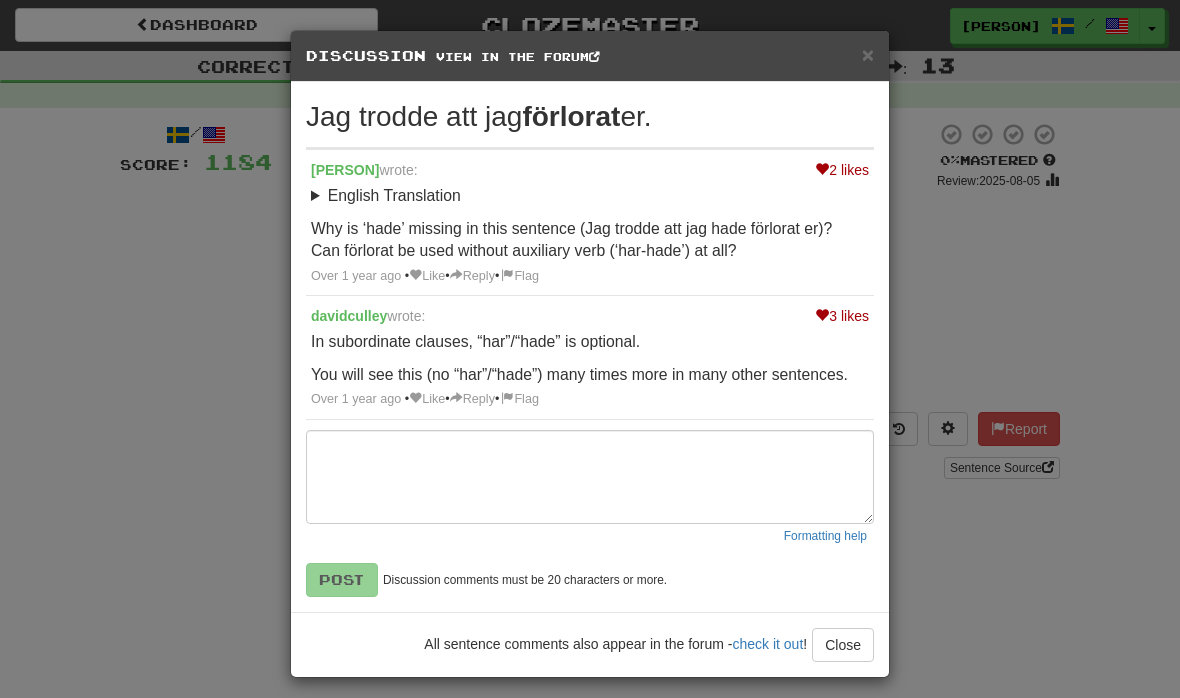 click on "× Discussion View in the forum" at bounding box center (590, 56) 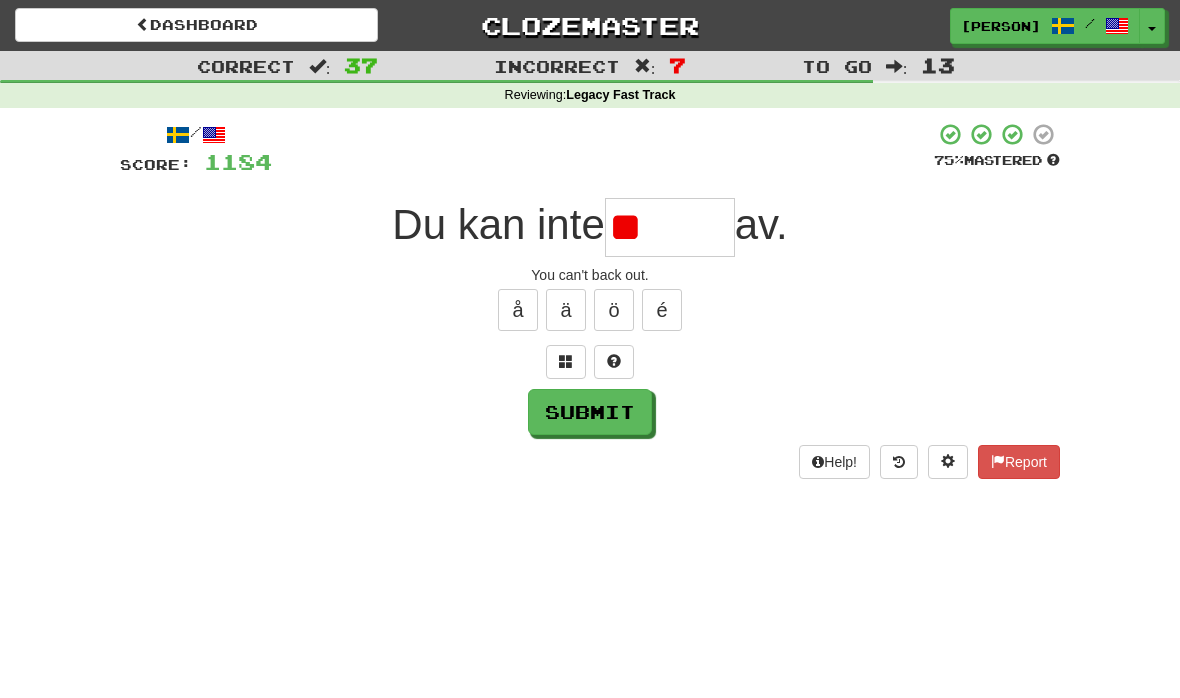 type on "*" 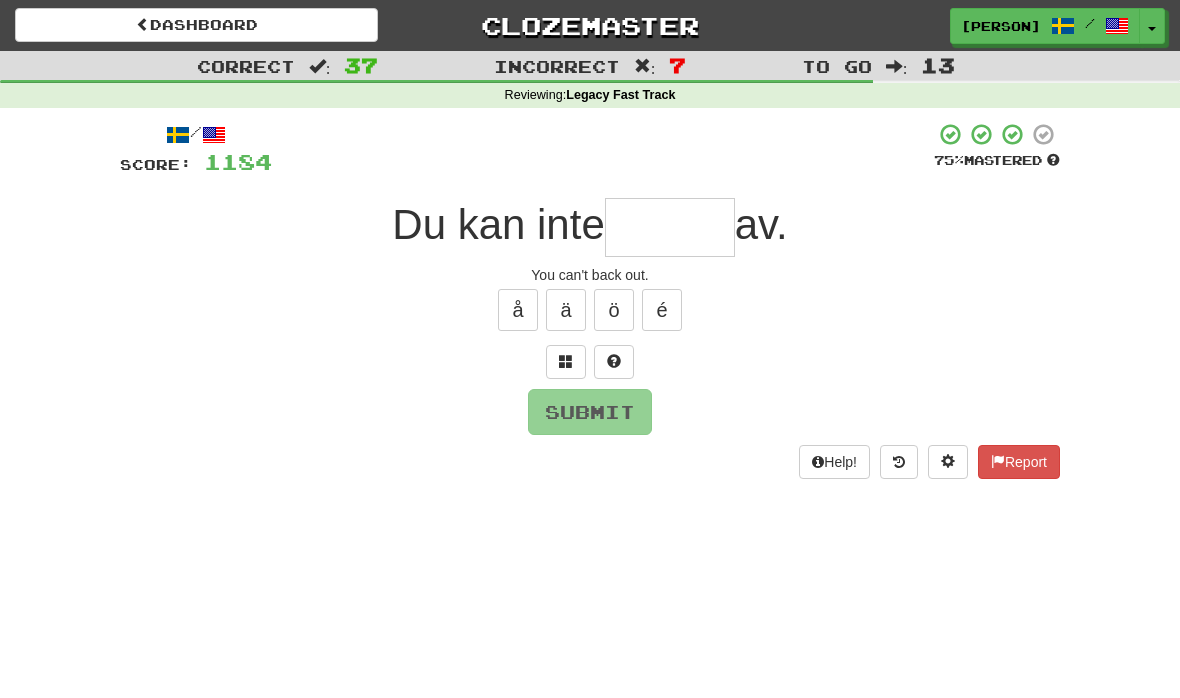 type on "*" 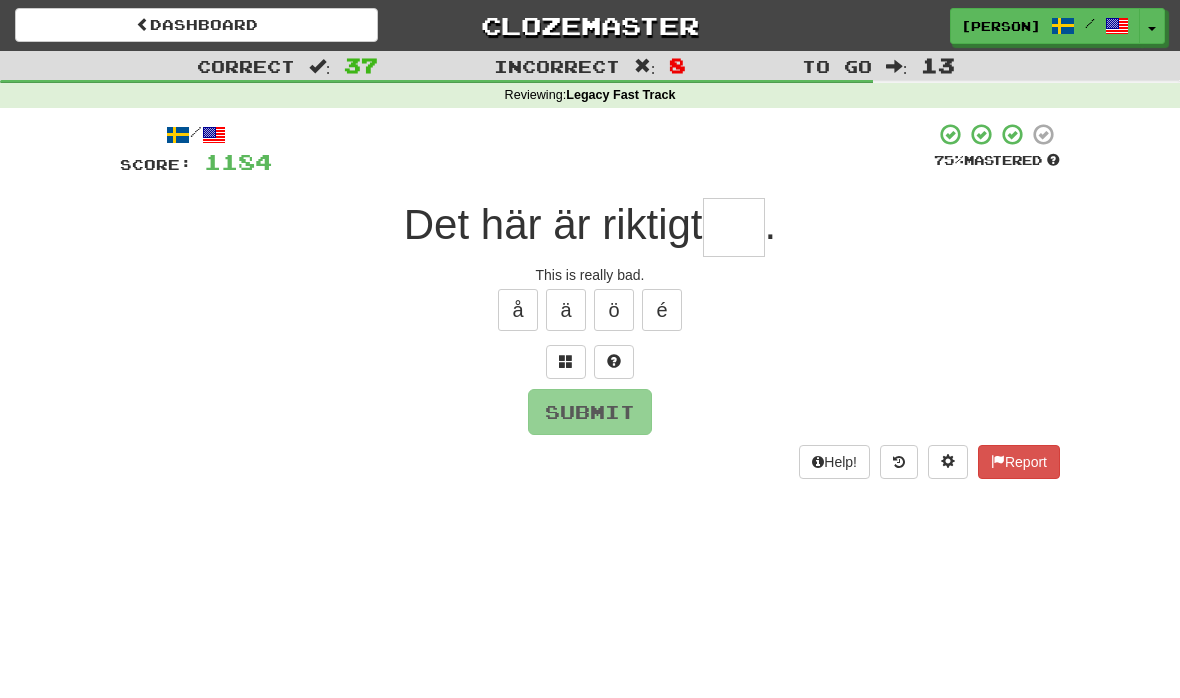 type on "*" 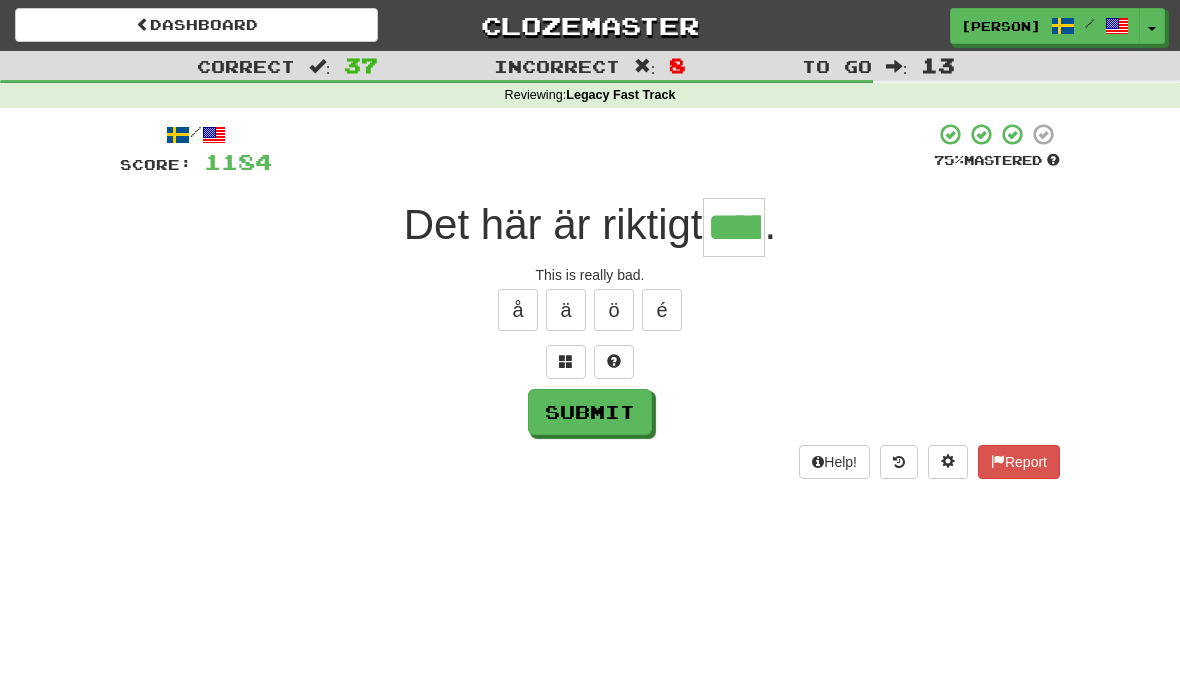 type on "****" 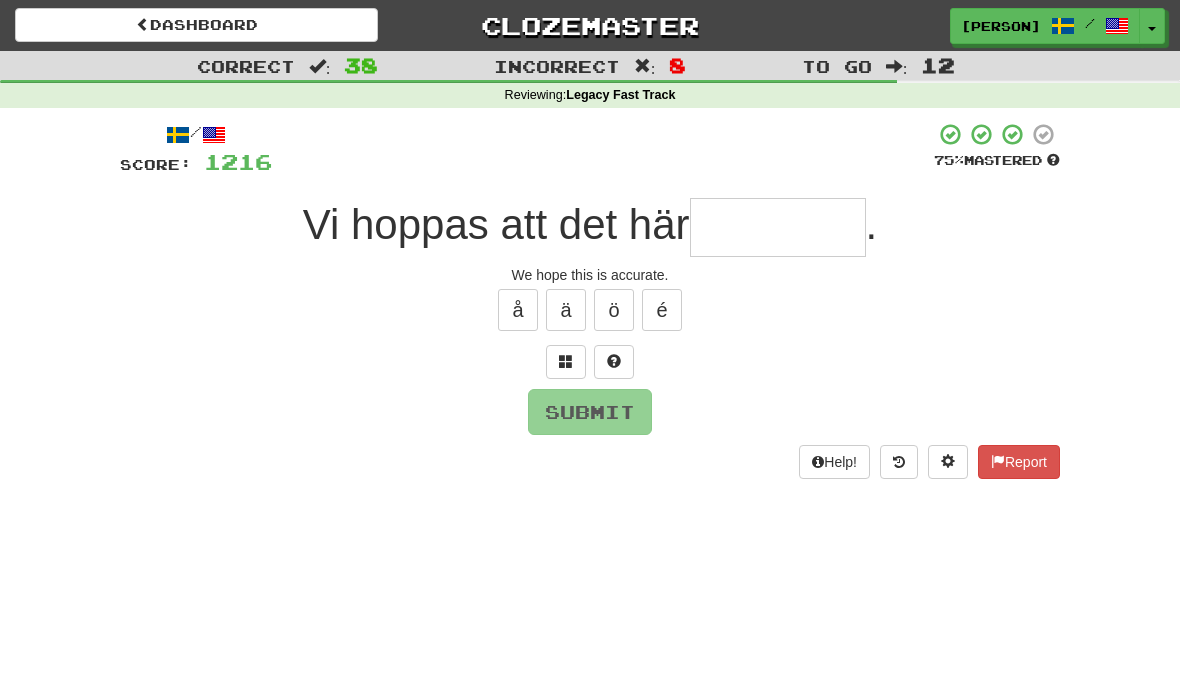 type on "*" 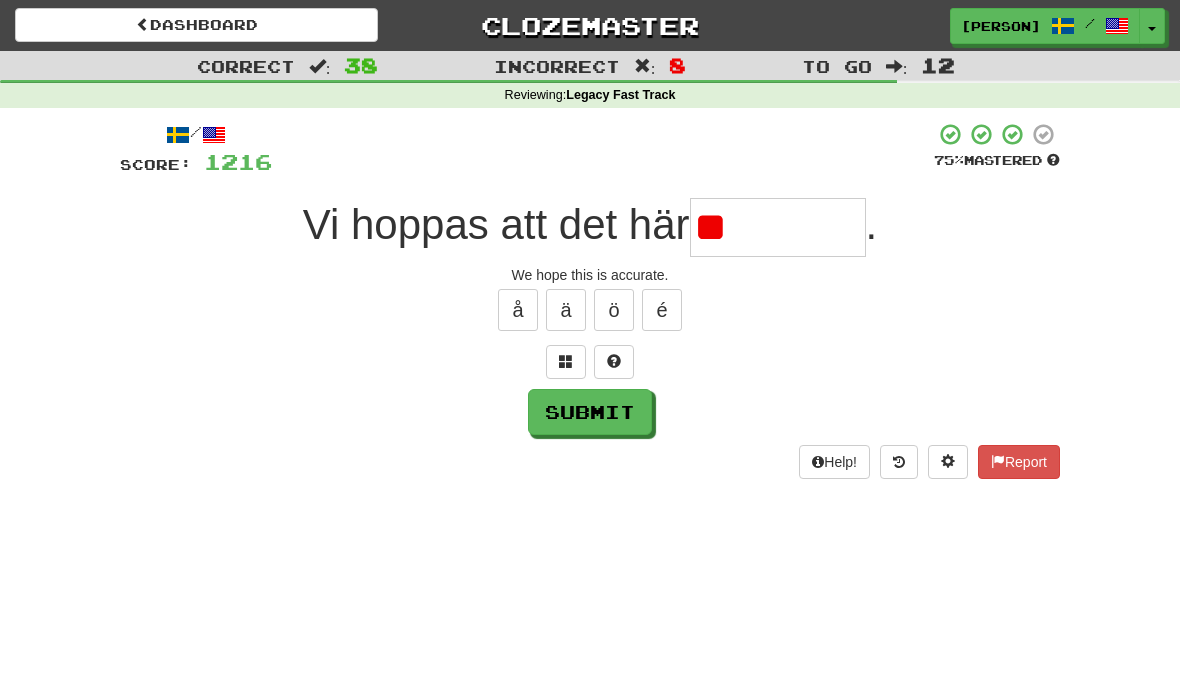 type on "*" 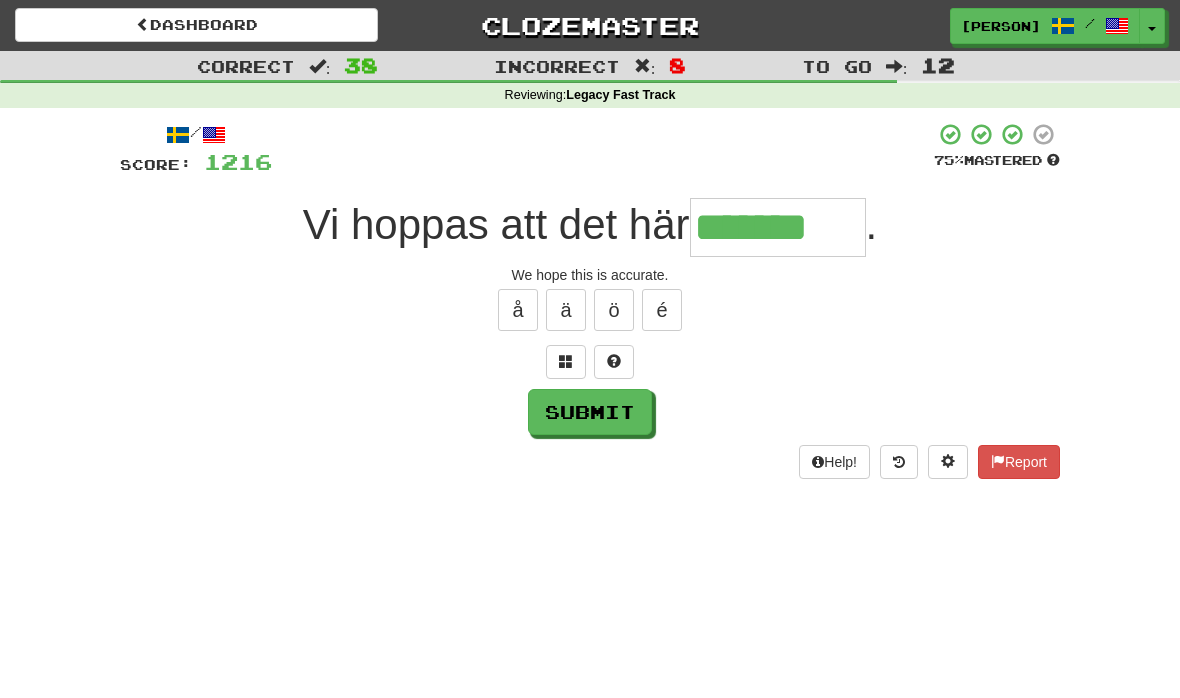 type on "*******" 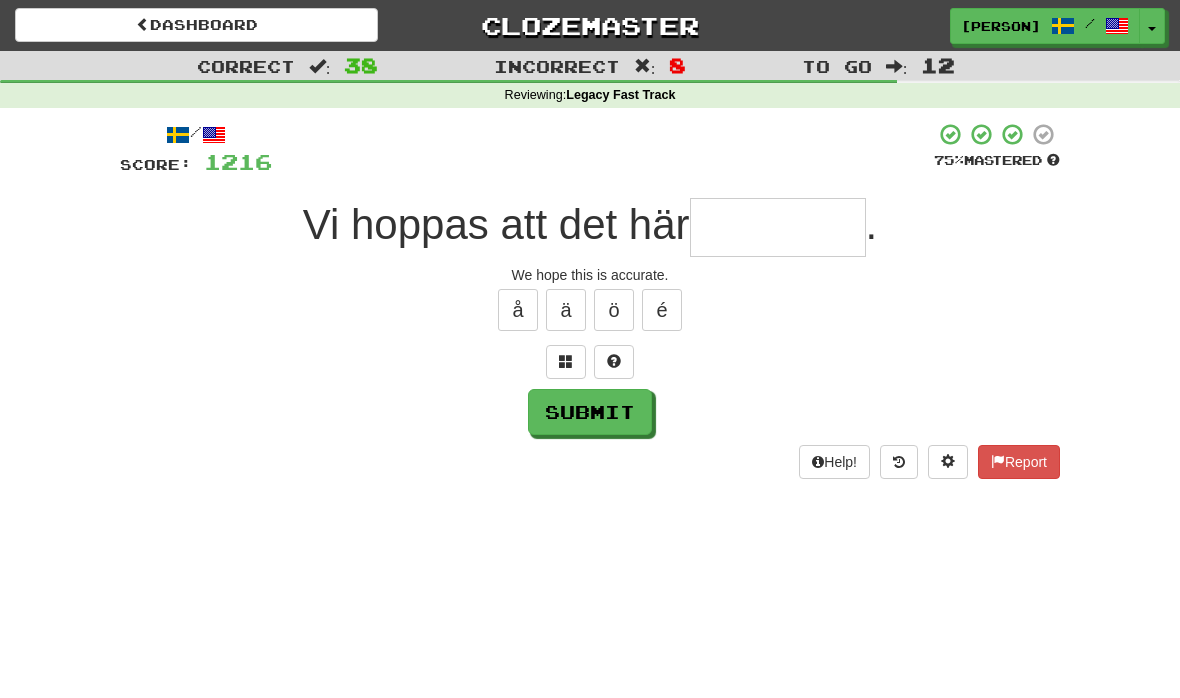 type on "******" 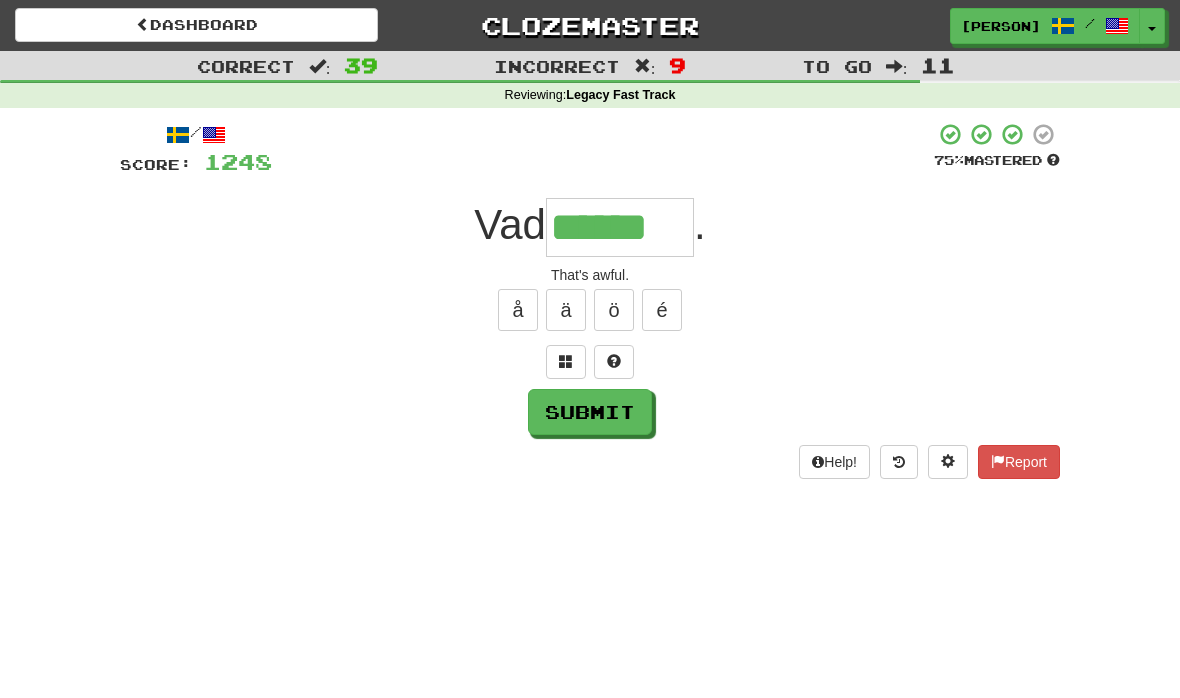 type on "******" 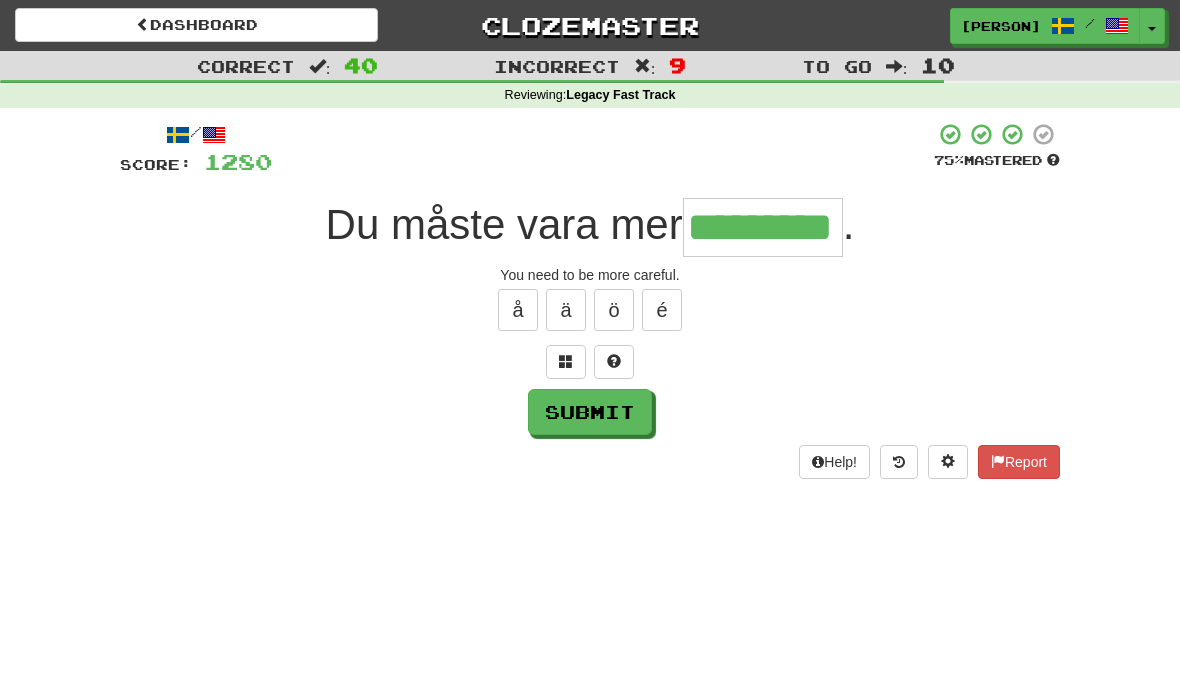 type on "*********" 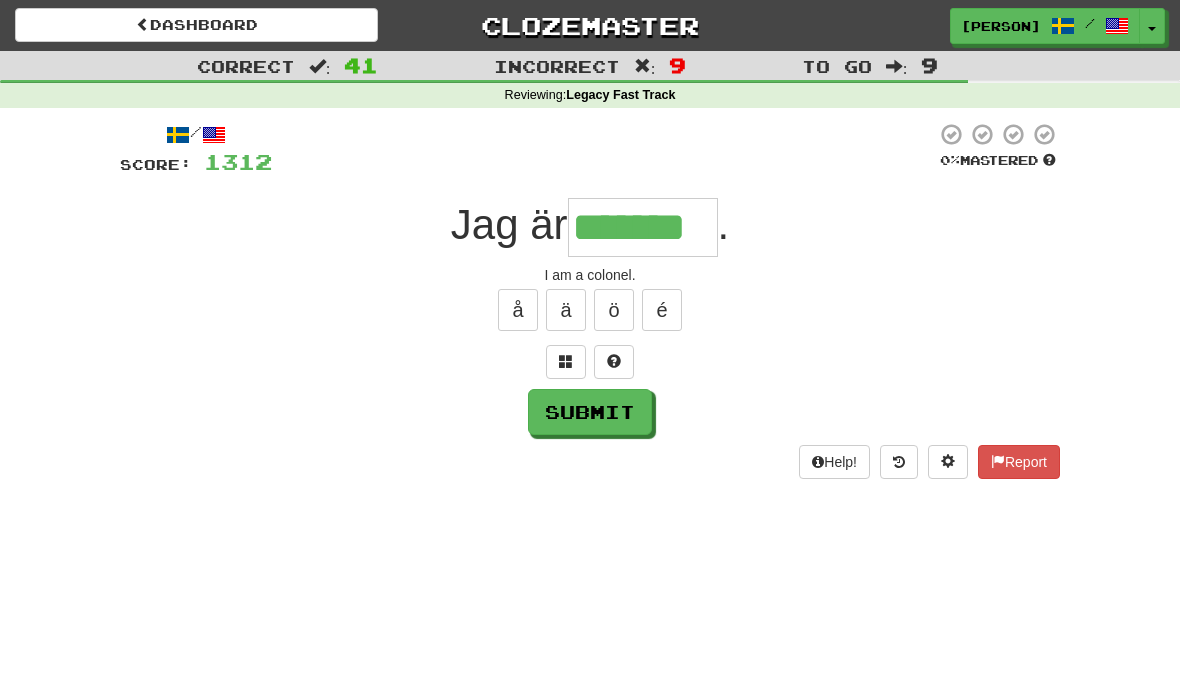 type on "*******" 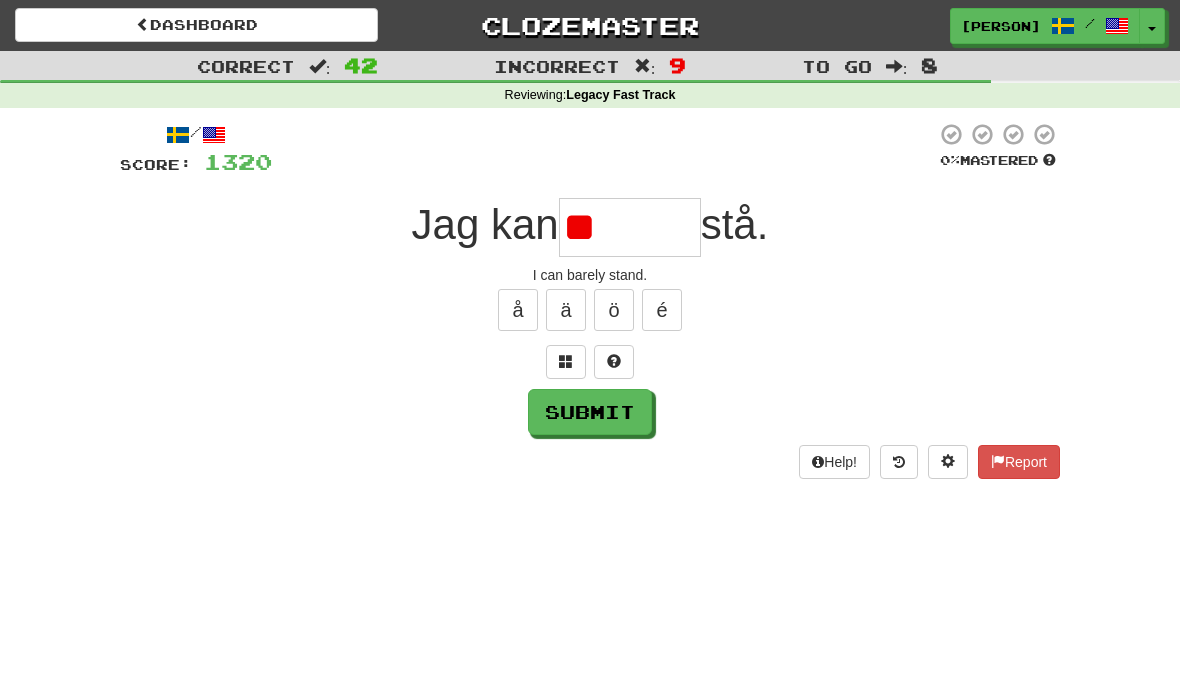 type on "*" 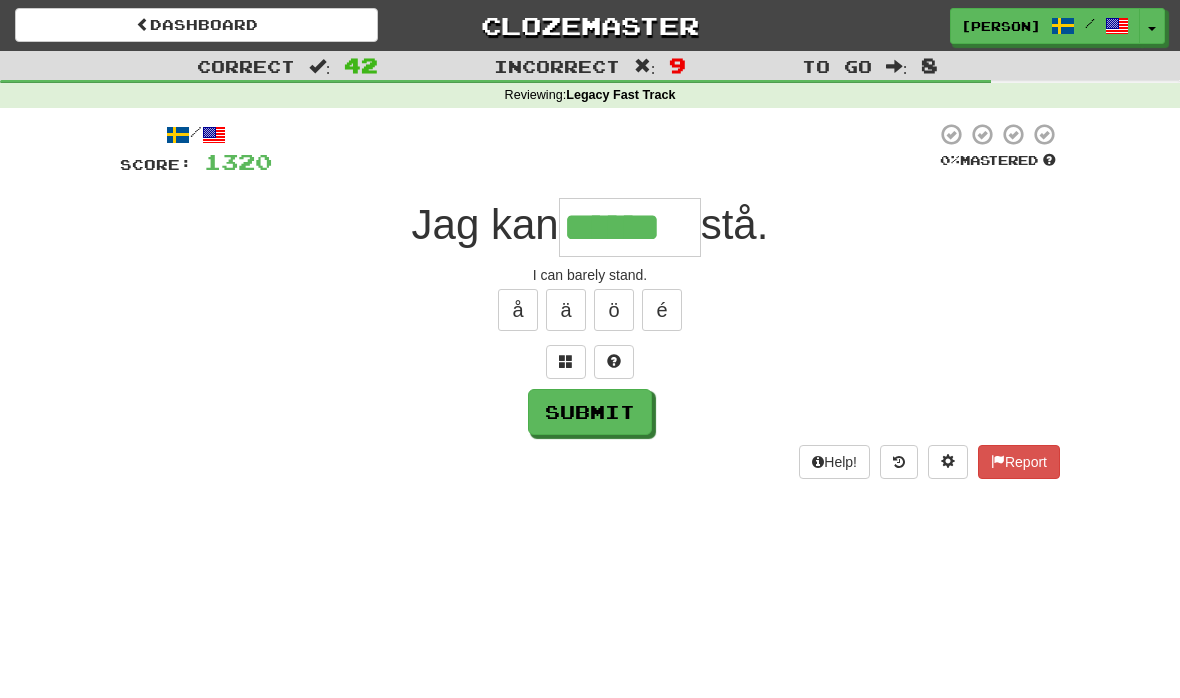 type on "******" 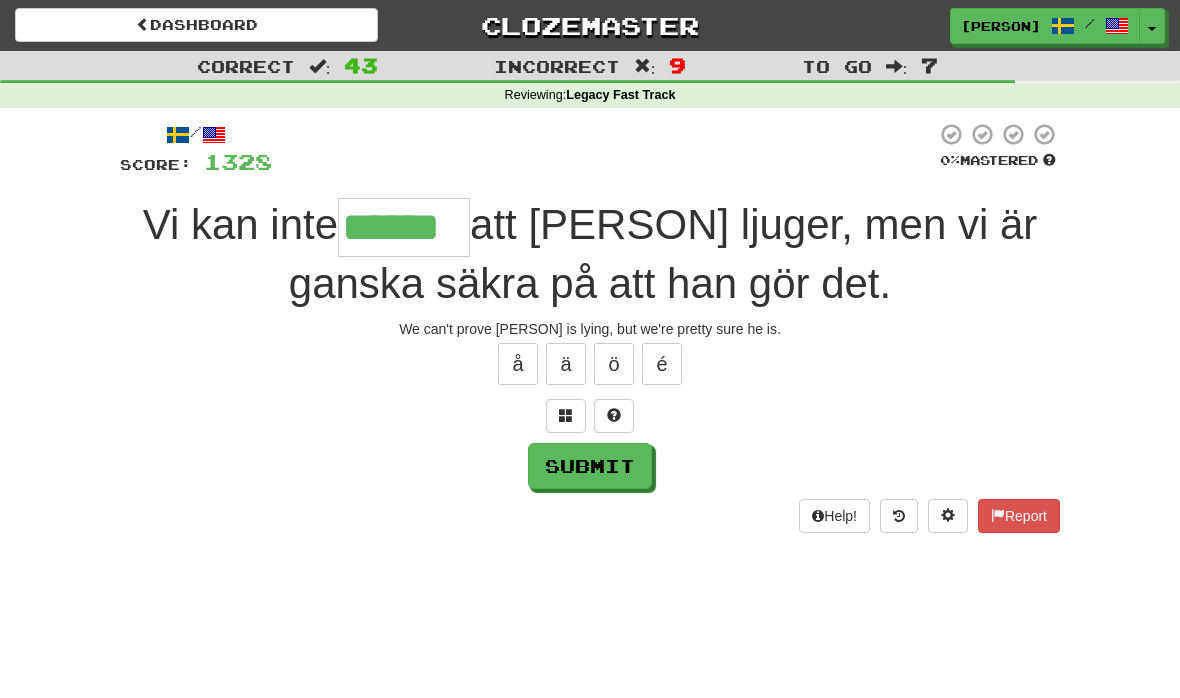 type on "******" 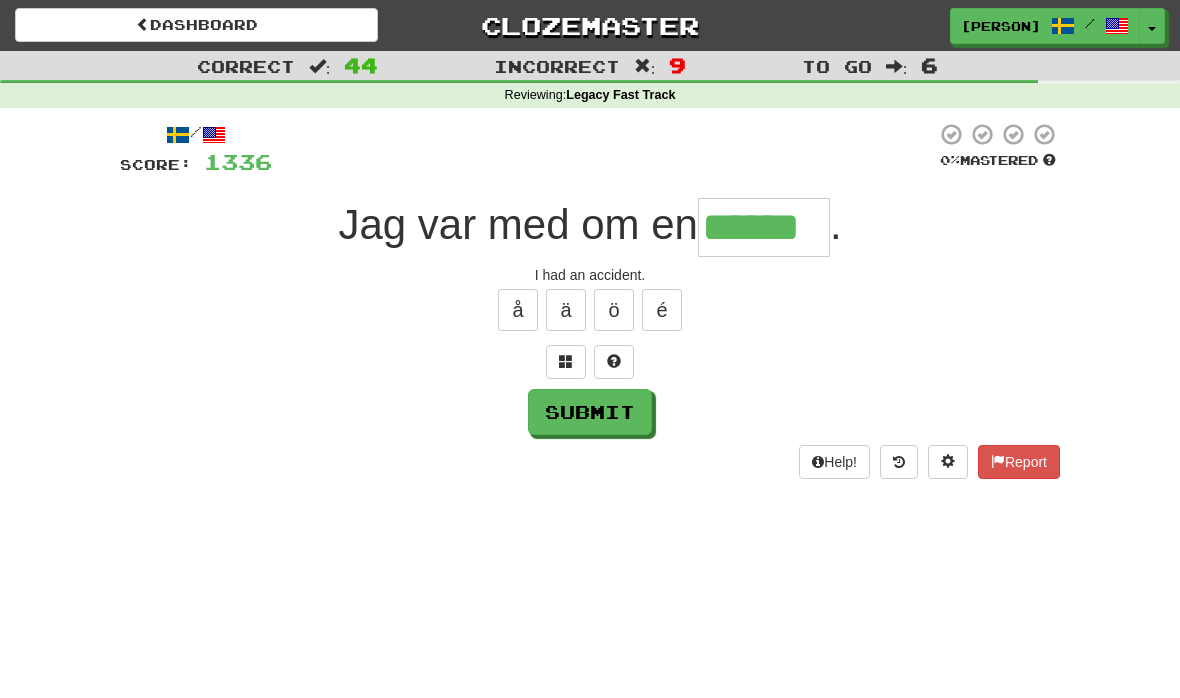 type on "******" 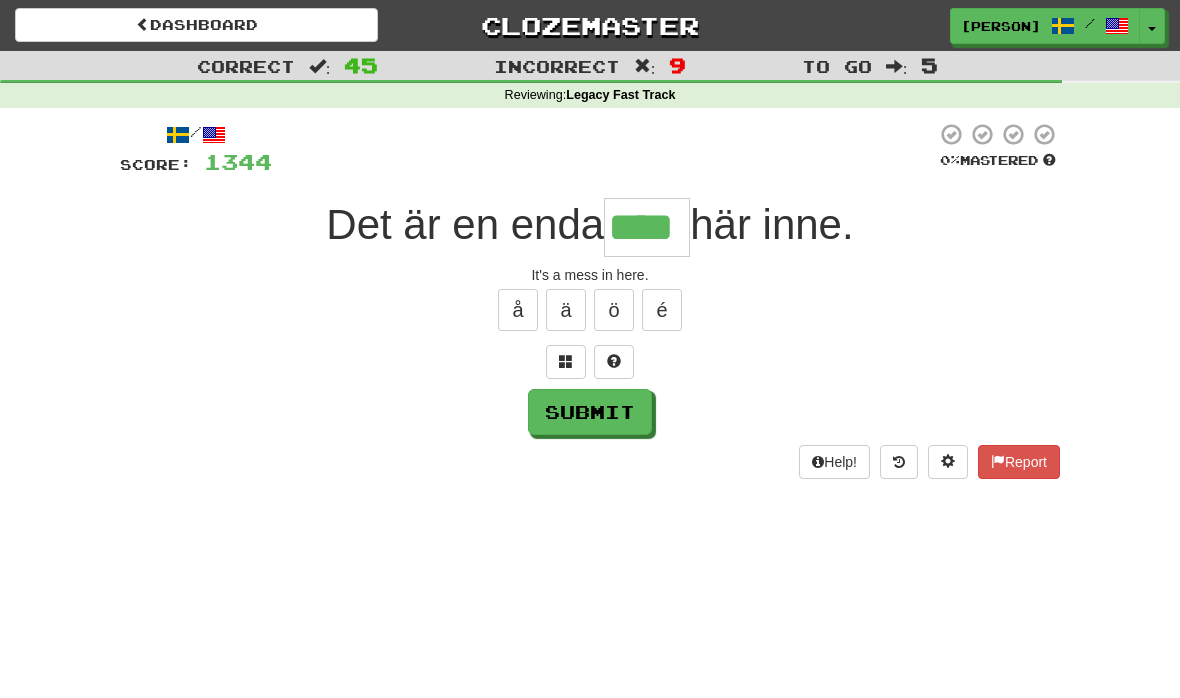 type on "****" 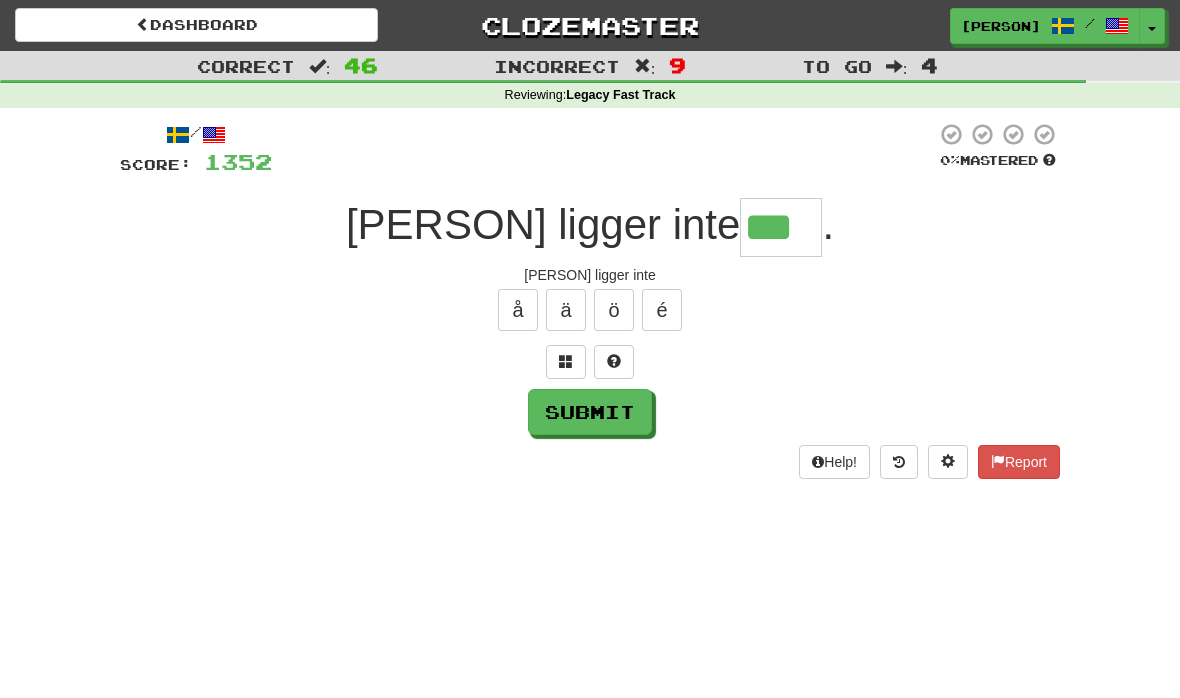 type on "***" 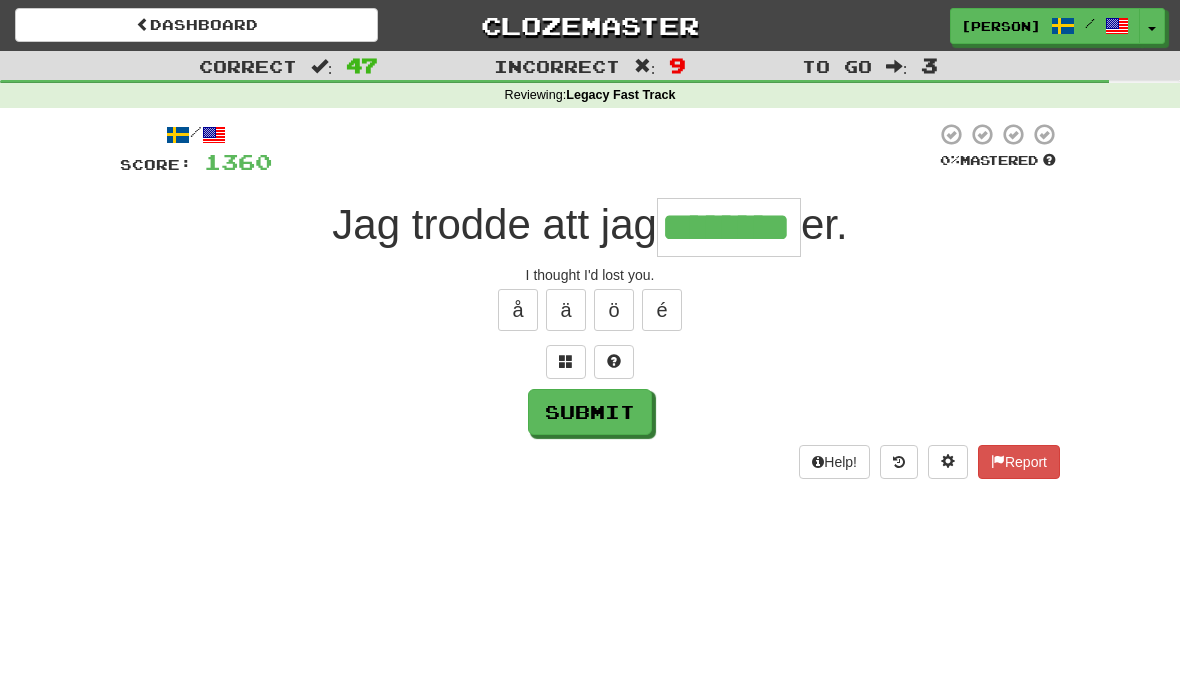 type on "********" 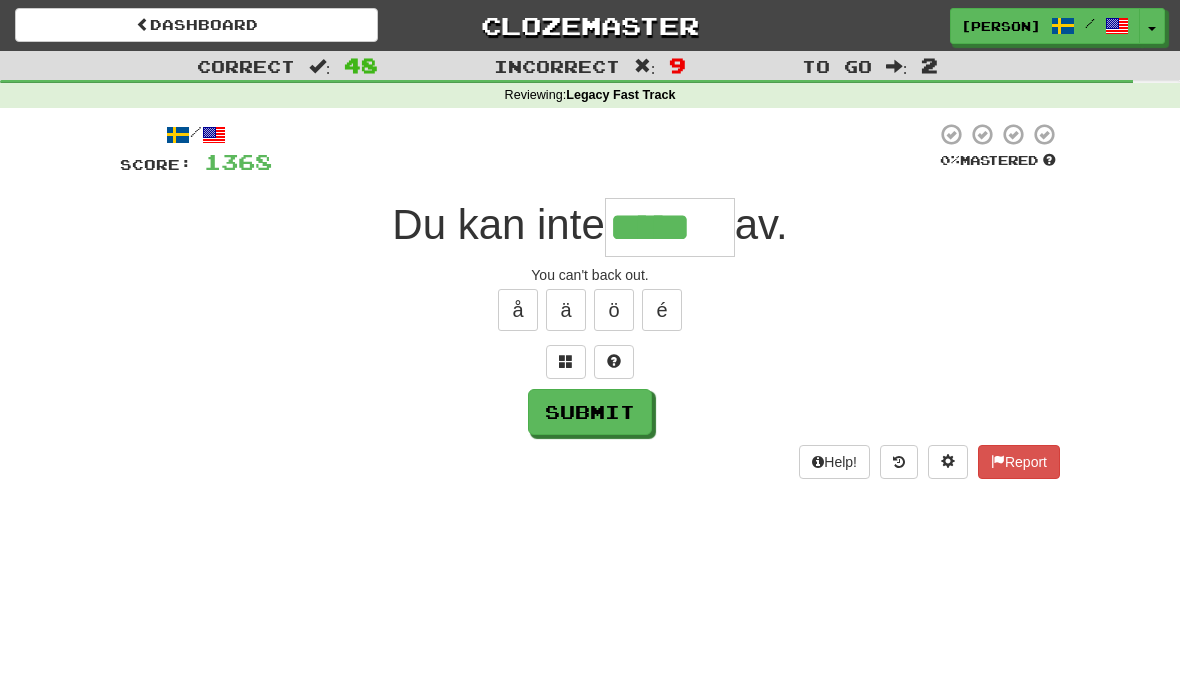 type on "*****" 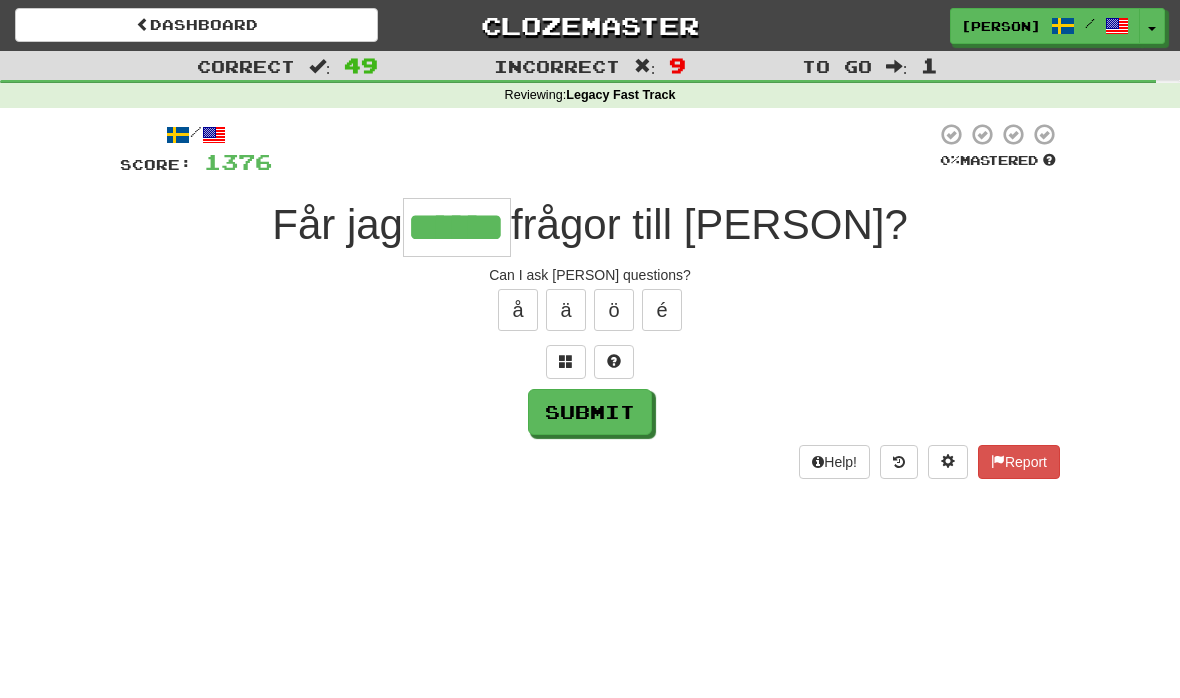 type on "******" 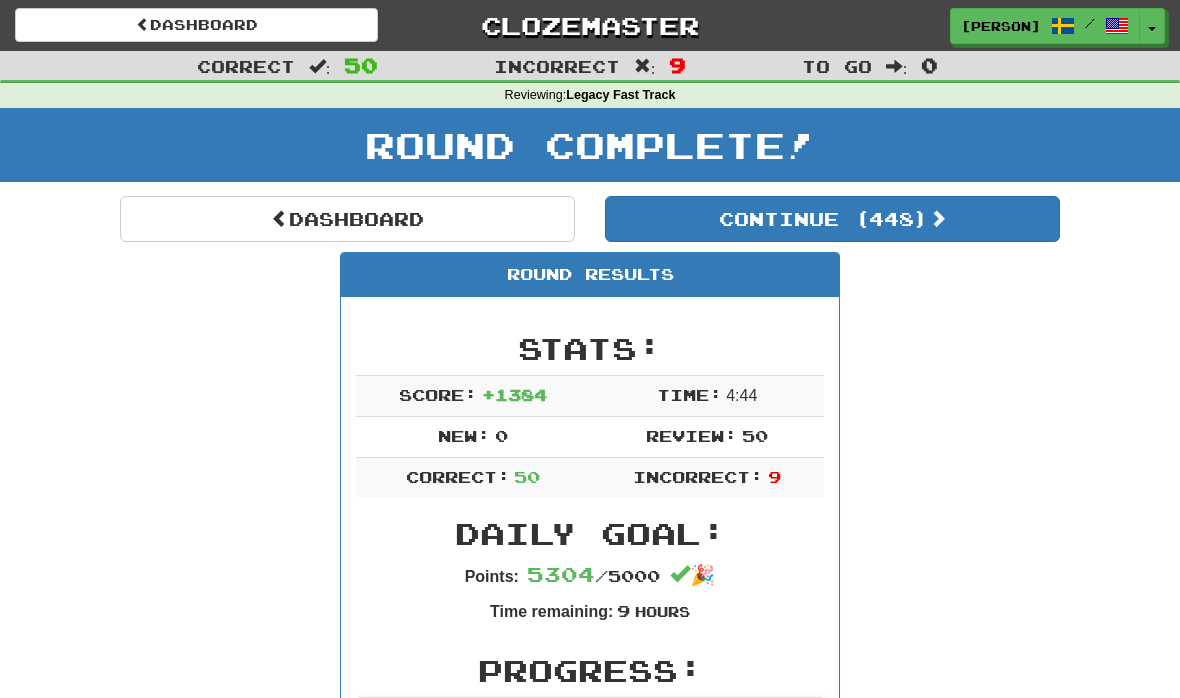 click on "Dashboard" at bounding box center (347, 219) 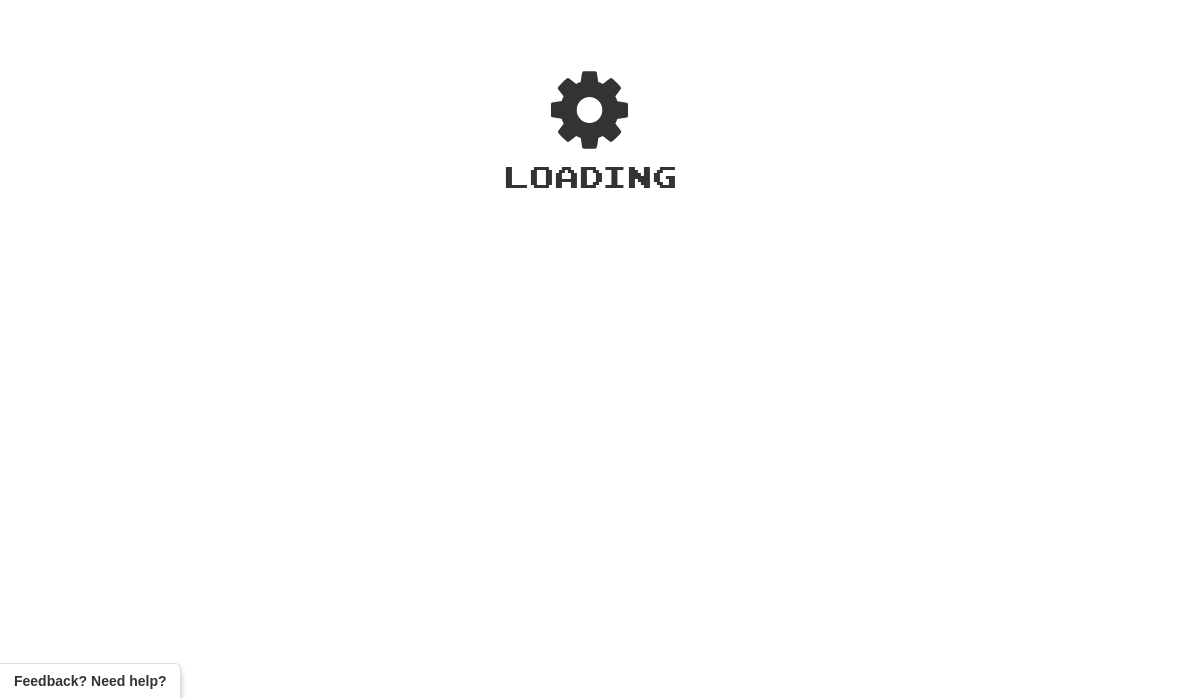 scroll, scrollTop: 0, scrollLeft: 0, axis: both 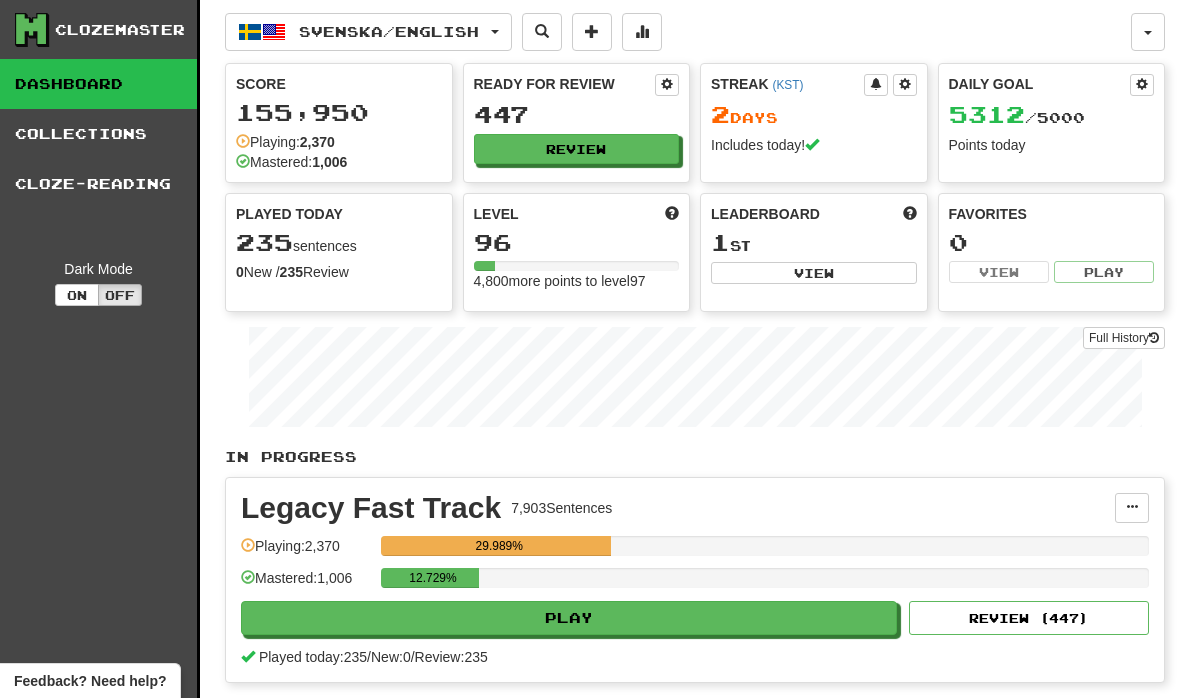 click on "Review" at bounding box center (577, 149) 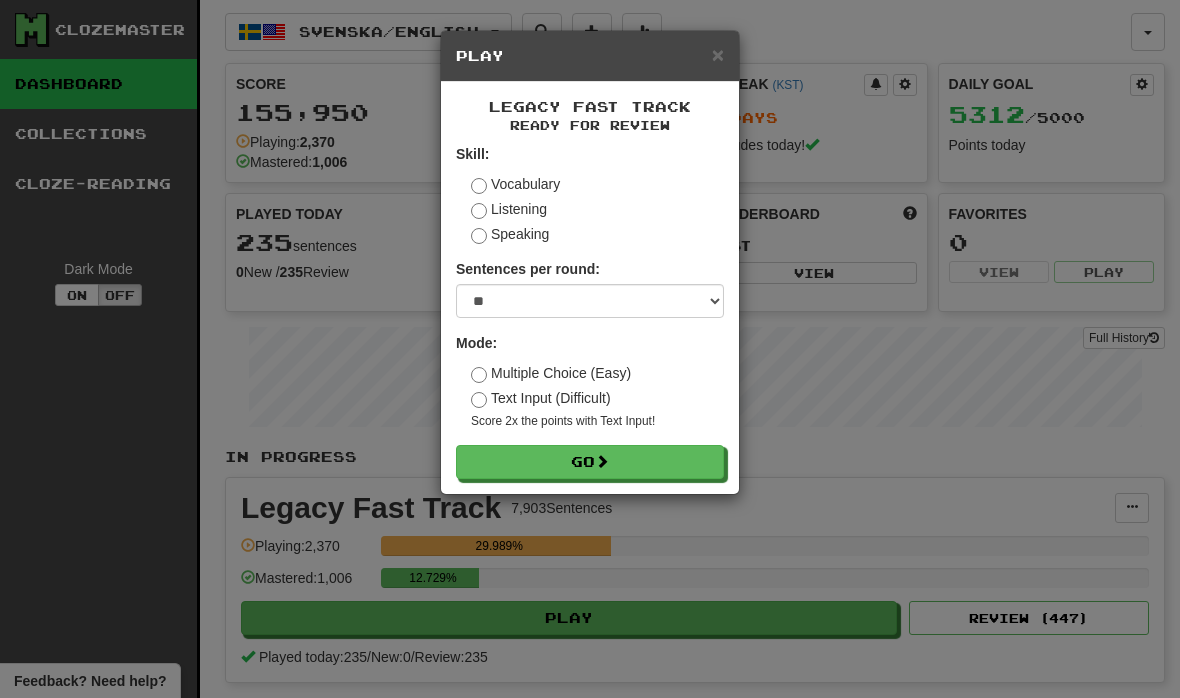 click on "Go" at bounding box center (590, 462) 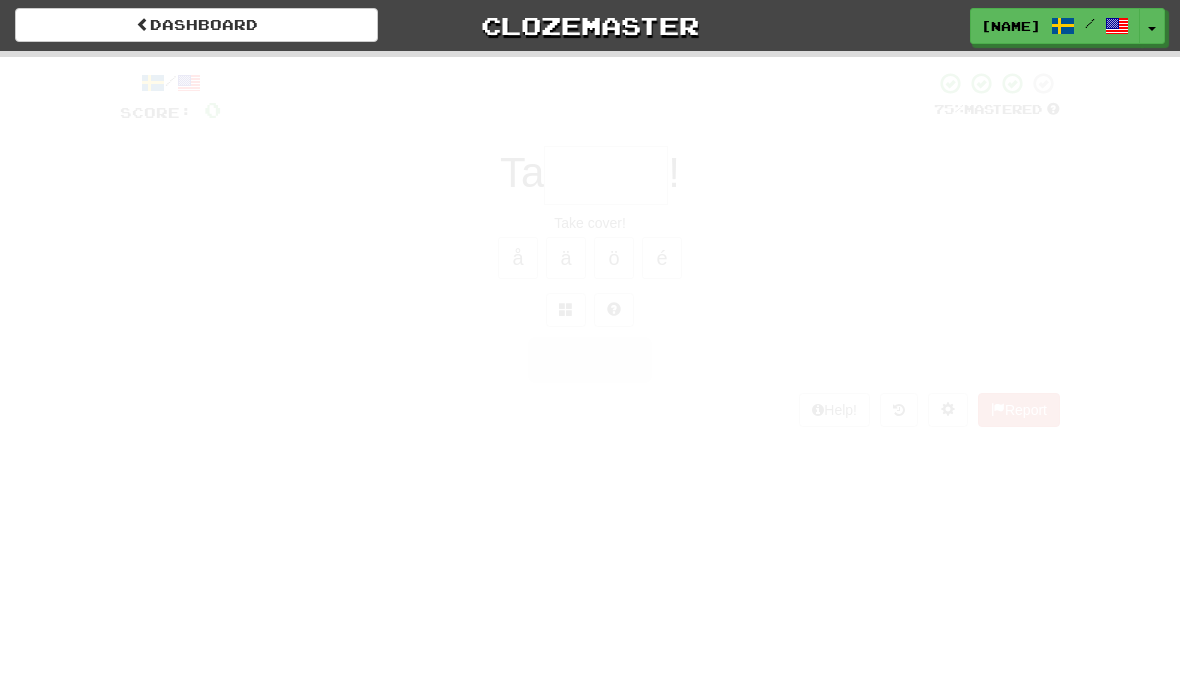 scroll, scrollTop: 0, scrollLeft: 0, axis: both 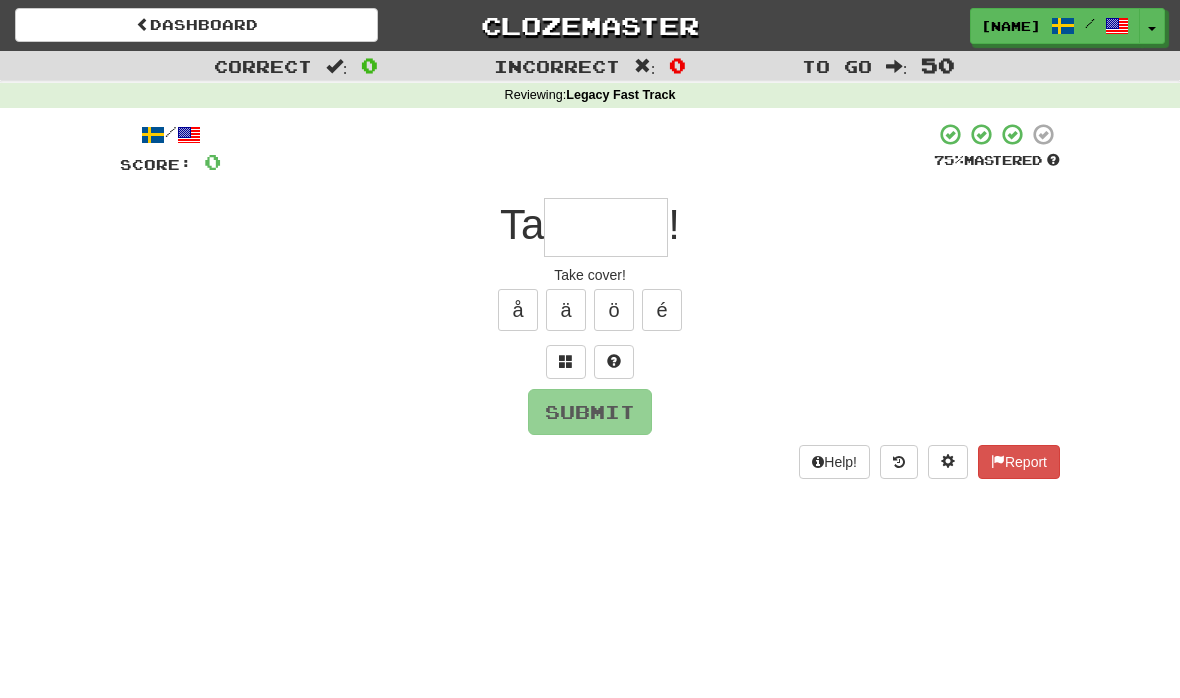 click at bounding box center (606, 227) 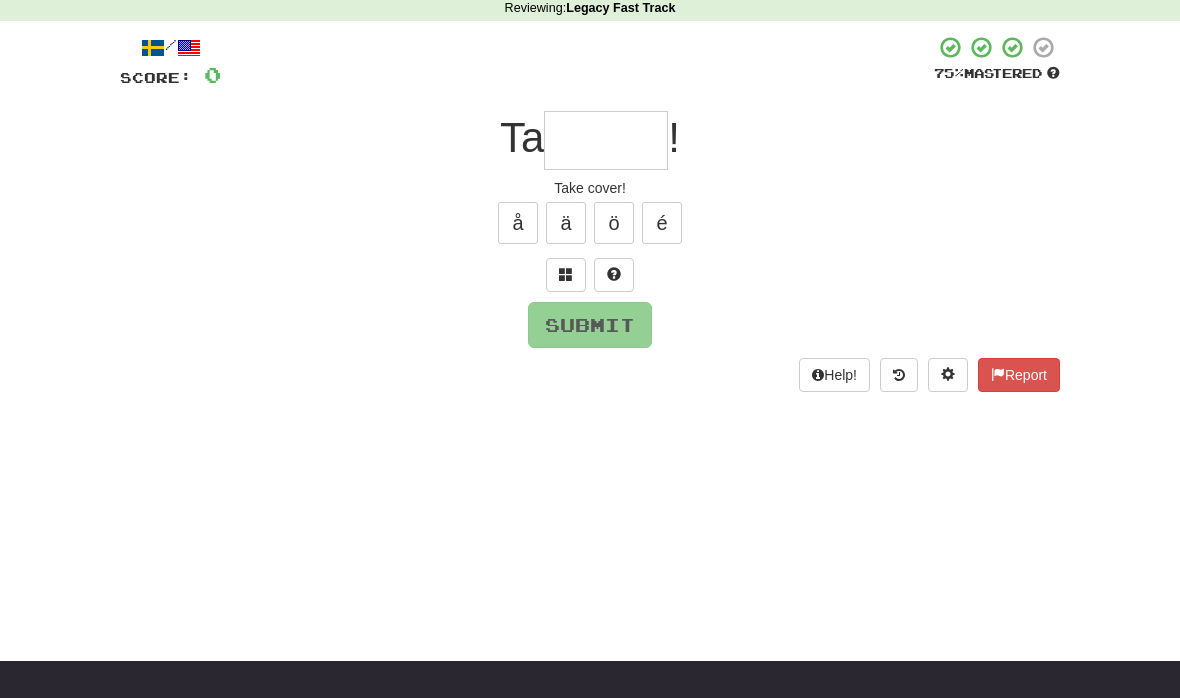 scroll, scrollTop: 0, scrollLeft: 0, axis: both 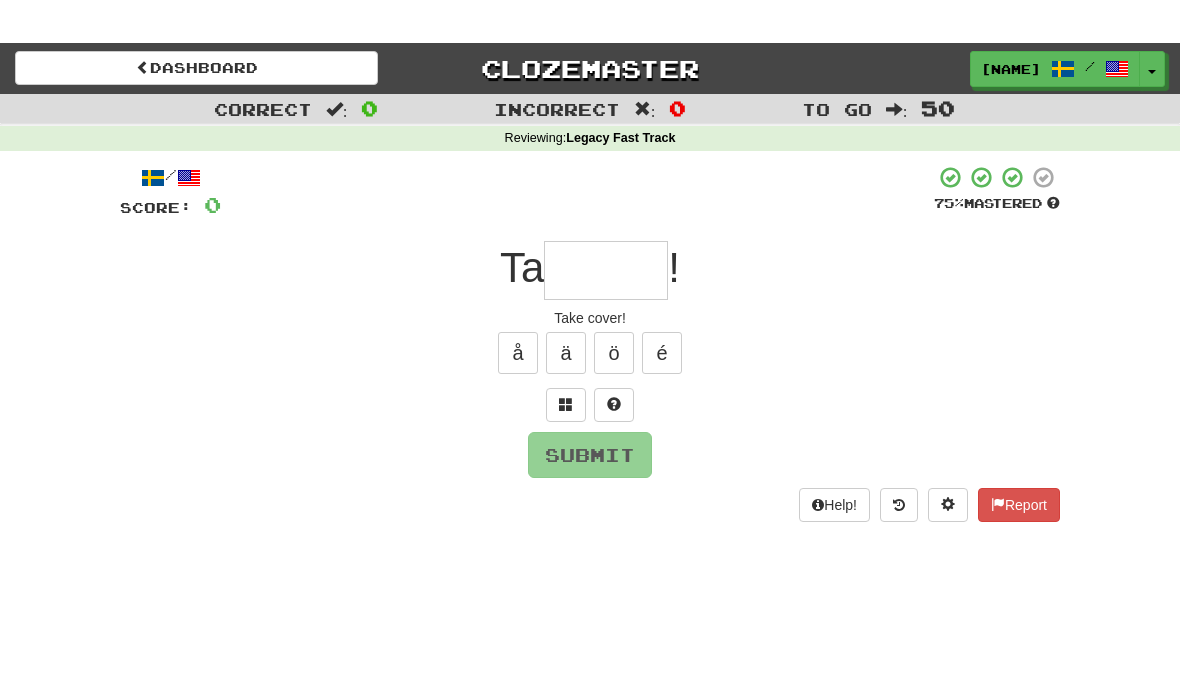 type on "*" 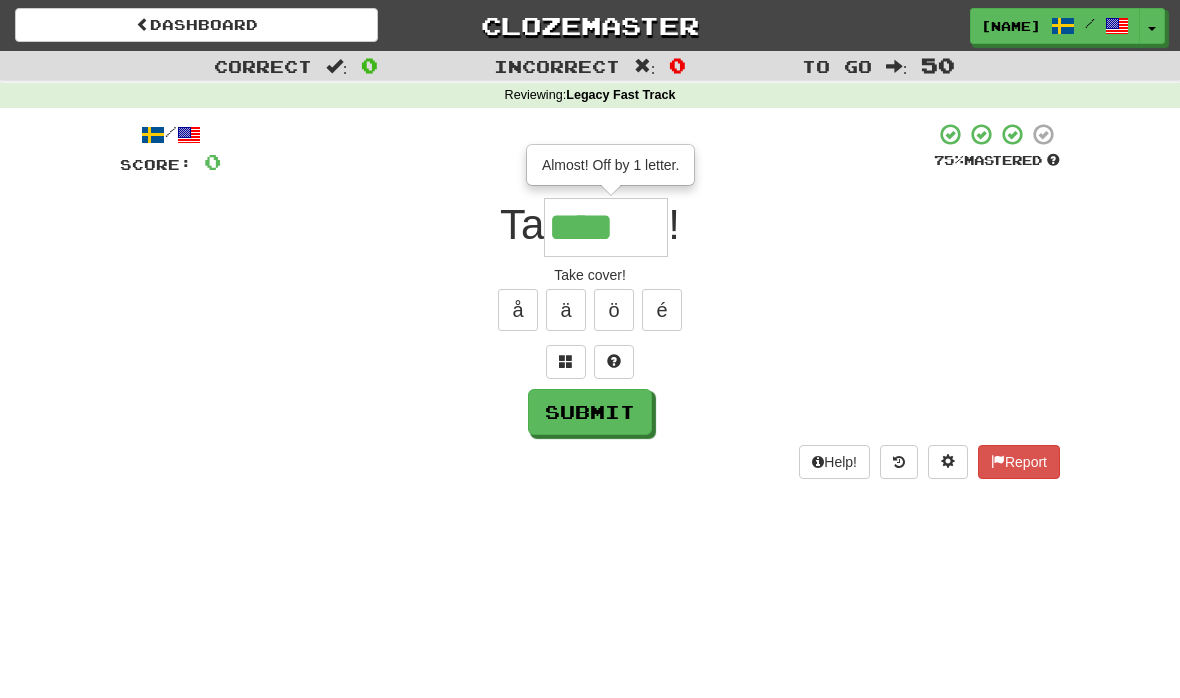 type on "*****" 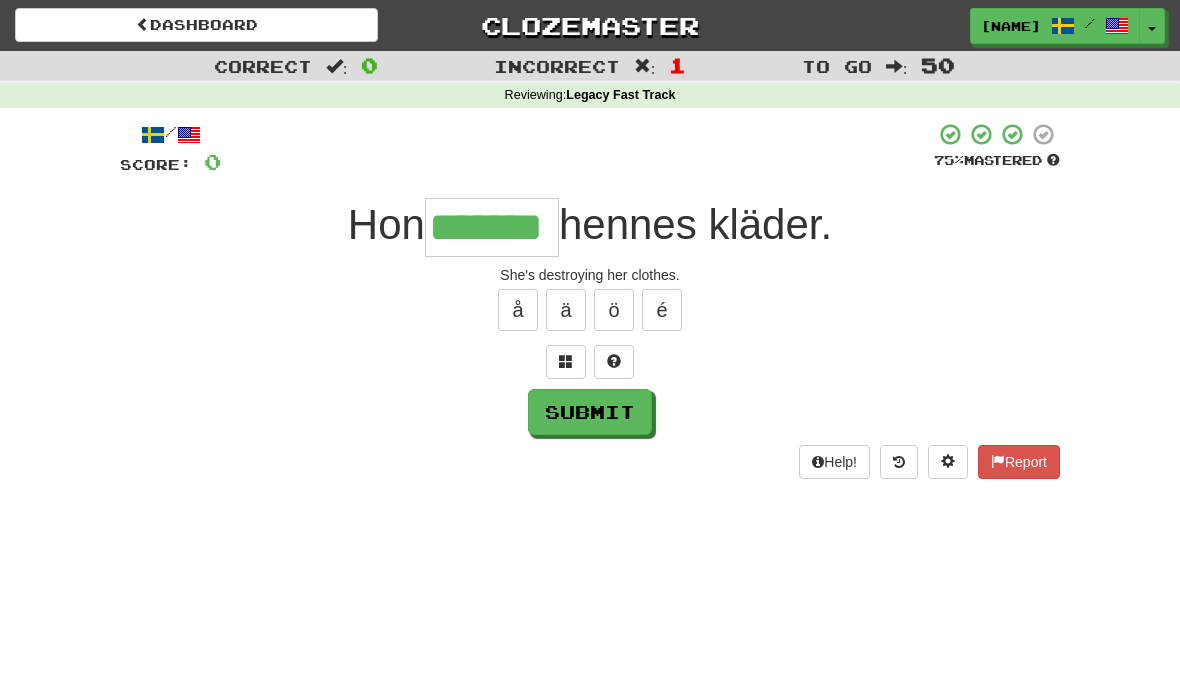 type on "*******" 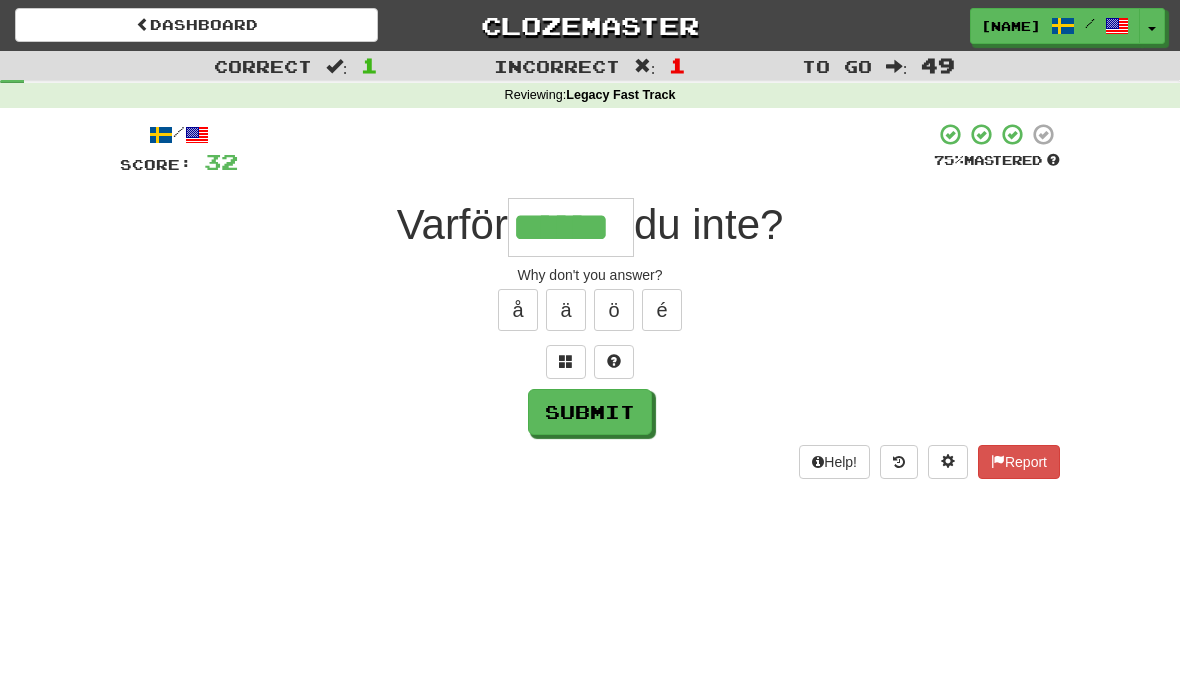 type on "******" 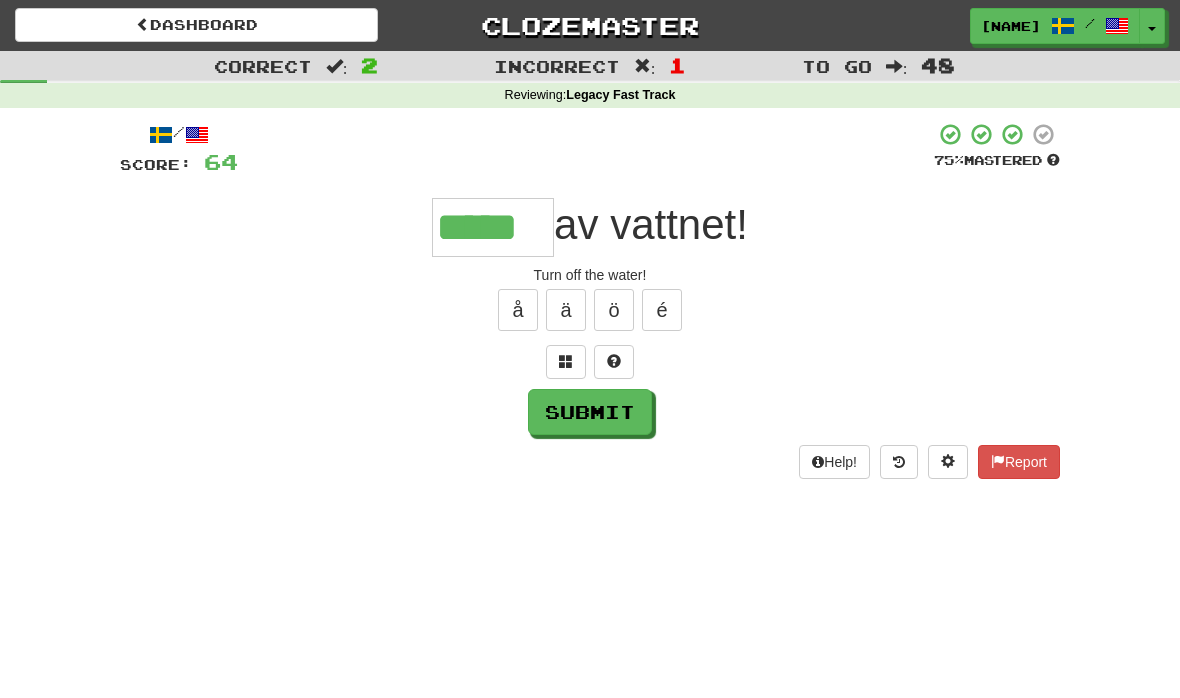 type on "*****" 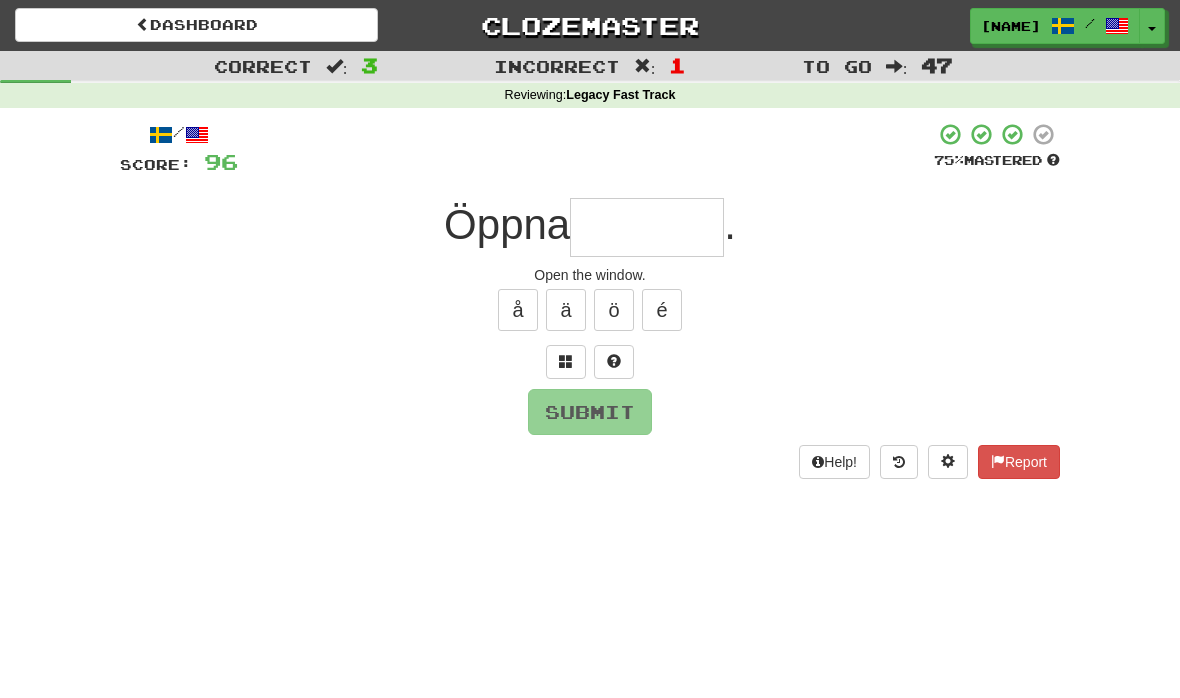 type on "*" 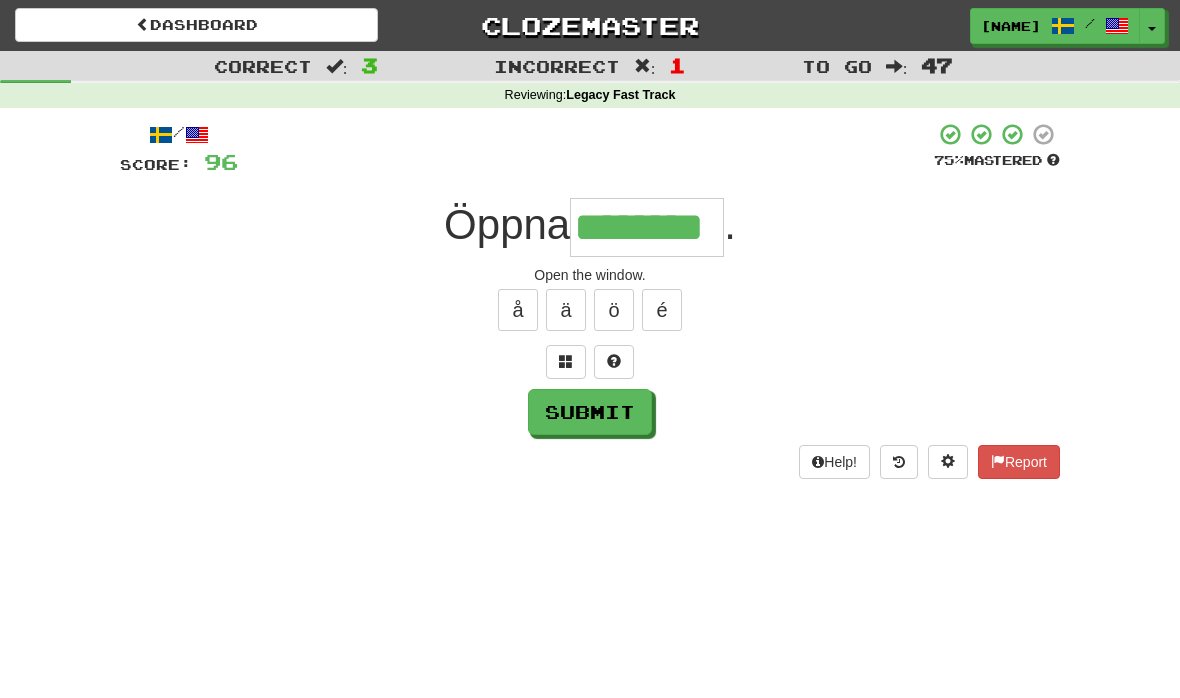 type on "********" 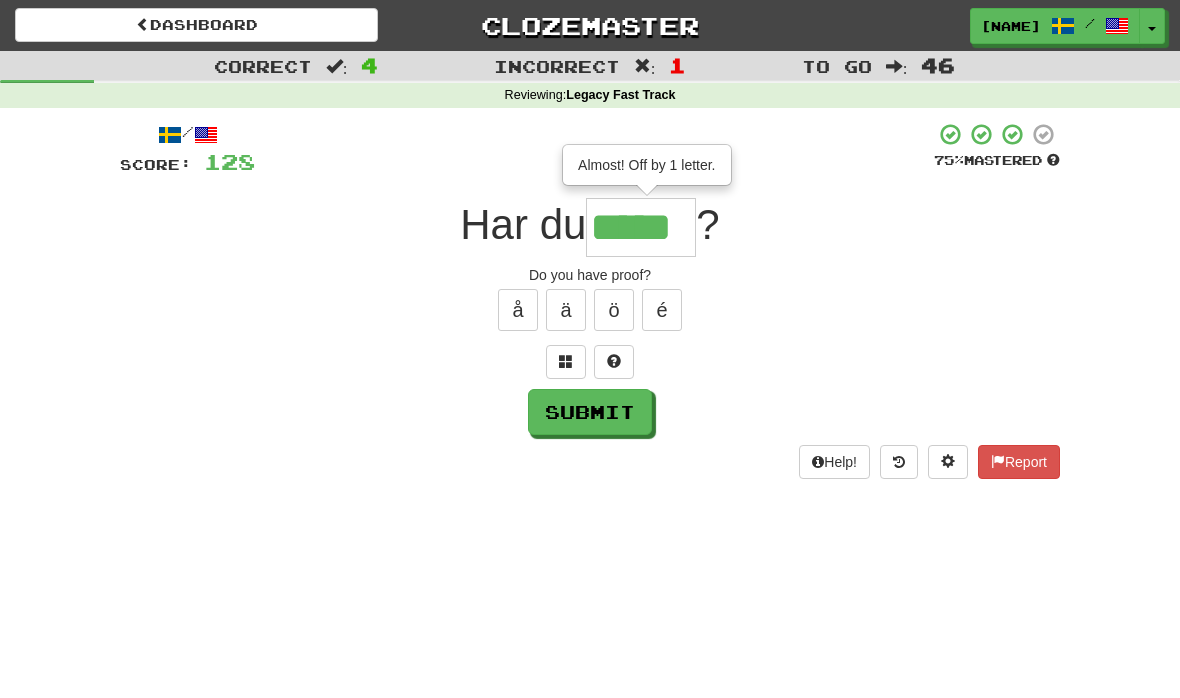 type on "*****" 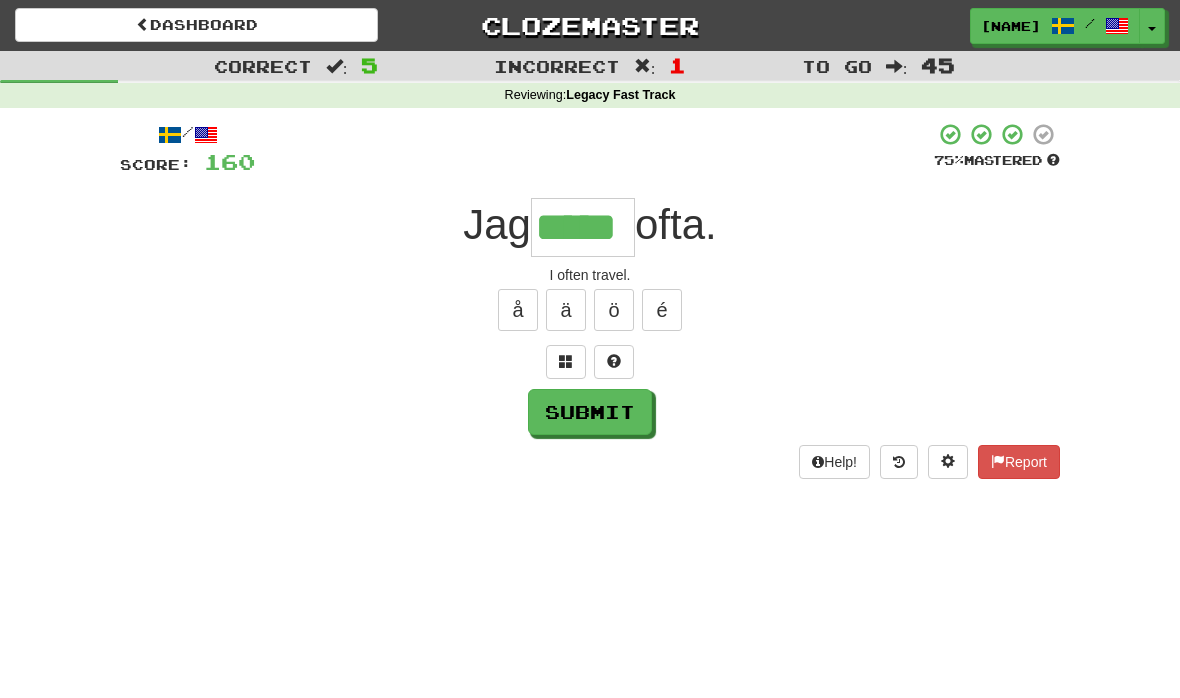 type on "*****" 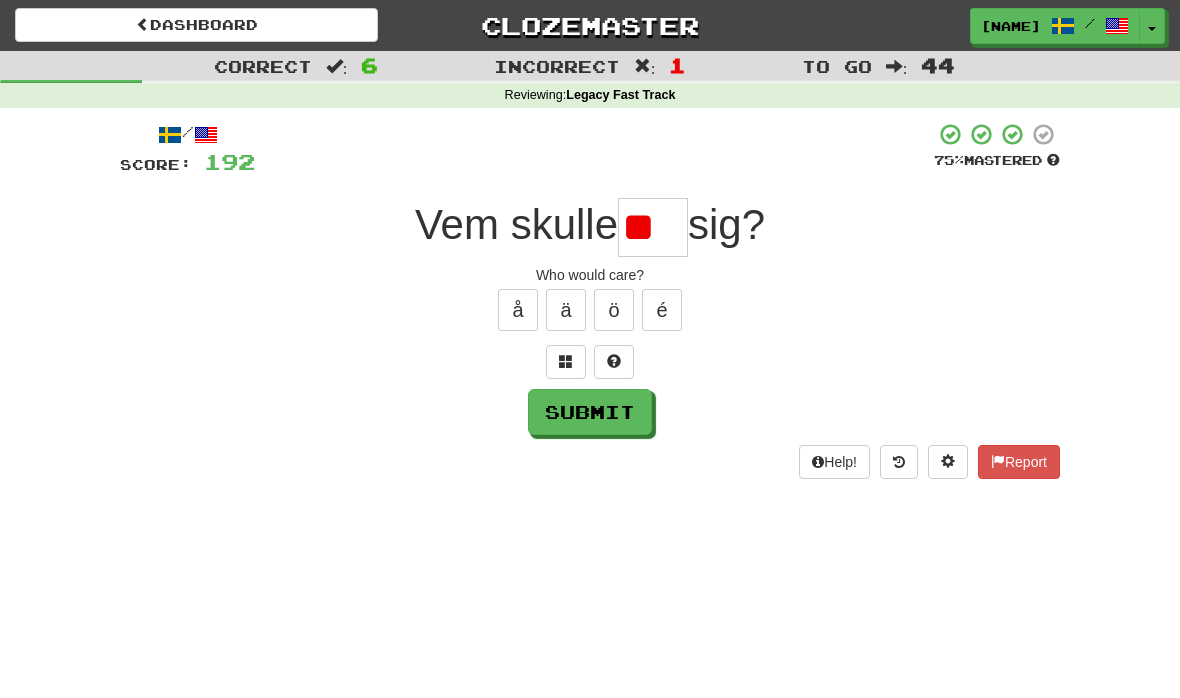type on "*" 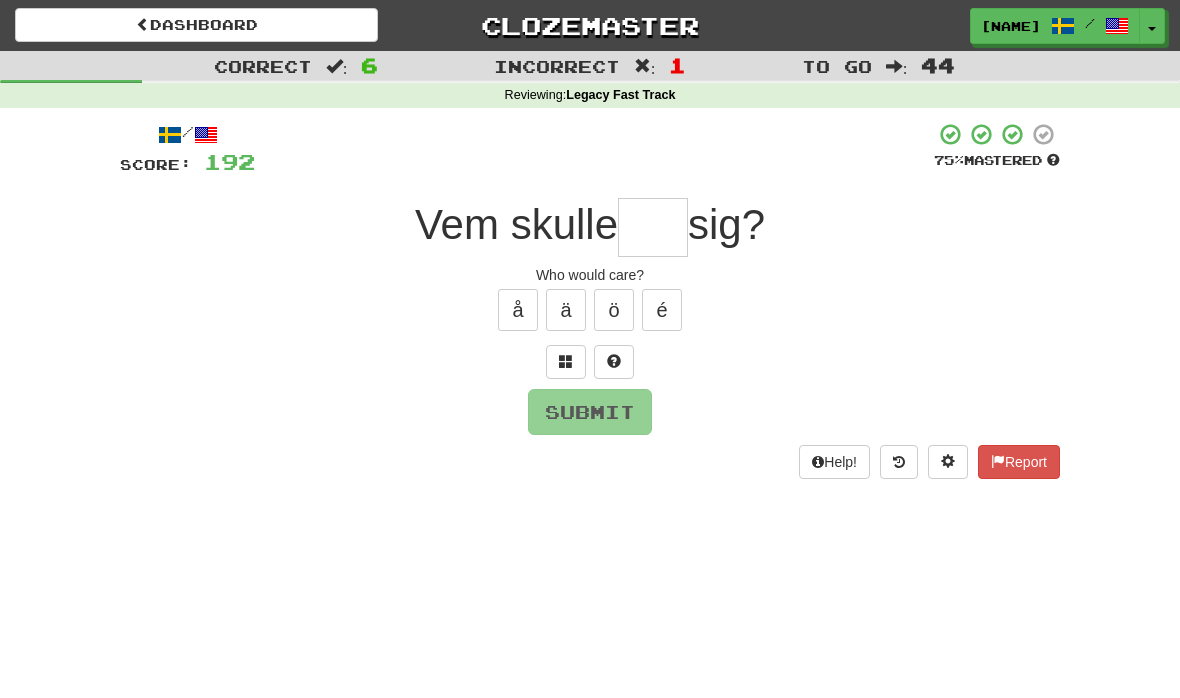 type on "*" 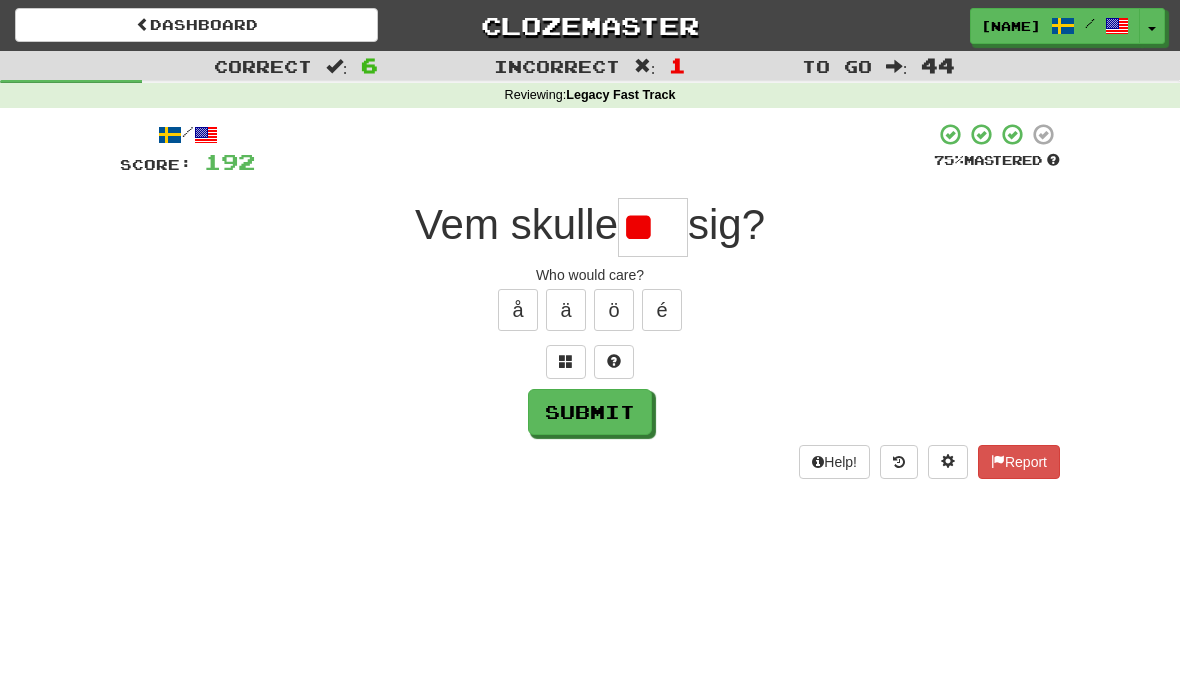 type on "*" 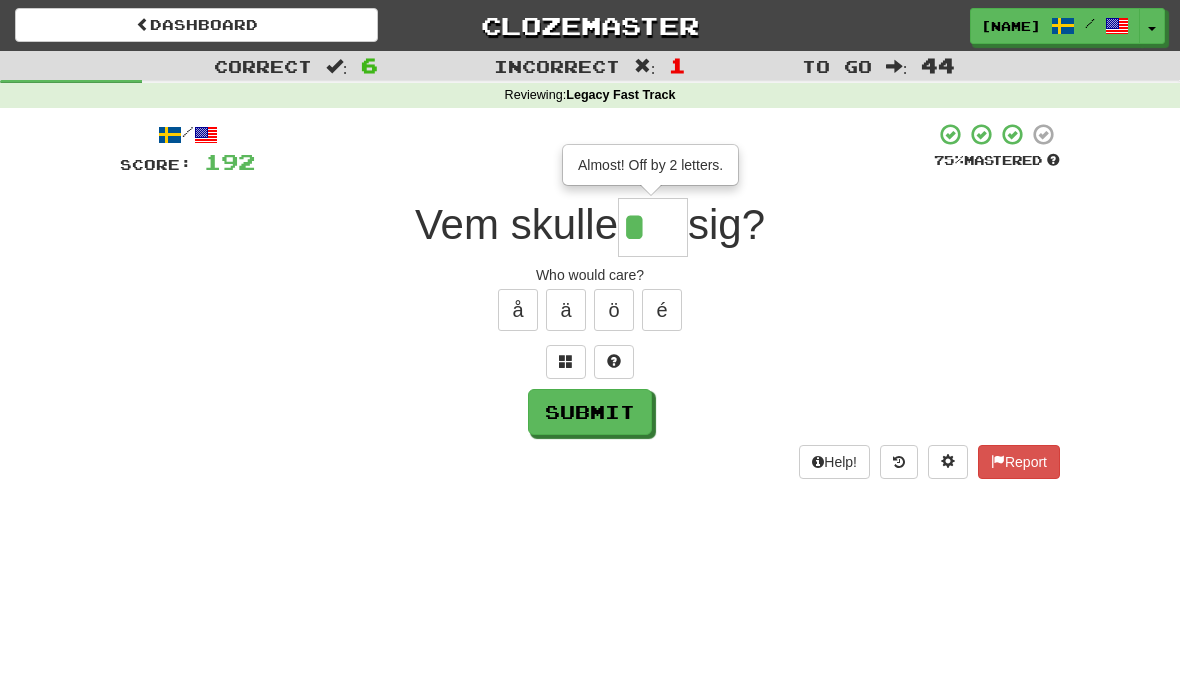 type on "***" 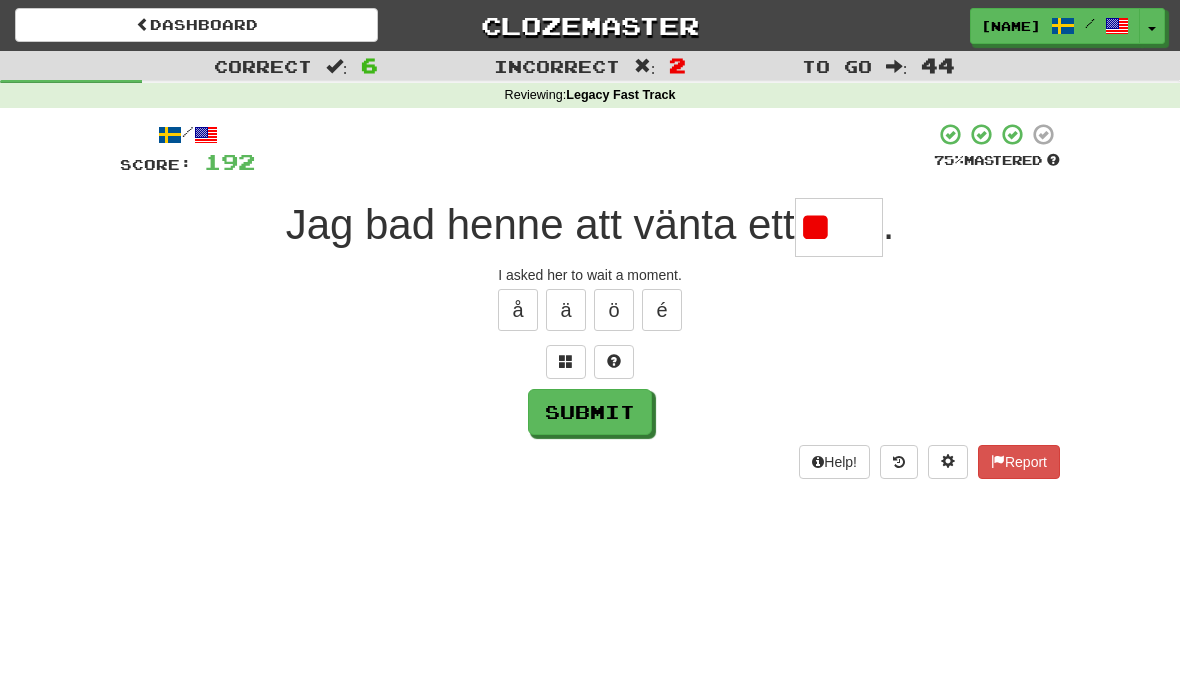 type on "*" 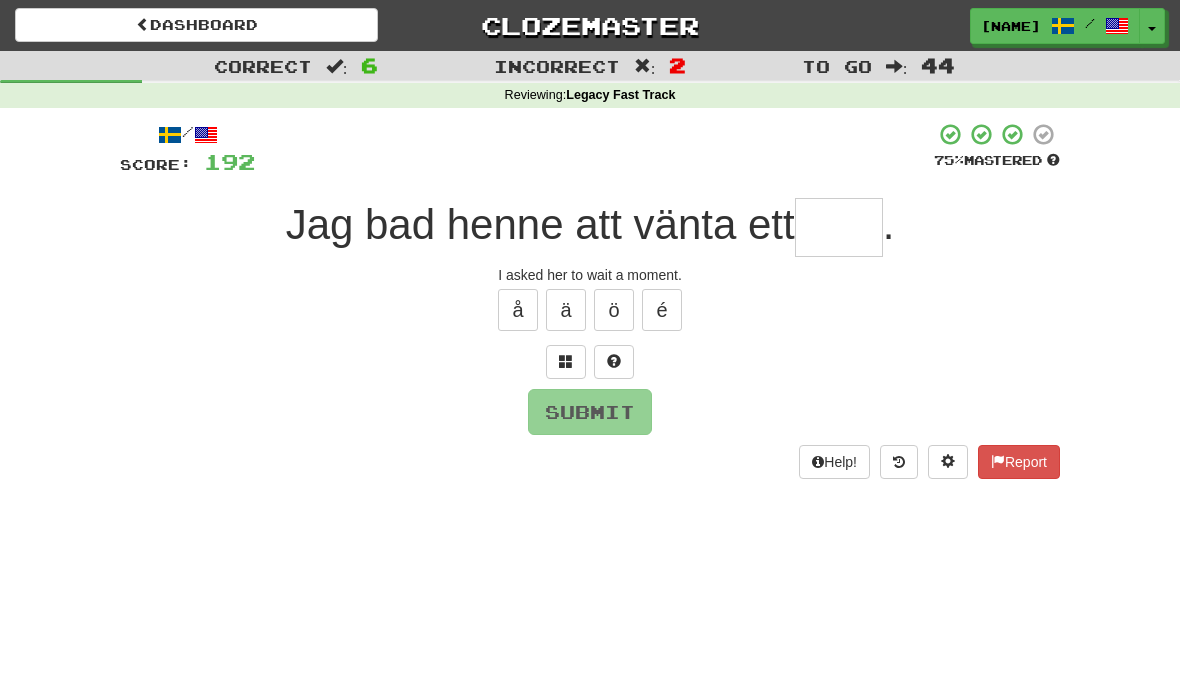 type on "*" 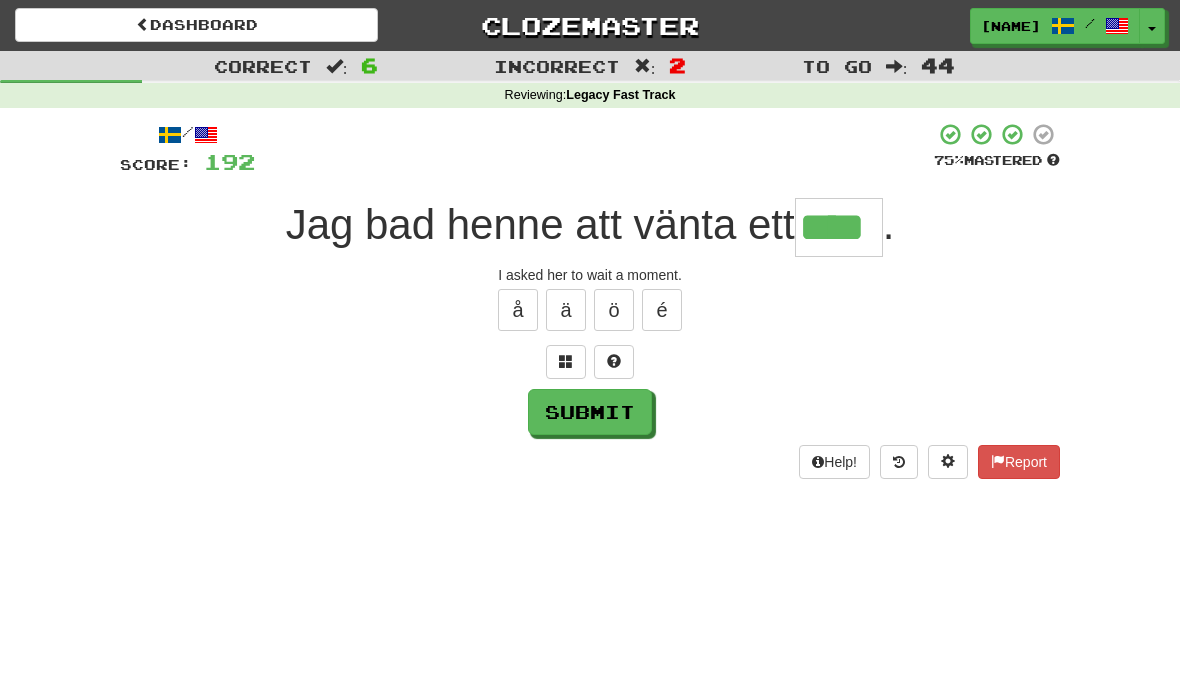 type on "****" 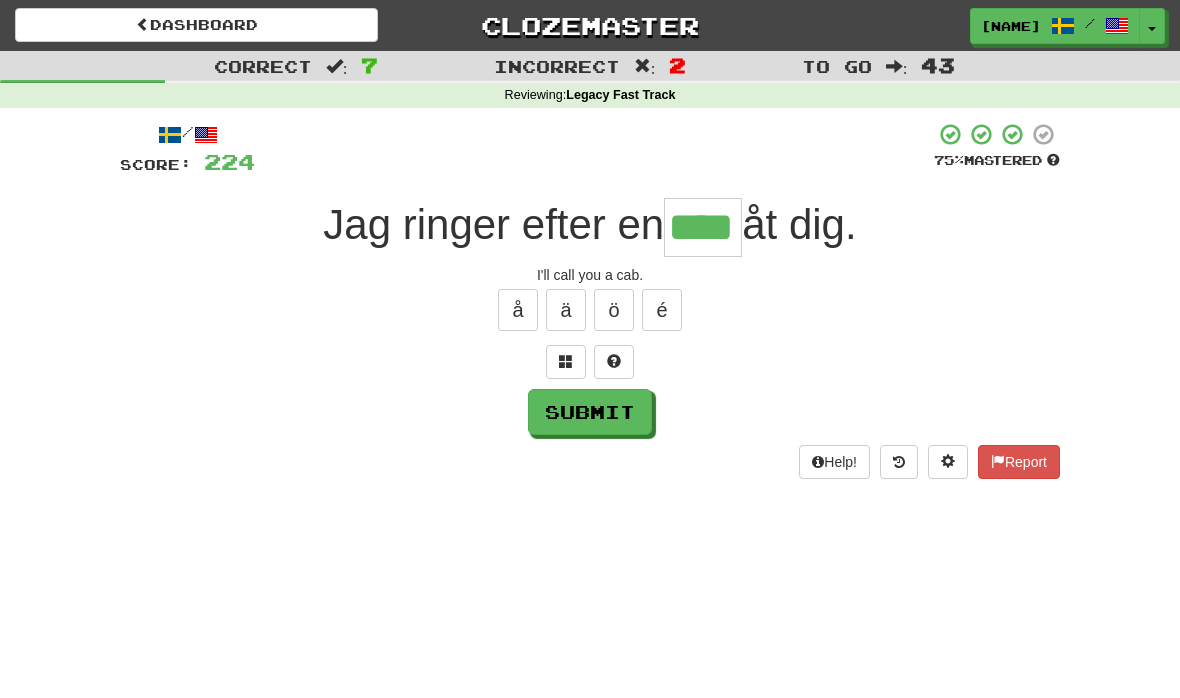 type on "****" 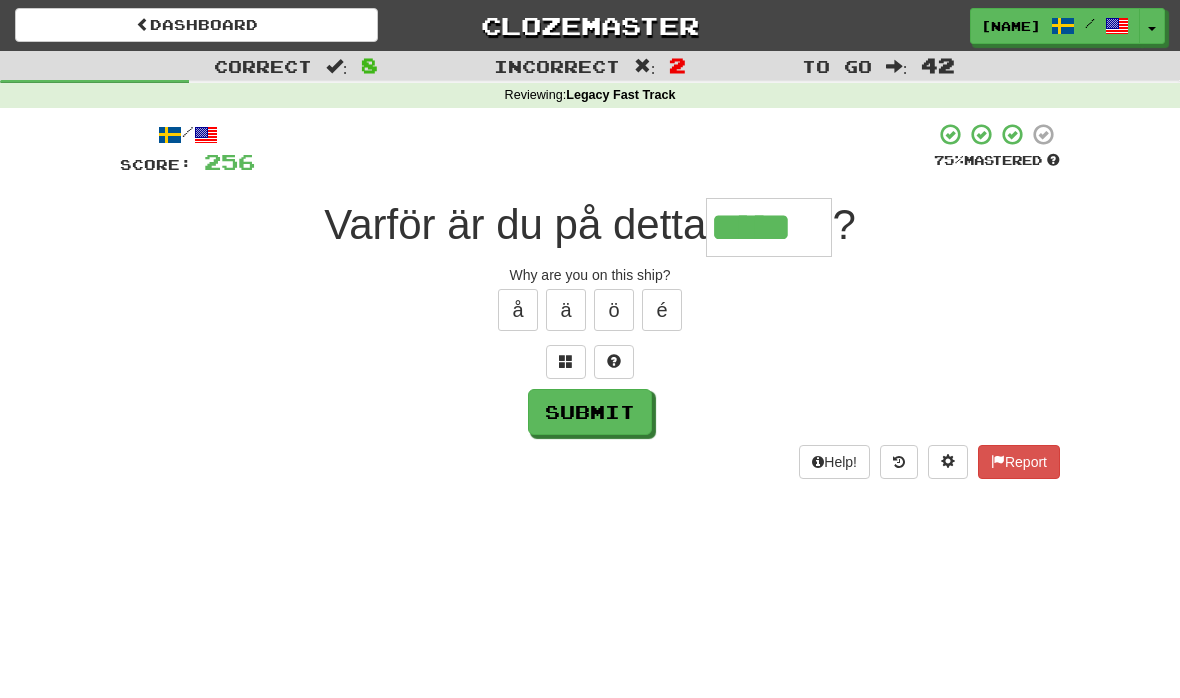 type on "*****" 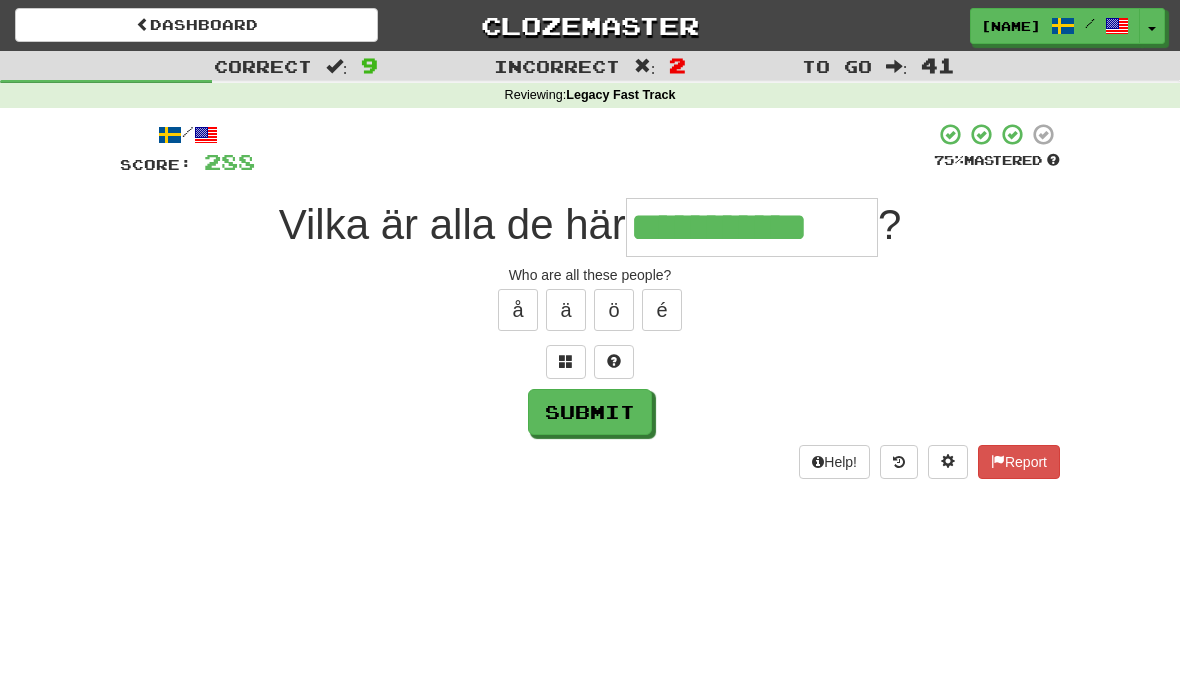 type on "**********" 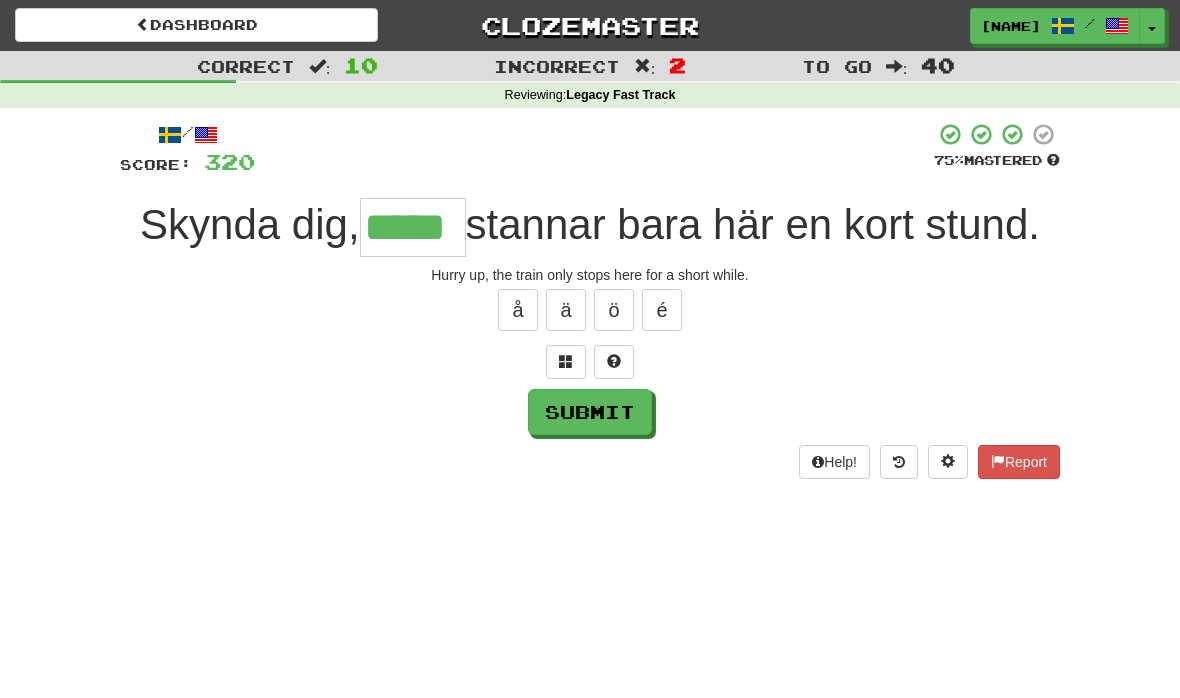 type on "*****" 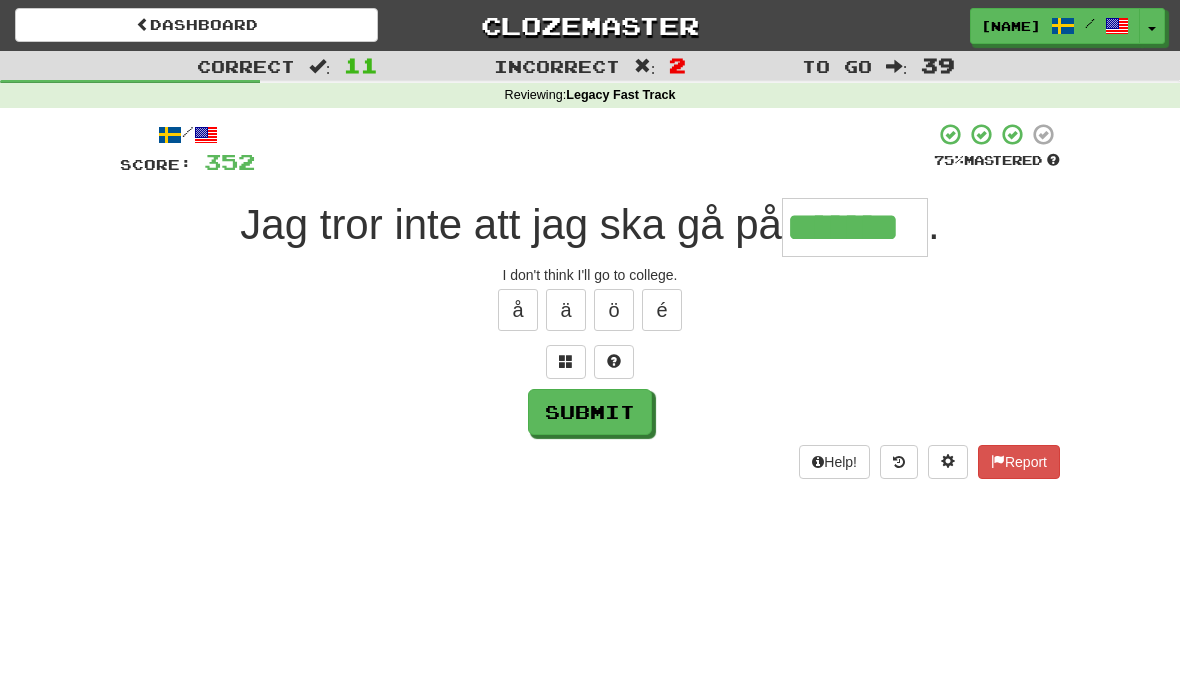 type on "*******" 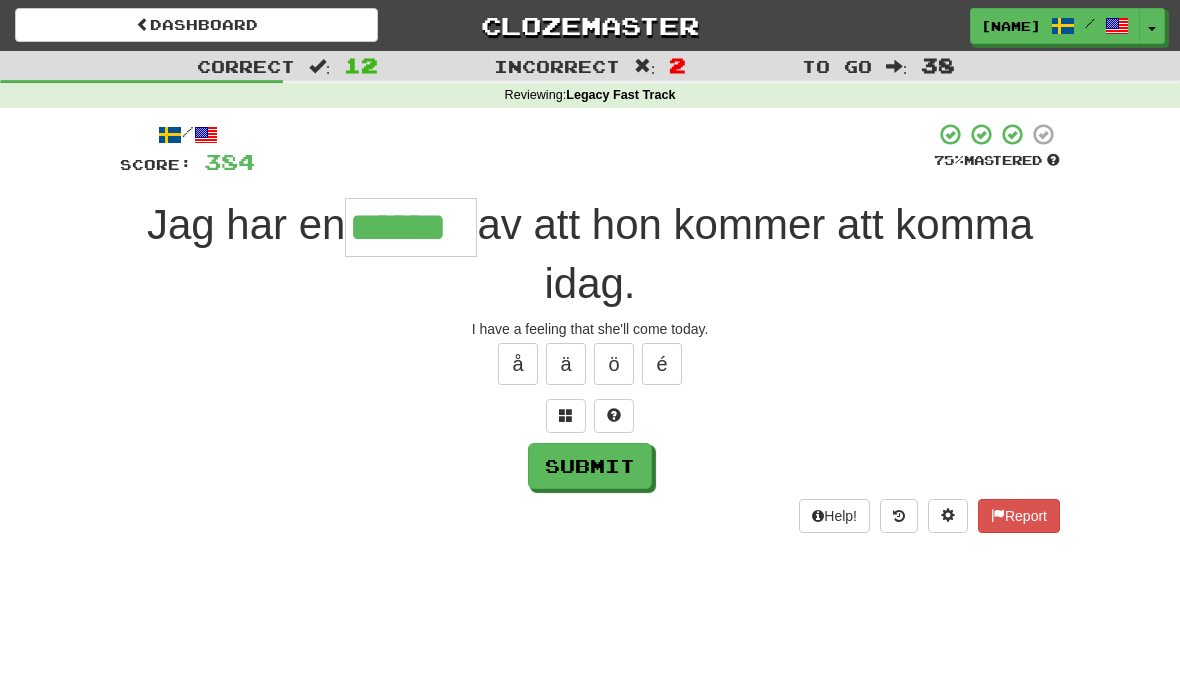 type on "******" 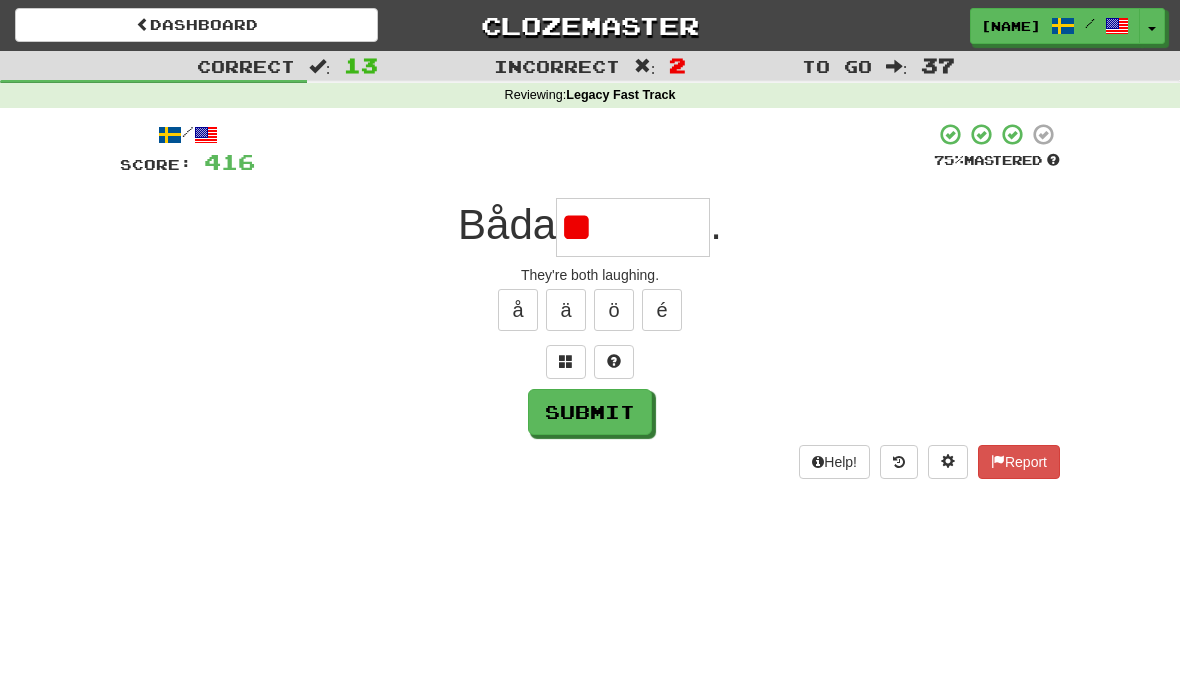 type on "*" 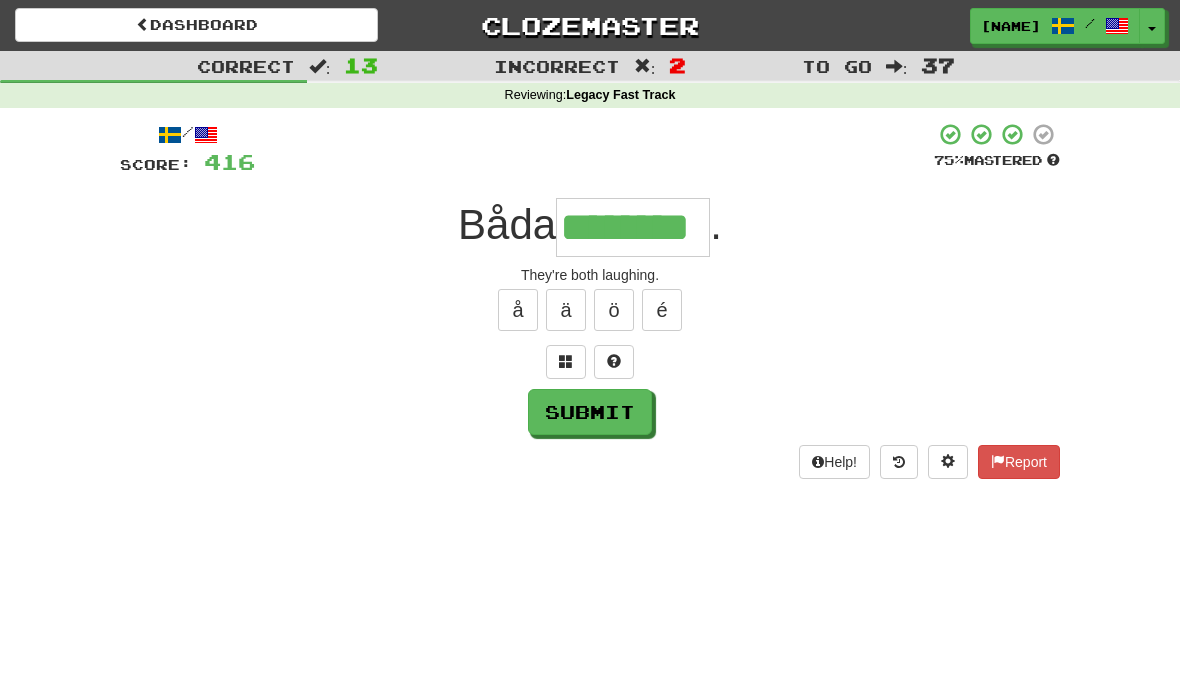 type on "********" 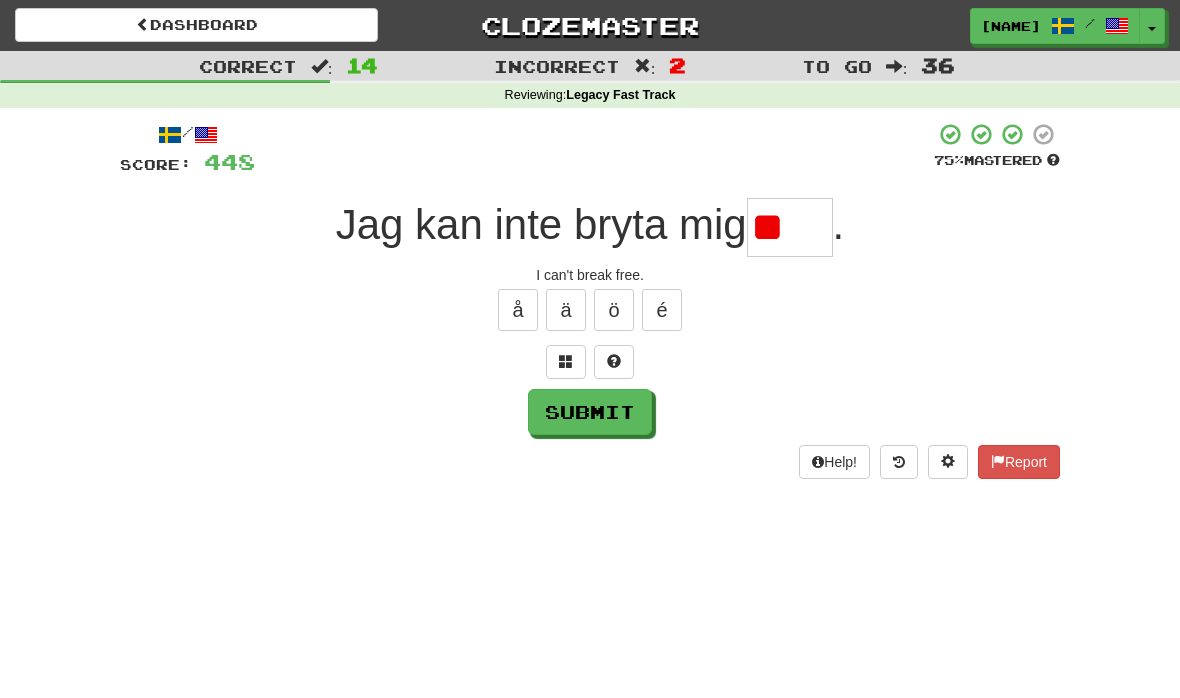 type on "*" 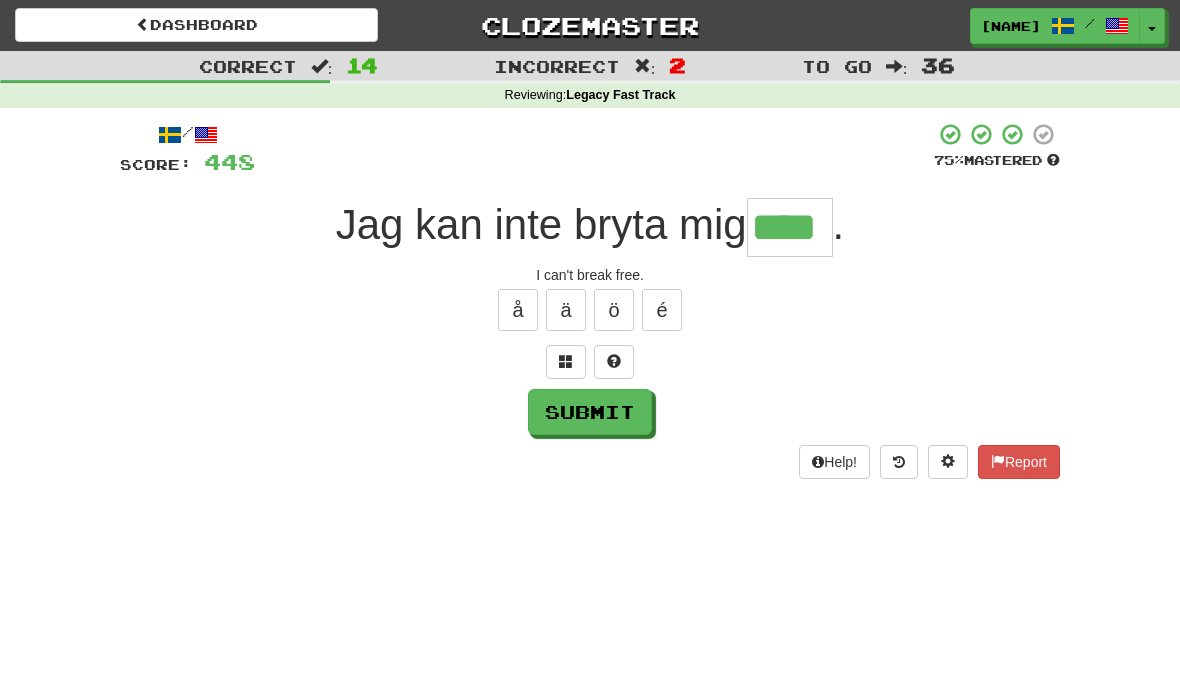 type on "****" 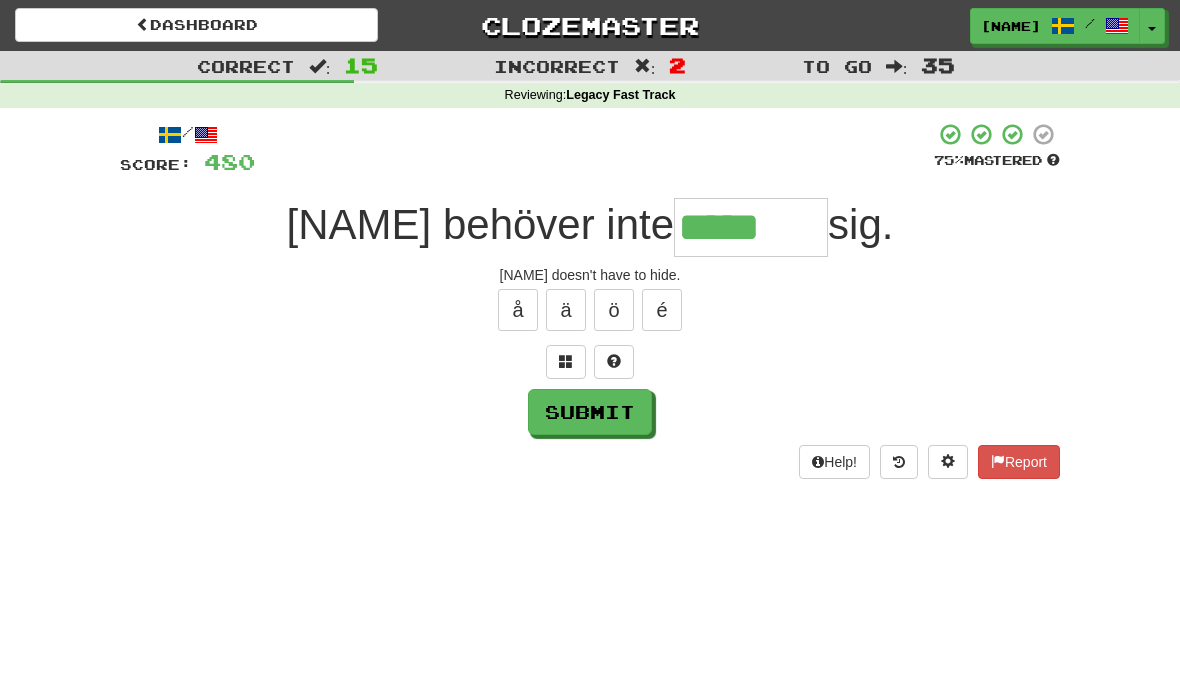 type on "*****" 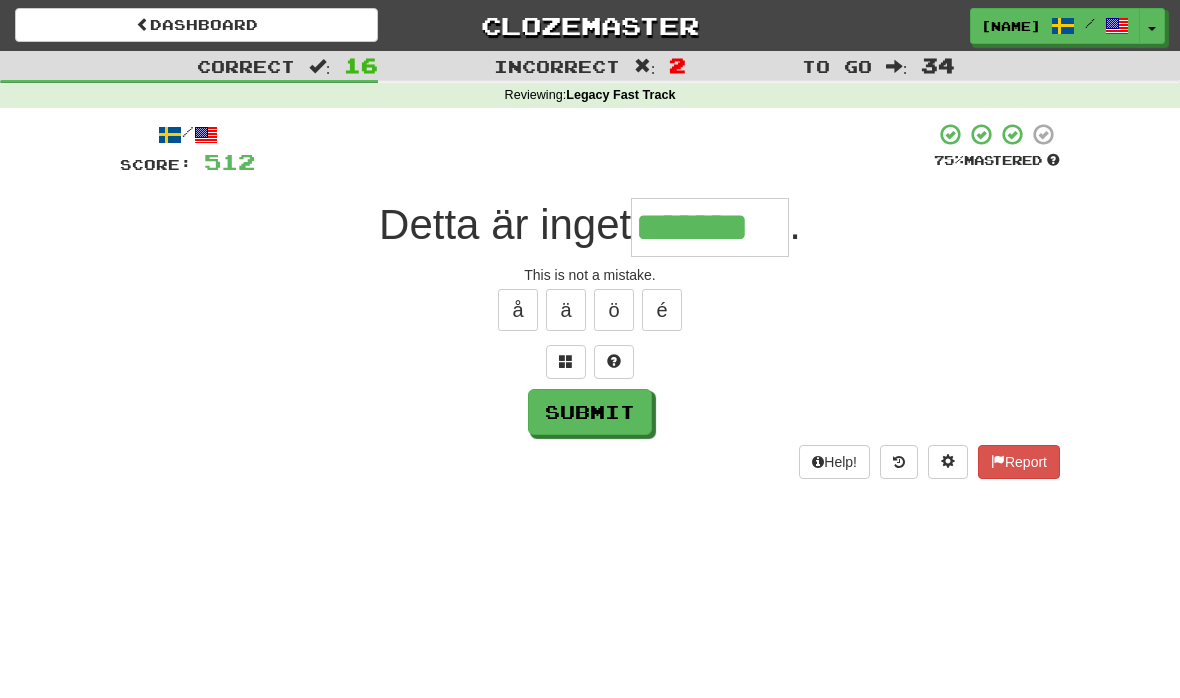 type on "*******" 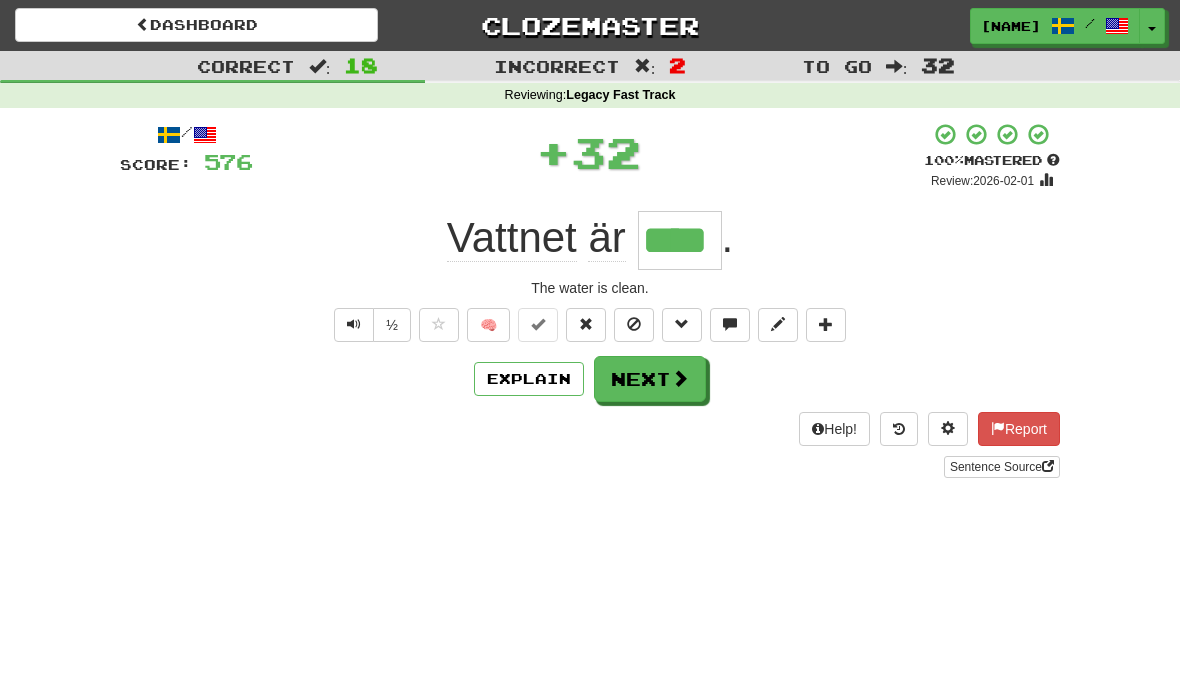 type on "****" 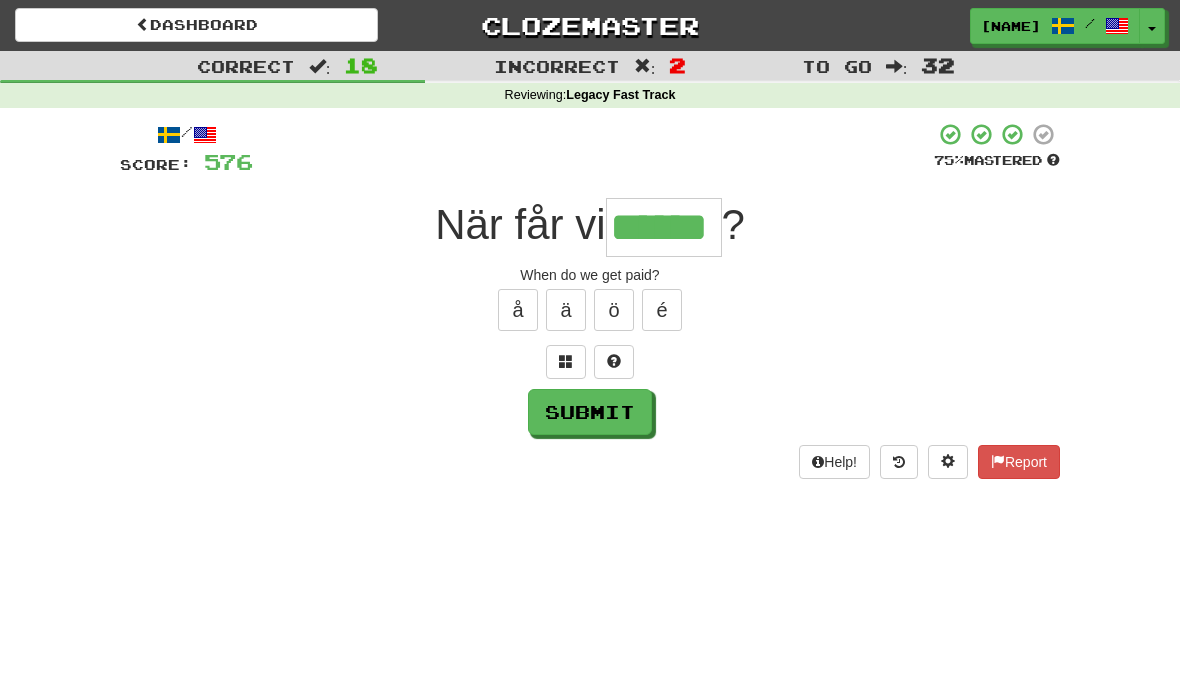 type on "******" 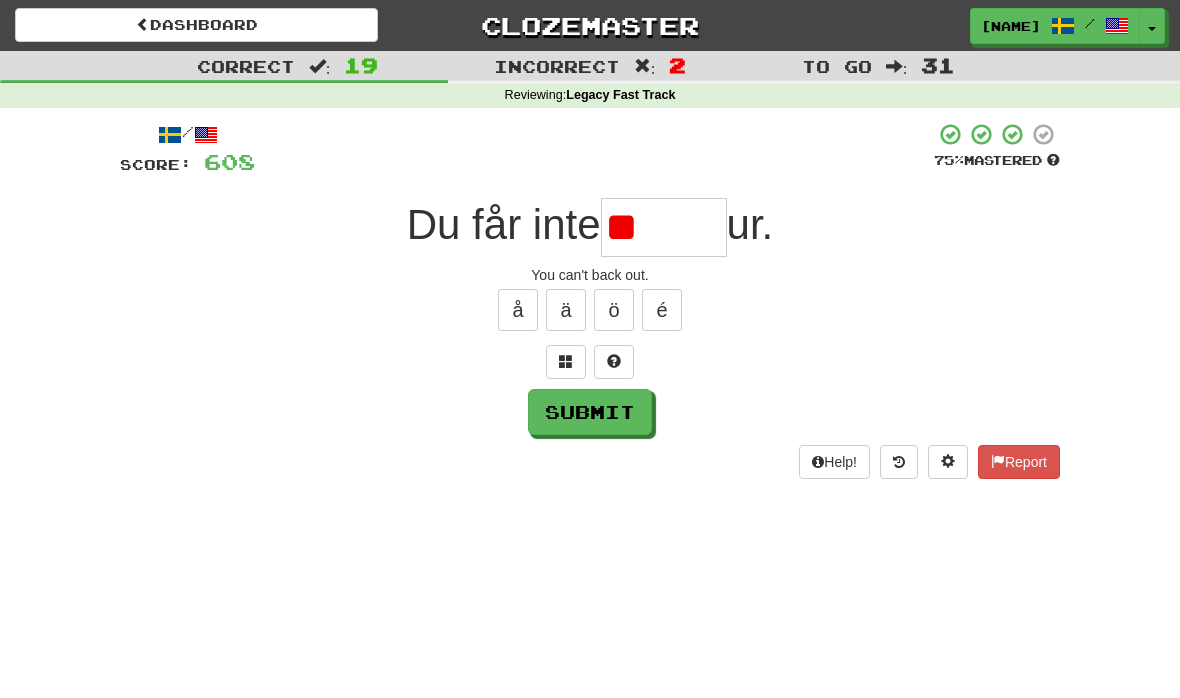 type on "*" 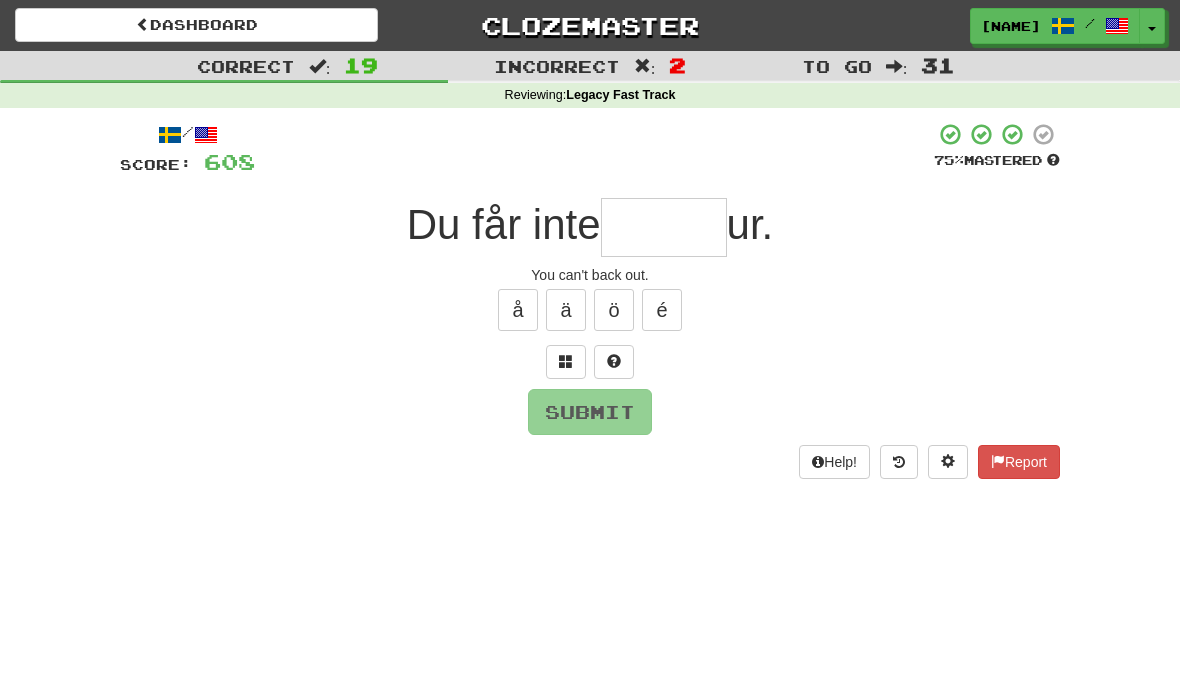 type on "*" 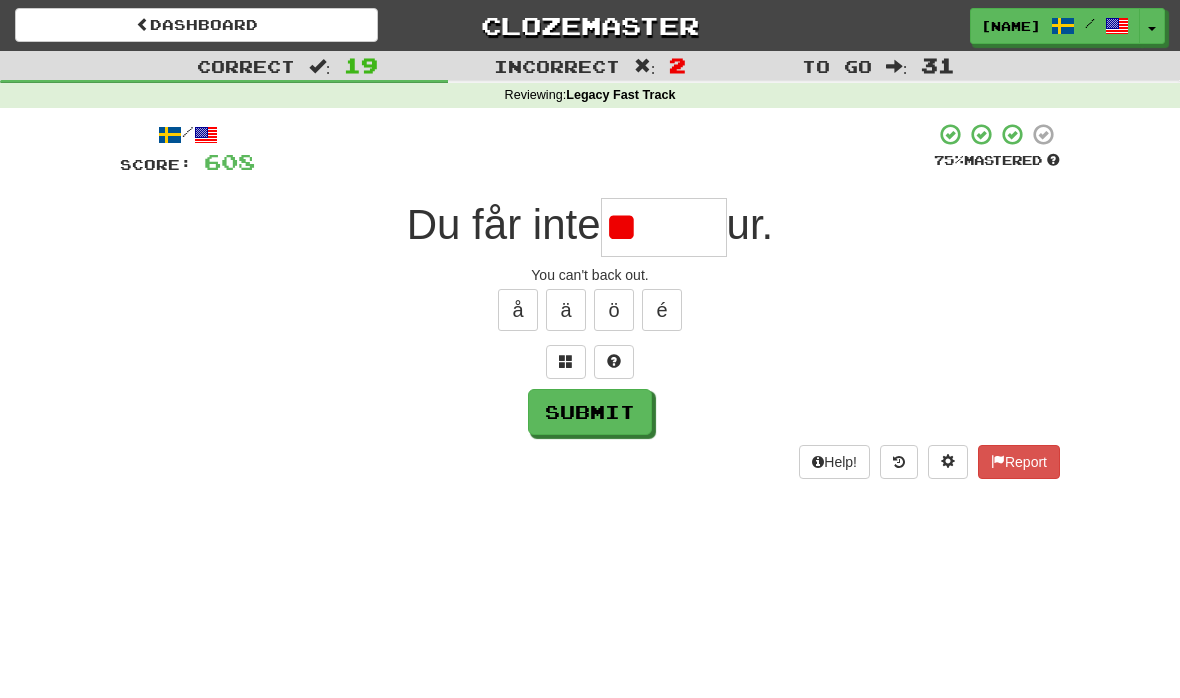 type on "*" 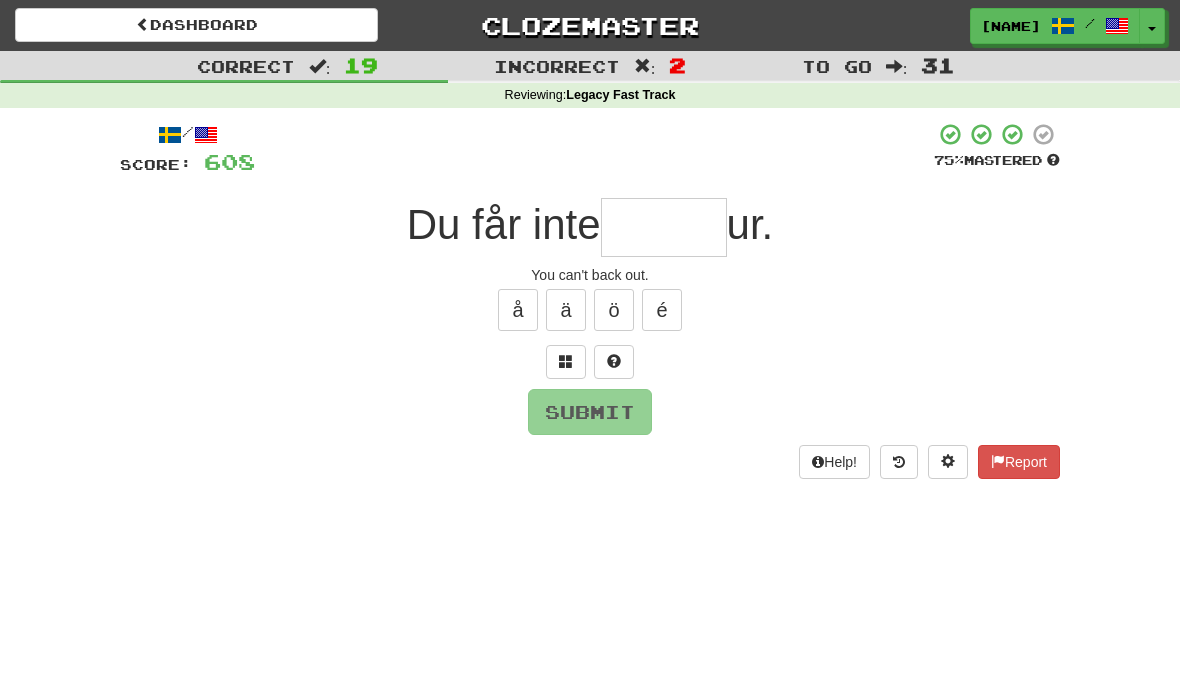 type on "*****" 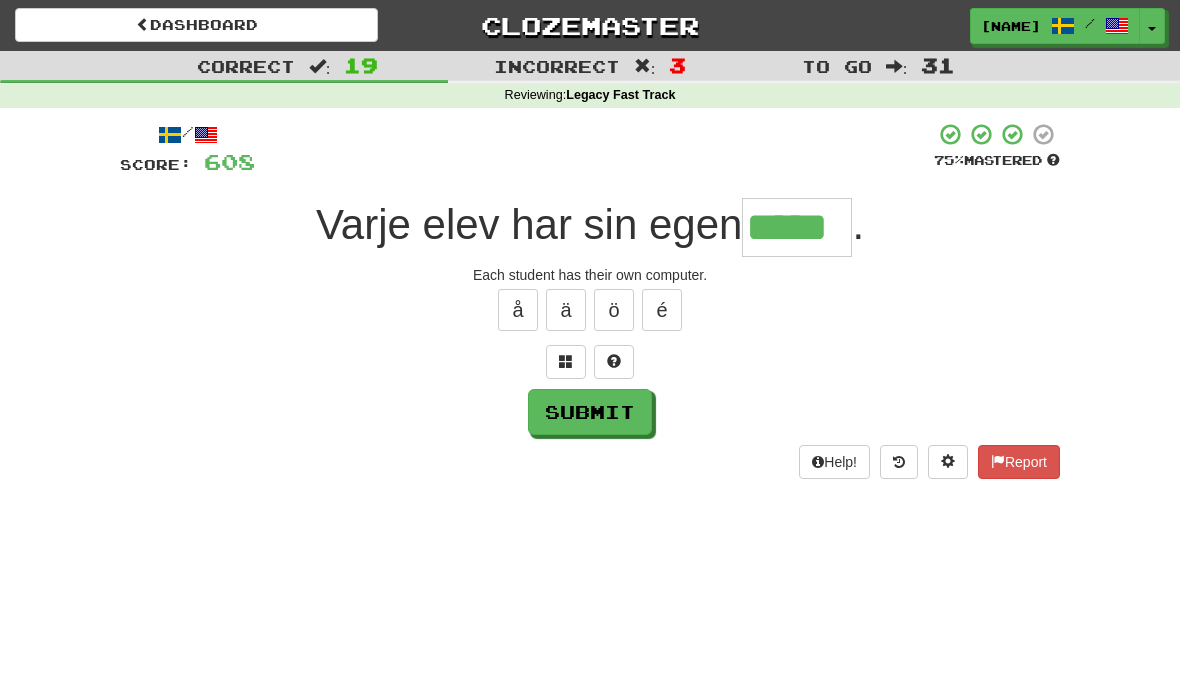 type on "*****" 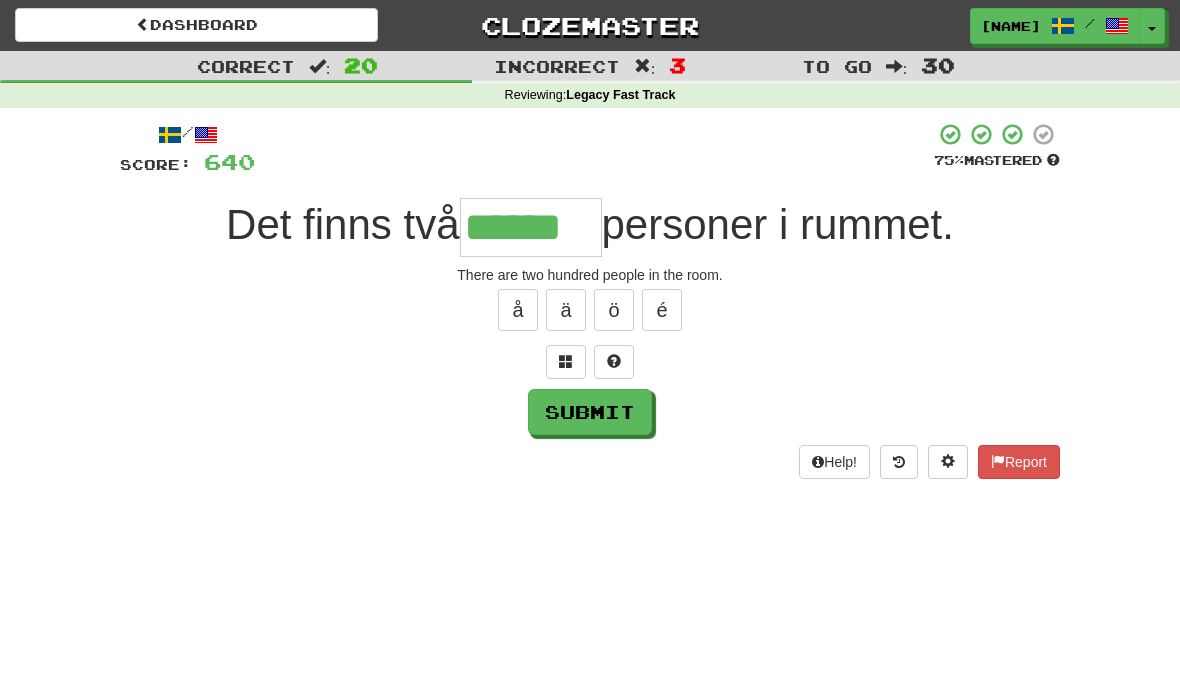 type on "******" 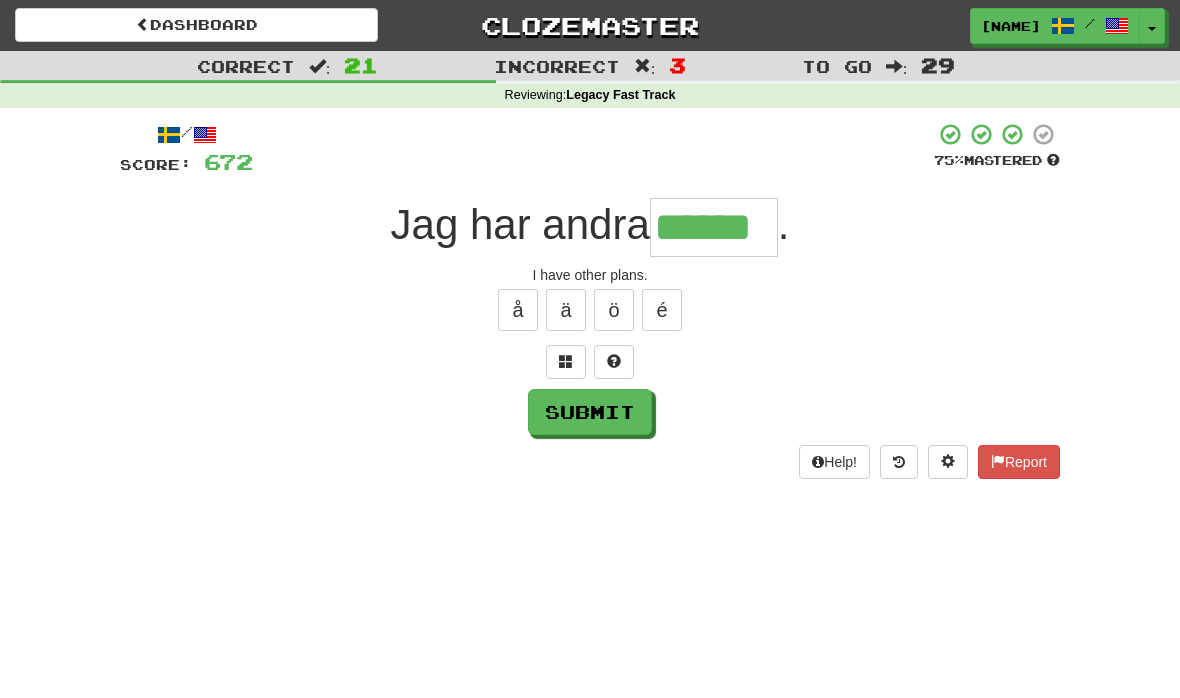 type on "******" 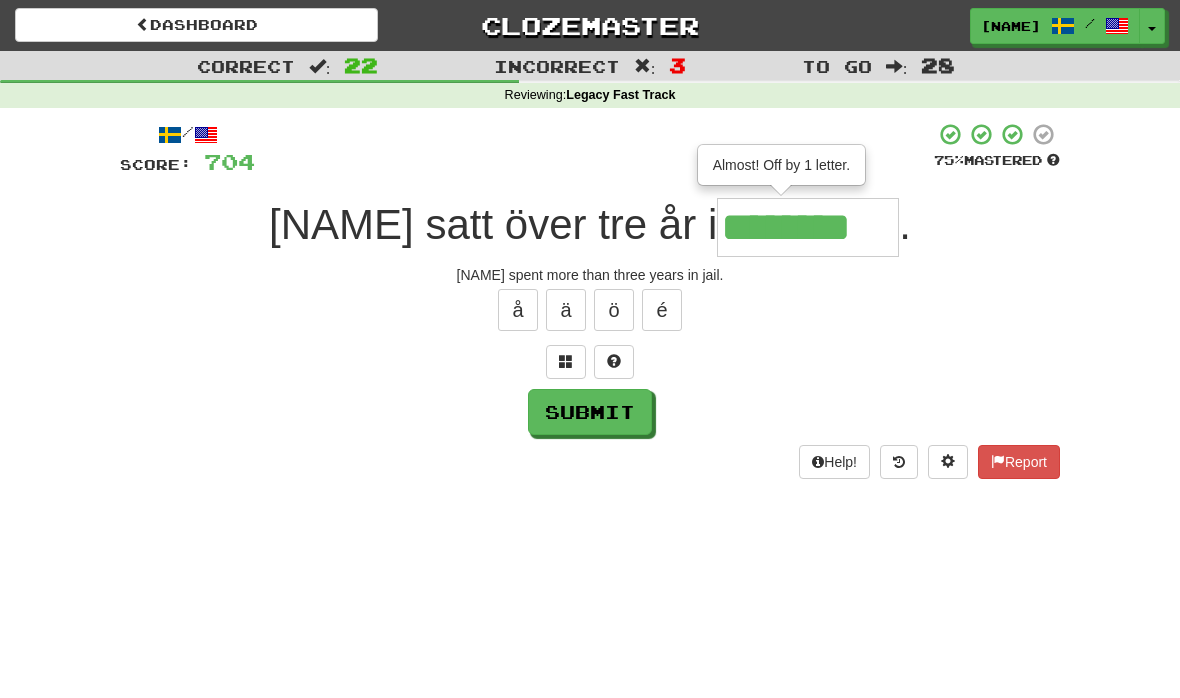 type on "*********" 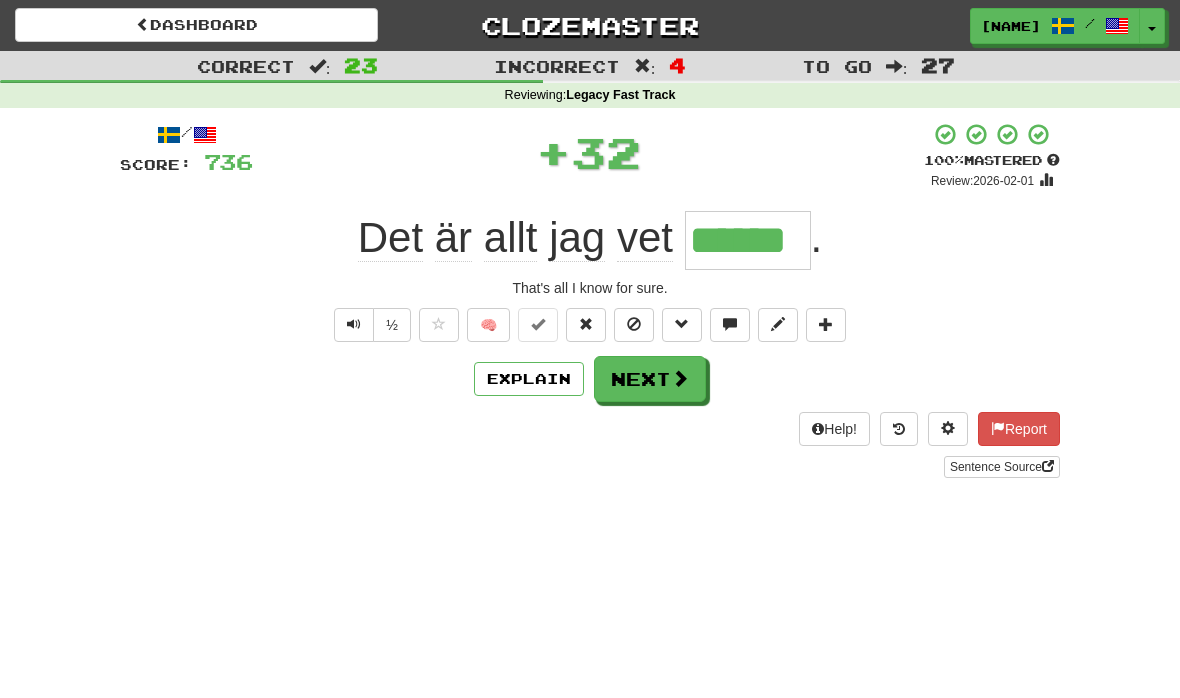 type on "******" 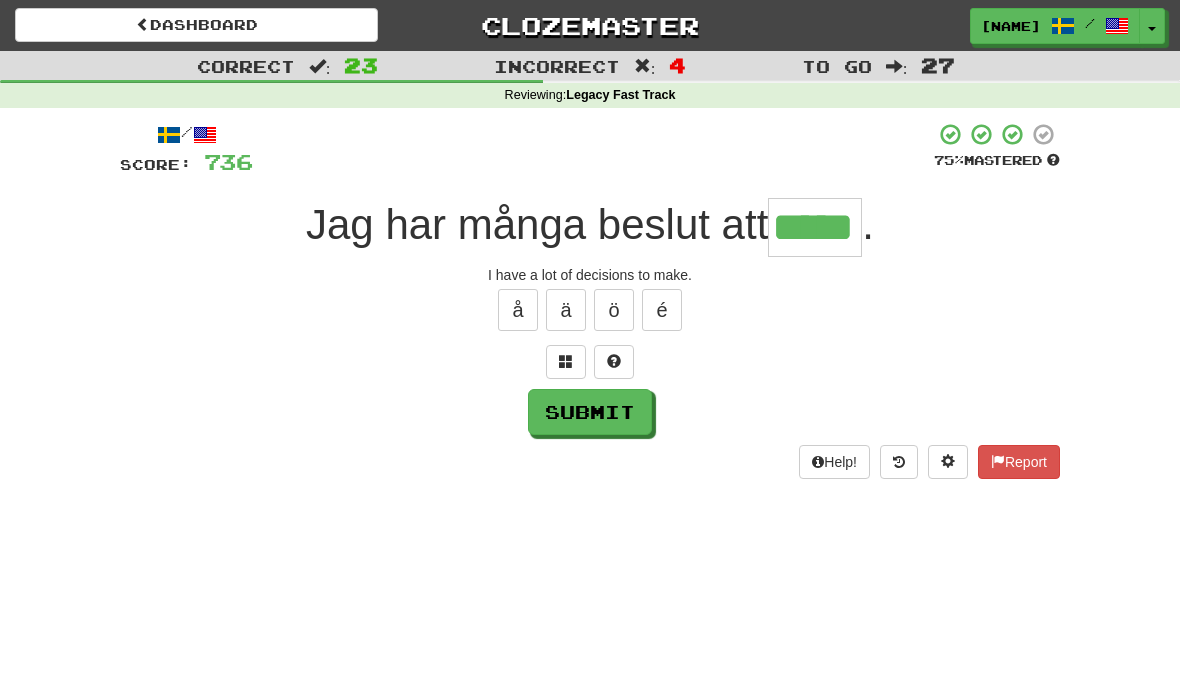 type on "*****" 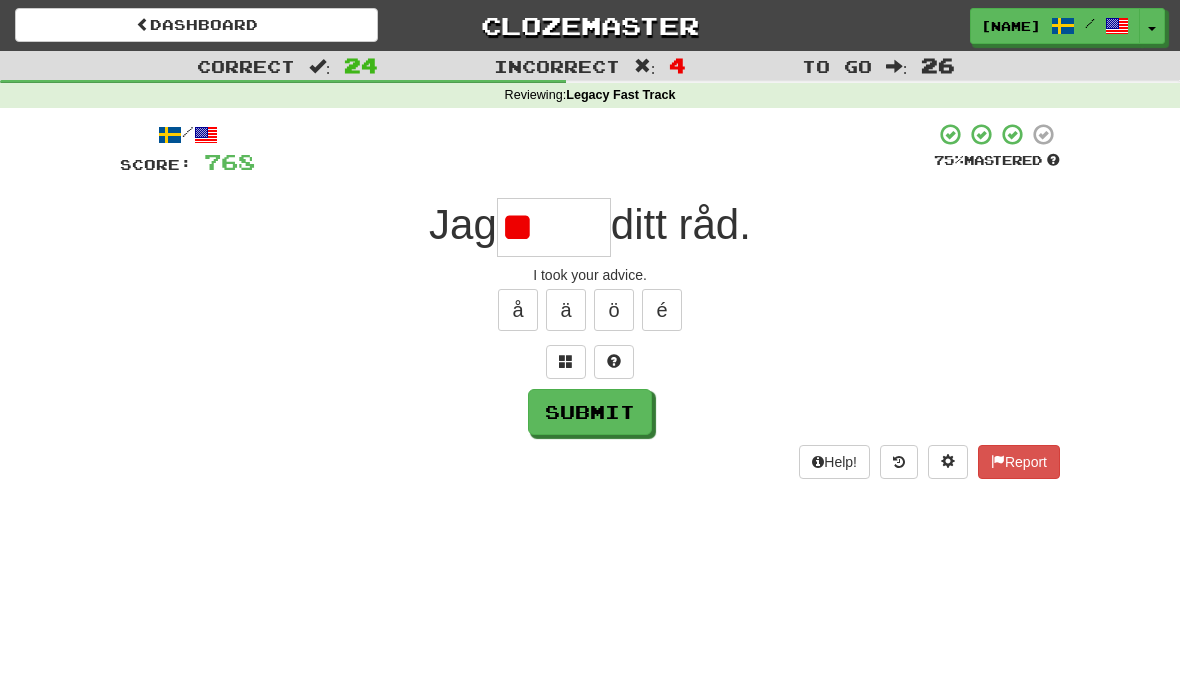 type on "*" 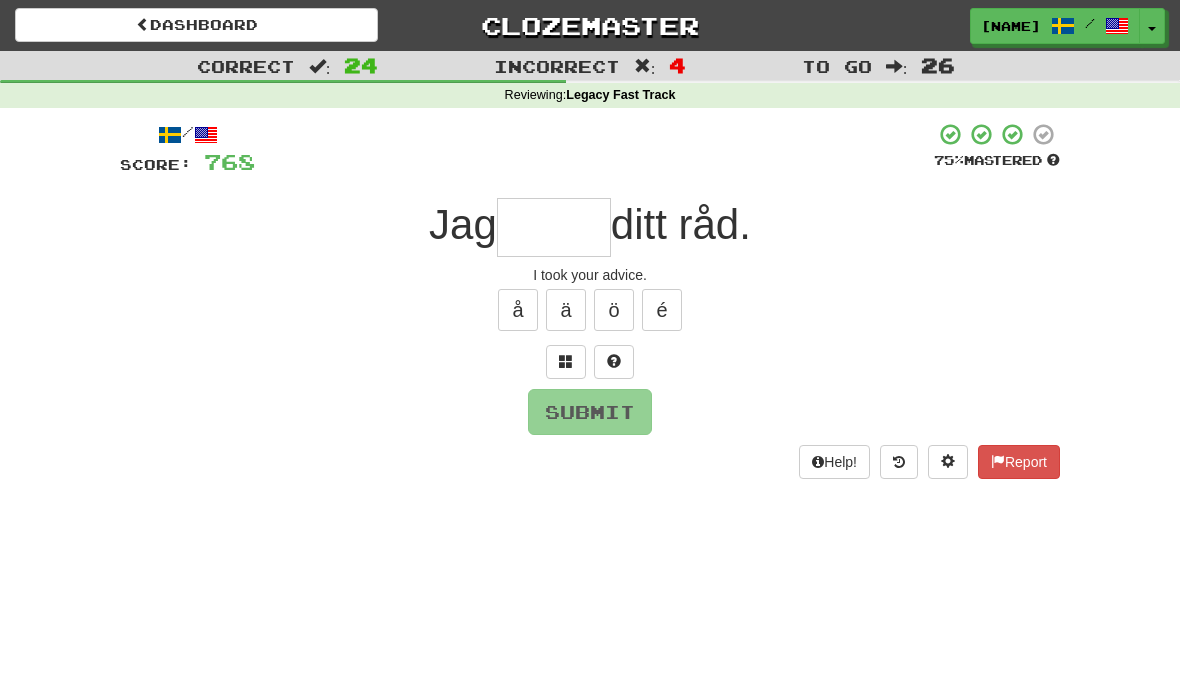 type on "*" 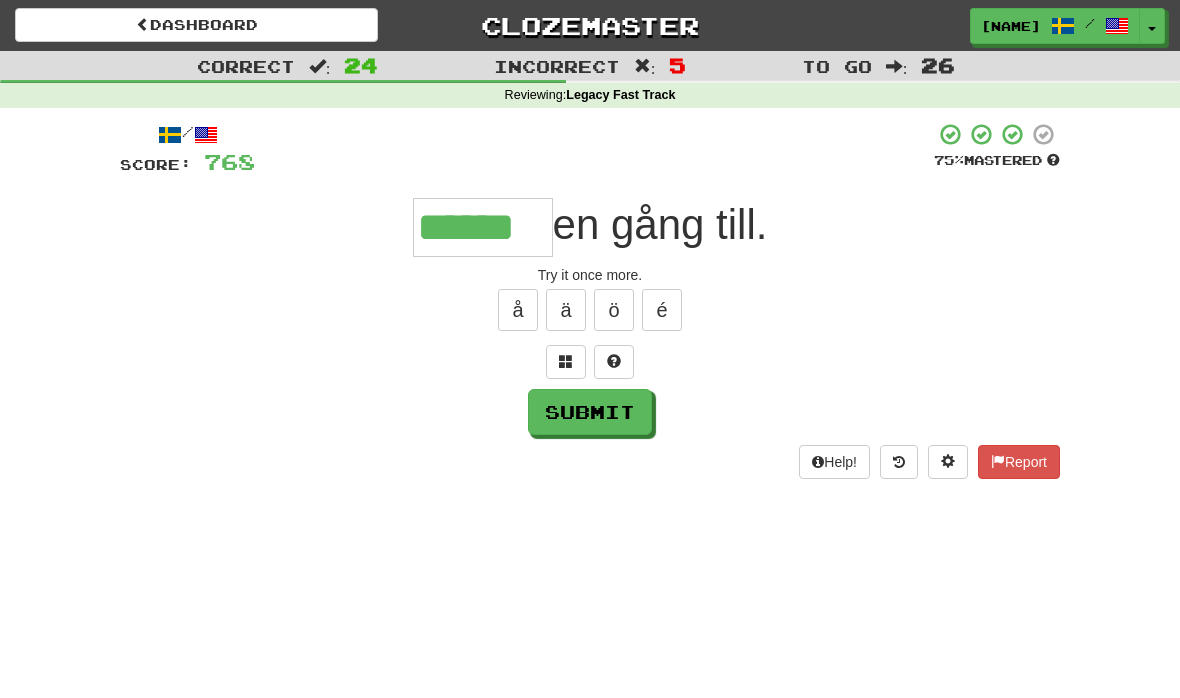 type on "******" 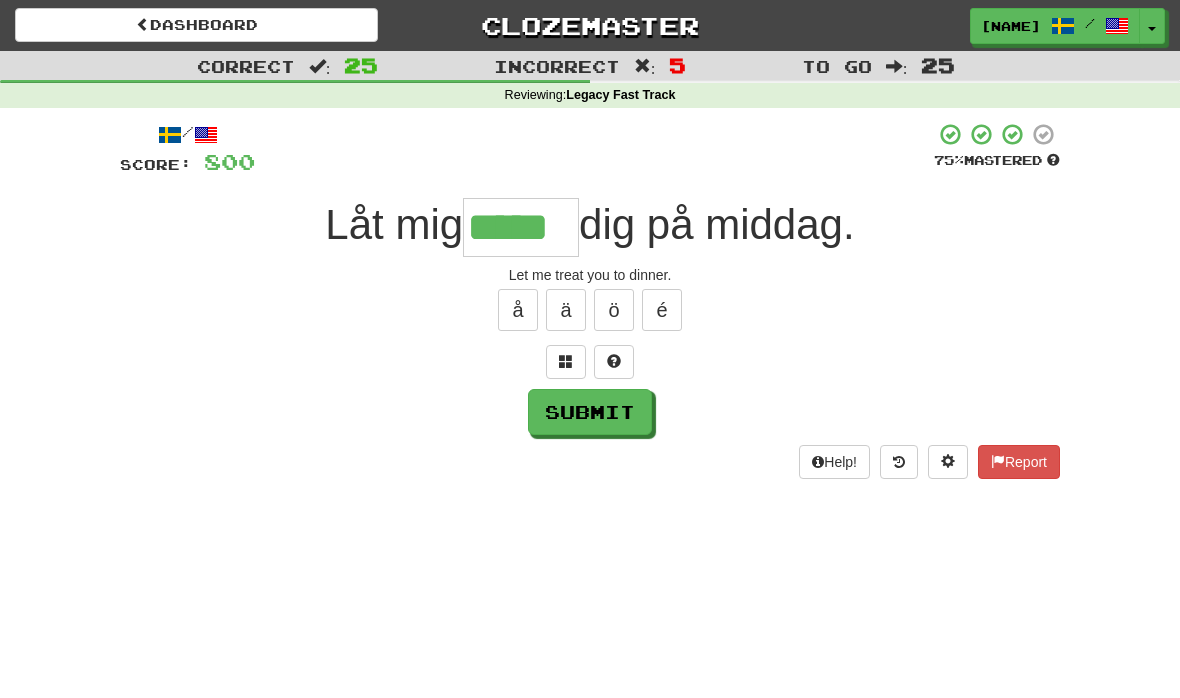 type on "*****" 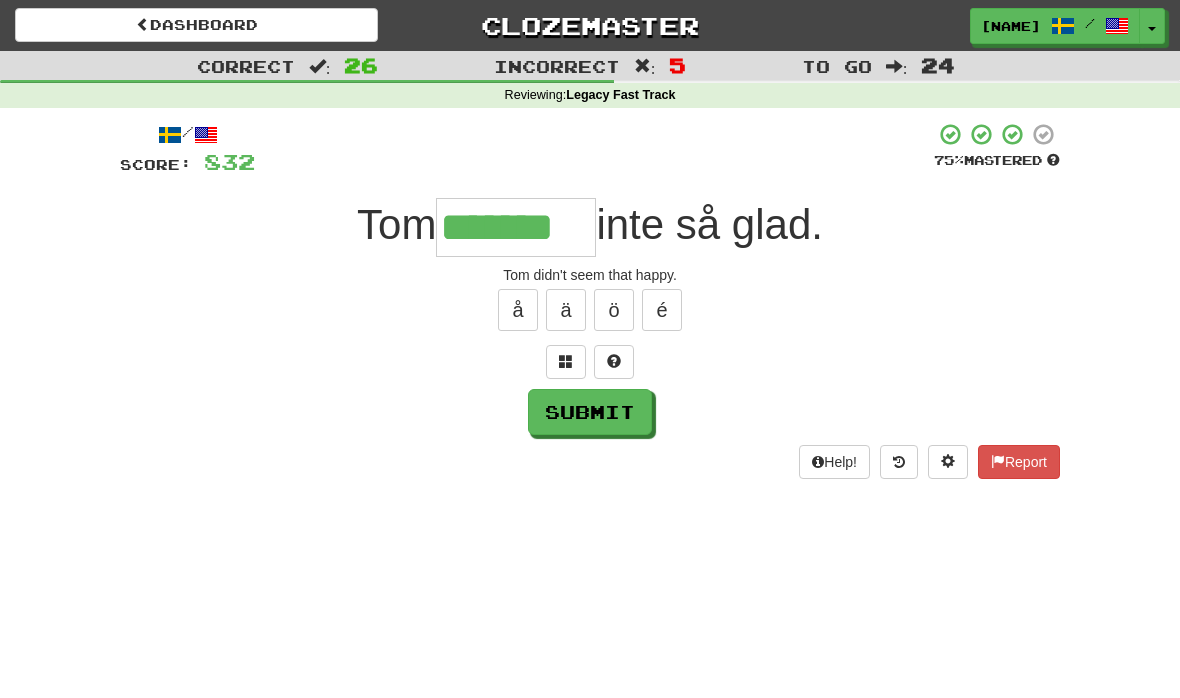 type on "*******" 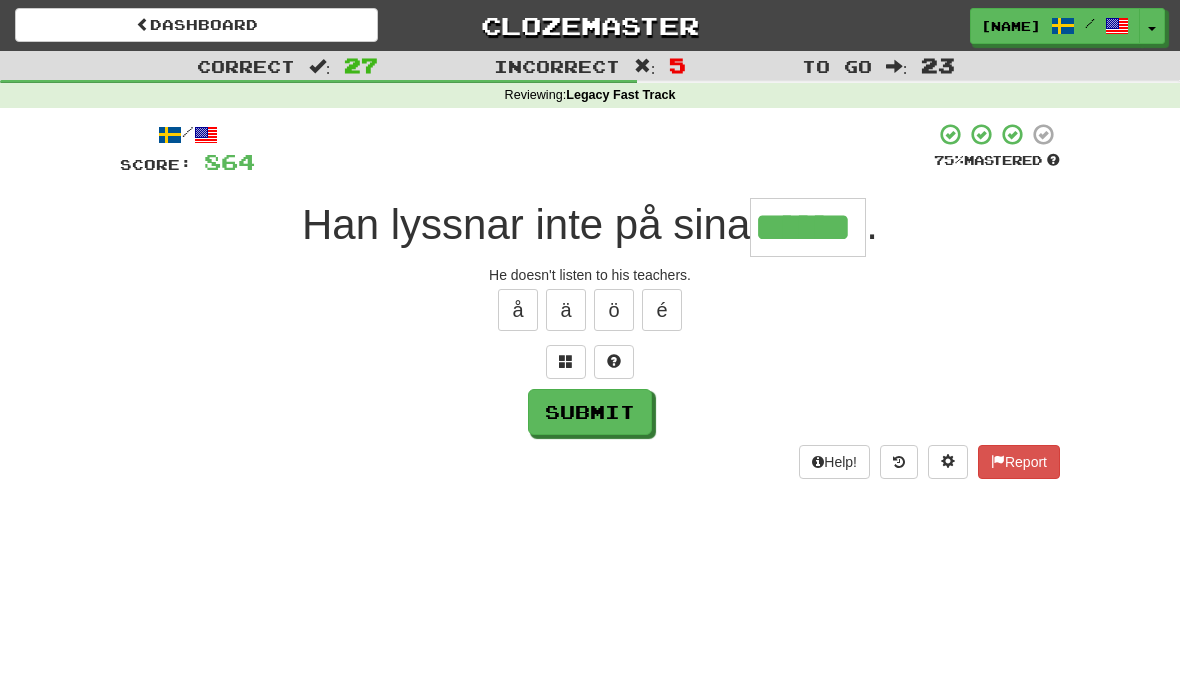 type on "******" 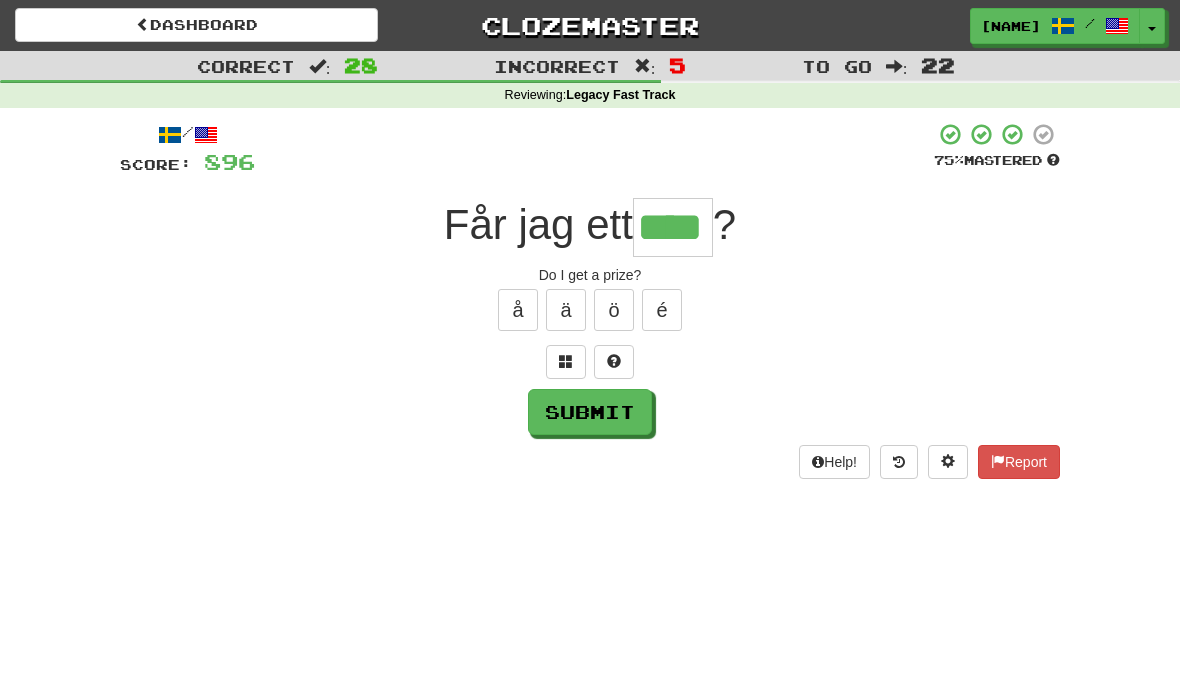 type on "****" 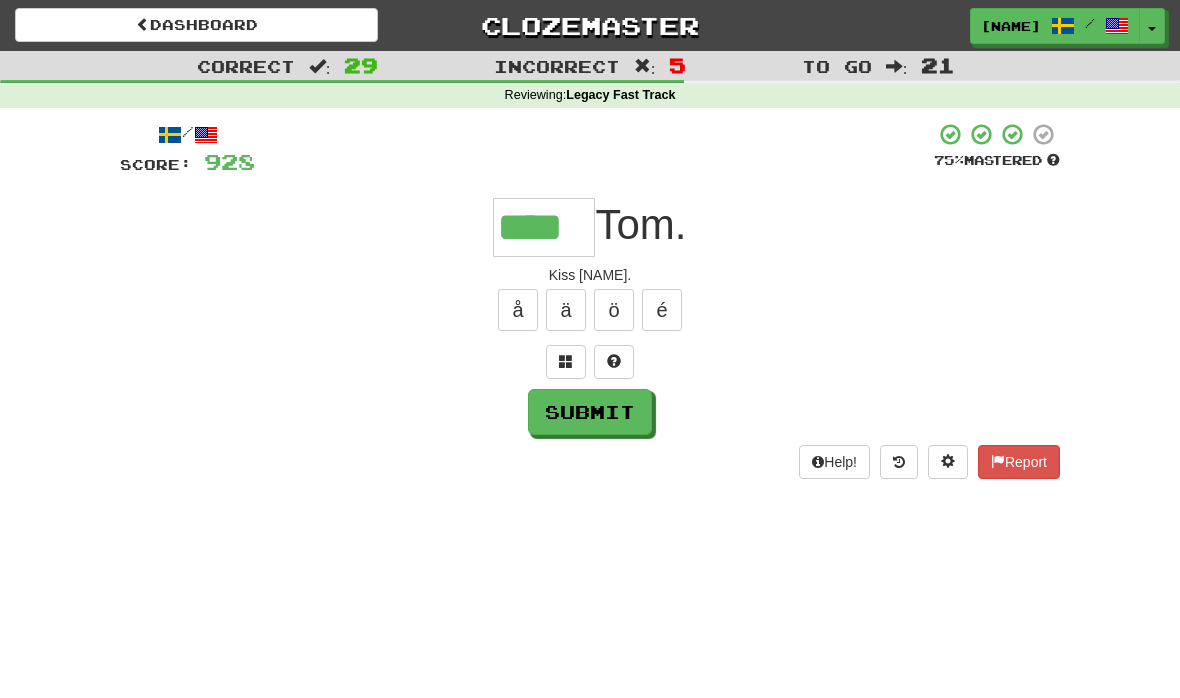 type on "****" 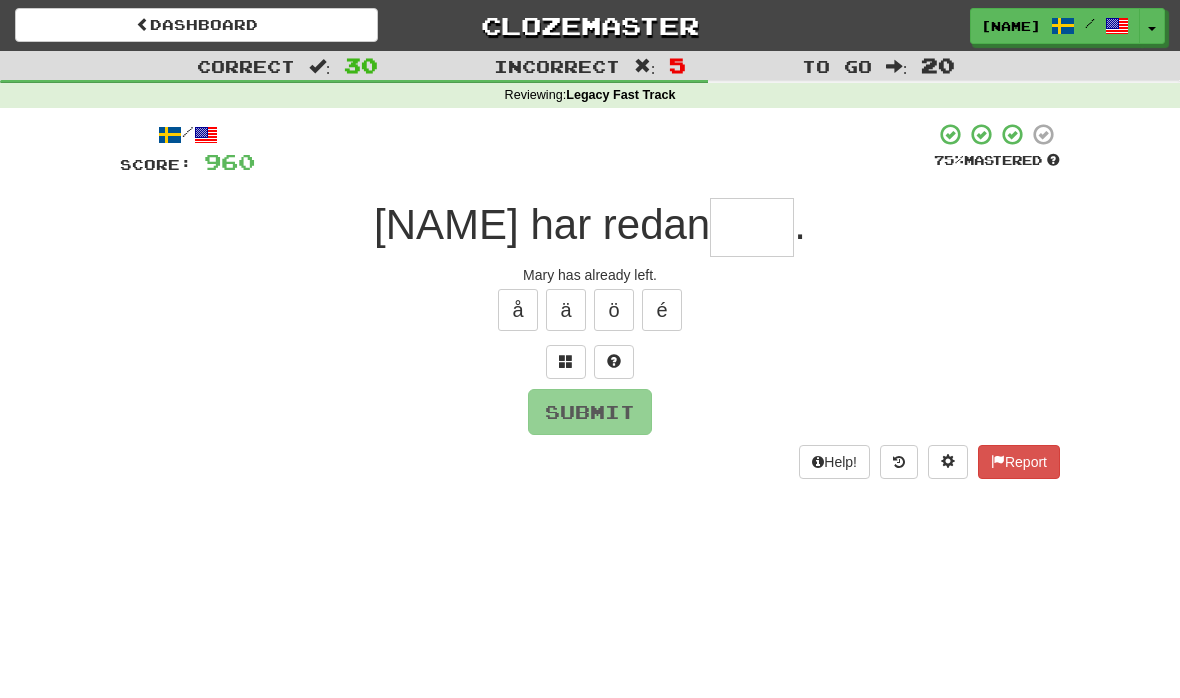 type on "*" 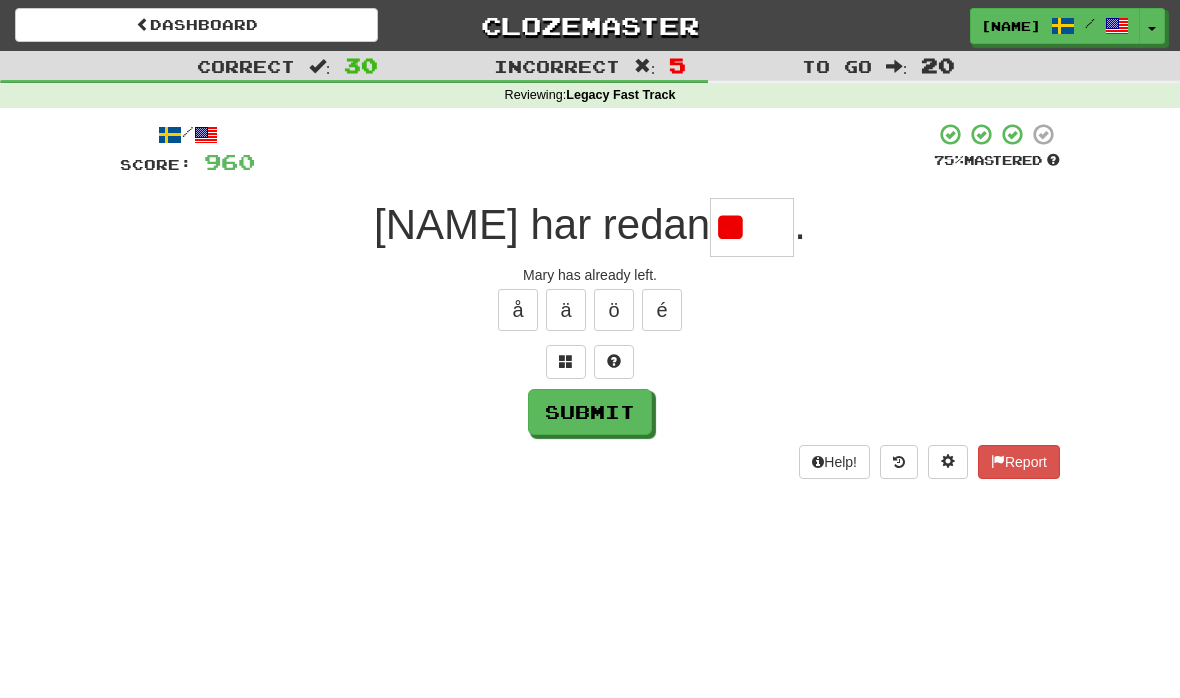 type on "*" 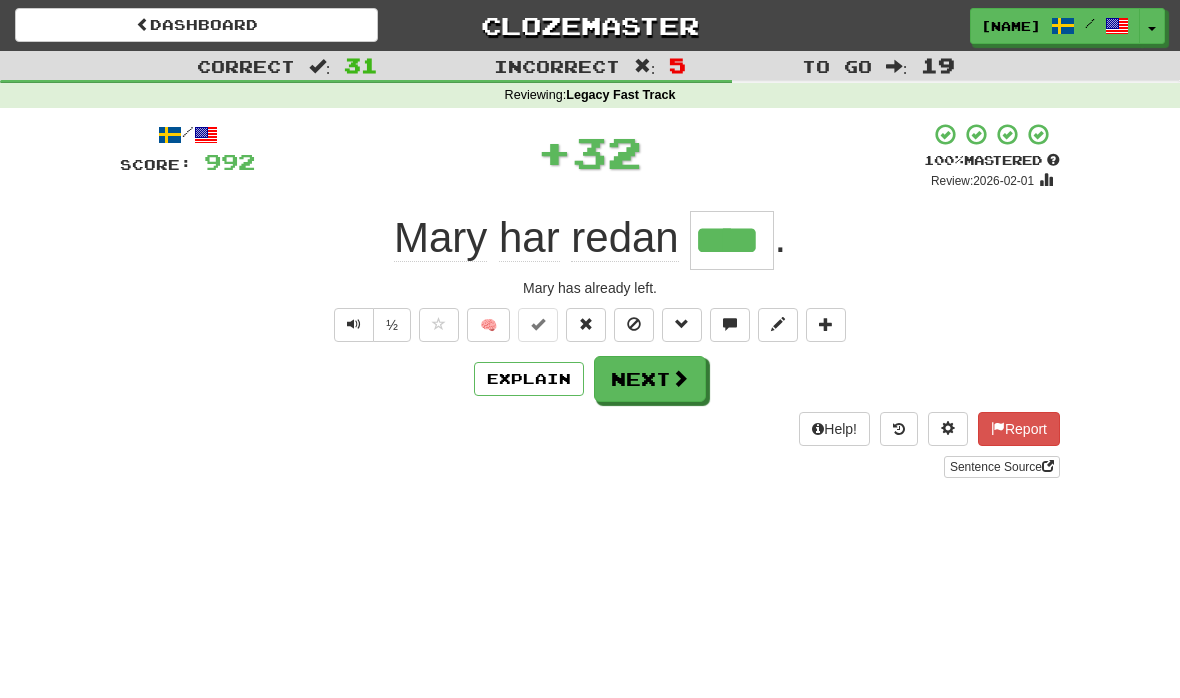 type on "****" 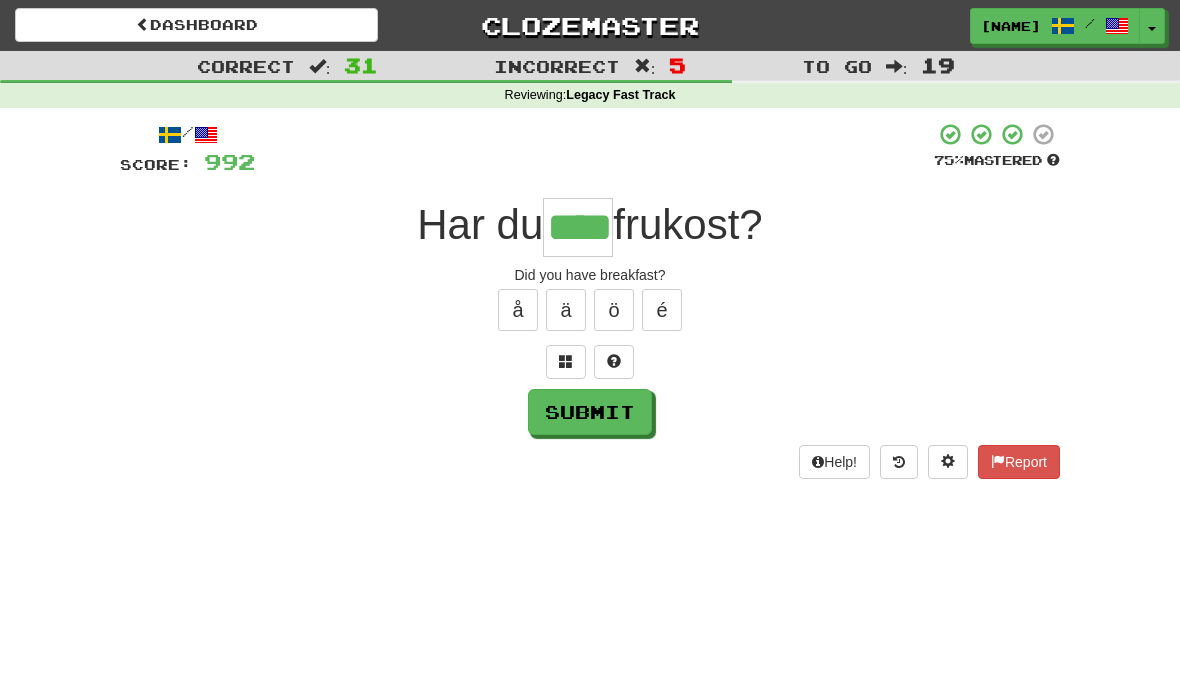 type on "****" 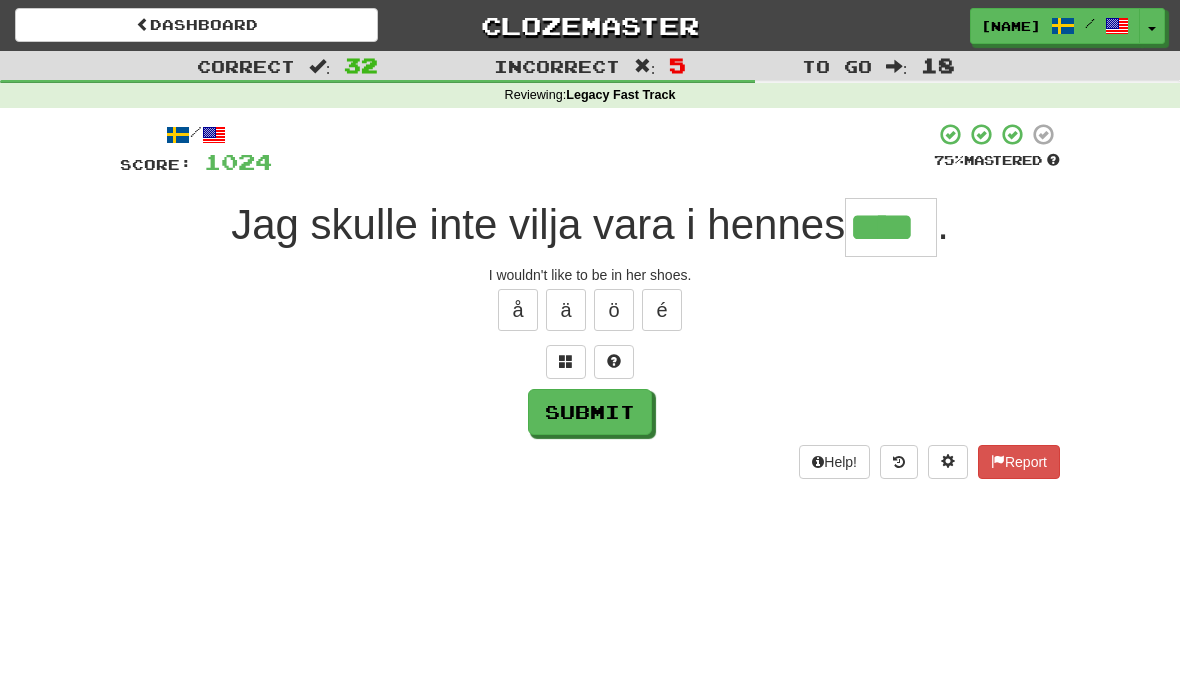 type on "****" 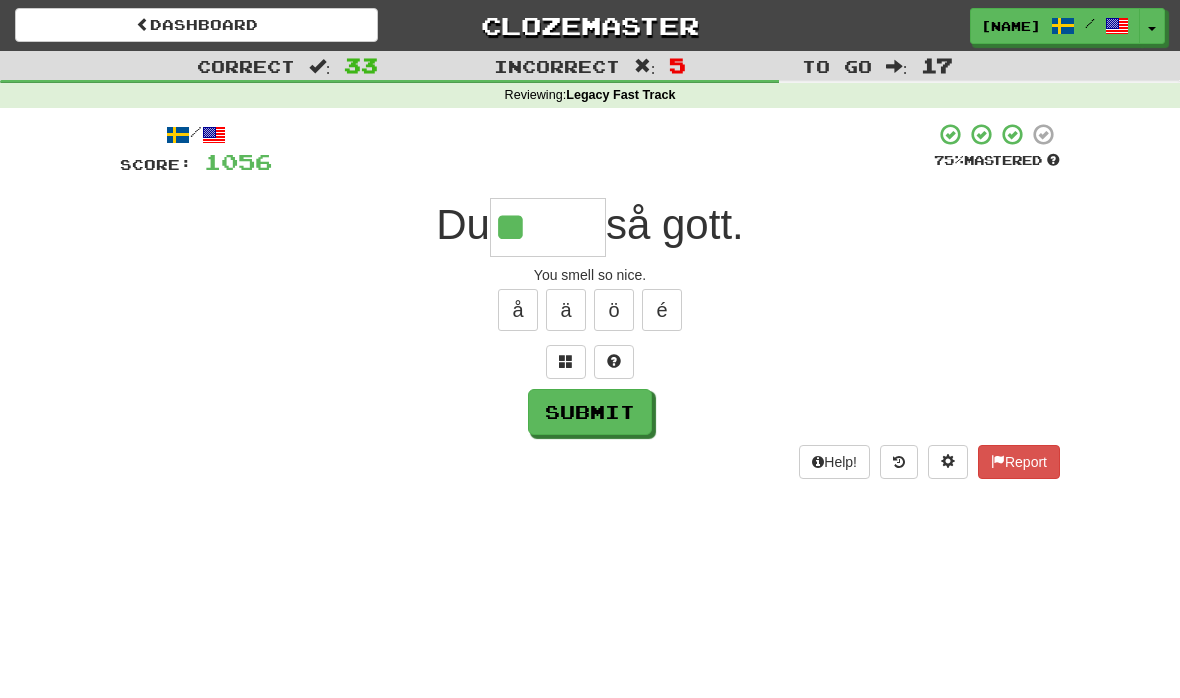 type on "******" 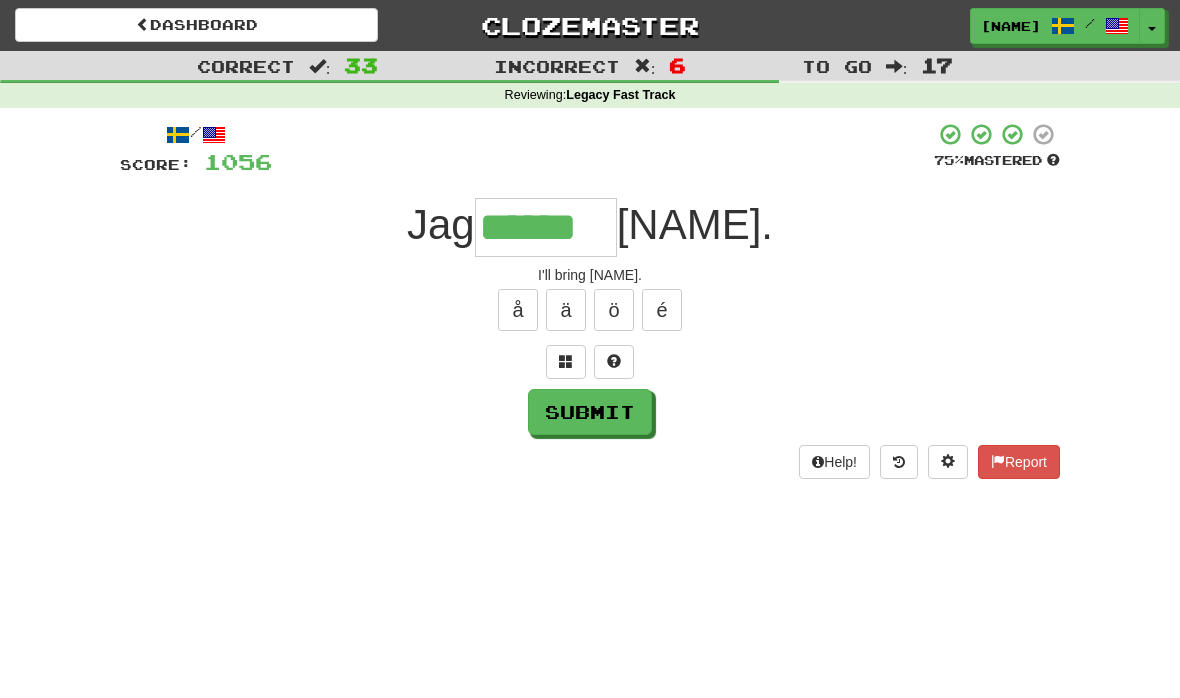 type on "******" 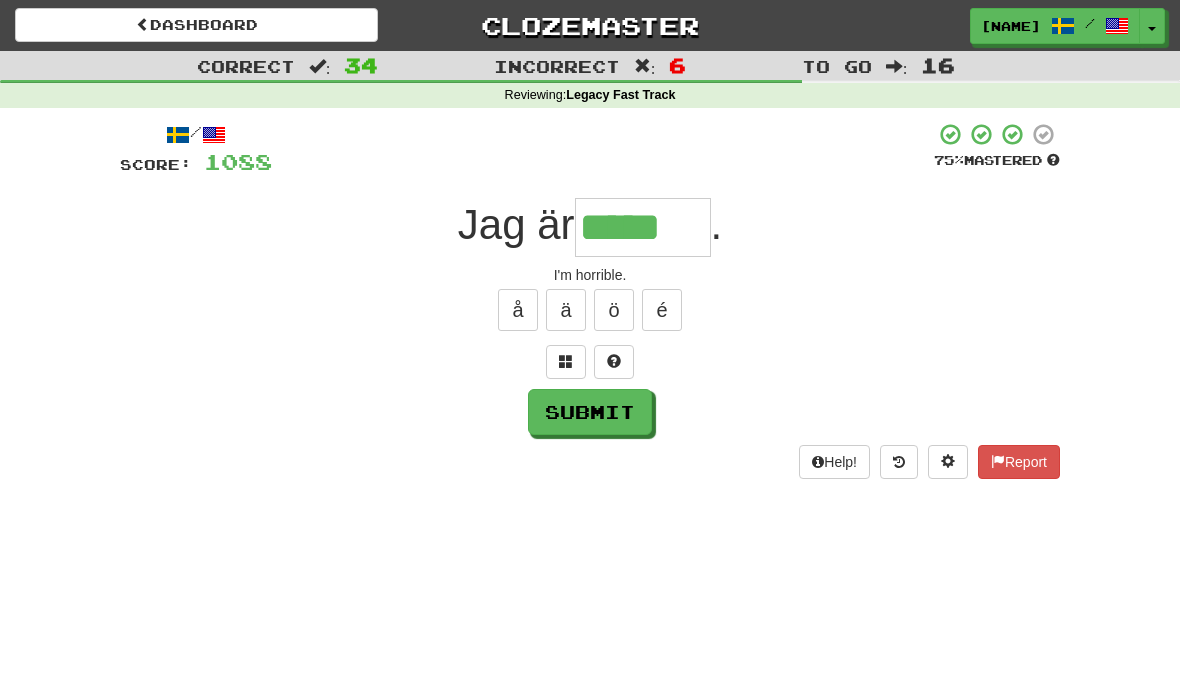 type on "*****" 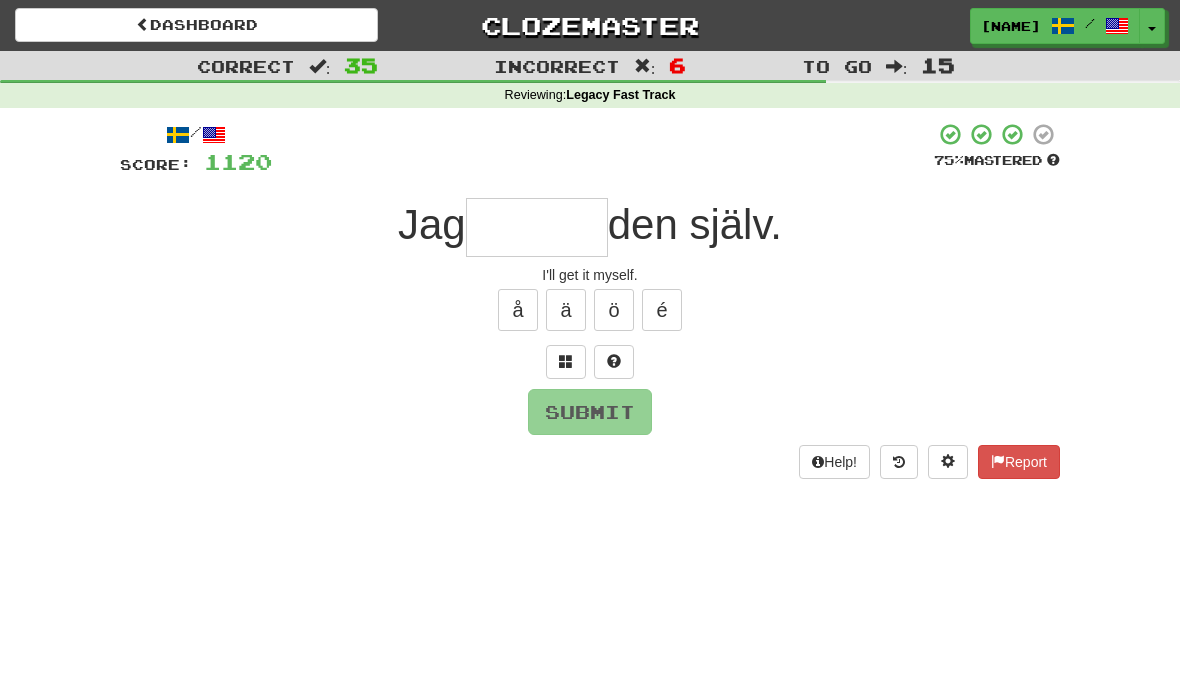 type on "*" 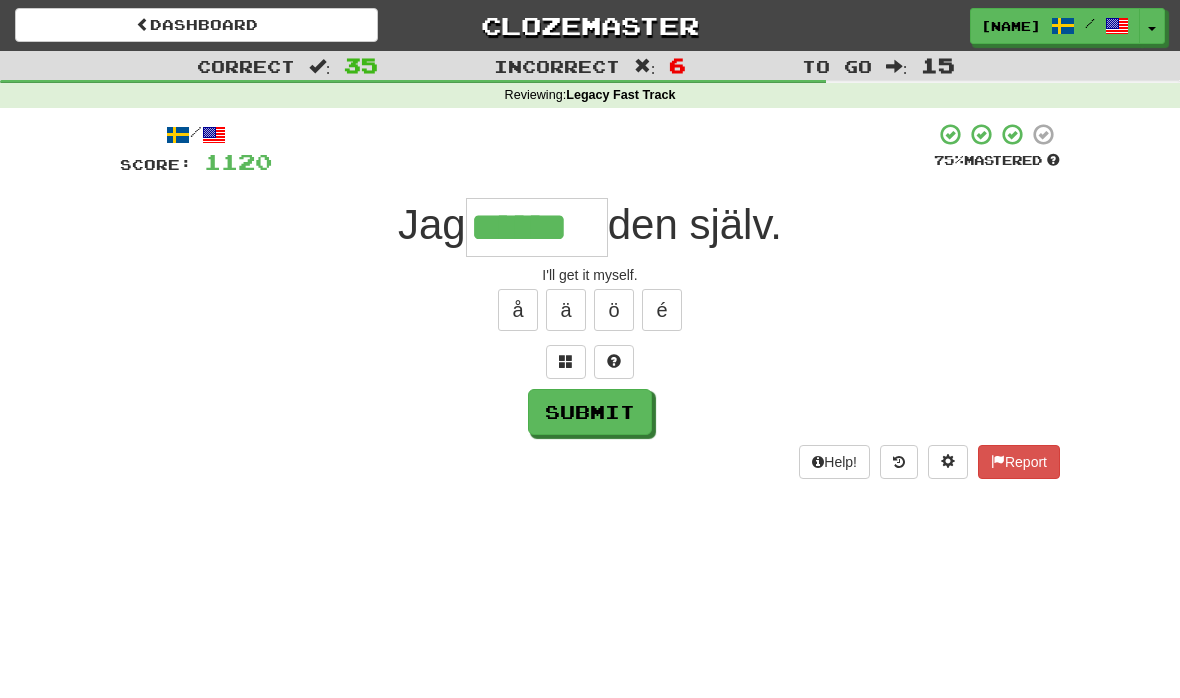 type on "******" 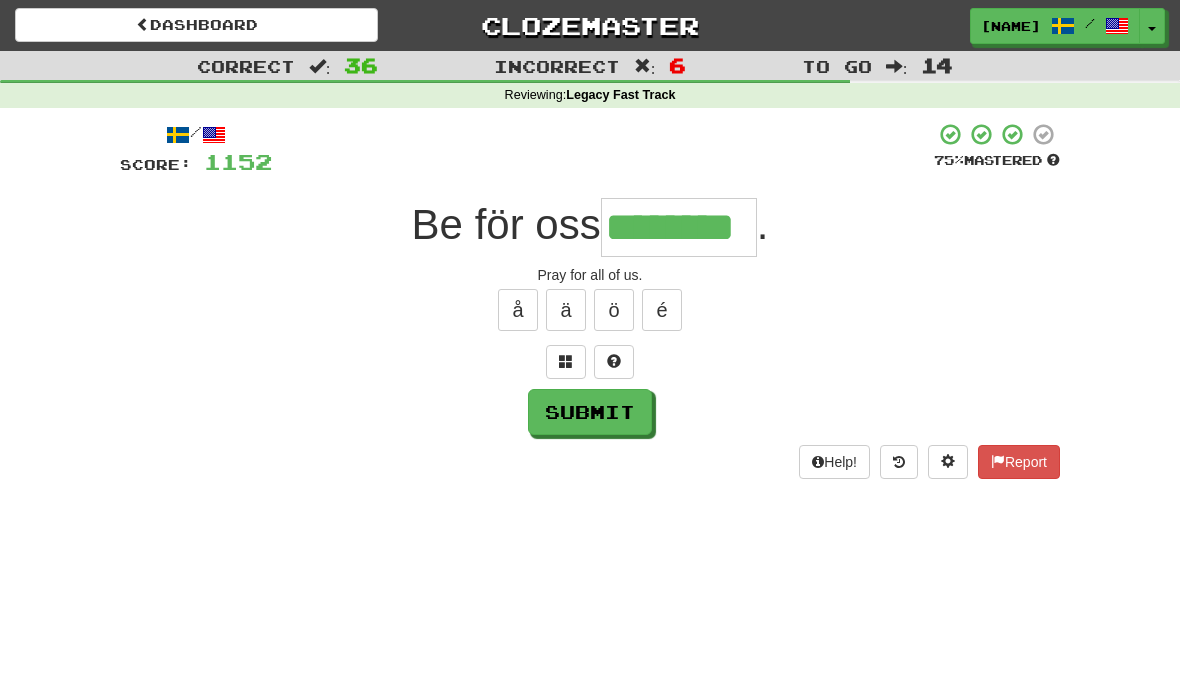 type on "********" 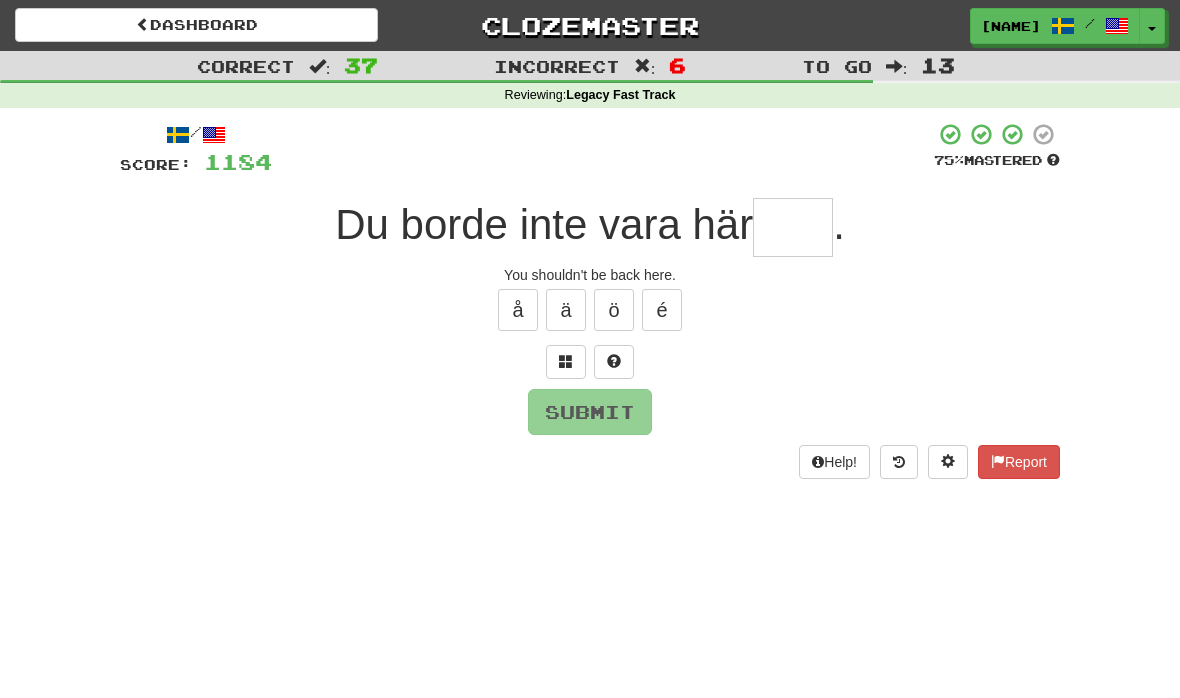 type on "*" 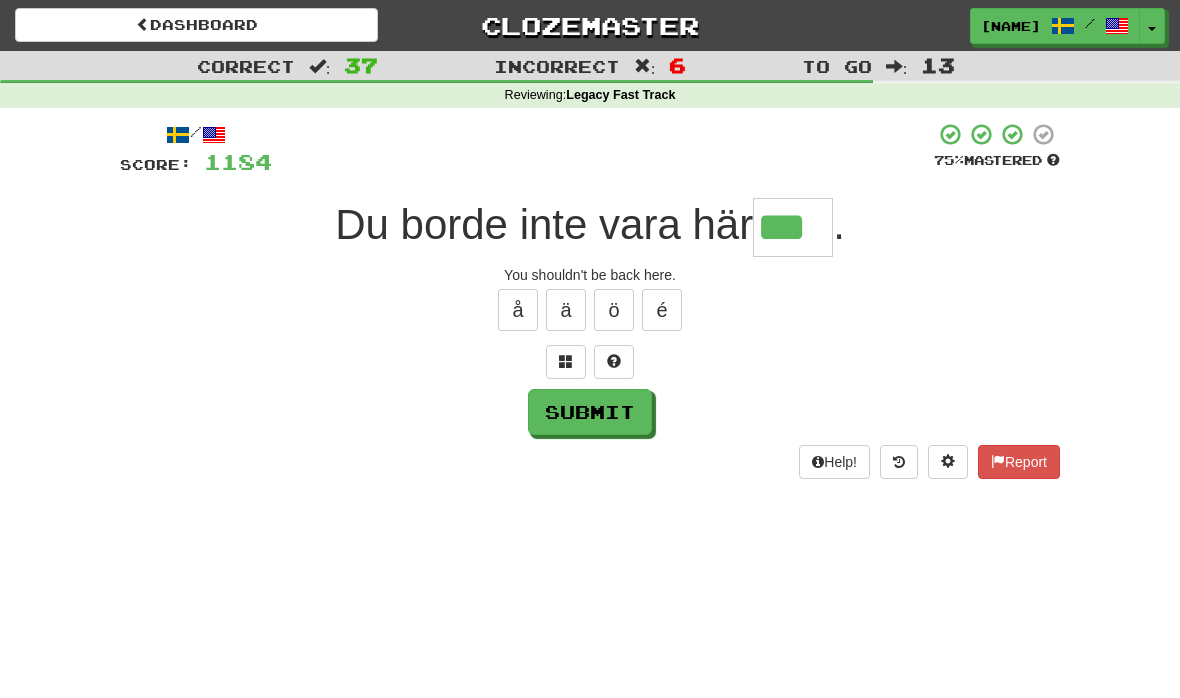 type on "***" 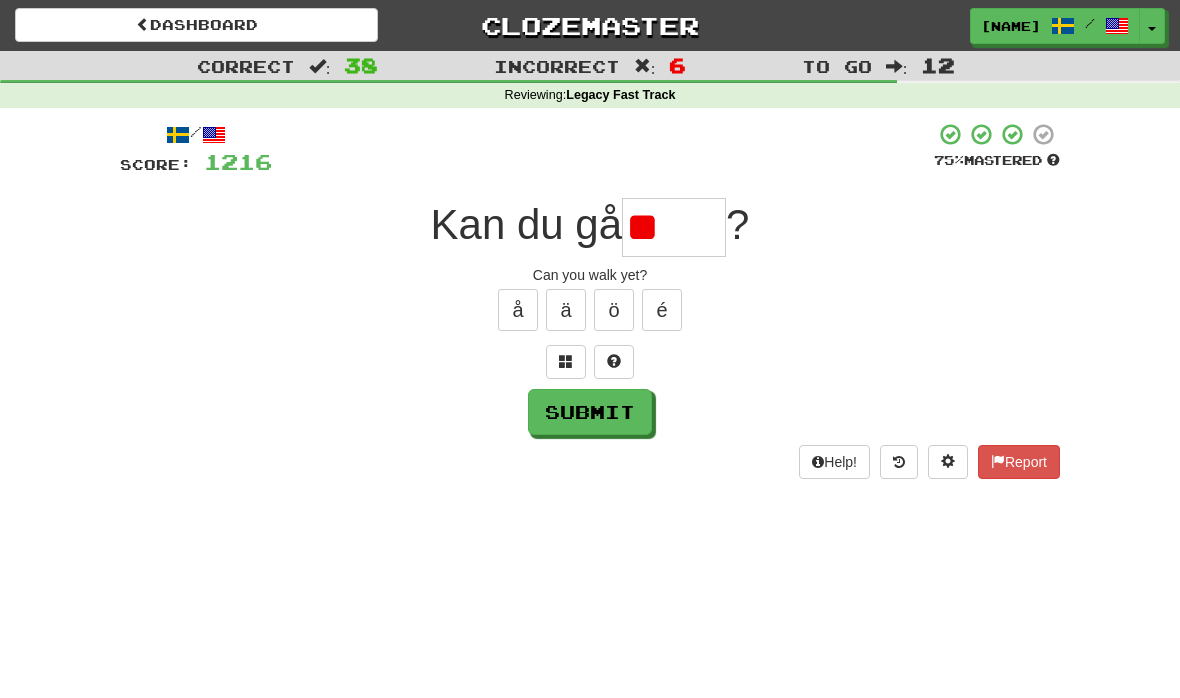 type on "*" 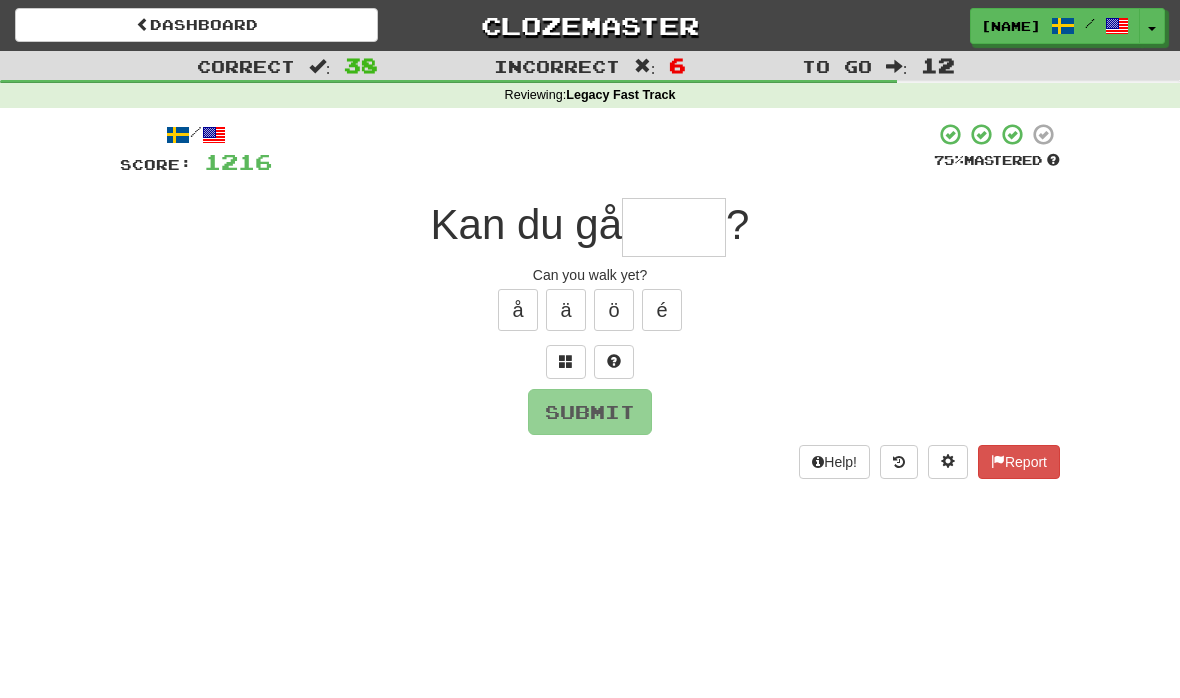 type on "*" 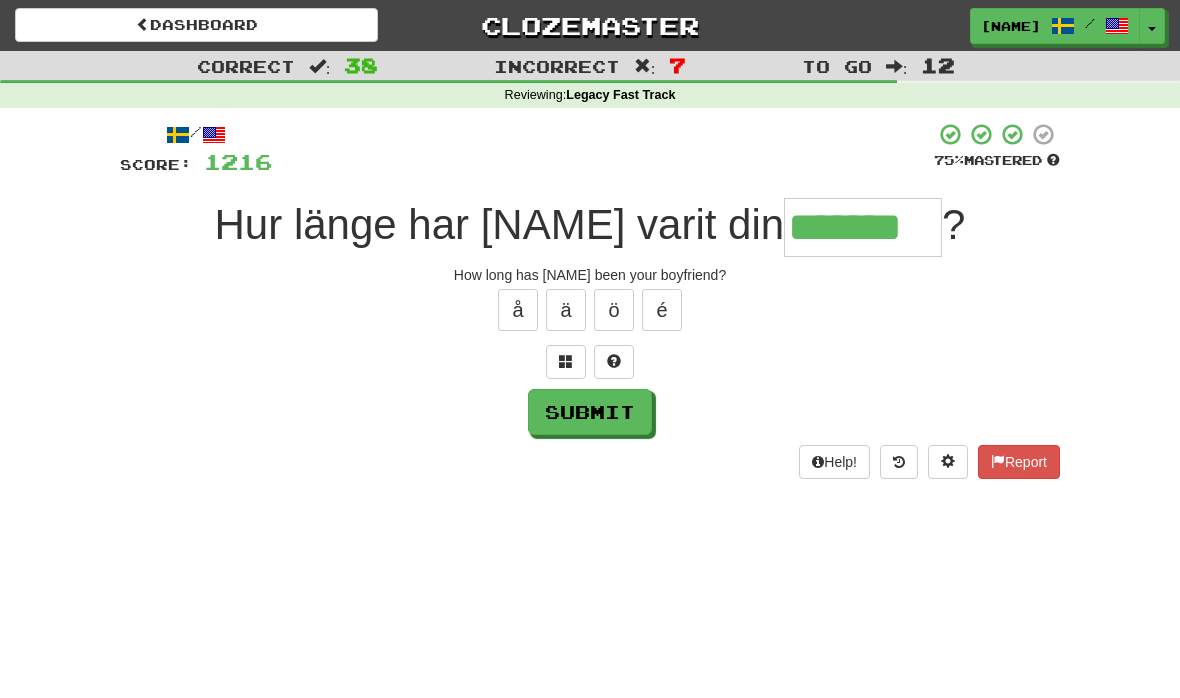 type on "*******" 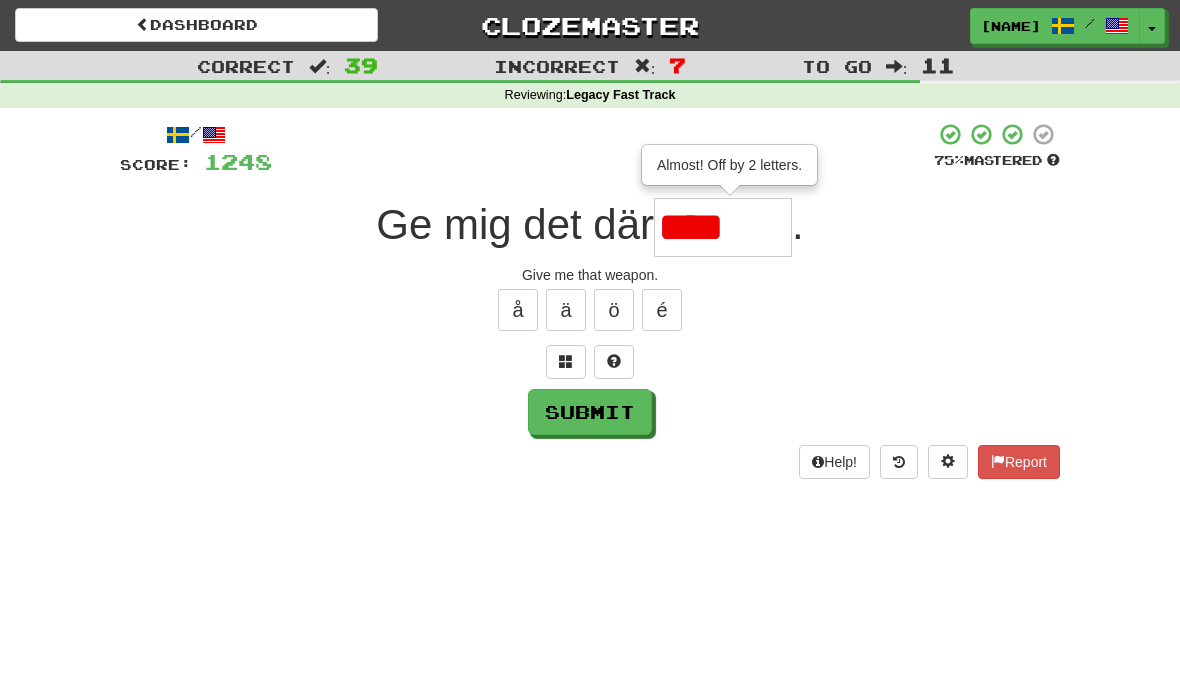type on "******" 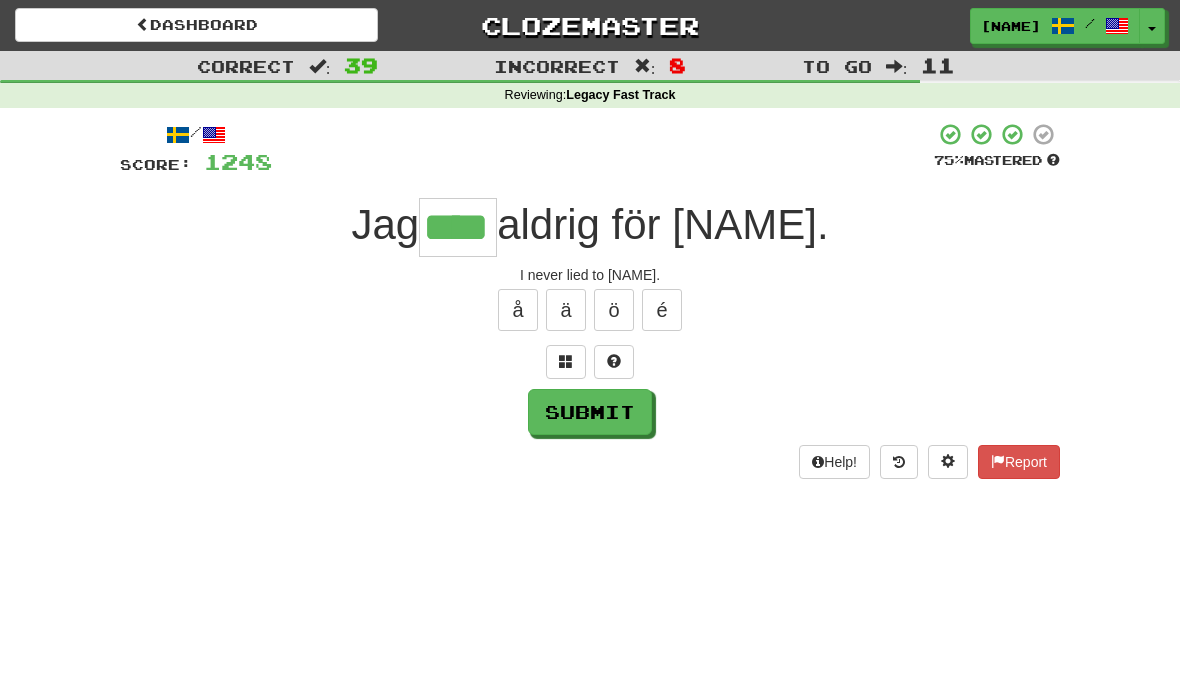 type on "****" 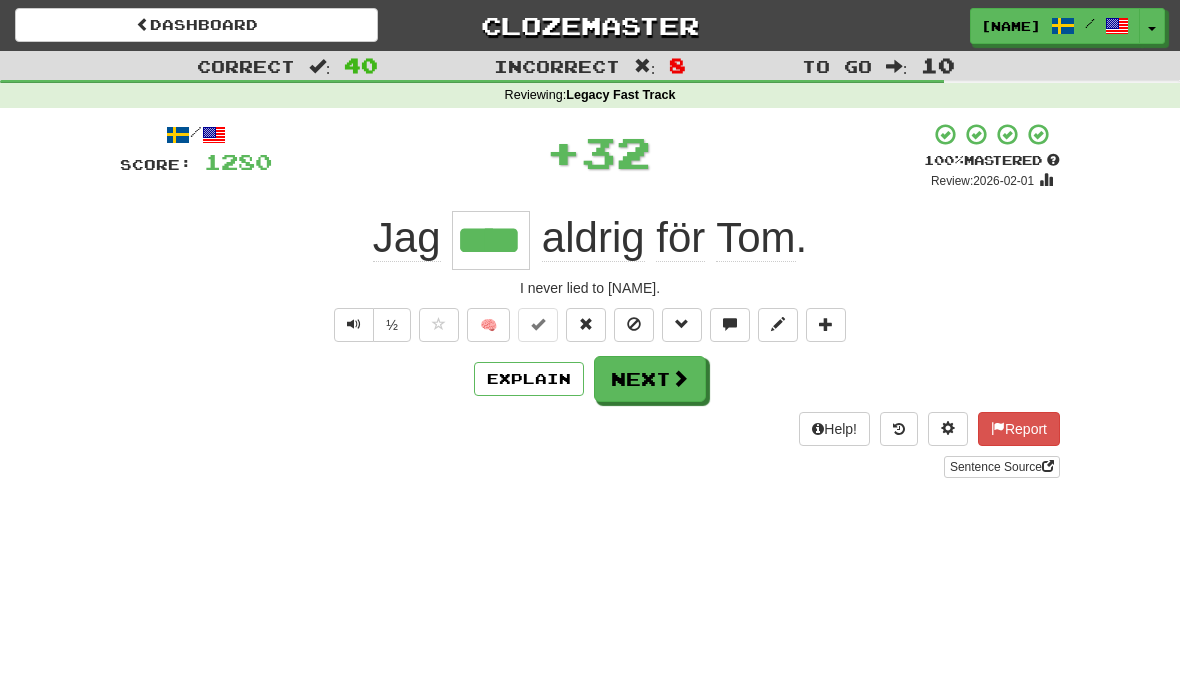 click on "Help!  Report Sentence Source" at bounding box center (590, 445) 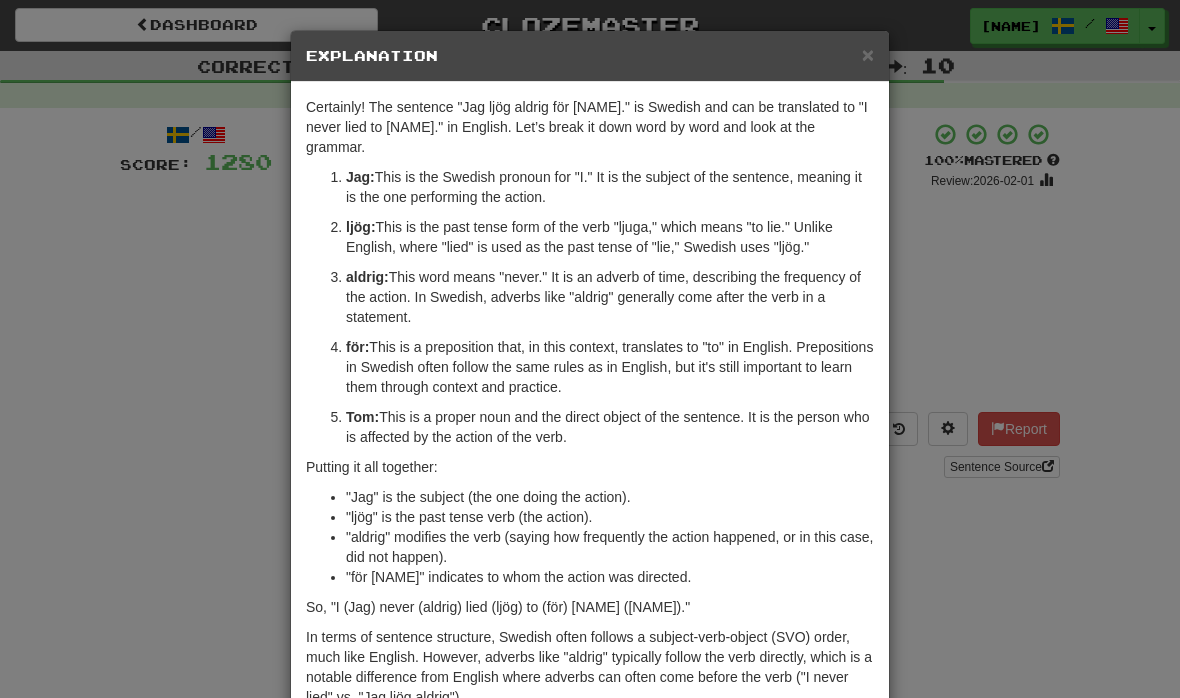 click on "× Explanation" at bounding box center [590, 56] 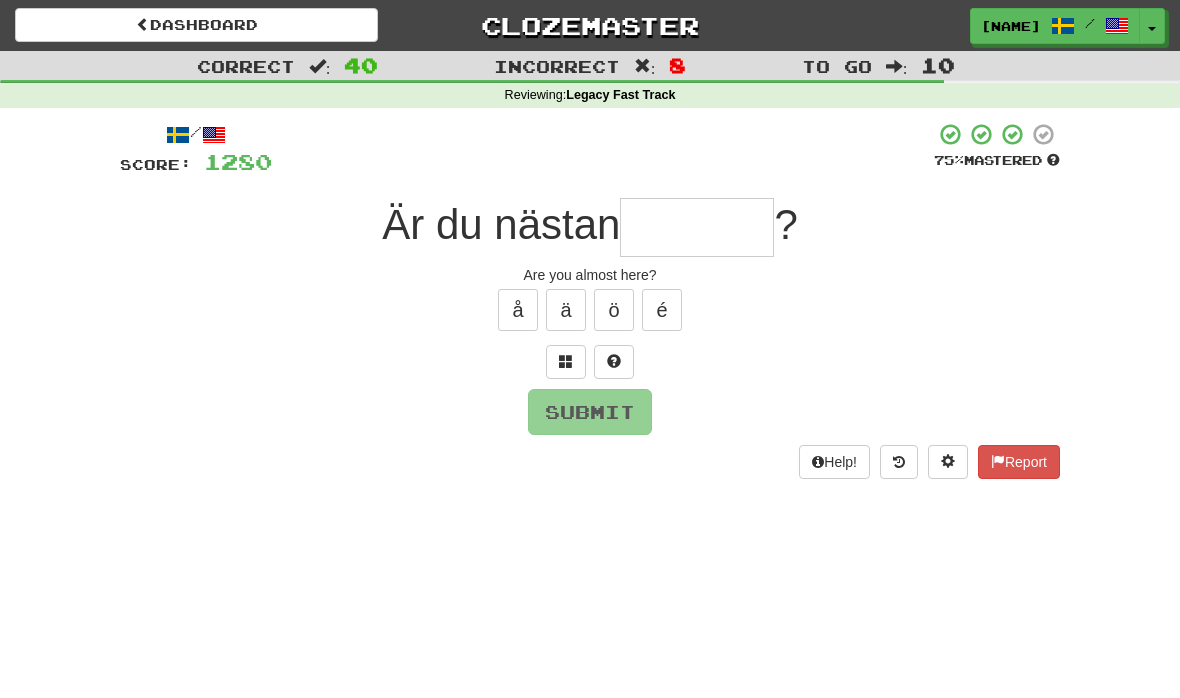 type on "******" 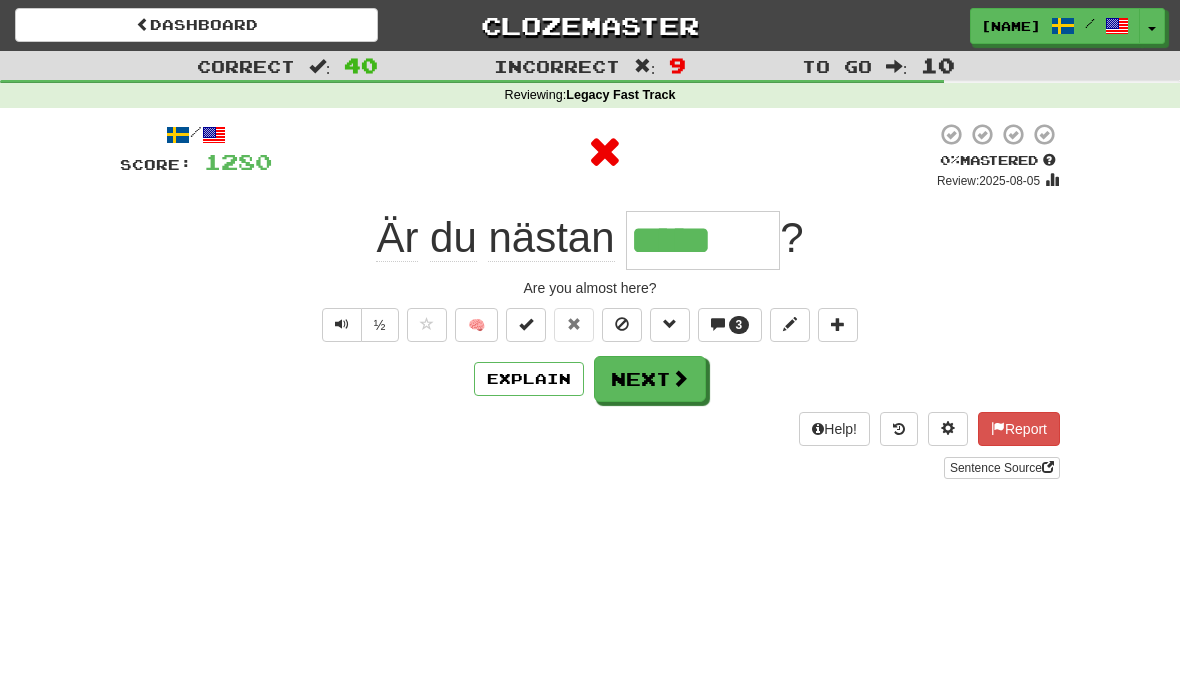 type on "******" 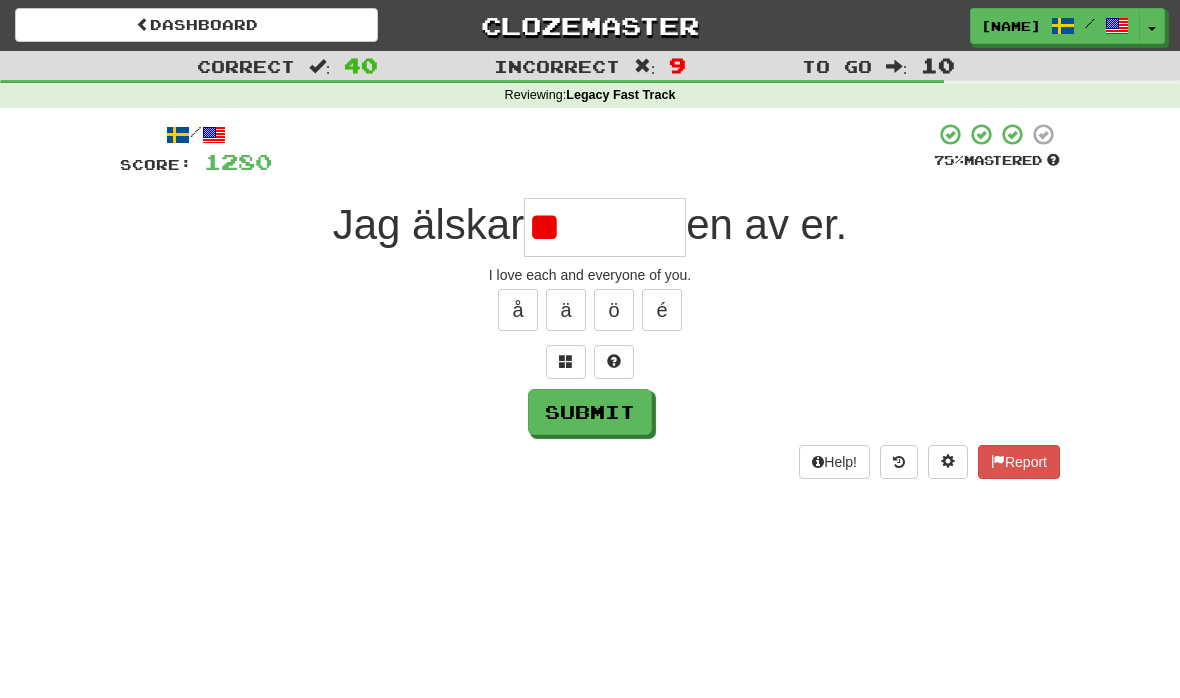 type on "*" 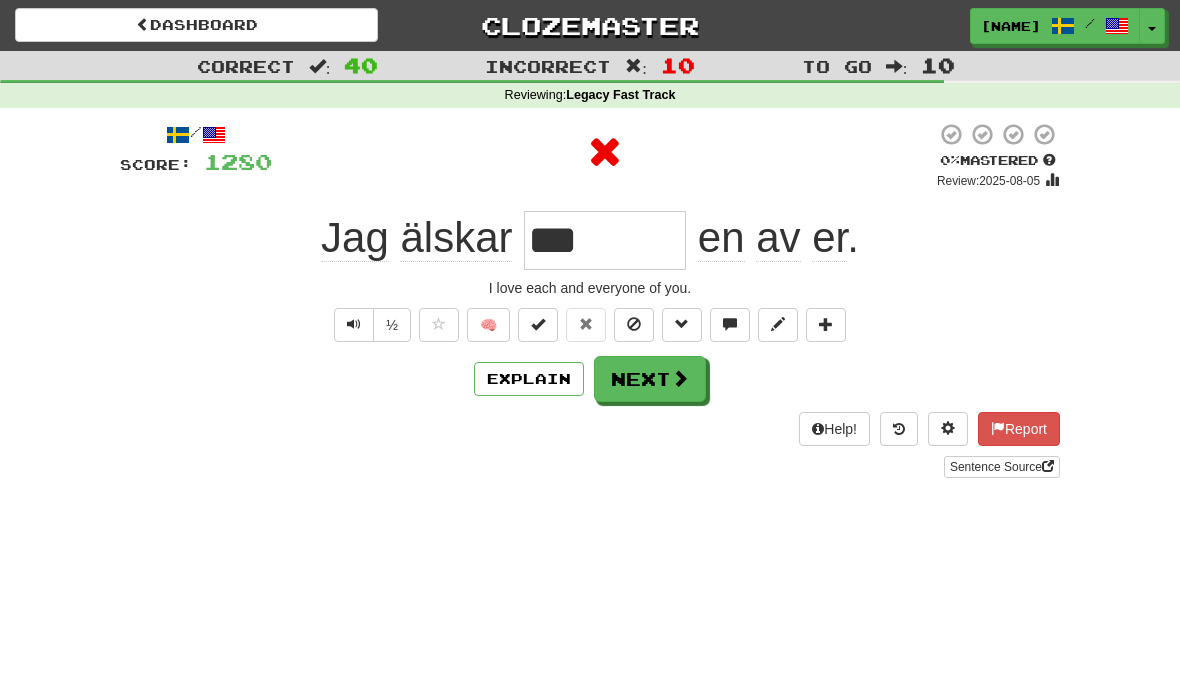 type on "*******" 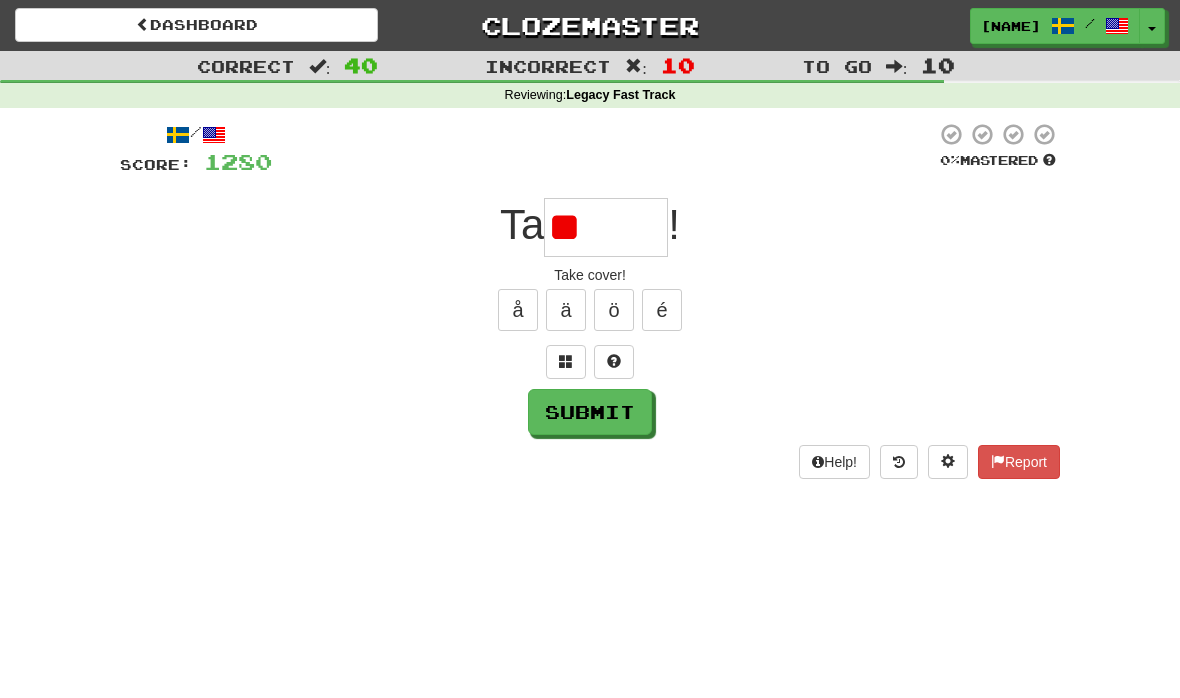 type on "*" 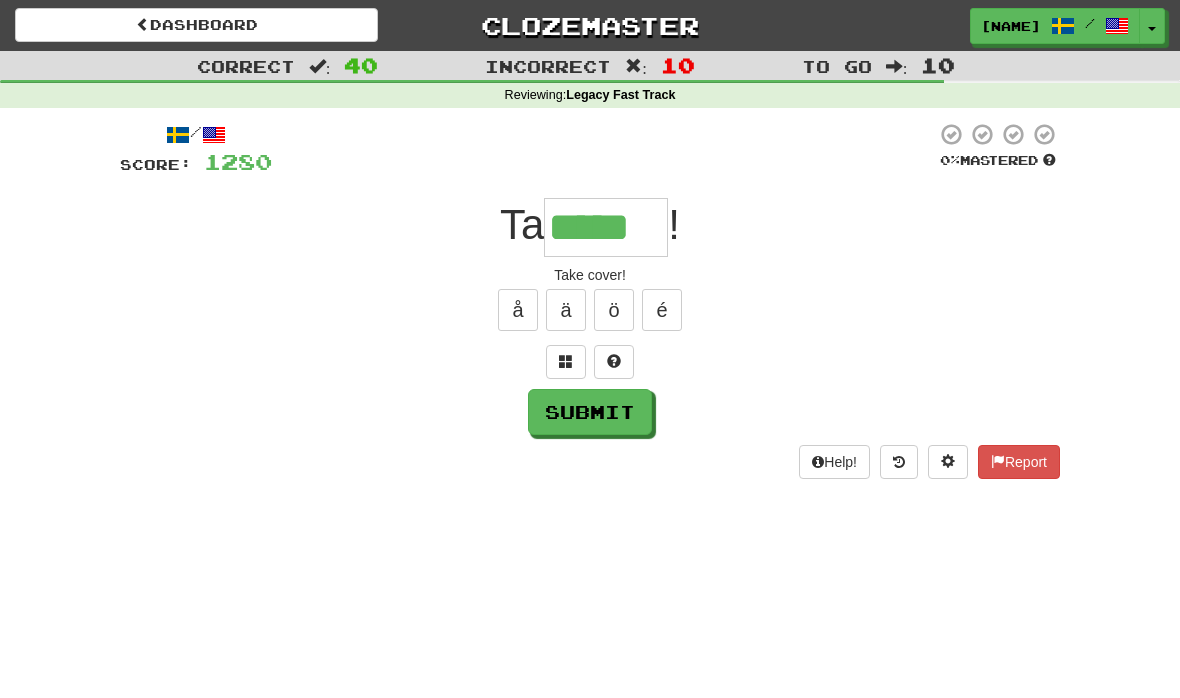 type on "*****" 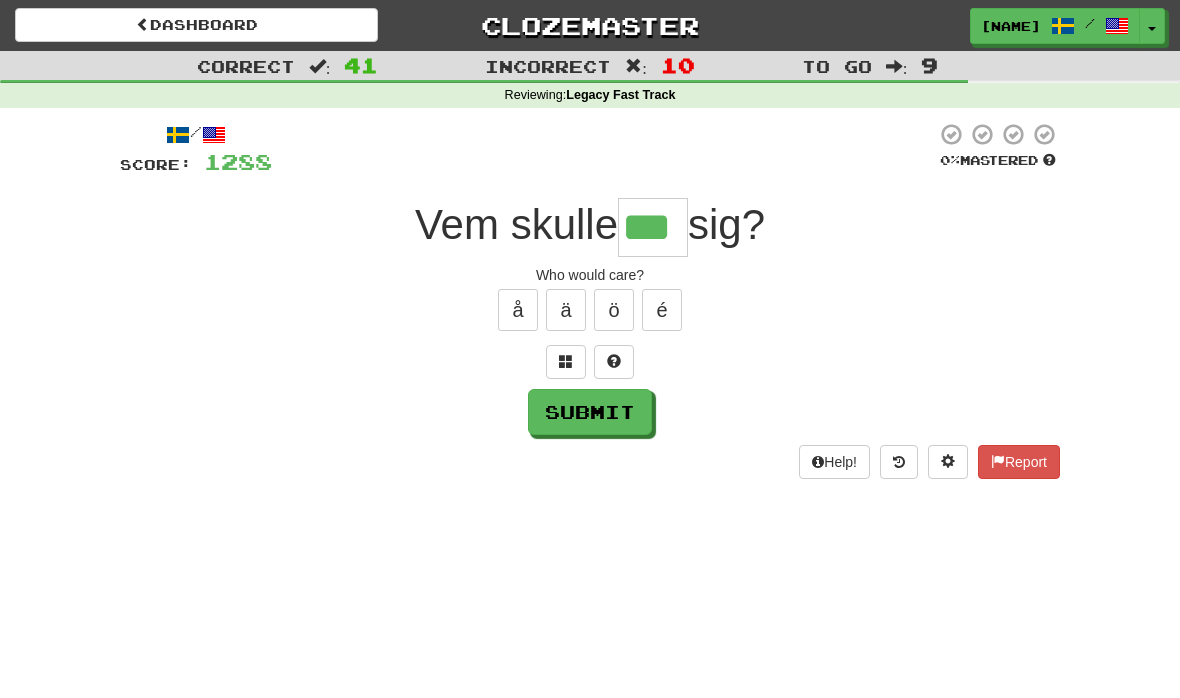 type on "***" 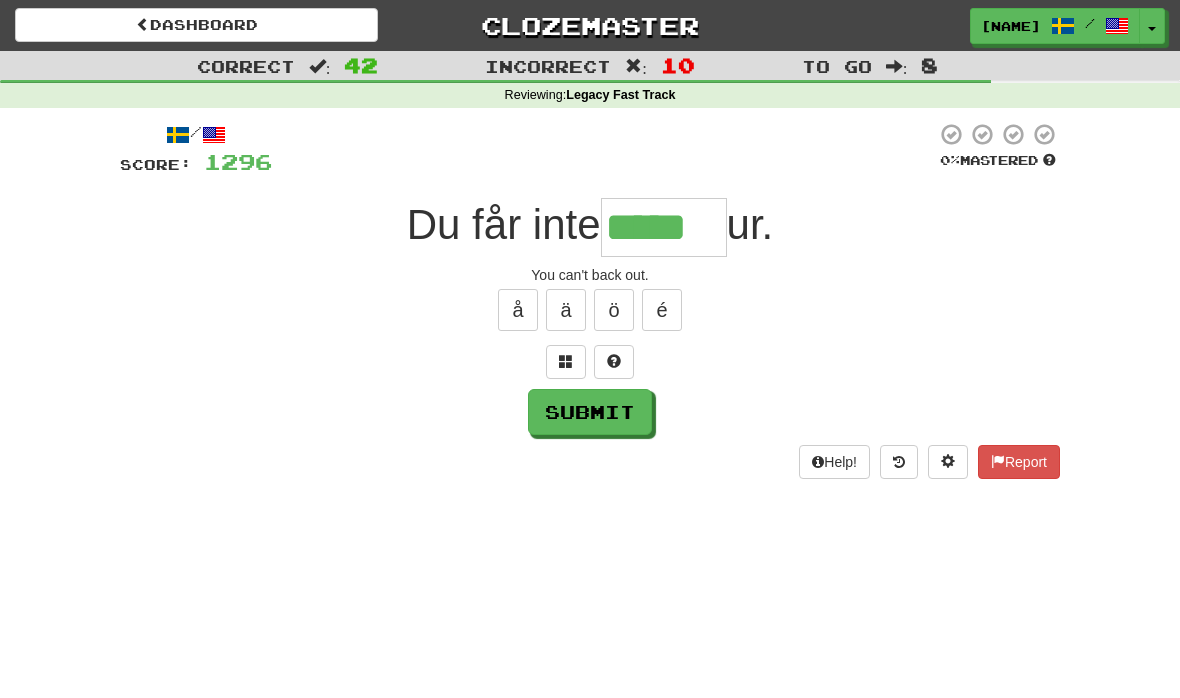 type on "*****" 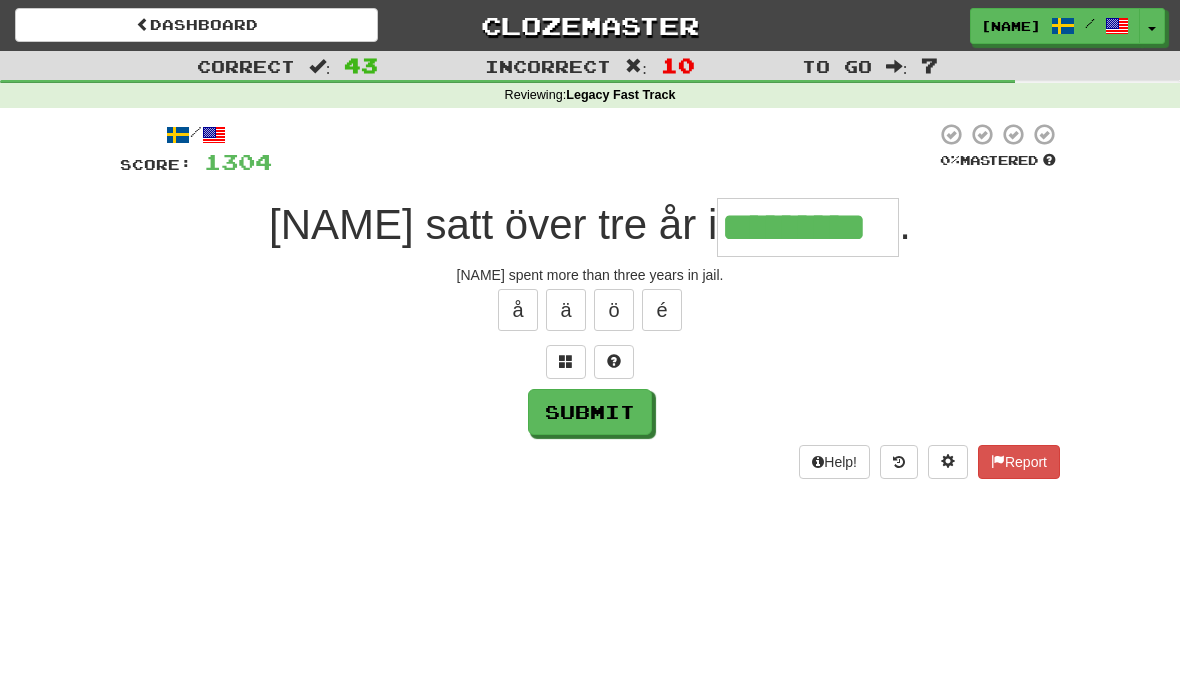 type on "*********" 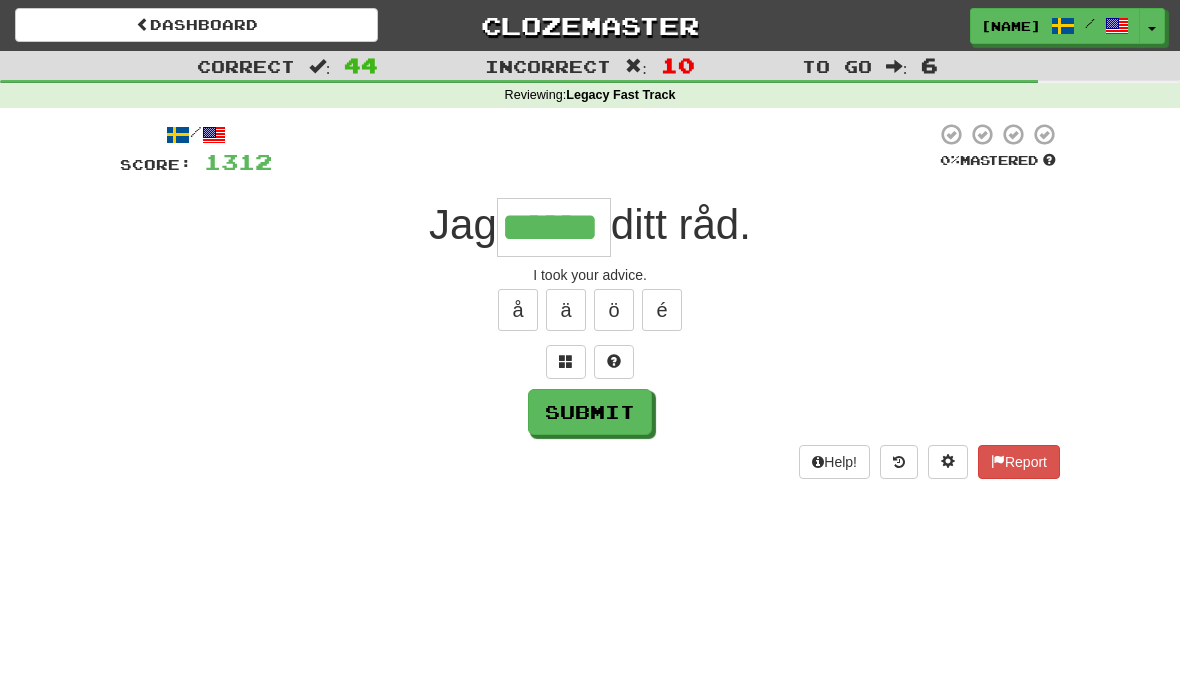 type on "******" 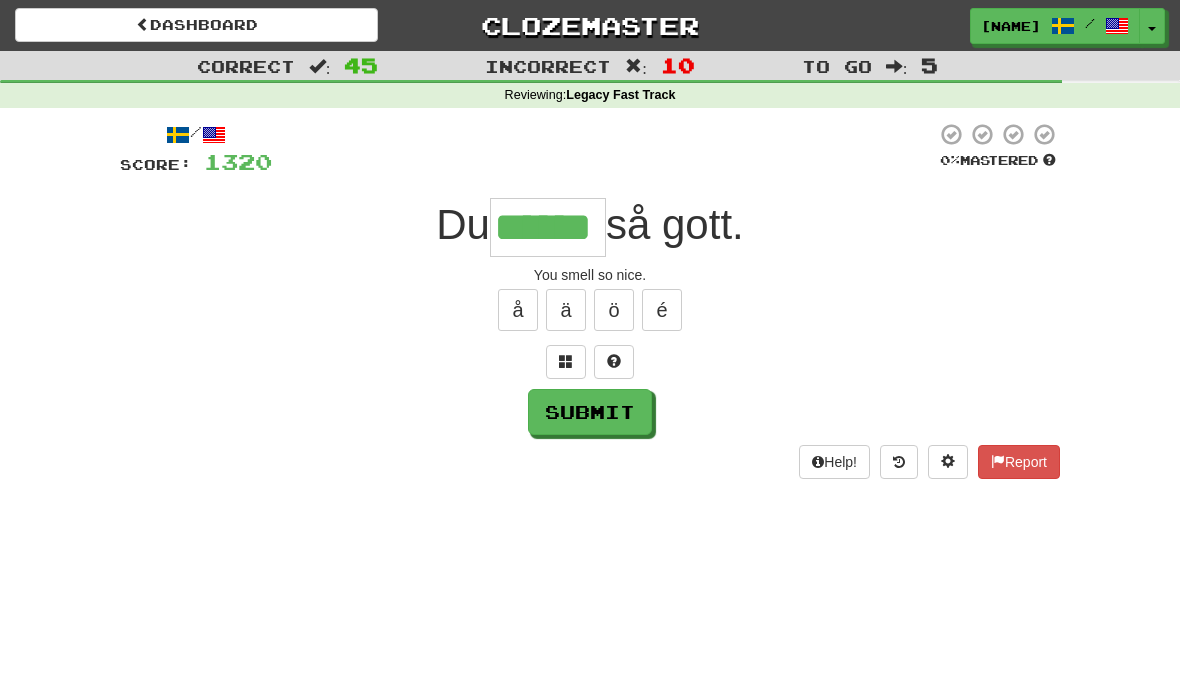 type on "******" 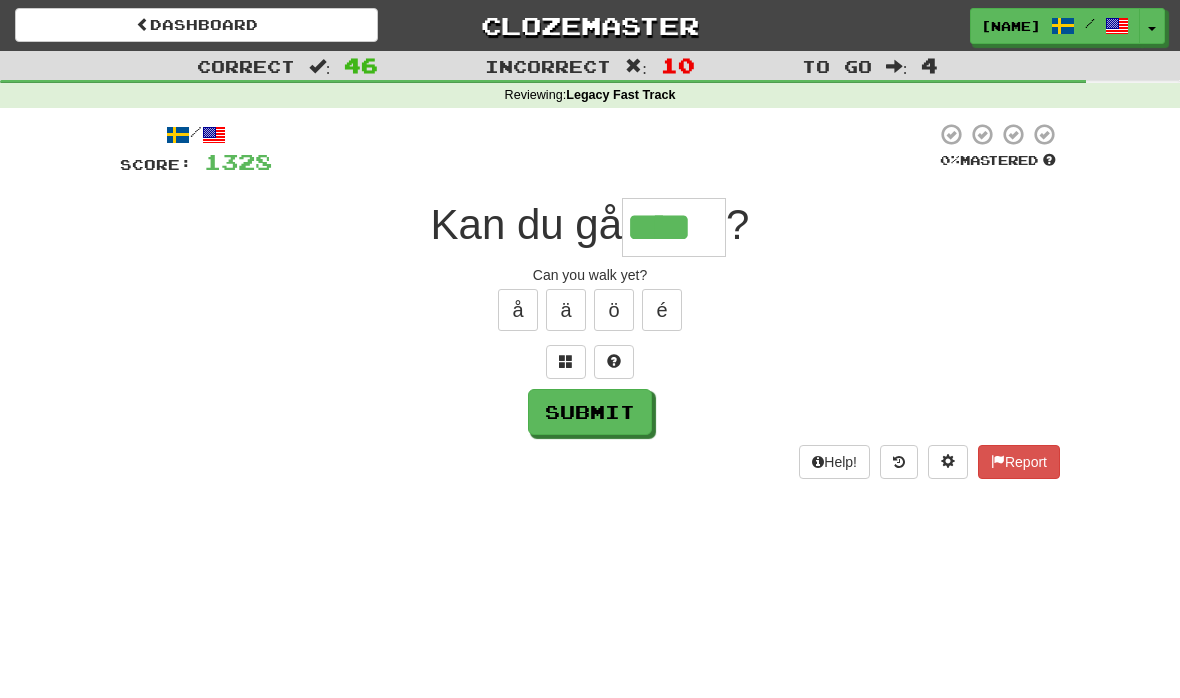 type on "****" 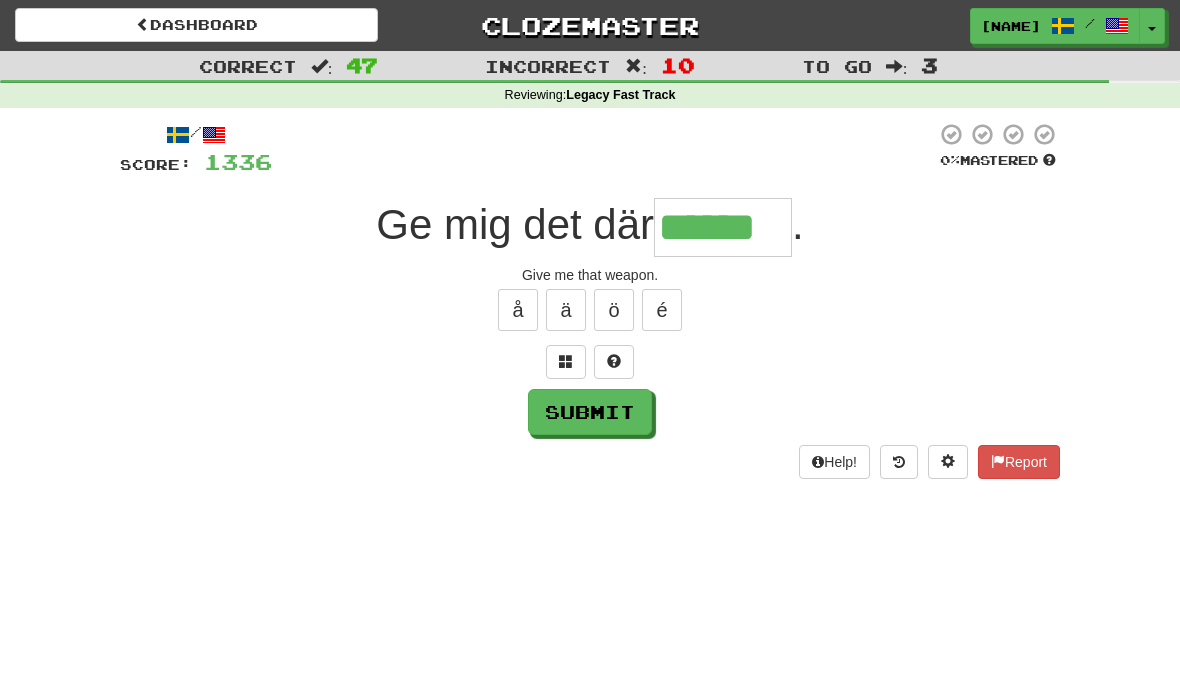 type on "******" 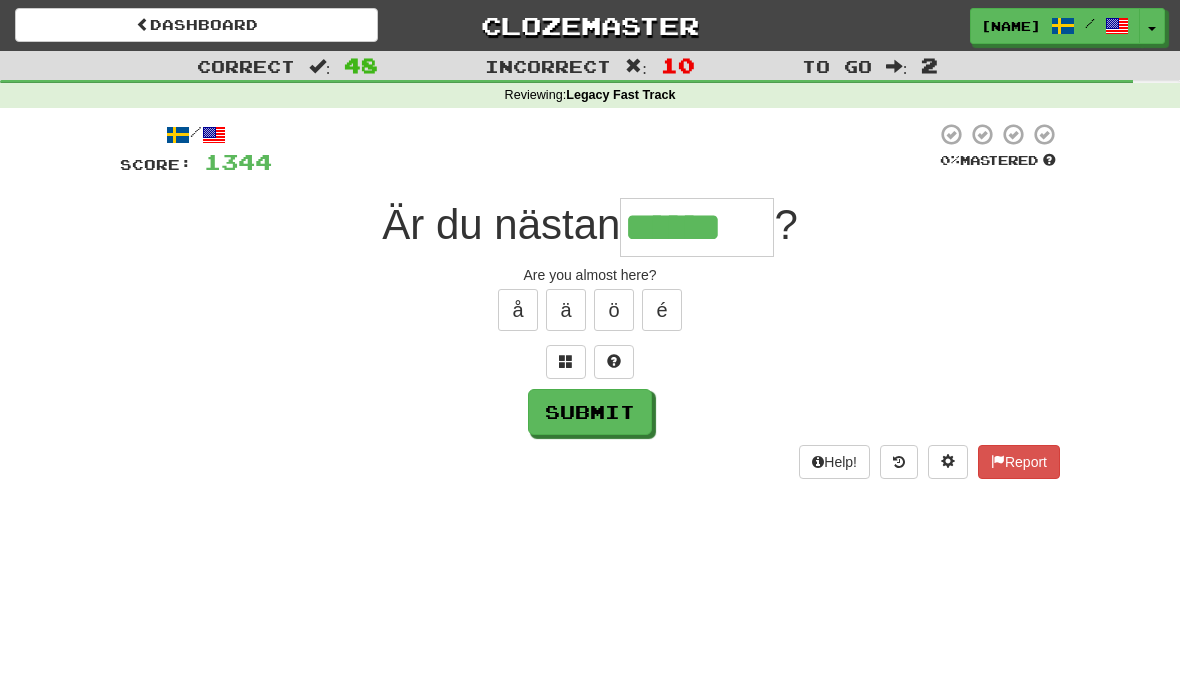 type on "******" 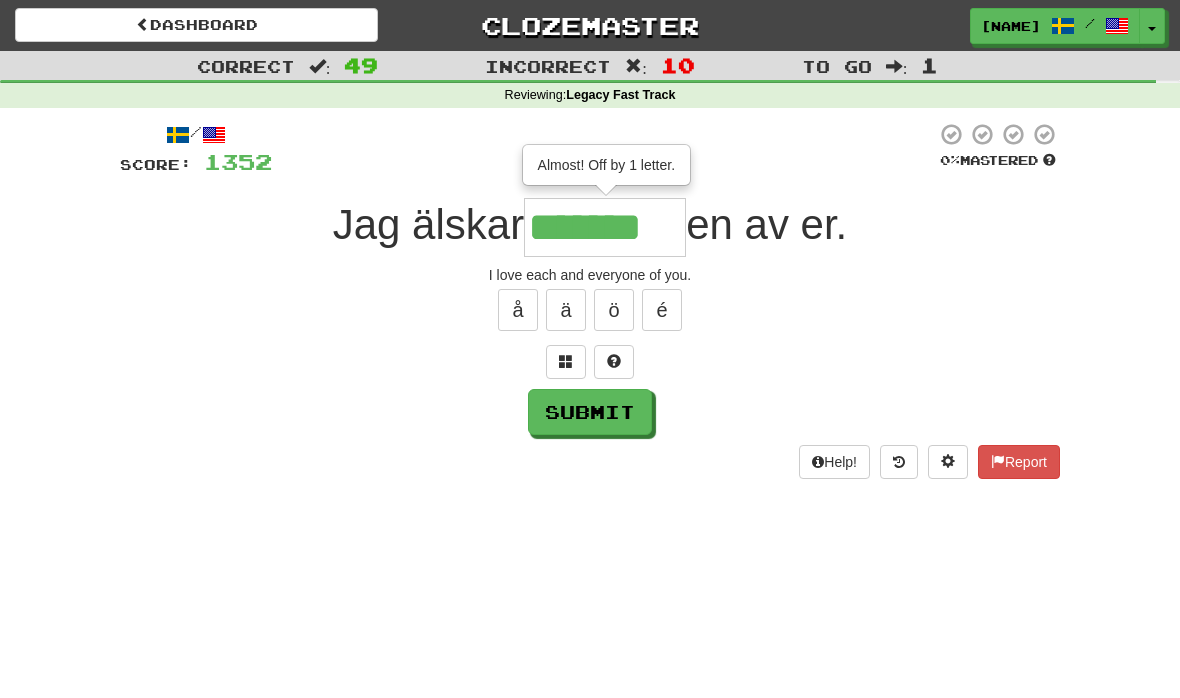 type on "*******" 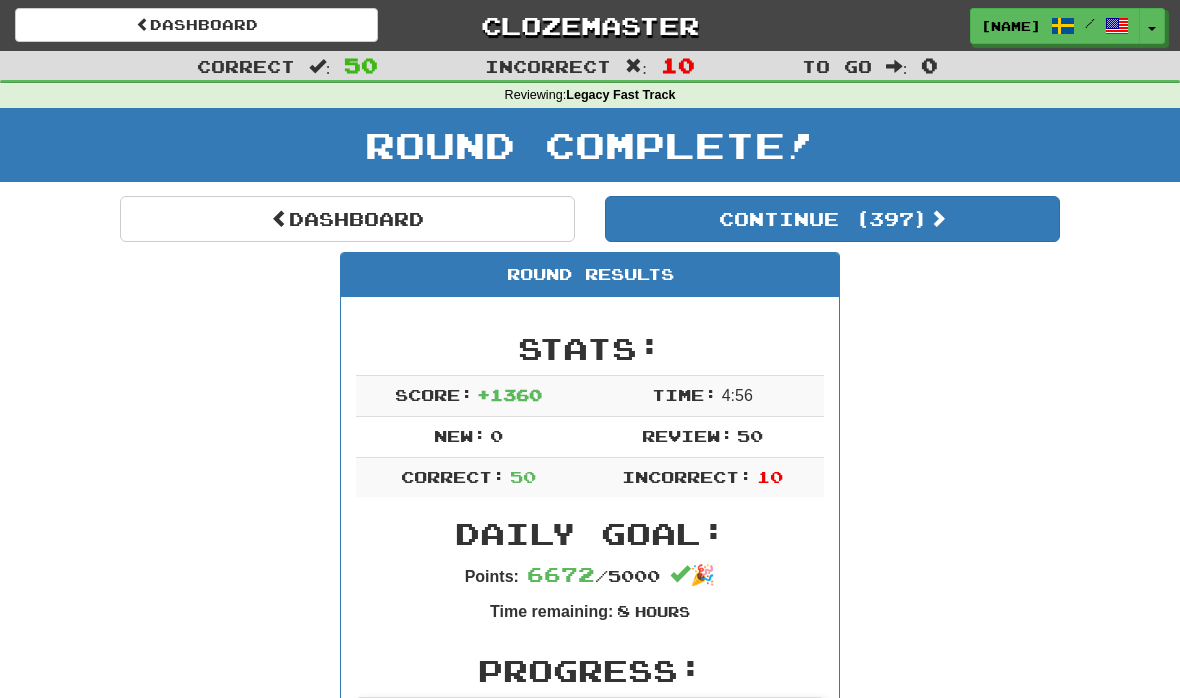 click on "Round Complete!" at bounding box center [590, 152] 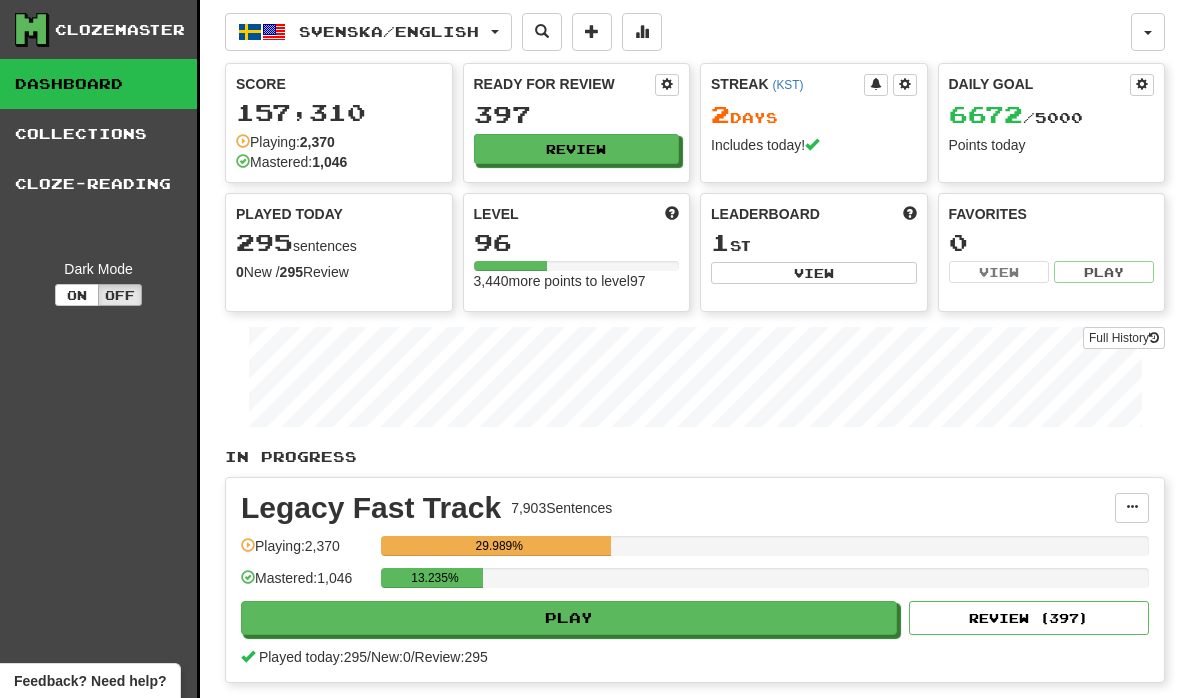 scroll, scrollTop: 3, scrollLeft: 0, axis: vertical 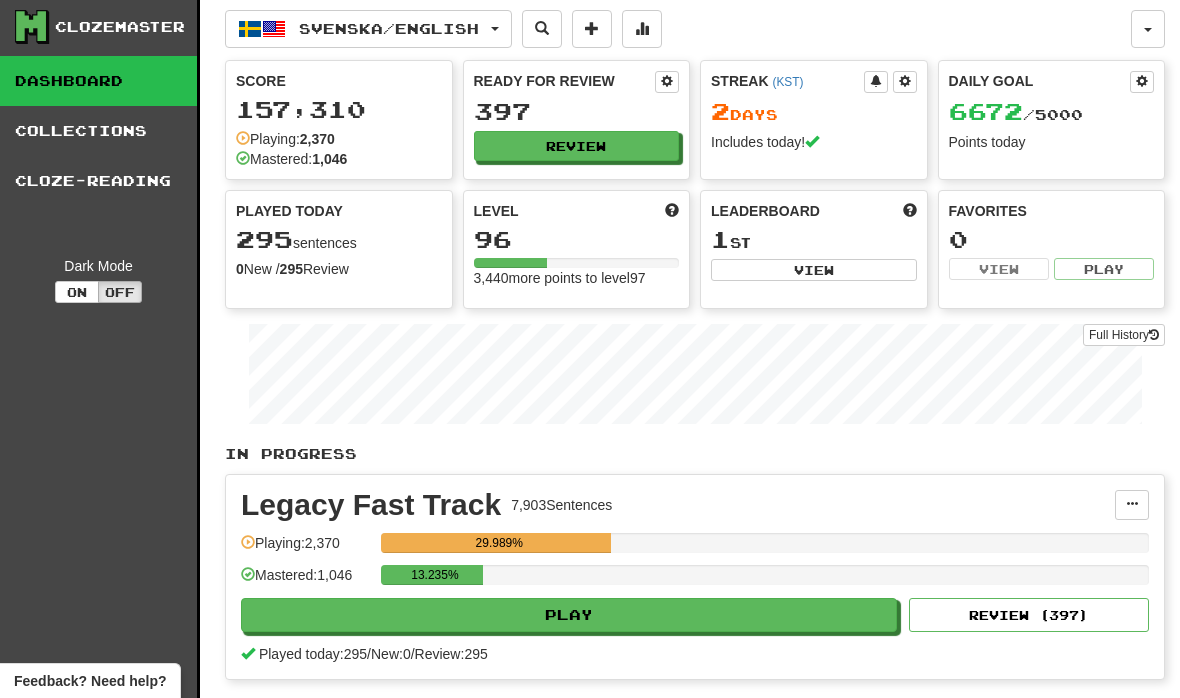 click on "Review" at bounding box center [577, 146] 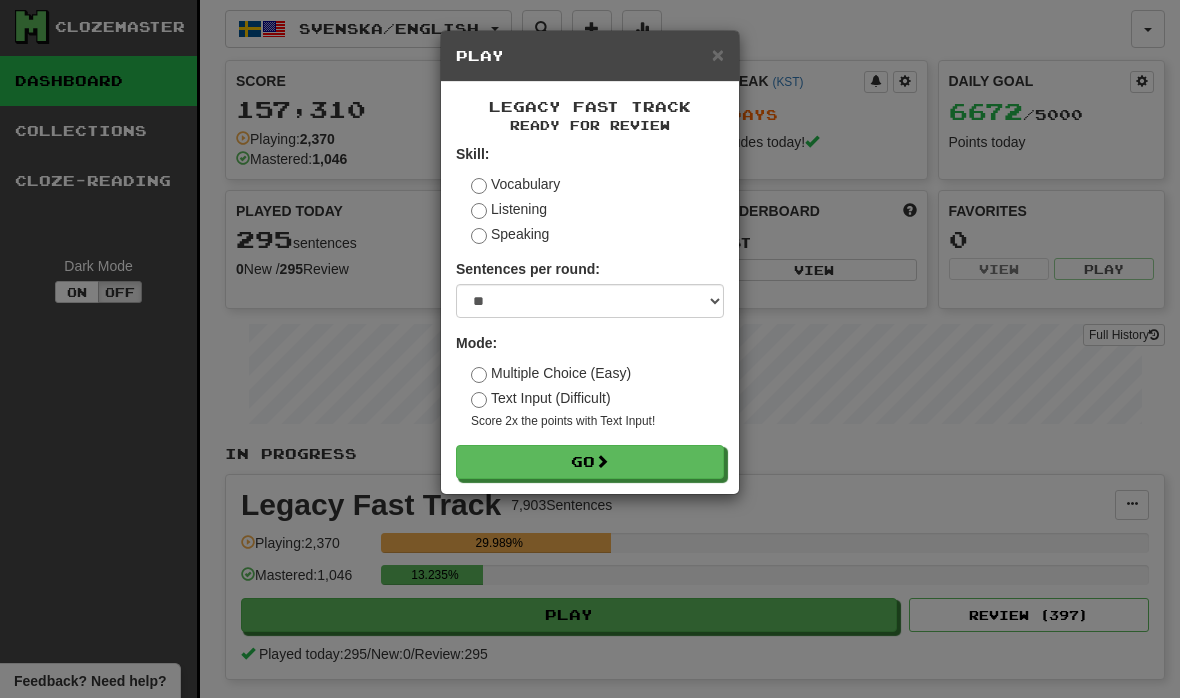 click on "Go" at bounding box center [590, 462] 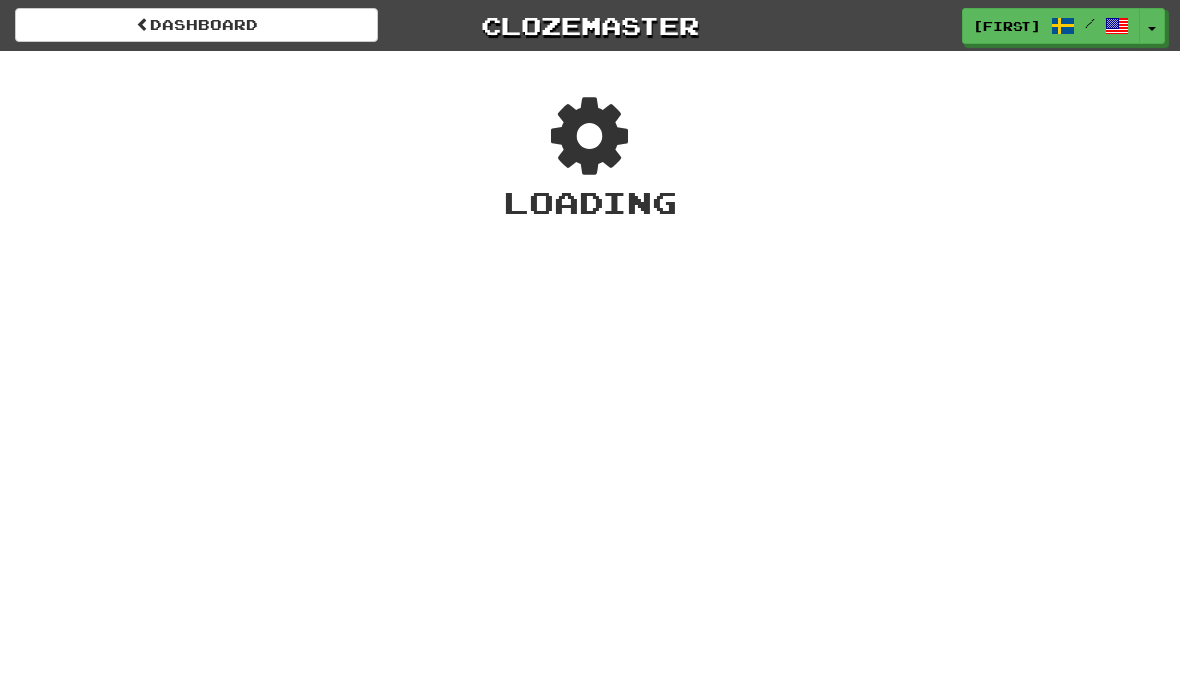 scroll, scrollTop: 0, scrollLeft: 0, axis: both 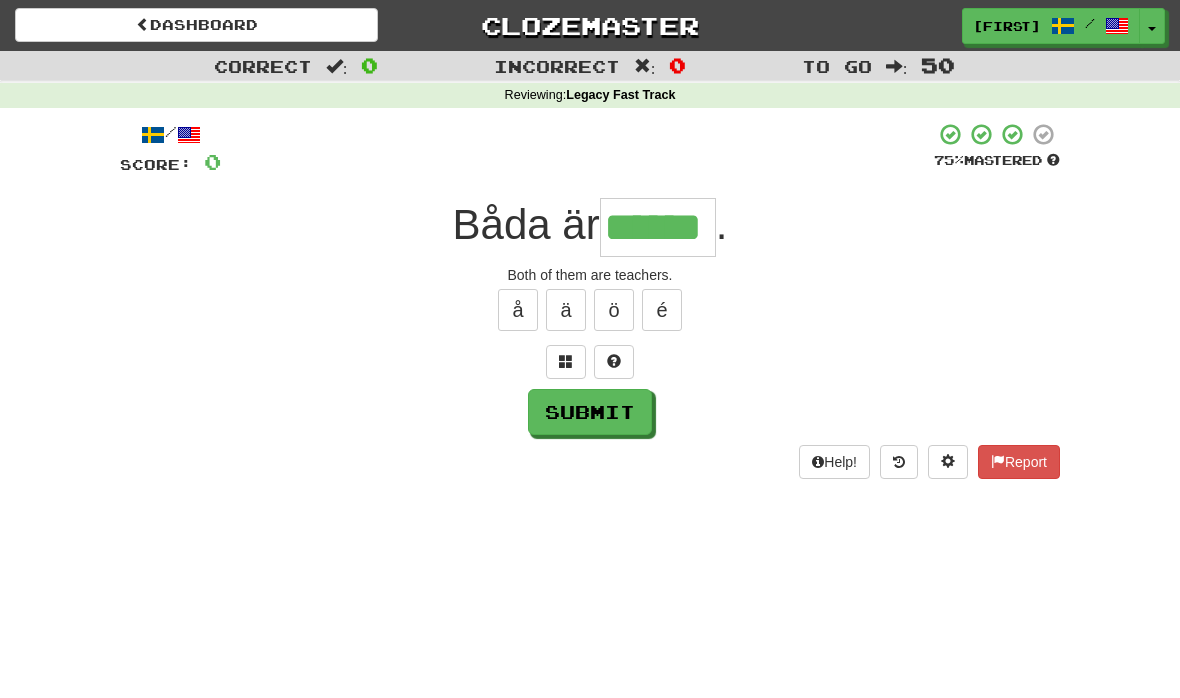 type on "******" 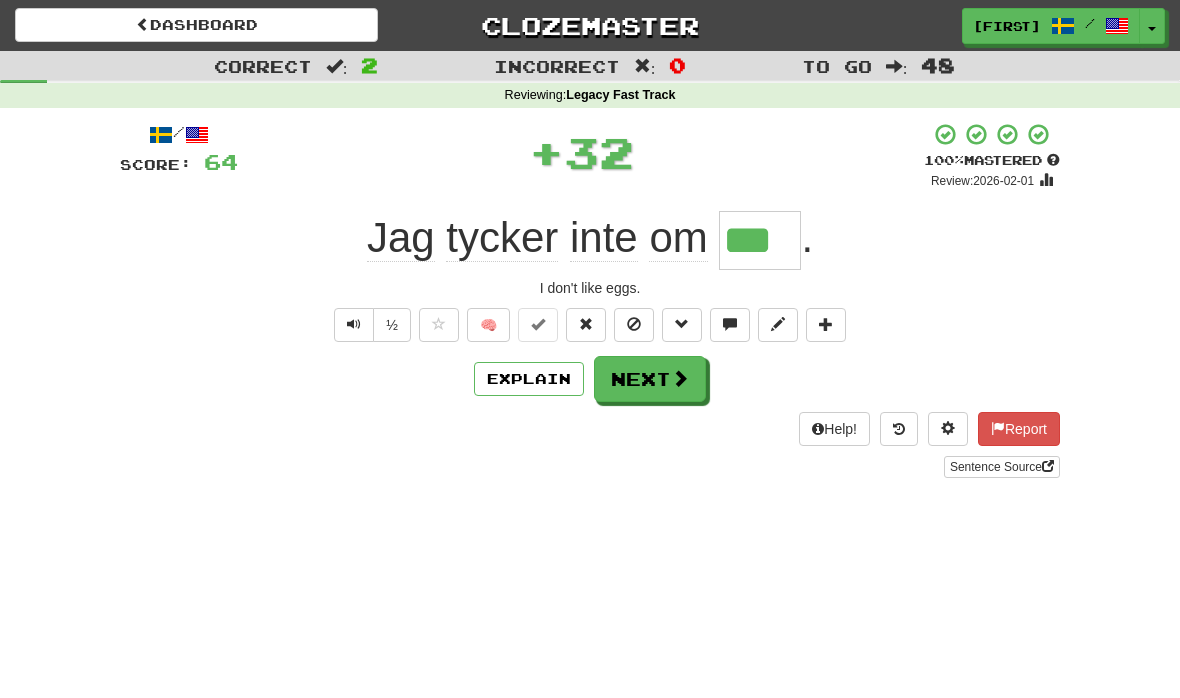 type on "***" 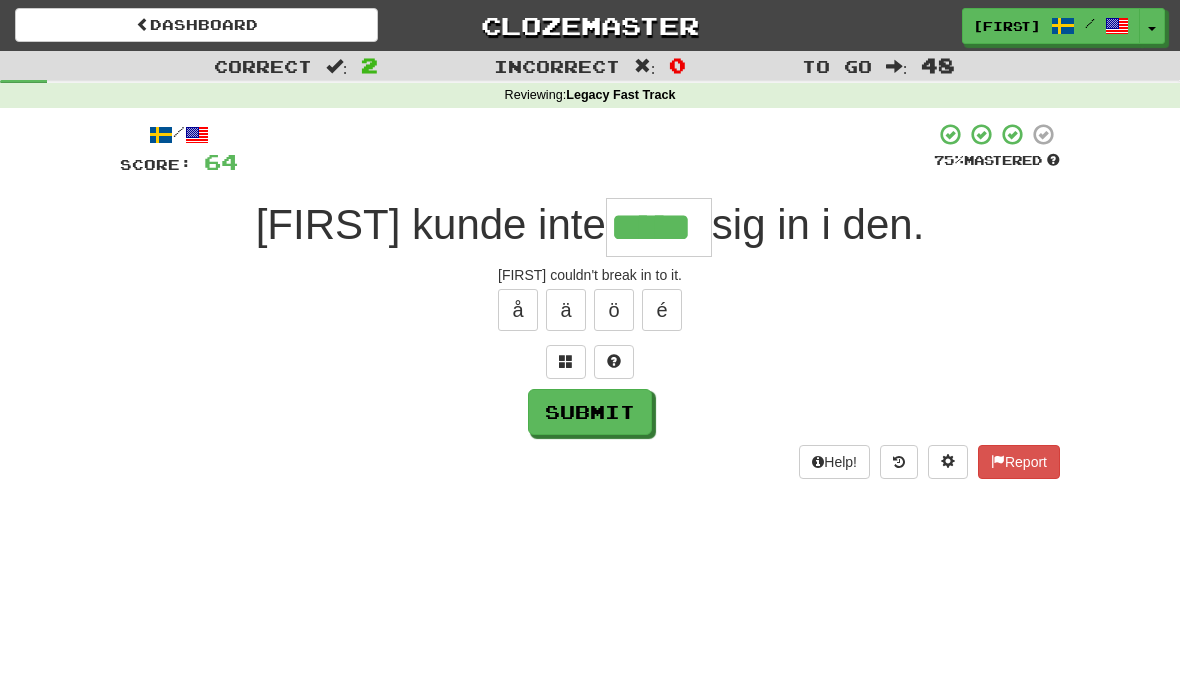 type on "*****" 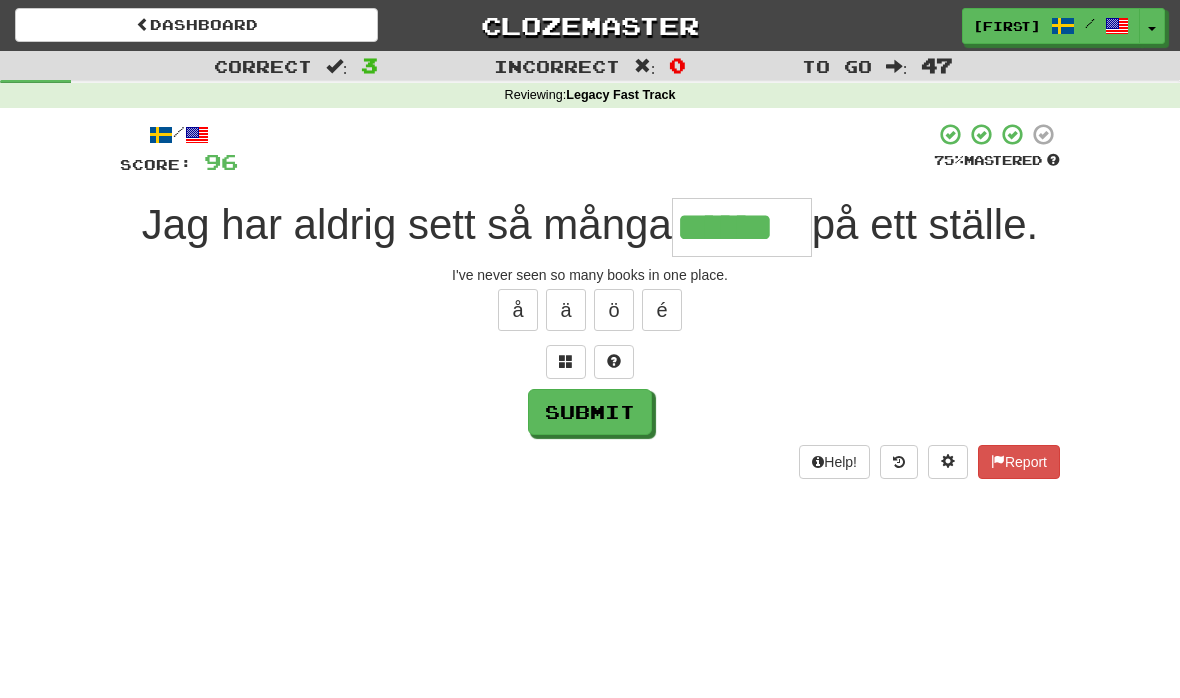 type on "******" 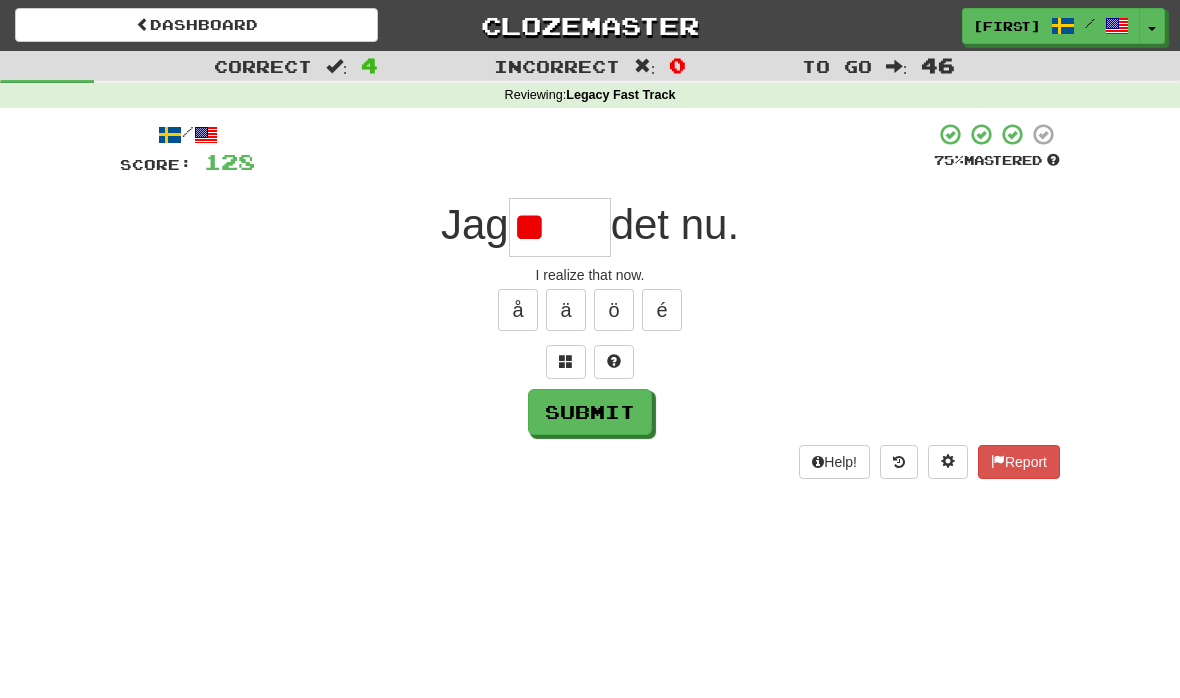 type on "*" 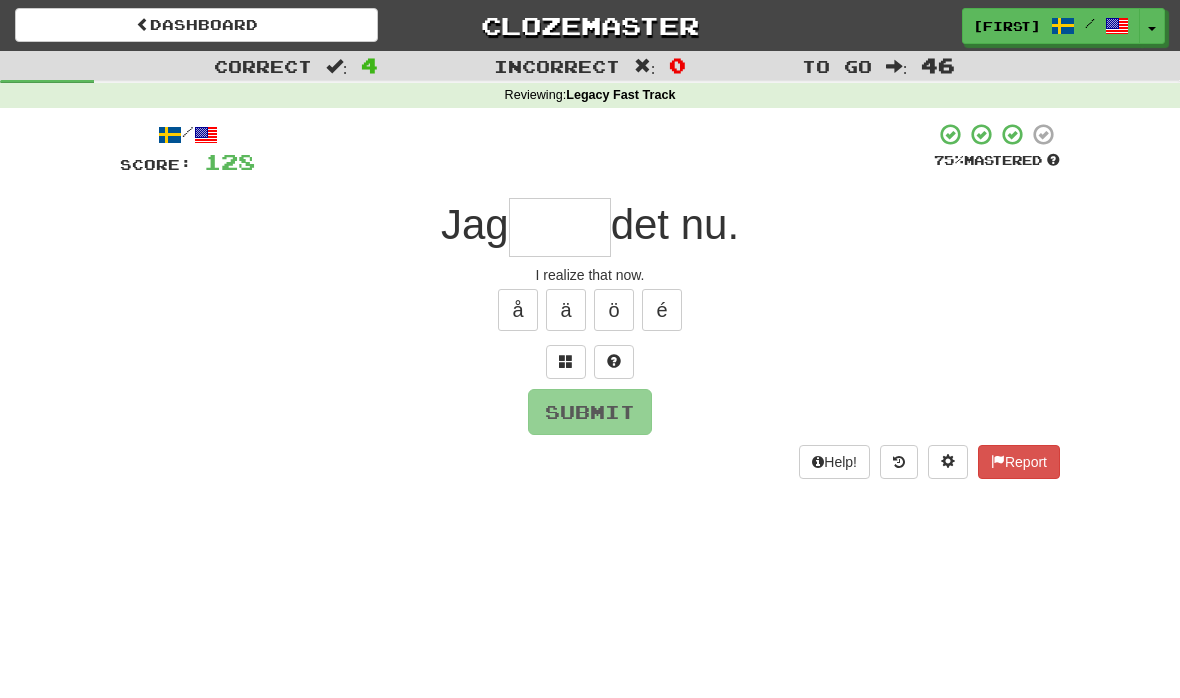 type on "*" 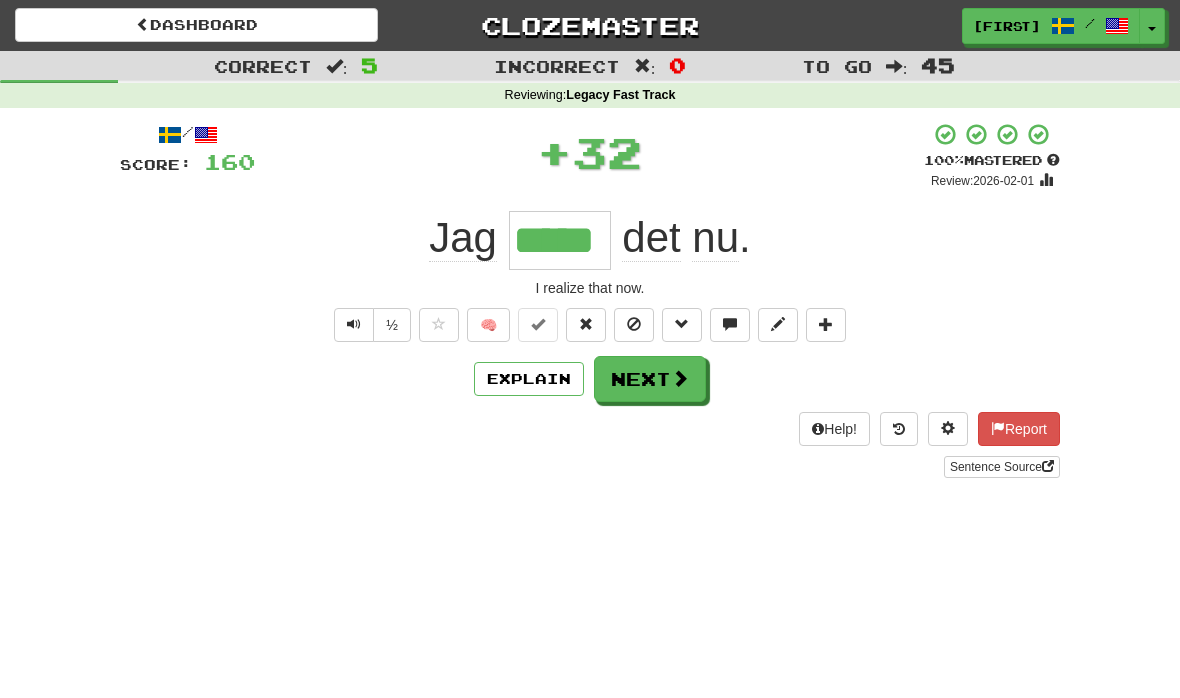 type on "*****" 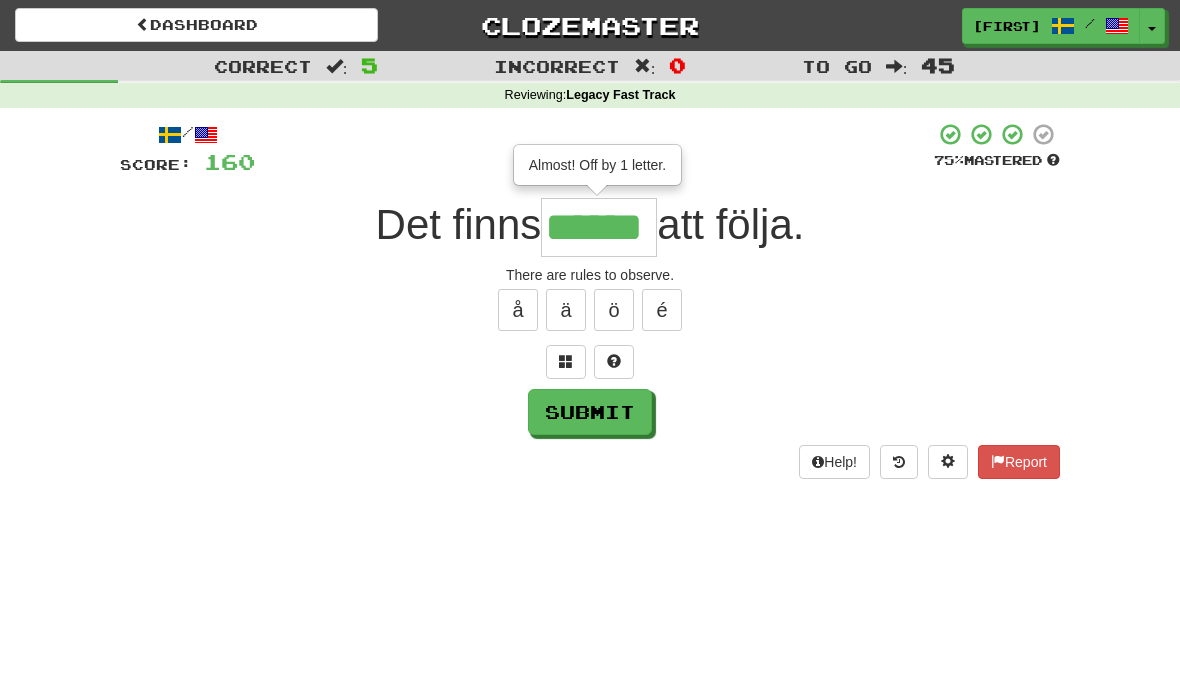 type on "******" 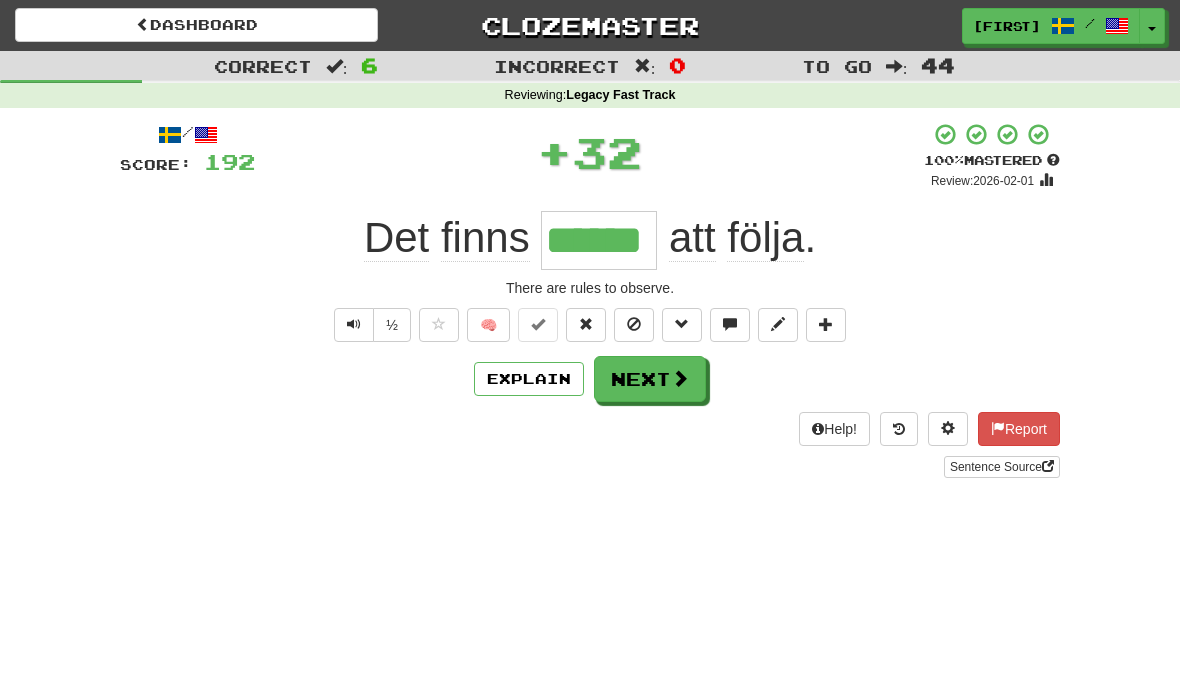 click on "Explain" at bounding box center [529, 379] 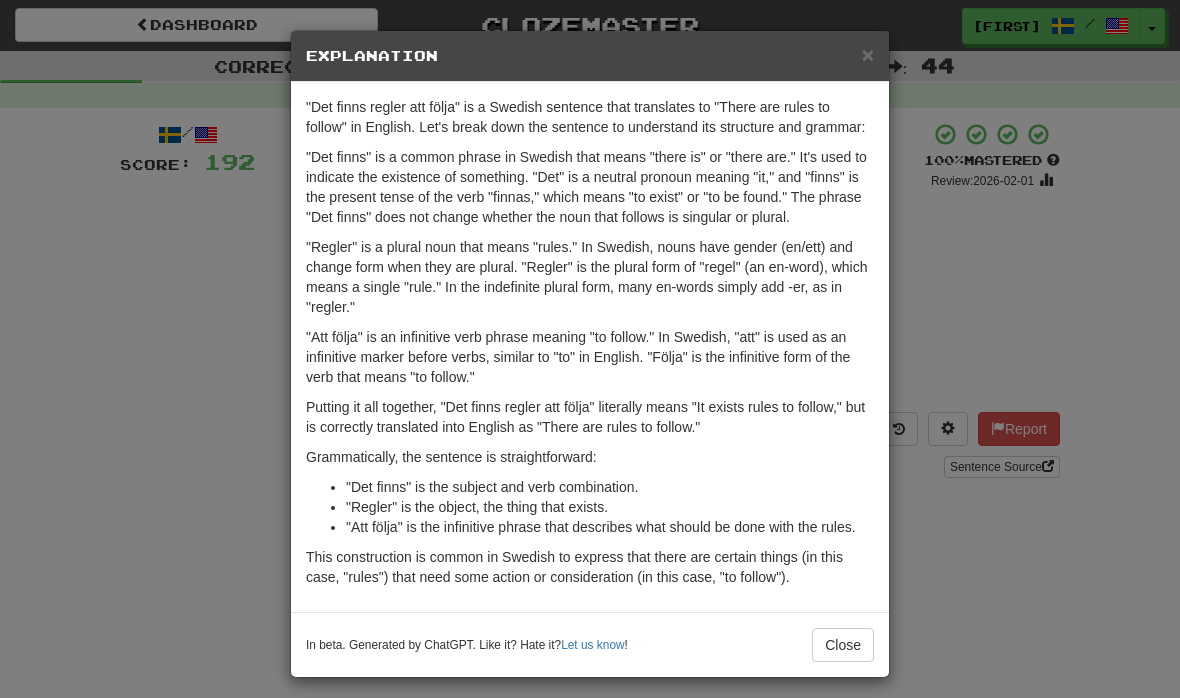 click on "×" at bounding box center [868, 54] 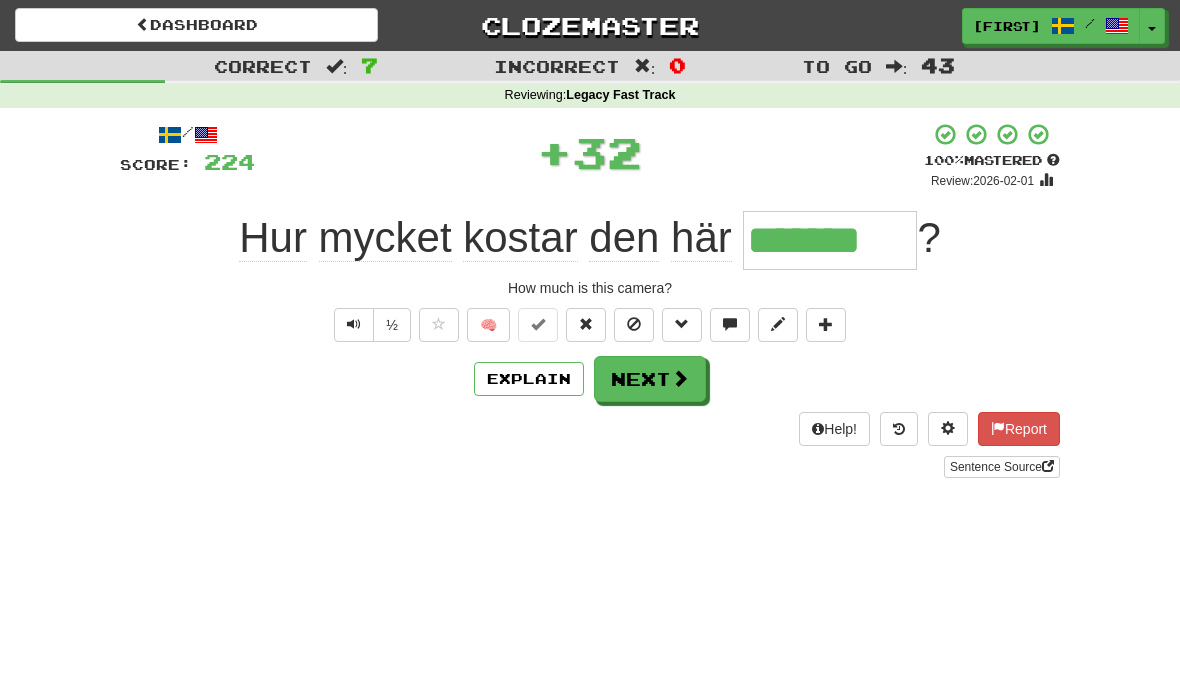 type on "*******" 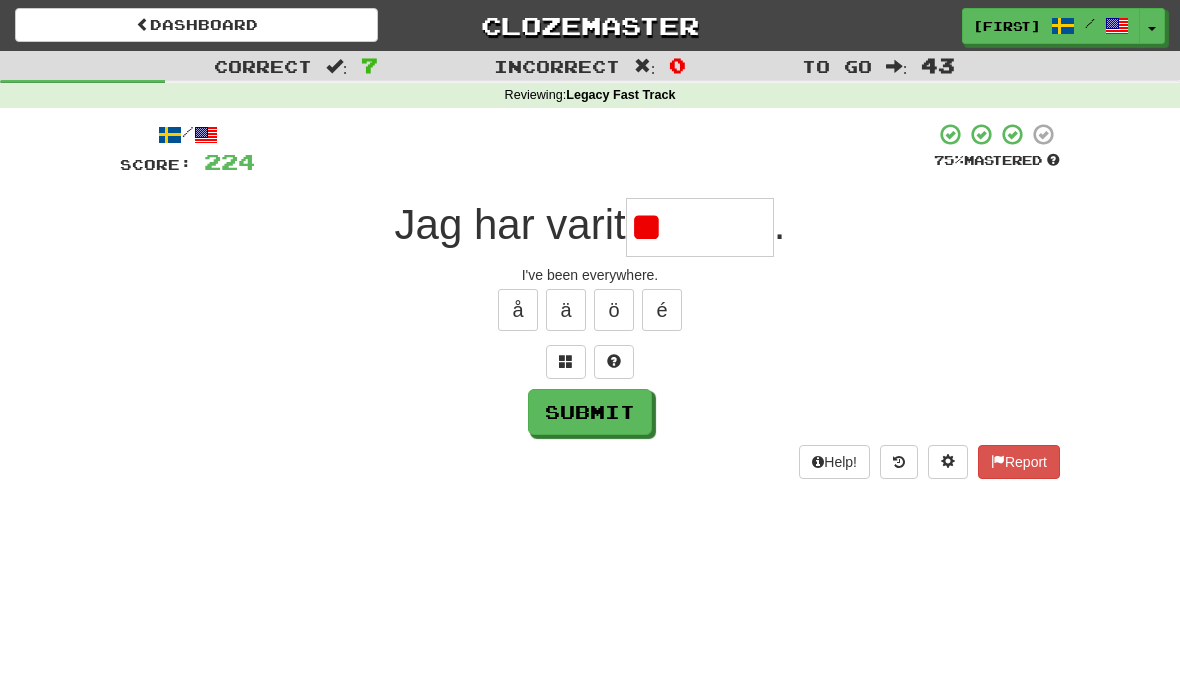 type on "*" 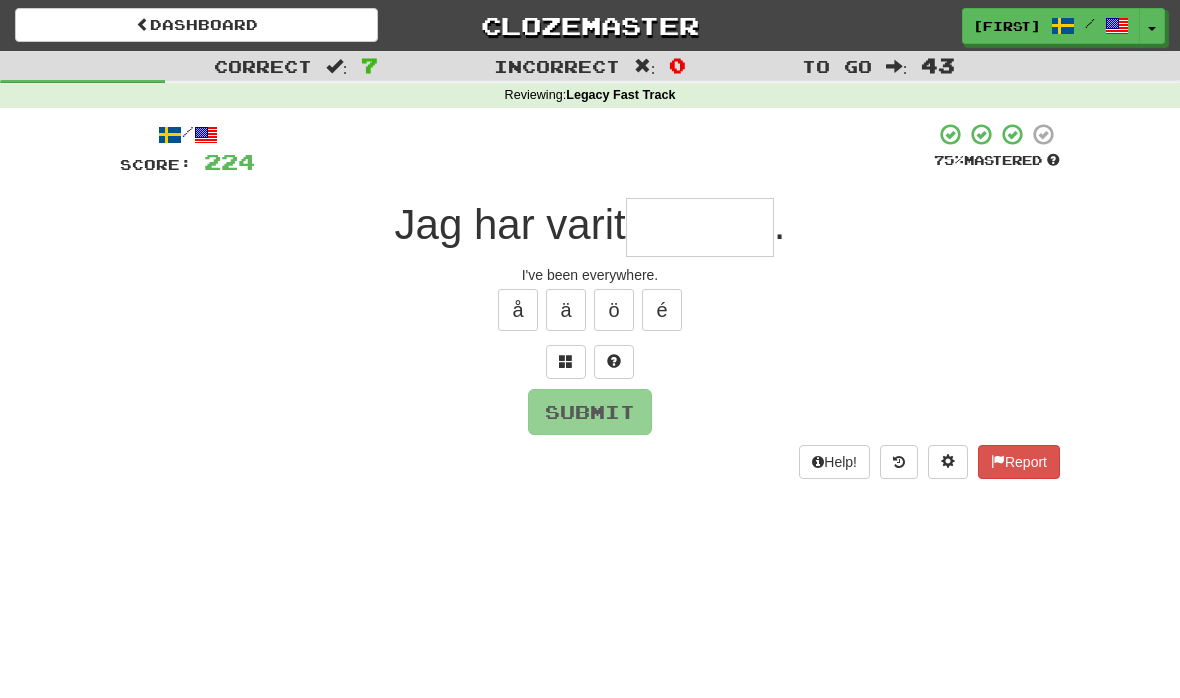 type on "********" 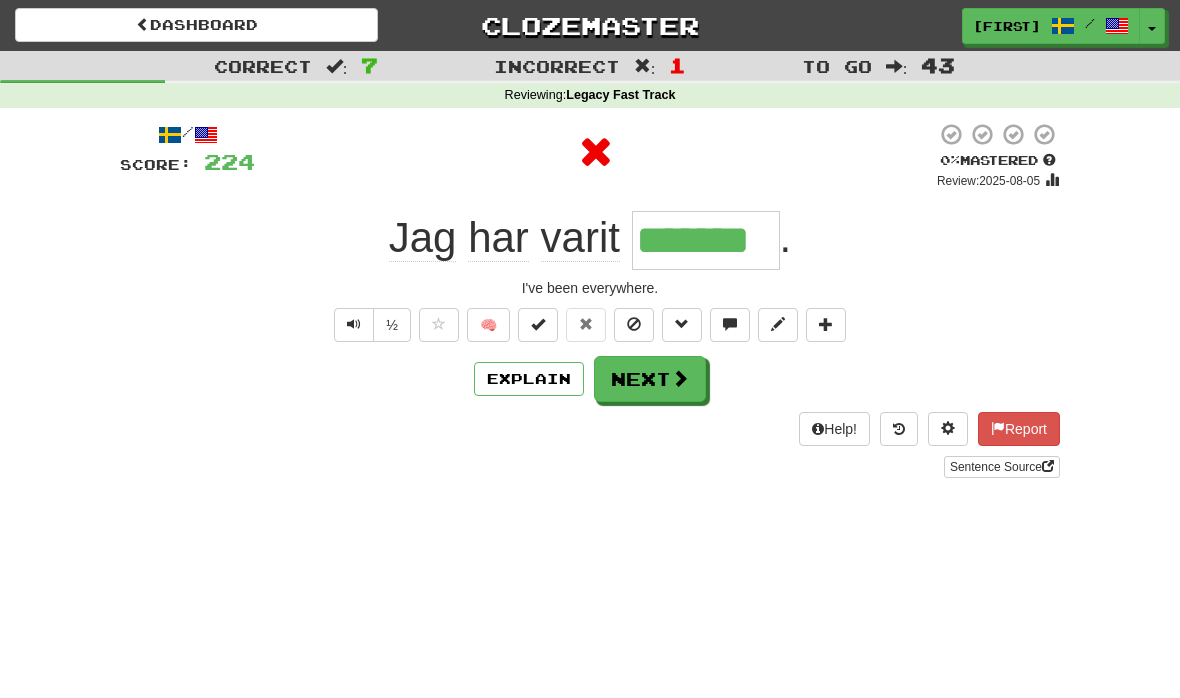 type on "********" 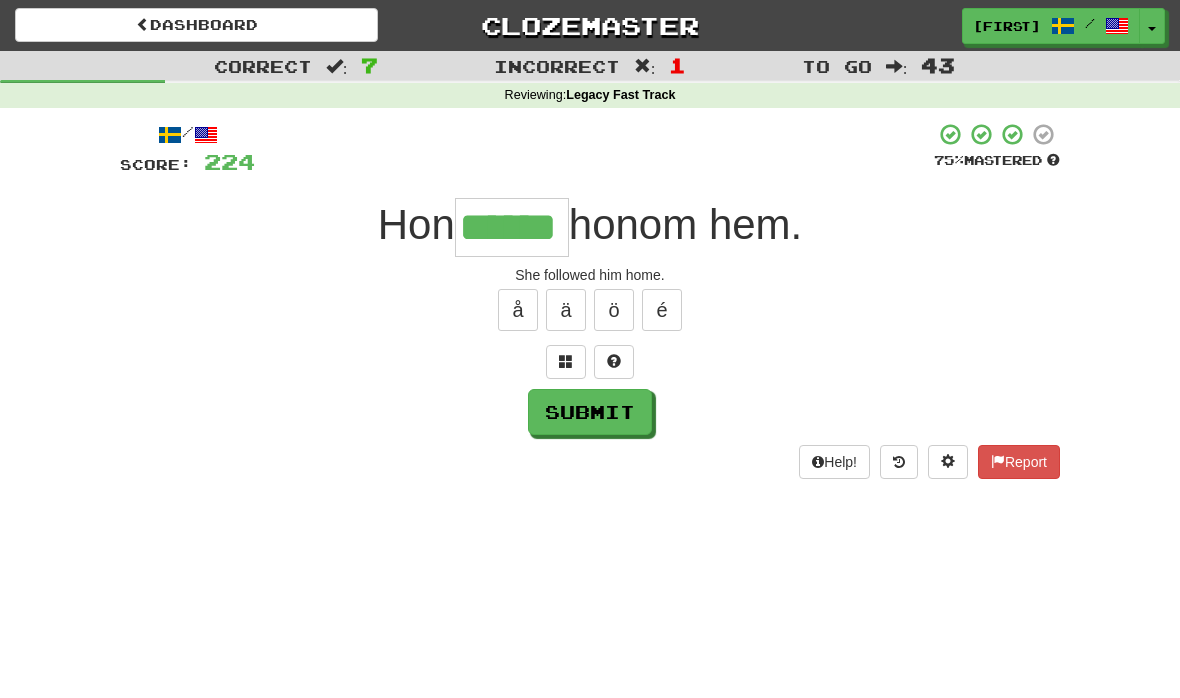 type on "******" 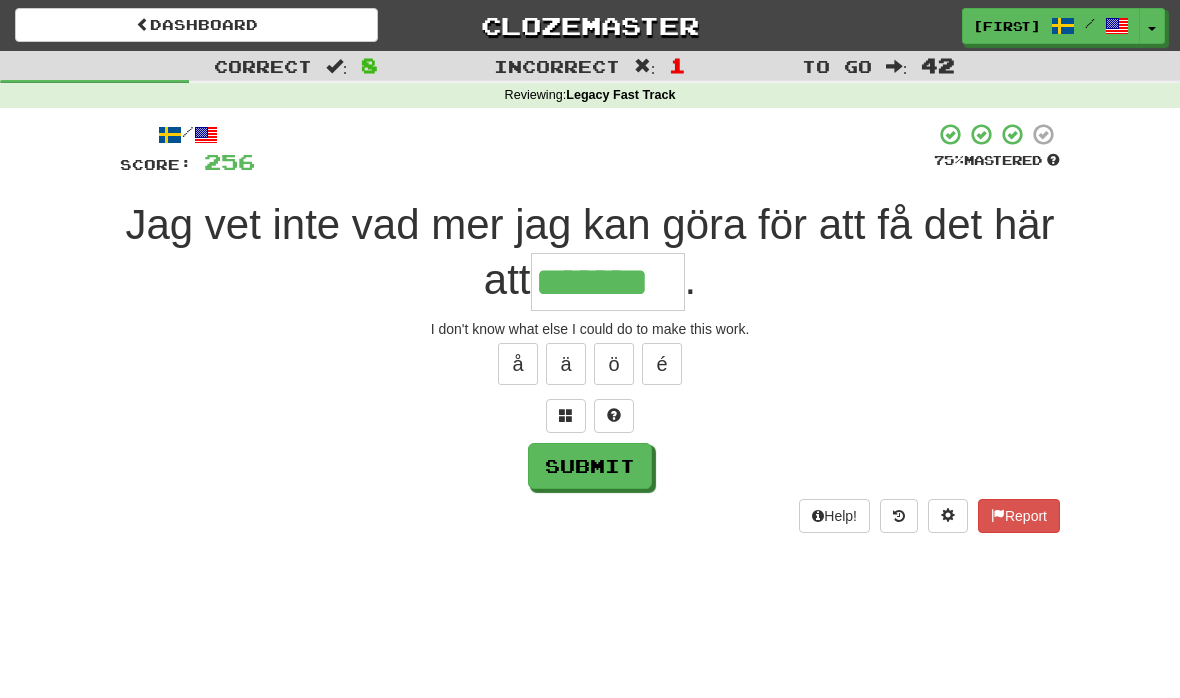 type on "*******" 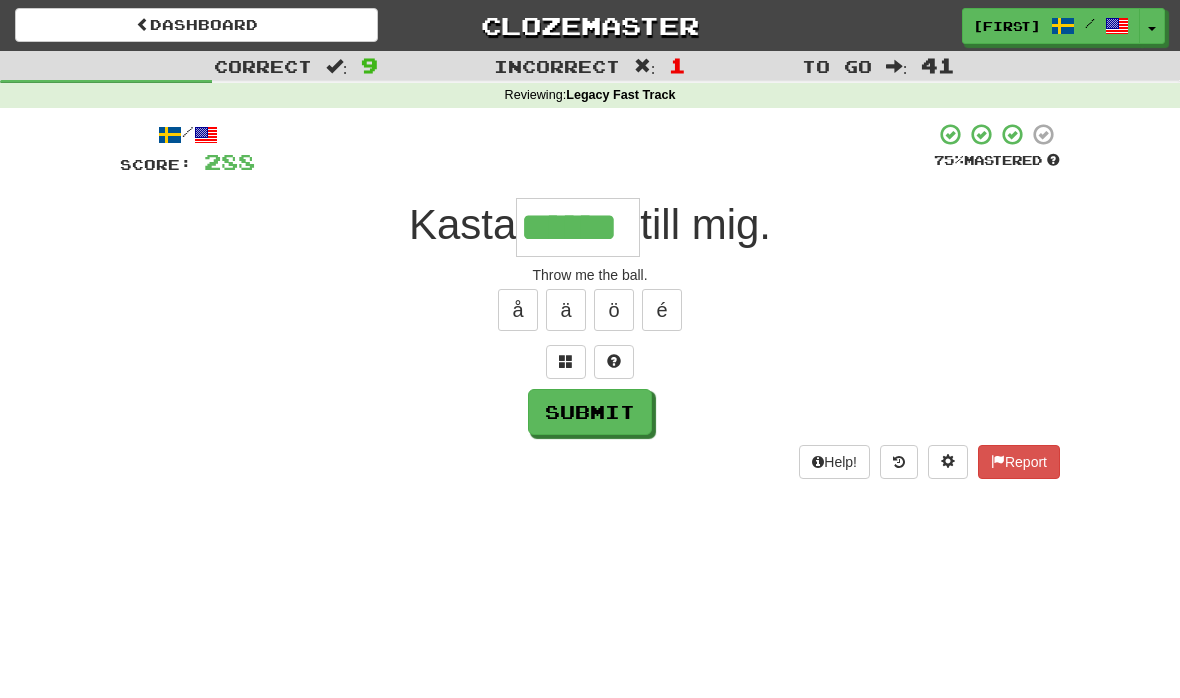 type on "******" 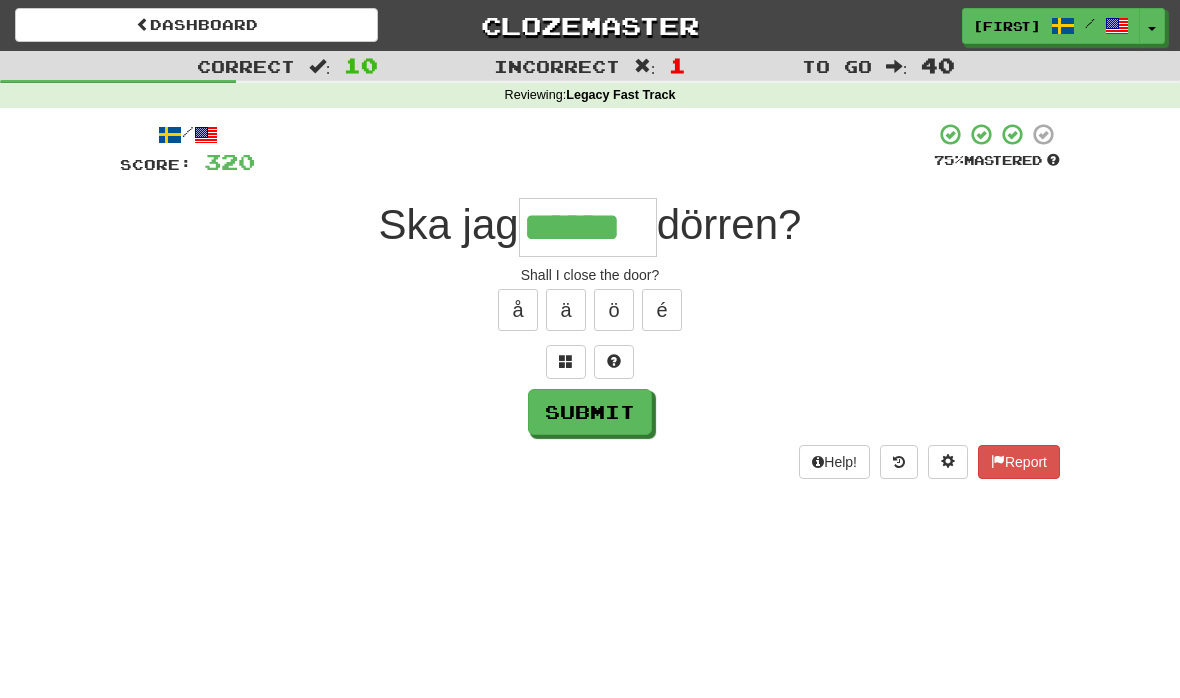 type on "******" 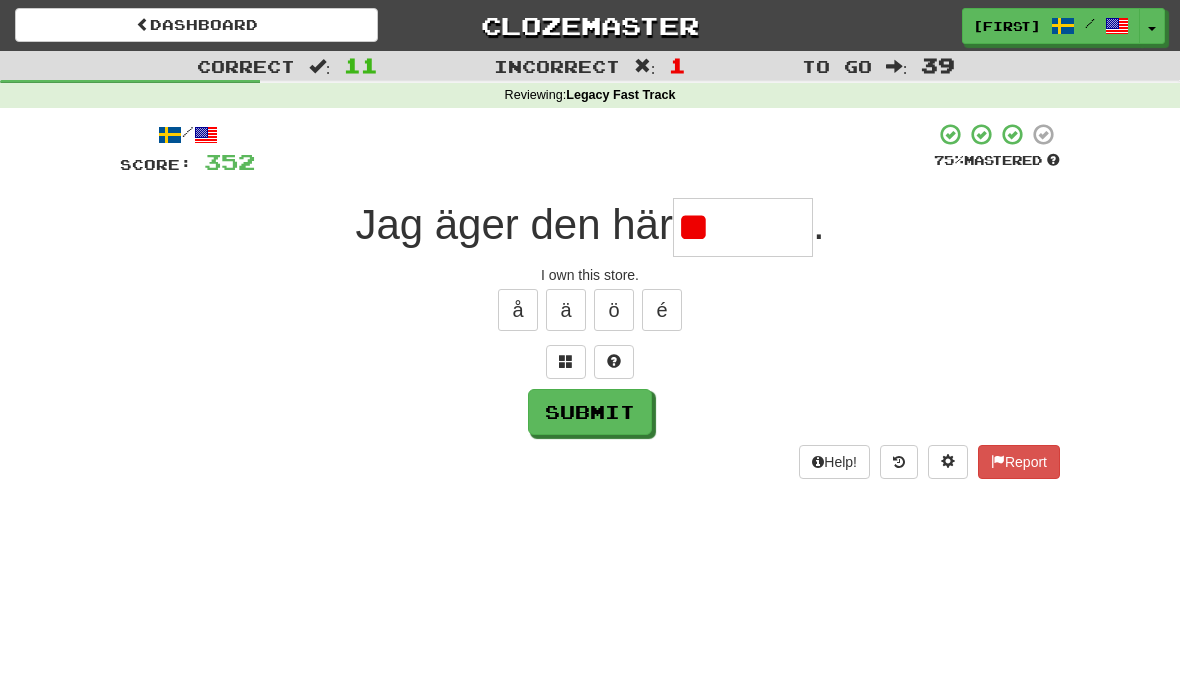 type on "*" 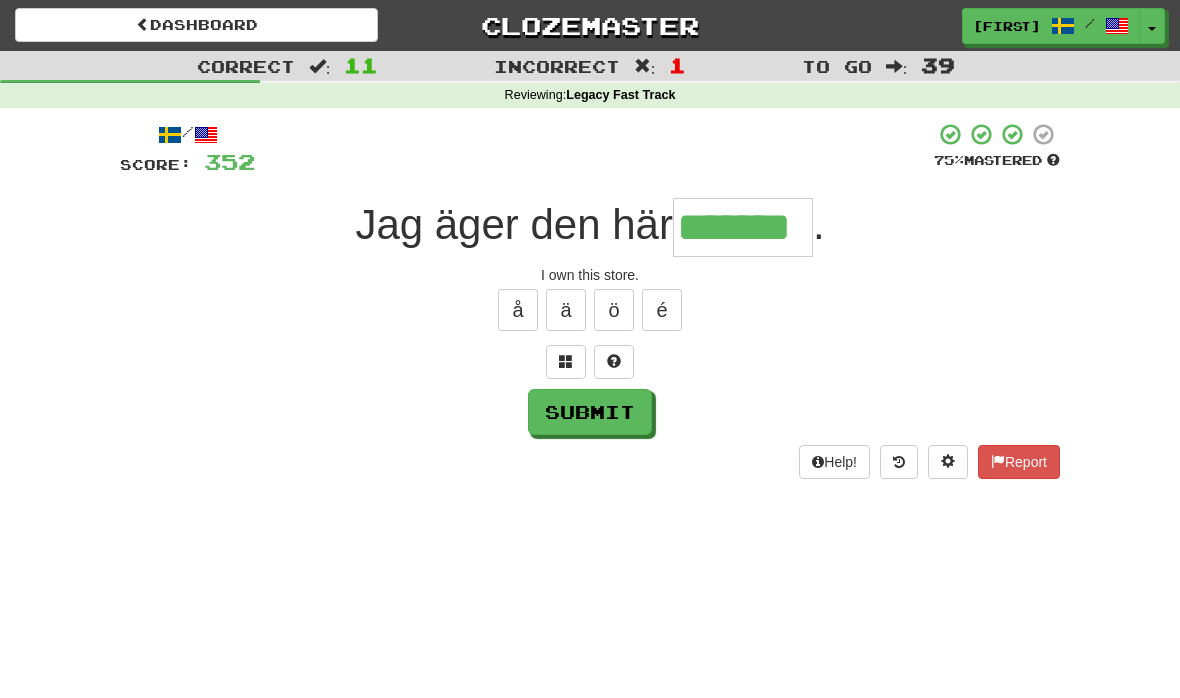 type on "*******" 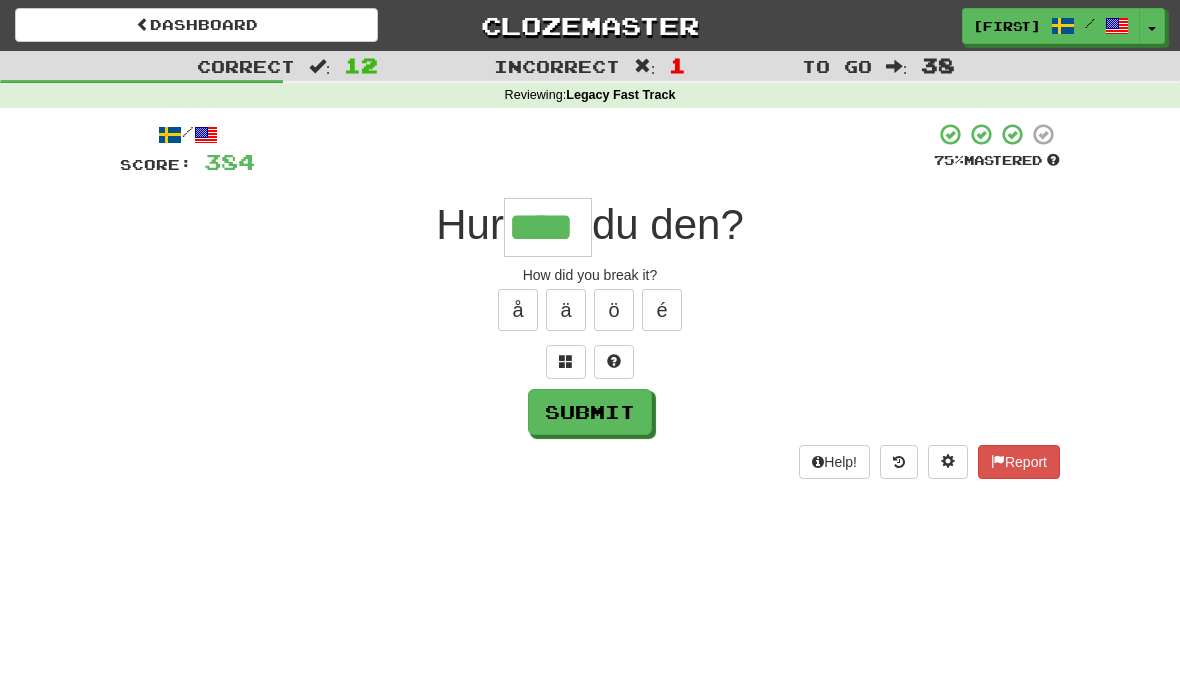 type on "****" 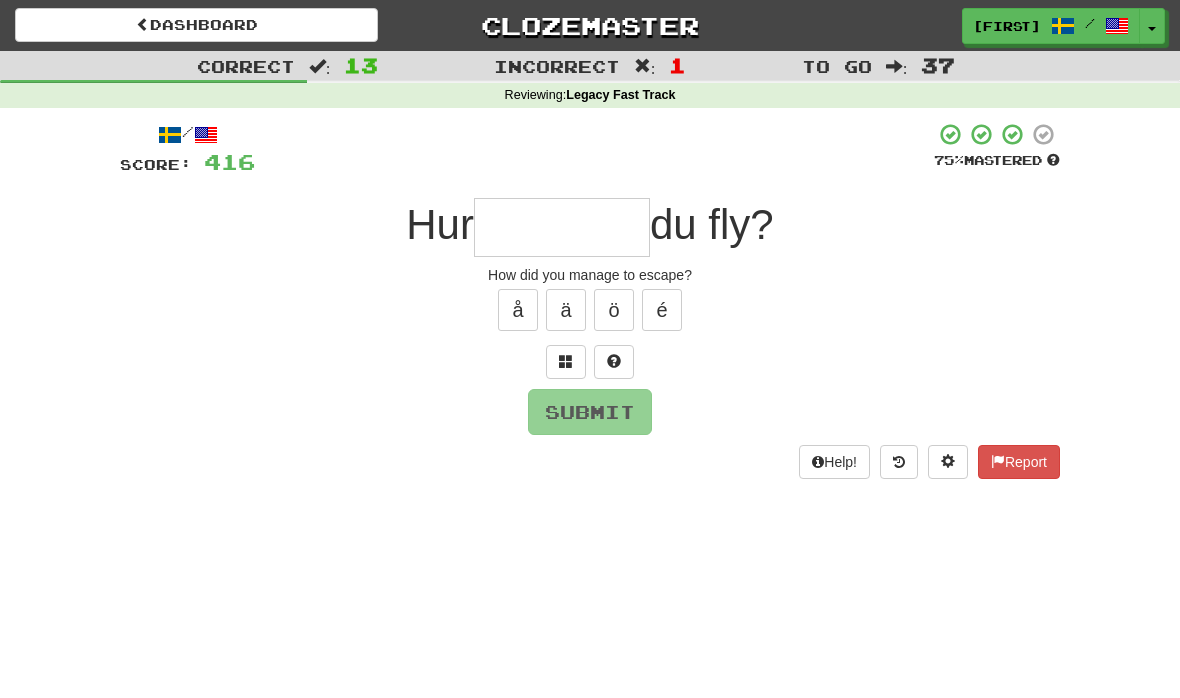 type on "*" 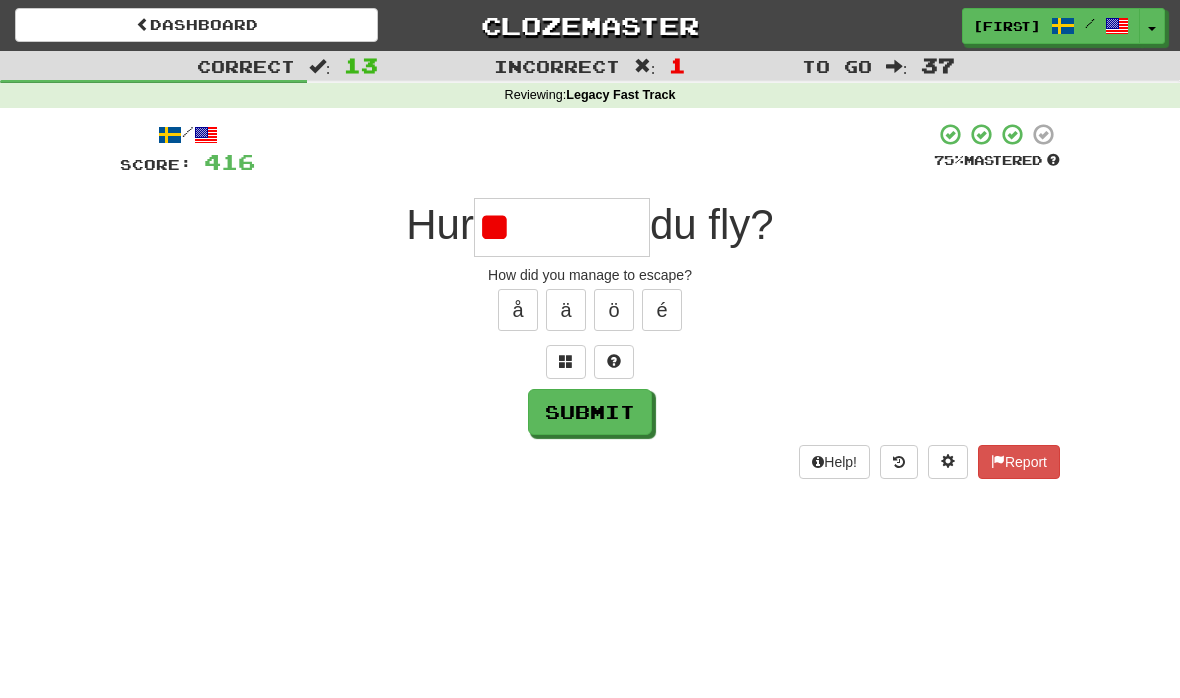 type on "*" 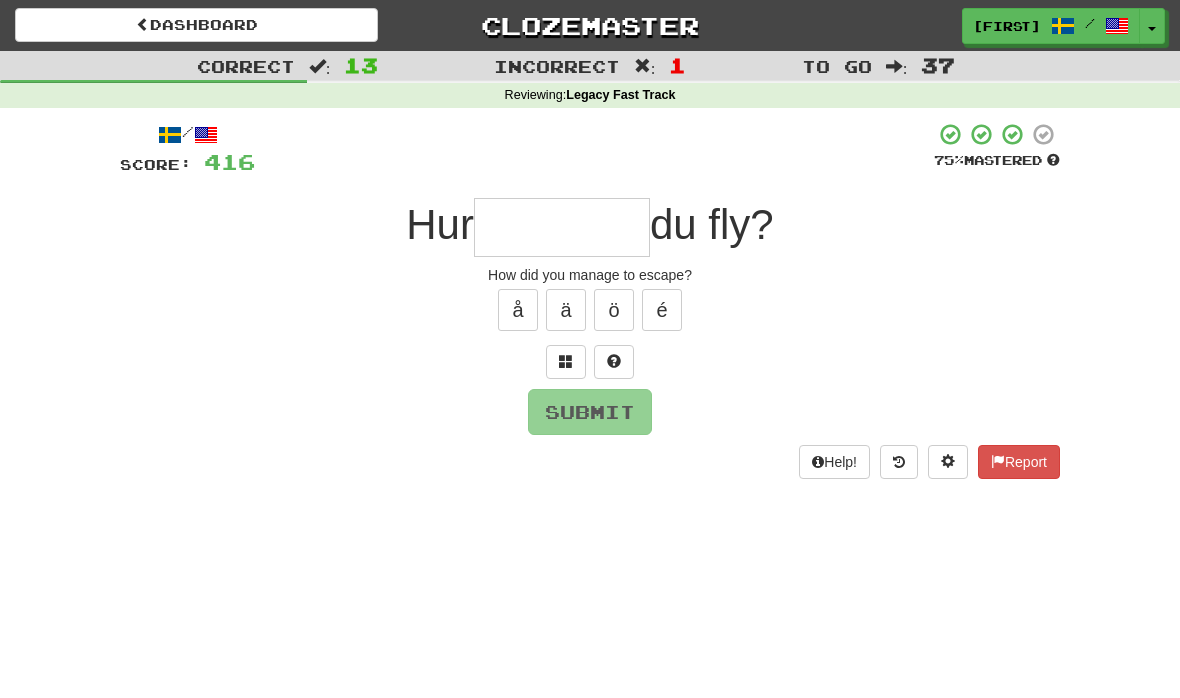 type on "********" 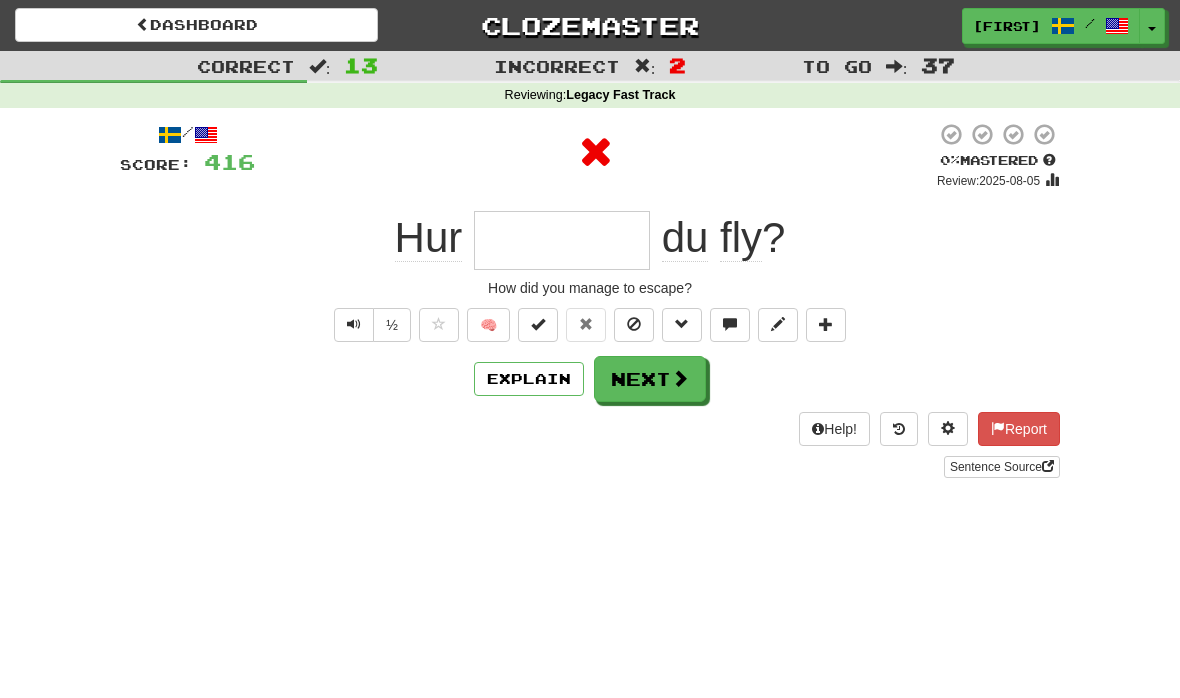 type on "*" 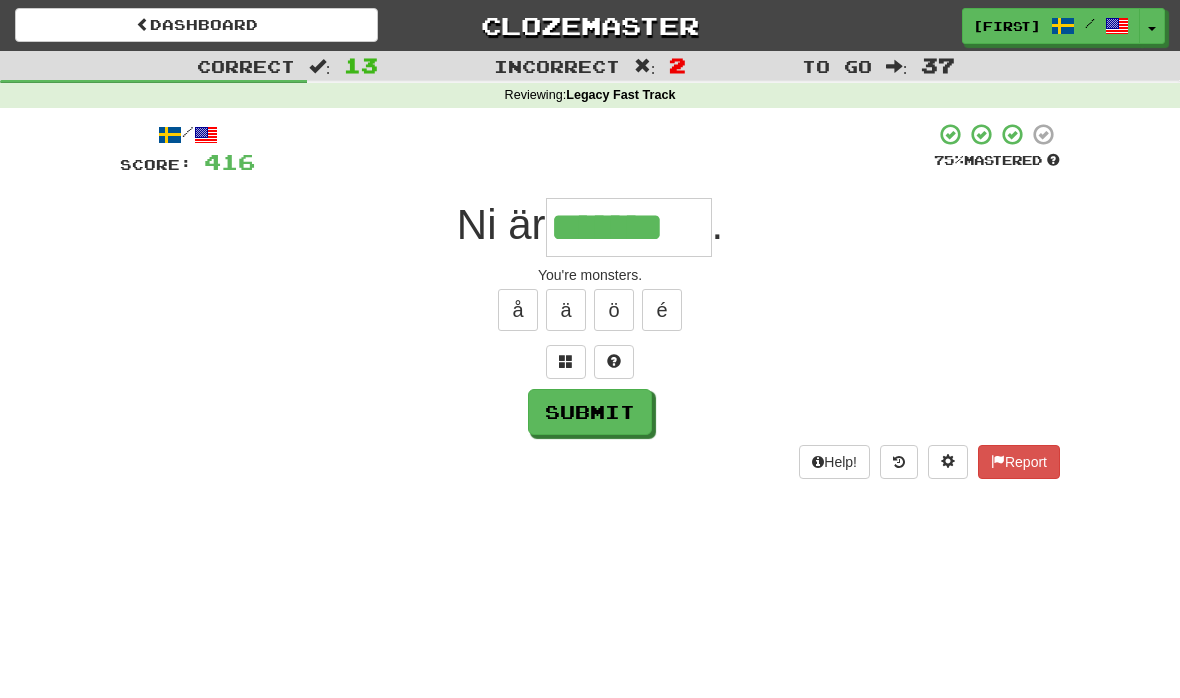 type on "*******" 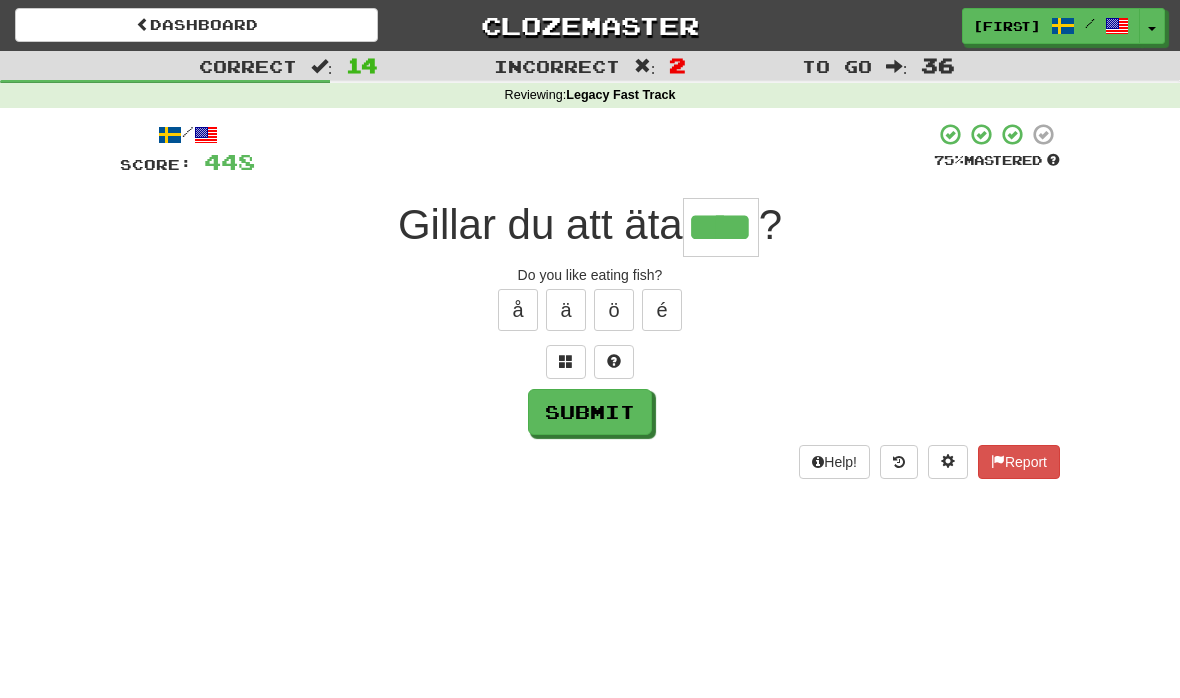type on "****" 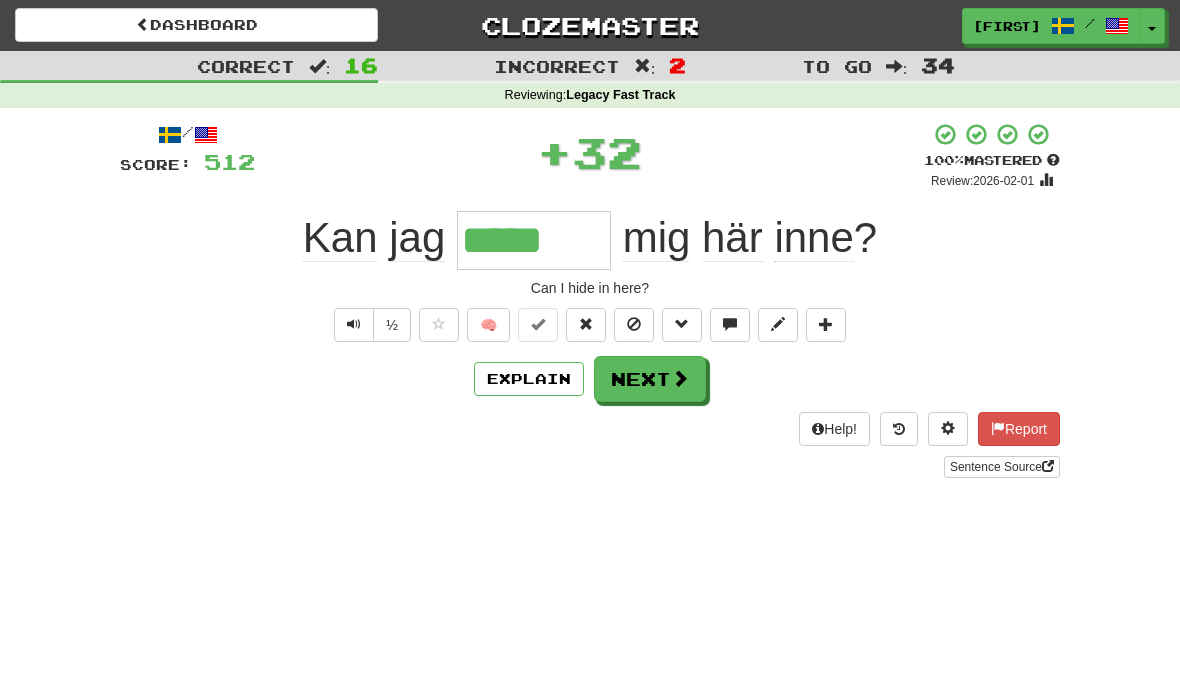 type on "*****" 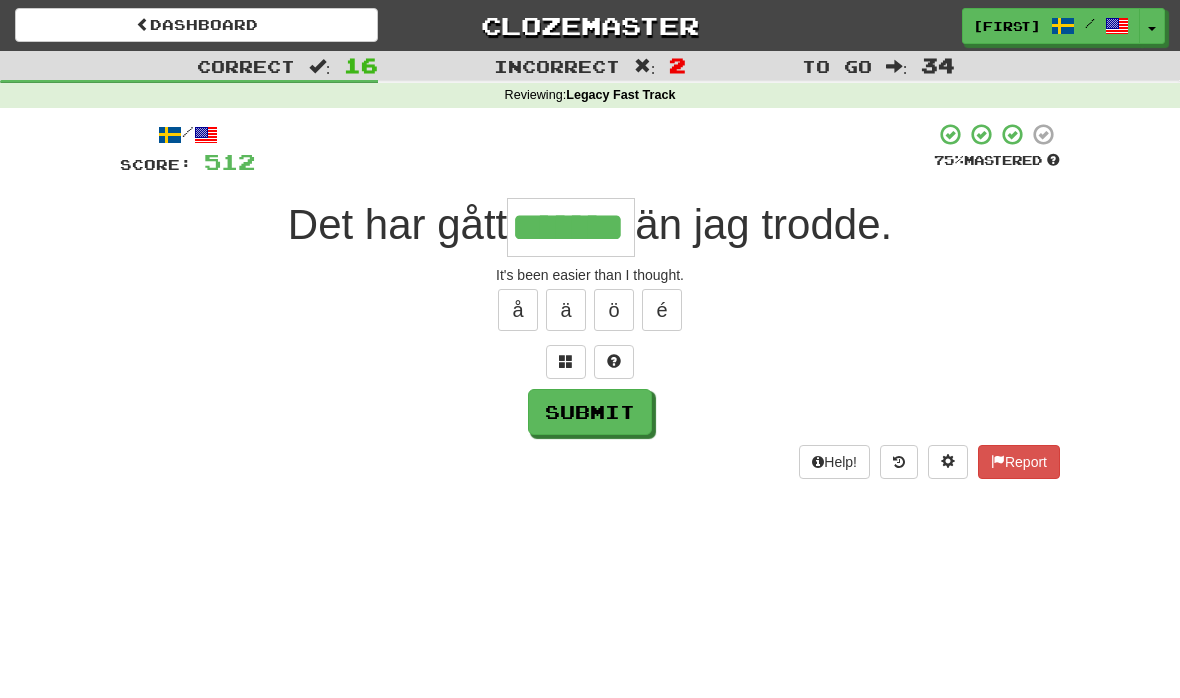 type on "*******" 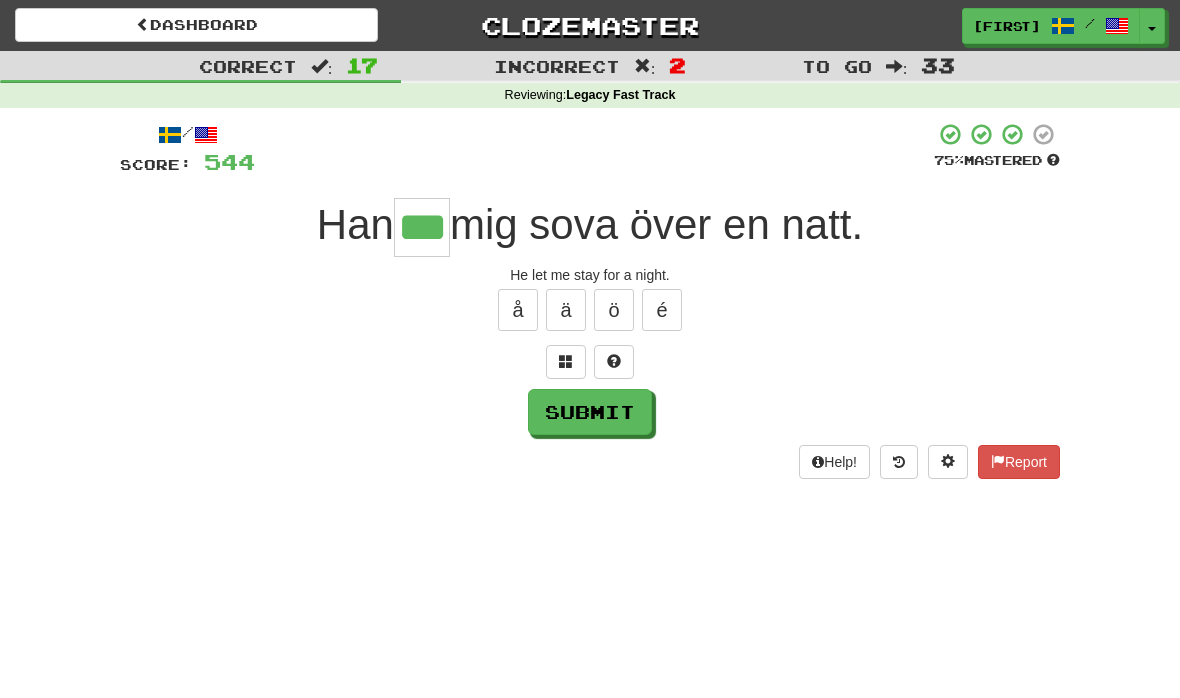 type on "***" 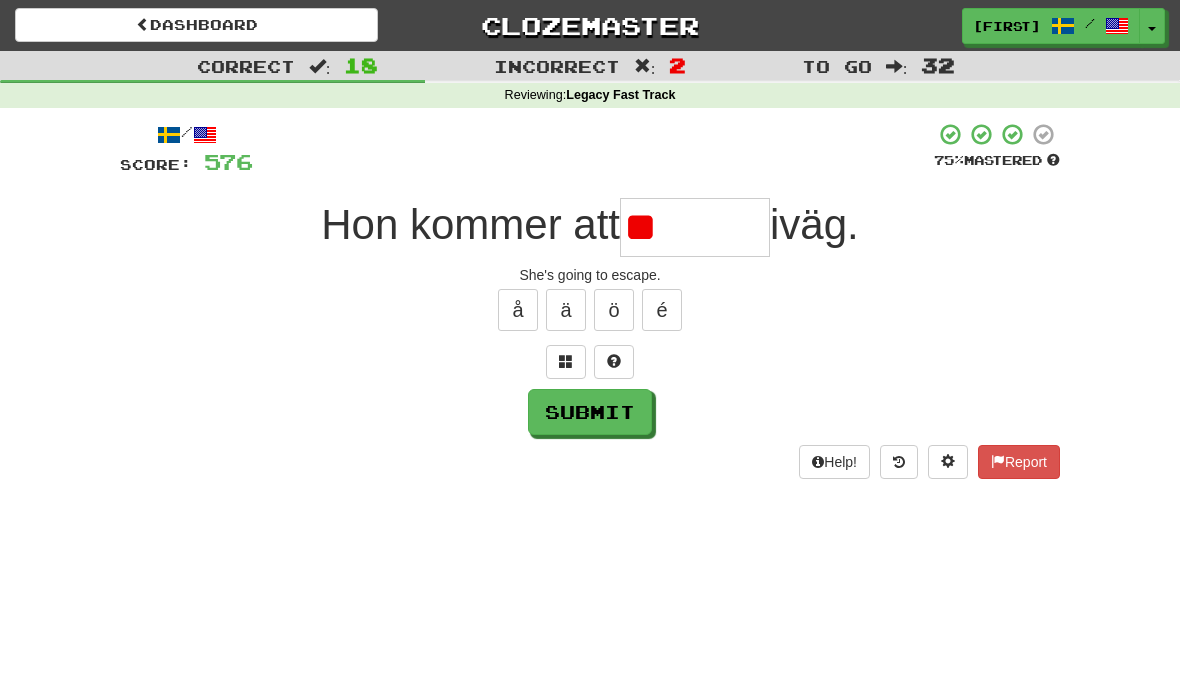 type on "*" 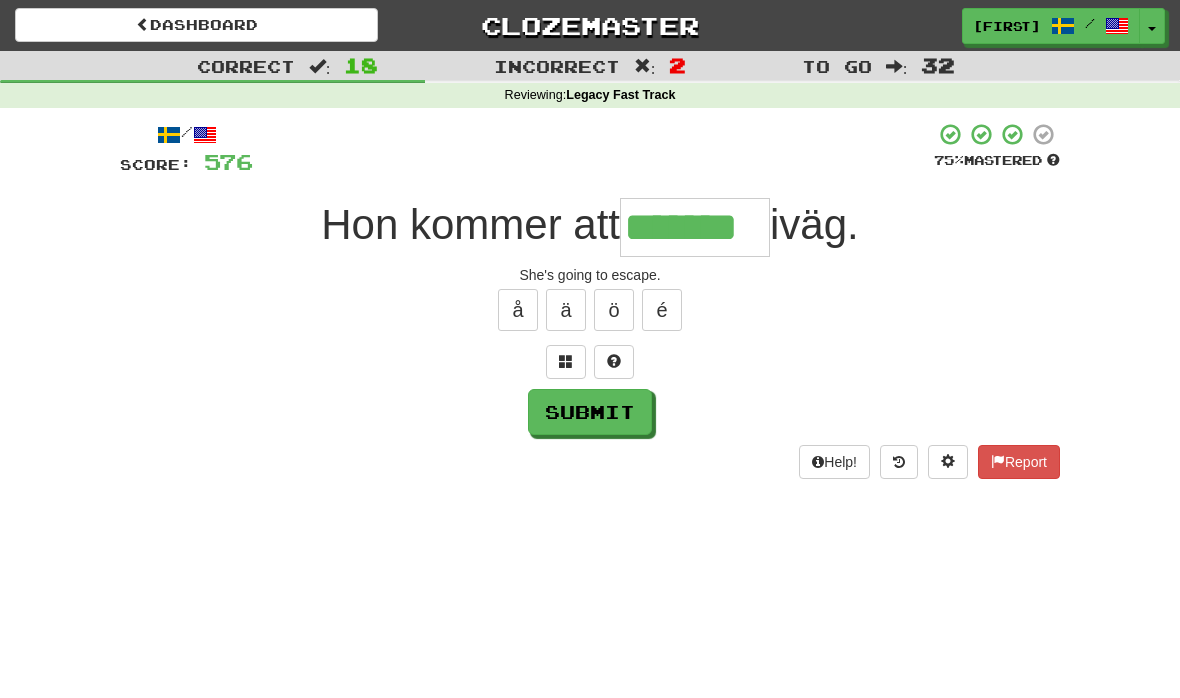 type on "*******" 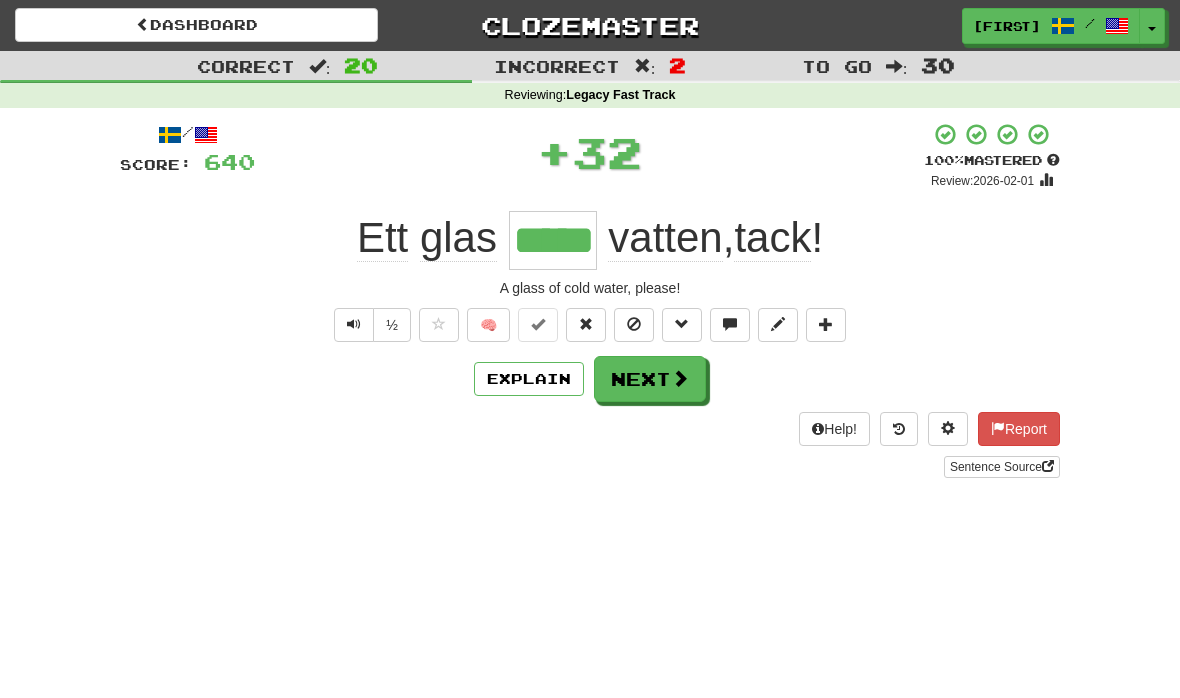 type on "*****" 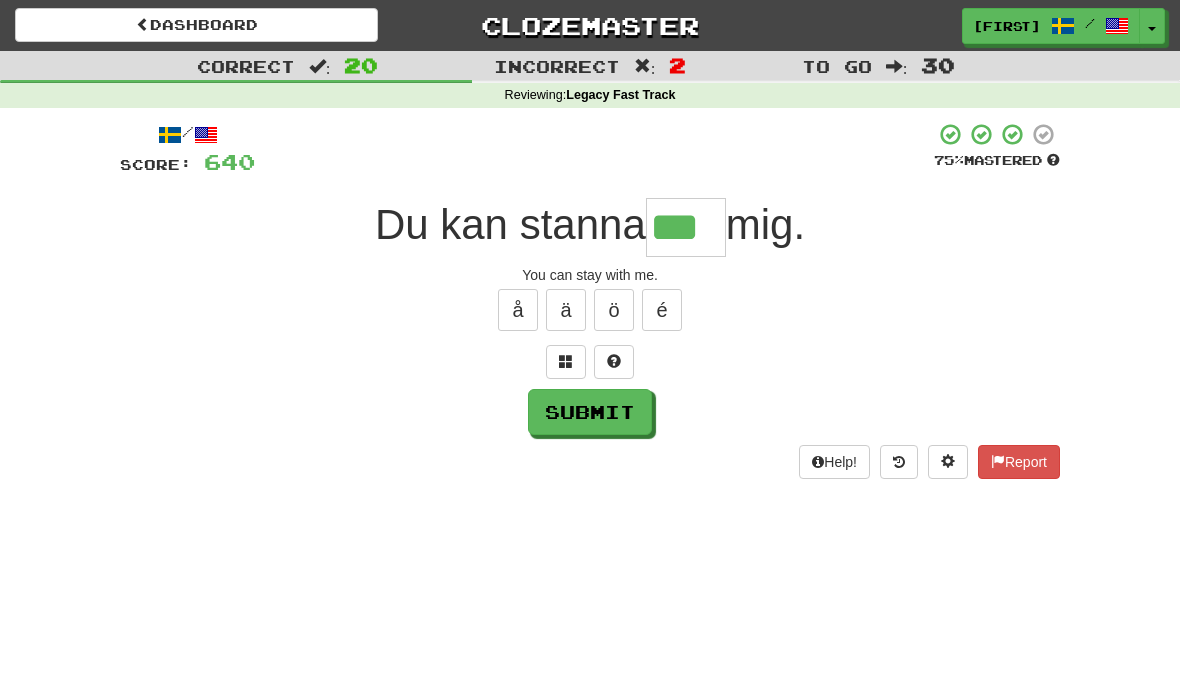 type on "***" 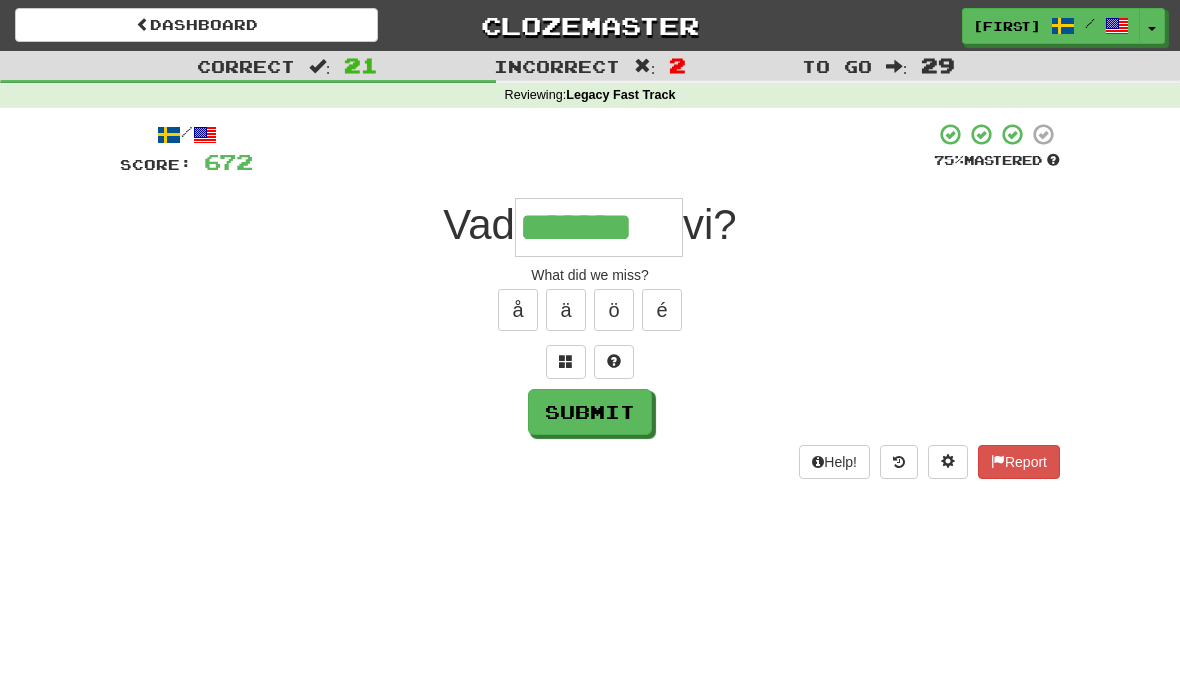 type on "*******" 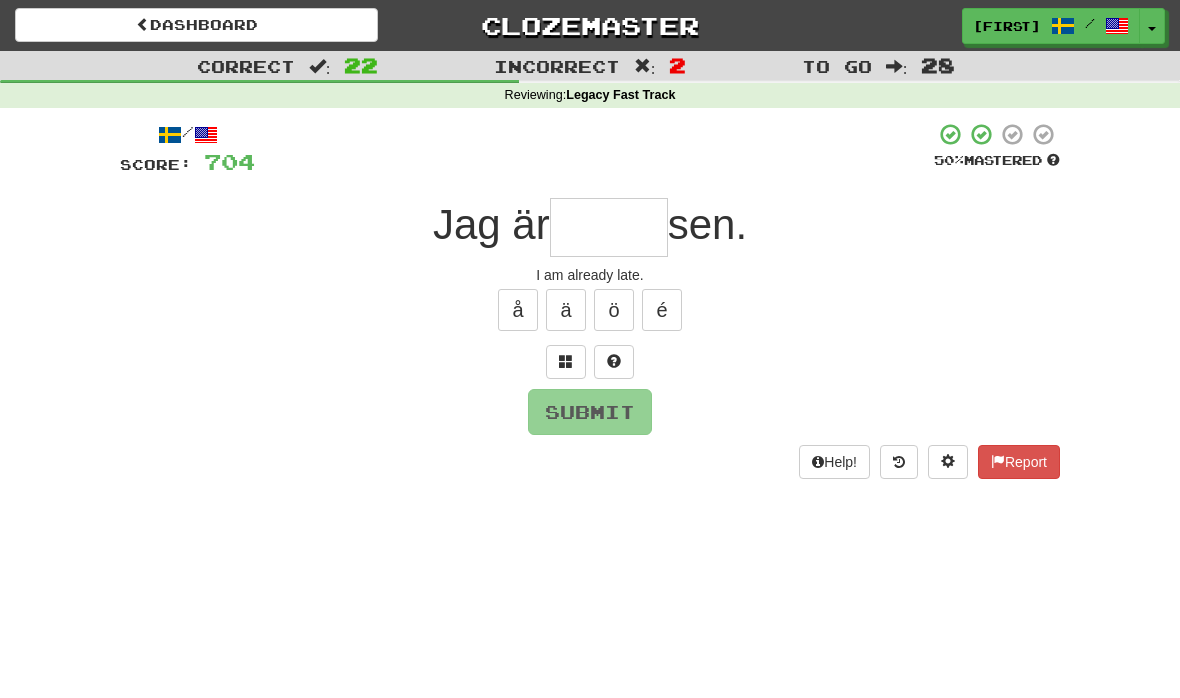 type on "*" 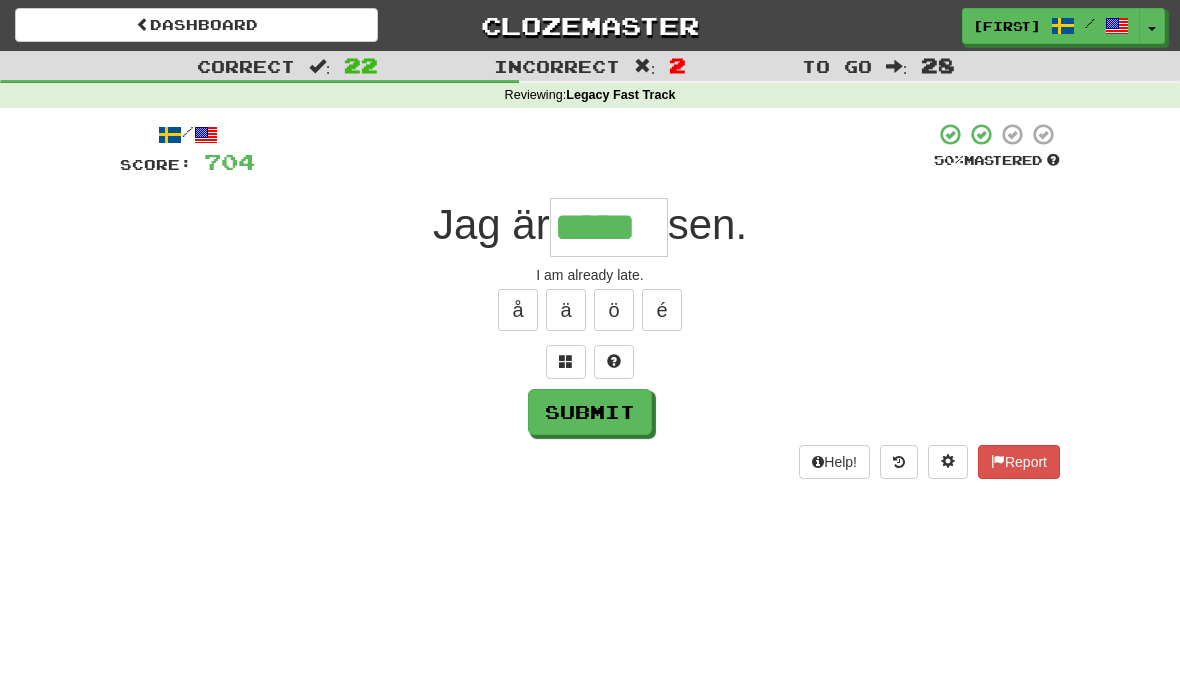 type on "*****" 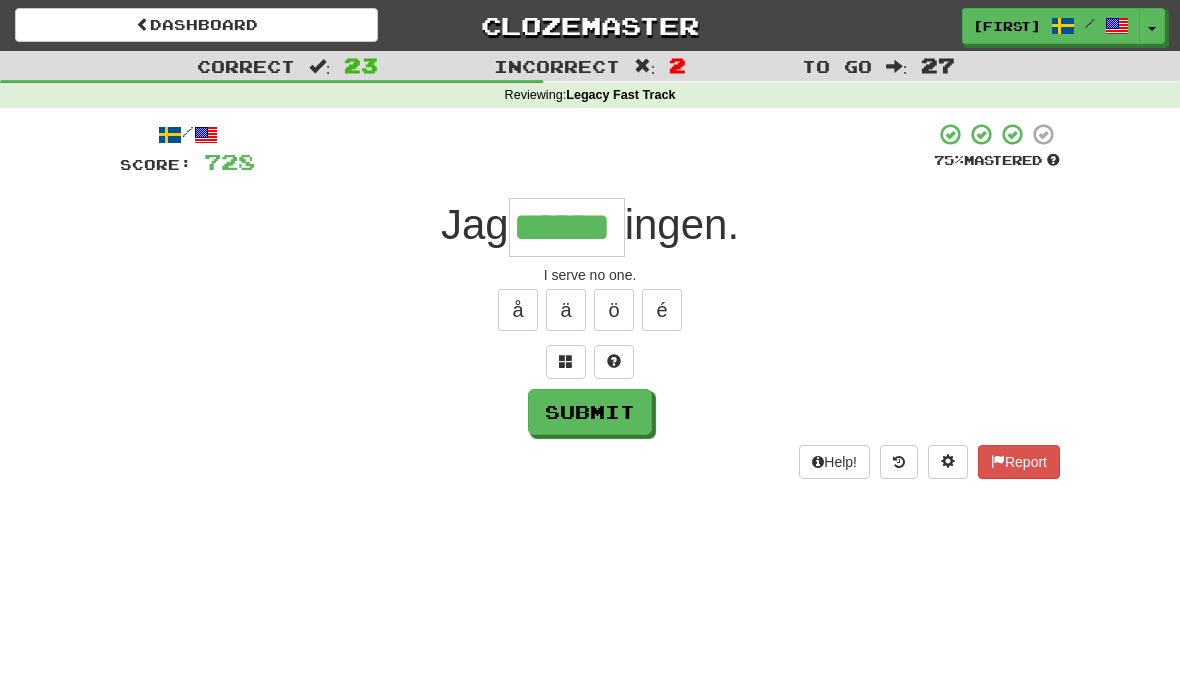 type on "******" 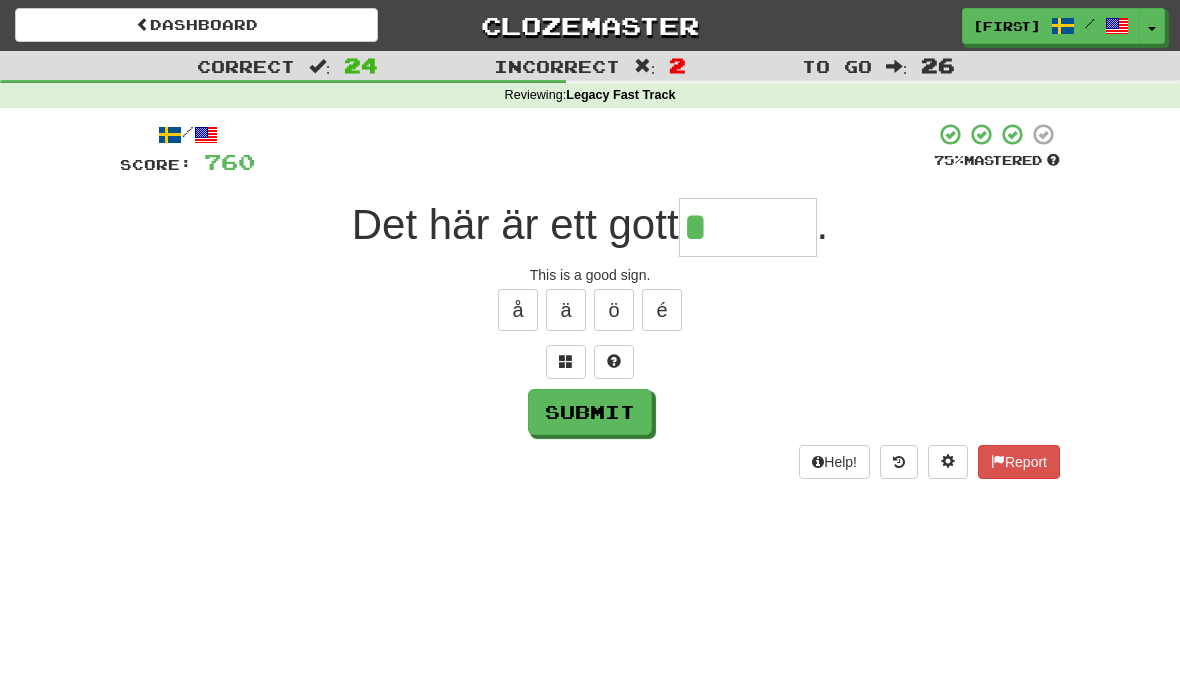 type on "******" 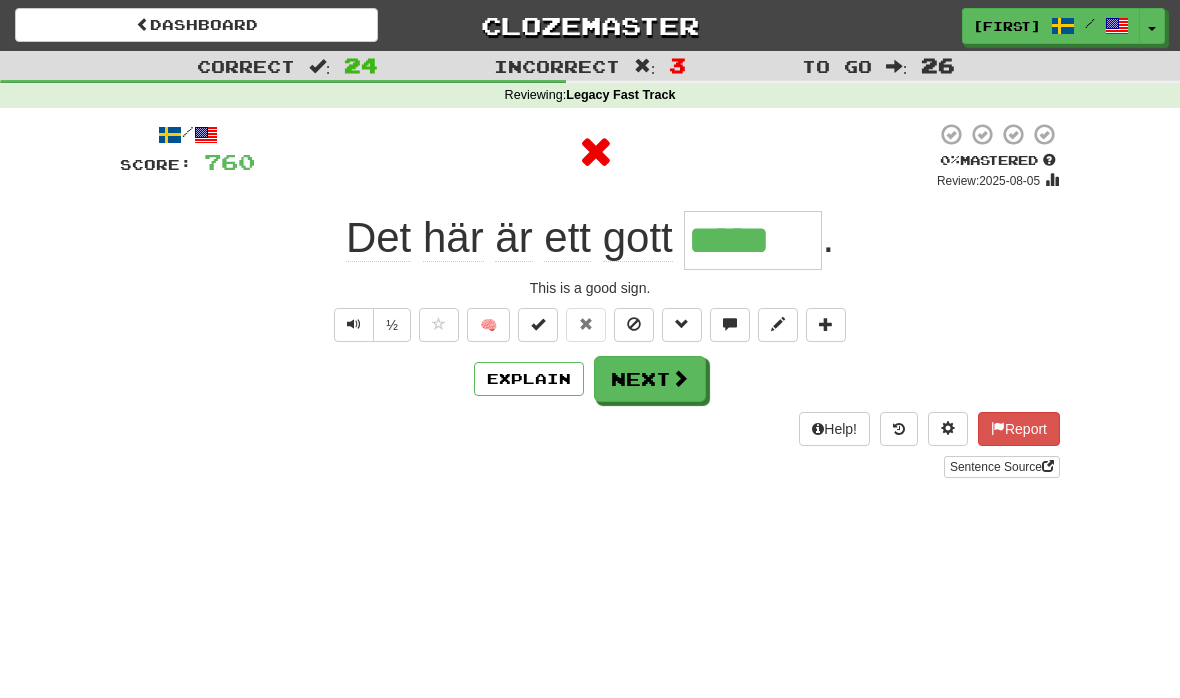 type on "******" 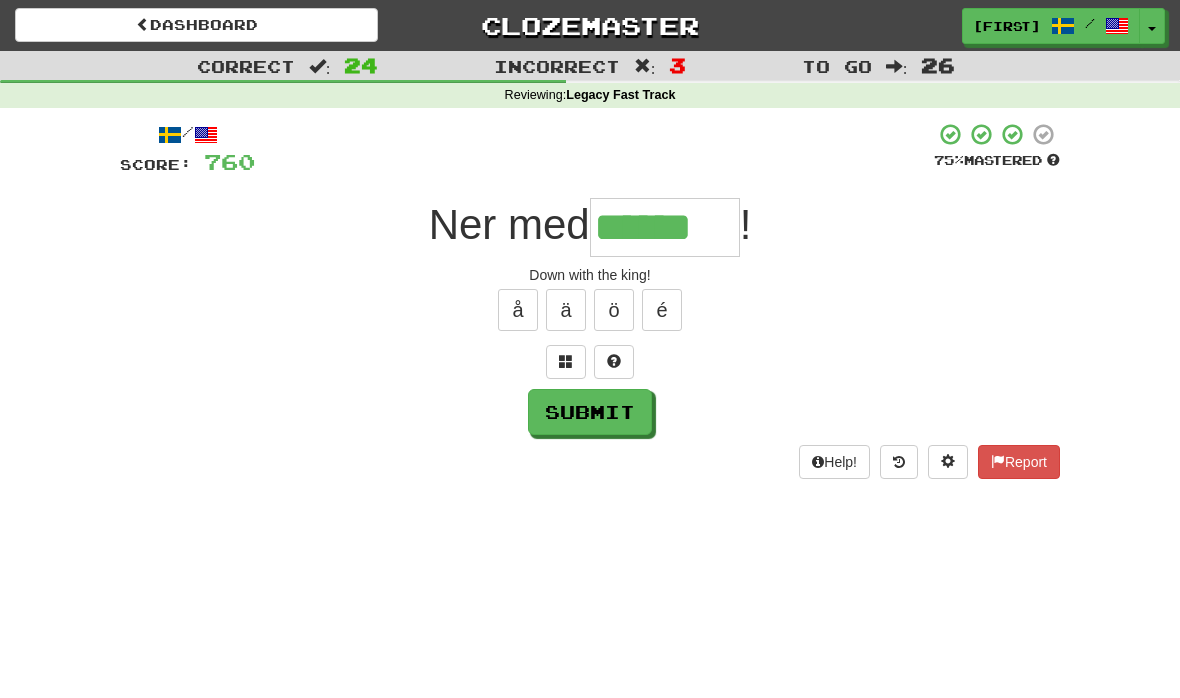 type on "******" 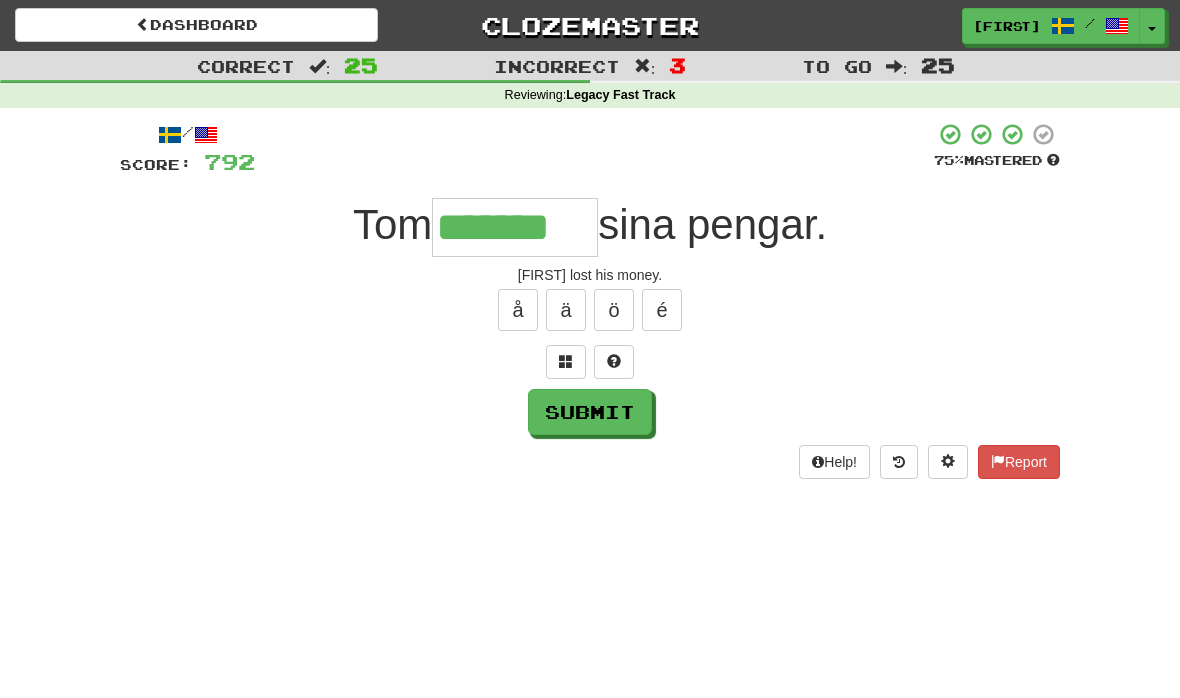 type on "*******" 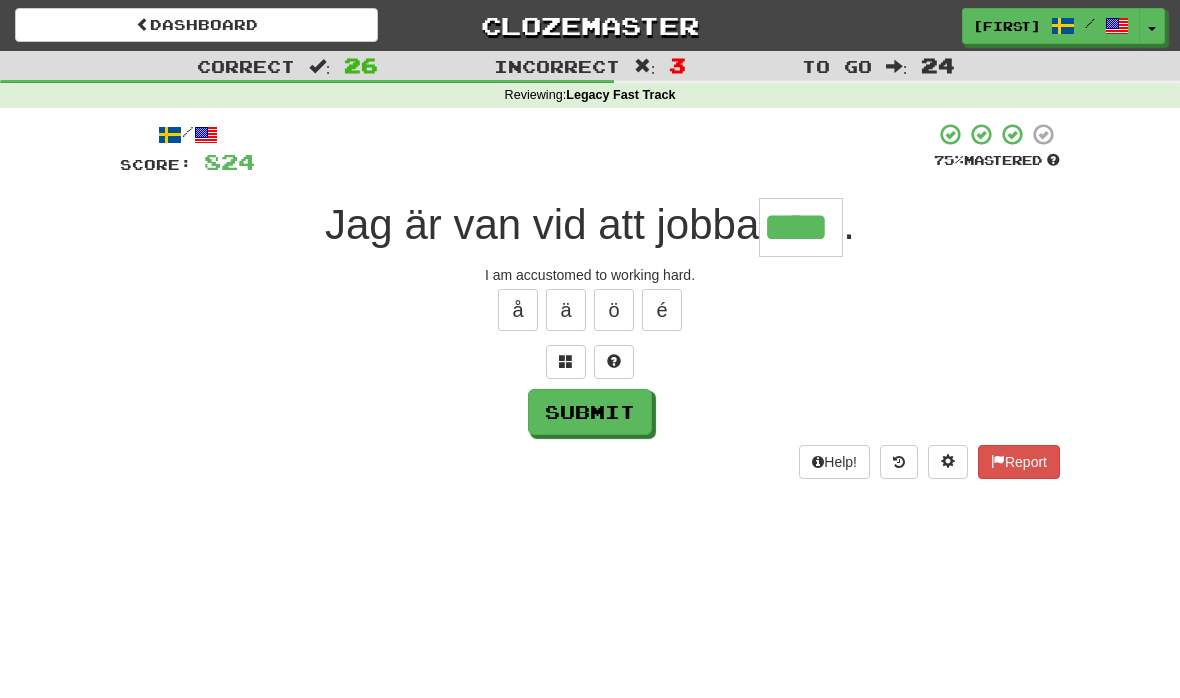 type on "****" 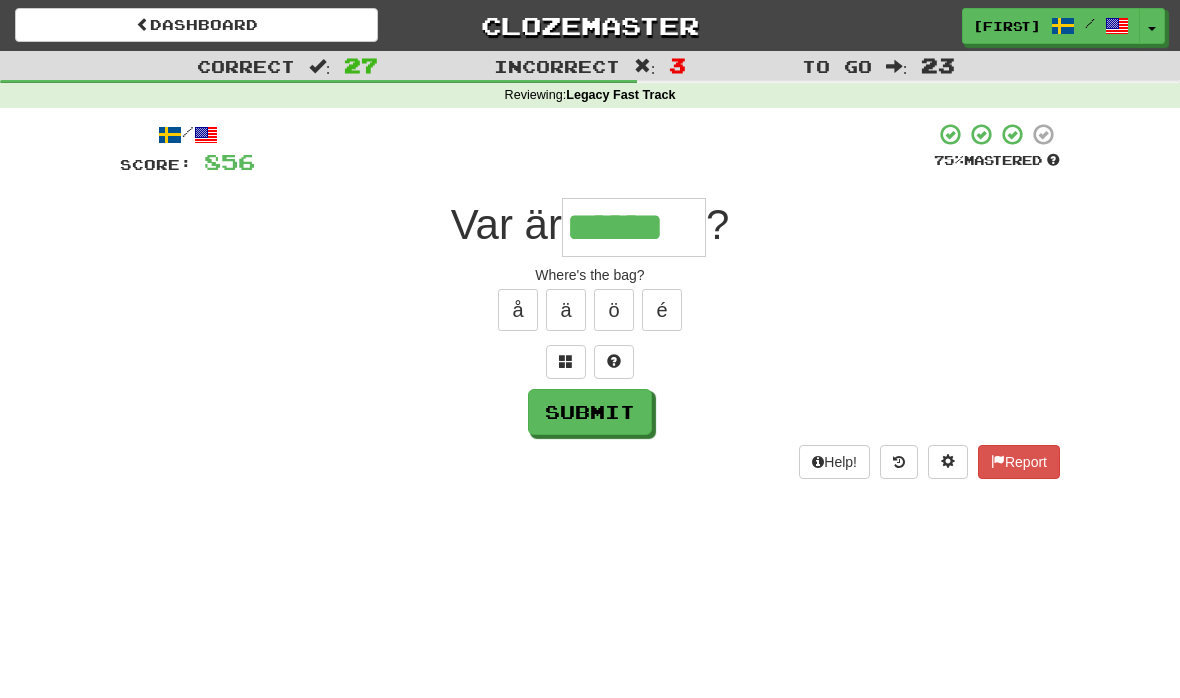 type on "******" 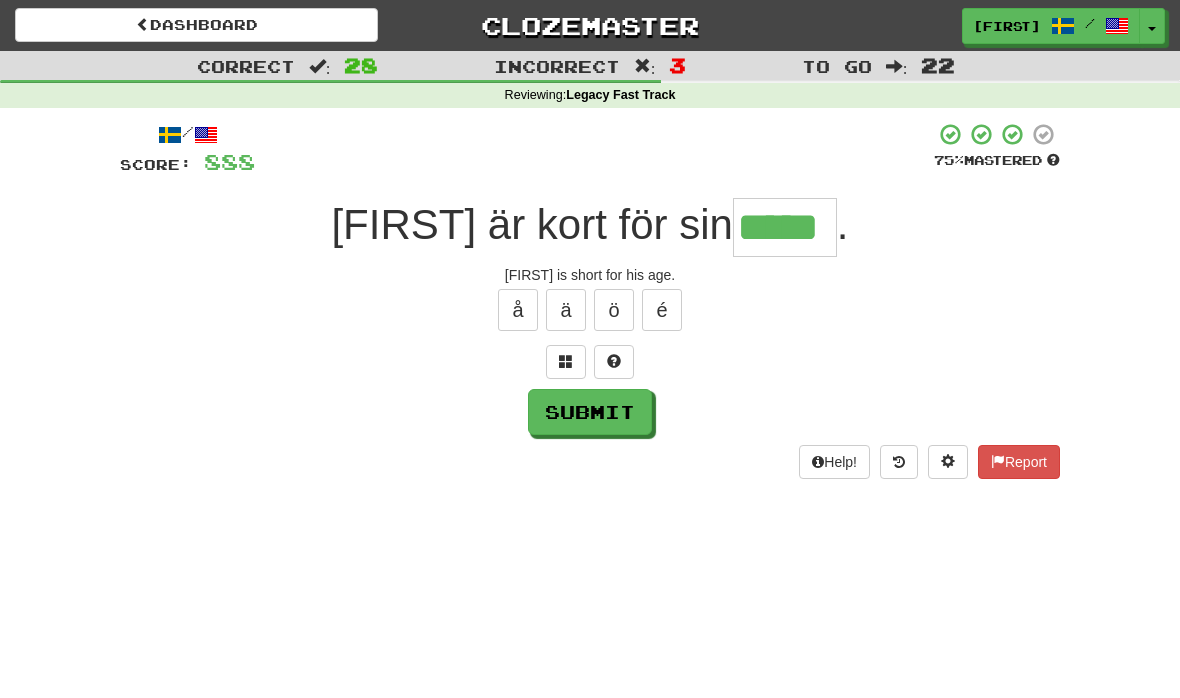 type on "*****" 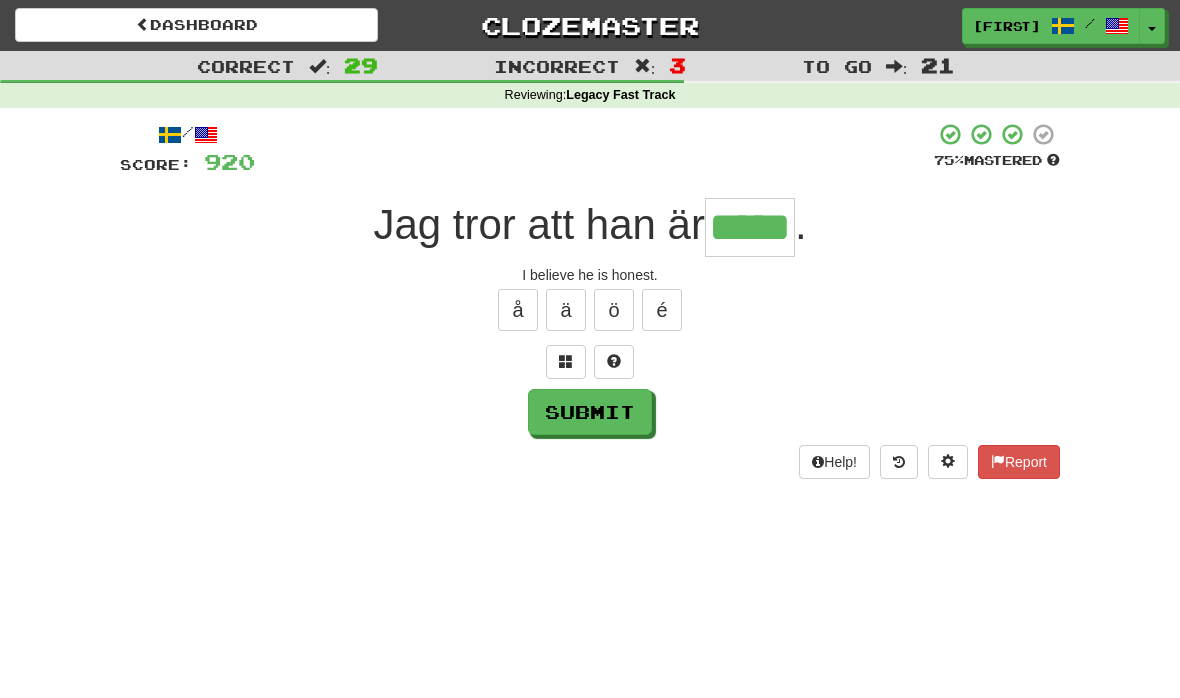 type on "*****" 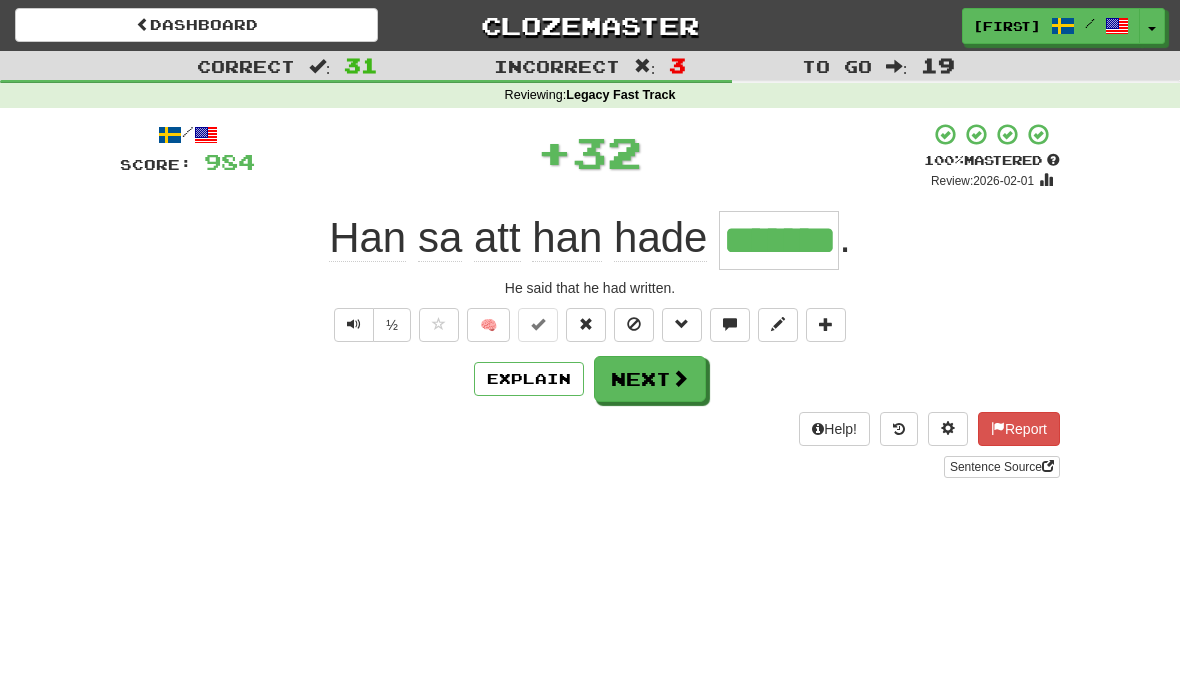 type on "*******" 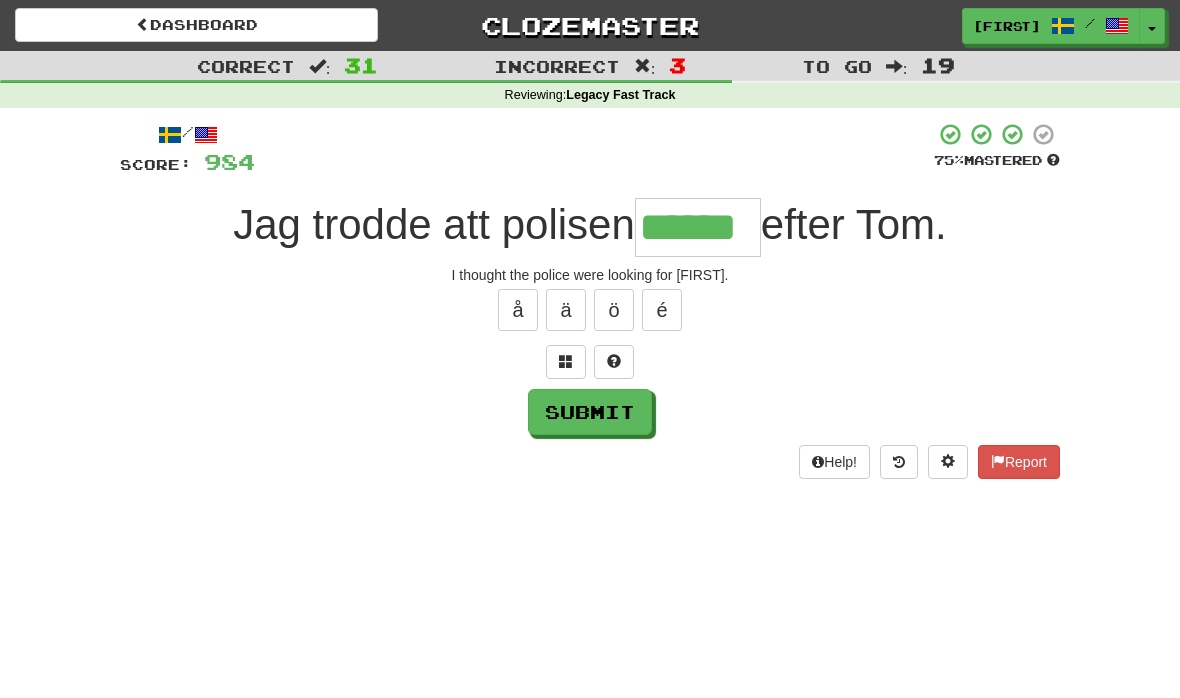 type on "******" 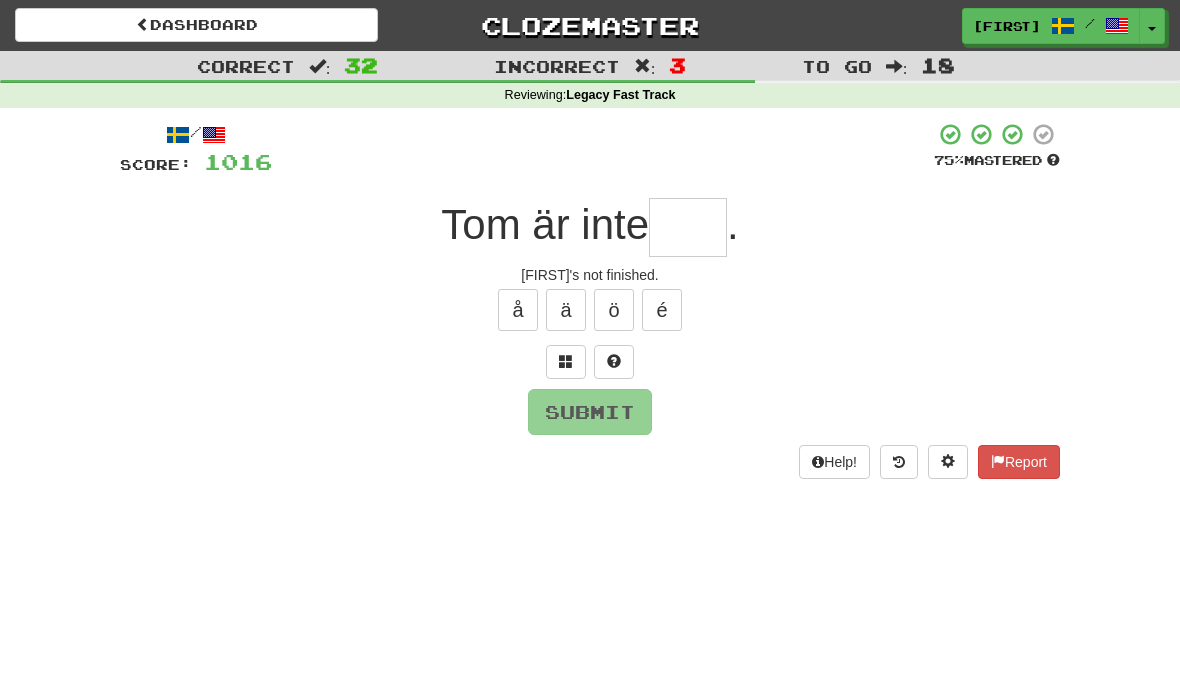 type on "*" 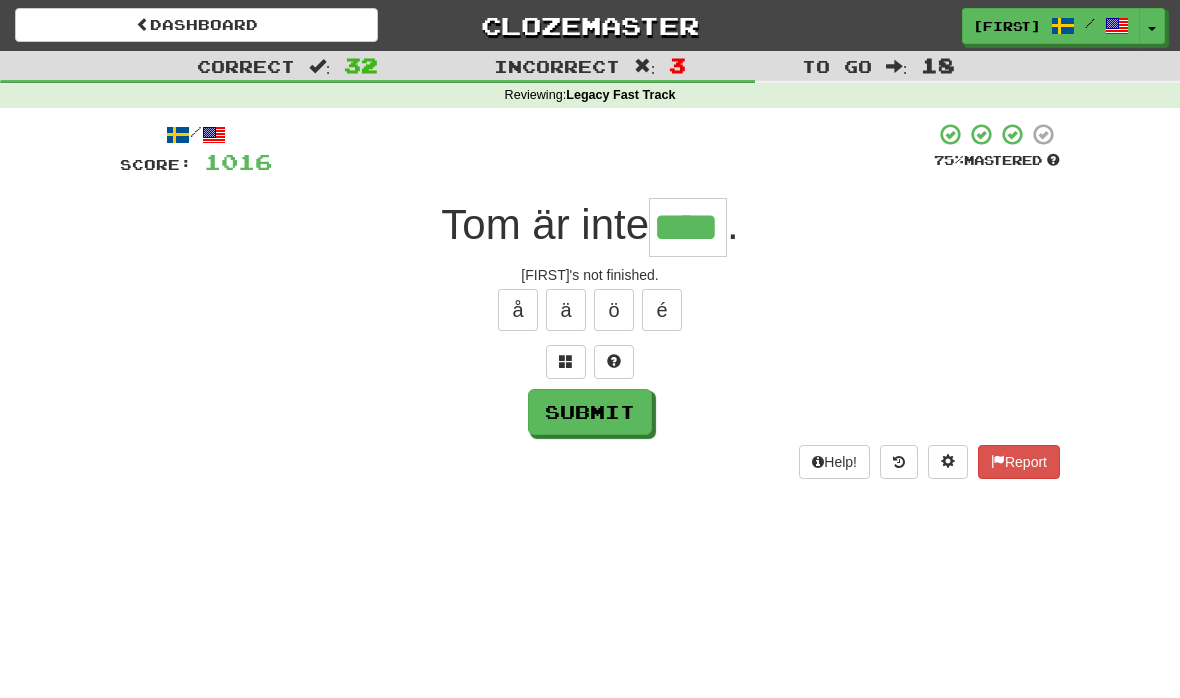 type on "****" 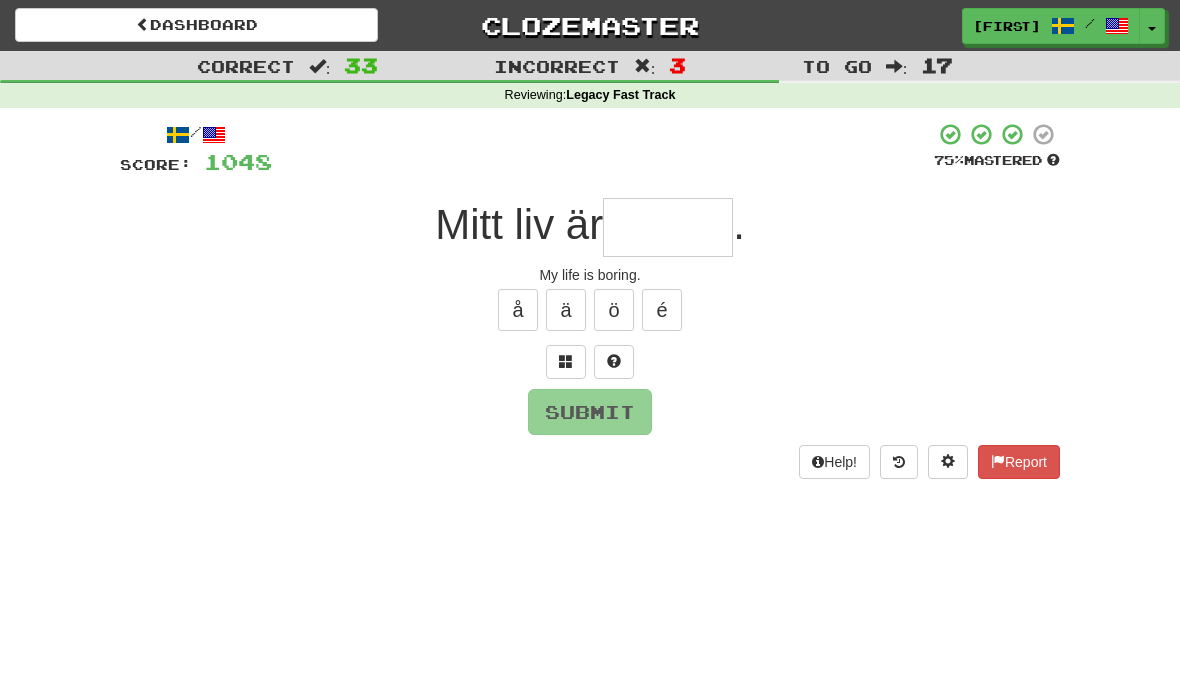 type on "*******" 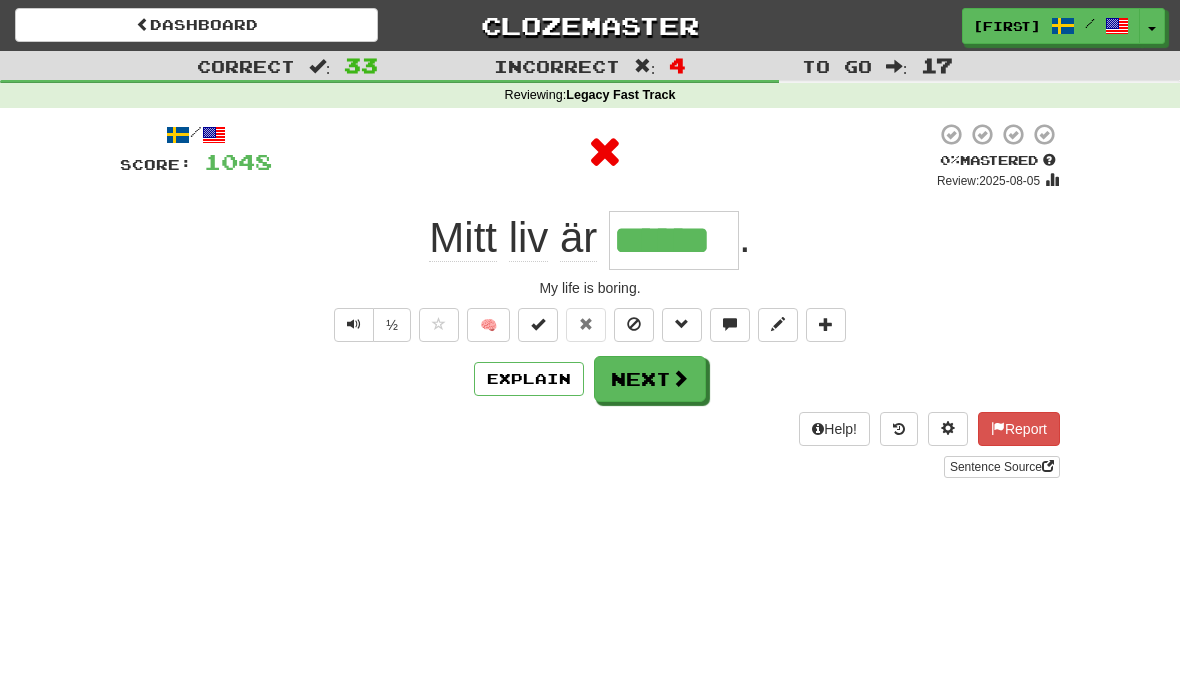 type on "*******" 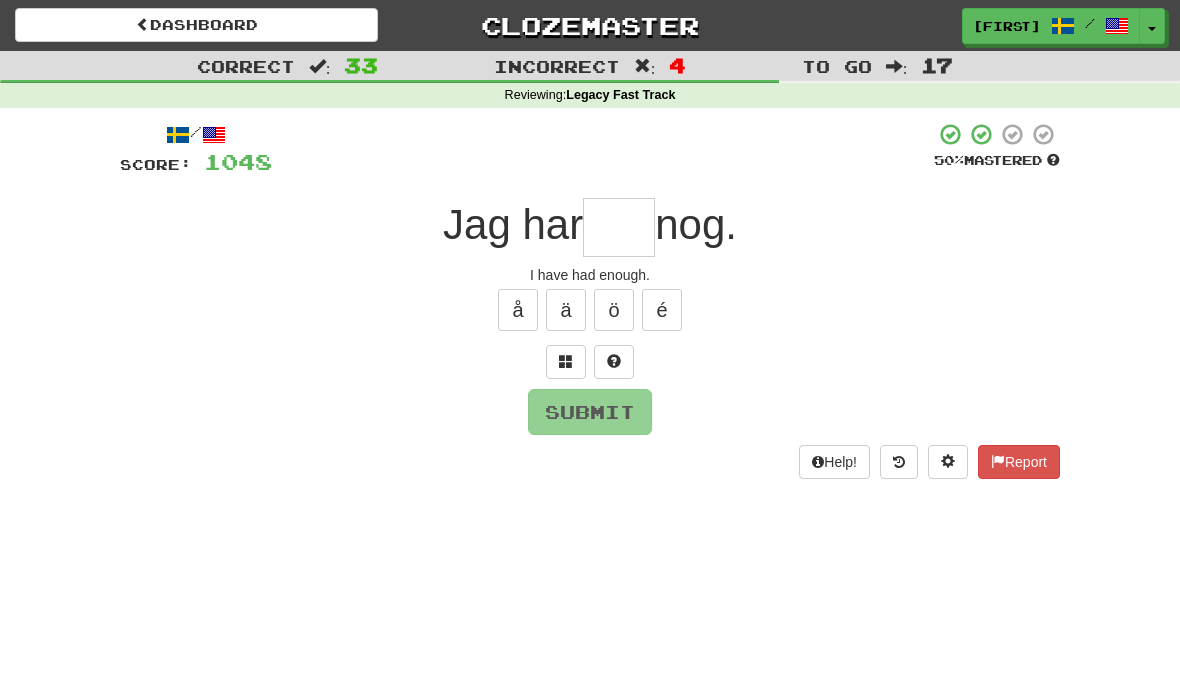 type on "*" 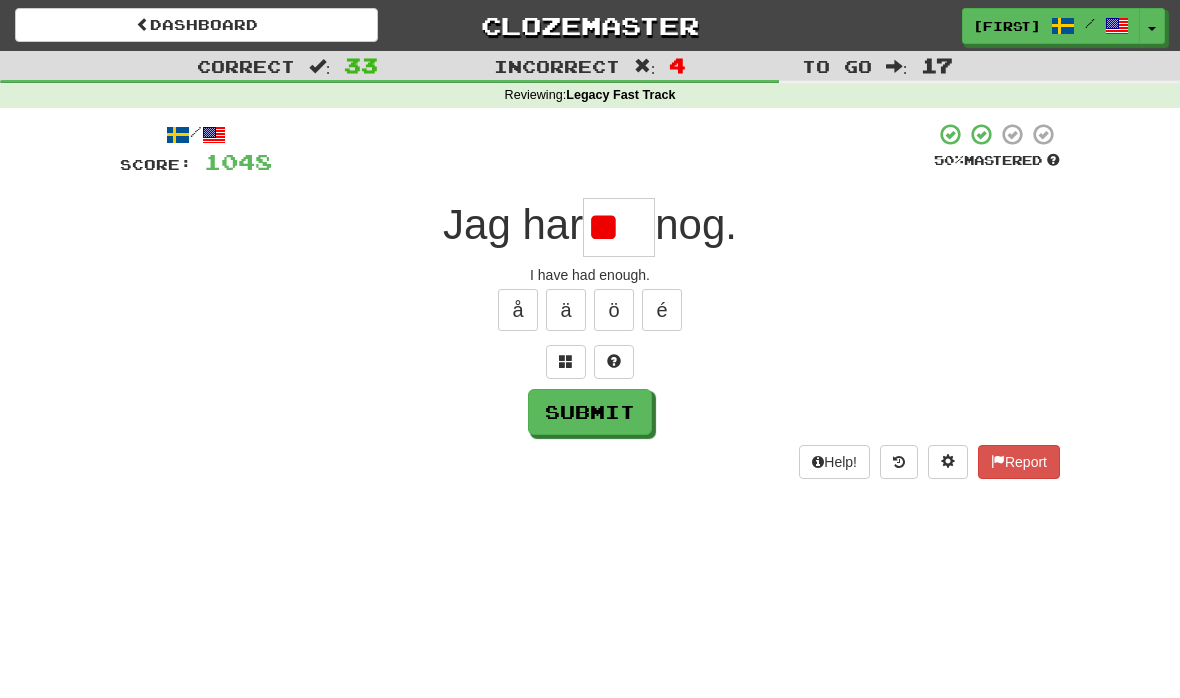 type on "*" 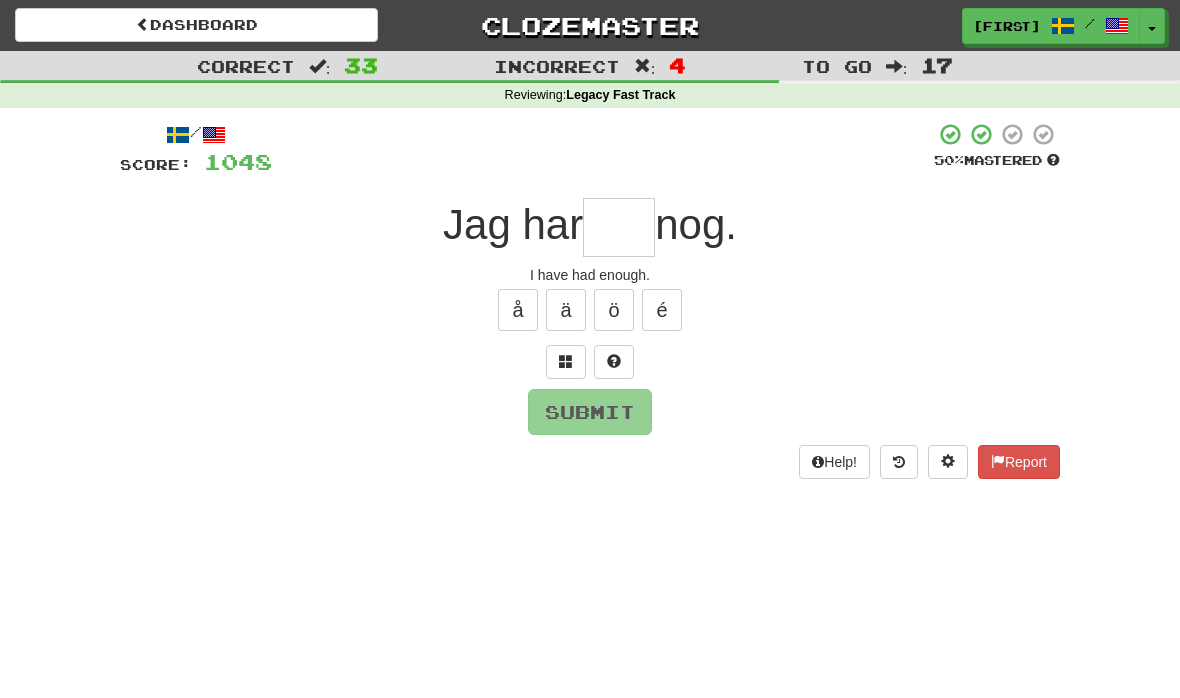 type on "*" 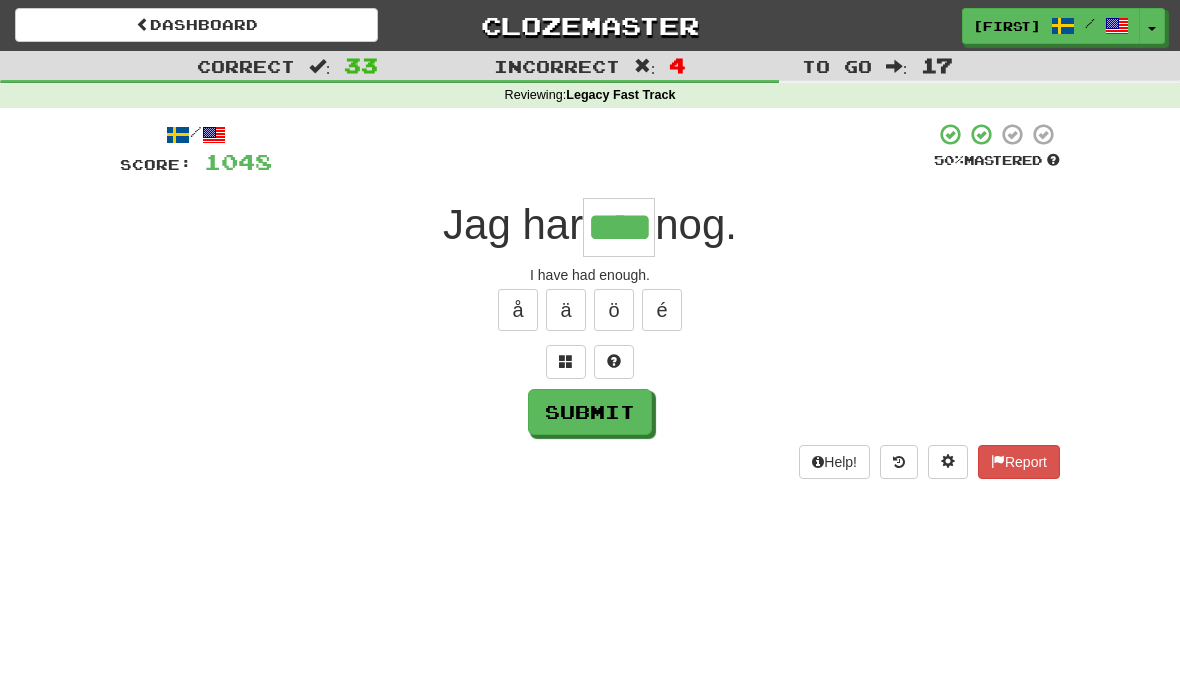 type on "****" 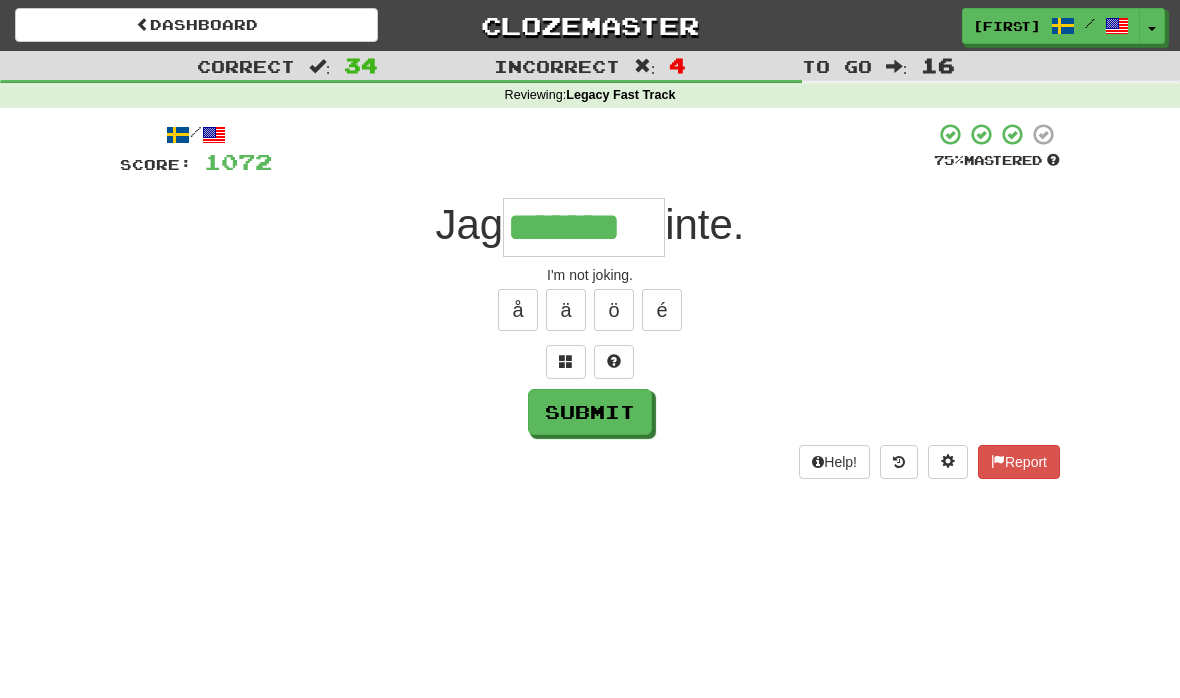 type on "*******" 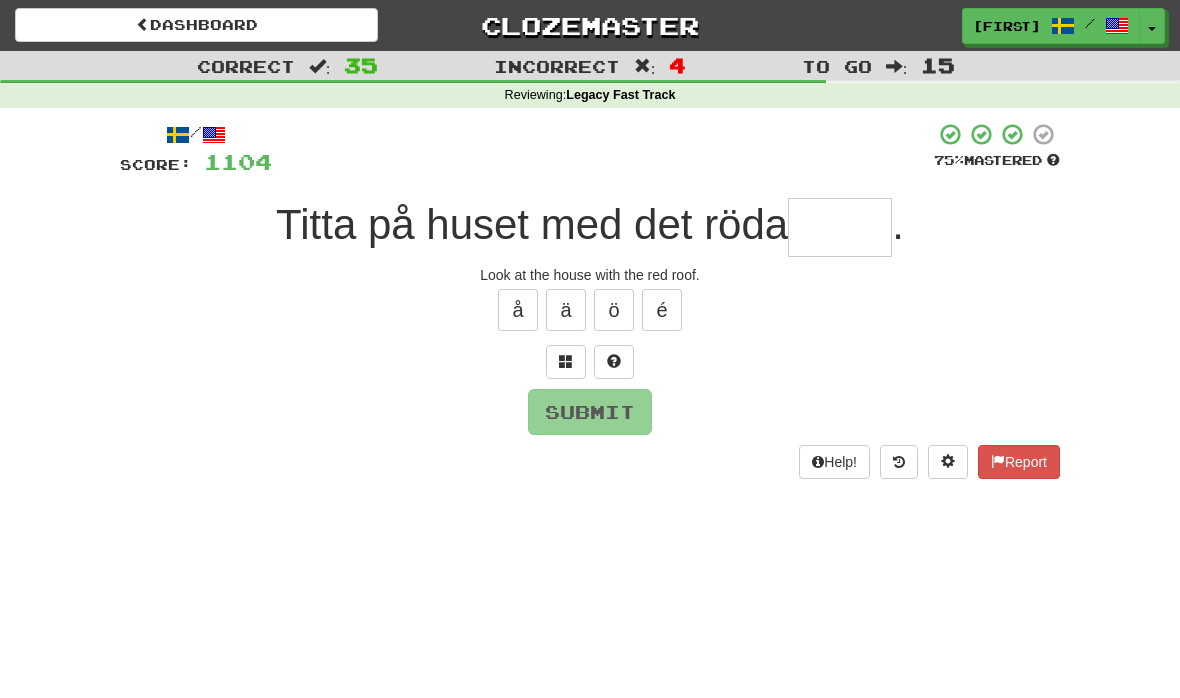 type on "*****" 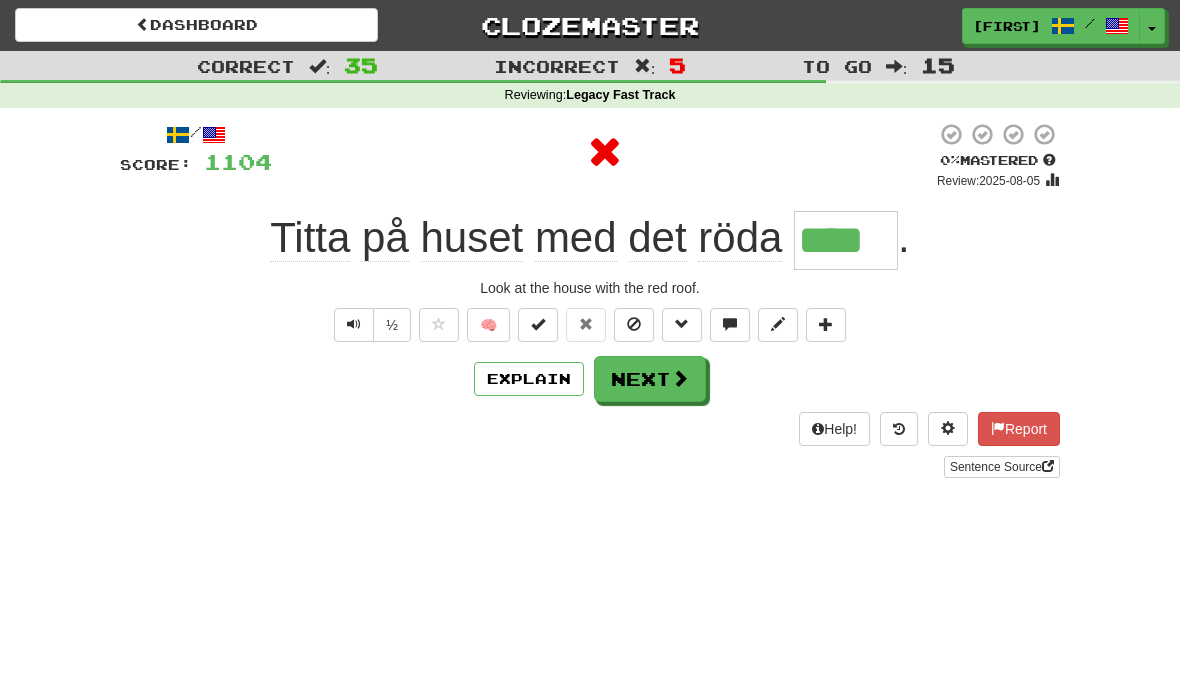 type on "*****" 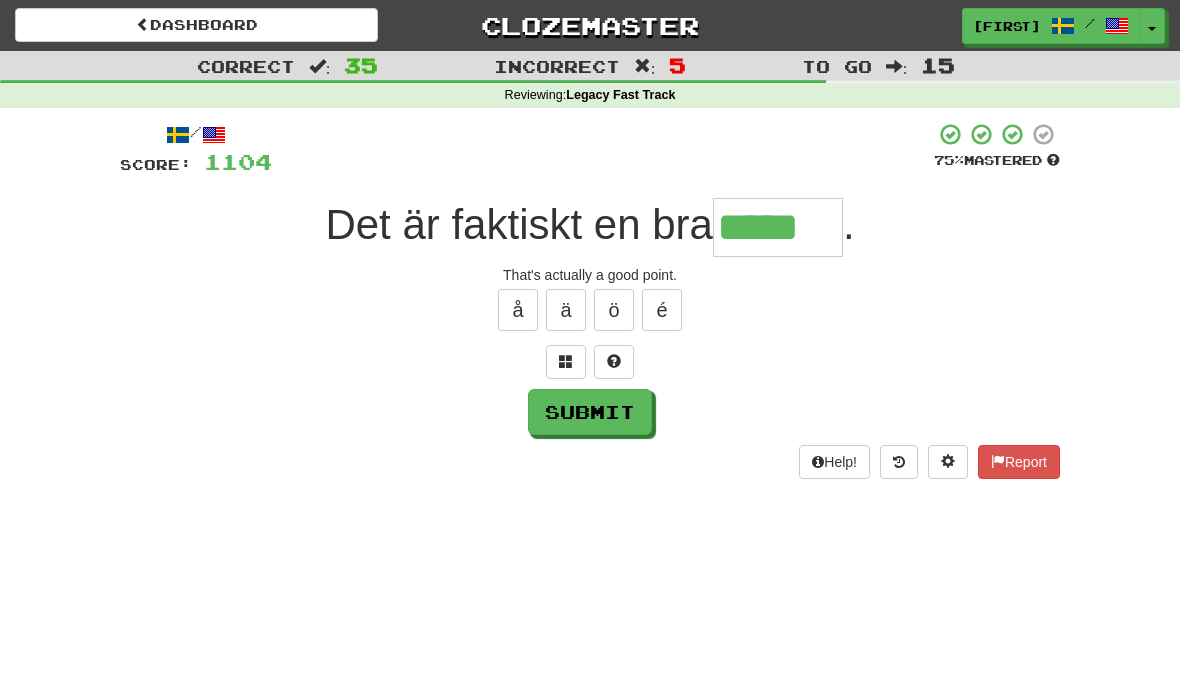 type on "*****" 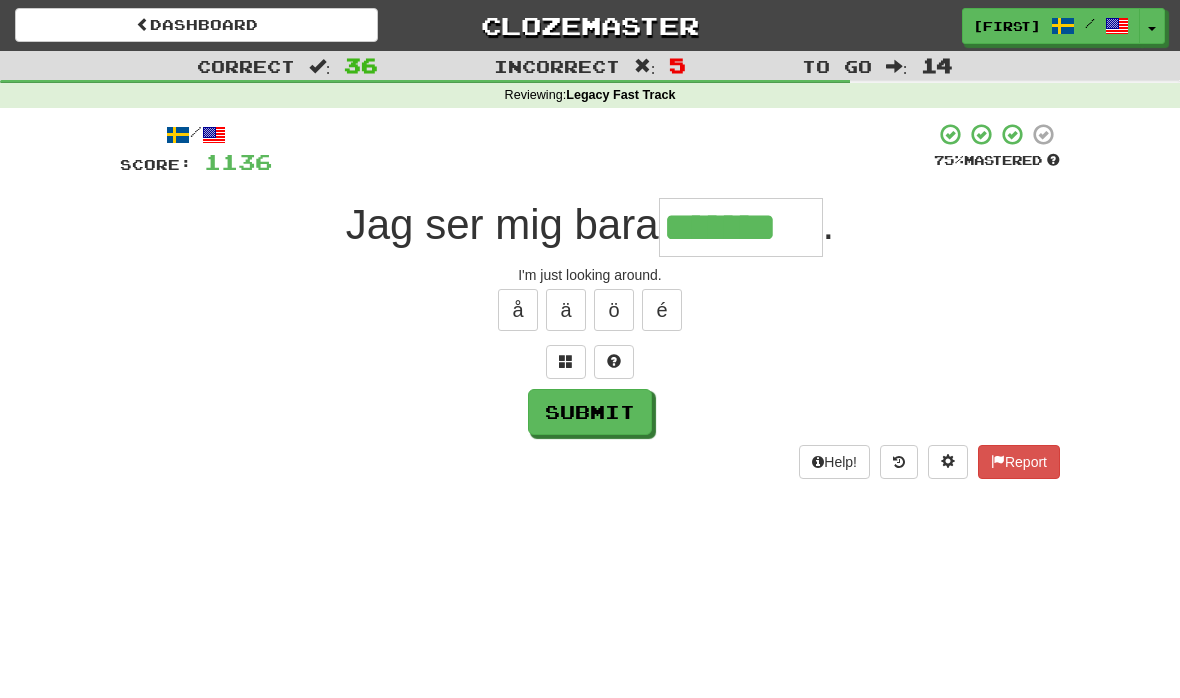 type on "*******" 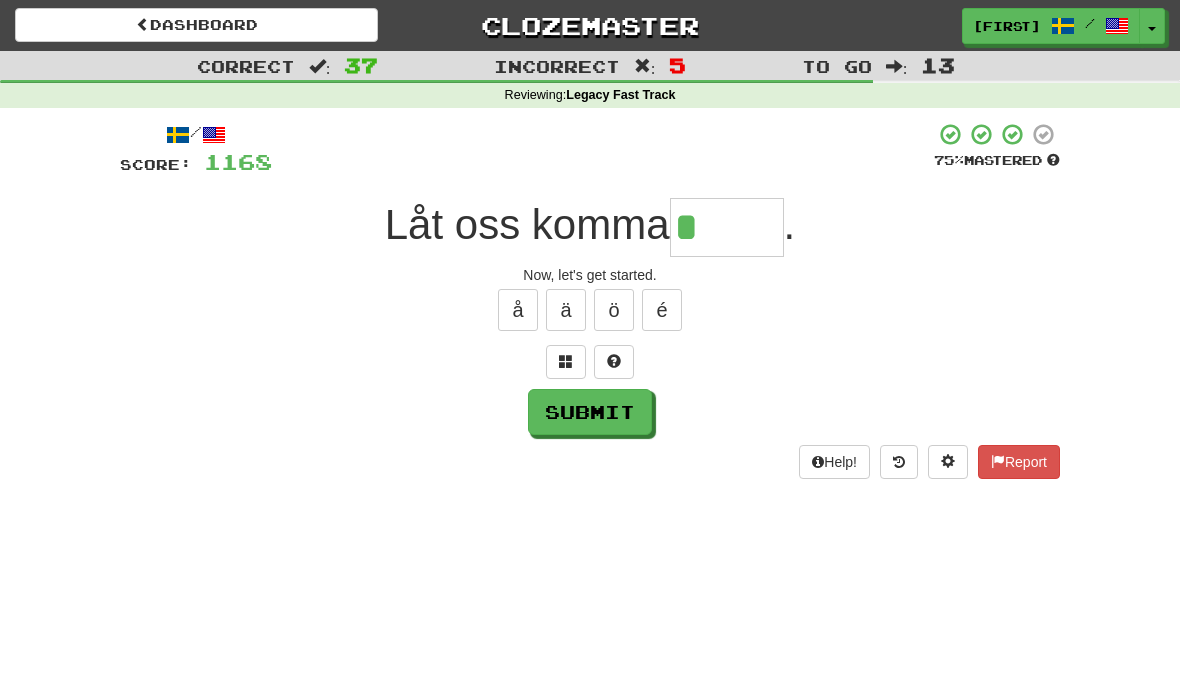 type on "*****" 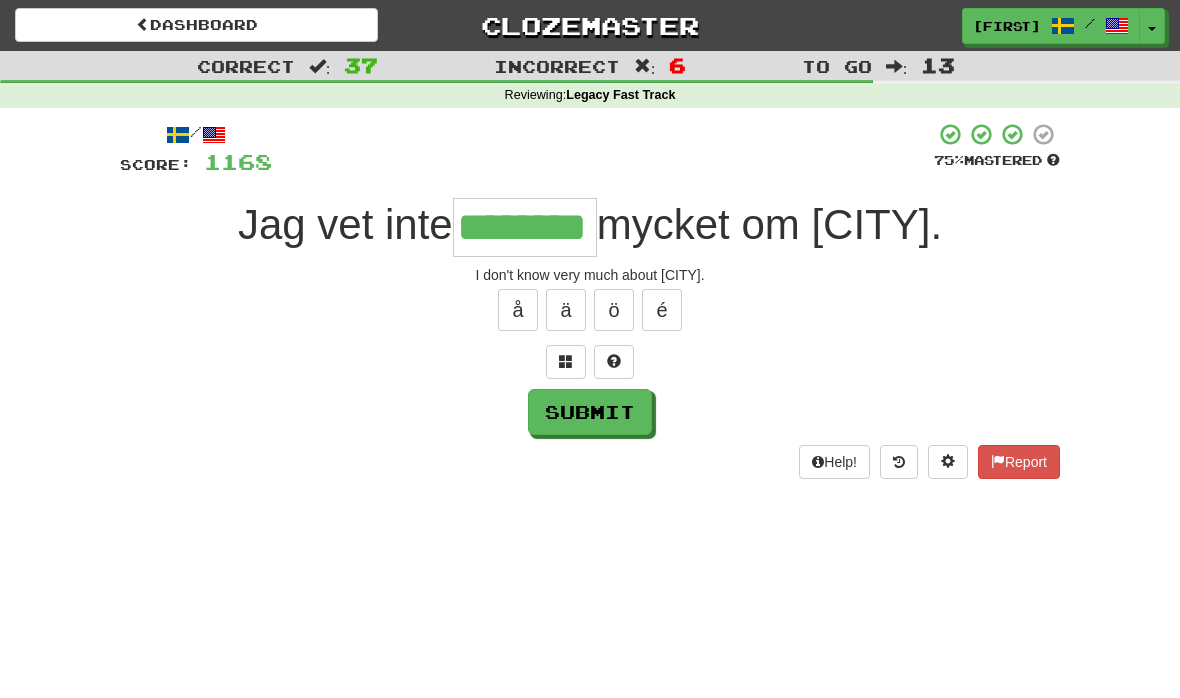 type on "********" 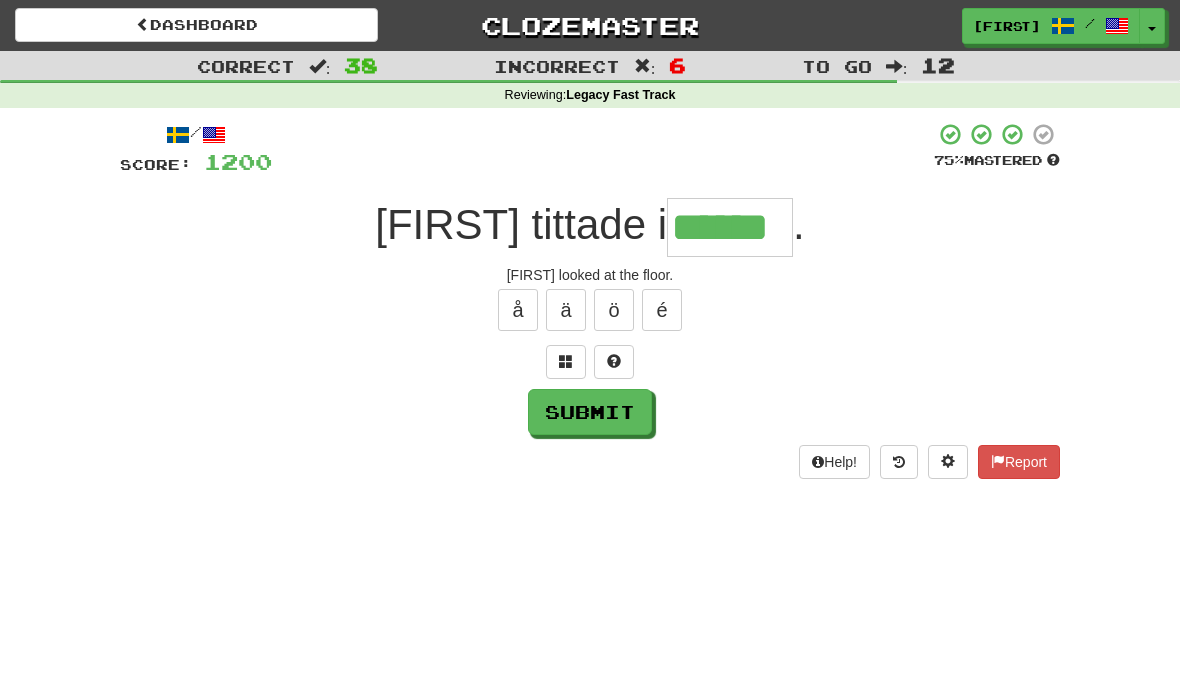 type on "******" 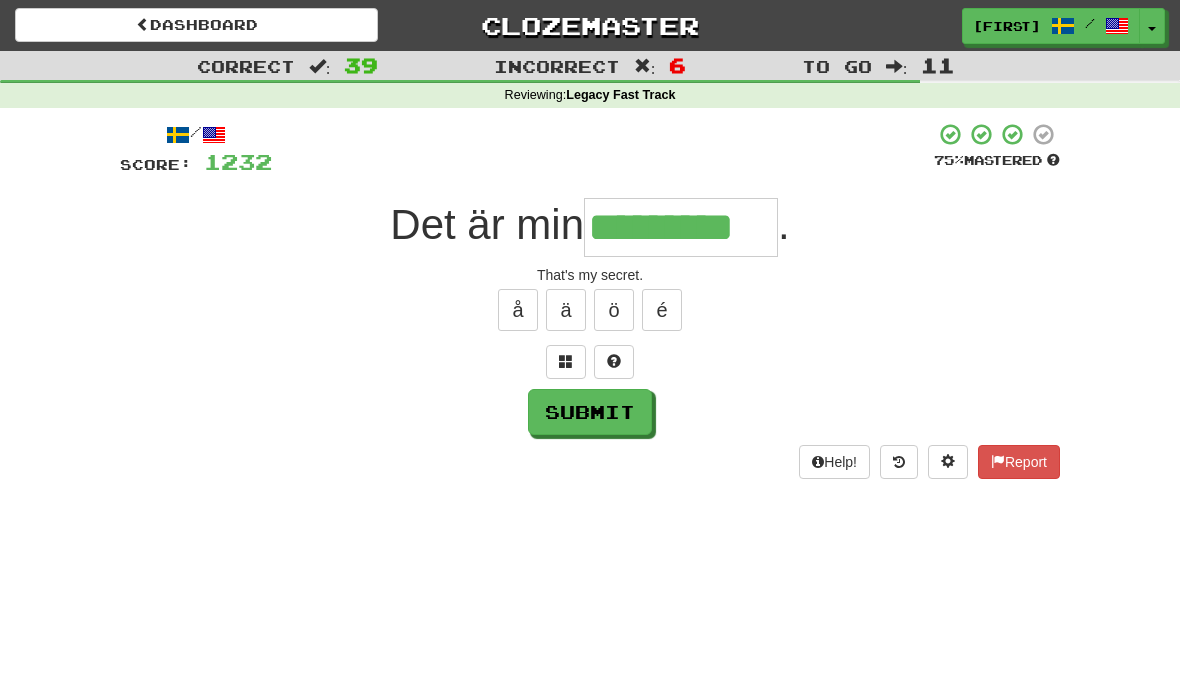 type on "*********" 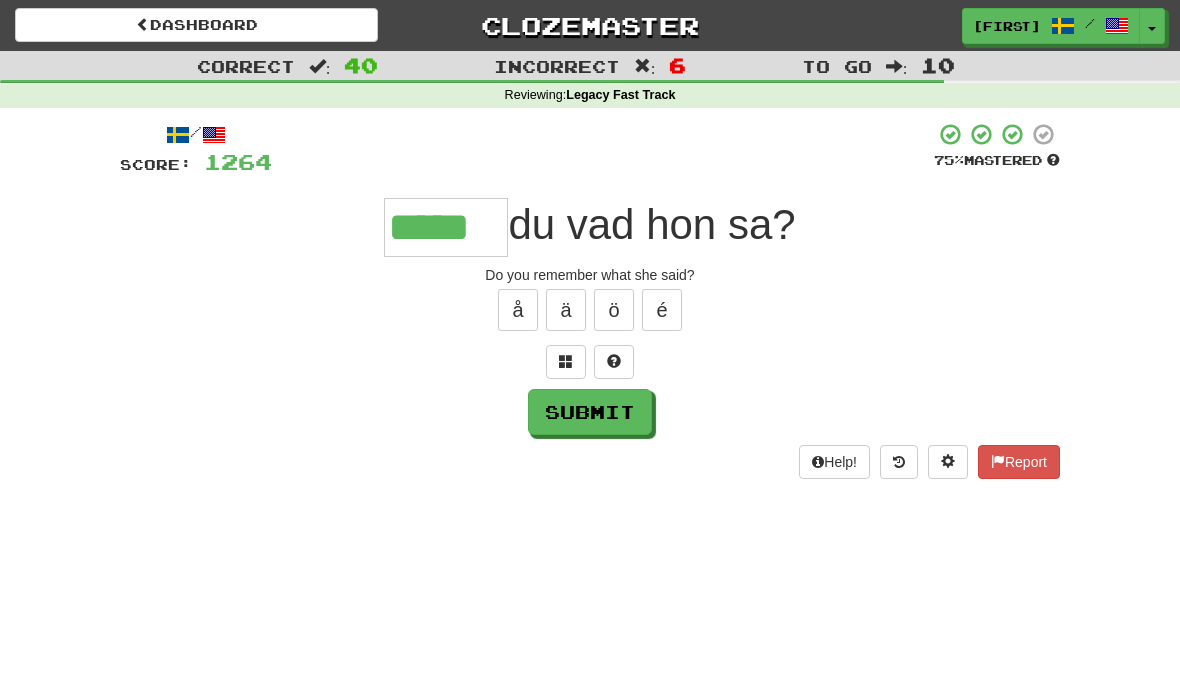 type on "*****" 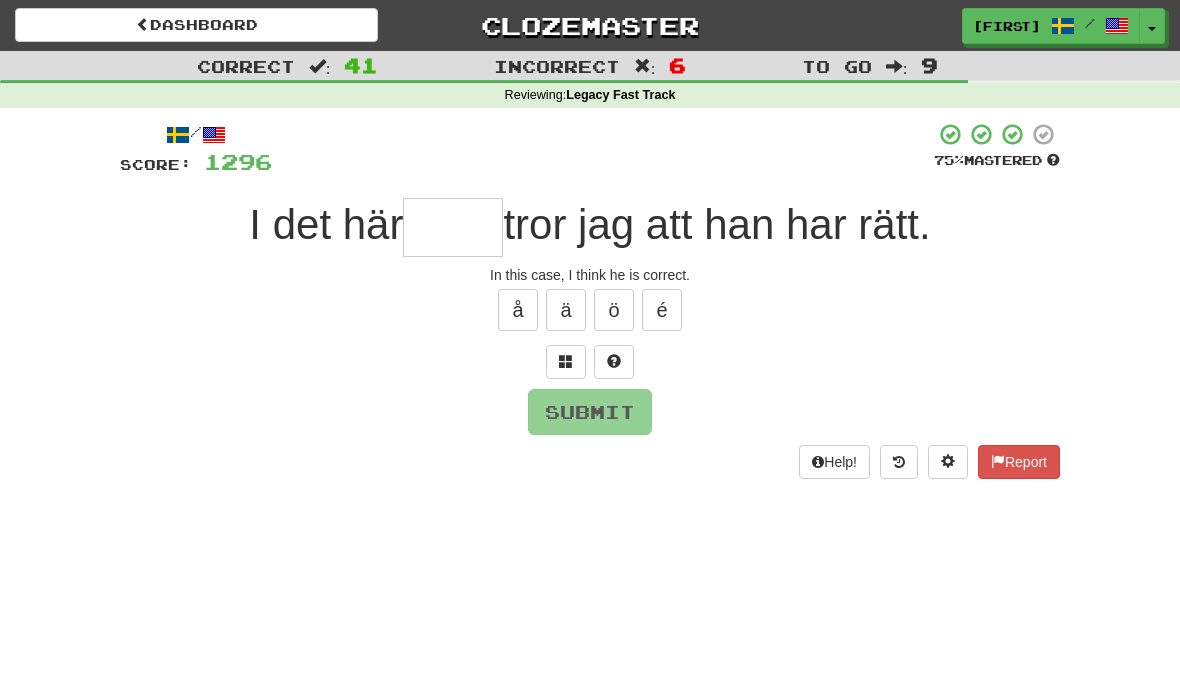 type on "*" 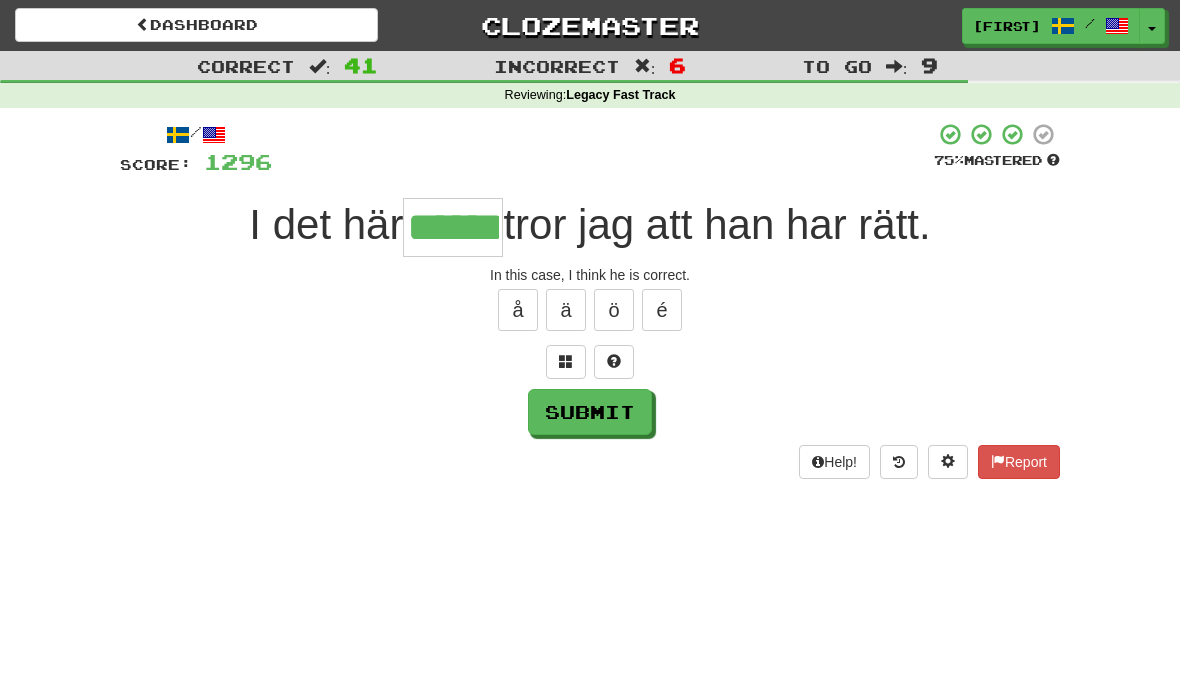 type on "******" 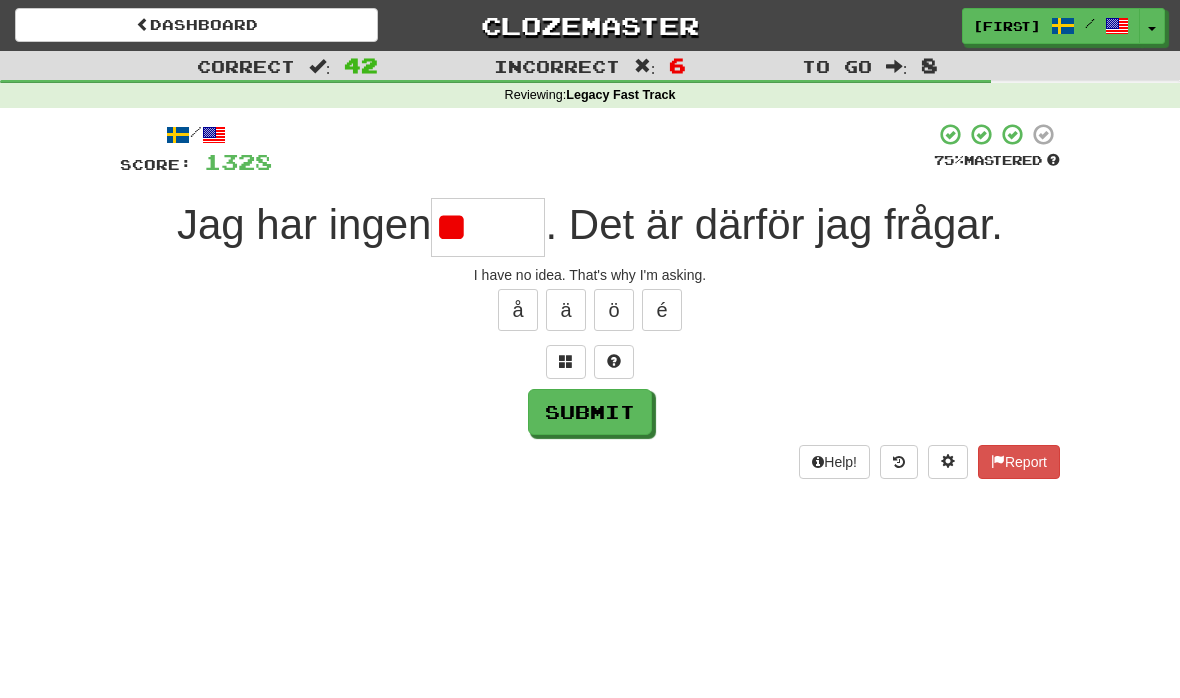 type on "*" 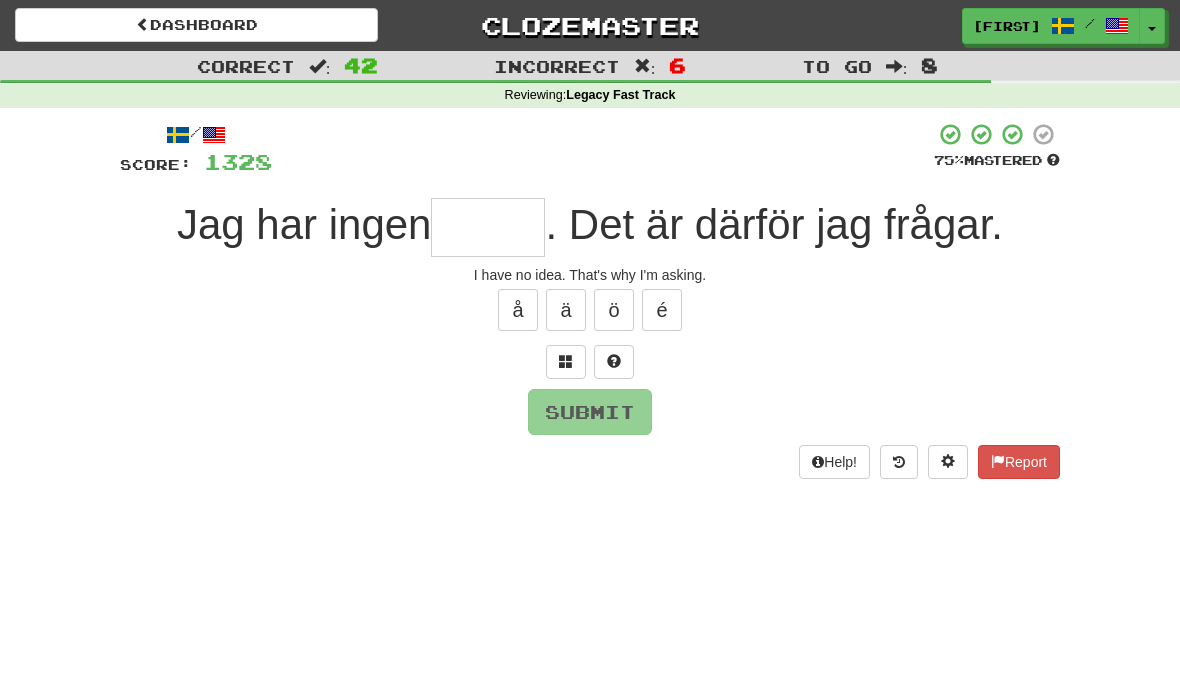 type on "*" 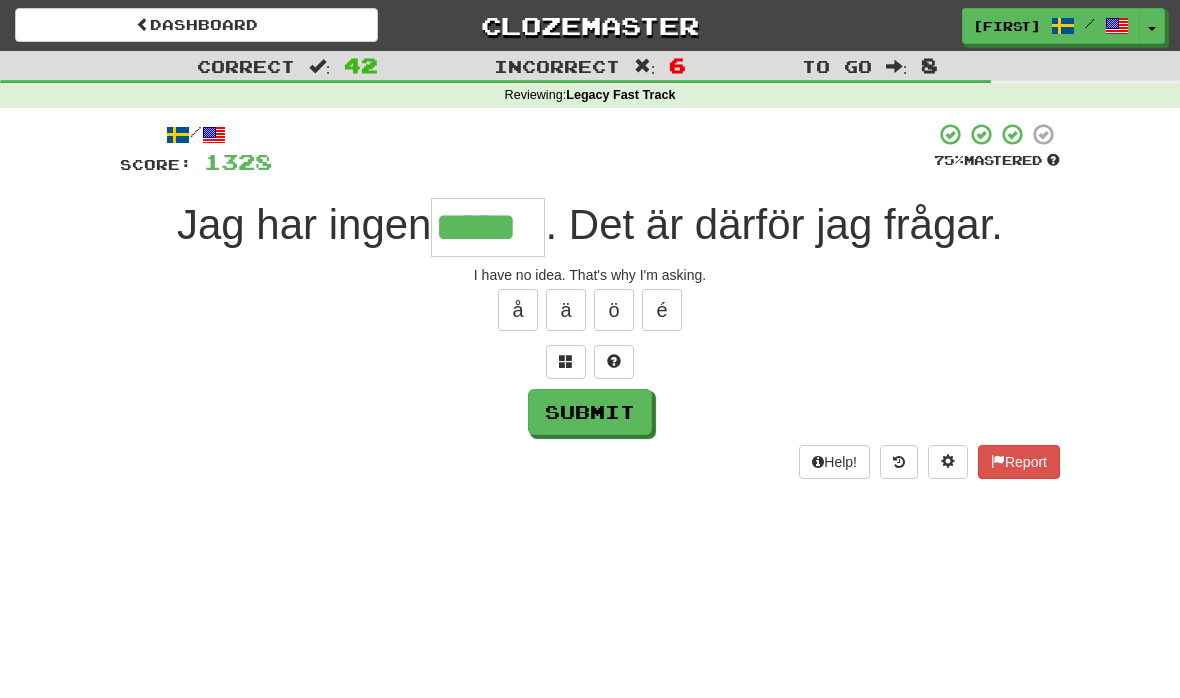 type on "*****" 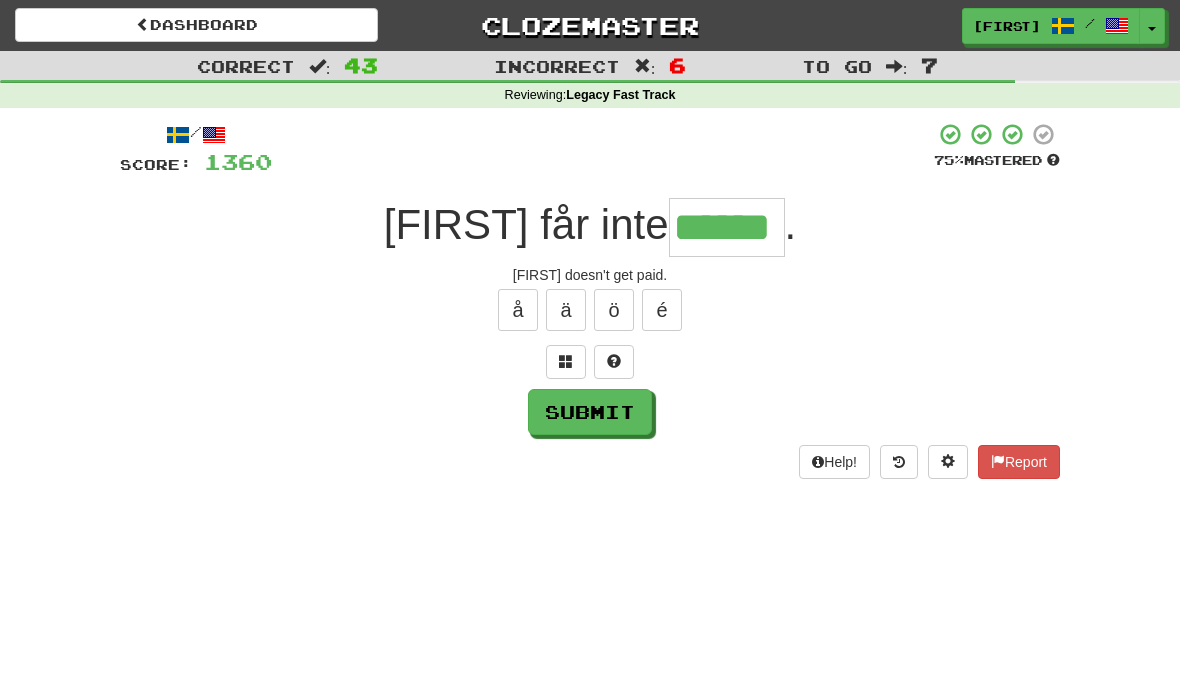 type on "******" 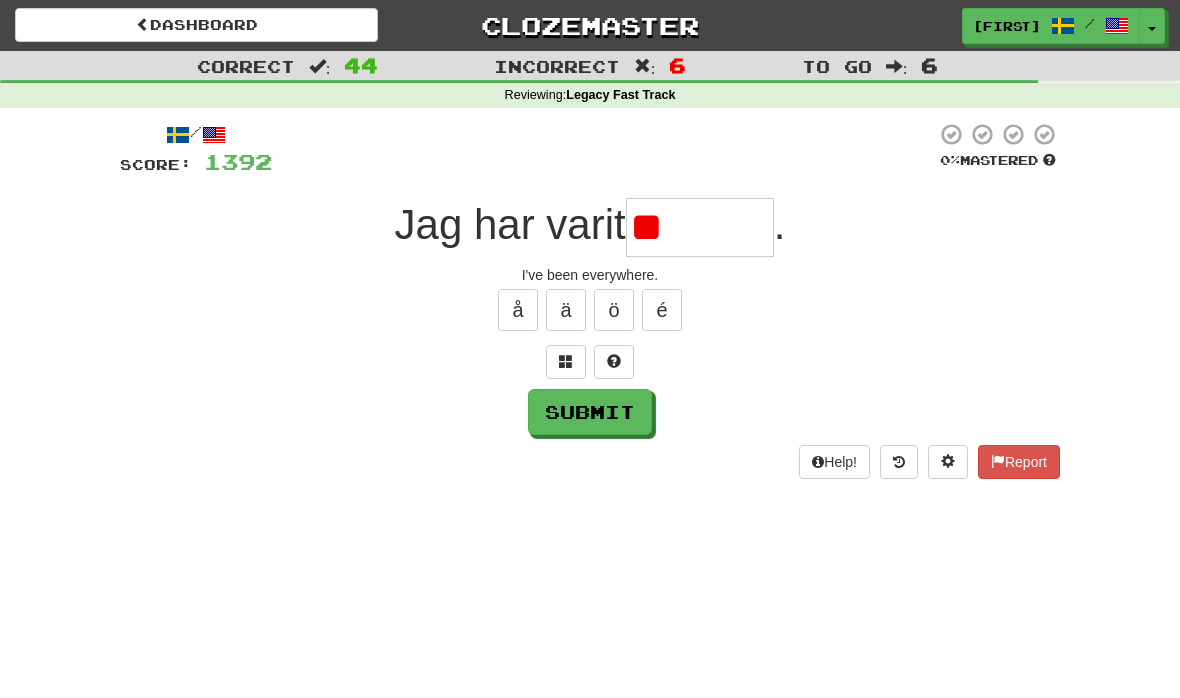 type on "*" 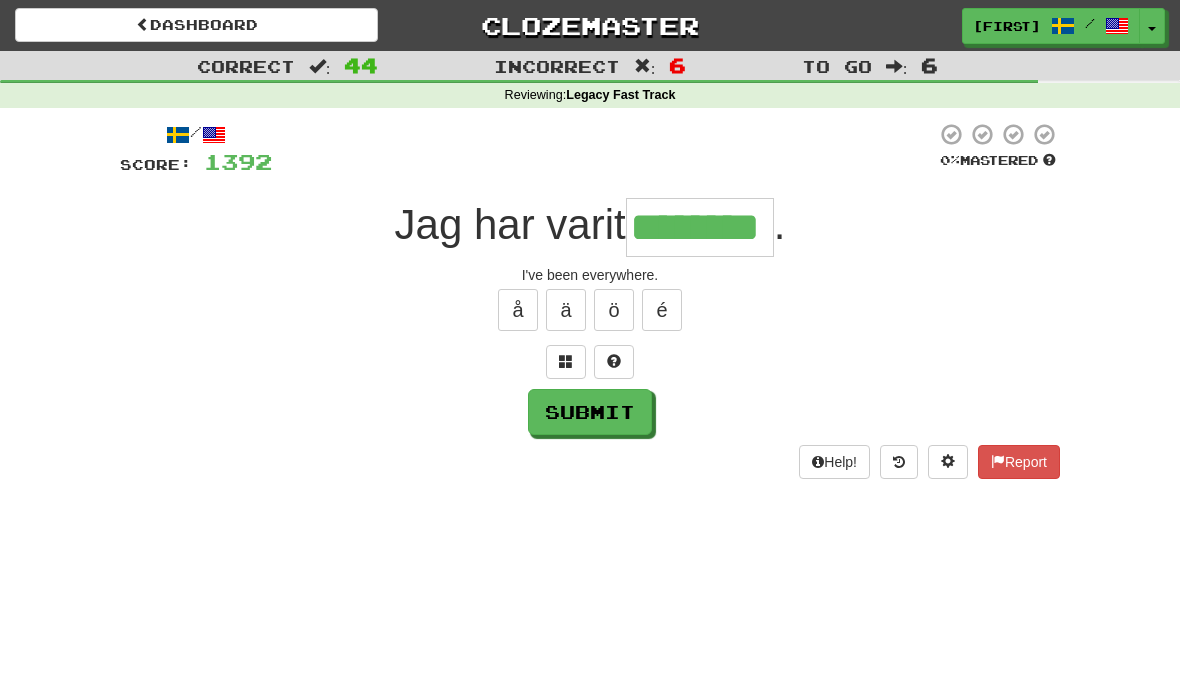 type on "********" 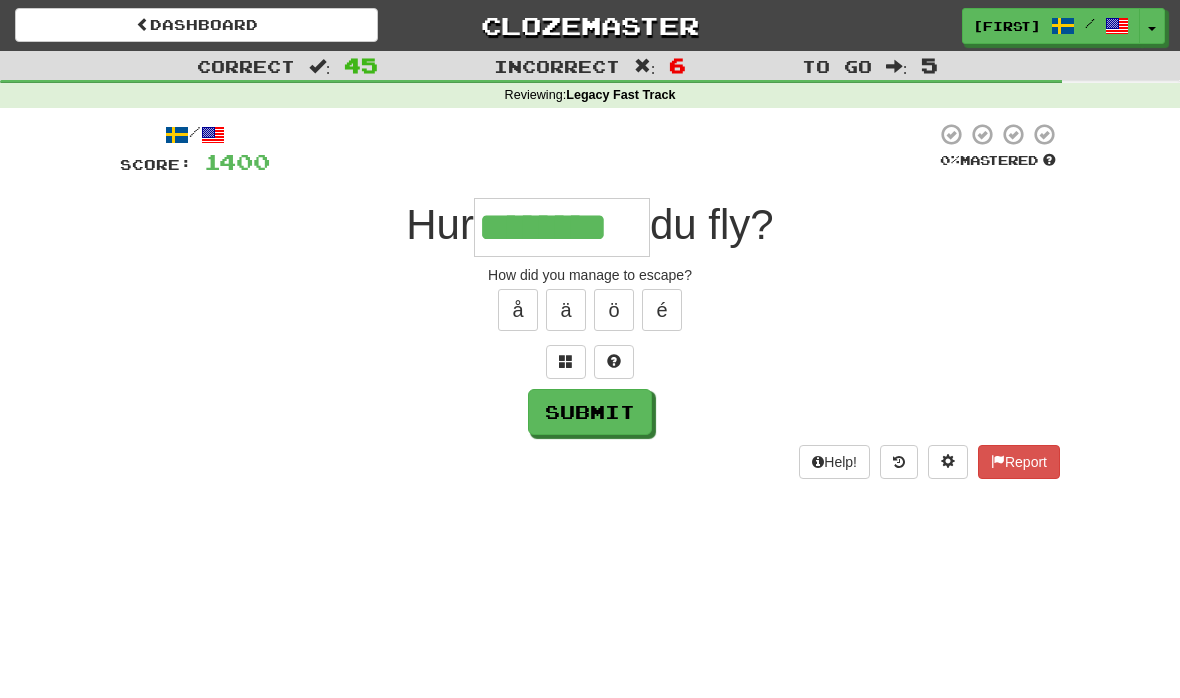 type on "********" 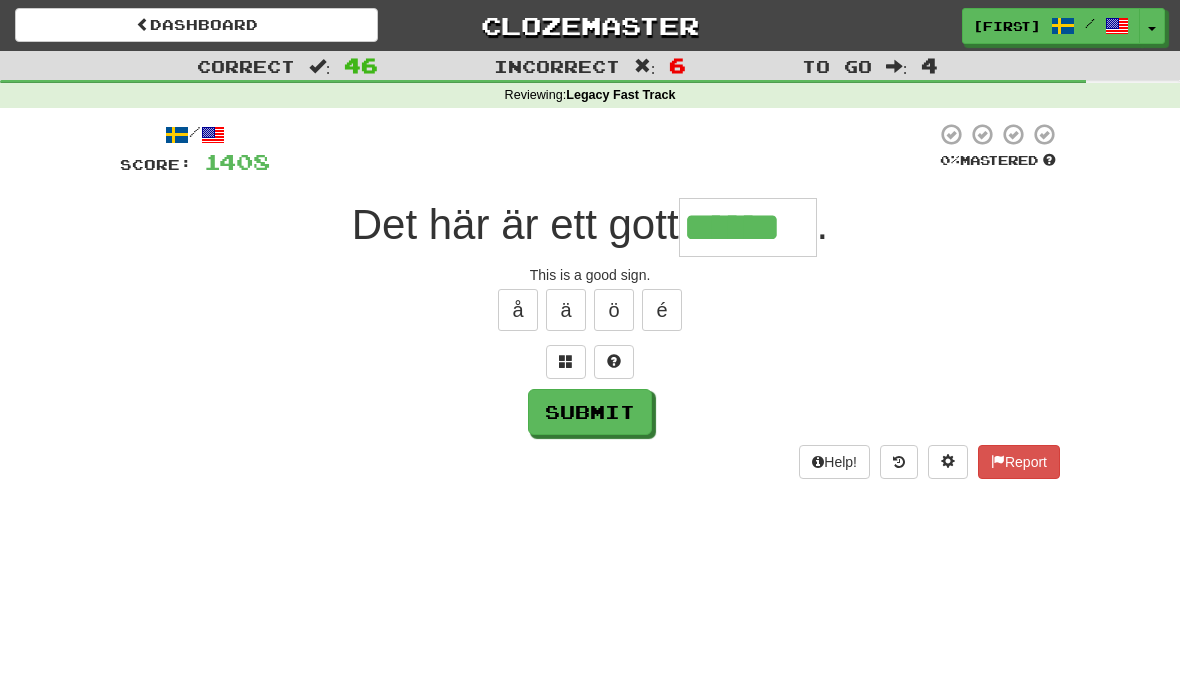 type on "******" 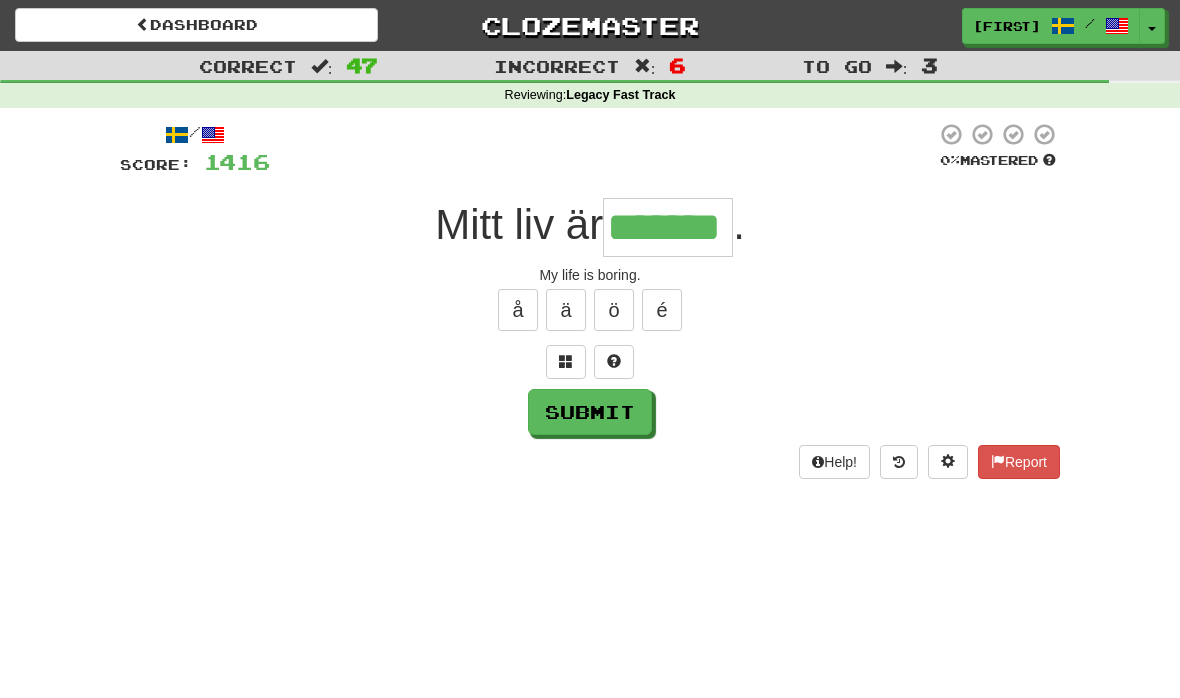 type on "*******" 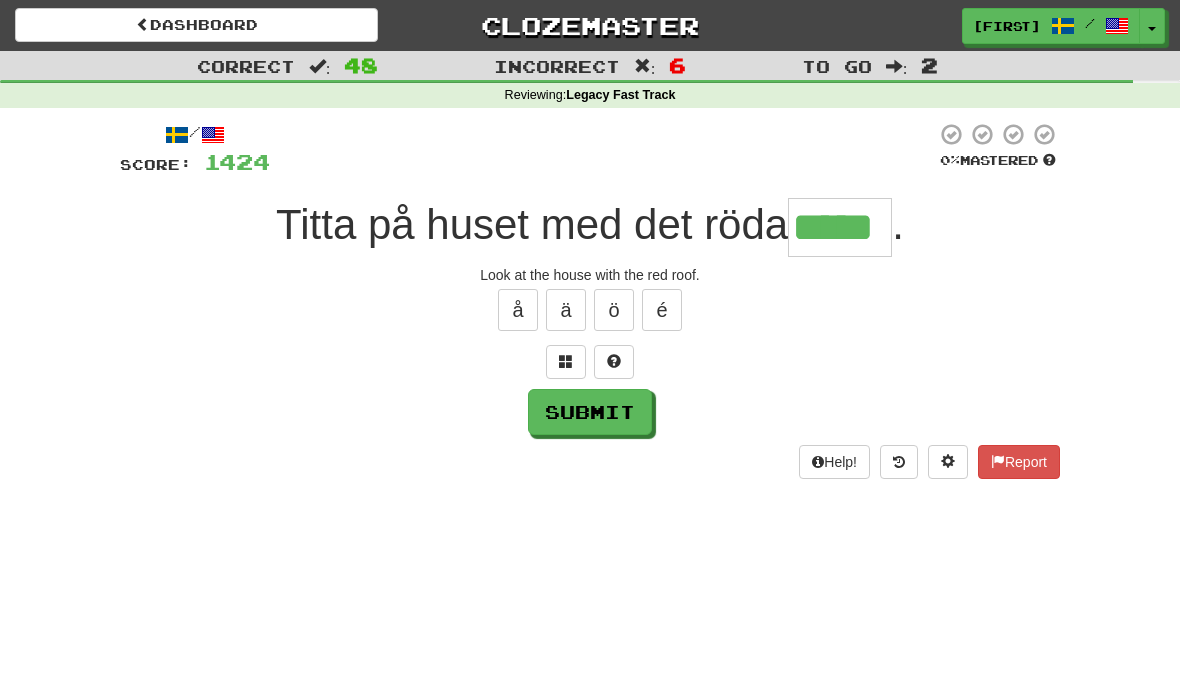 type on "*****" 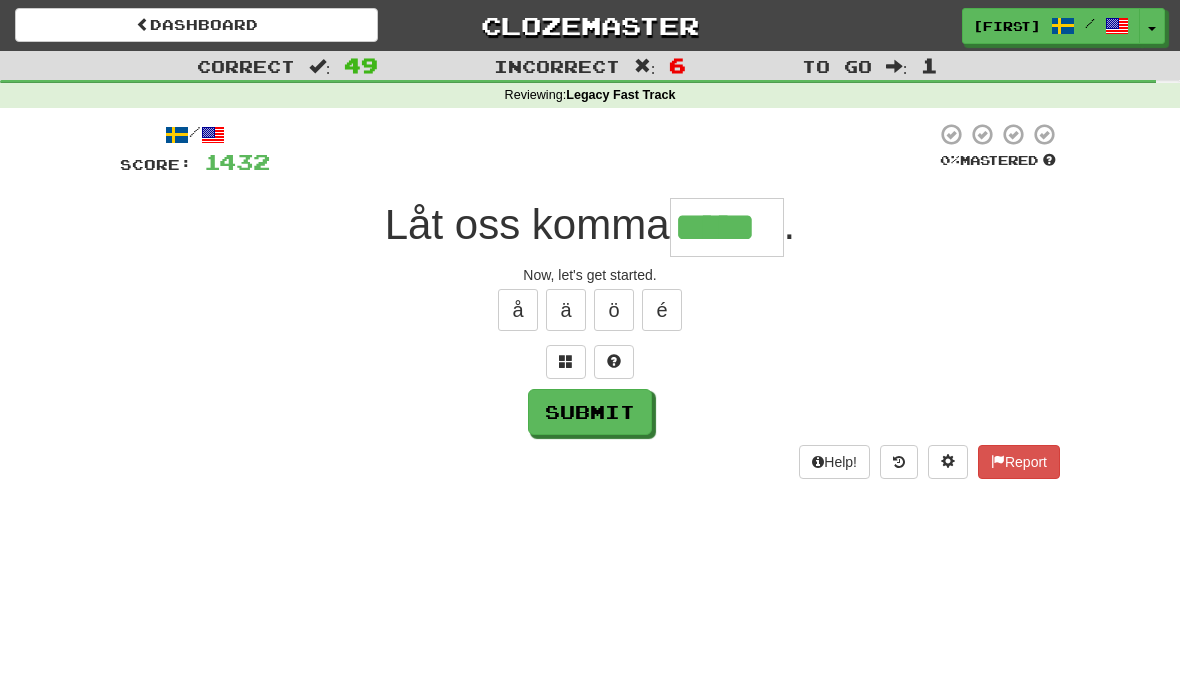 type on "*****" 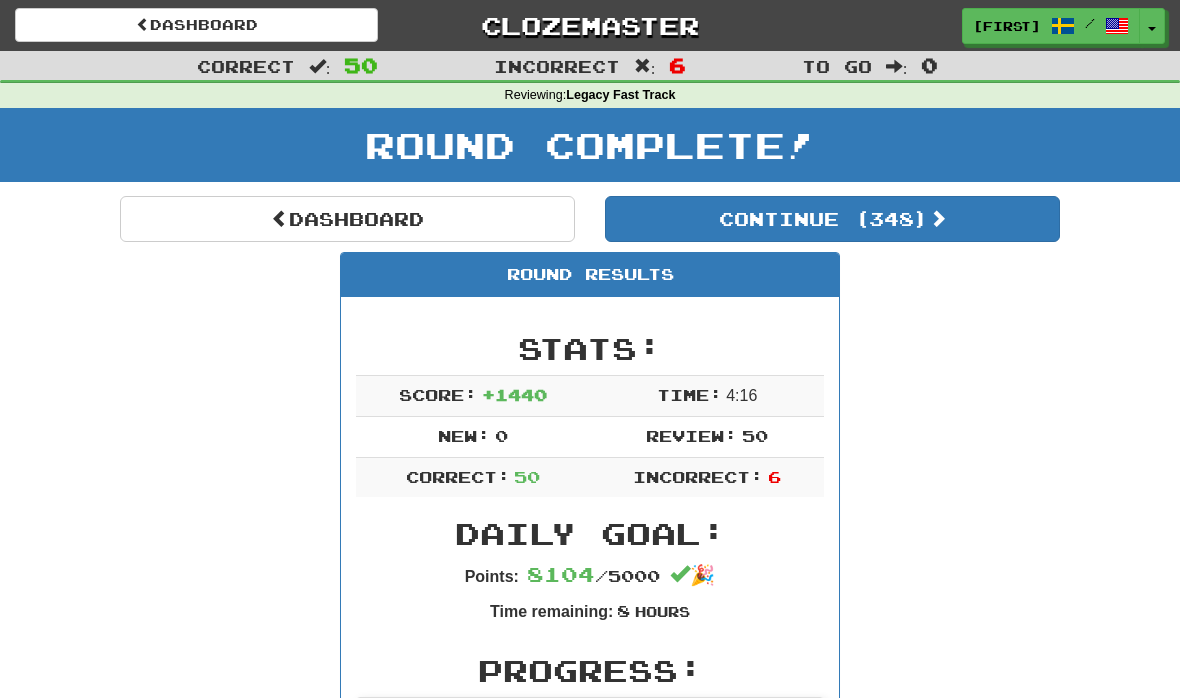 click on "Dashboard" at bounding box center (347, 219) 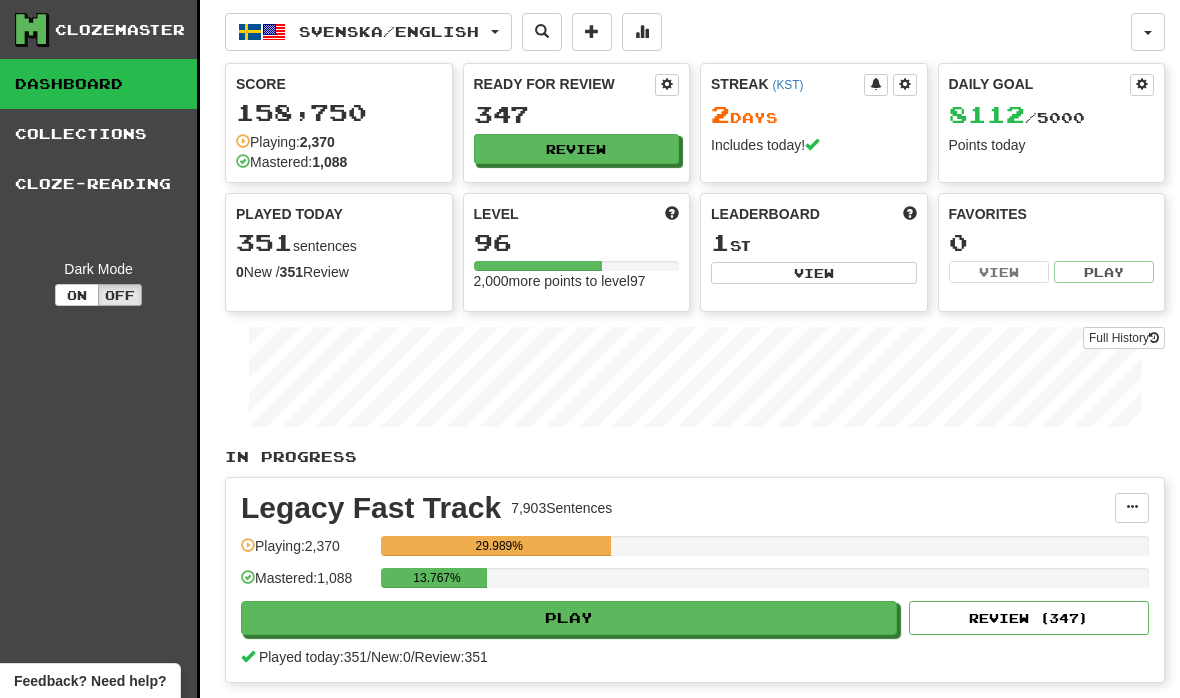 scroll, scrollTop: 0, scrollLeft: 0, axis: both 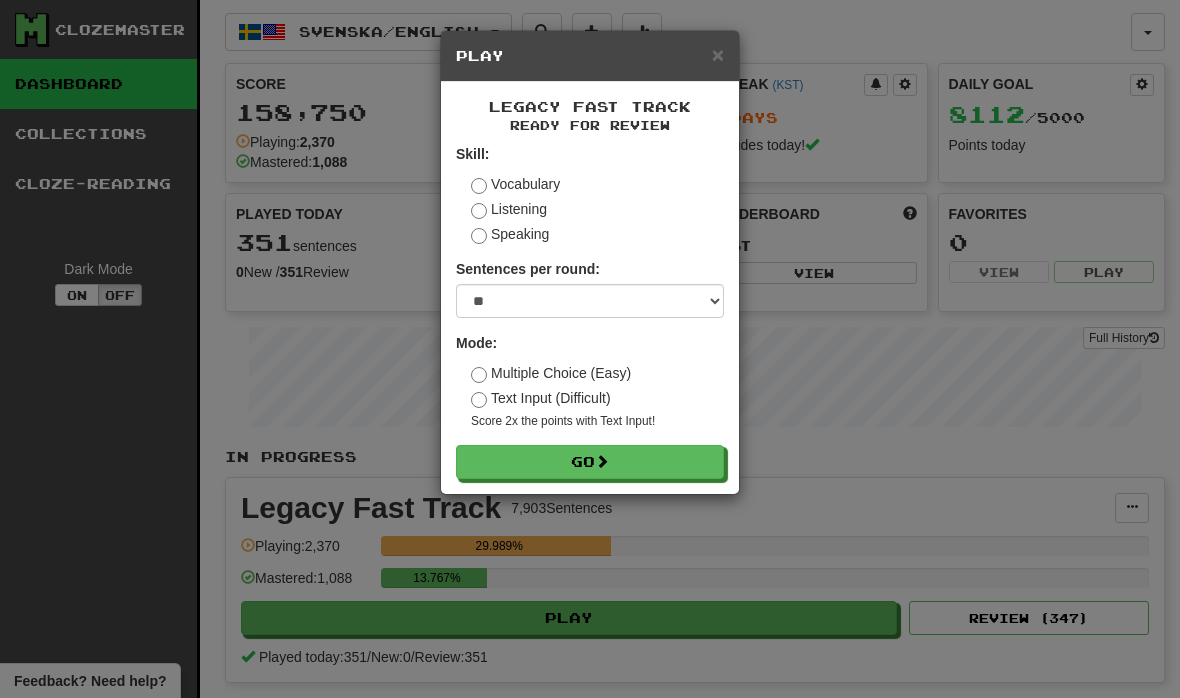 click on "Go" at bounding box center (590, 462) 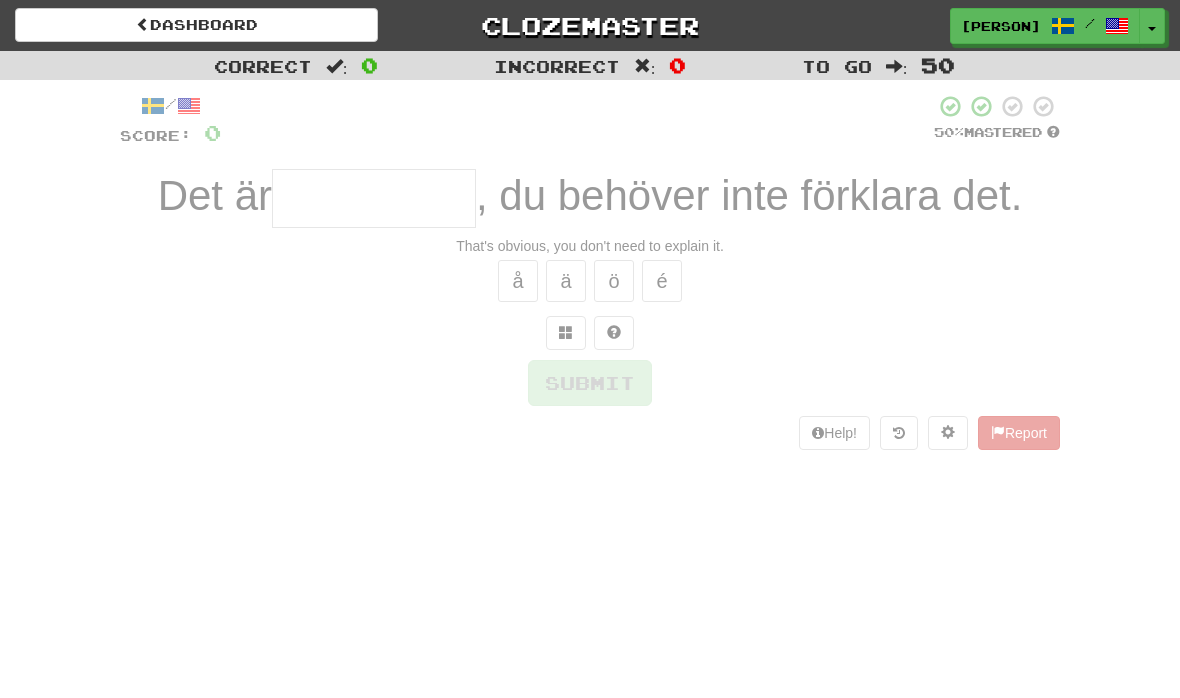 scroll, scrollTop: 0, scrollLeft: 0, axis: both 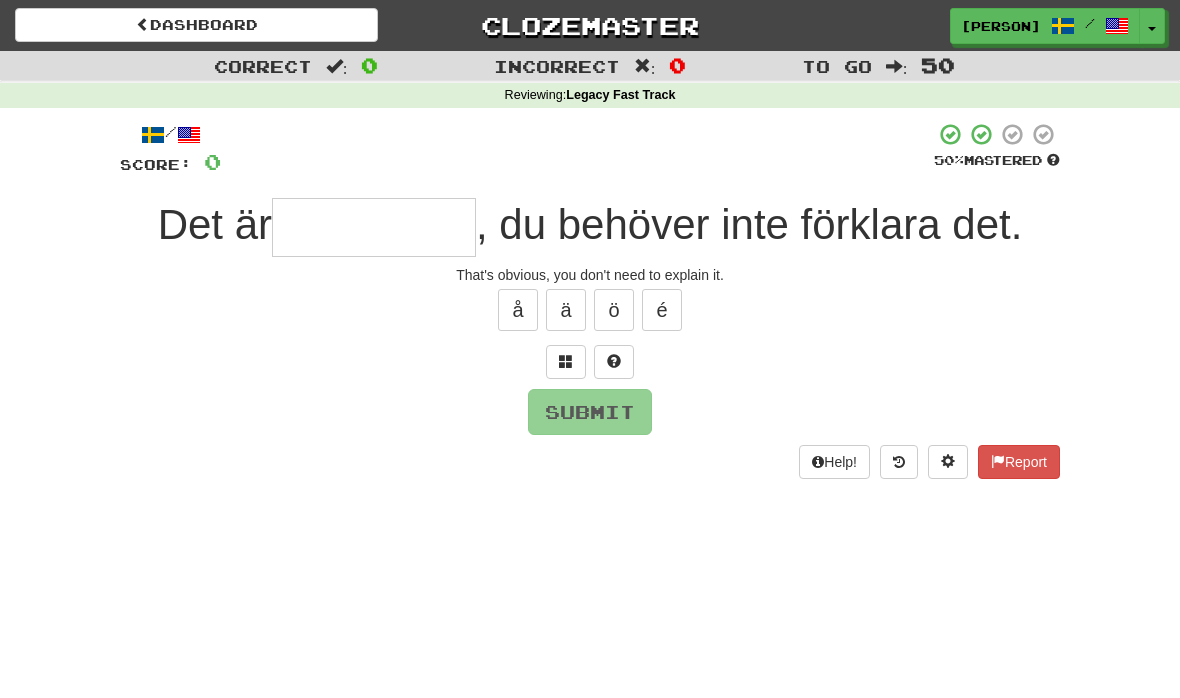 type on "*" 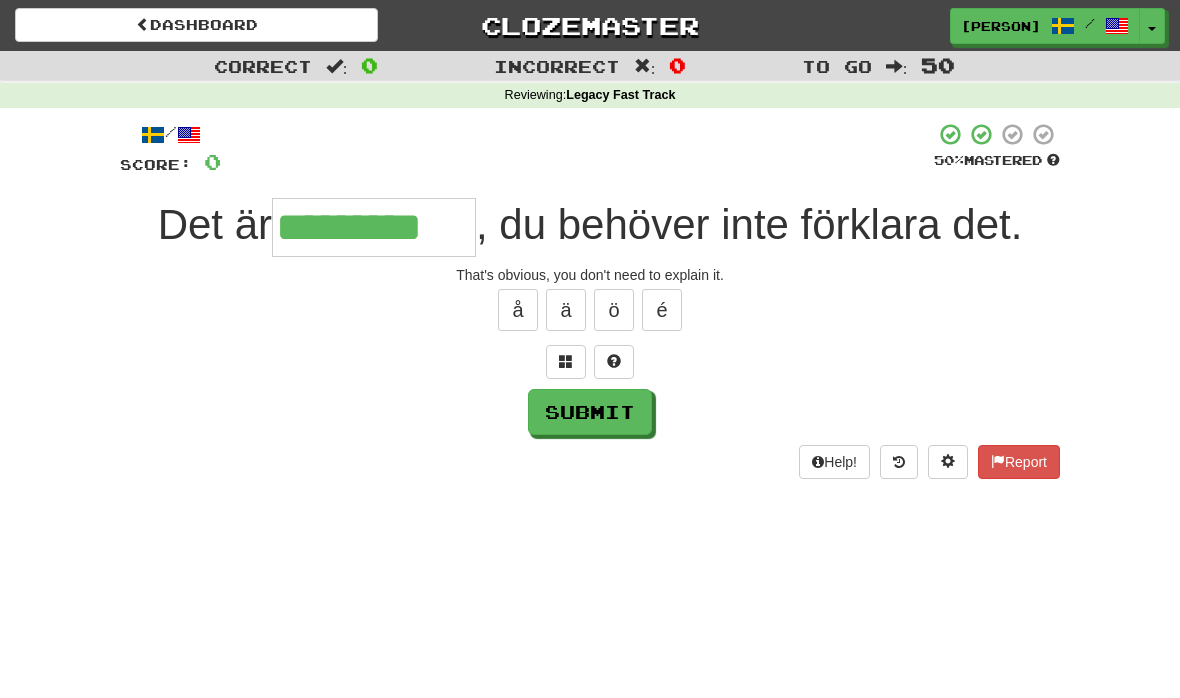 type on "*********" 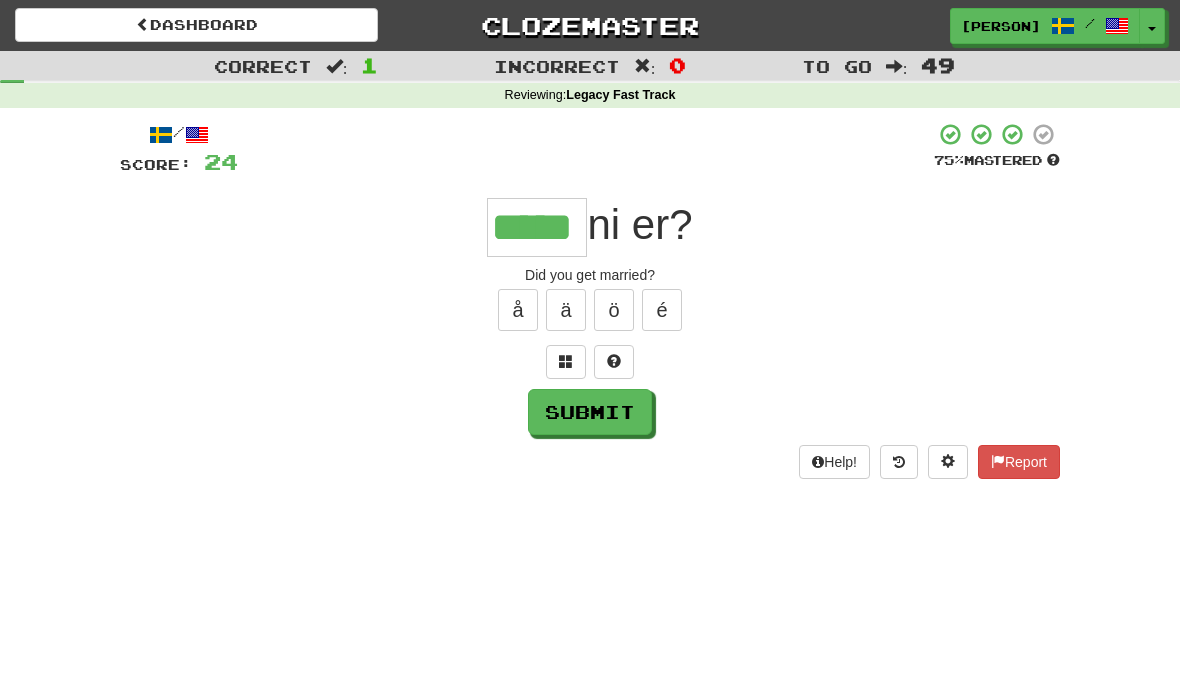 type on "*****" 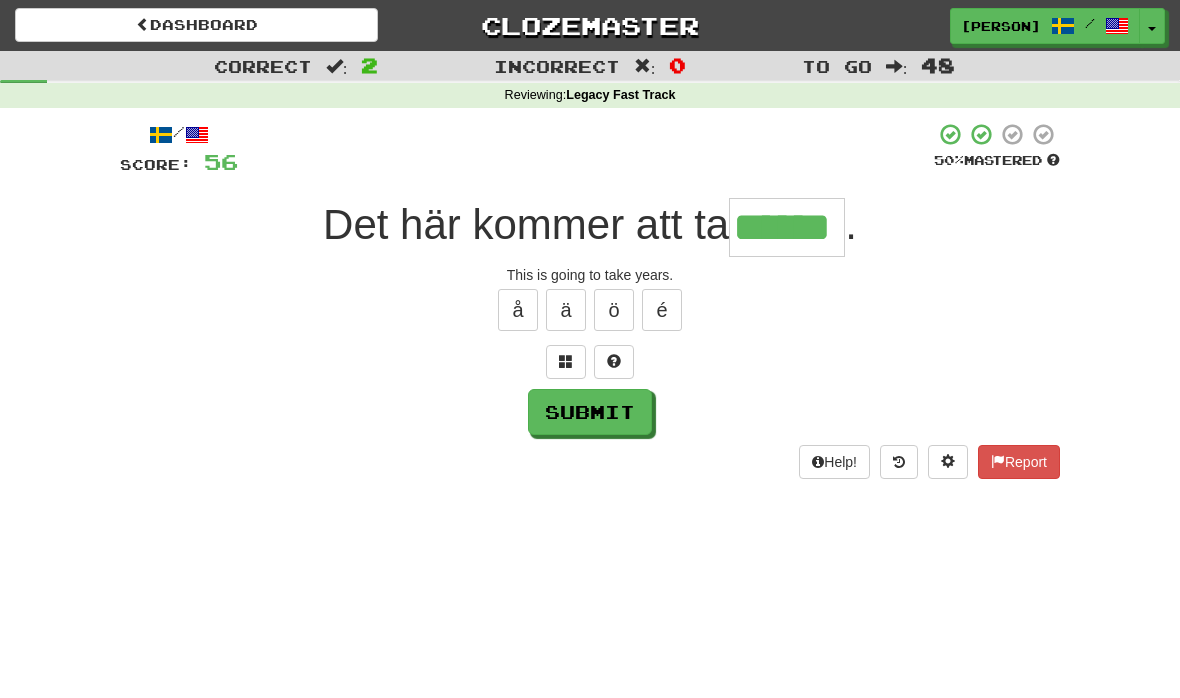 type on "******" 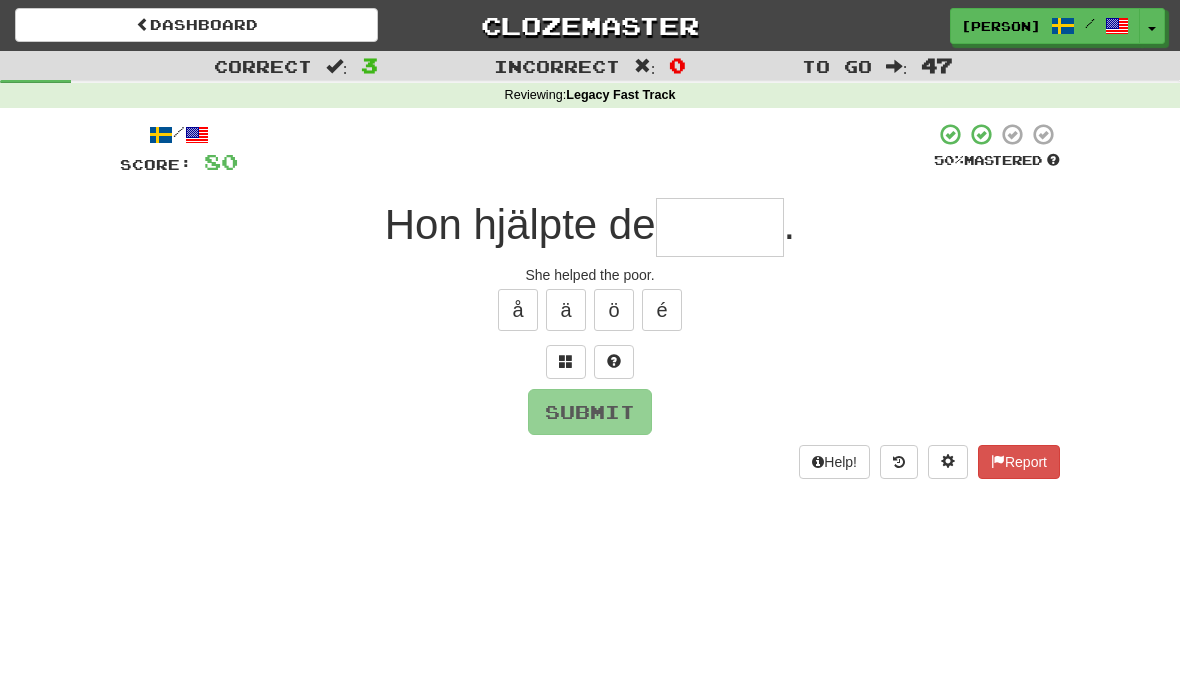 type on "*******" 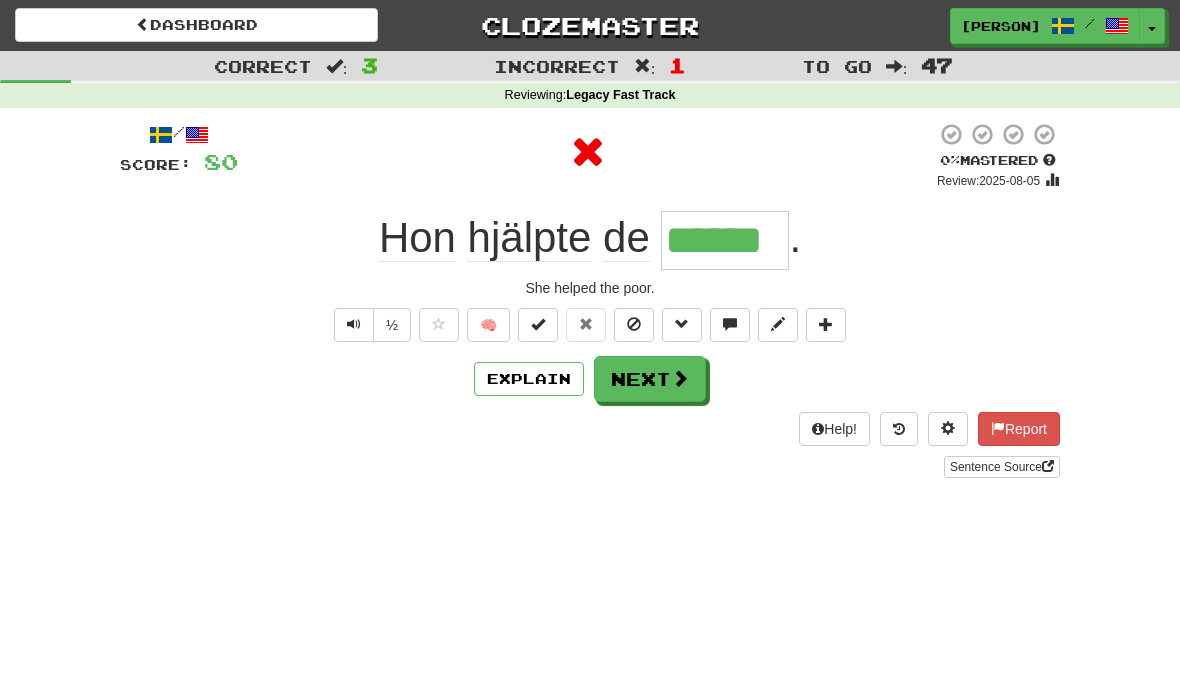 type on "*******" 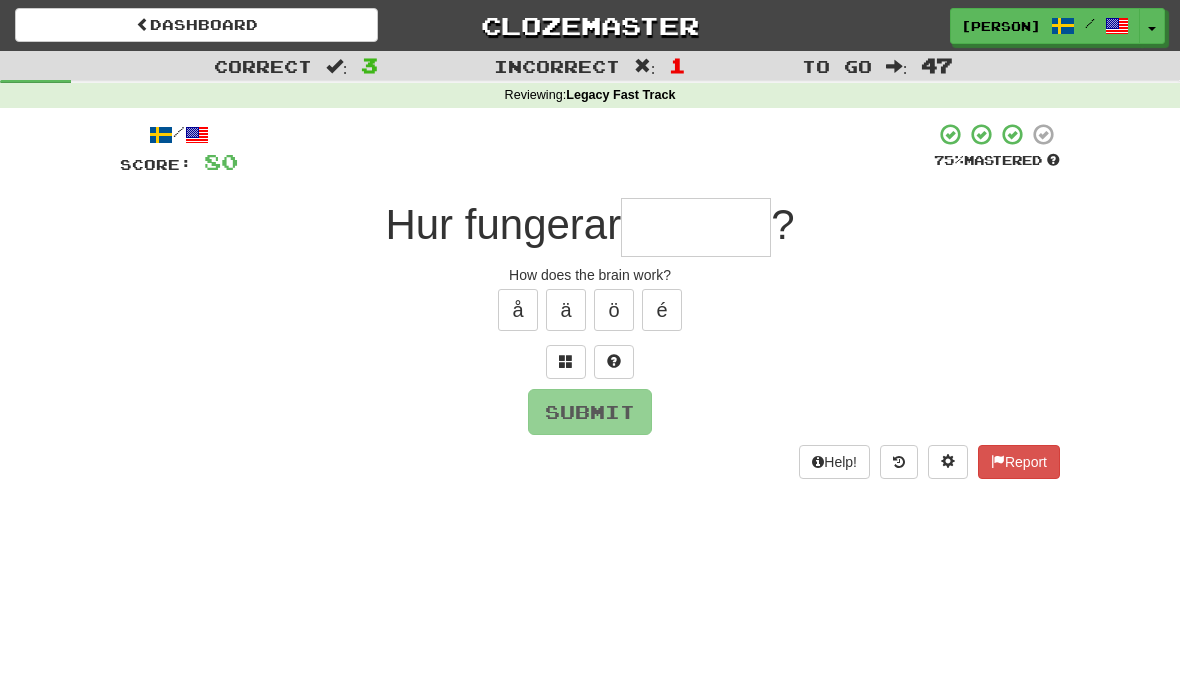 type on "*" 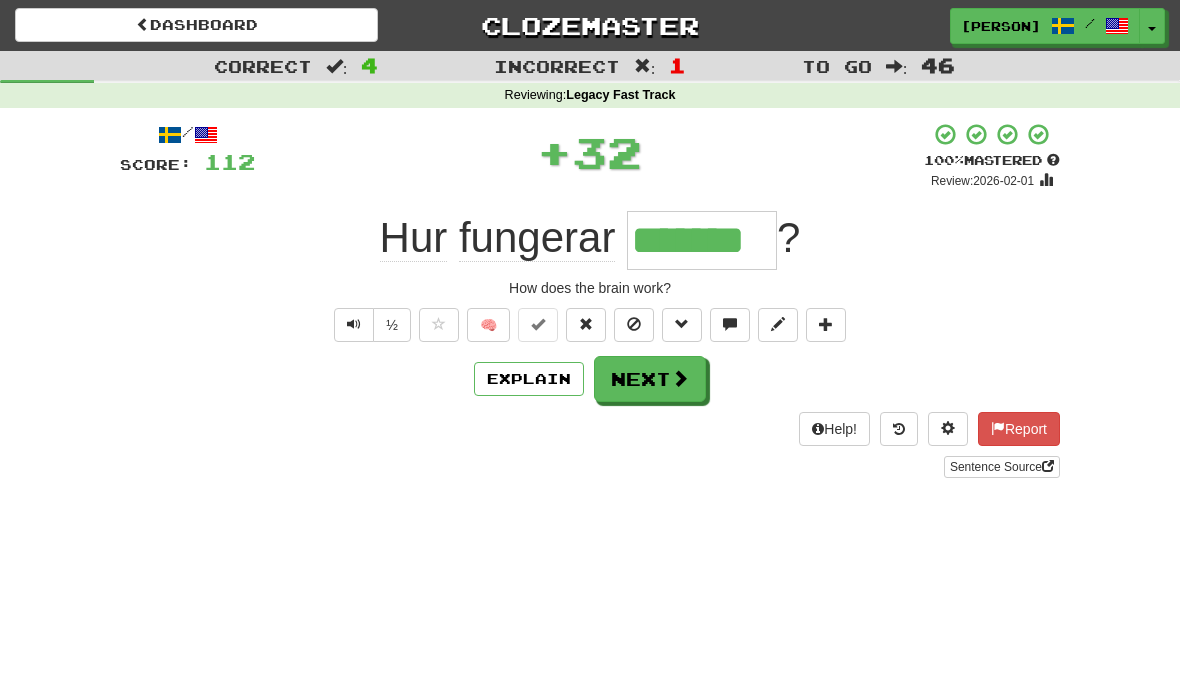 type on "*******" 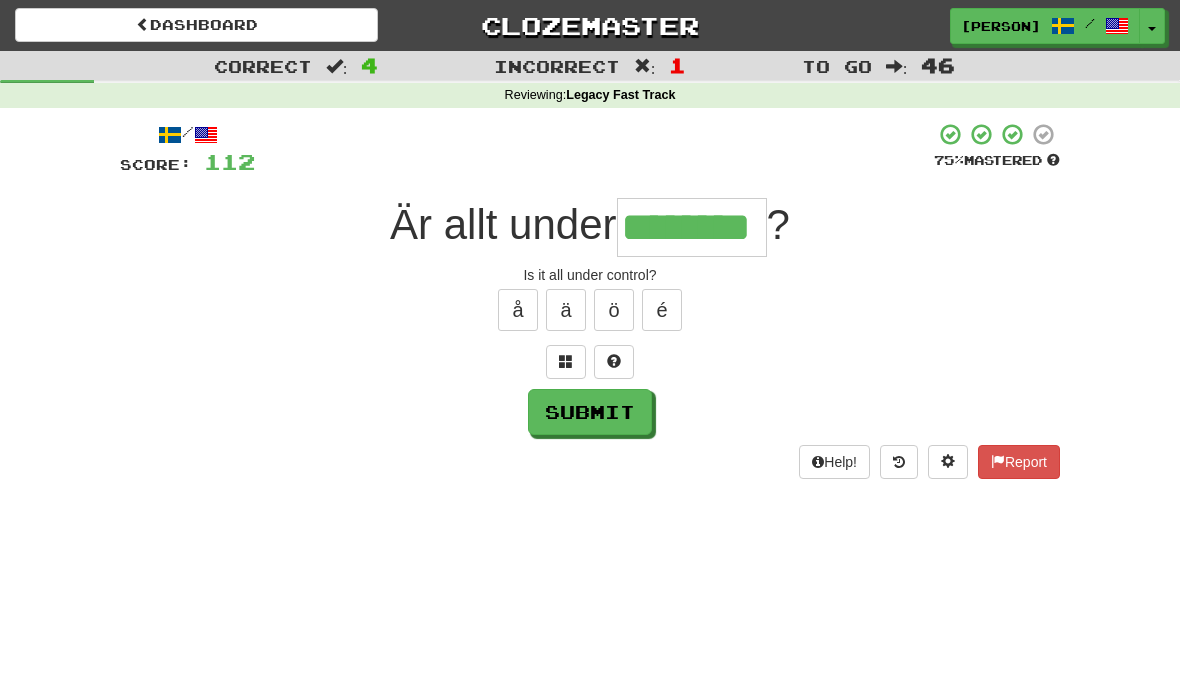 type on "********" 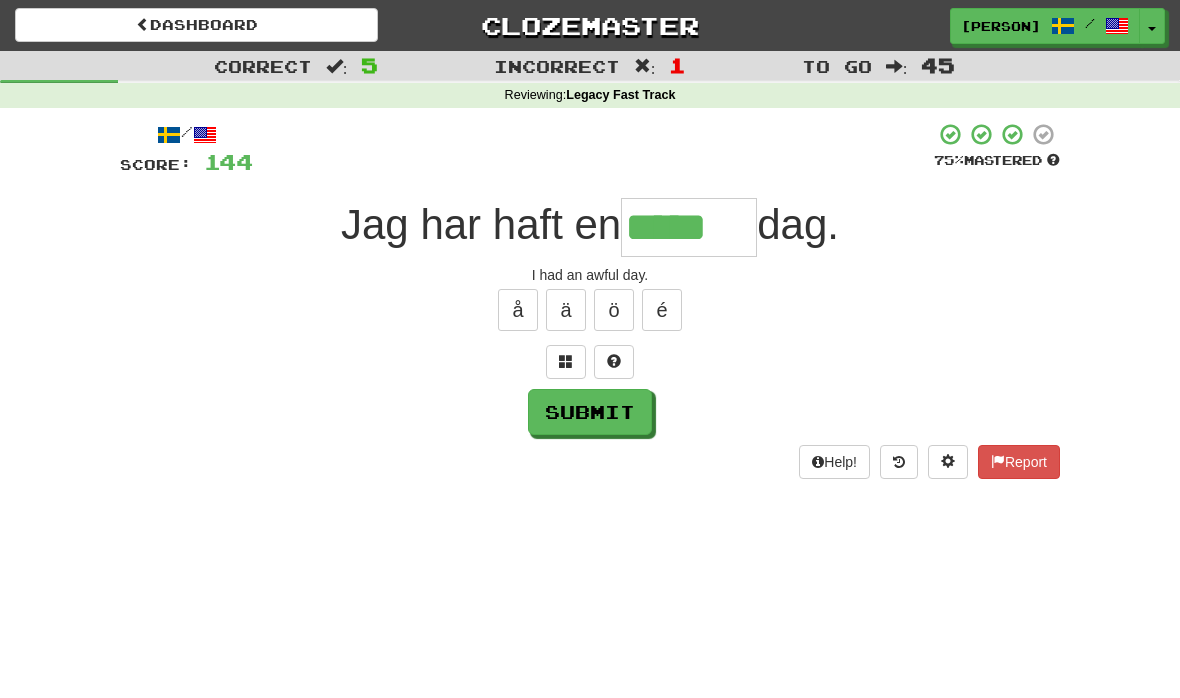 type on "*****" 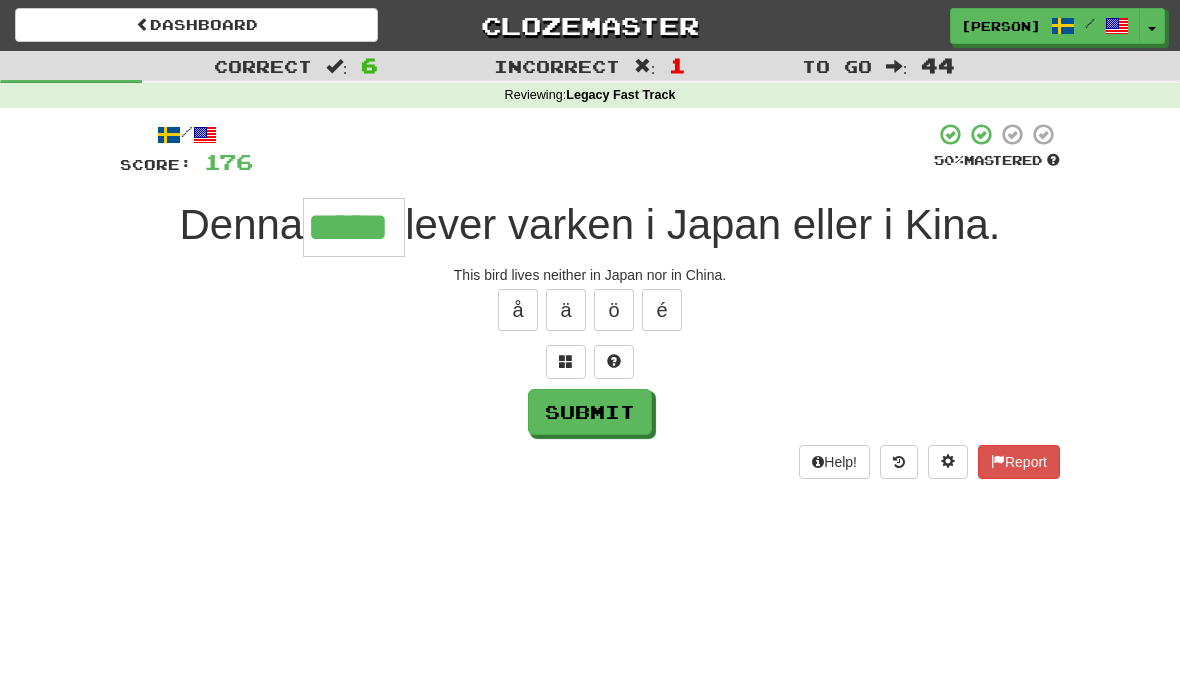 type on "*****" 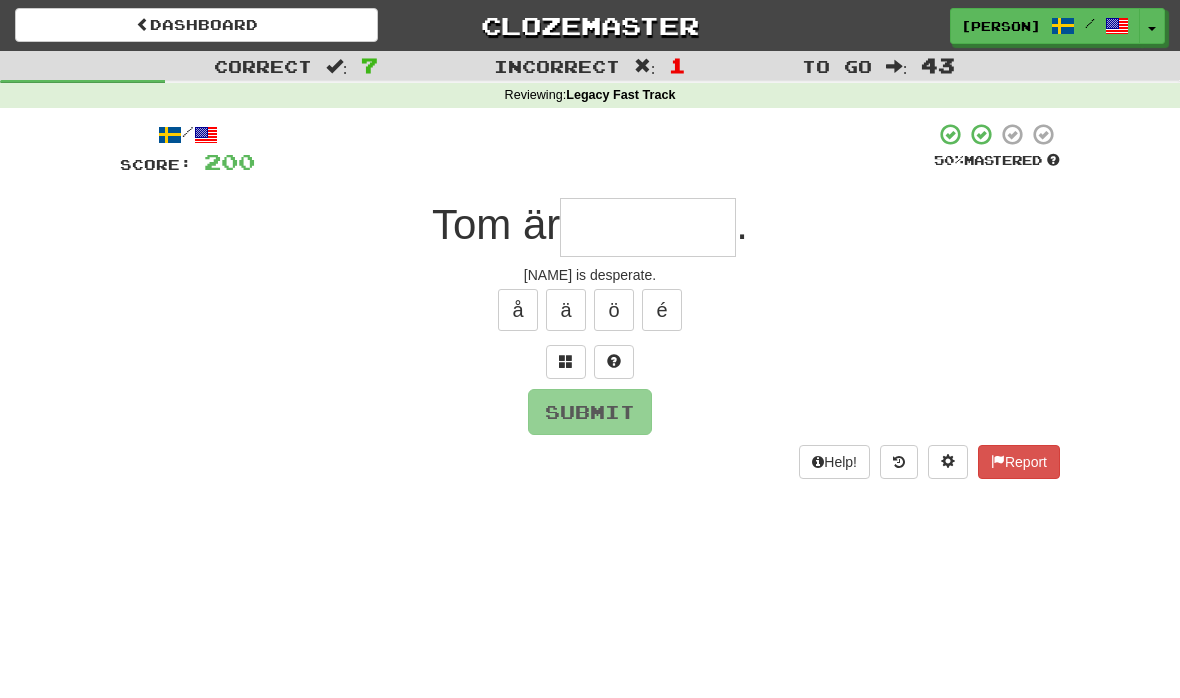 type on "*" 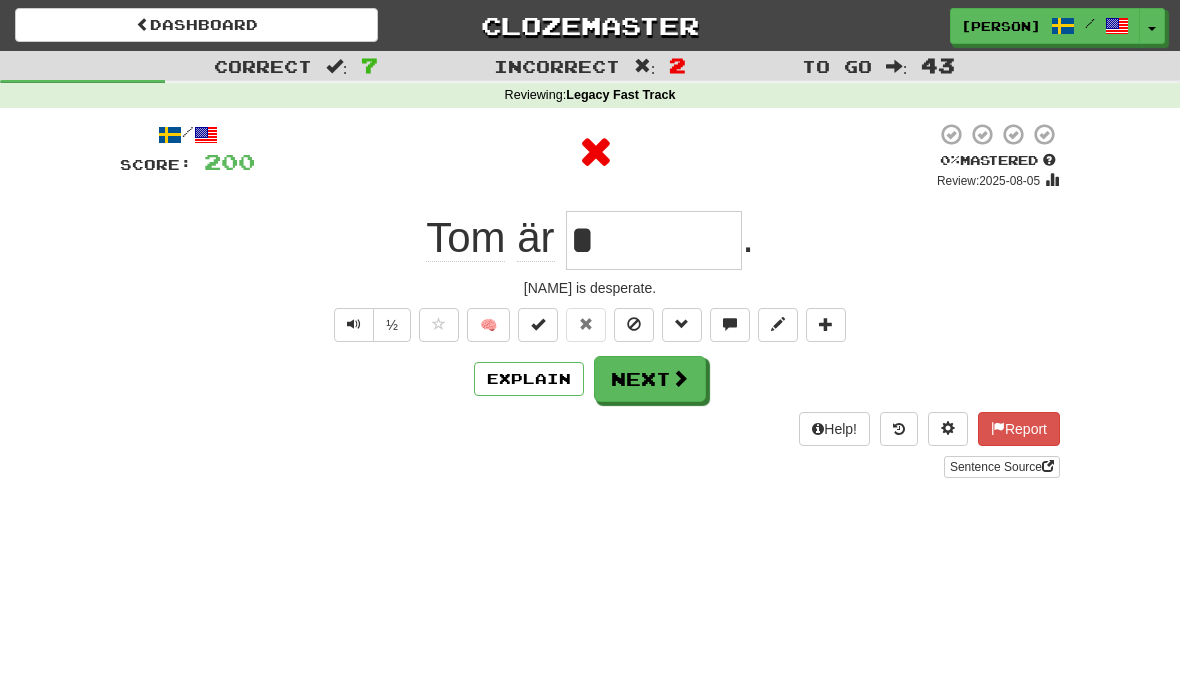 type on "**" 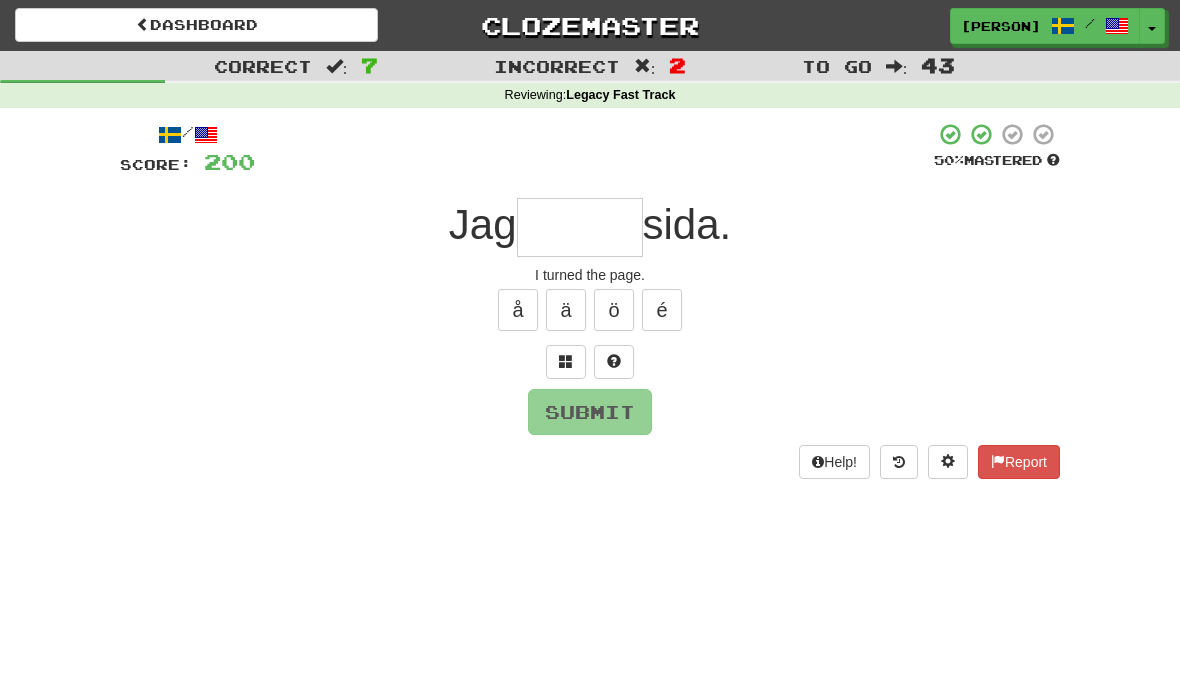 type on "*****" 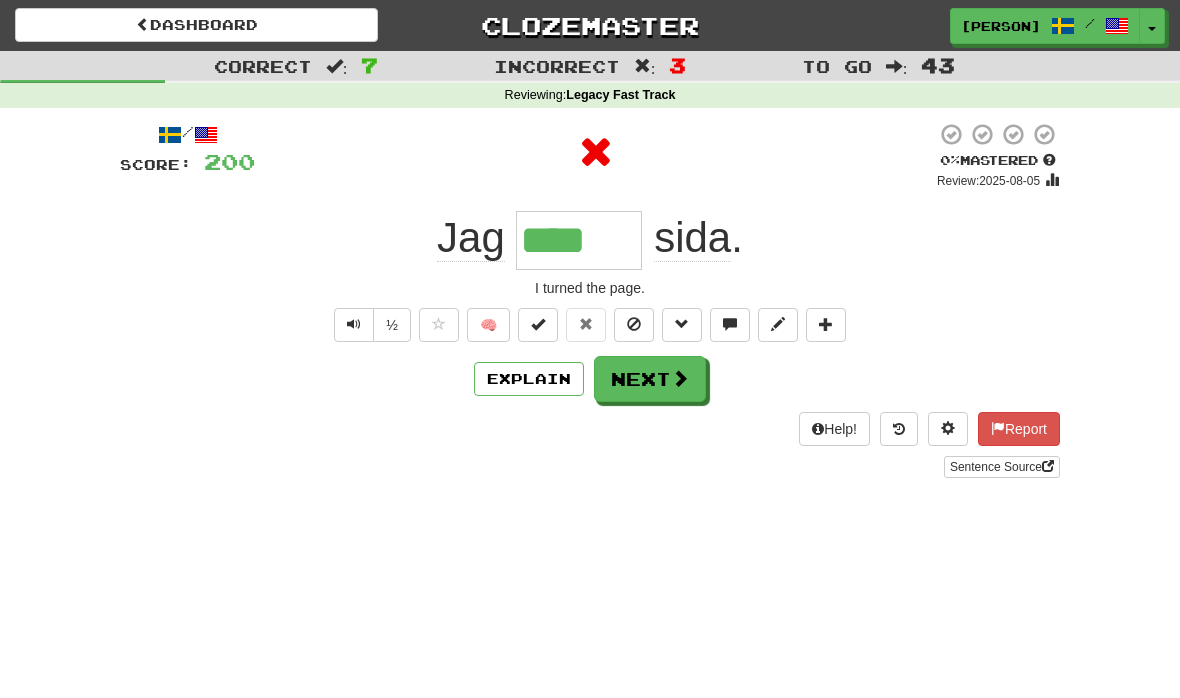 type on "*****" 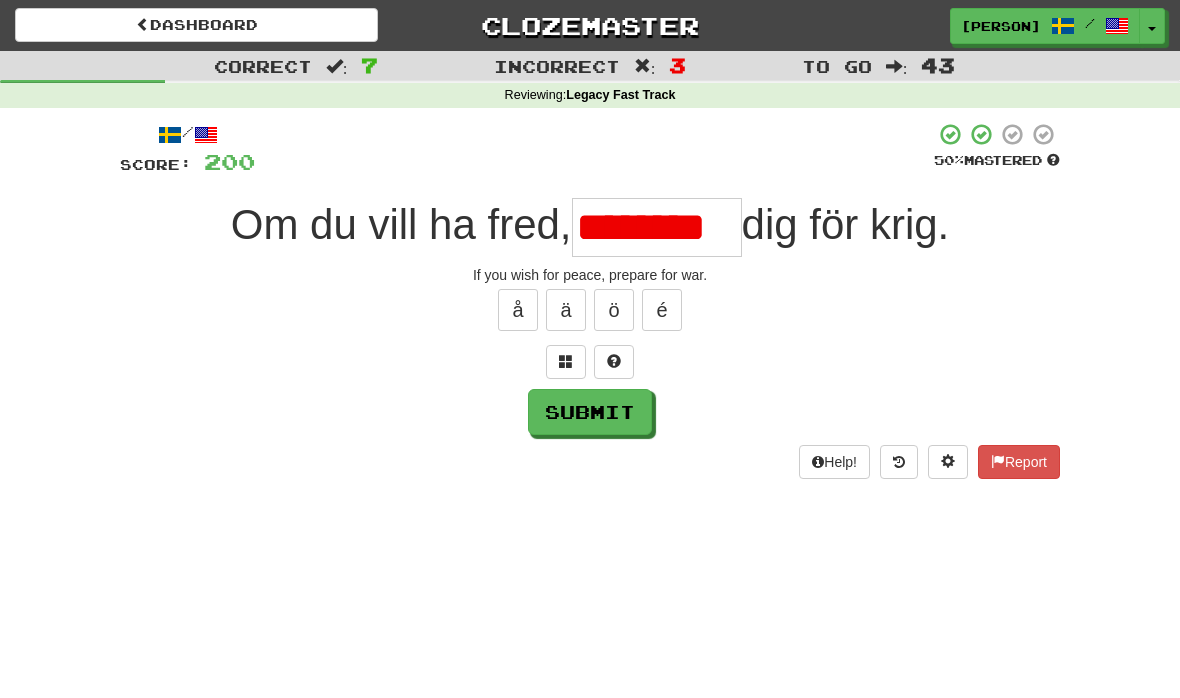 type on "********" 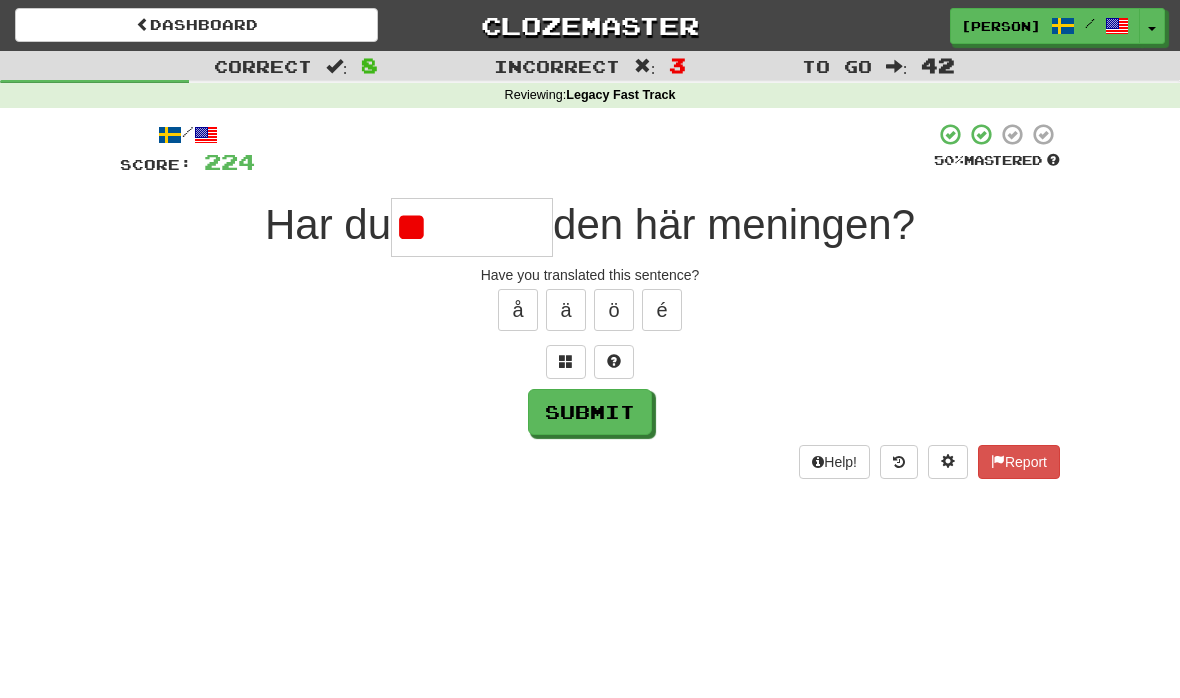 type on "*" 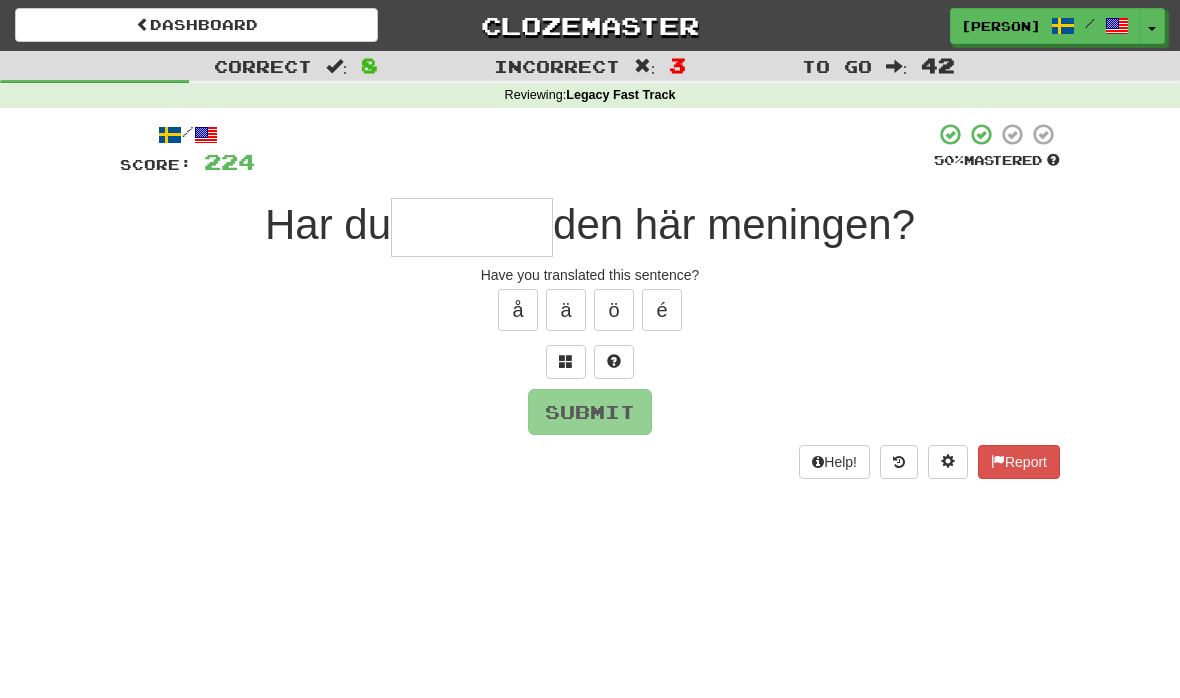 type on "********" 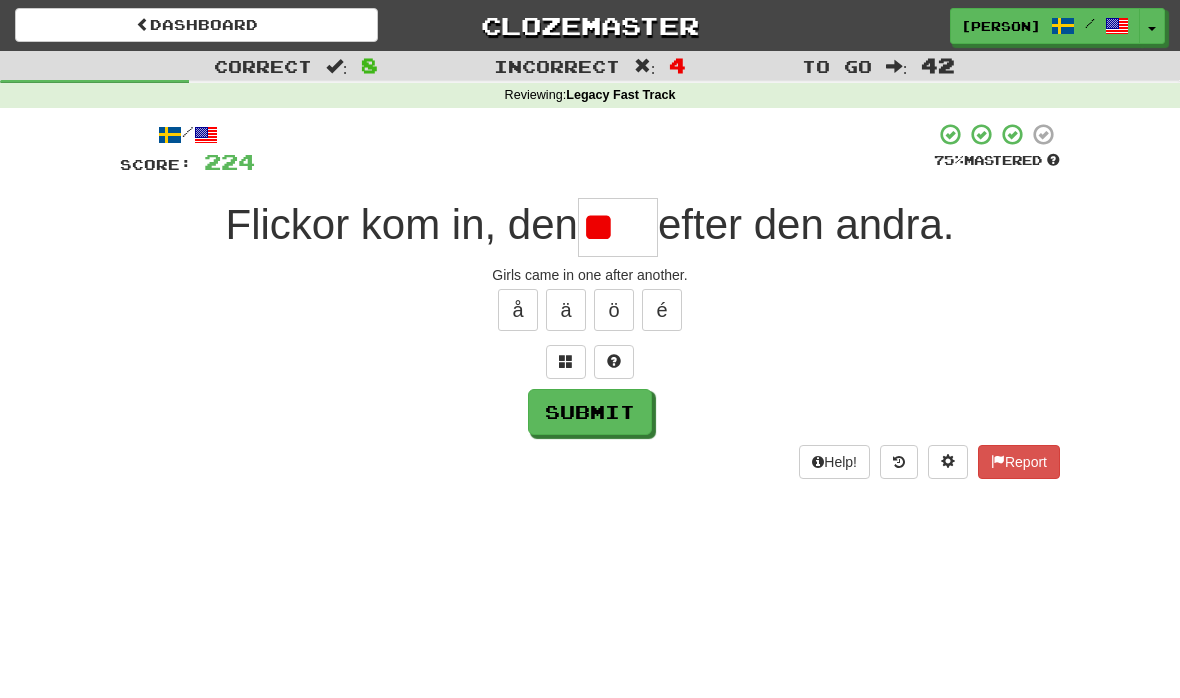 type on "*" 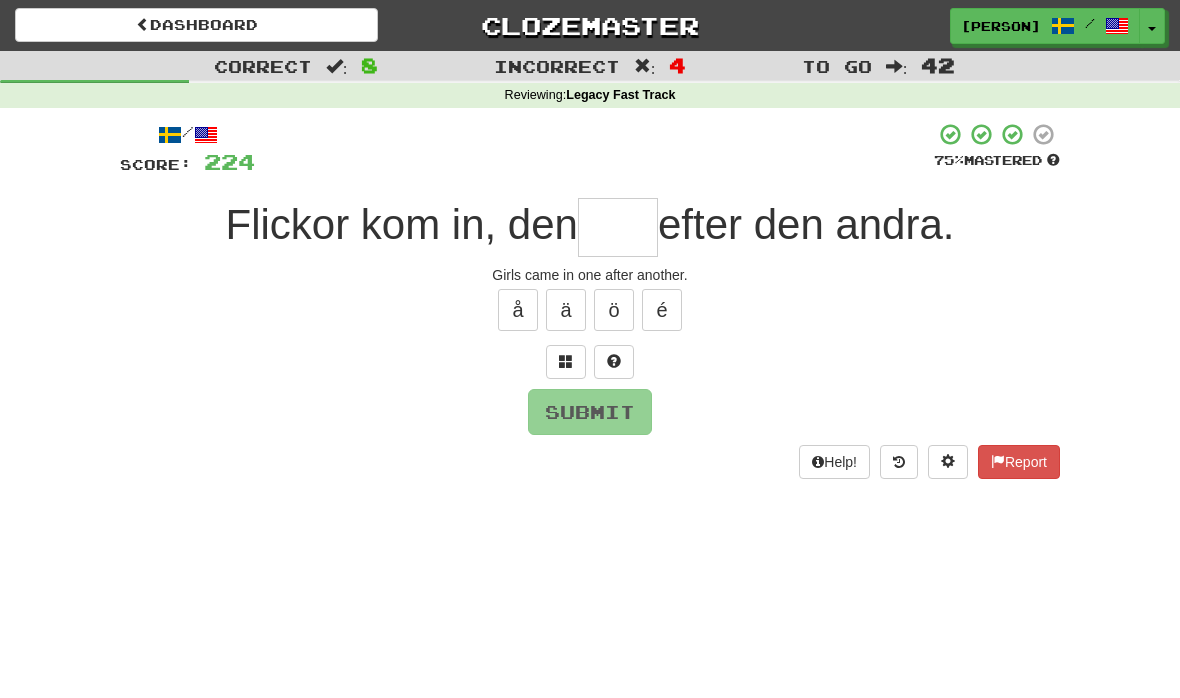 type on "***" 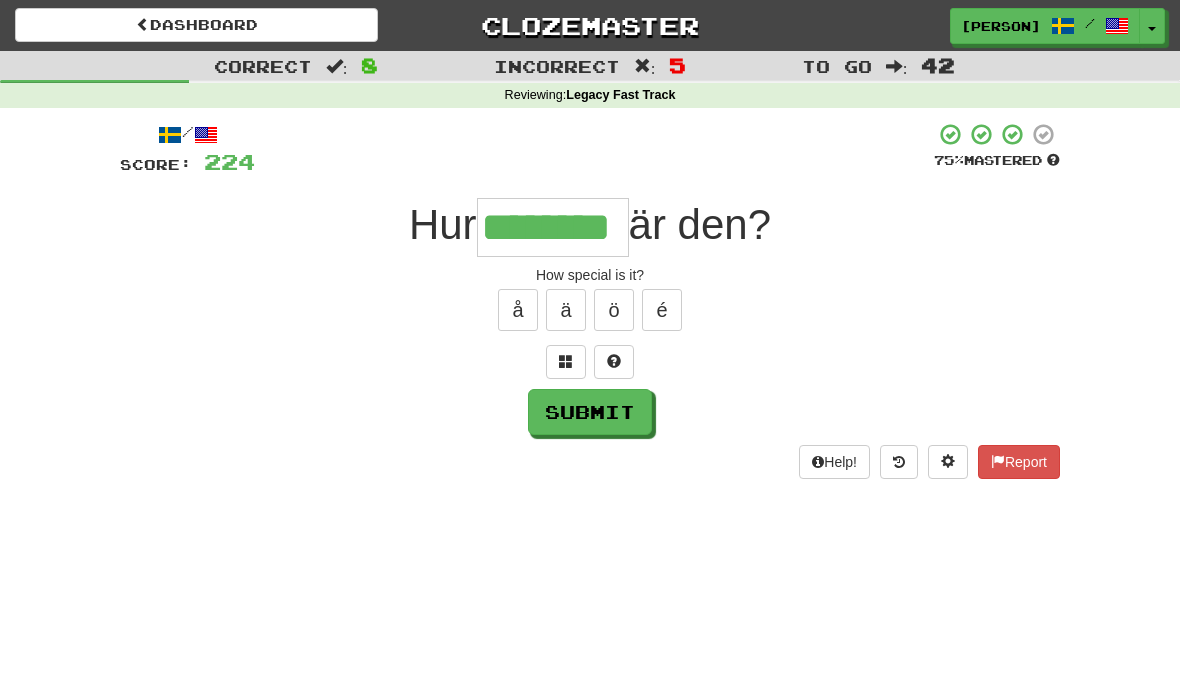 type on "********" 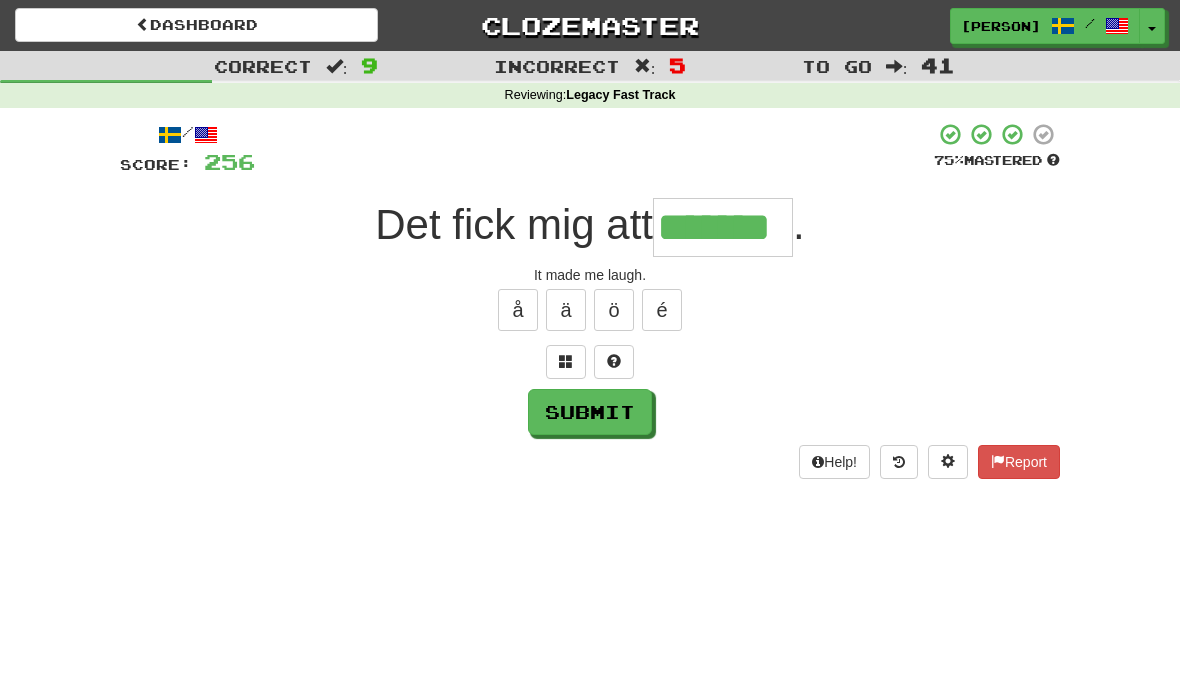 type on "*******" 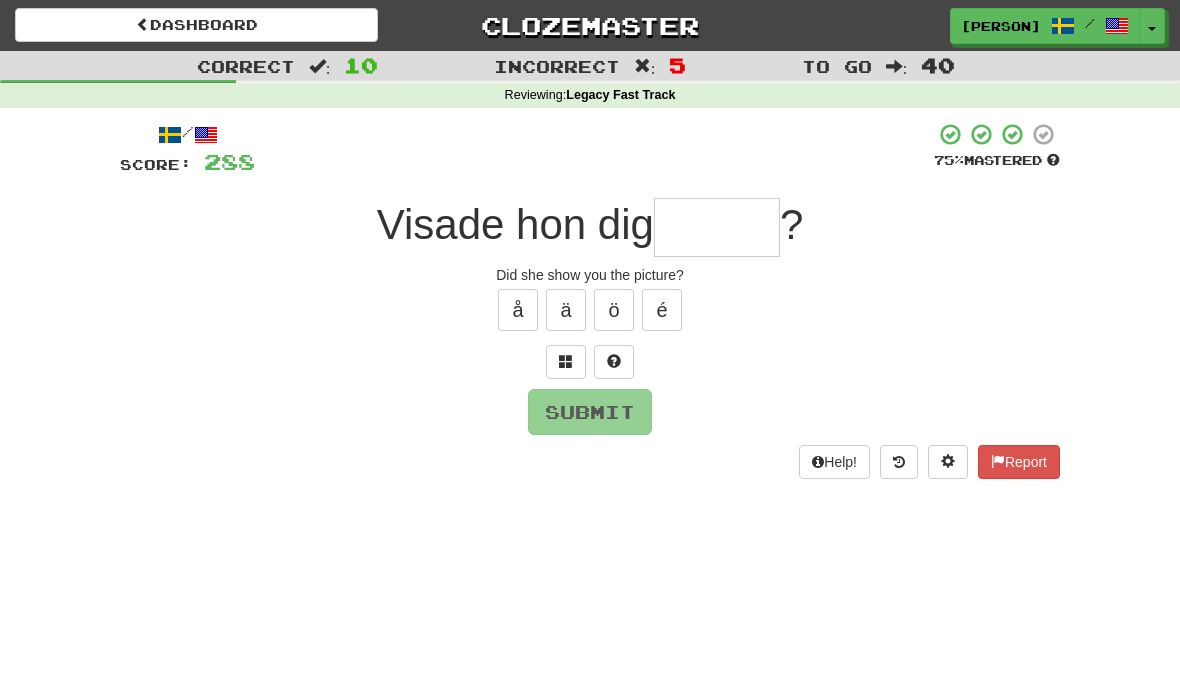 type on "*" 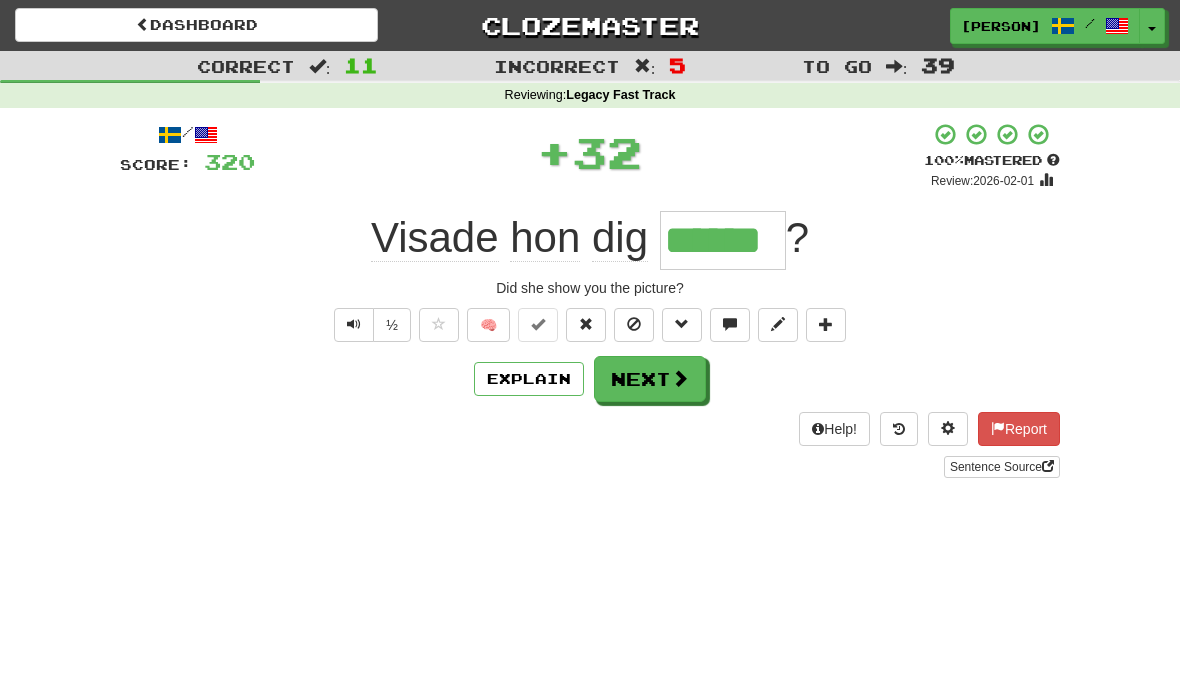 type on "******" 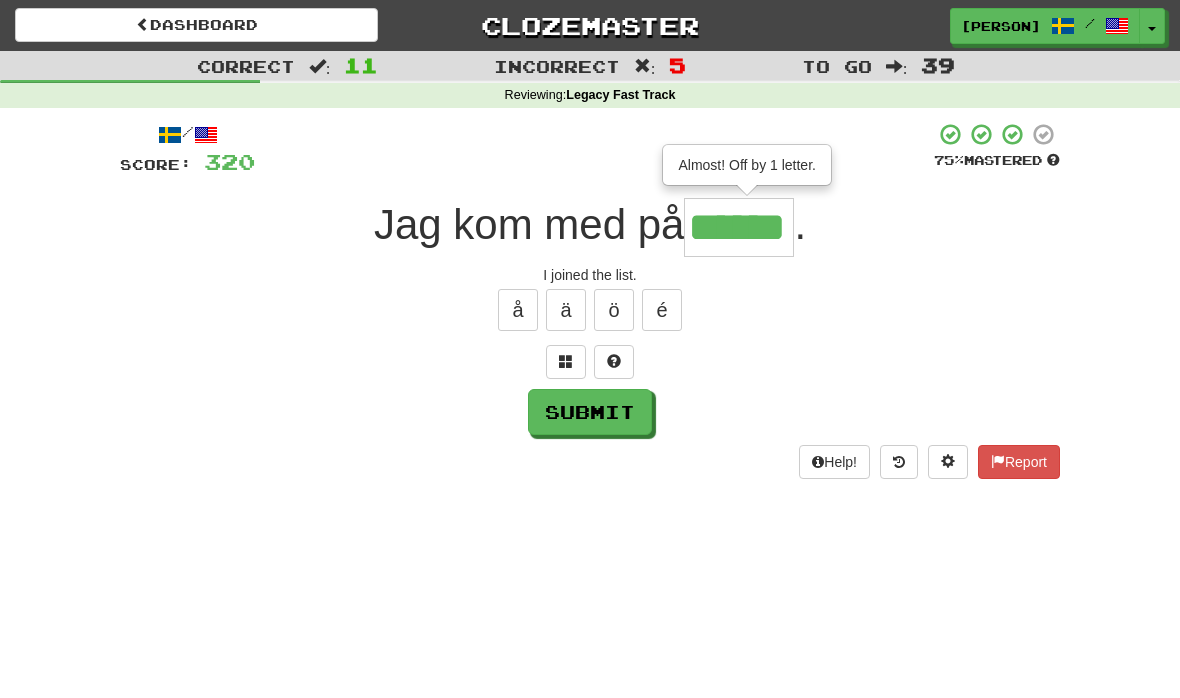 type on "******" 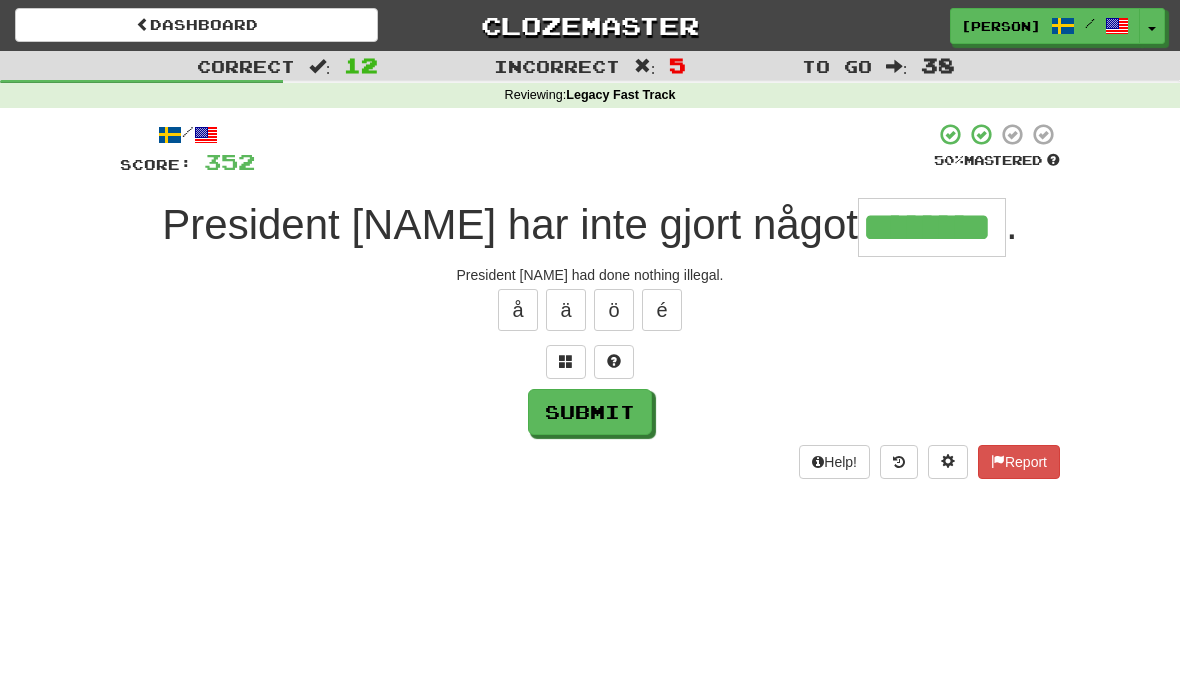 type on "********" 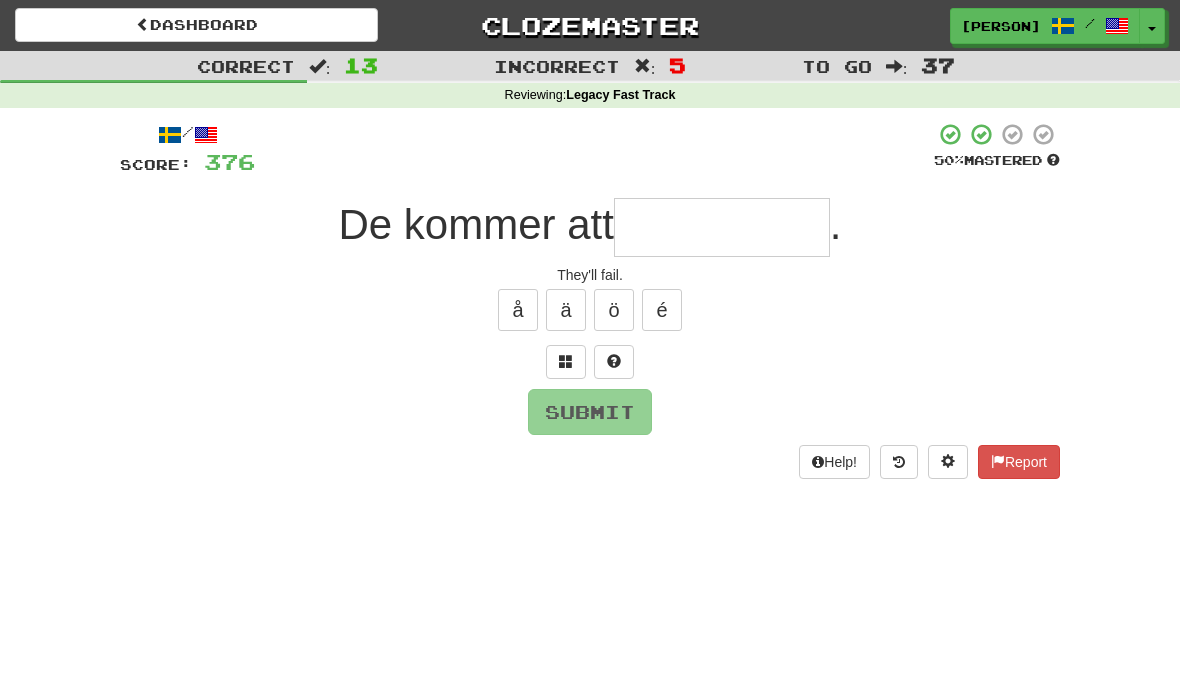 type on "*" 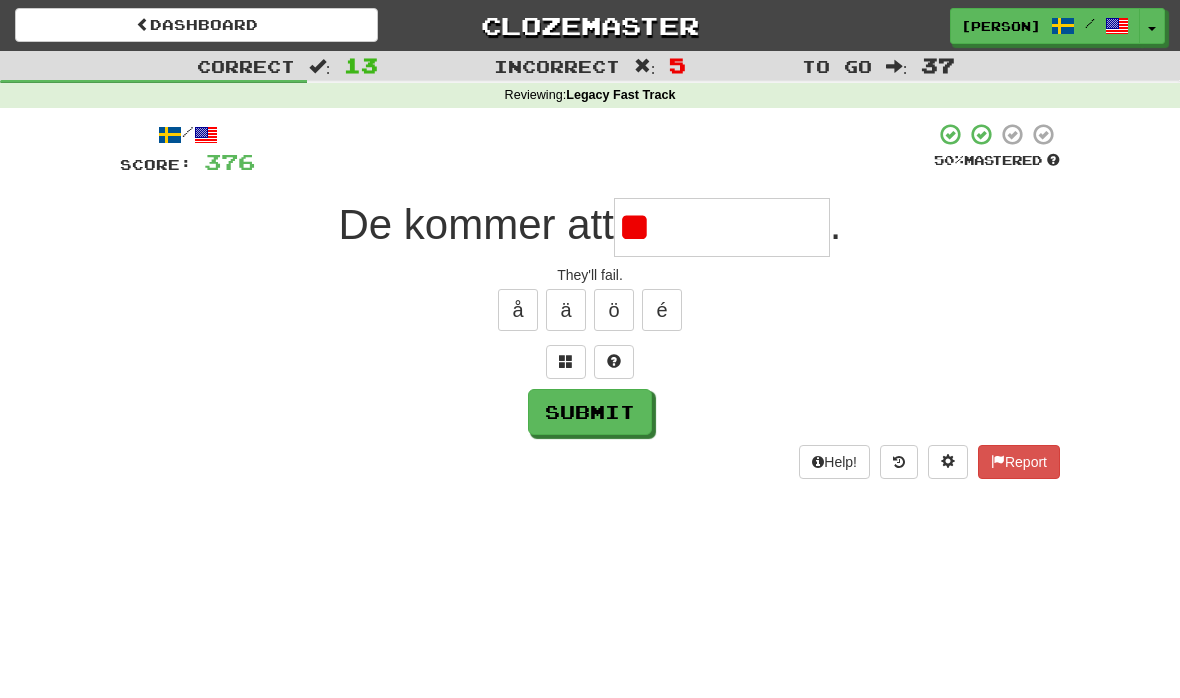 type on "*" 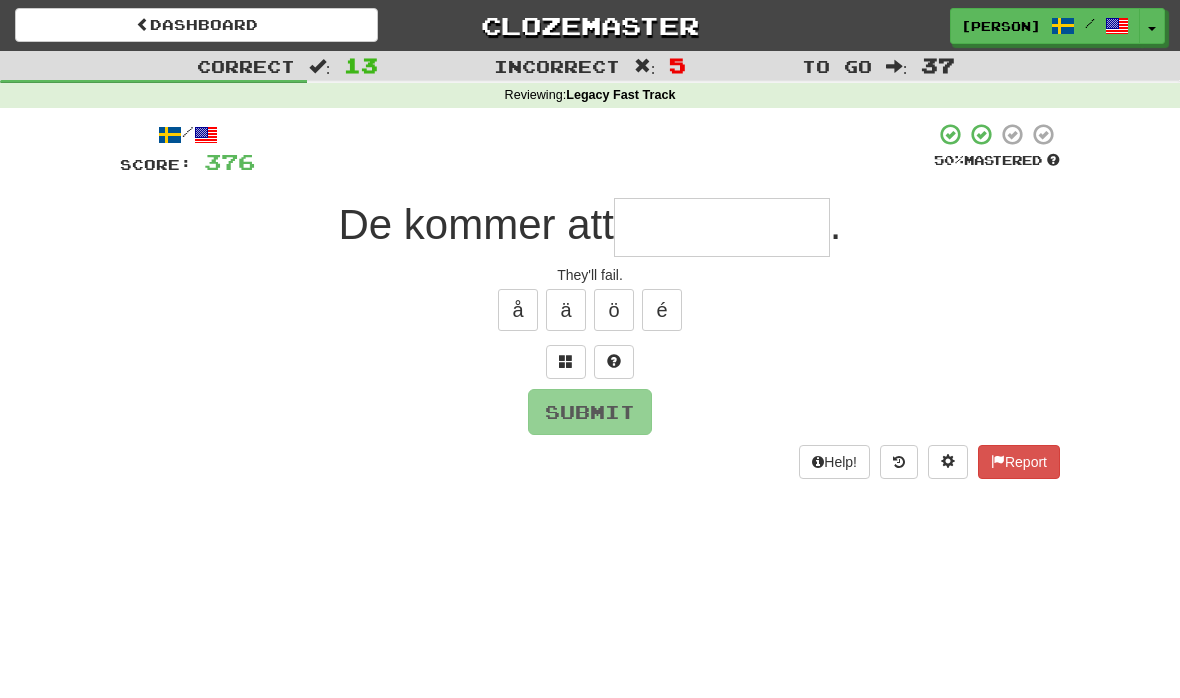 type on "*" 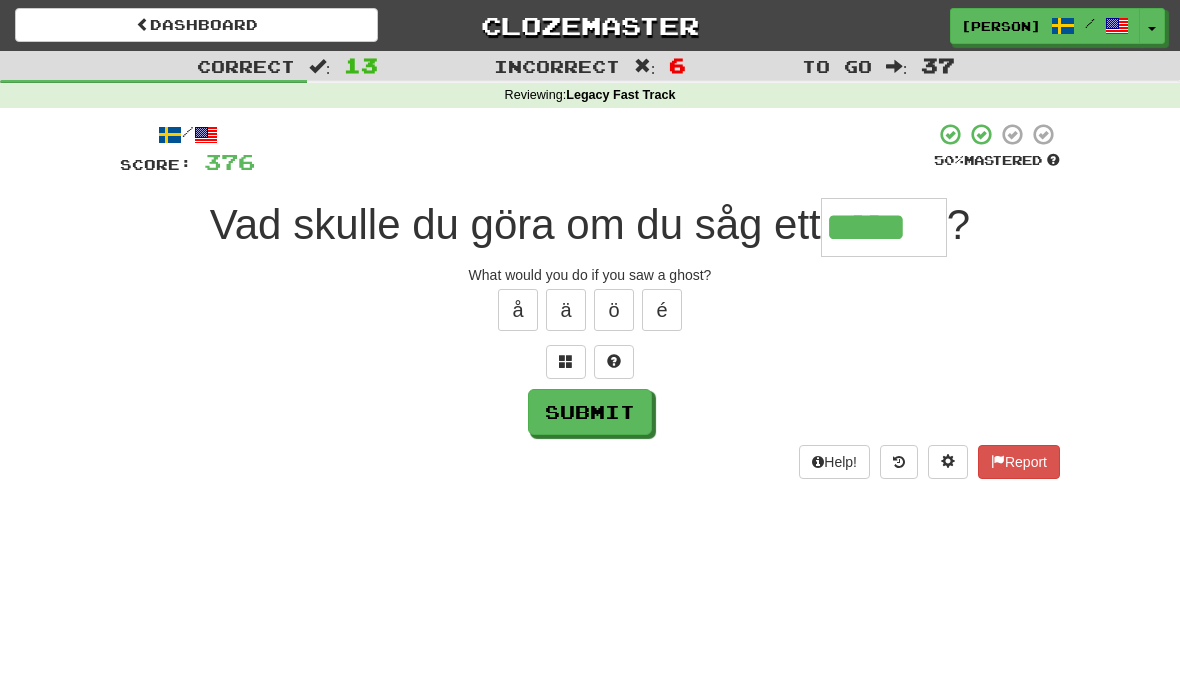 type on "*****" 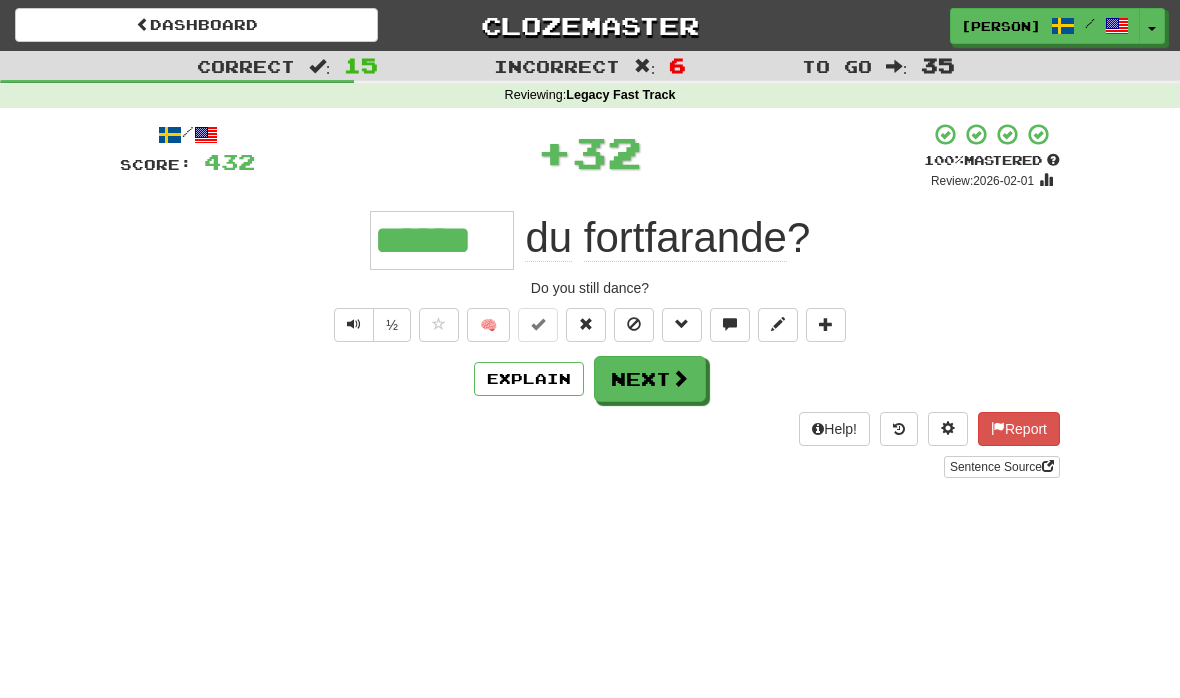 type on "******" 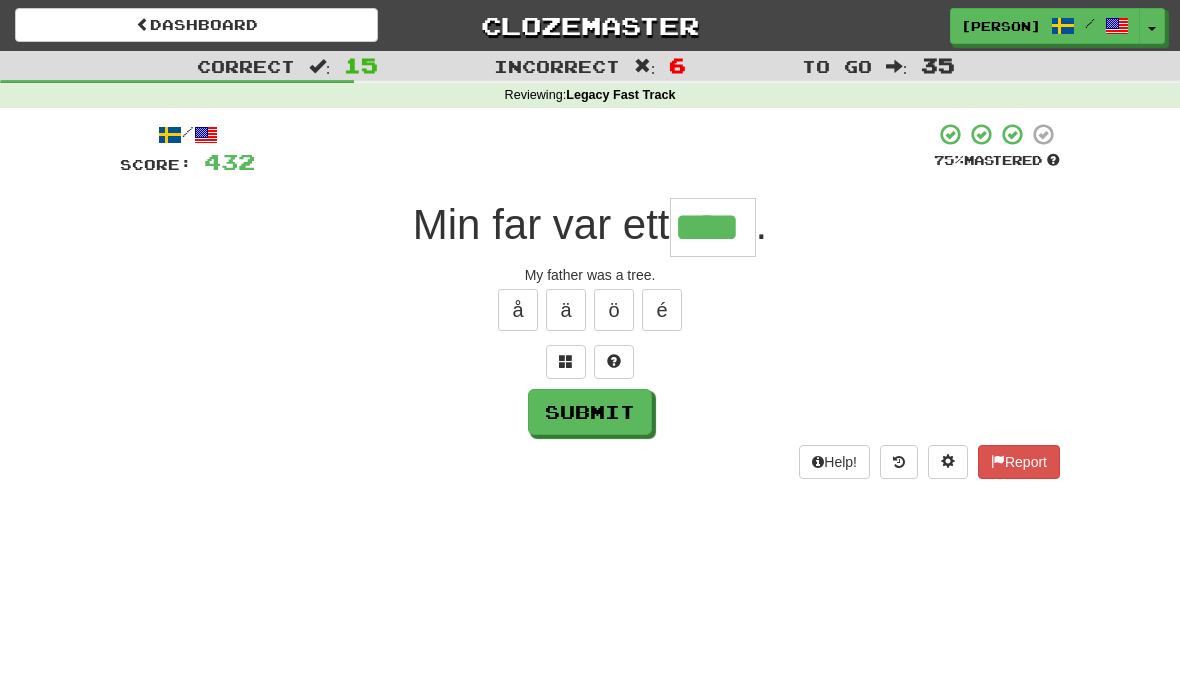 type on "****" 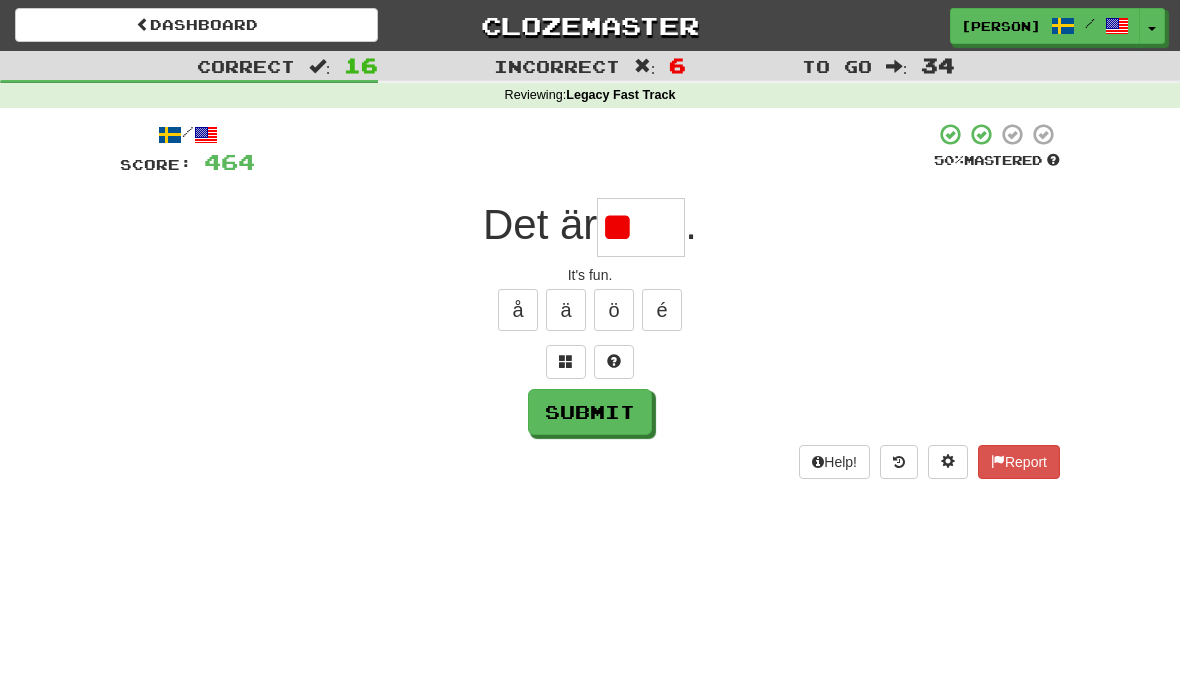 type on "*" 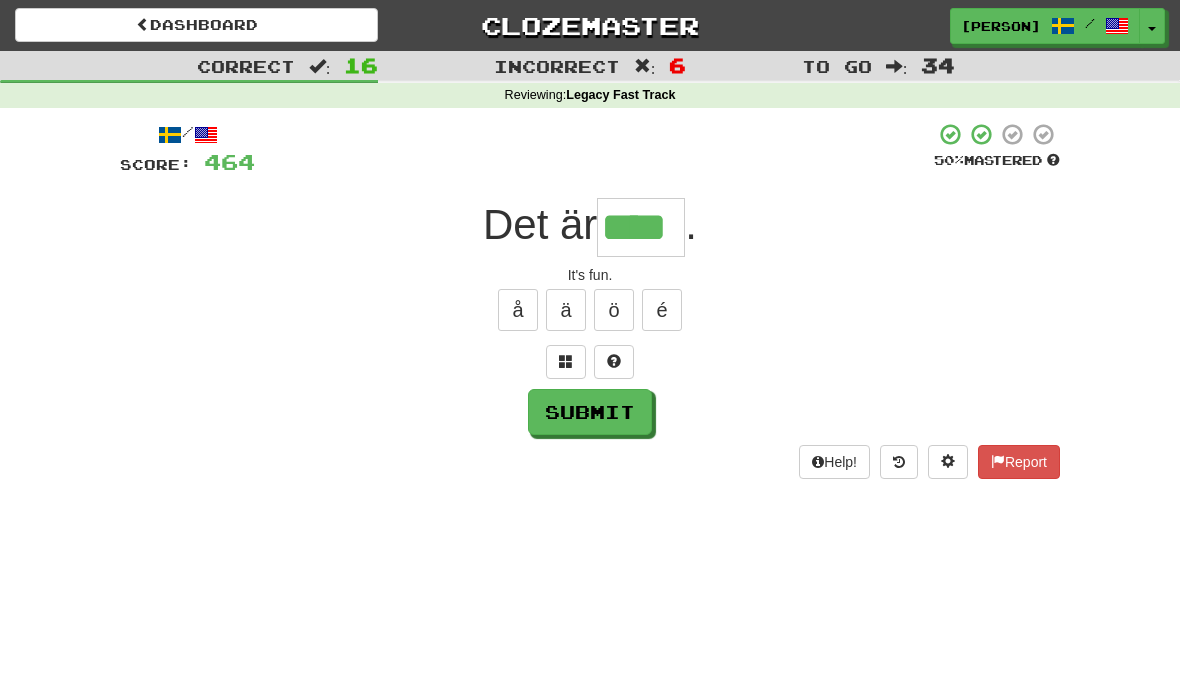 type on "****" 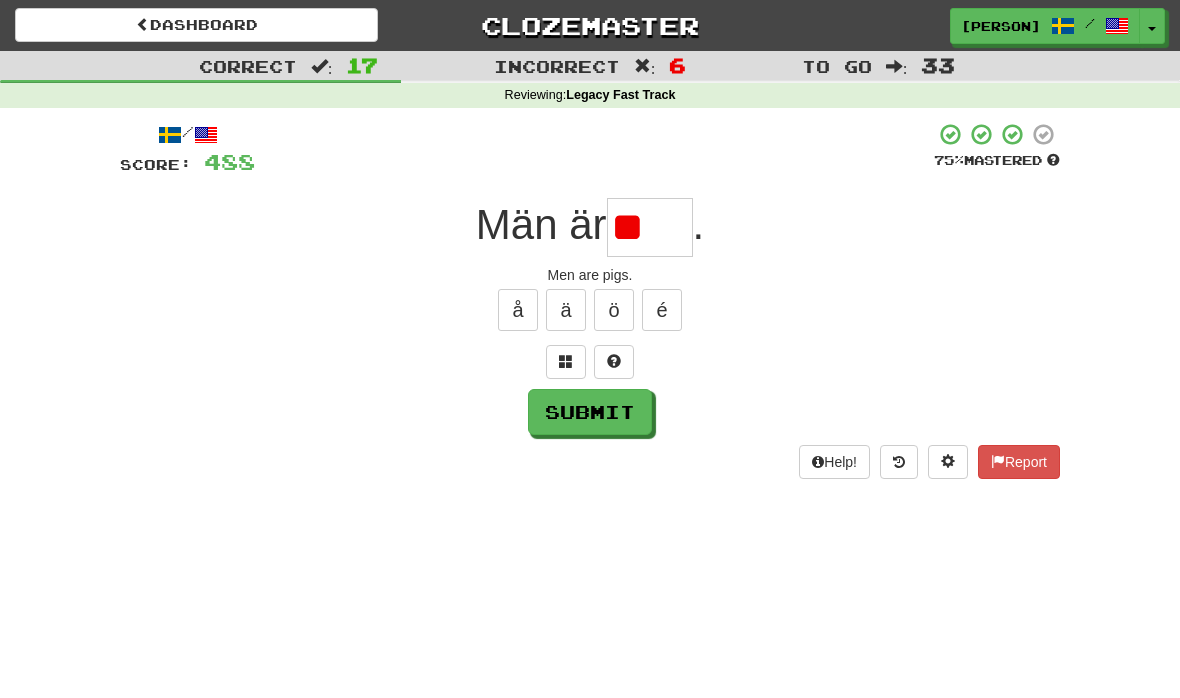 type on "*" 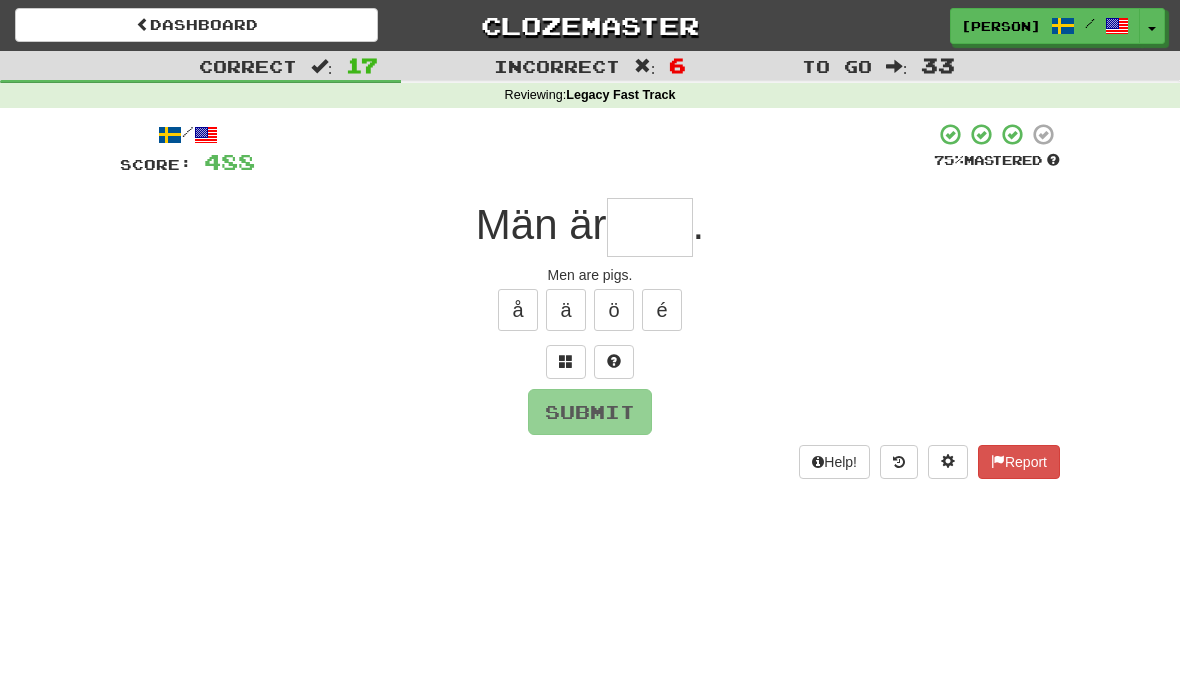 type on "*" 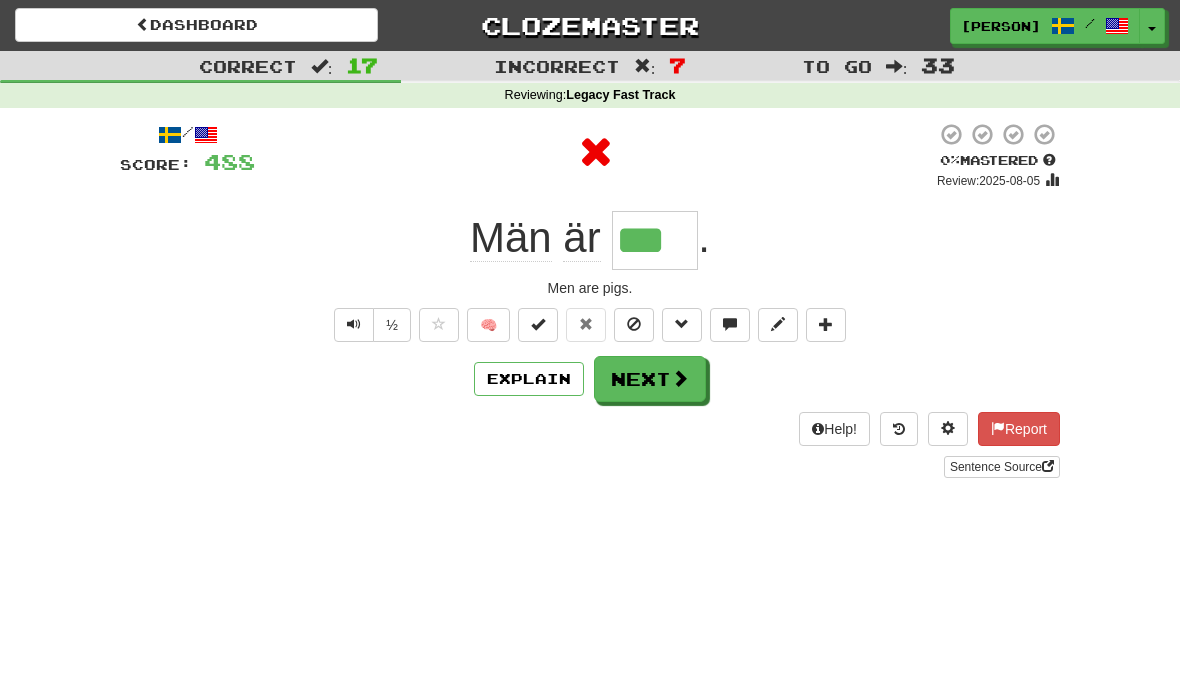 type on "****" 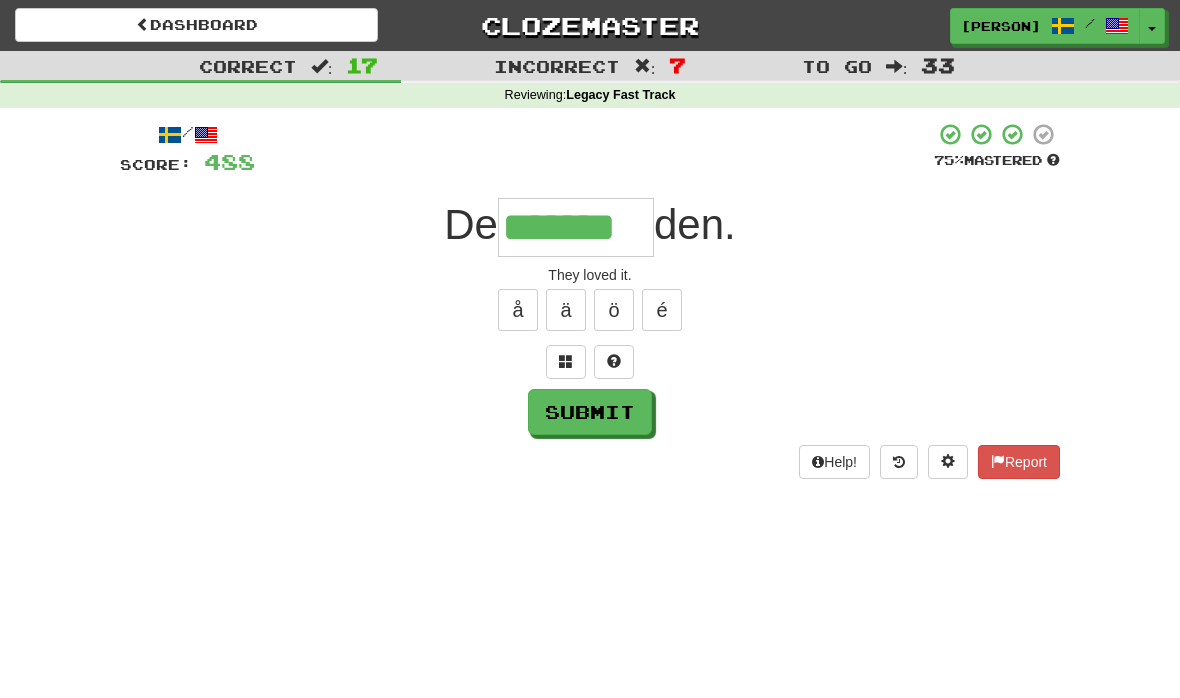 type on "*******" 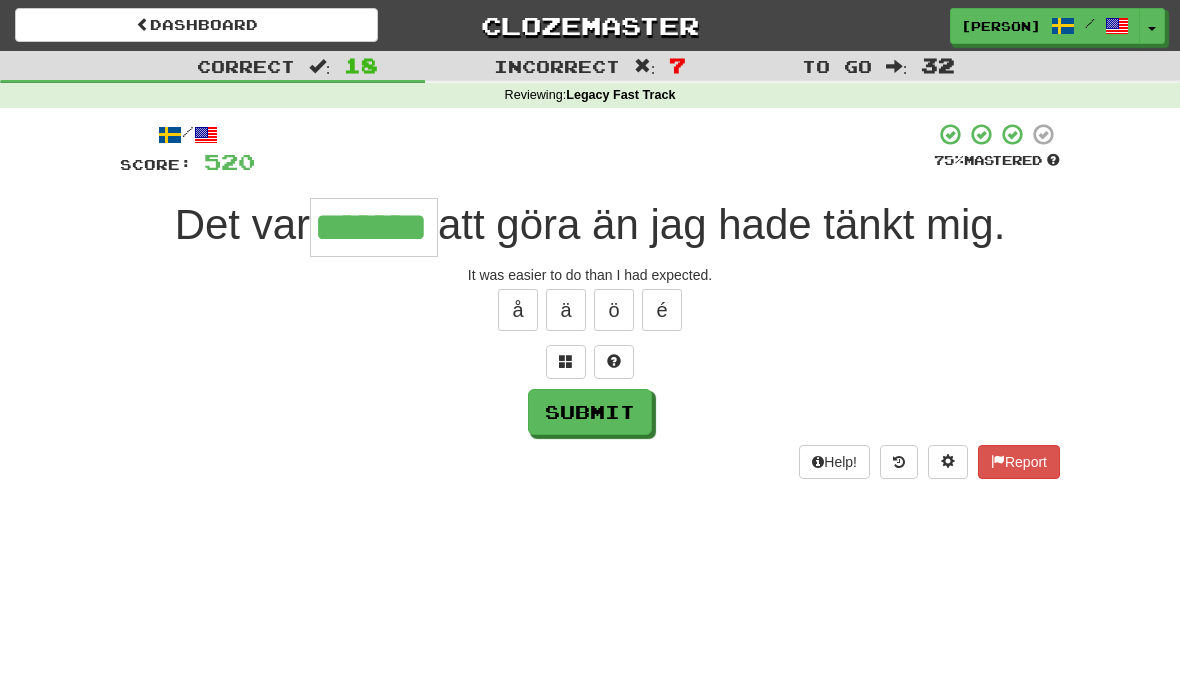 type on "*******" 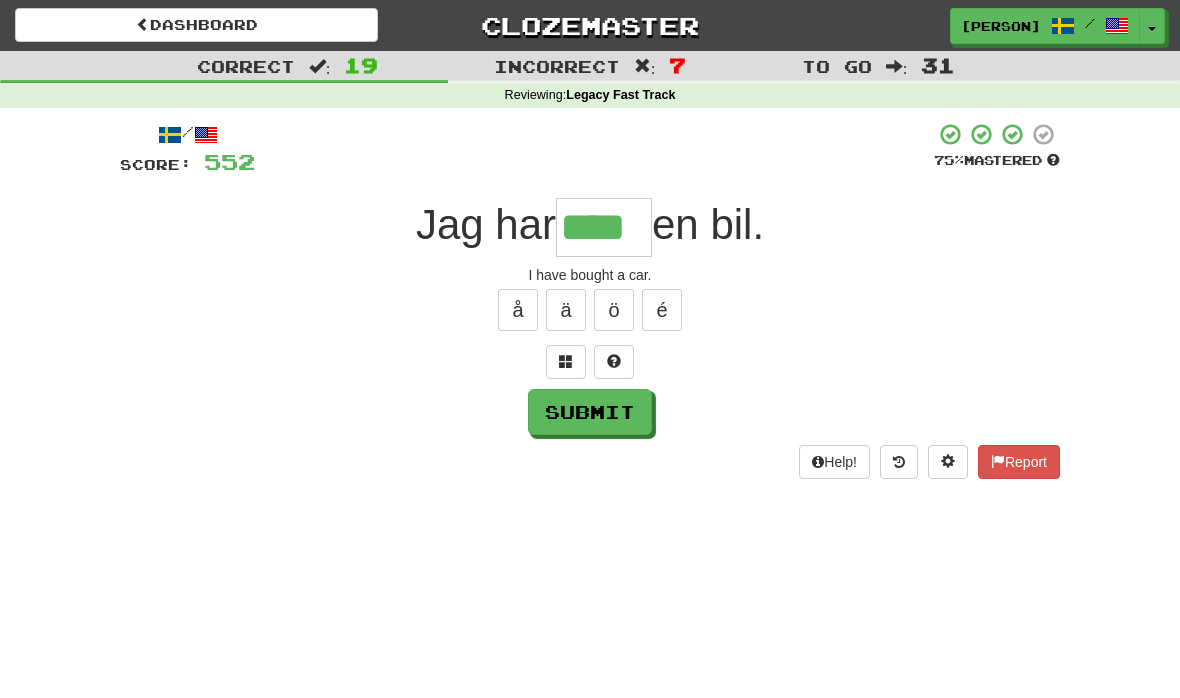 type on "****" 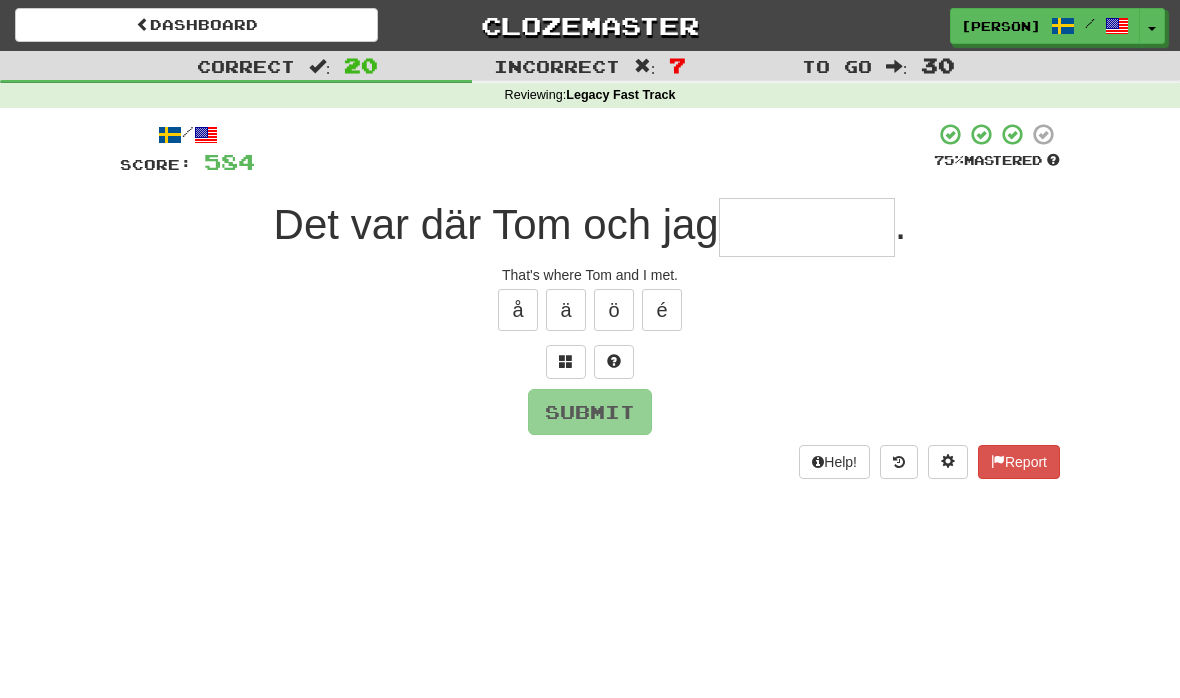 type on "*" 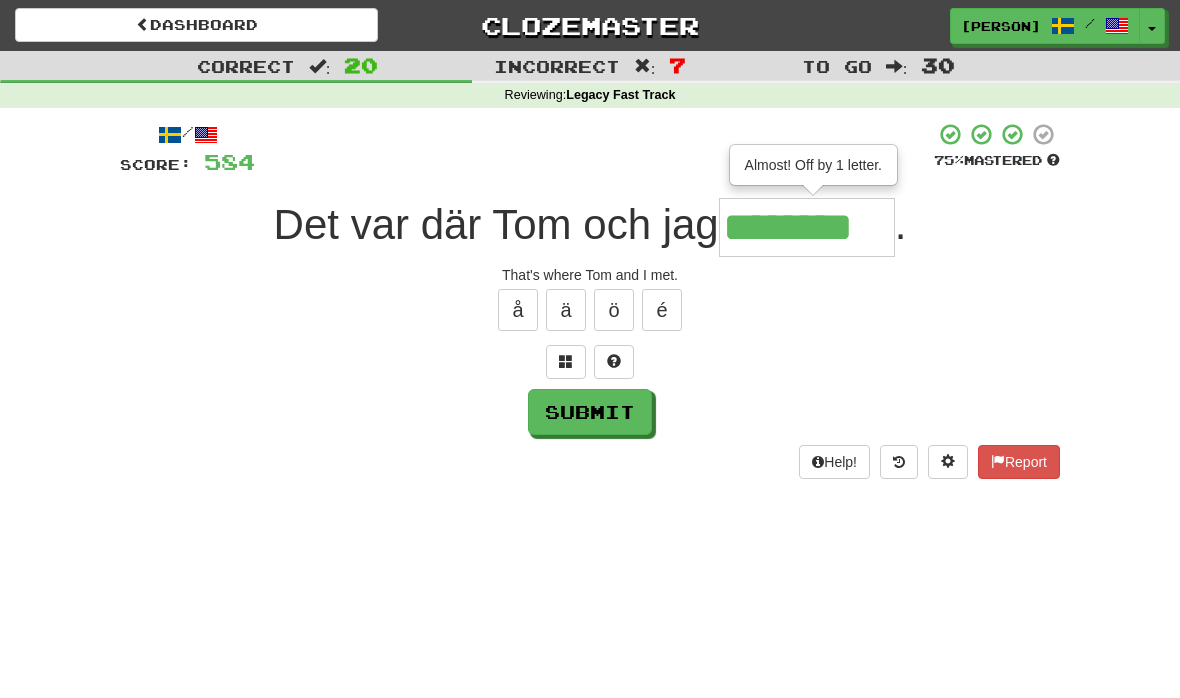 type on "*********" 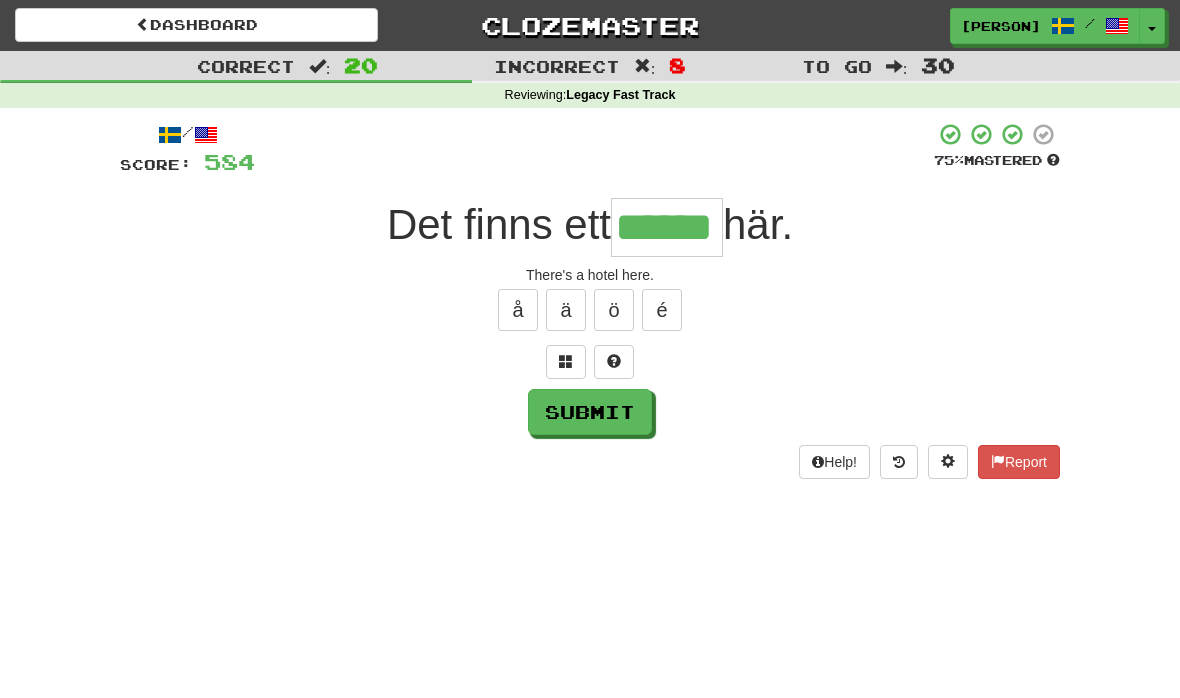 type on "******" 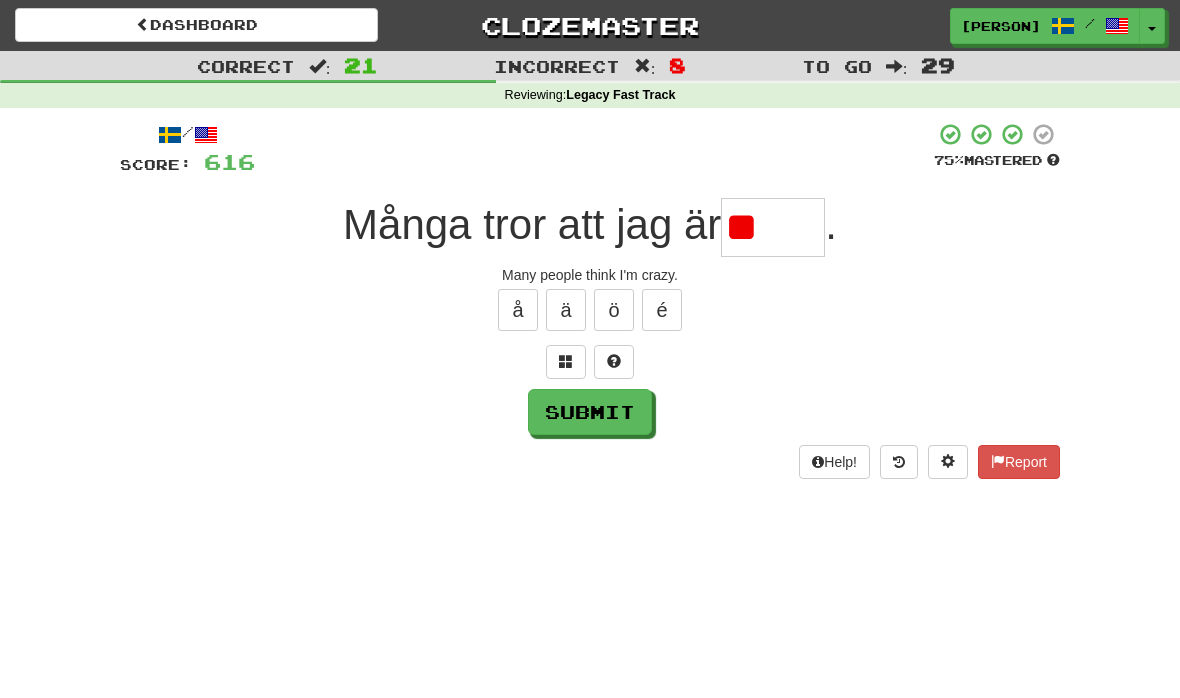 type on "*" 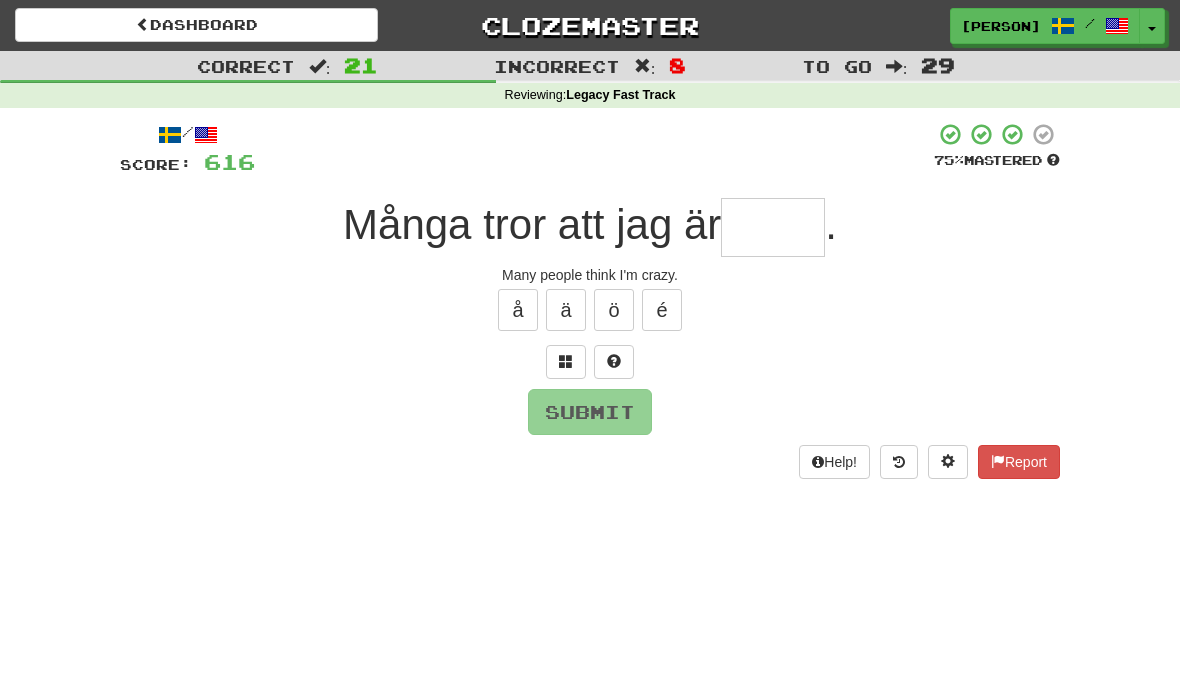 type on "*****" 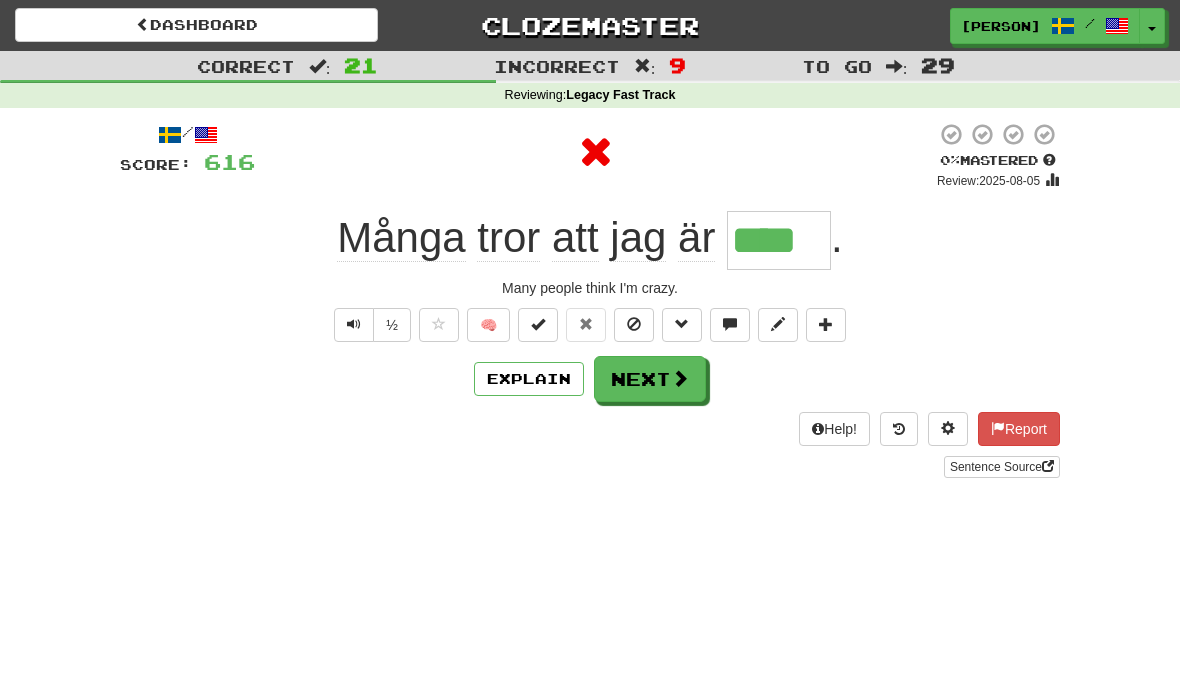 type on "*****" 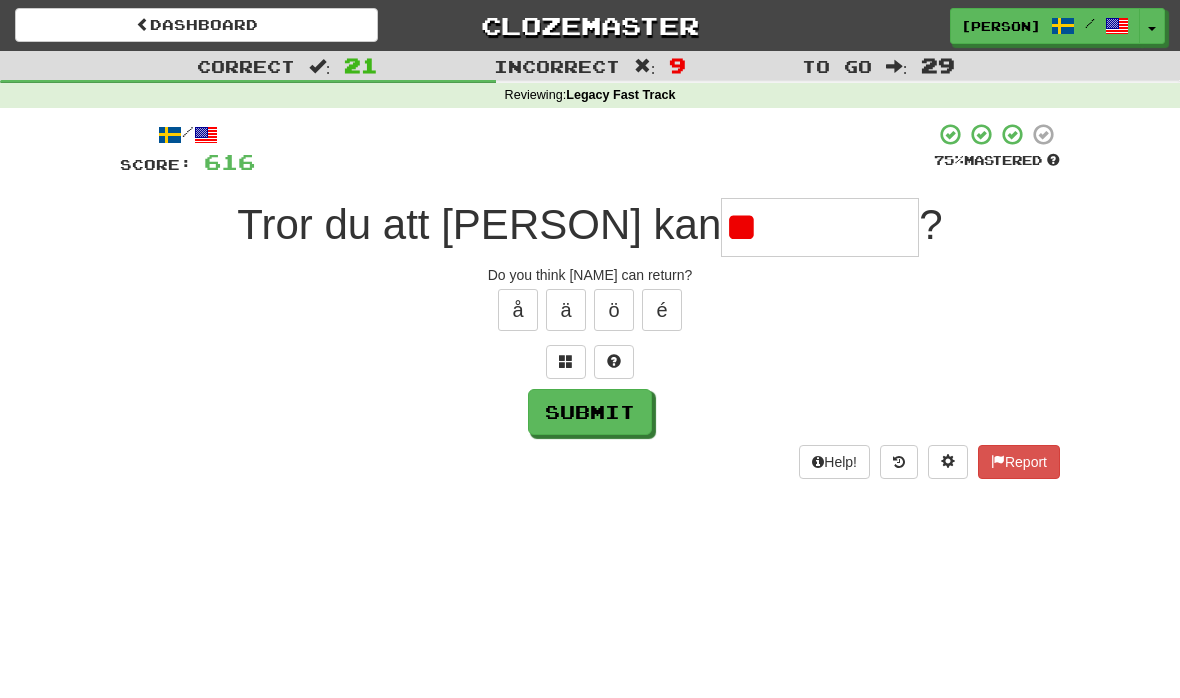 type on "*" 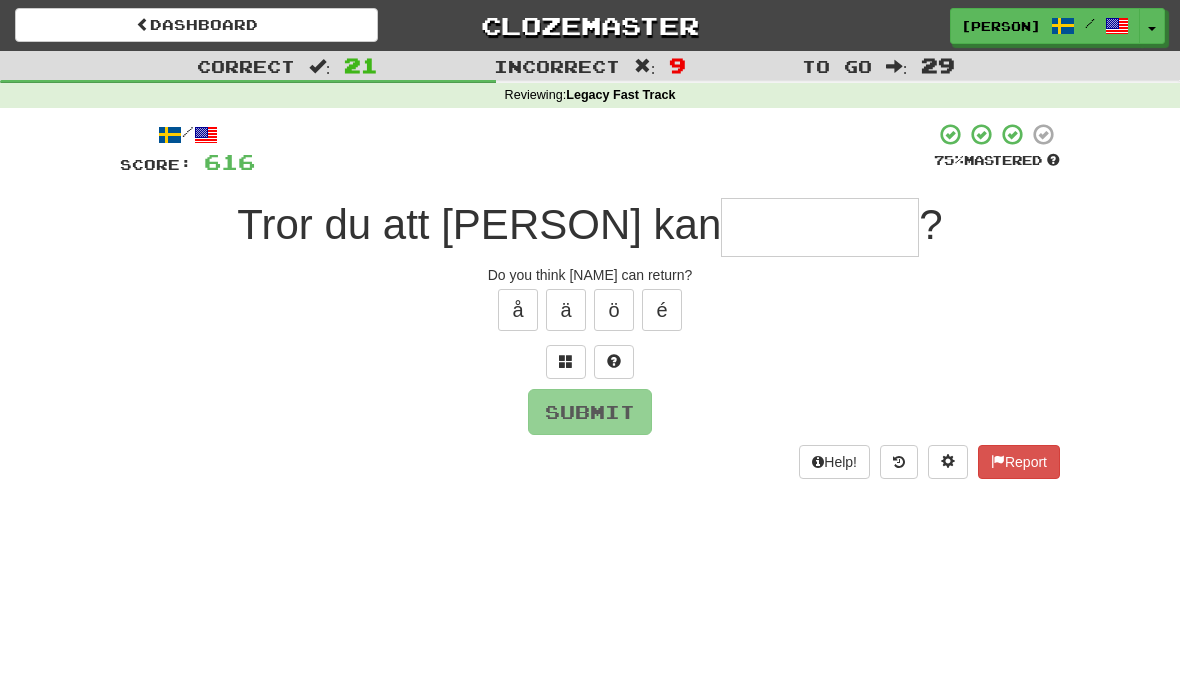 type on "*" 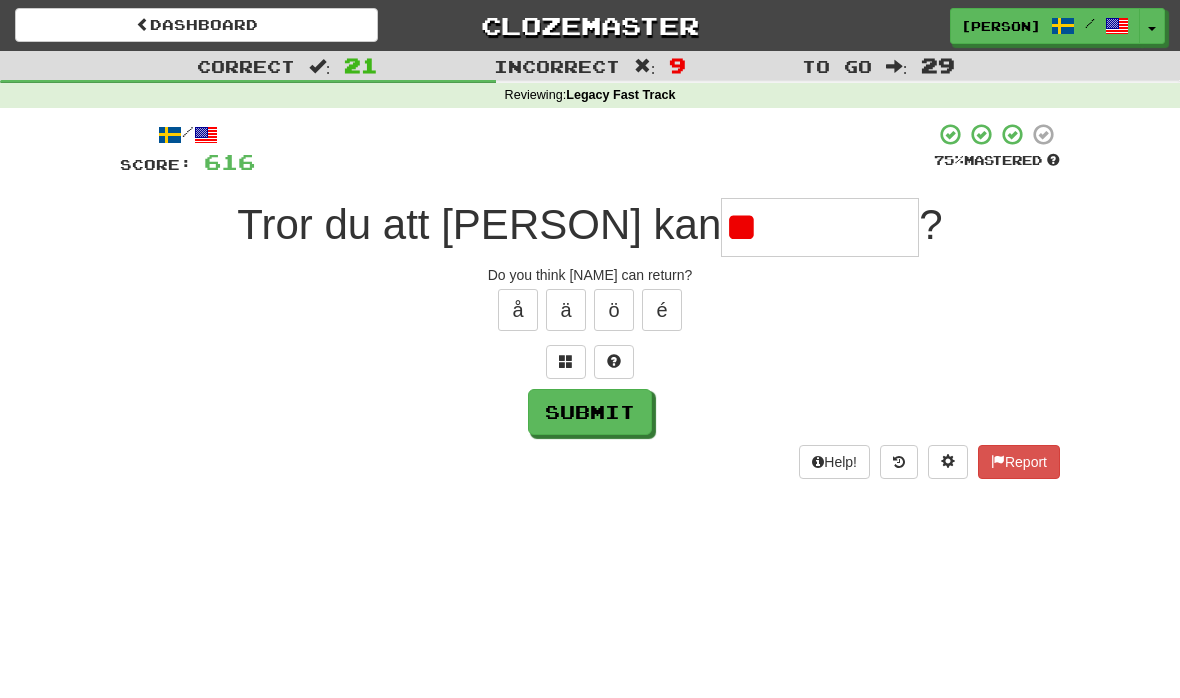 type on "*" 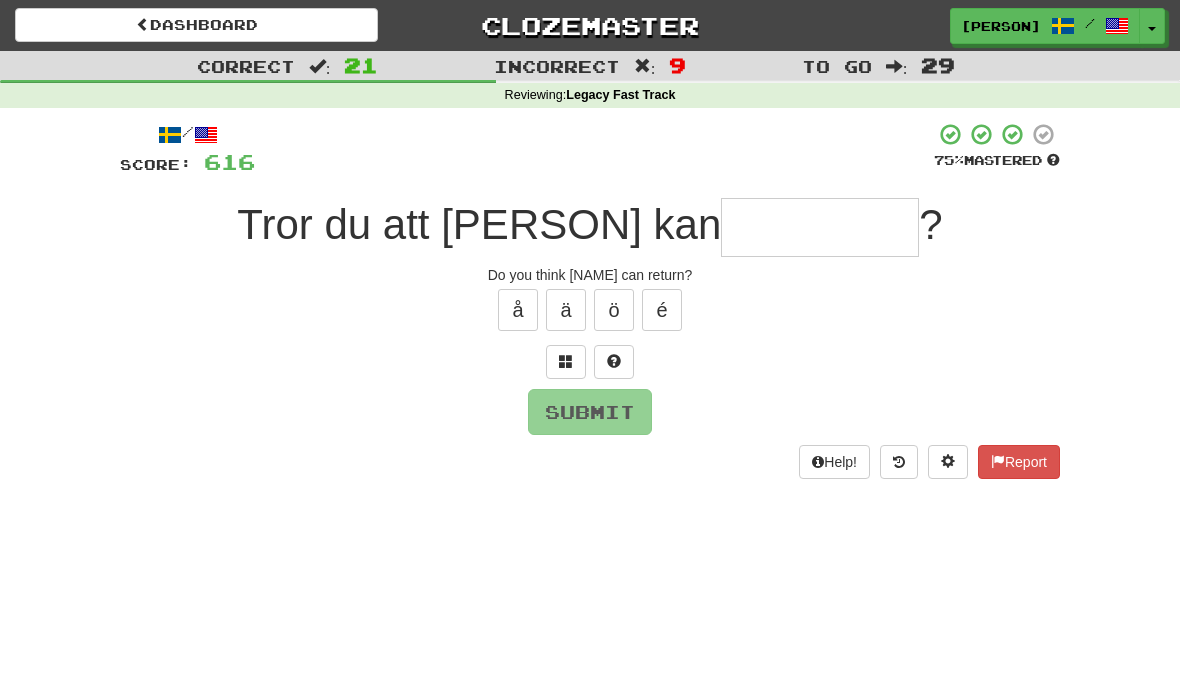 type on "*********" 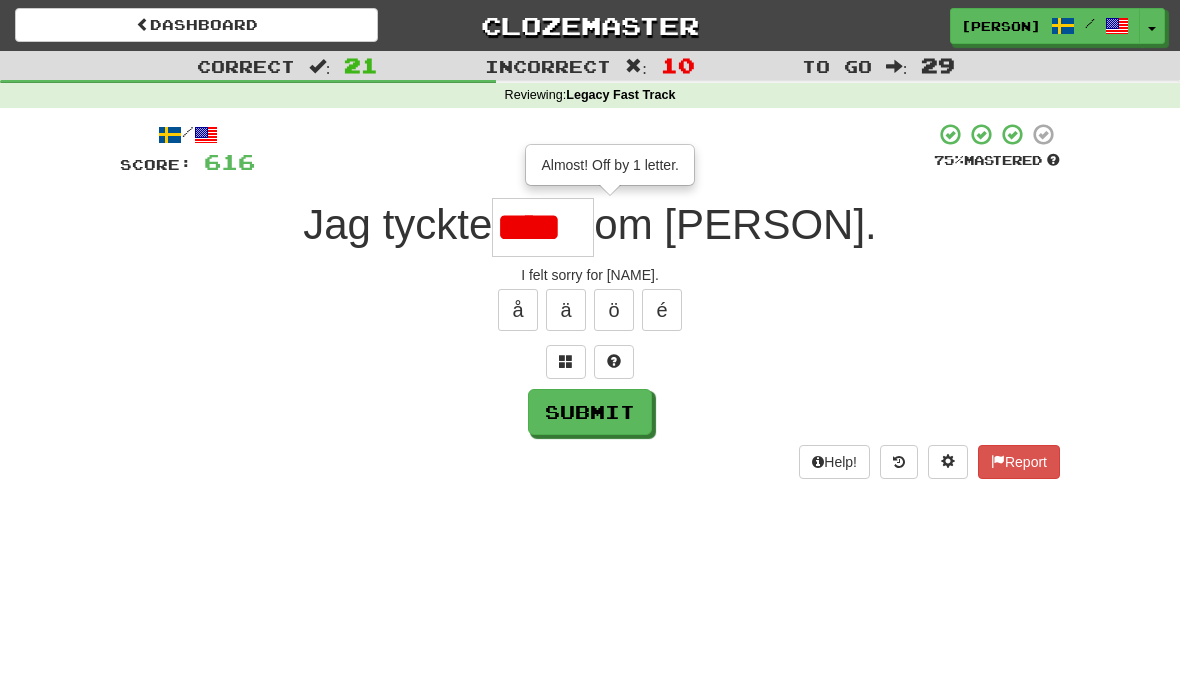 type on "****" 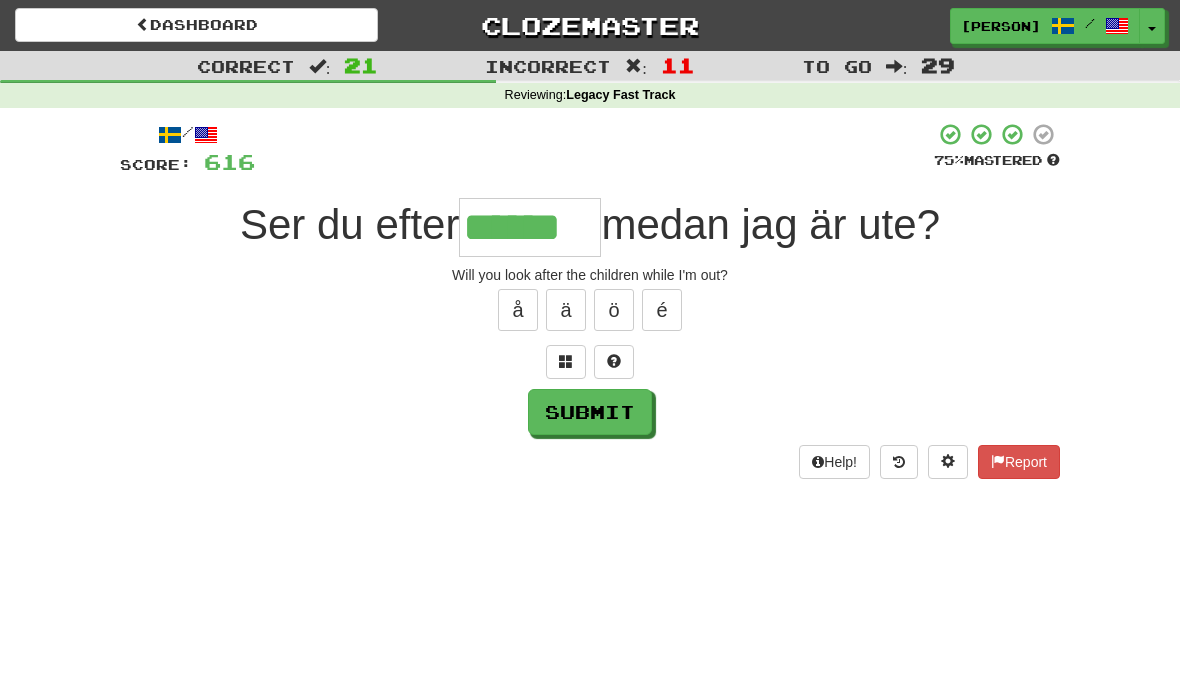 type on "******" 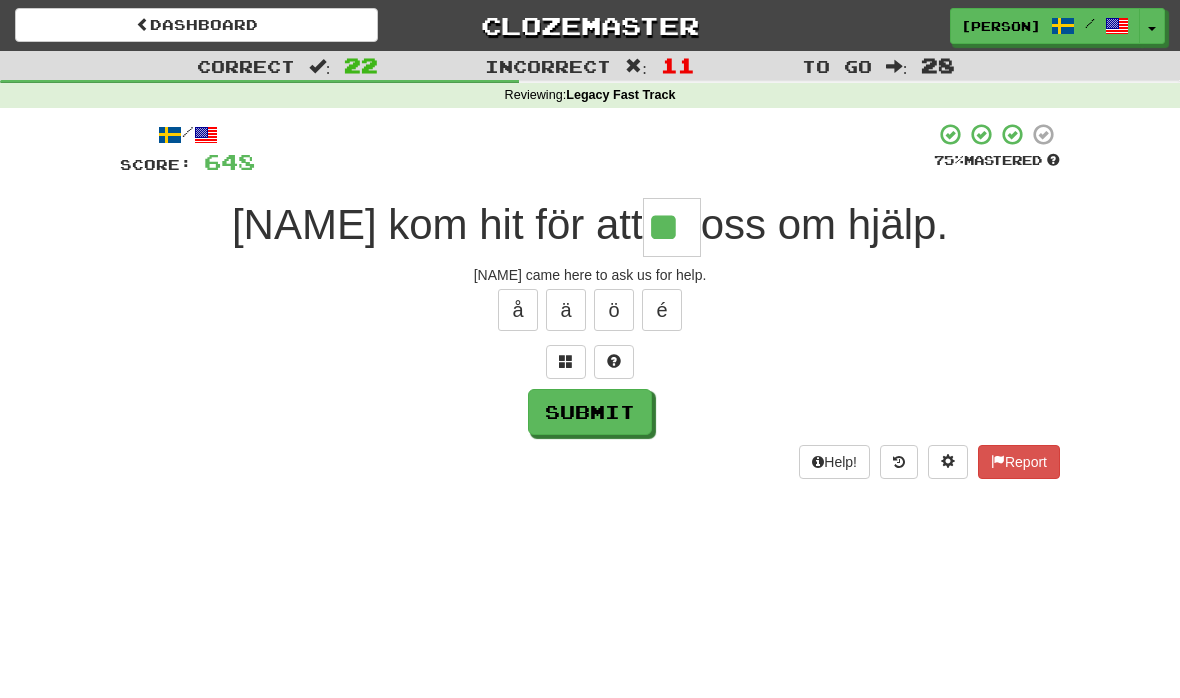 type on "**" 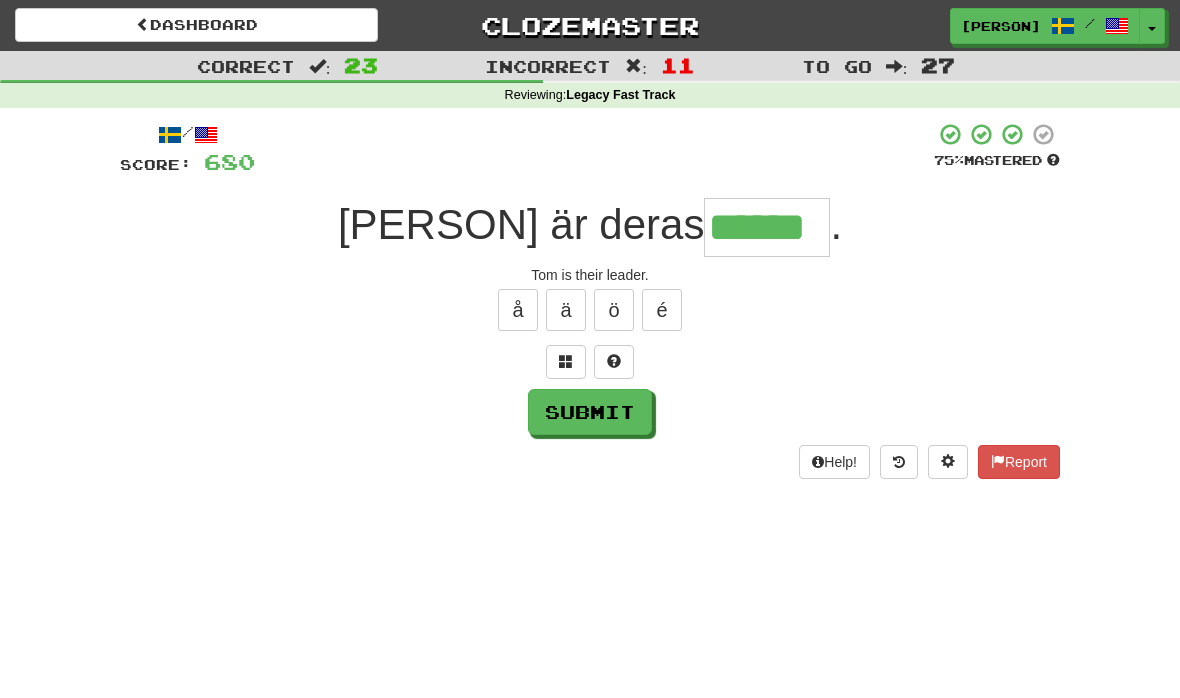 type on "******" 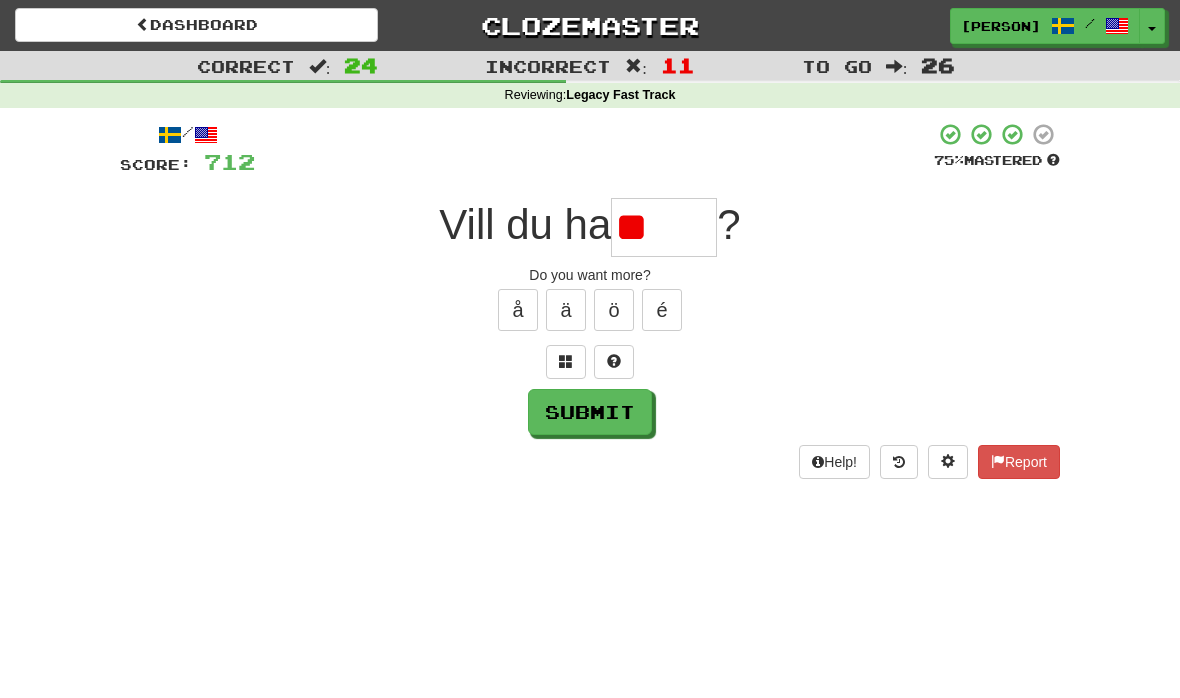 type on "*" 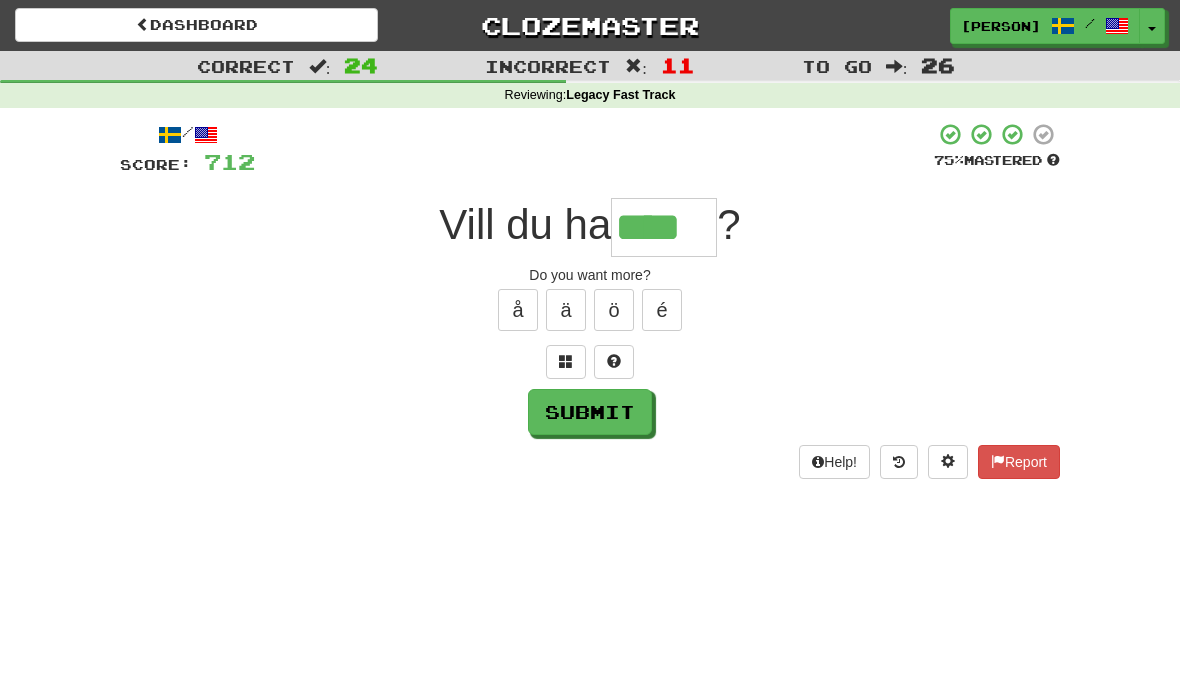 type on "****" 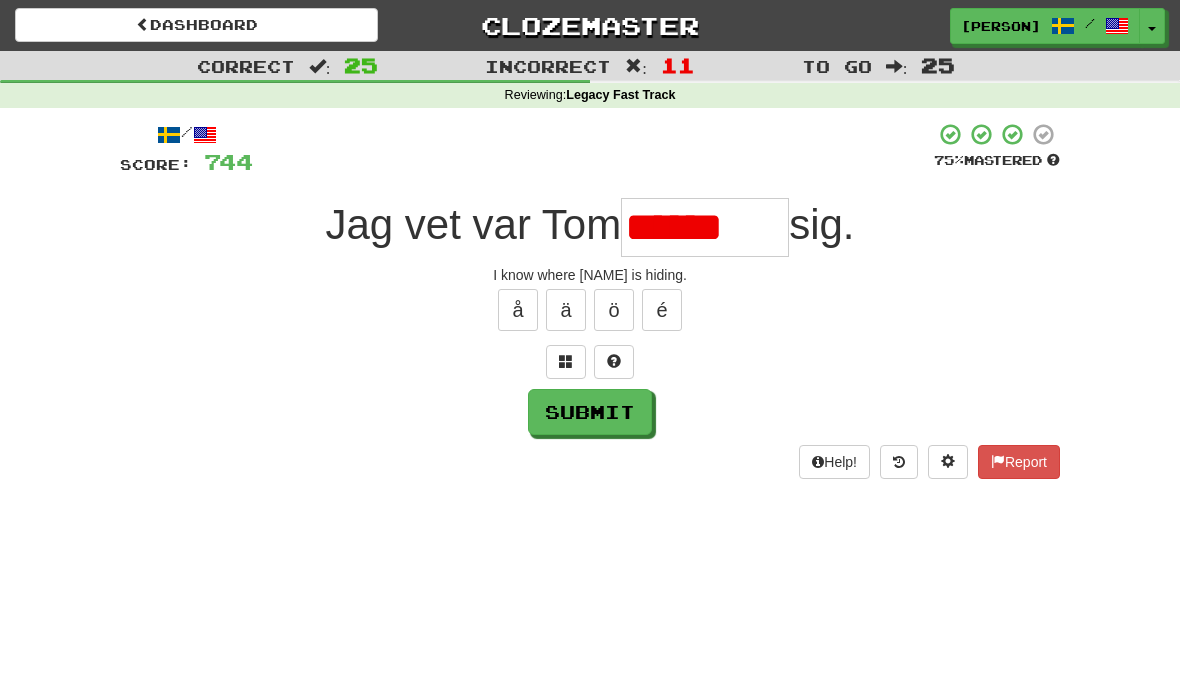 type on "******" 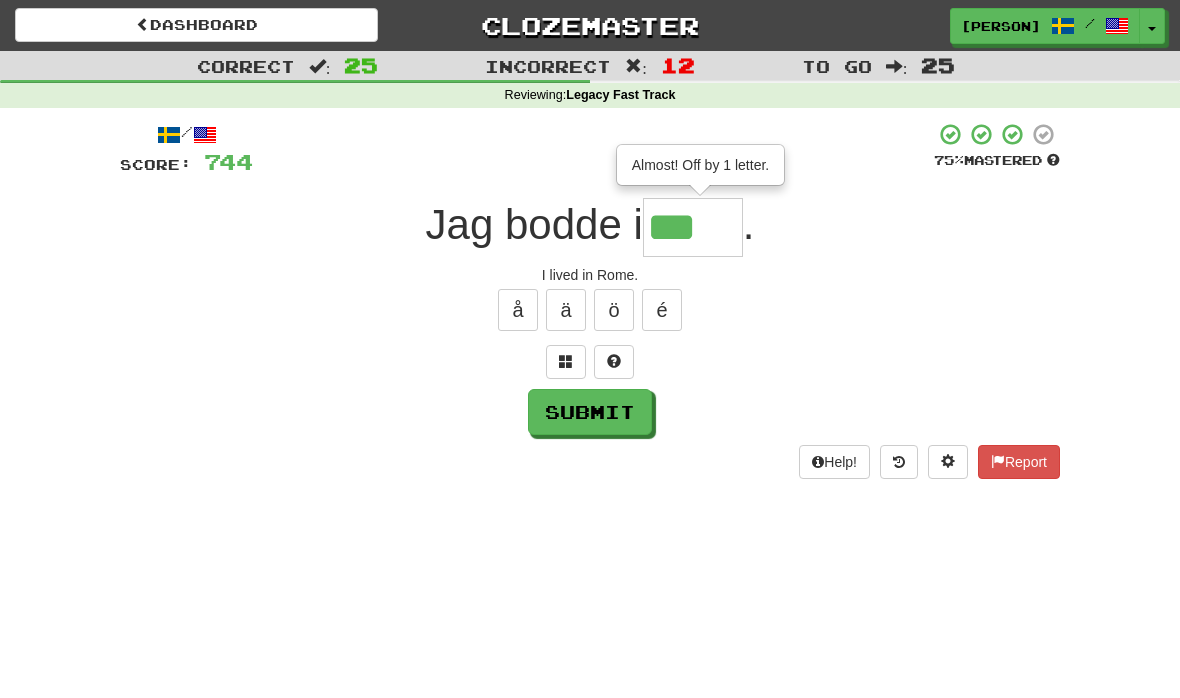 type on "***" 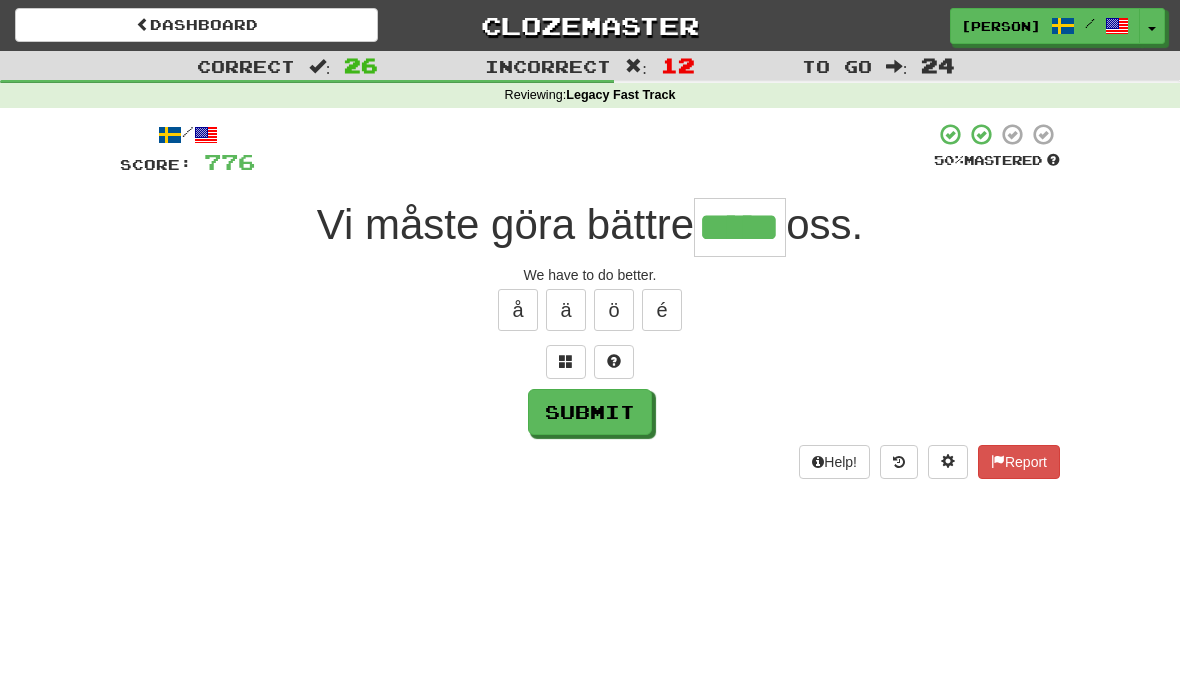 type on "*****" 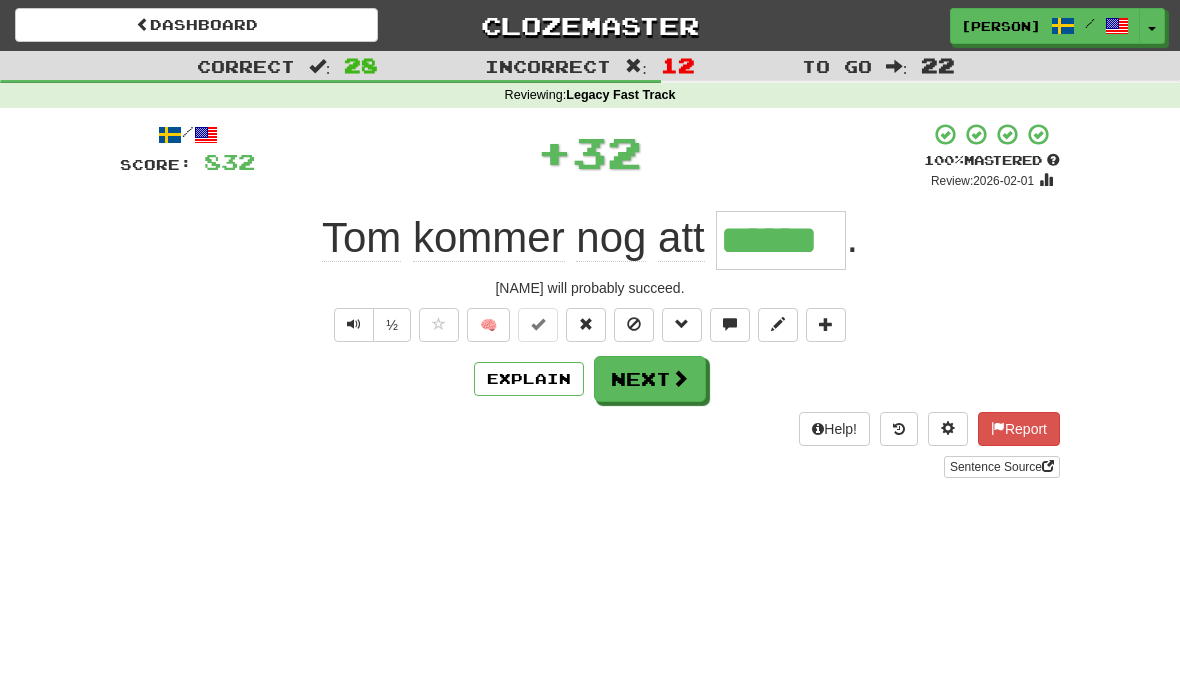 type on "******" 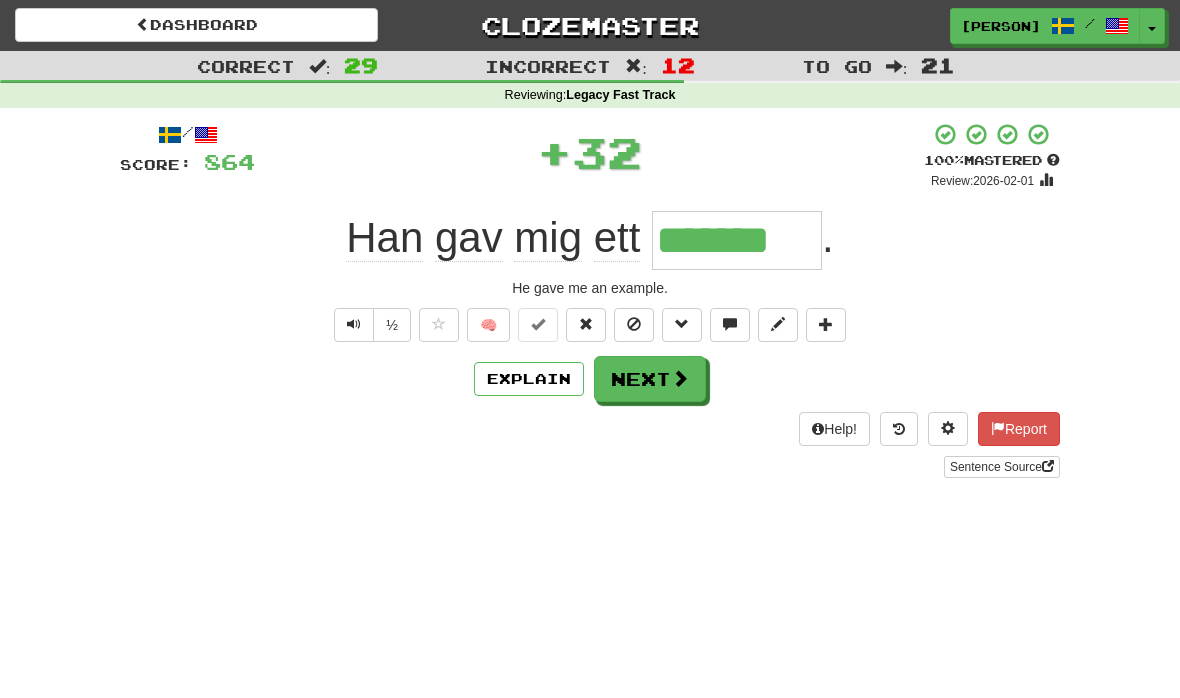 type on "*******" 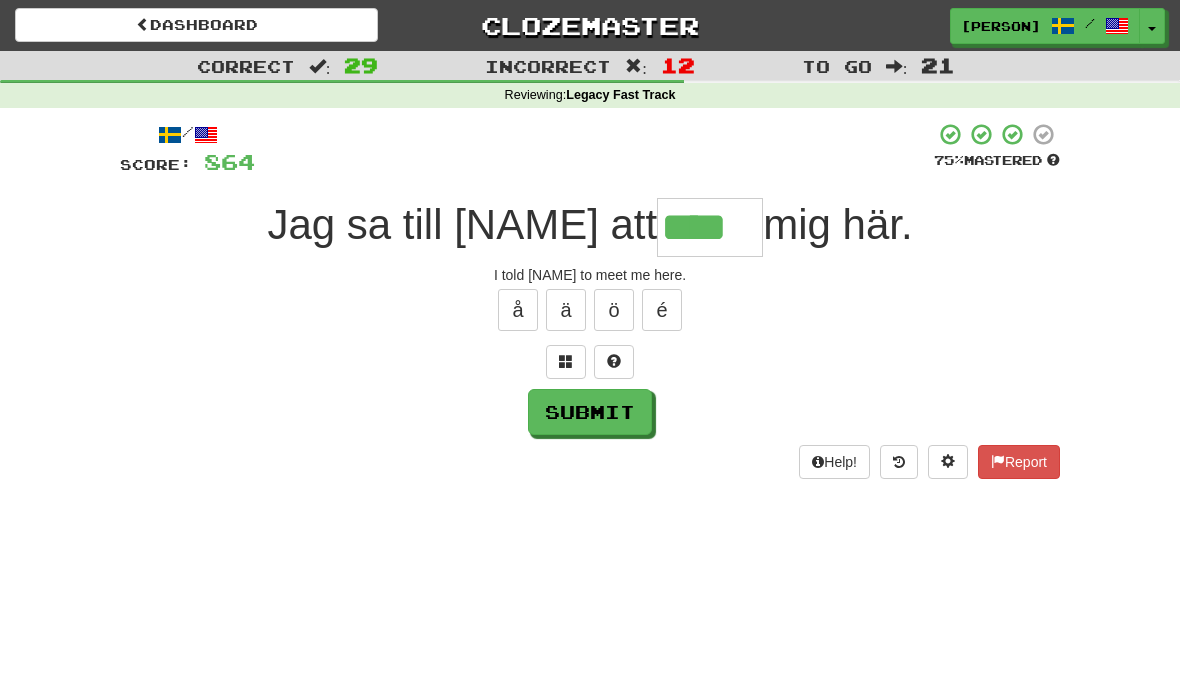 type on "****" 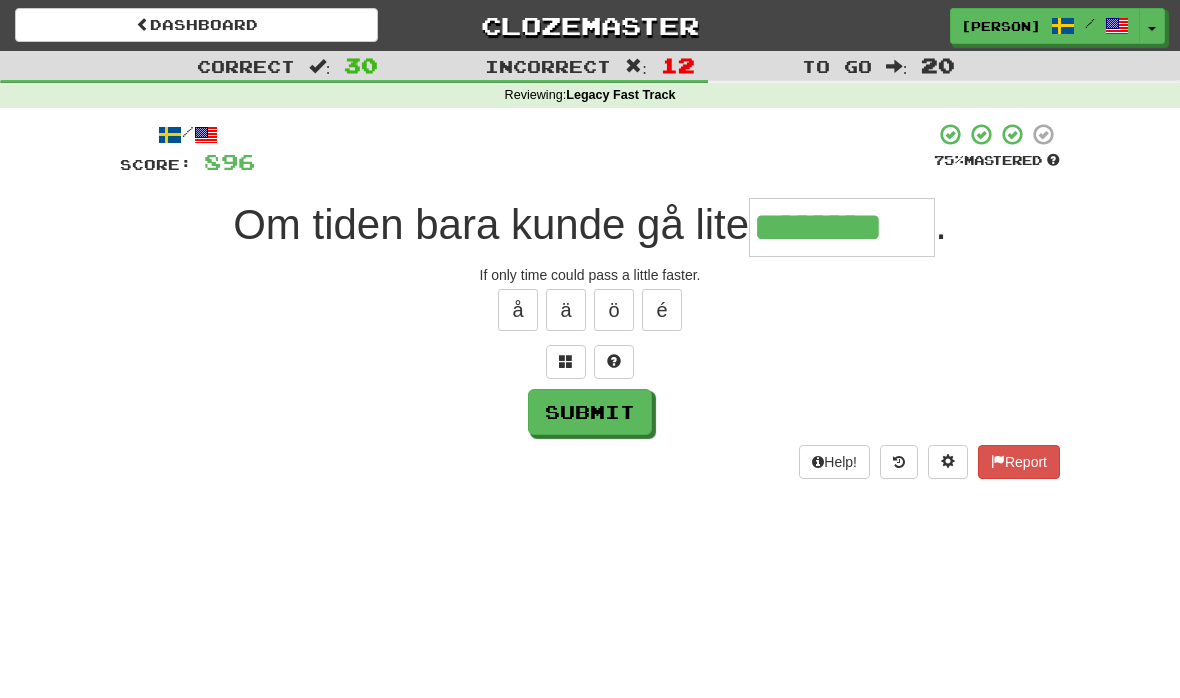 type on "********" 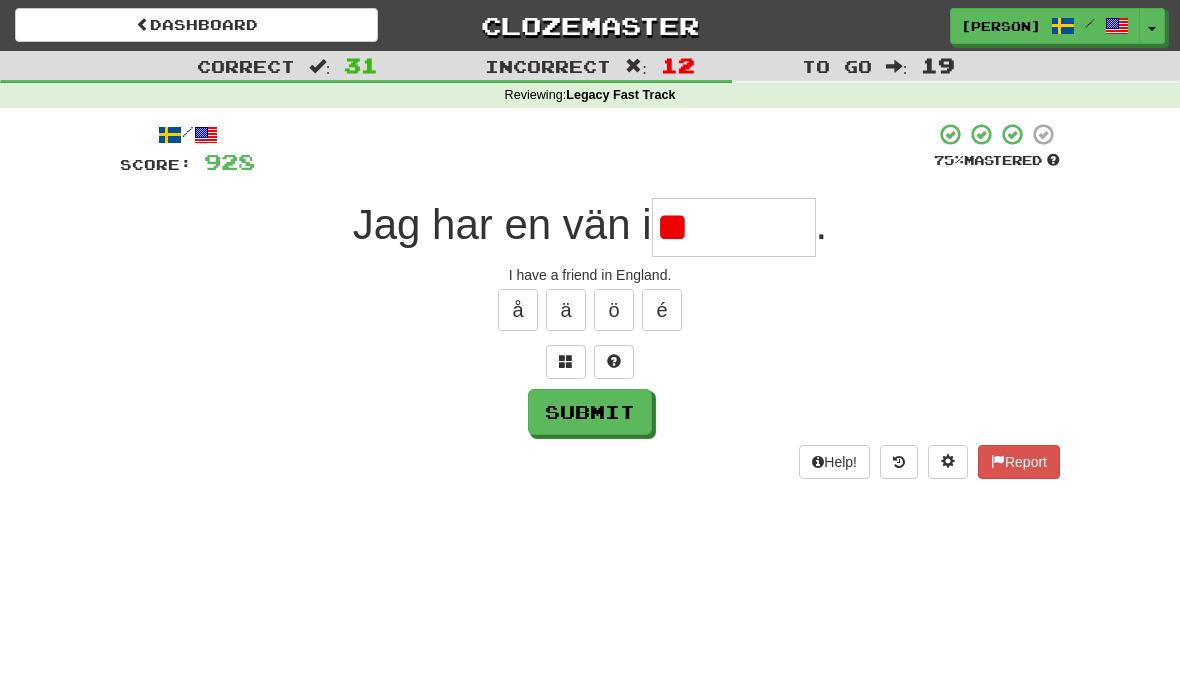 type on "*" 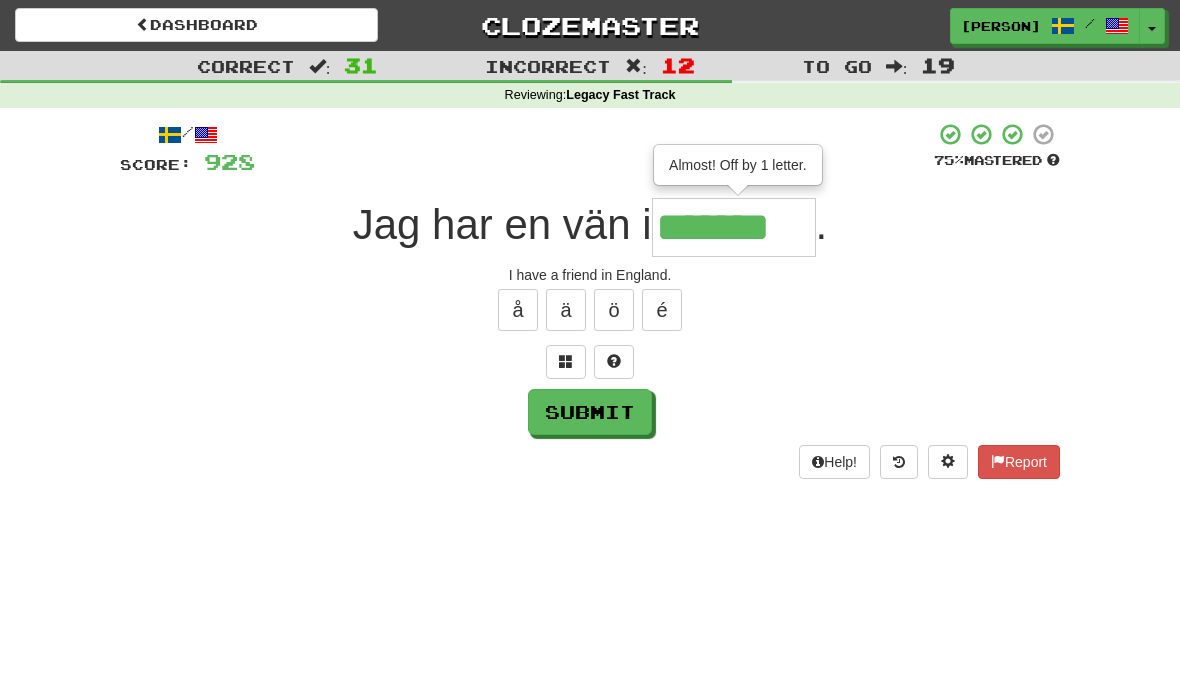 type on "*******" 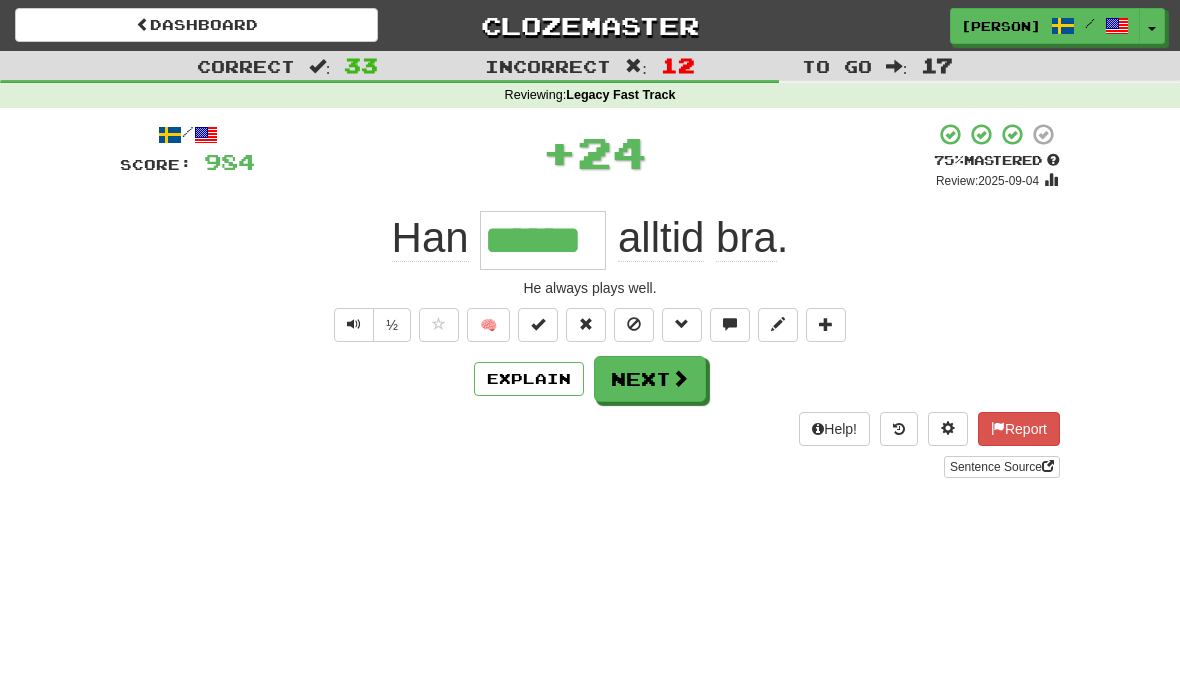 type on "******" 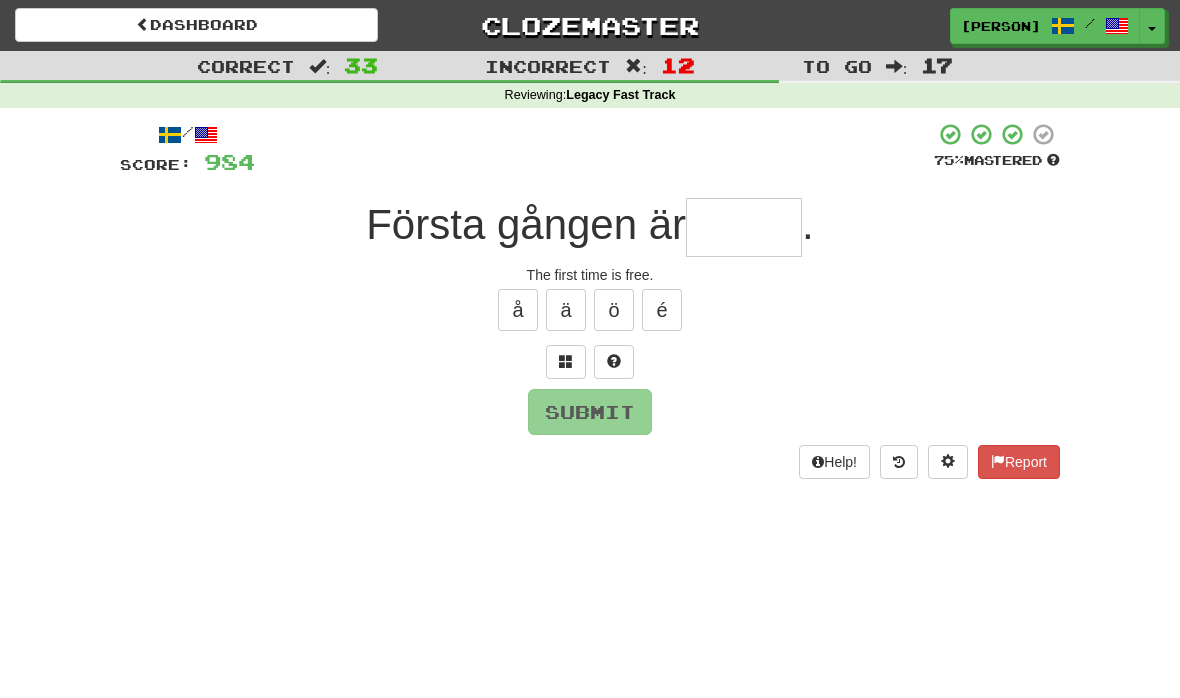 type on "*" 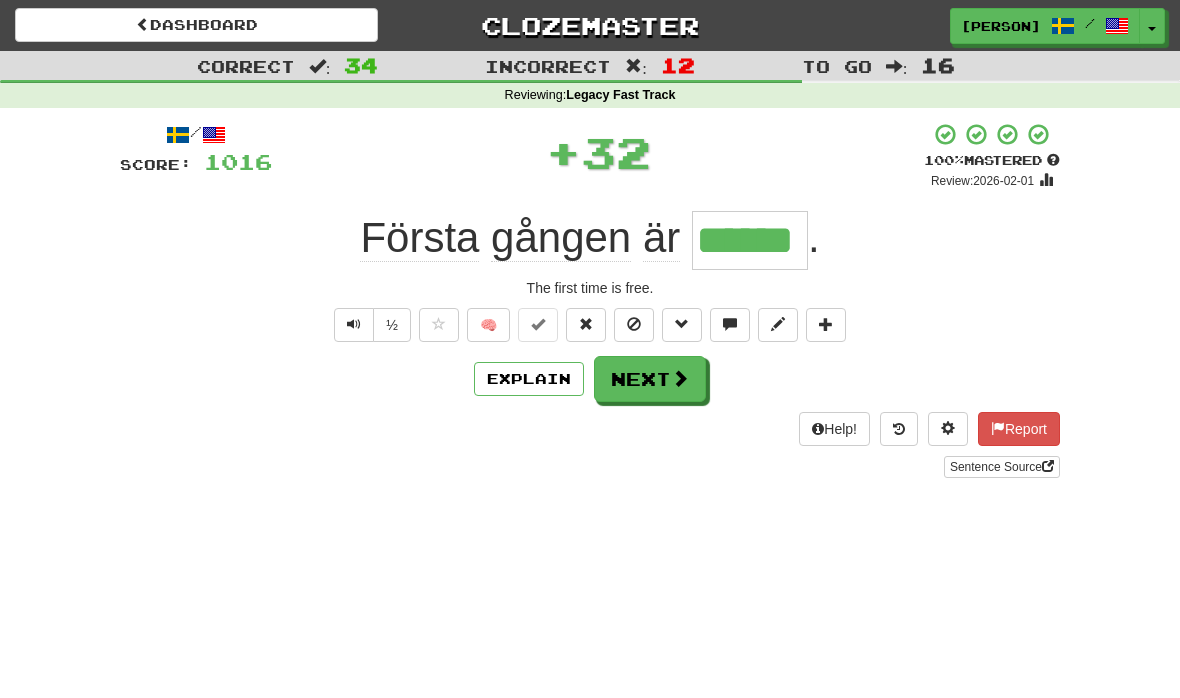 type on "******" 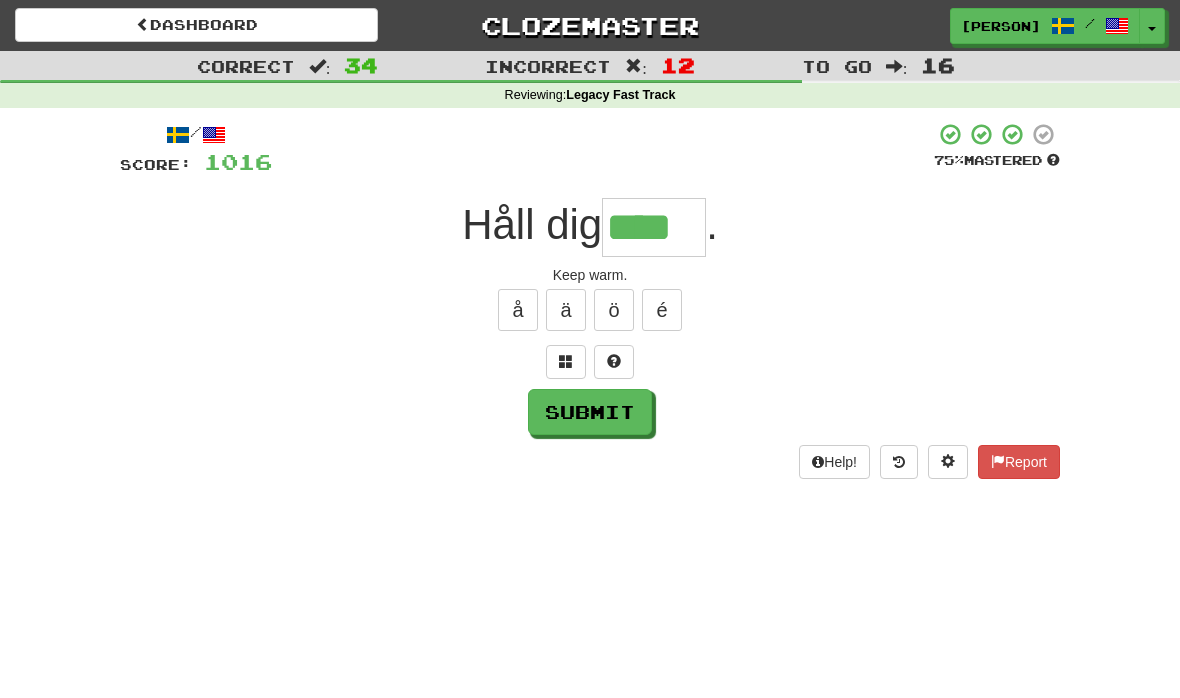 type on "****" 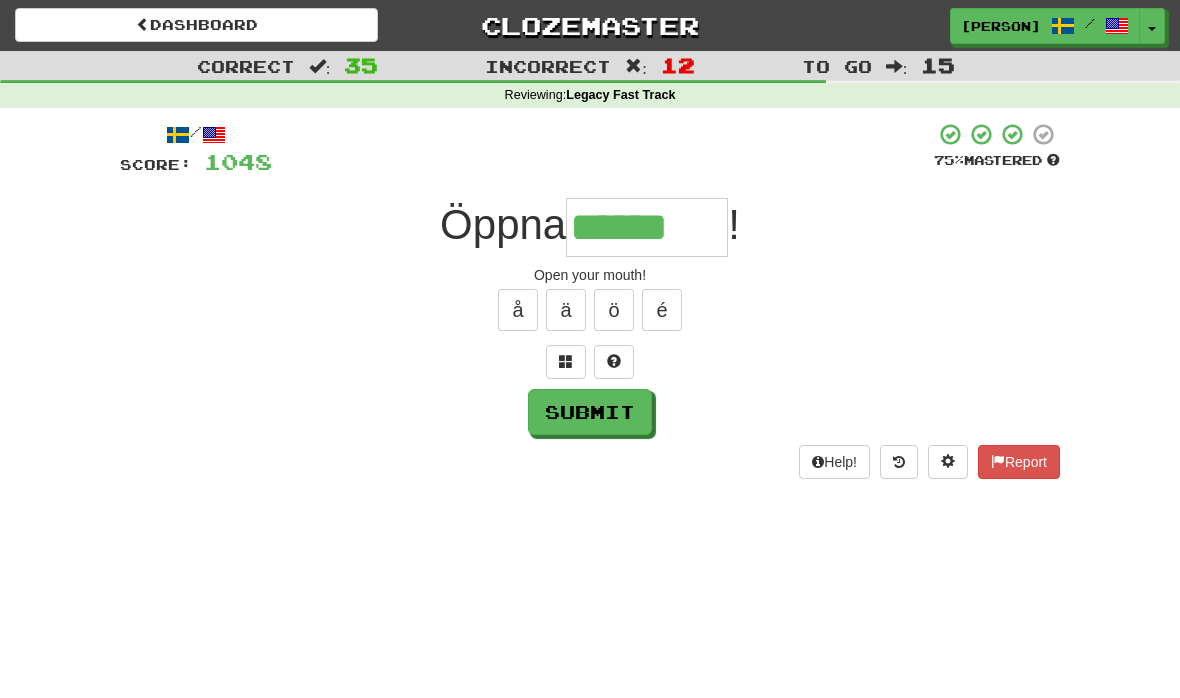 type on "******" 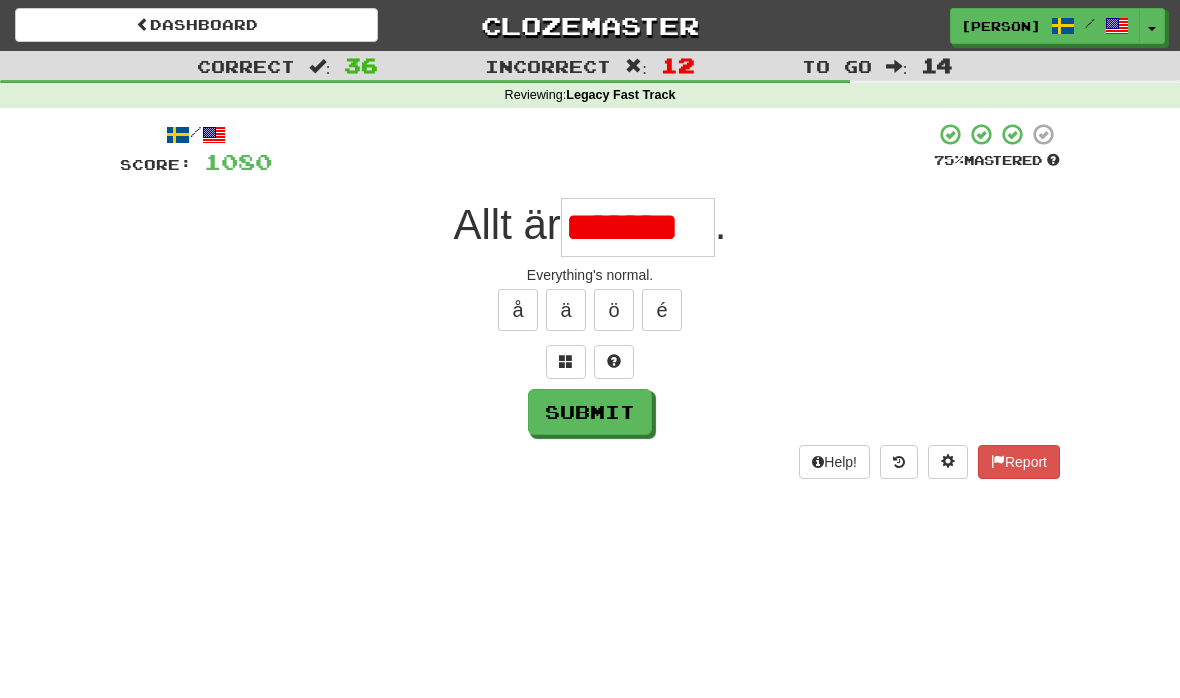 type on "*******" 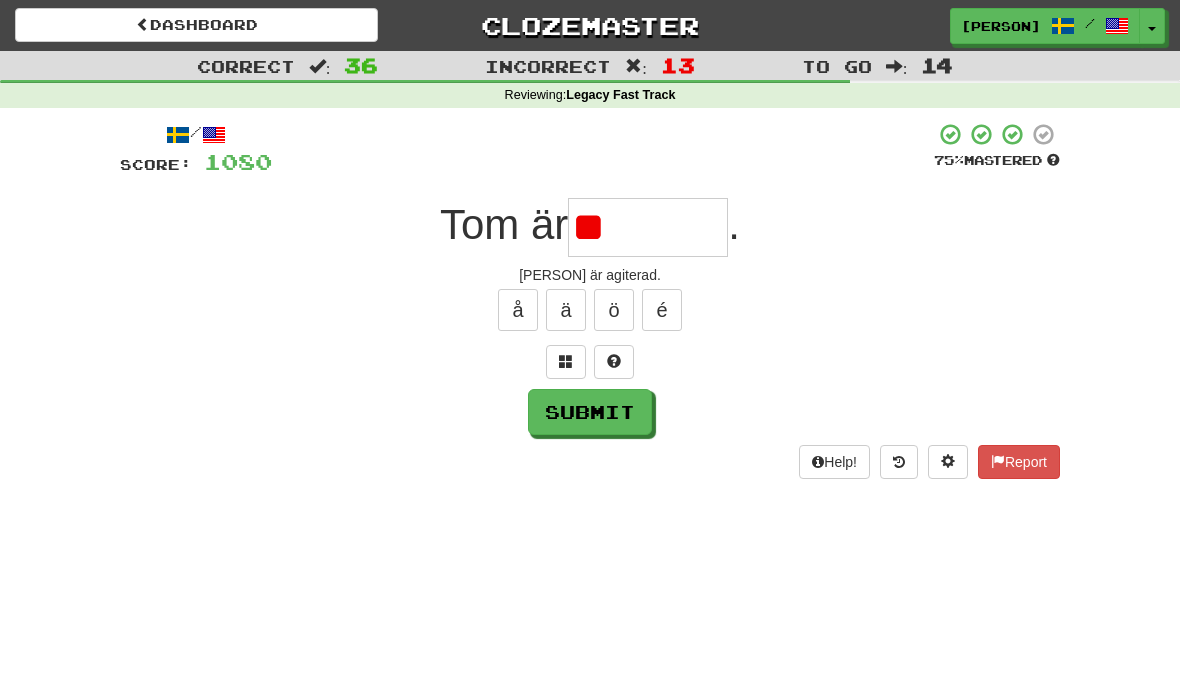 type on "*" 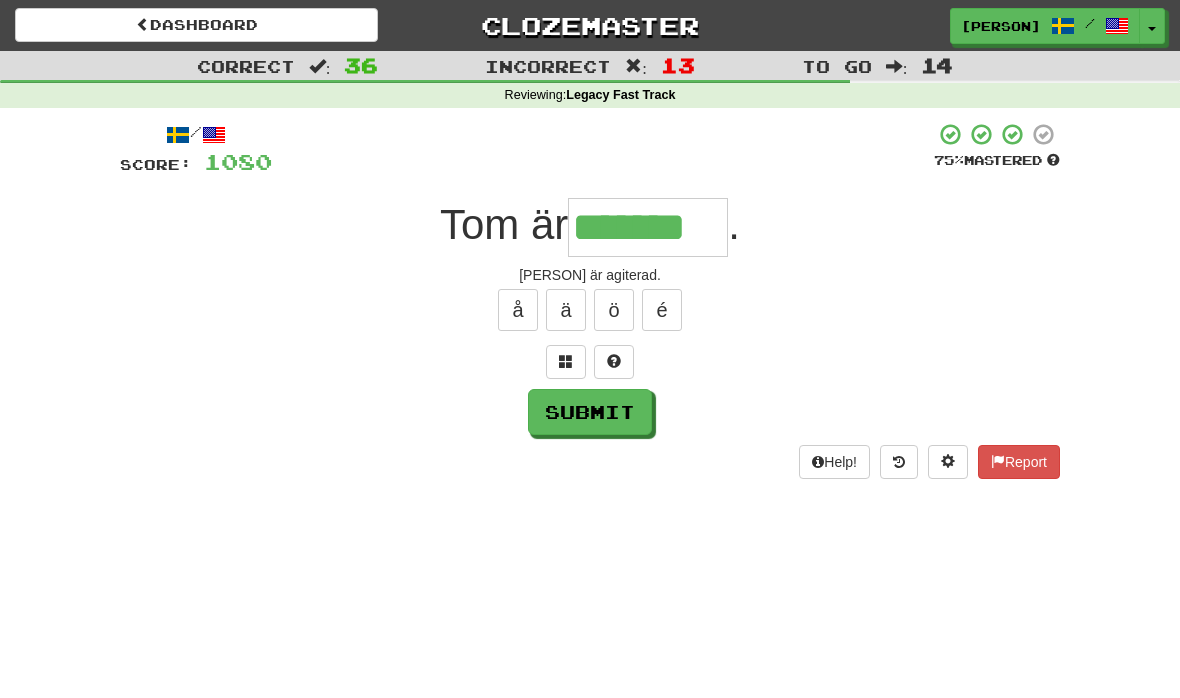 type on "*******" 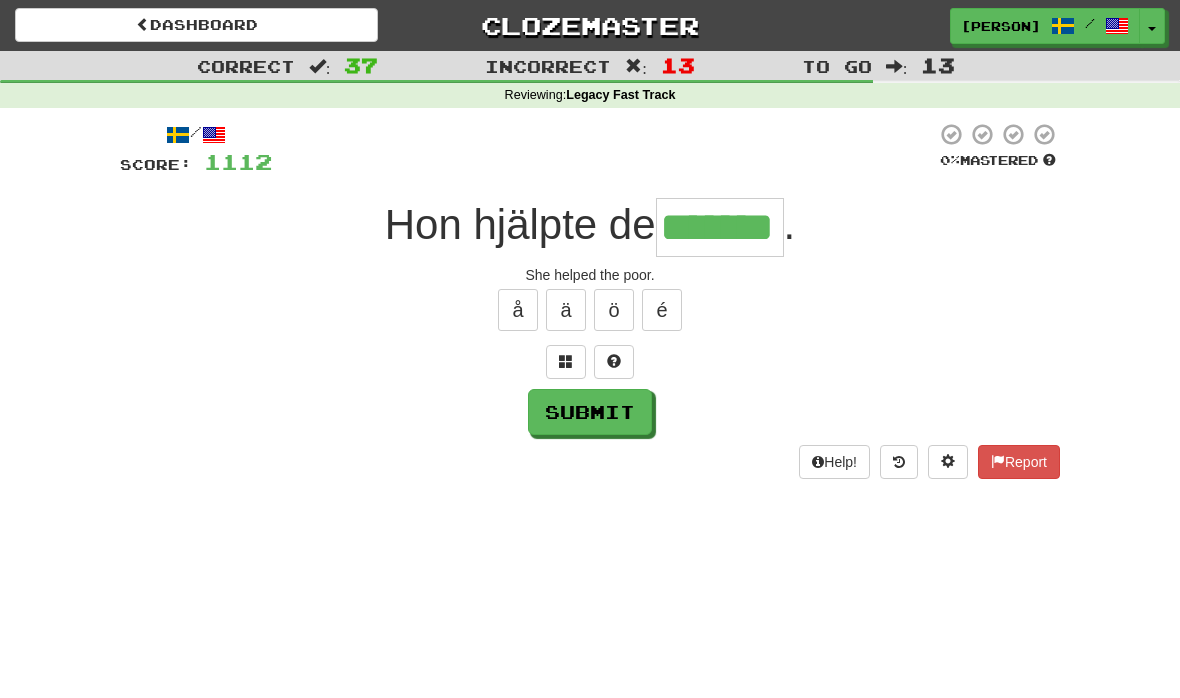 type on "*******" 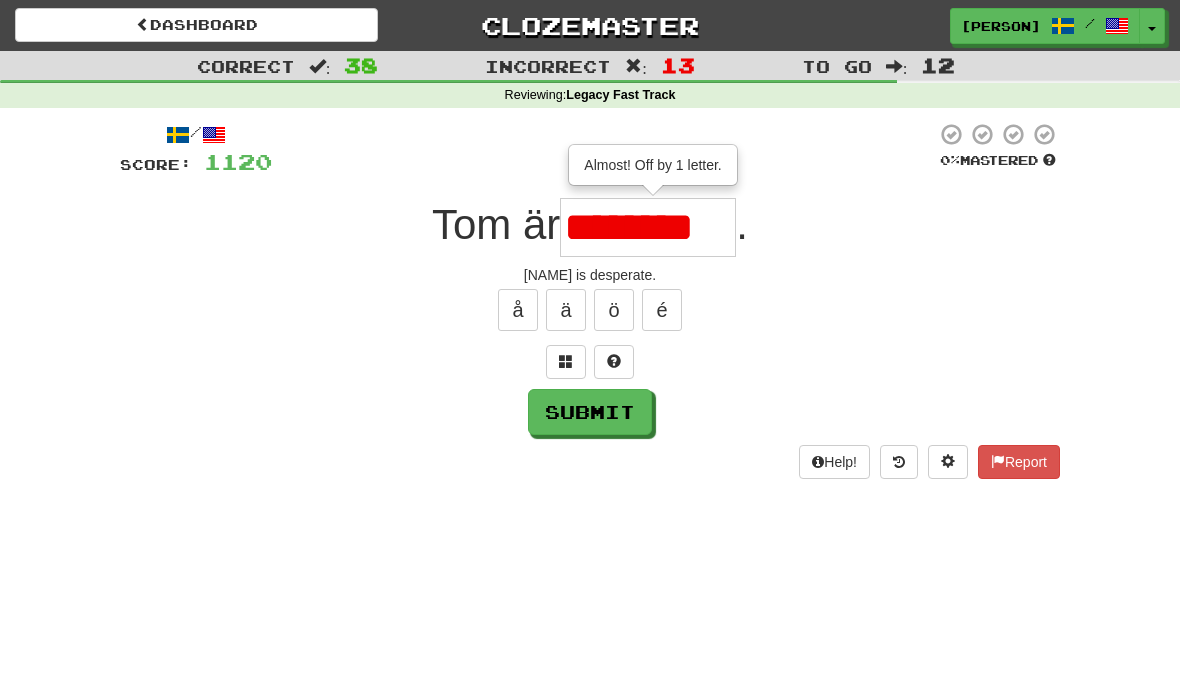 type on "********" 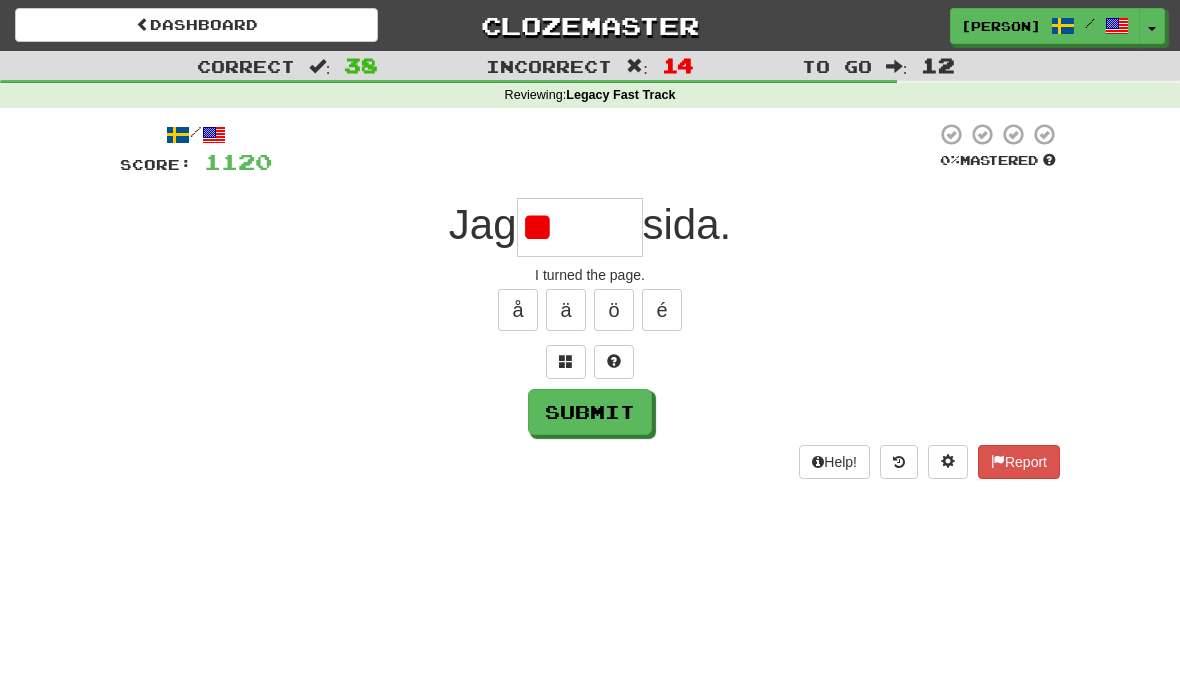 type on "*" 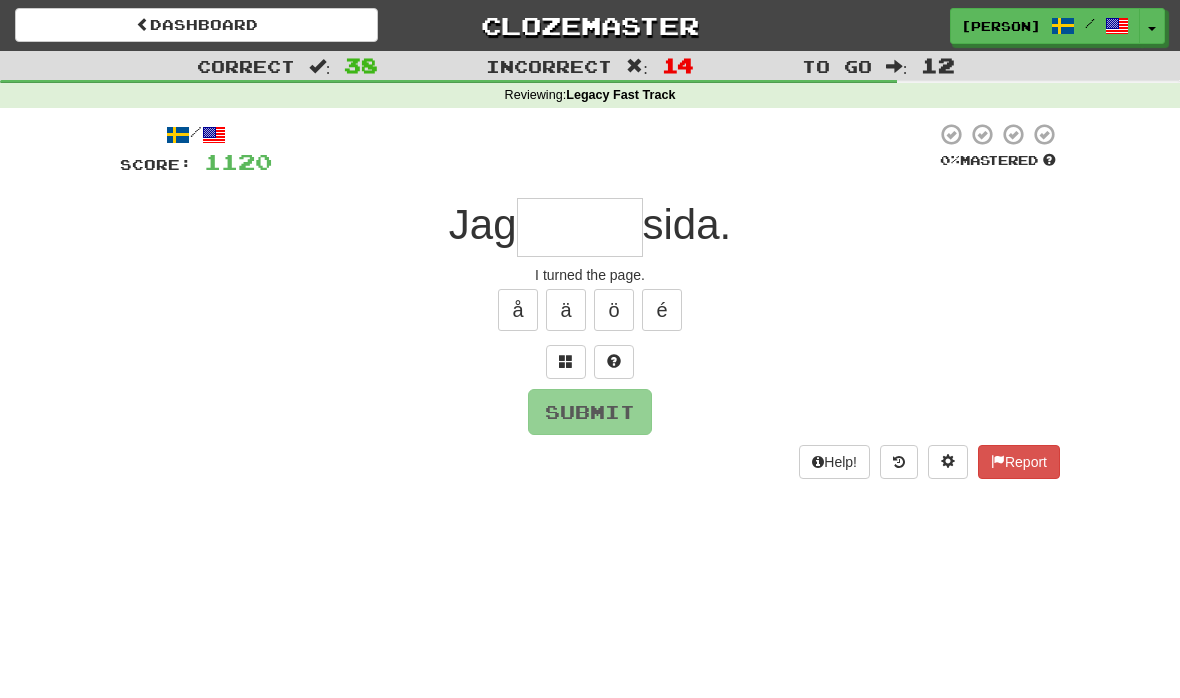 type on "*****" 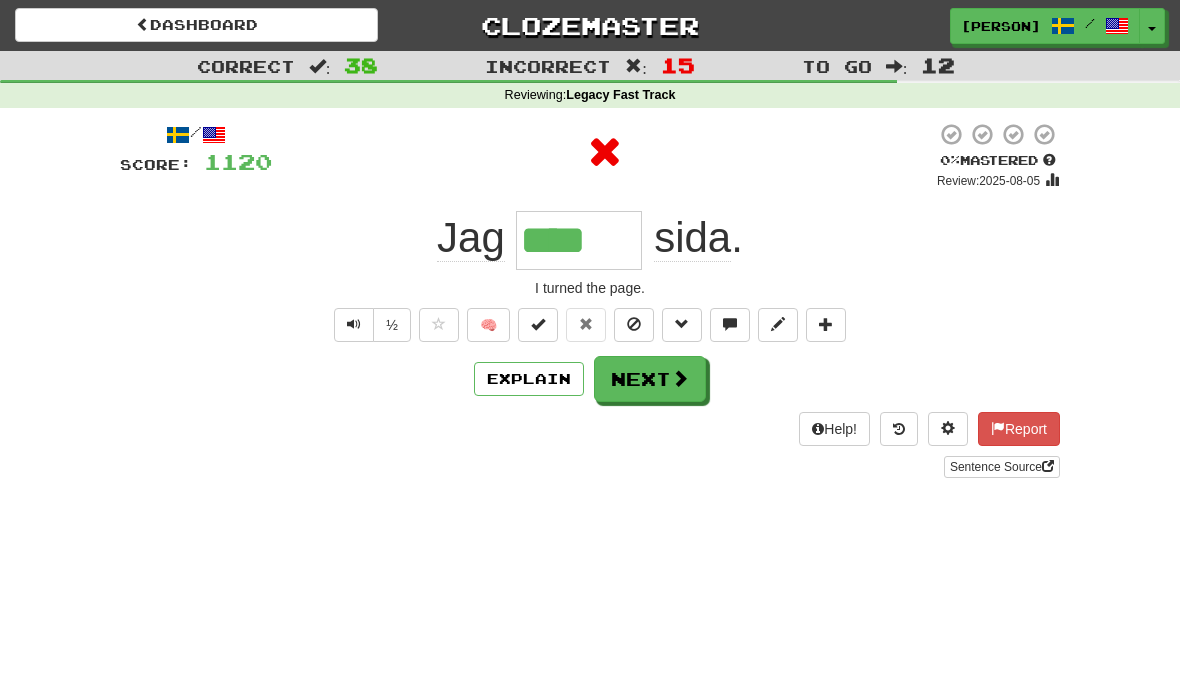 type on "*****" 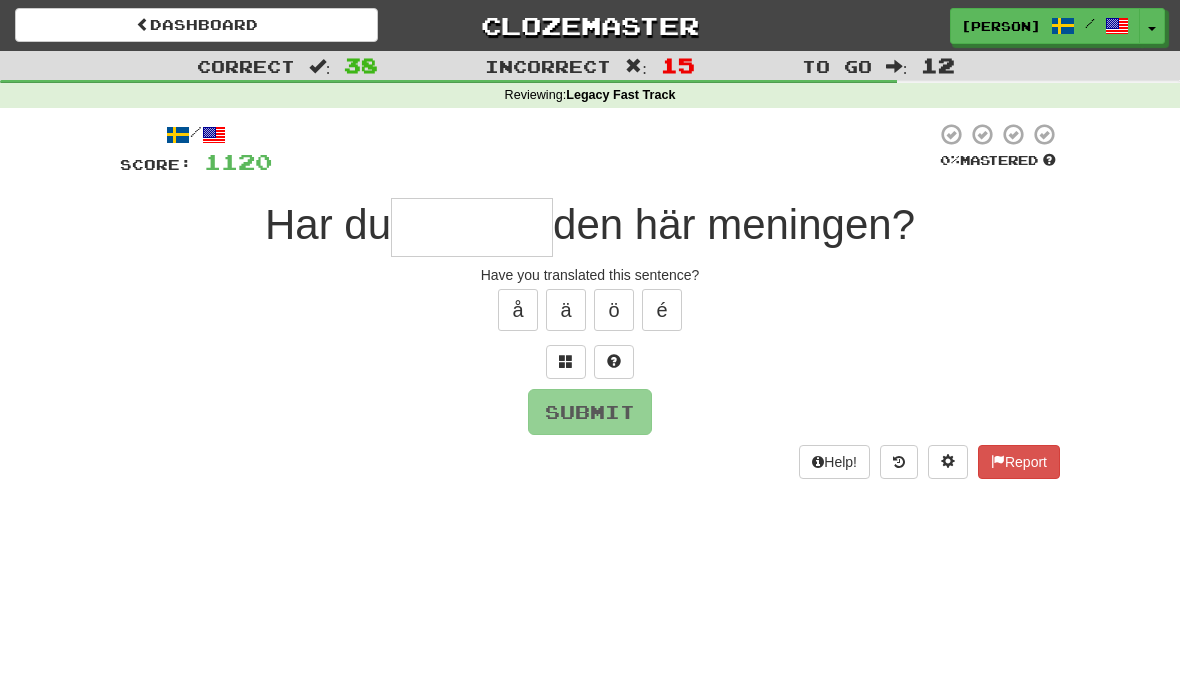 type on "********" 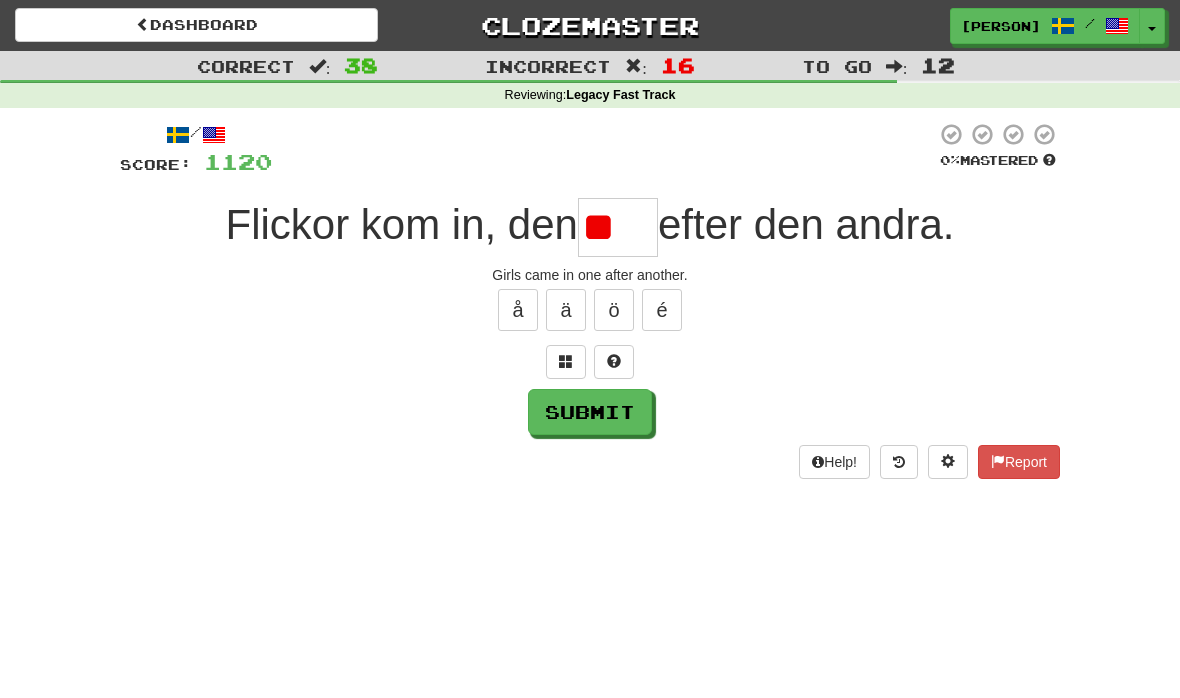 type on "*" 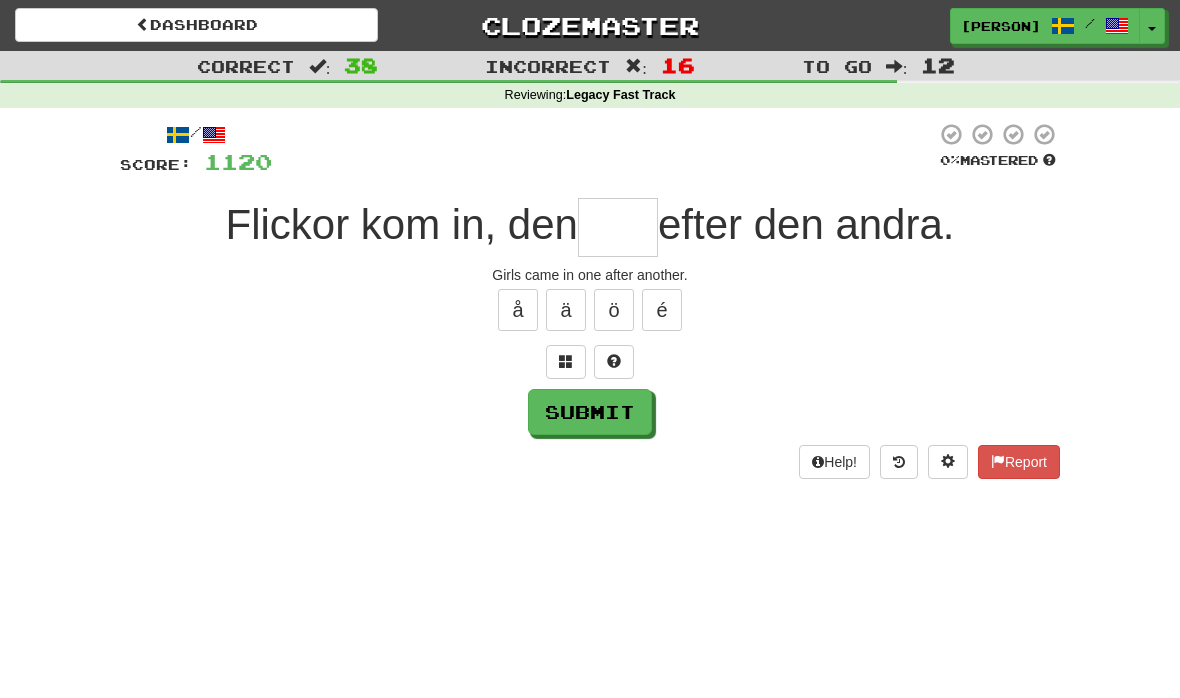 type on "*" 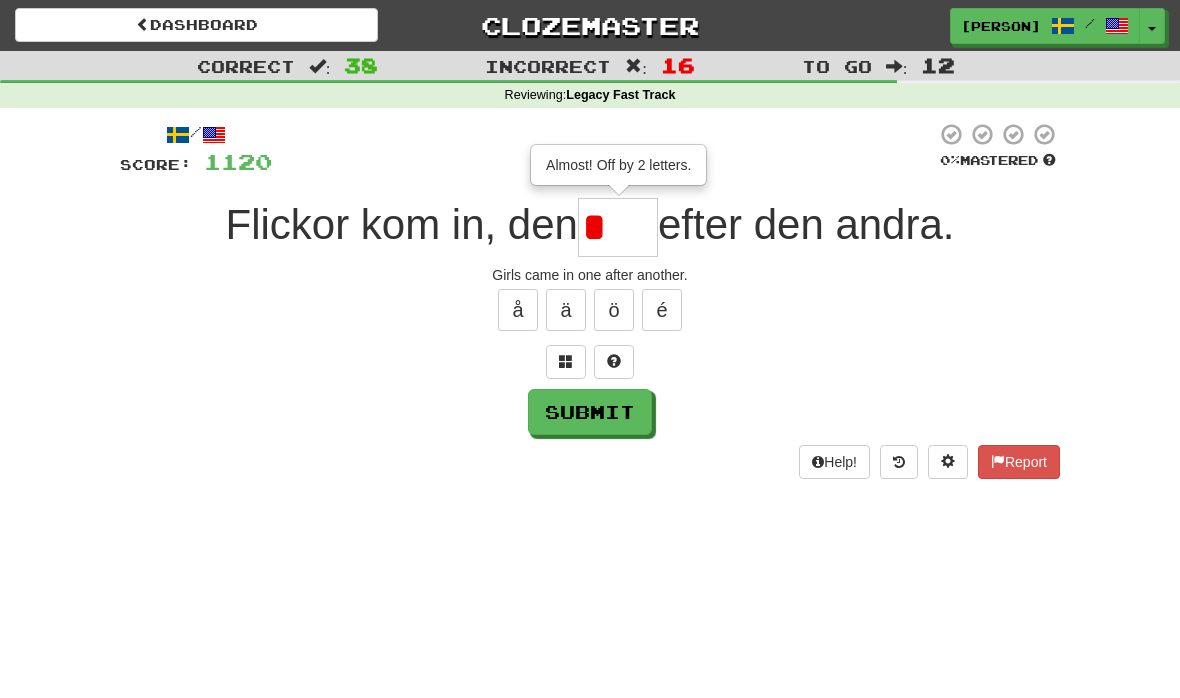 type on "***" 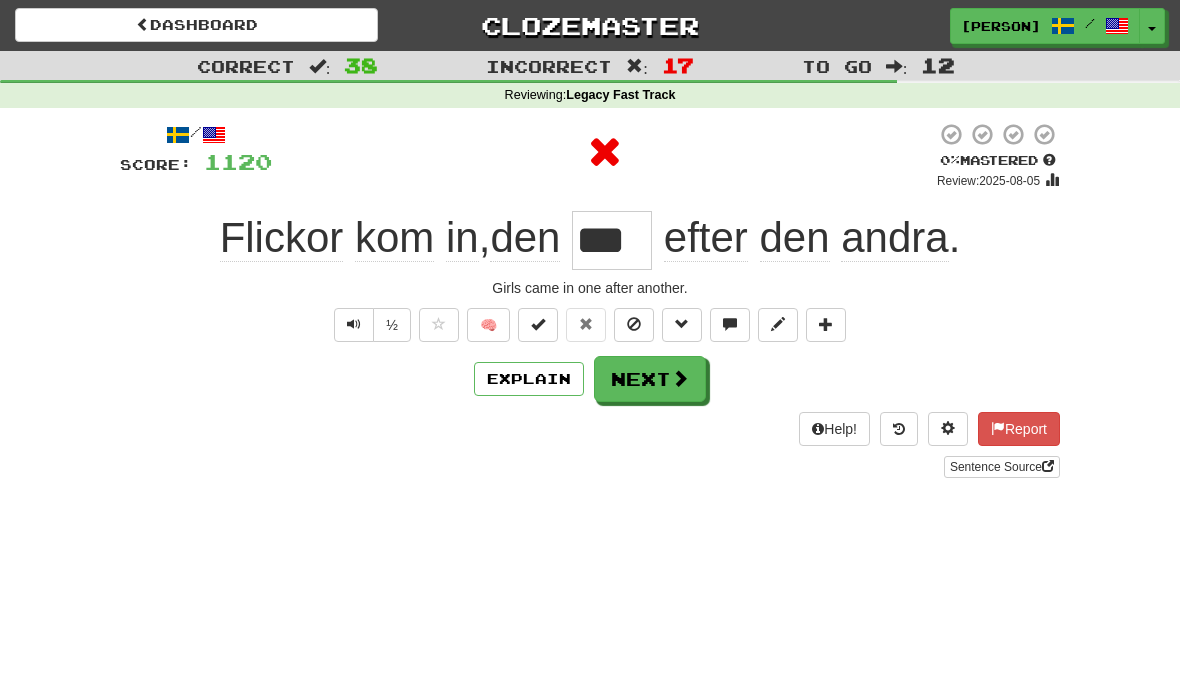 click on "Help!  Report Sentence Source" at bounding box center (590, 445) 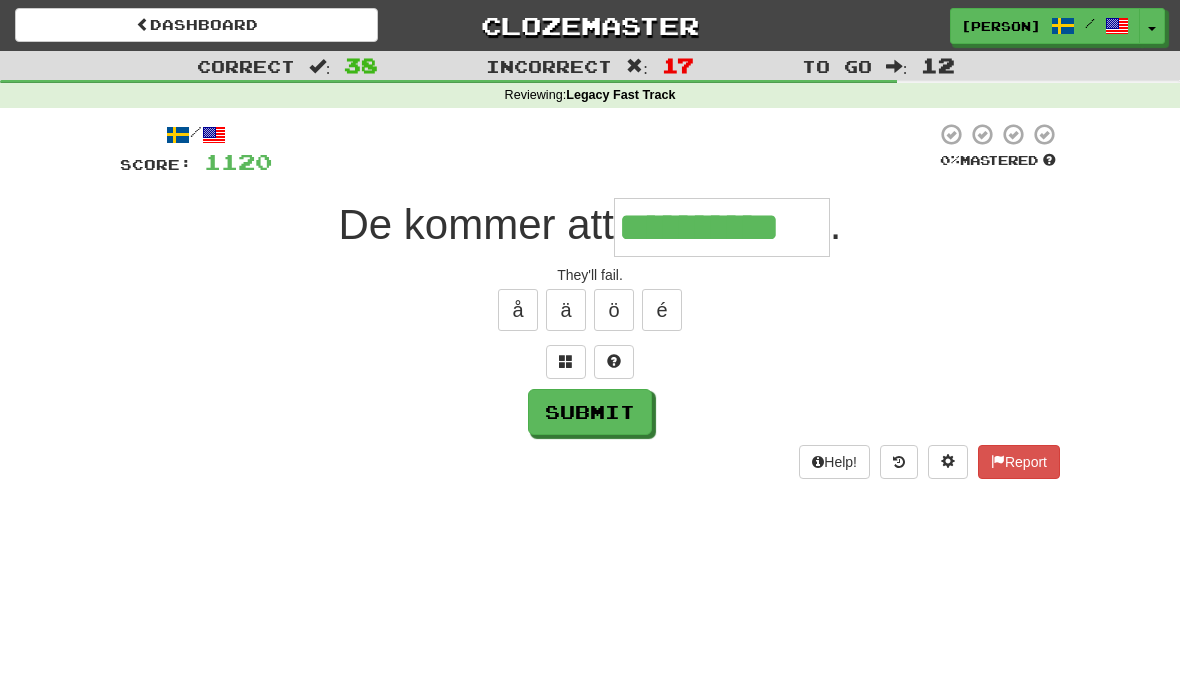 type on "**********" 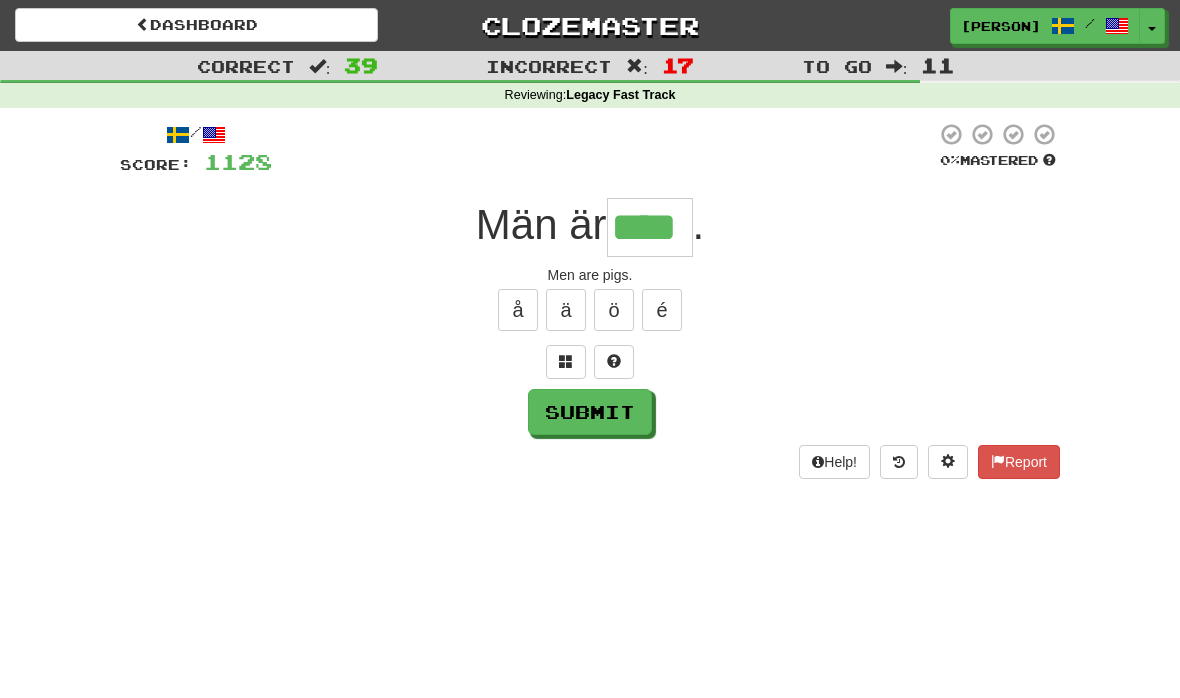 type on "****" 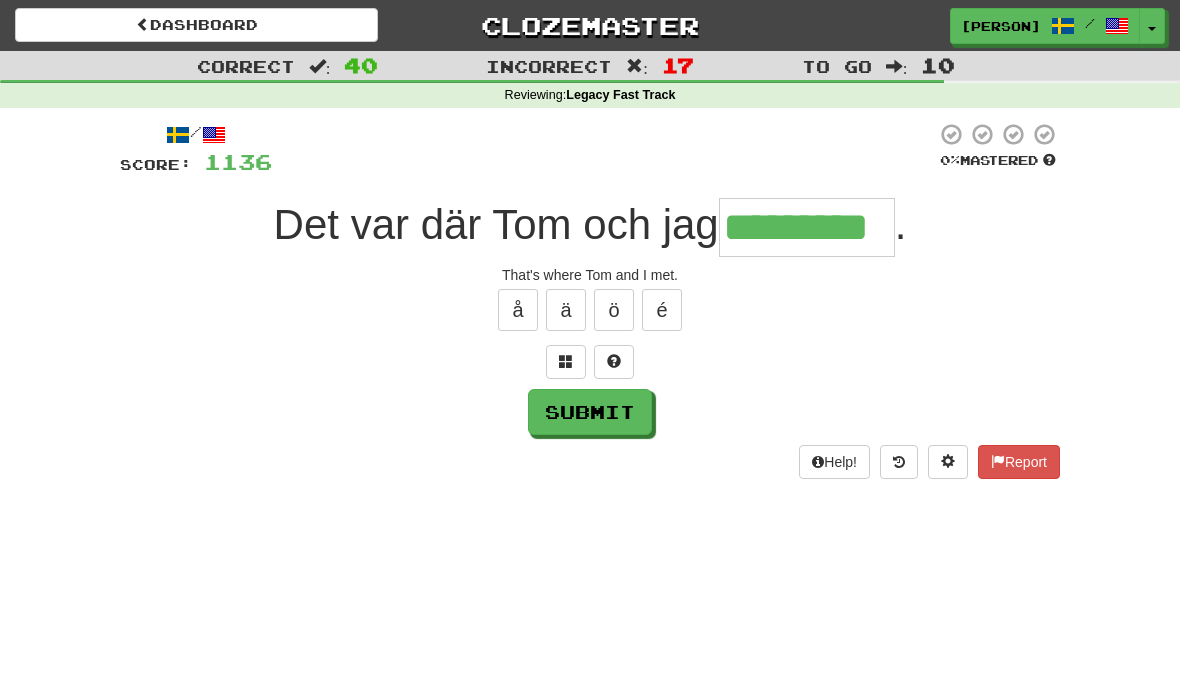 type on "*********" 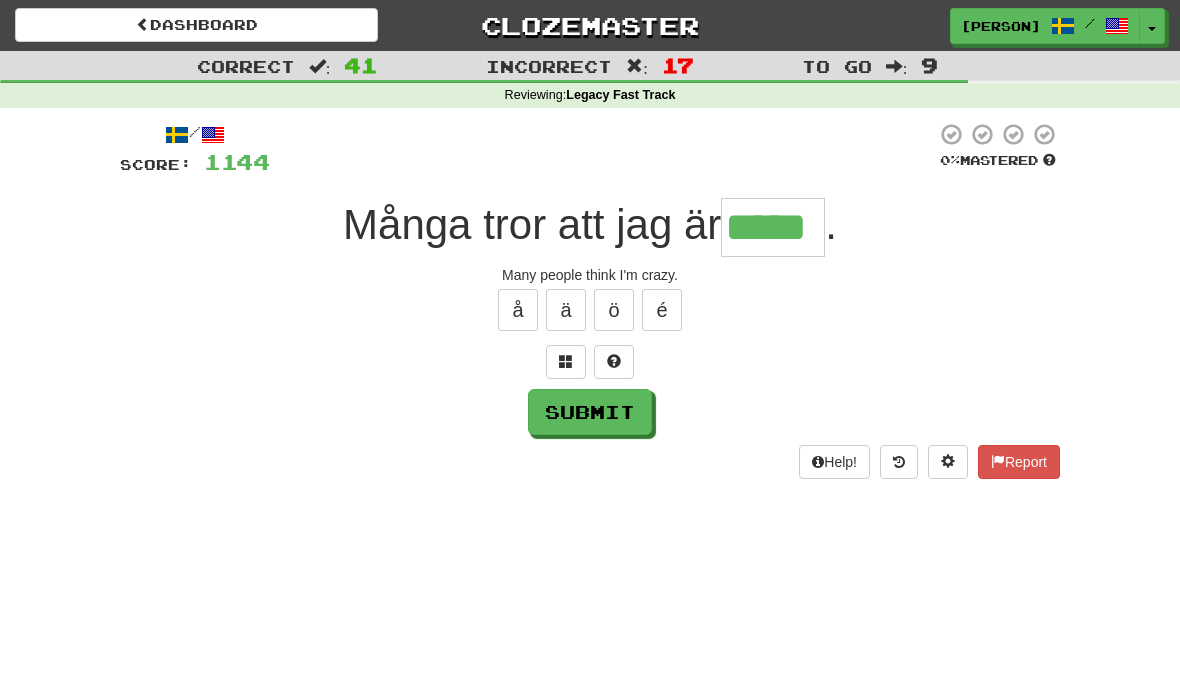 type on "*****" 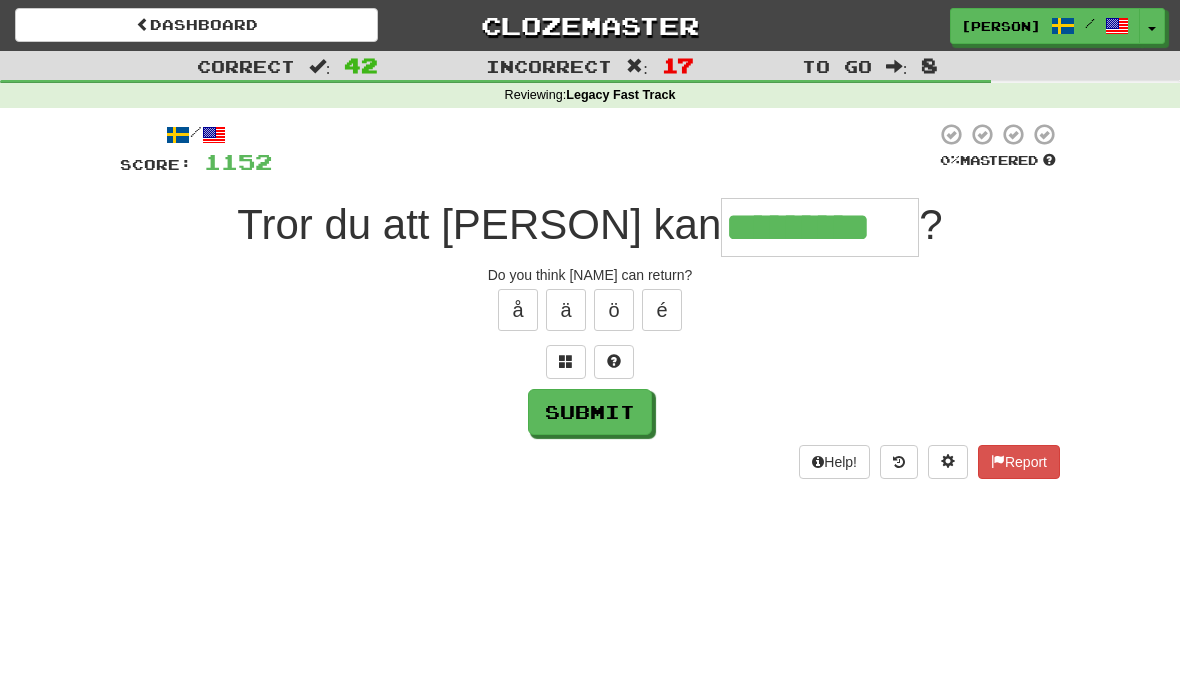 type on "*********" 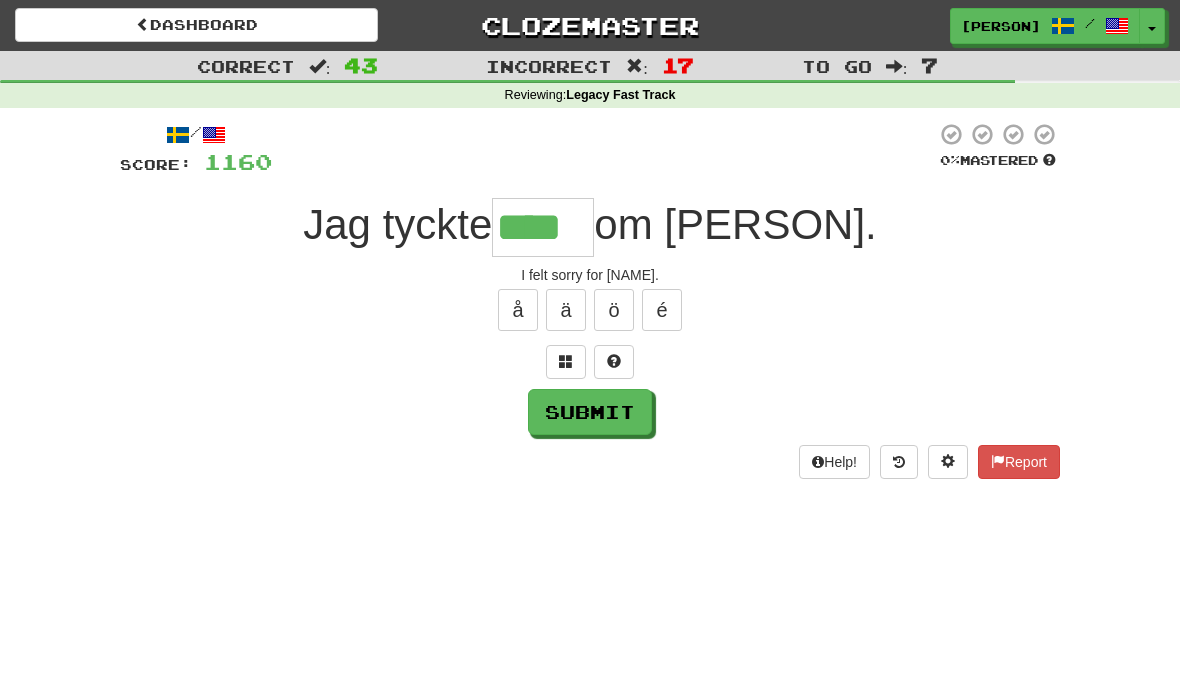 type on "****" 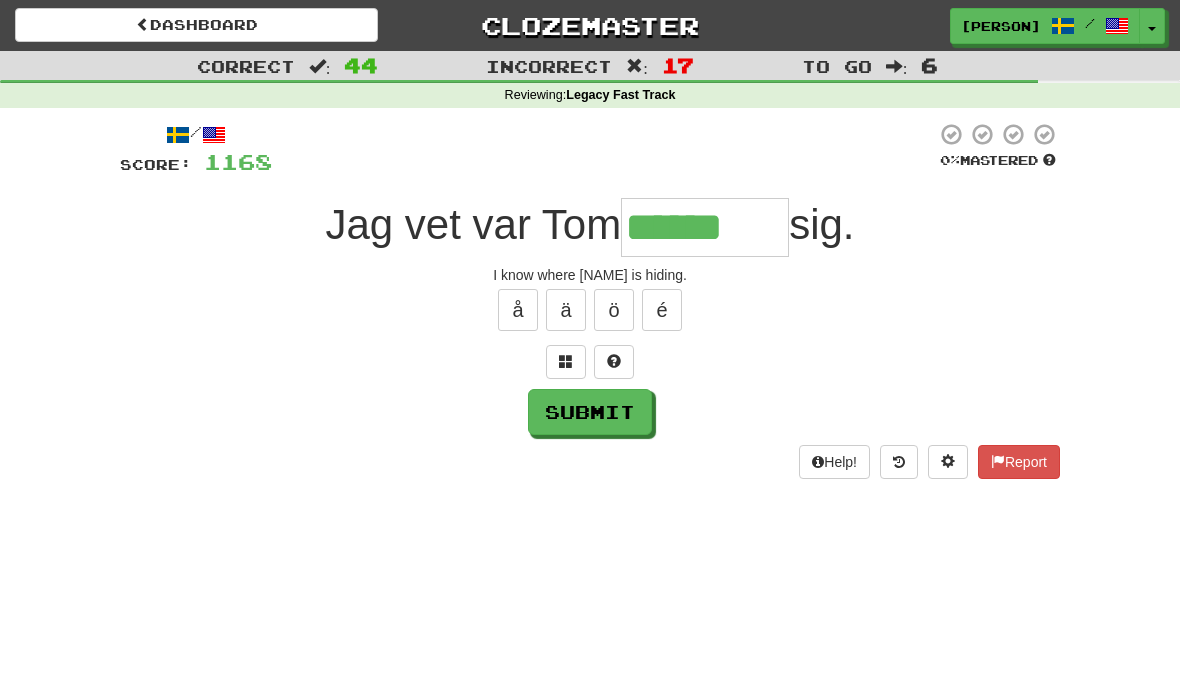 type on "******" 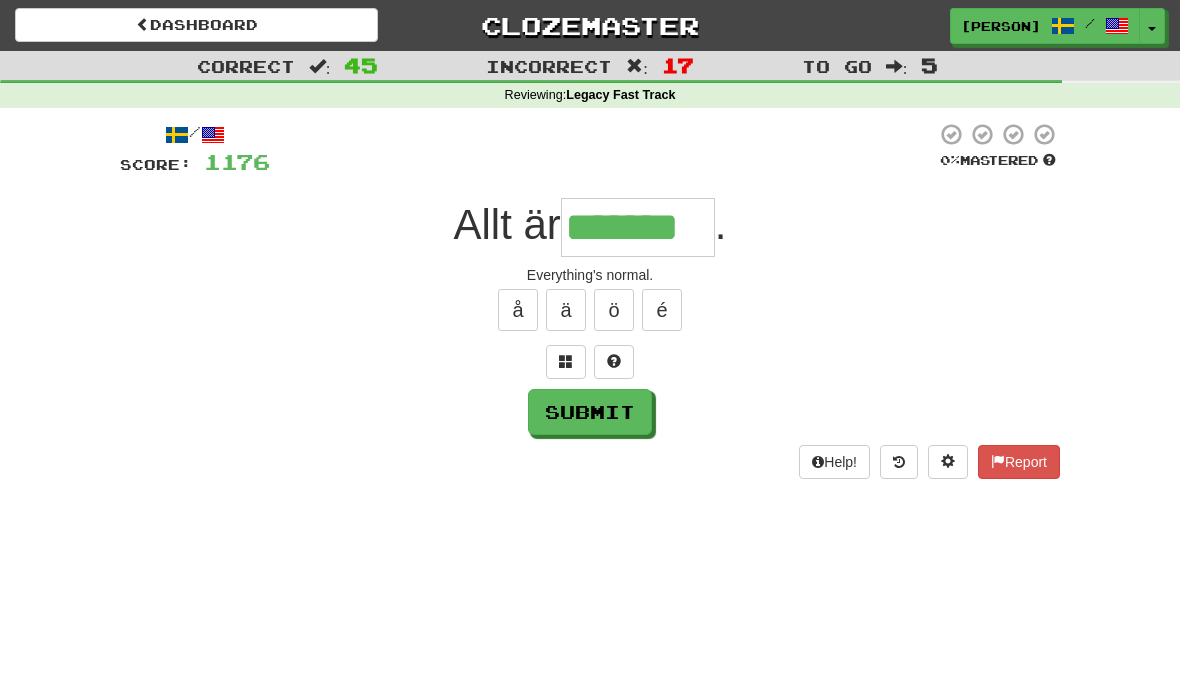 type on "*******" 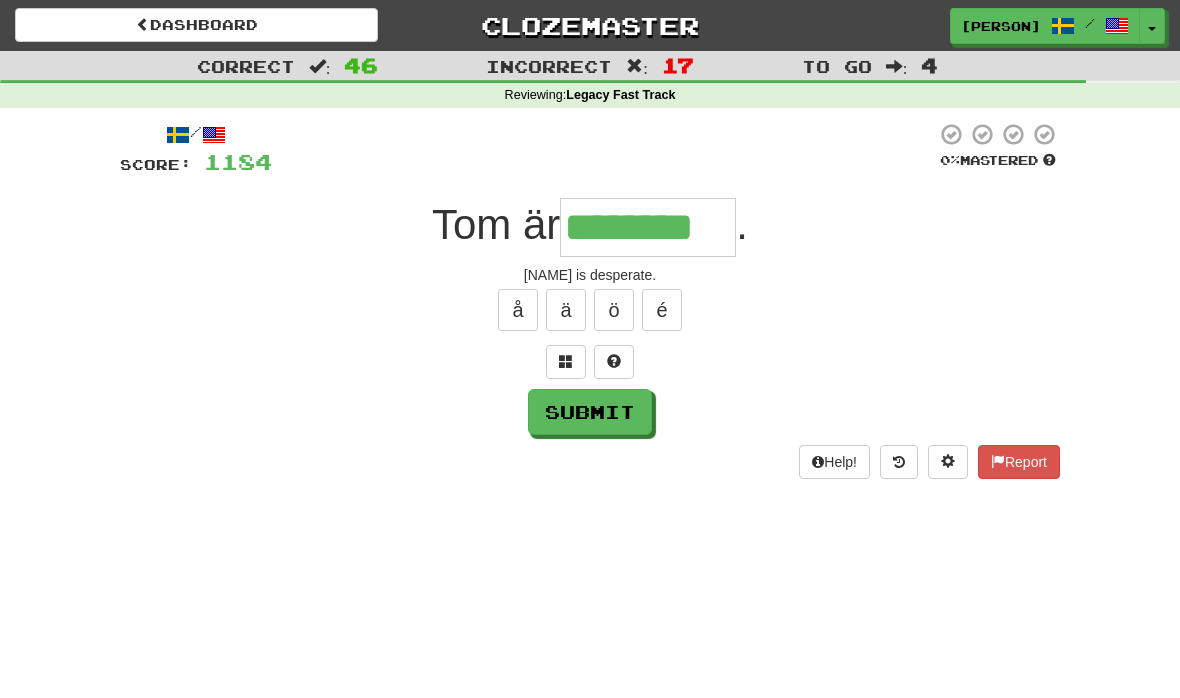 type on "********" 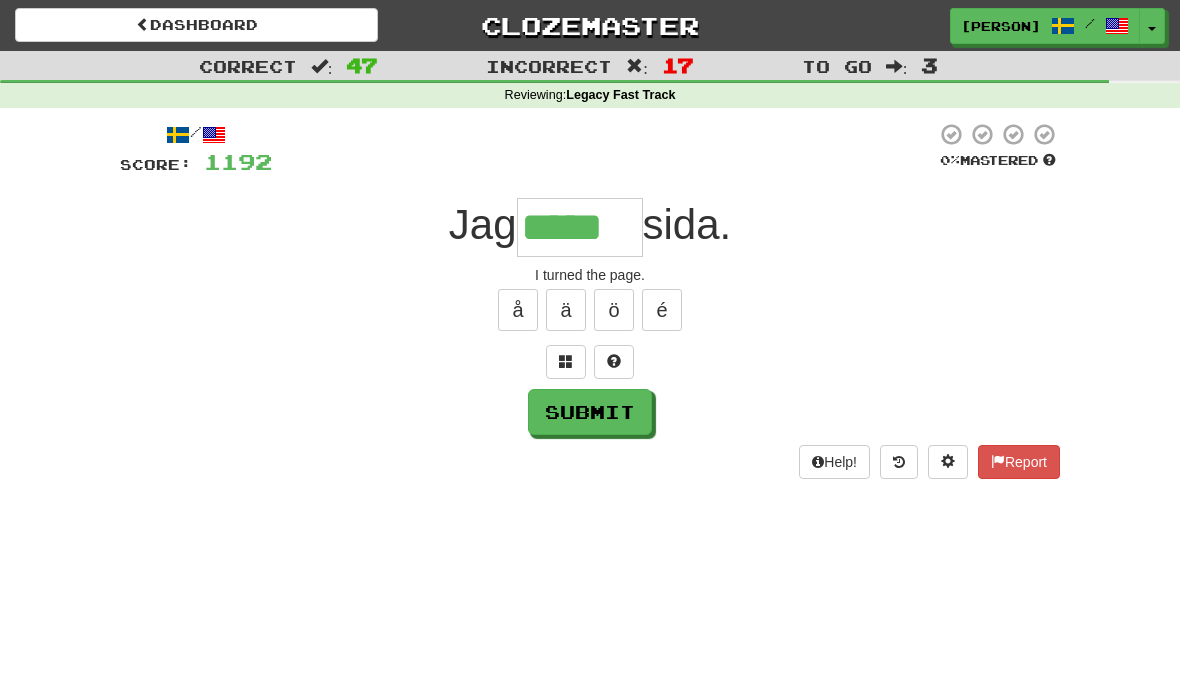 type on "*****" 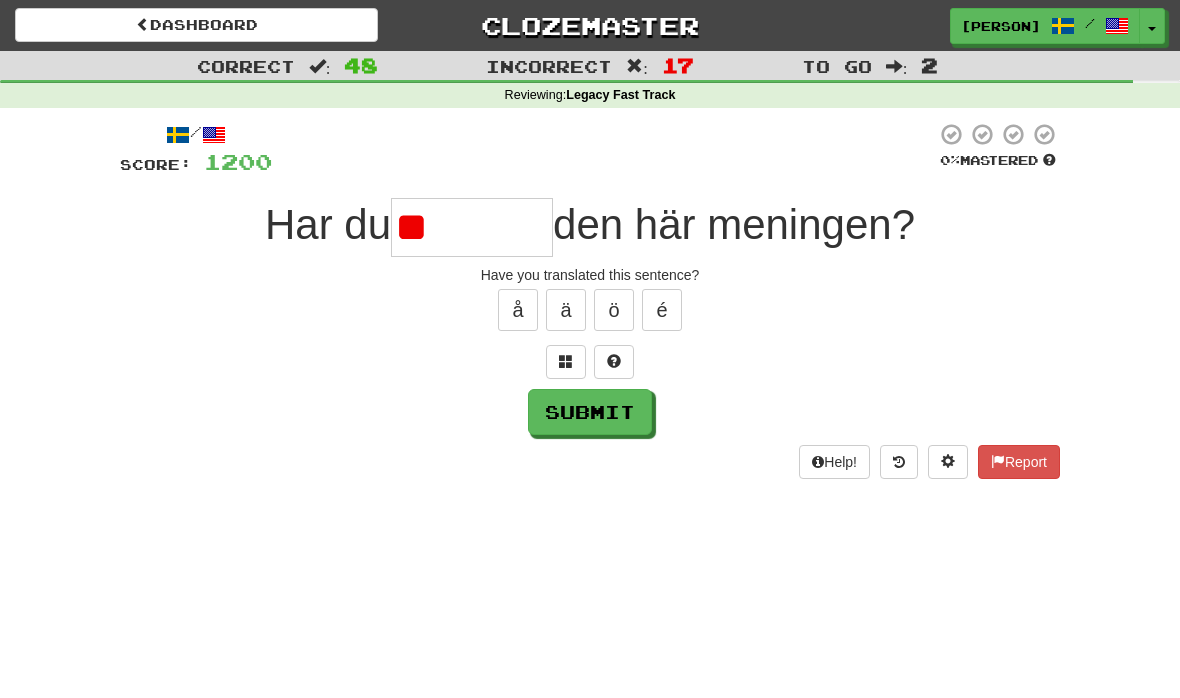 type on "*" 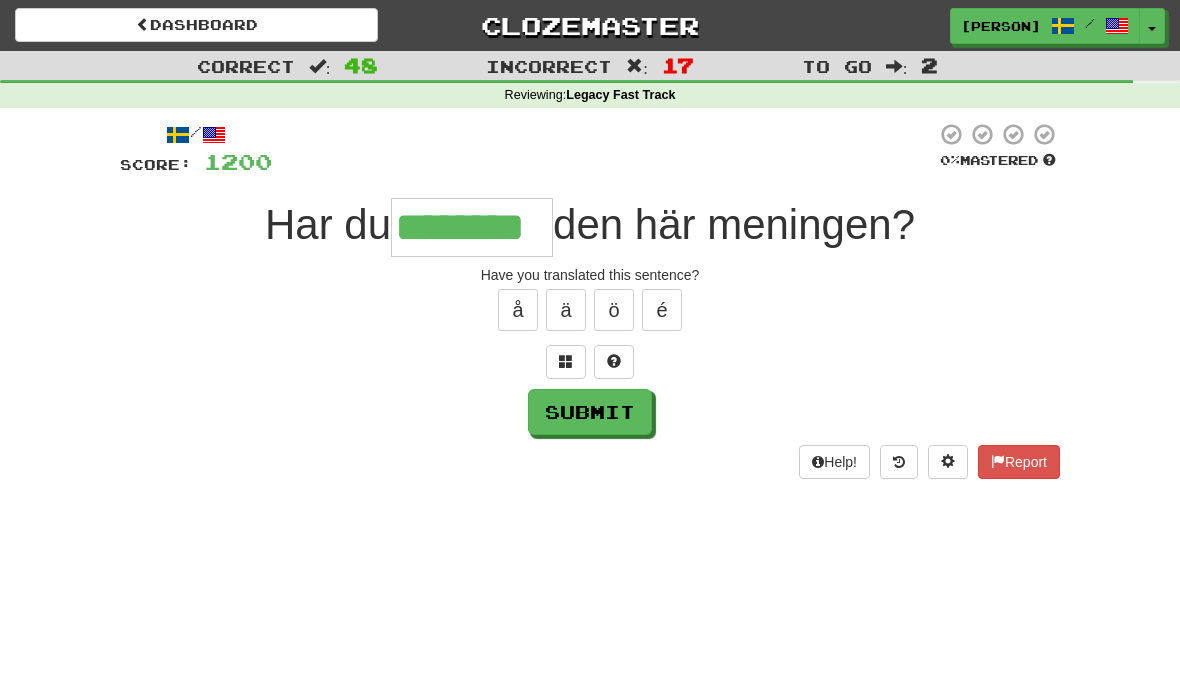 type on "********" 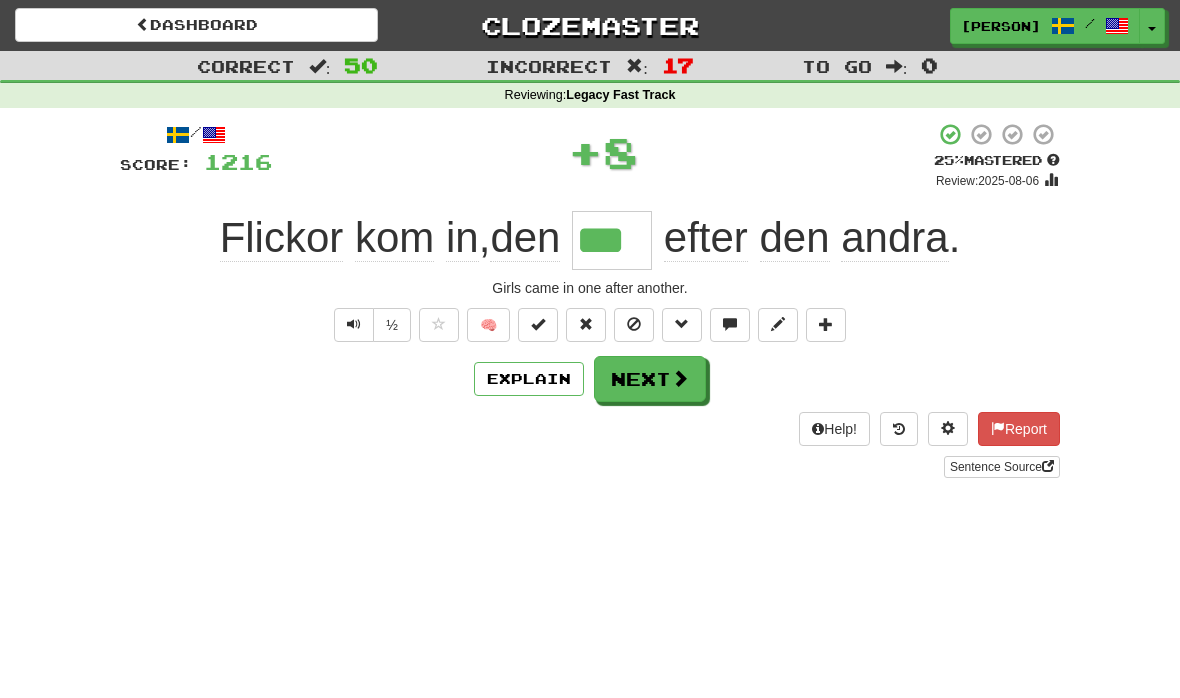 type on "***" 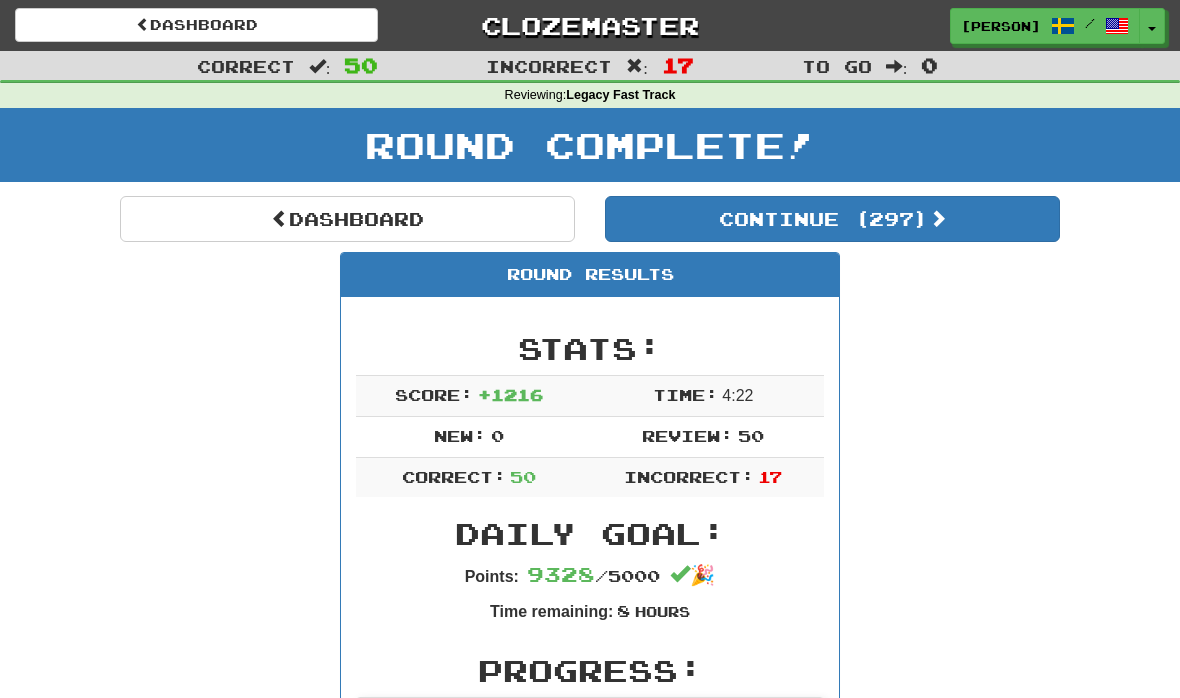 click on "Continue ( 297 )" at bounding box center [832, 219] 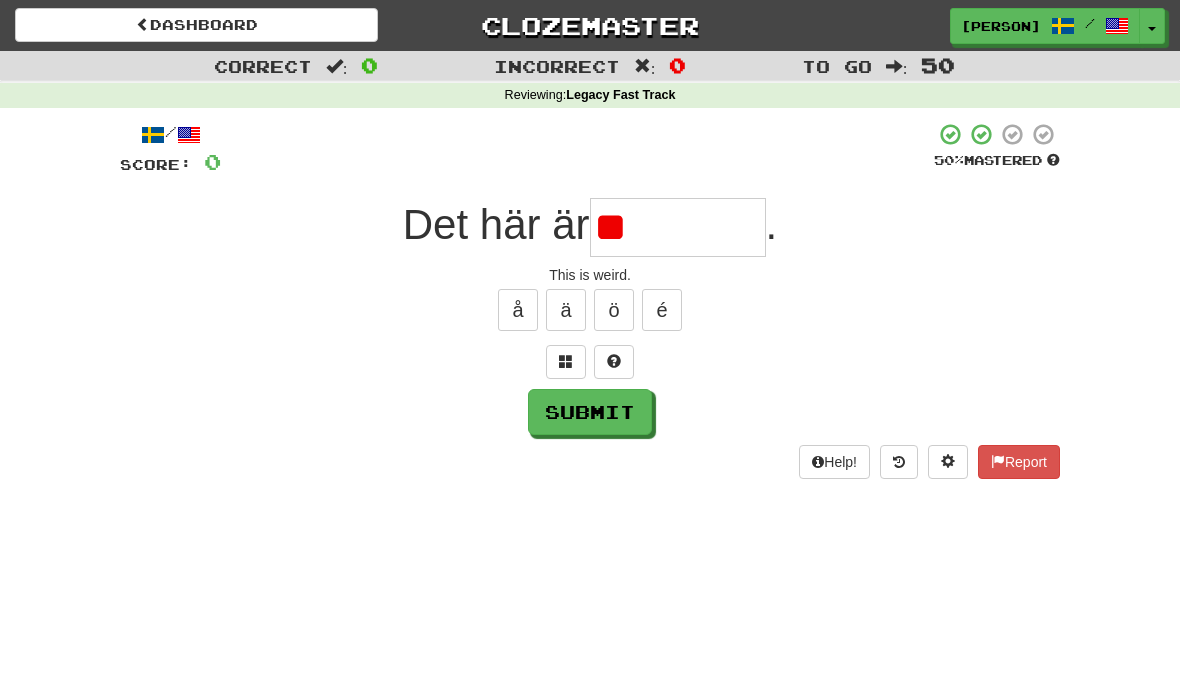 type on "*" 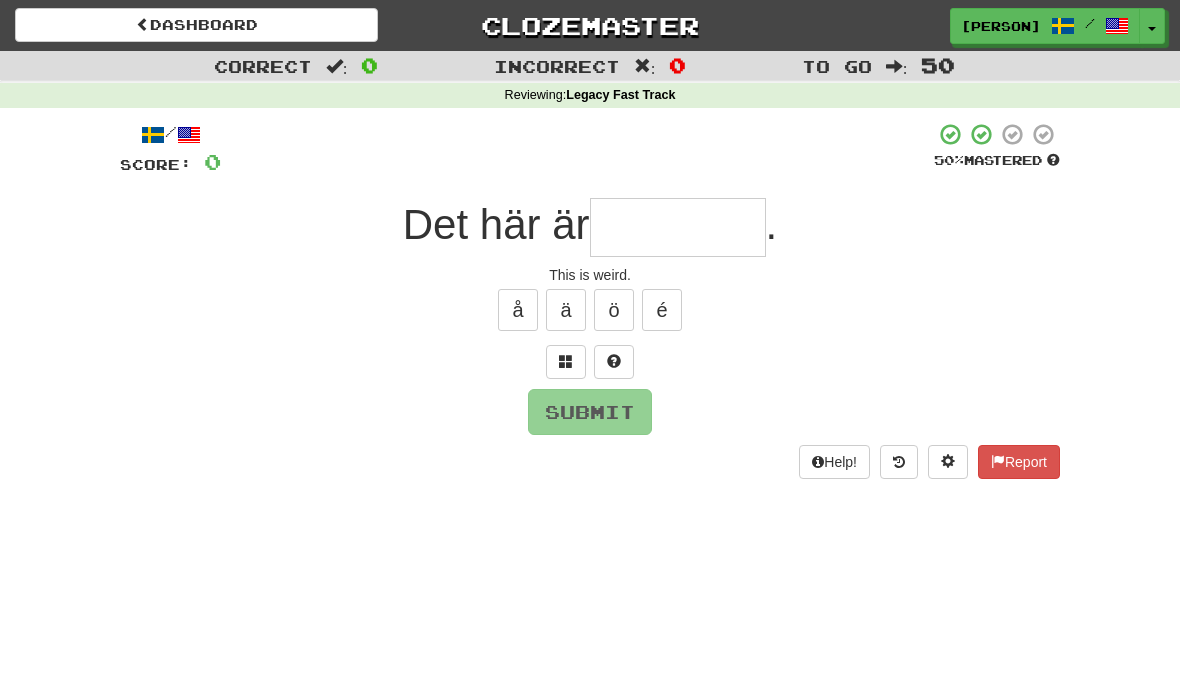 type on "*" 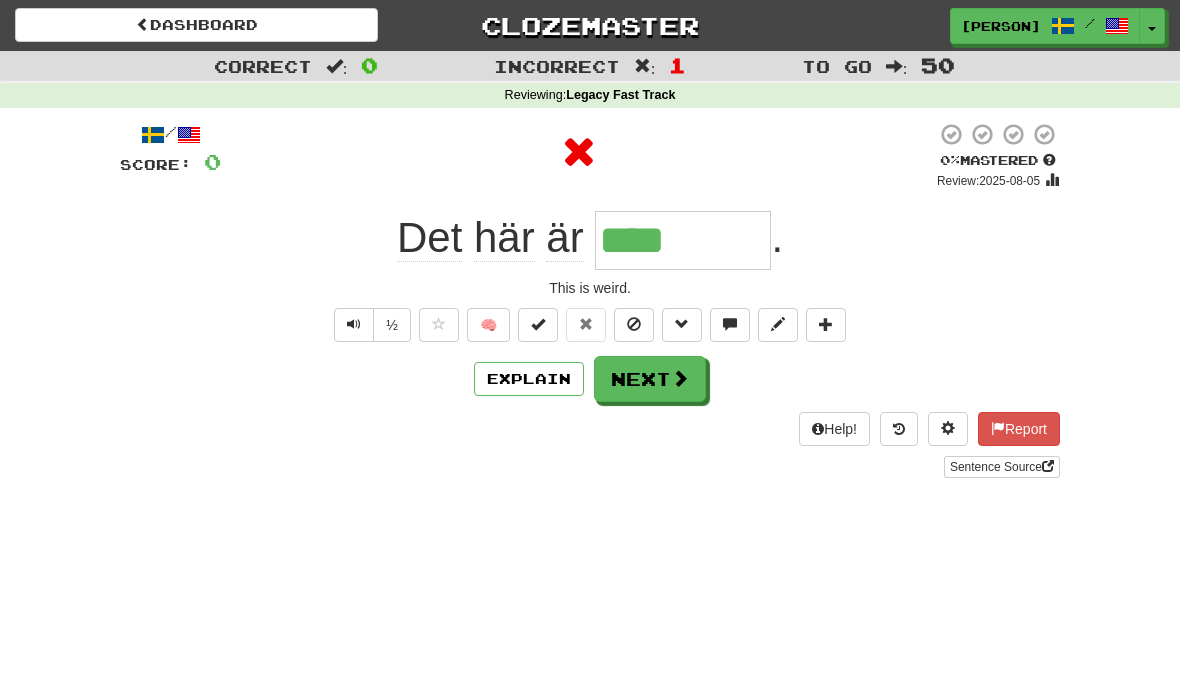 type on "*****" 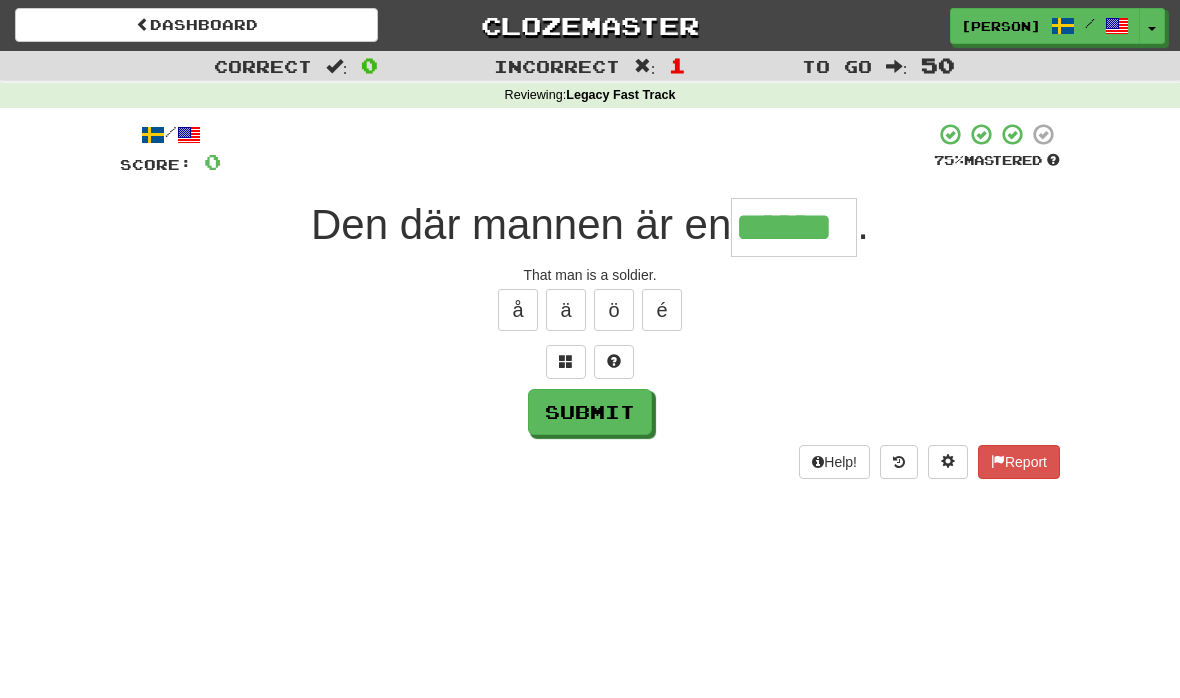 type on "******" 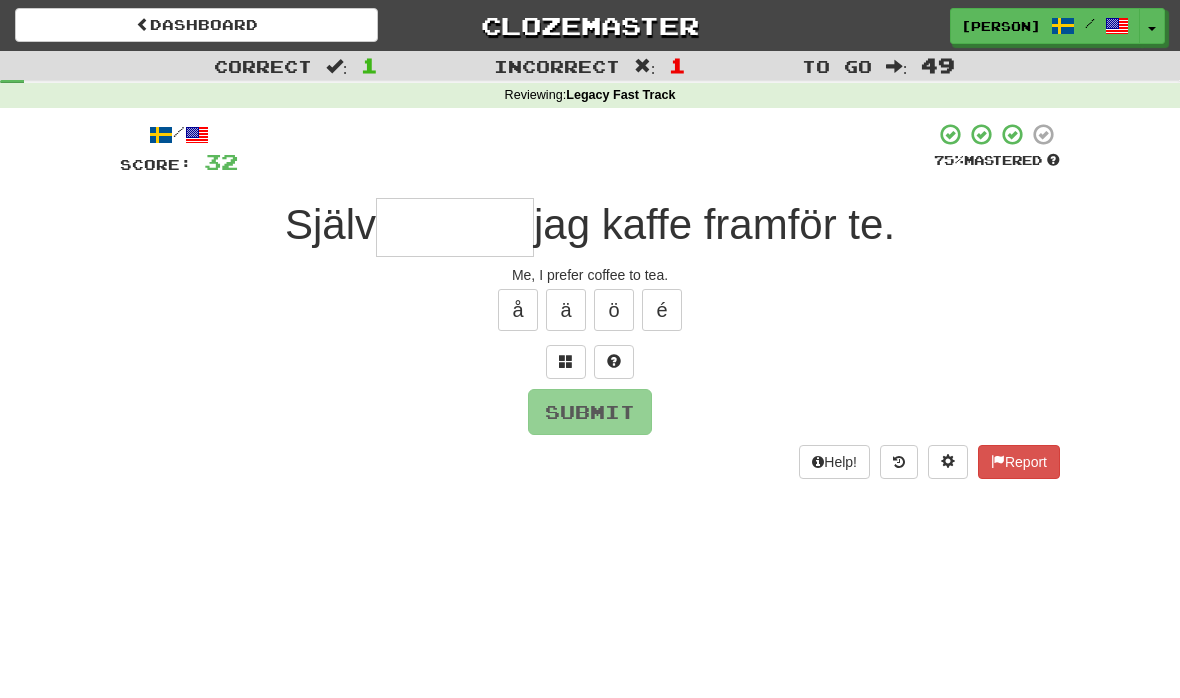 type on "*" 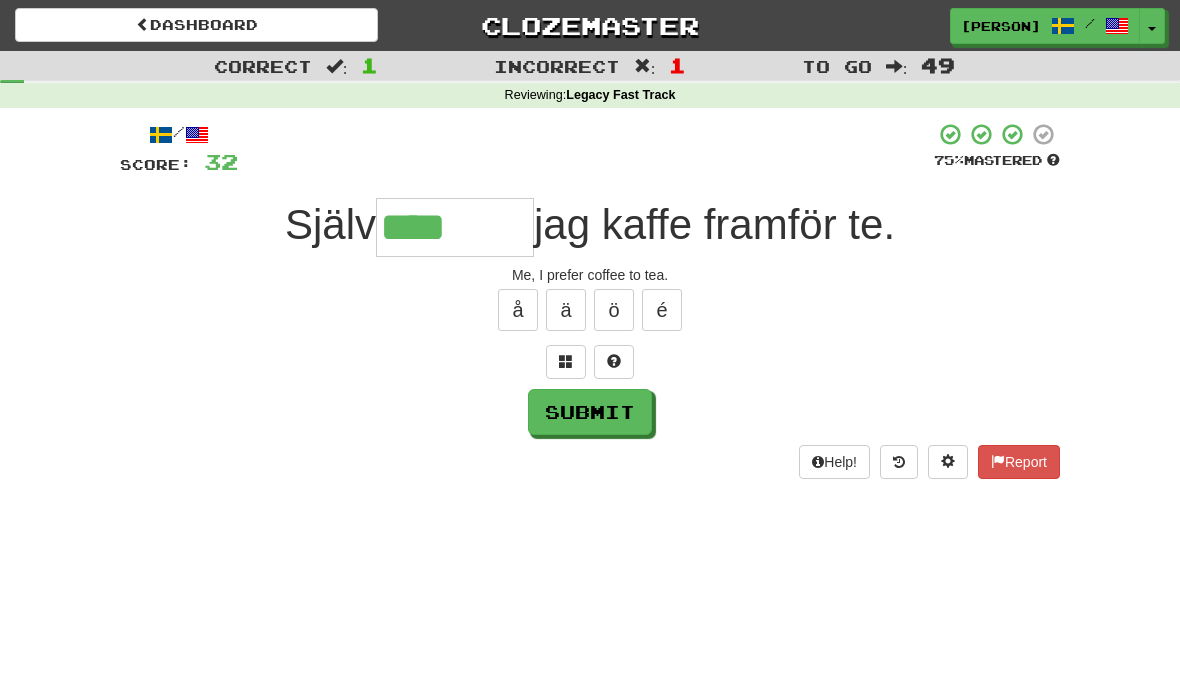 type on "********" 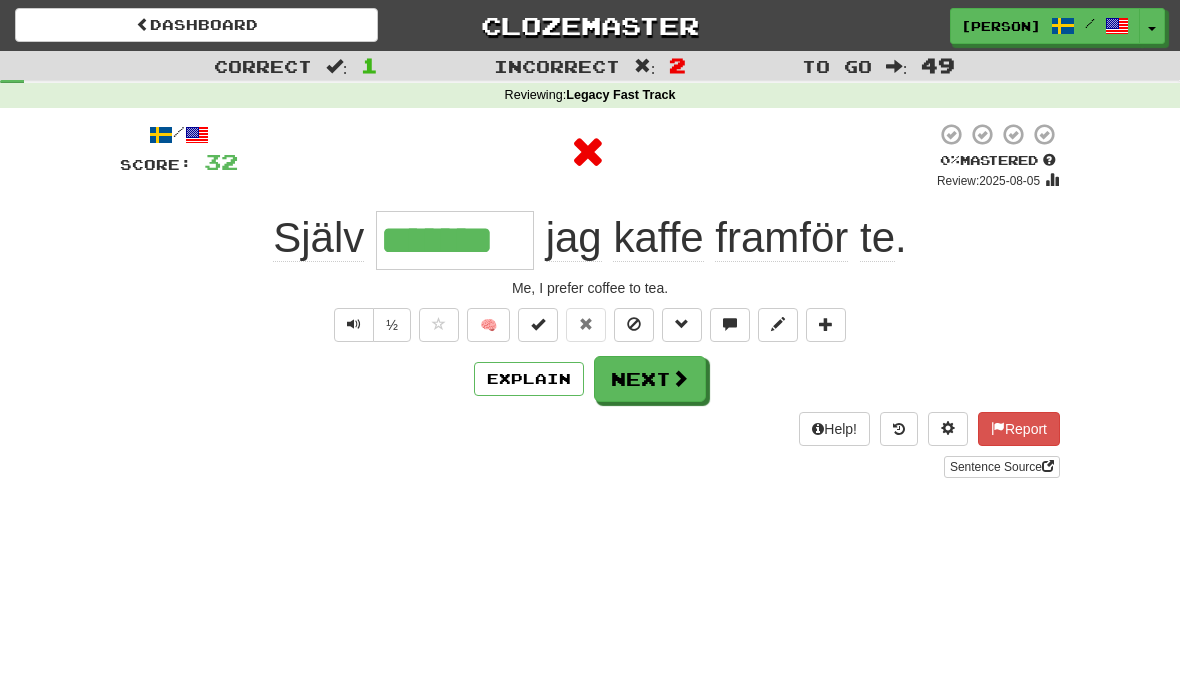 type on "********" 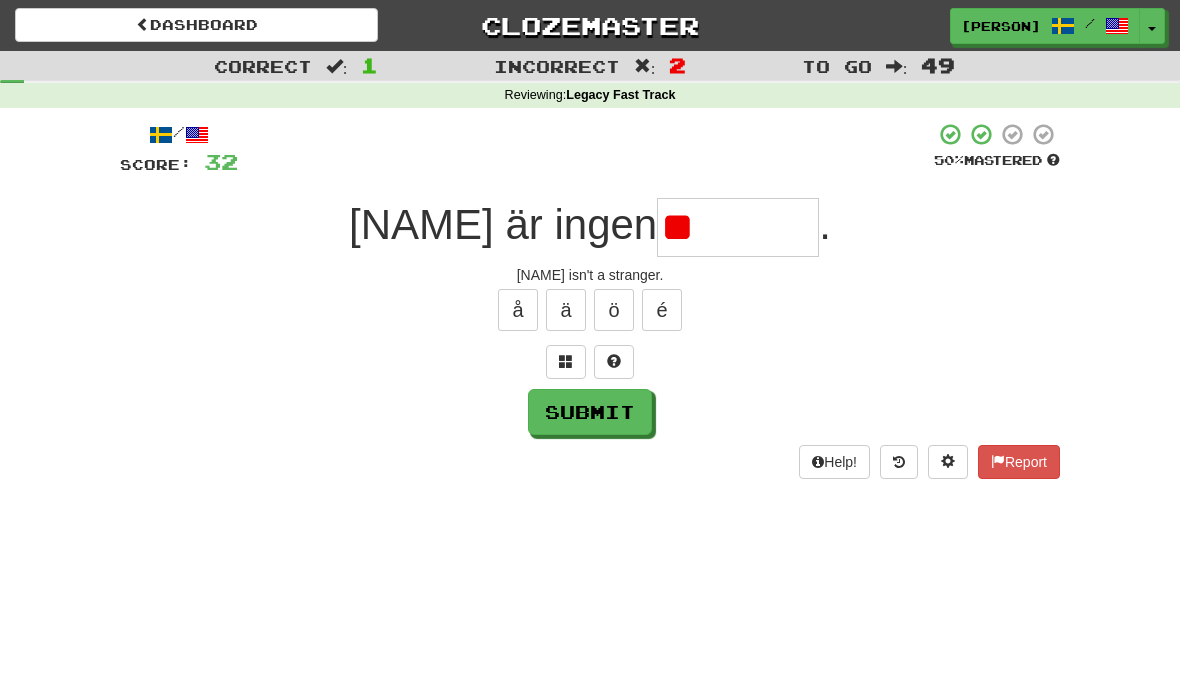 type on "*" 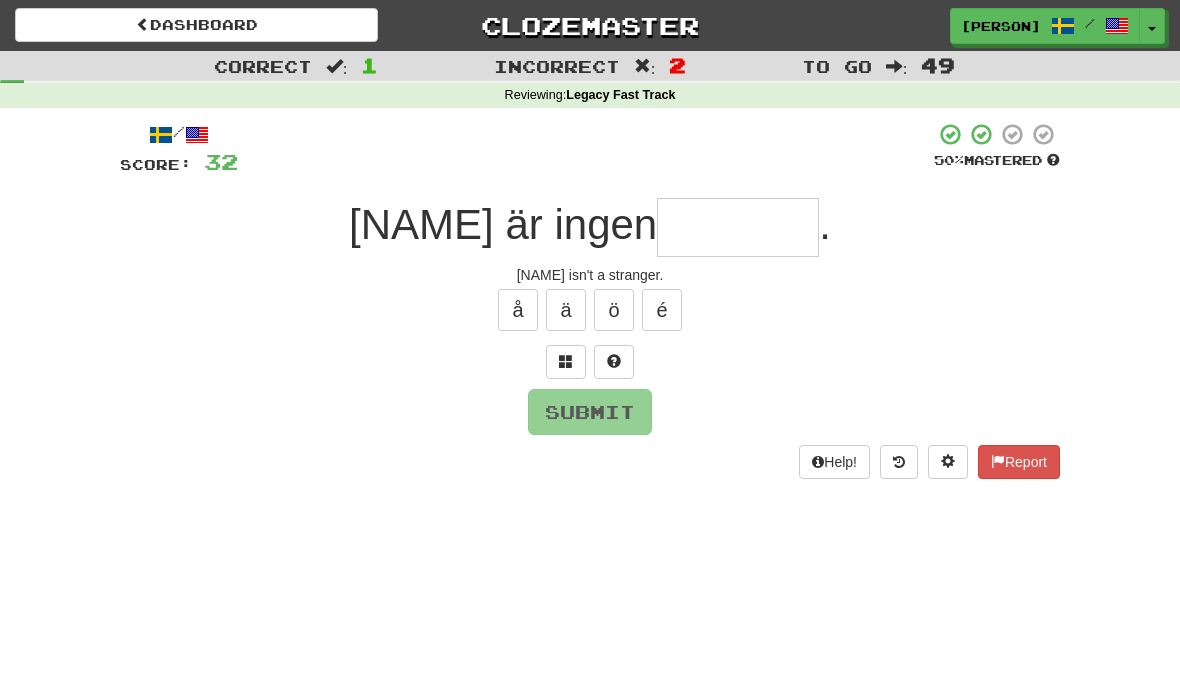 type on "*" 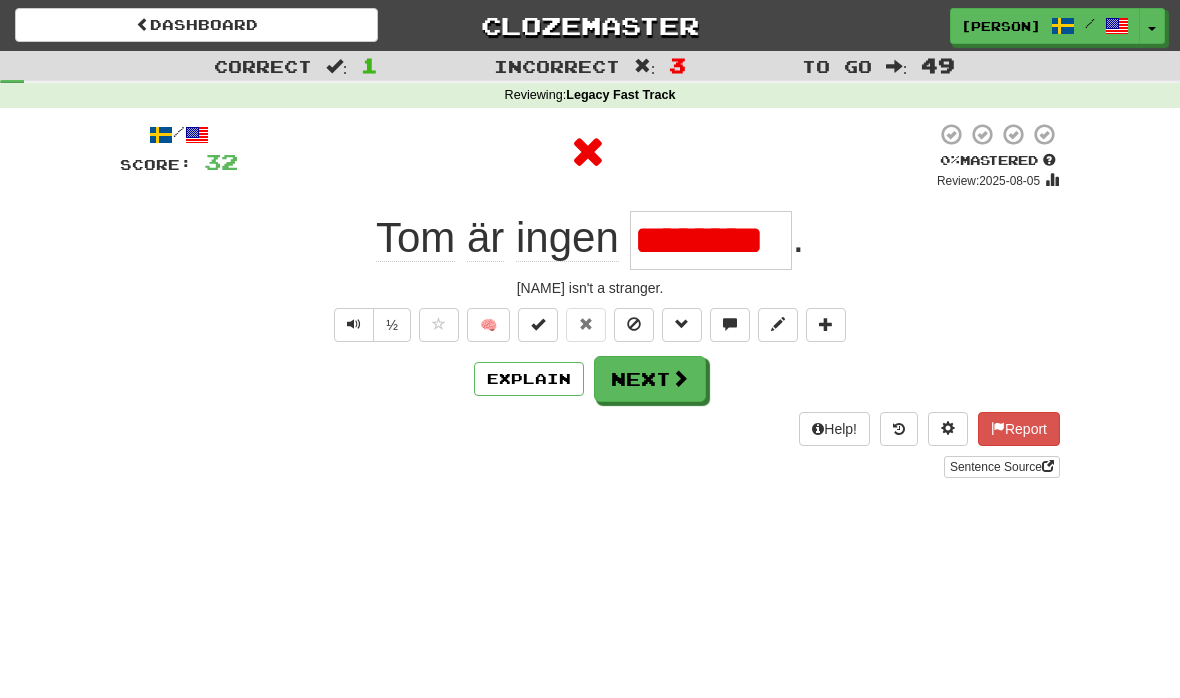 type on "*******" 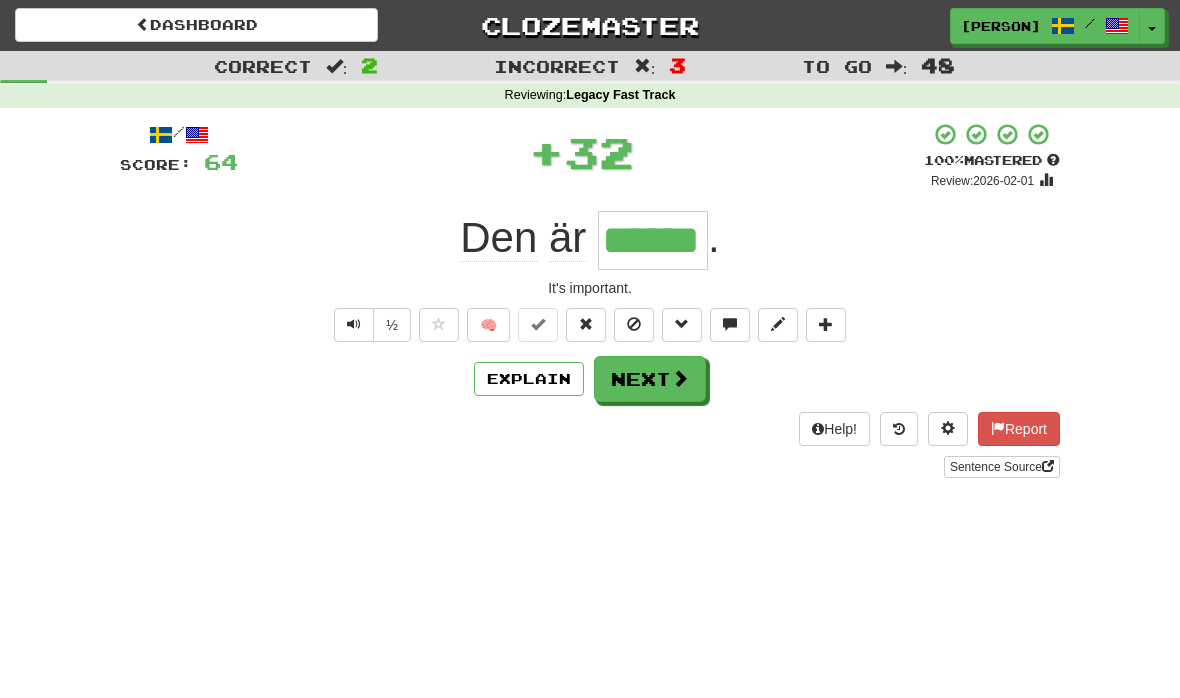 type on "******" 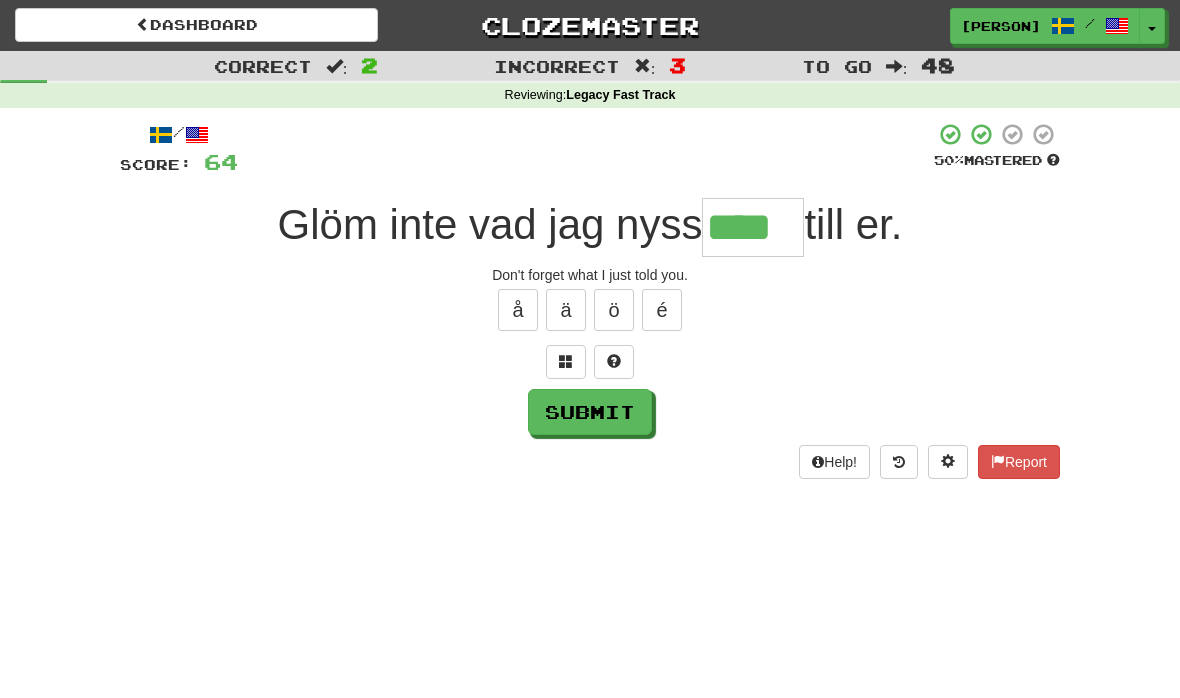 type on "****" 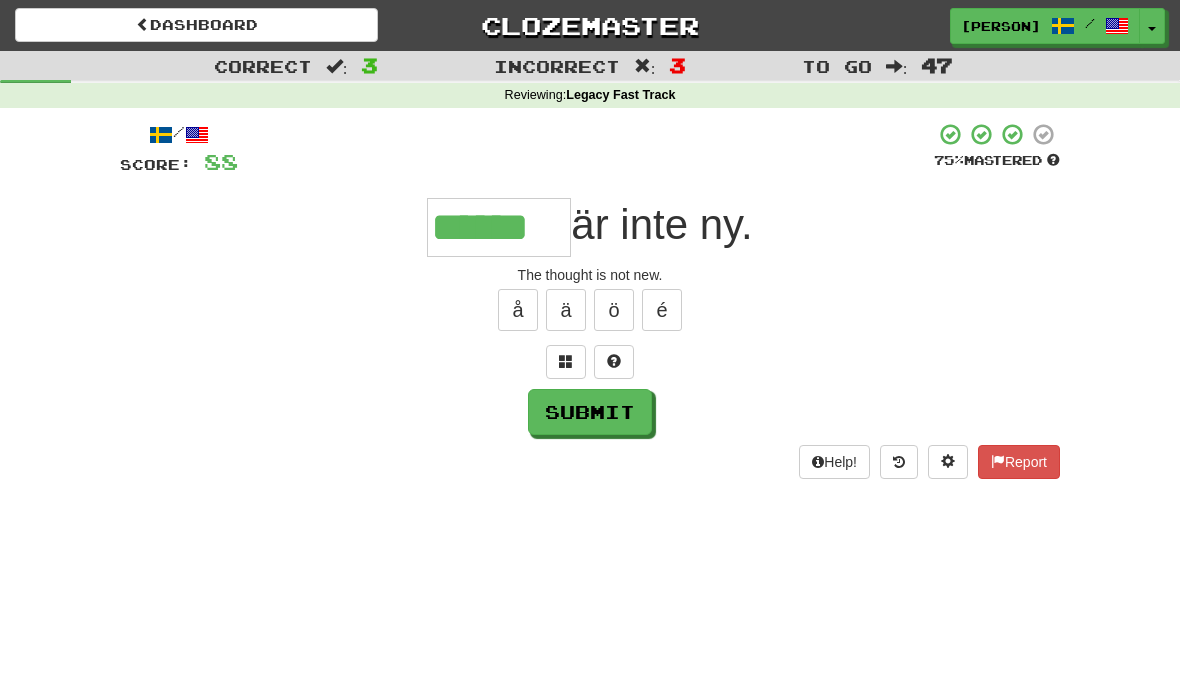 type on "******" 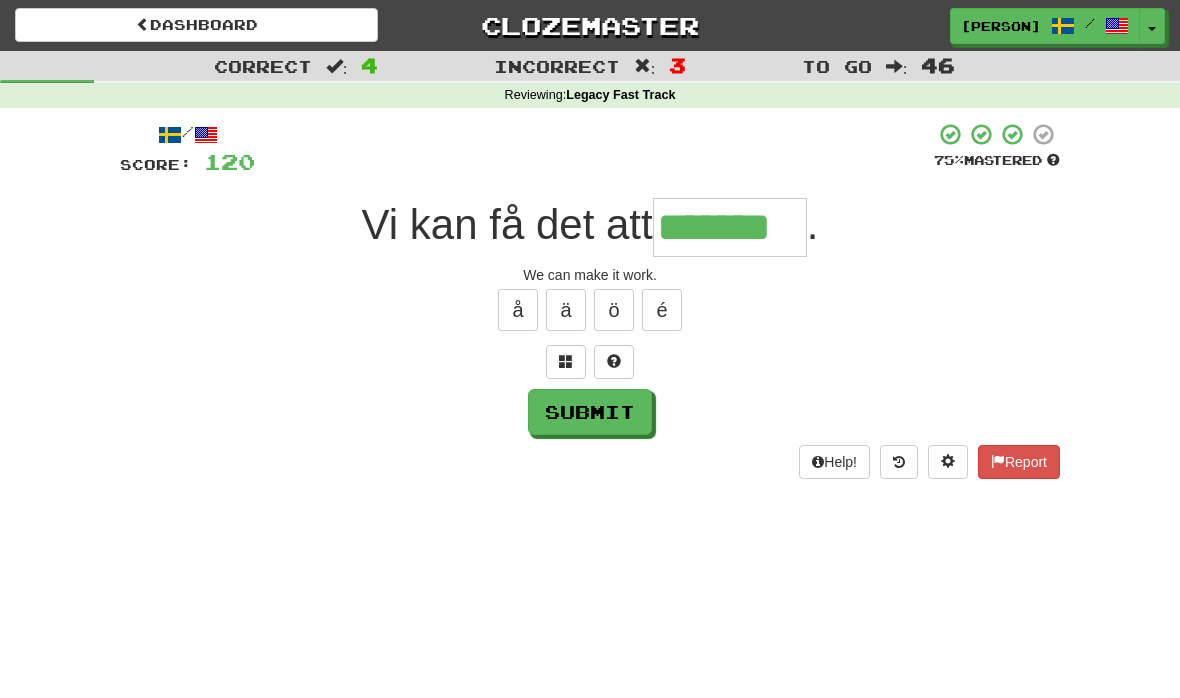 type on "*******" 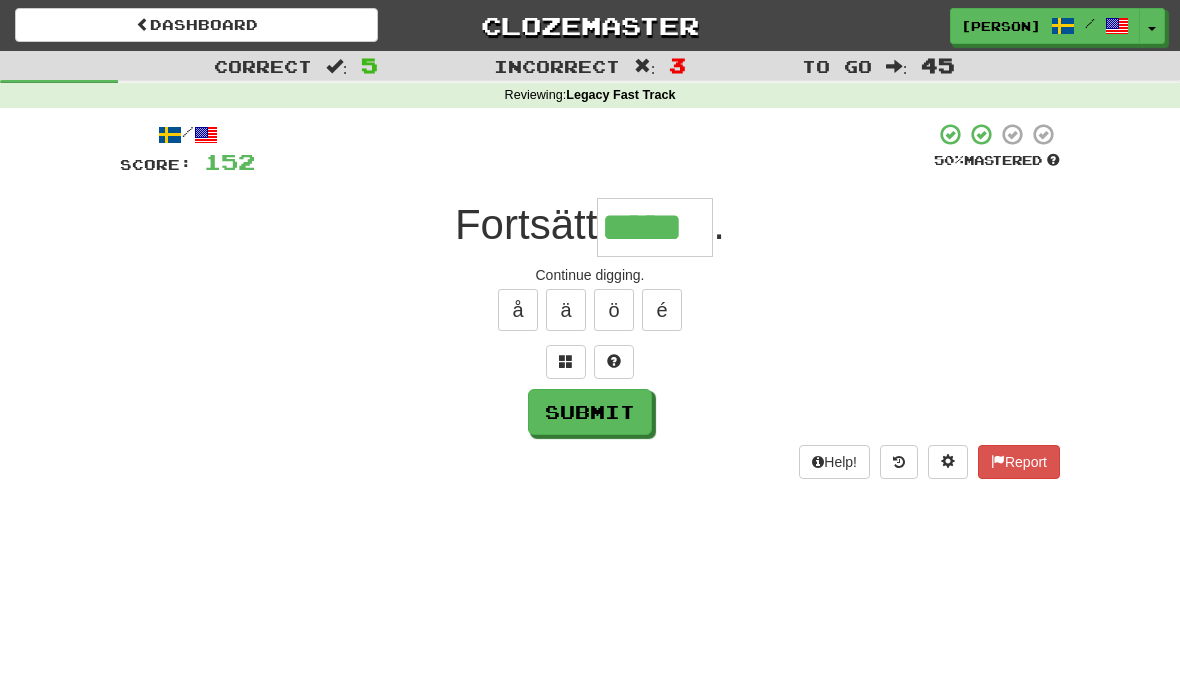 type on "*****" 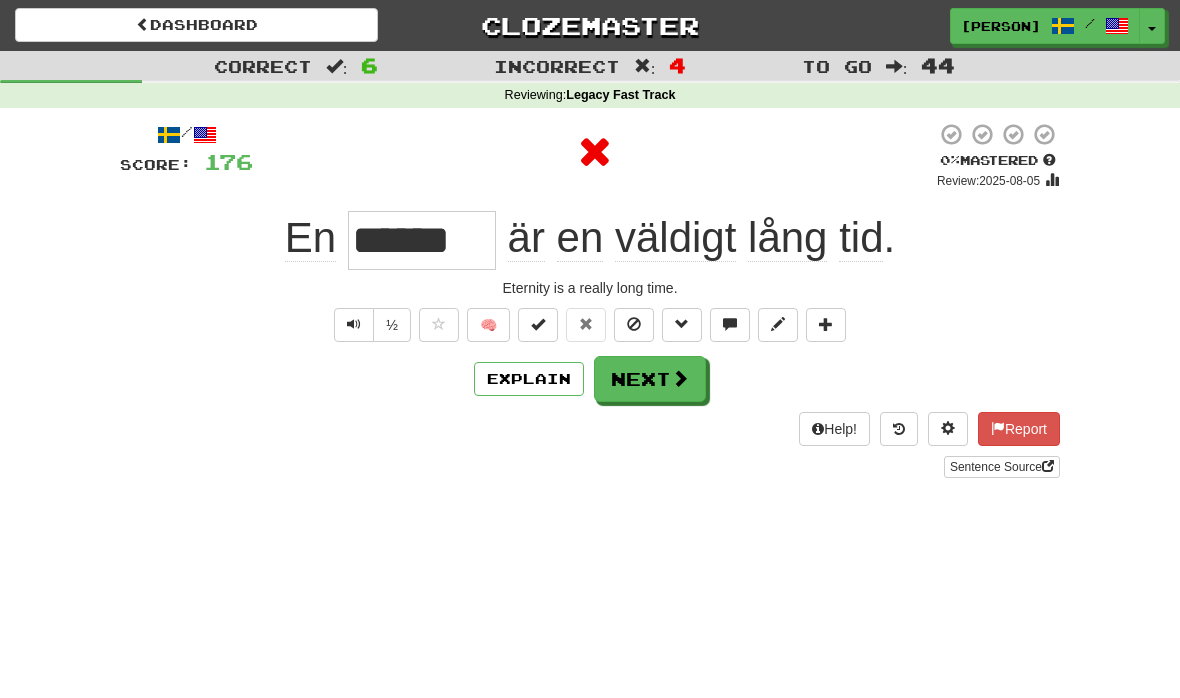 type on "*******" 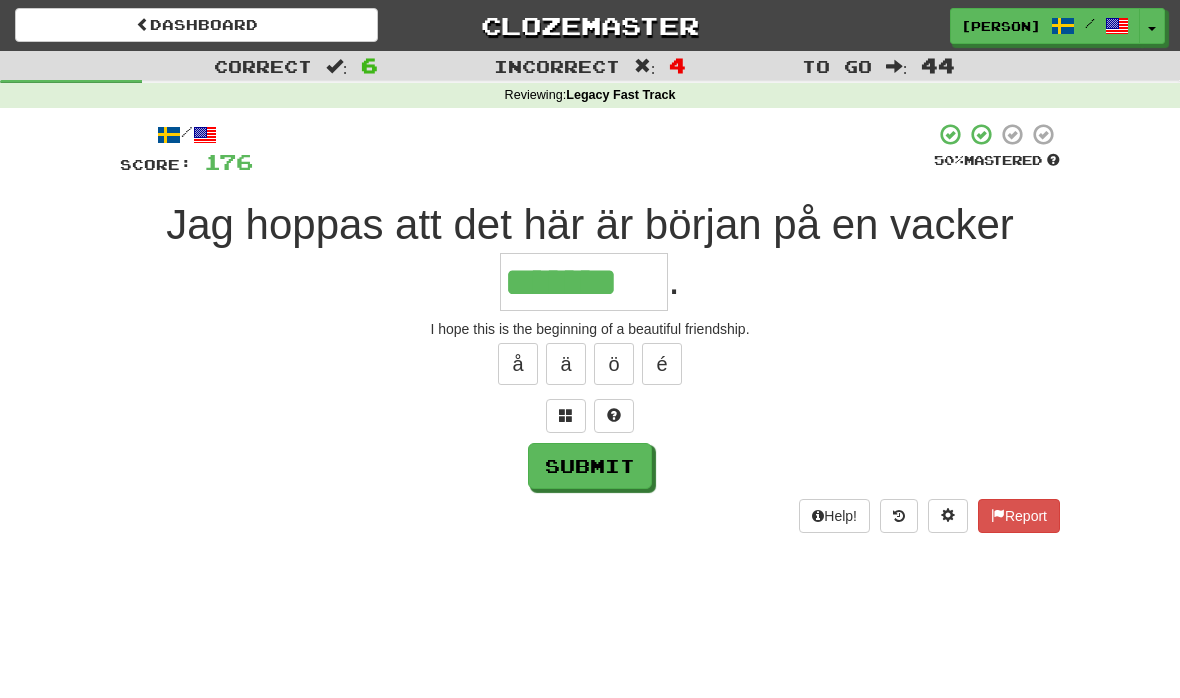 type on "*******" 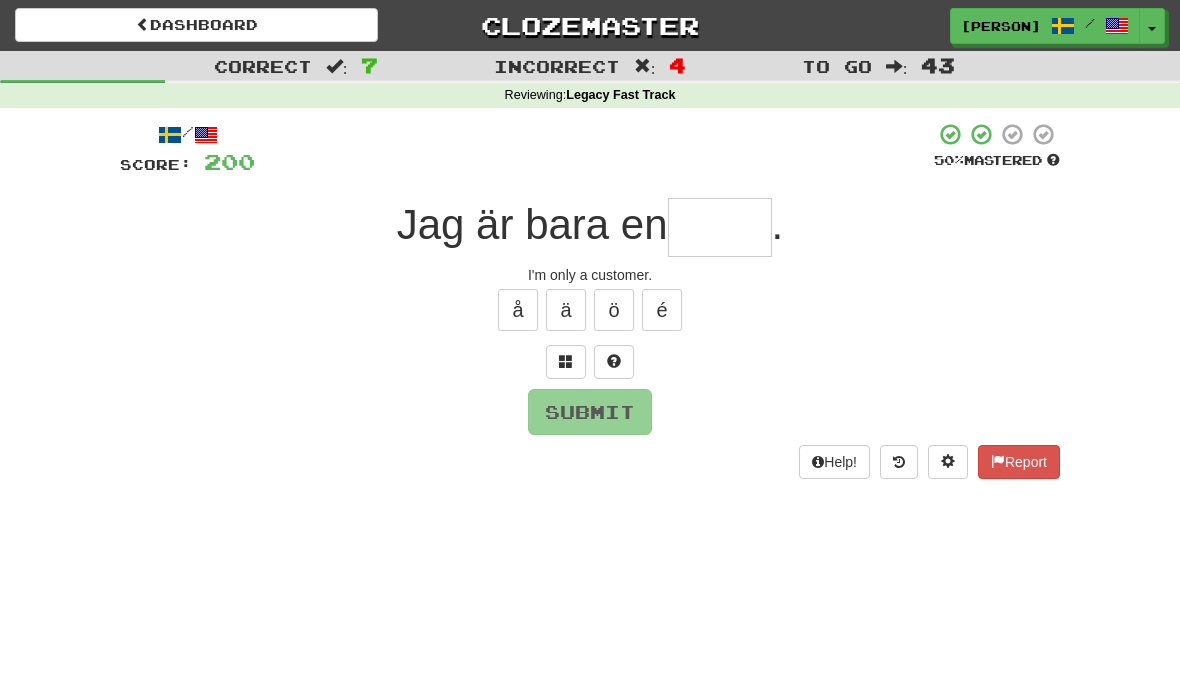 type on "*" 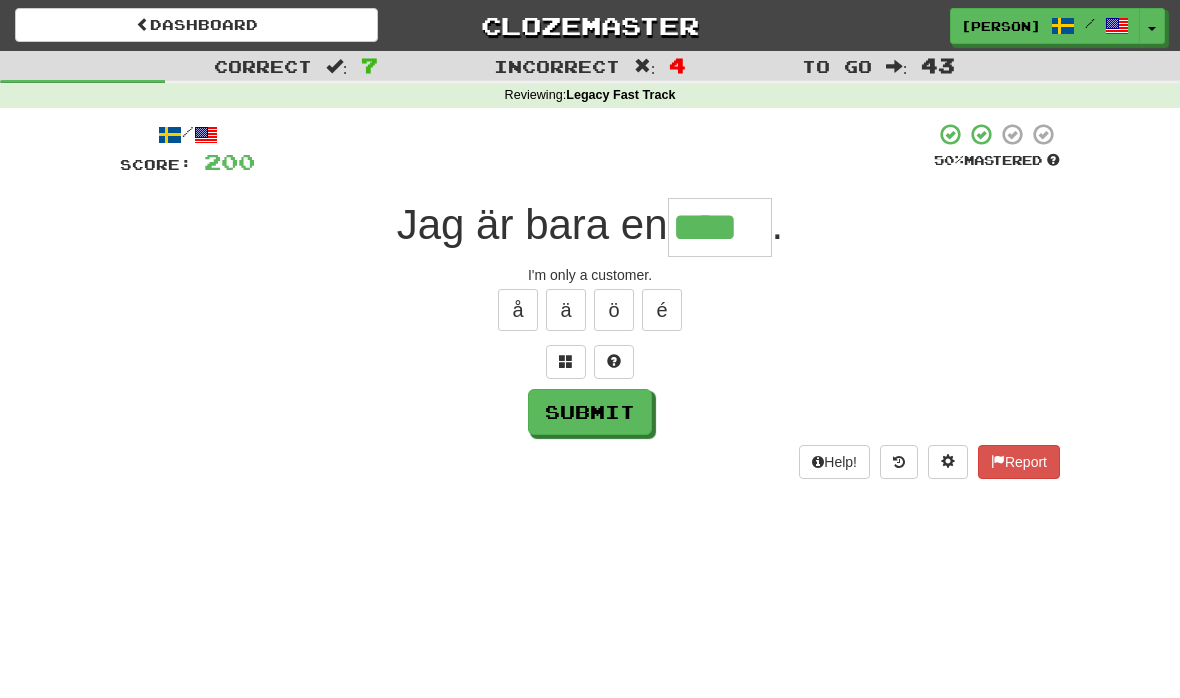 type on "****" 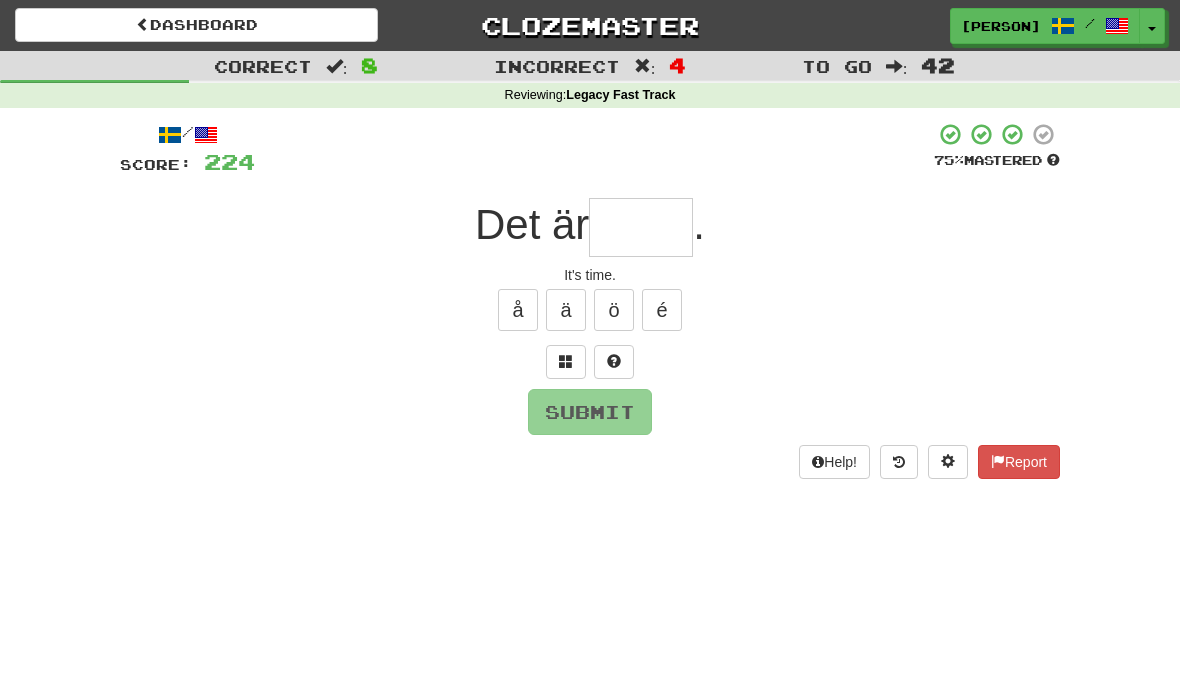 type on "*" 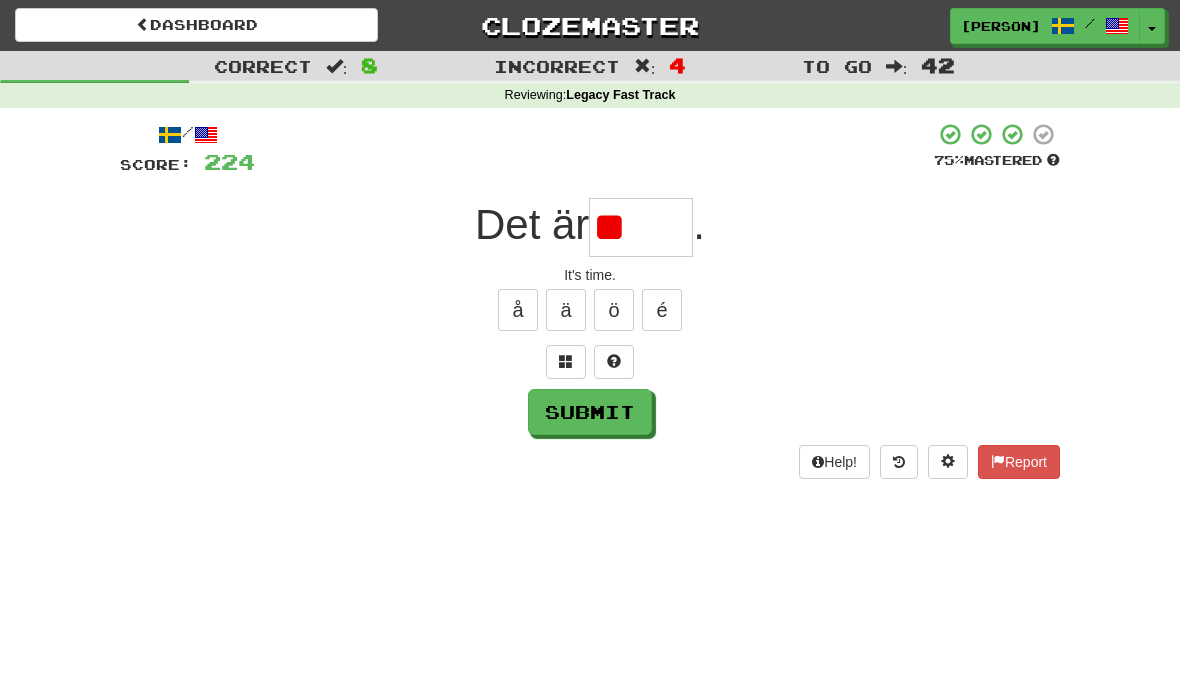 type on "*" 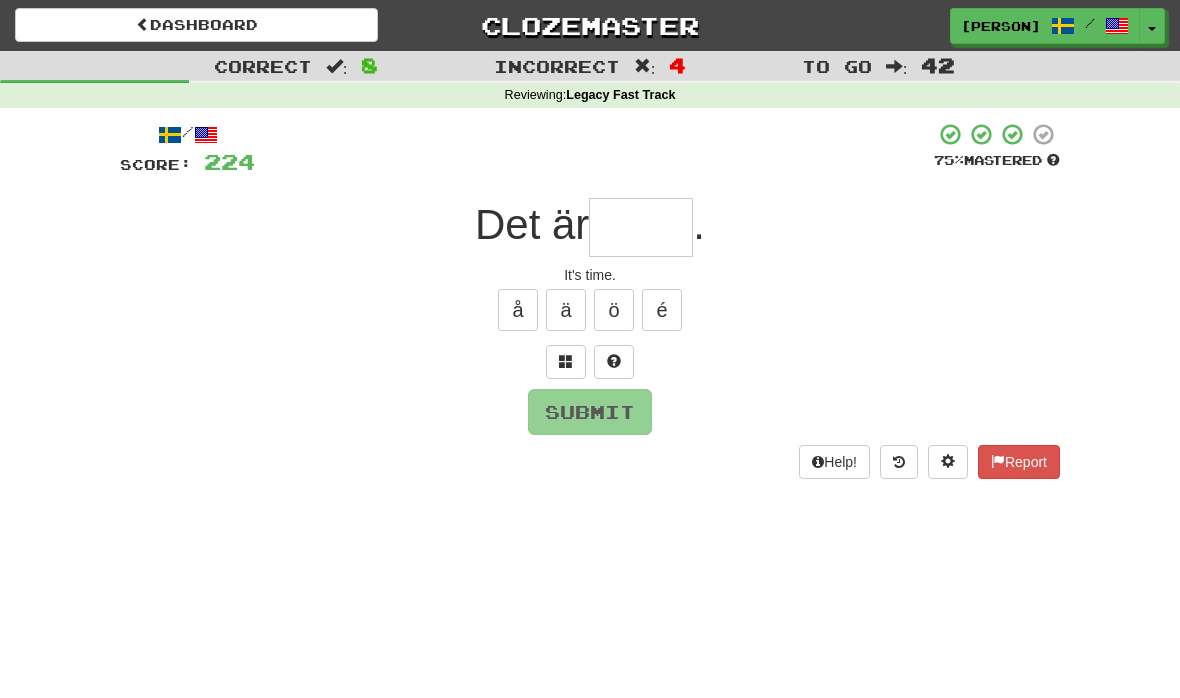 type on "****" 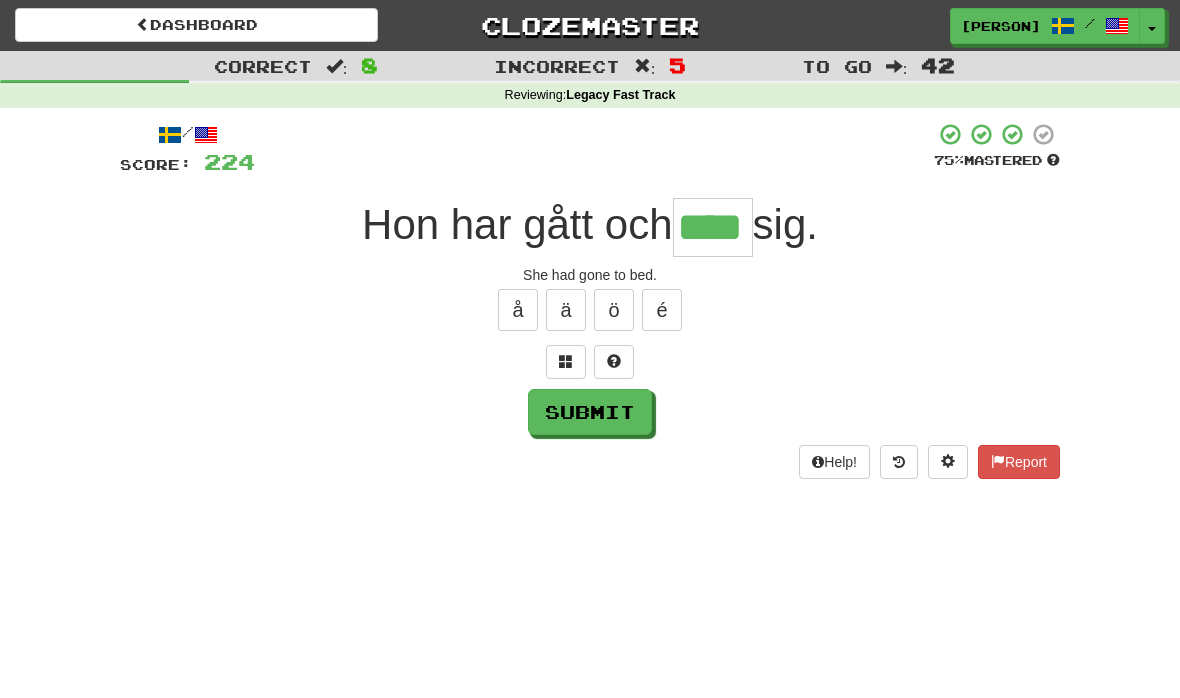 type on "****" 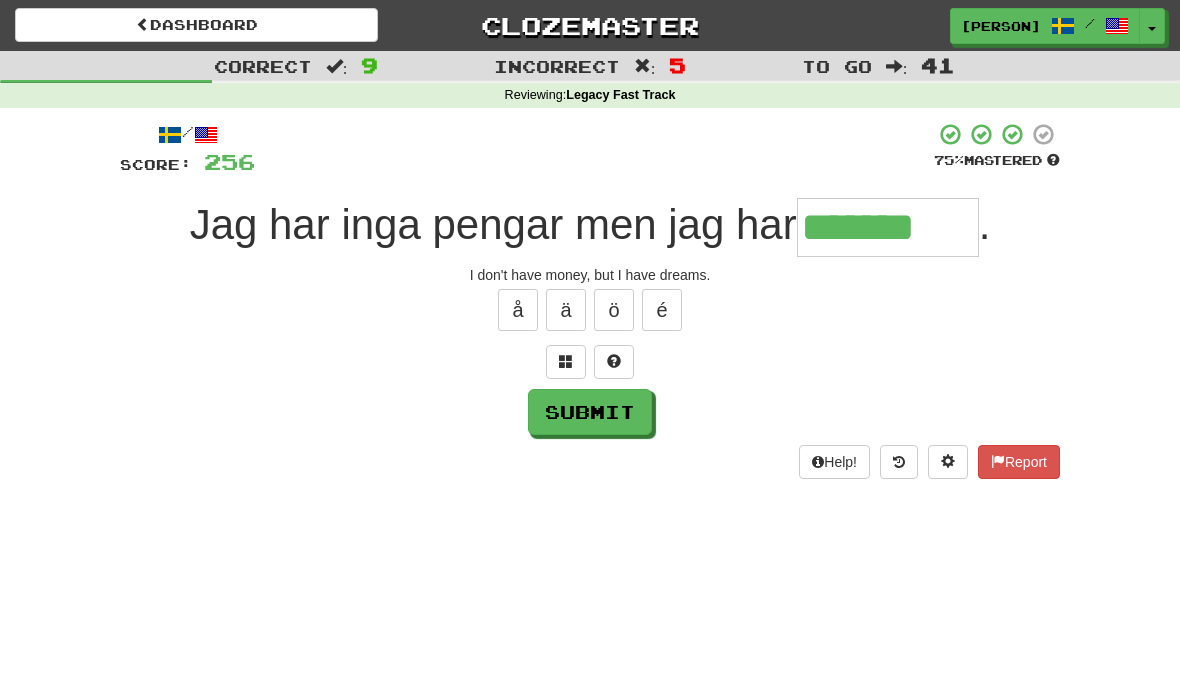 type on "*******" 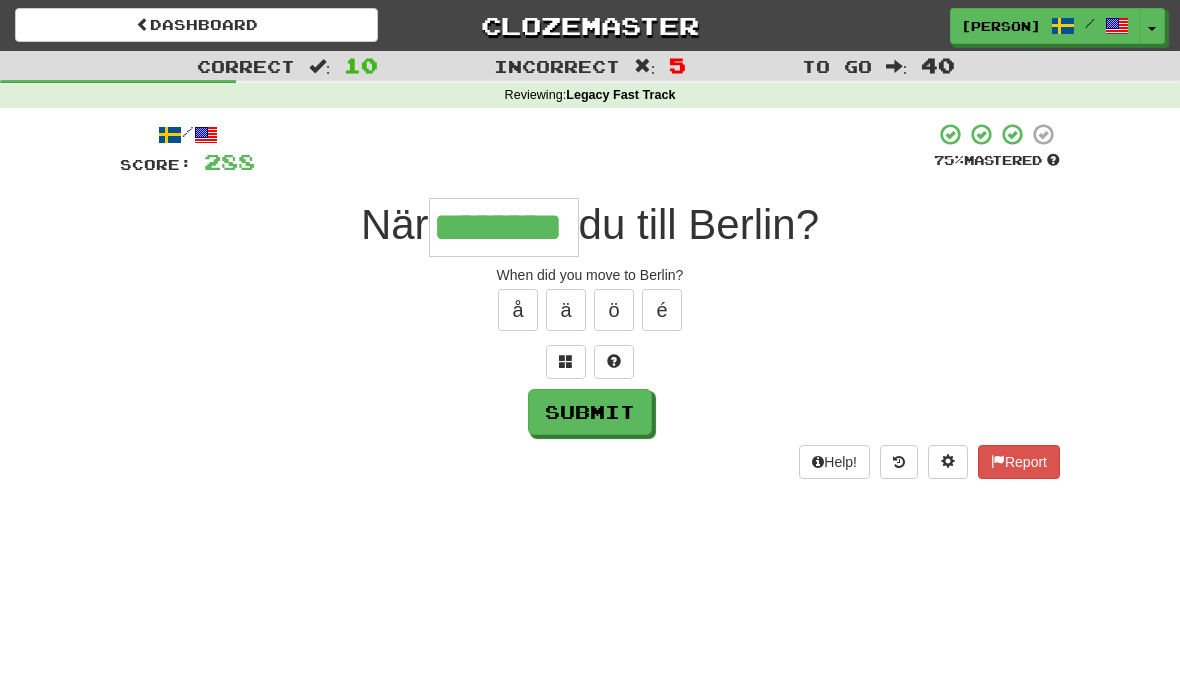 type on "********" 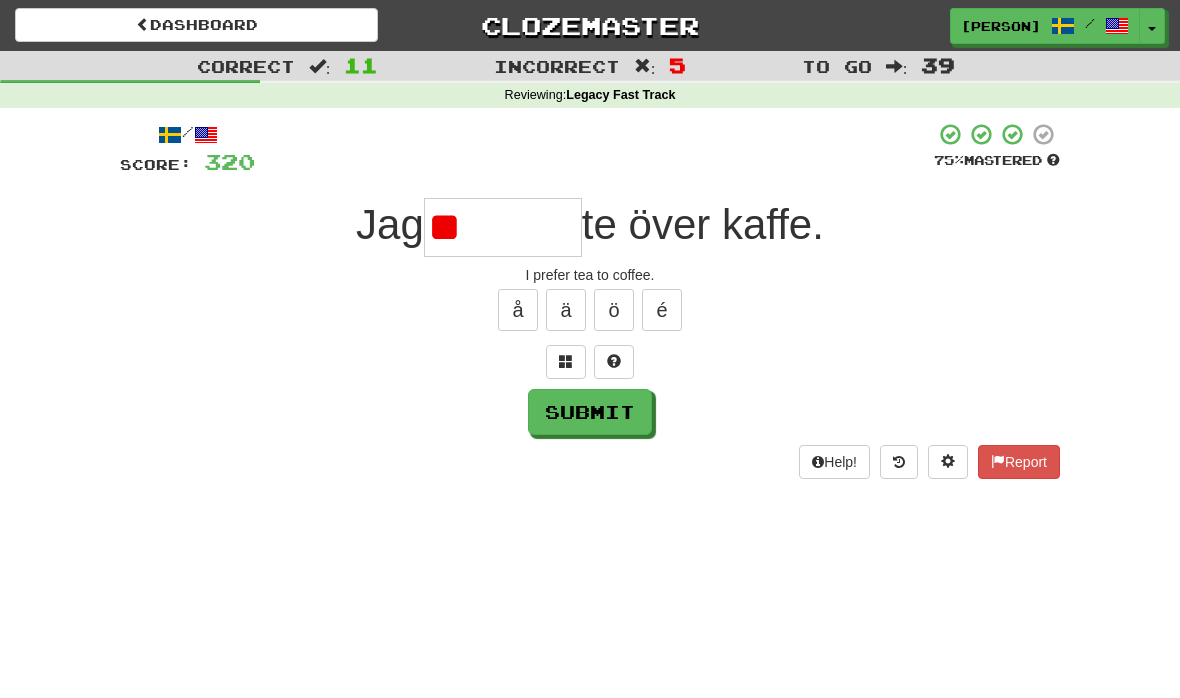 type on "*" 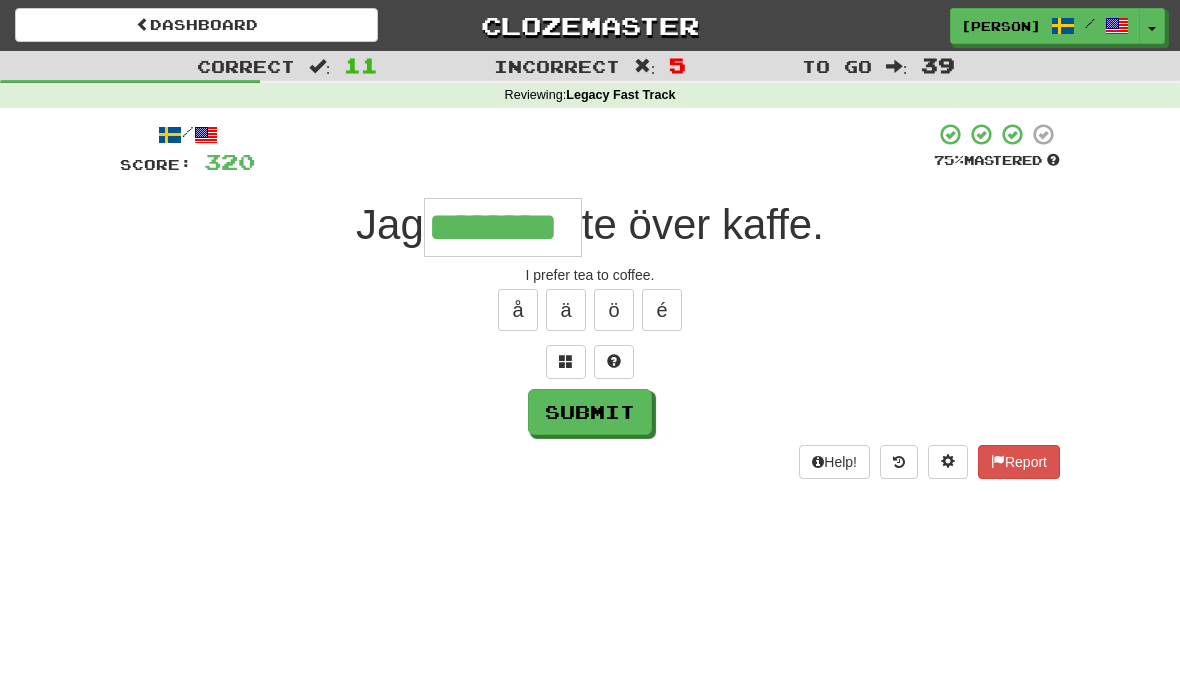type on "********" 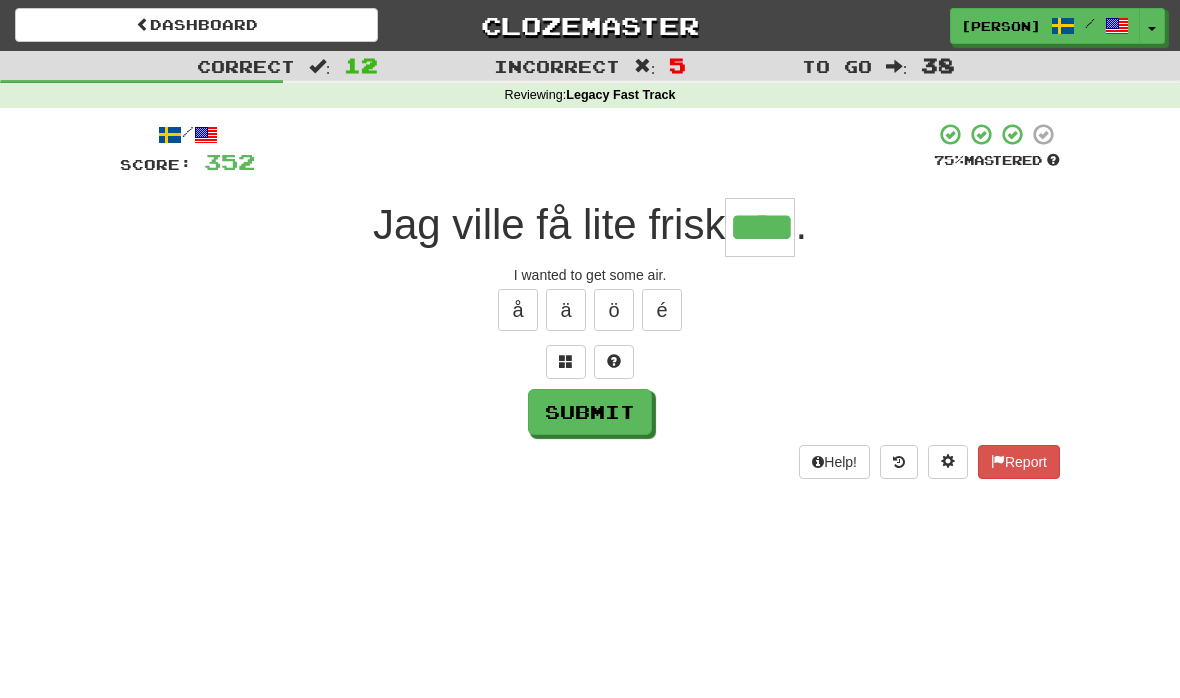 type on "****" 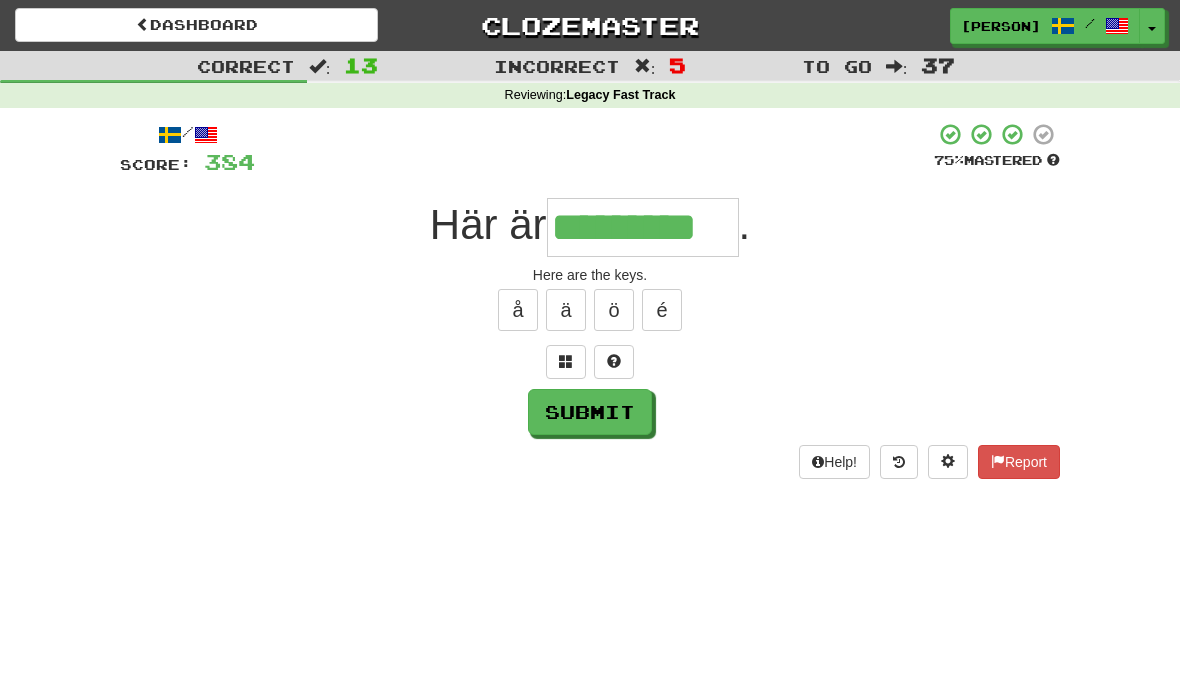 type on "*********" 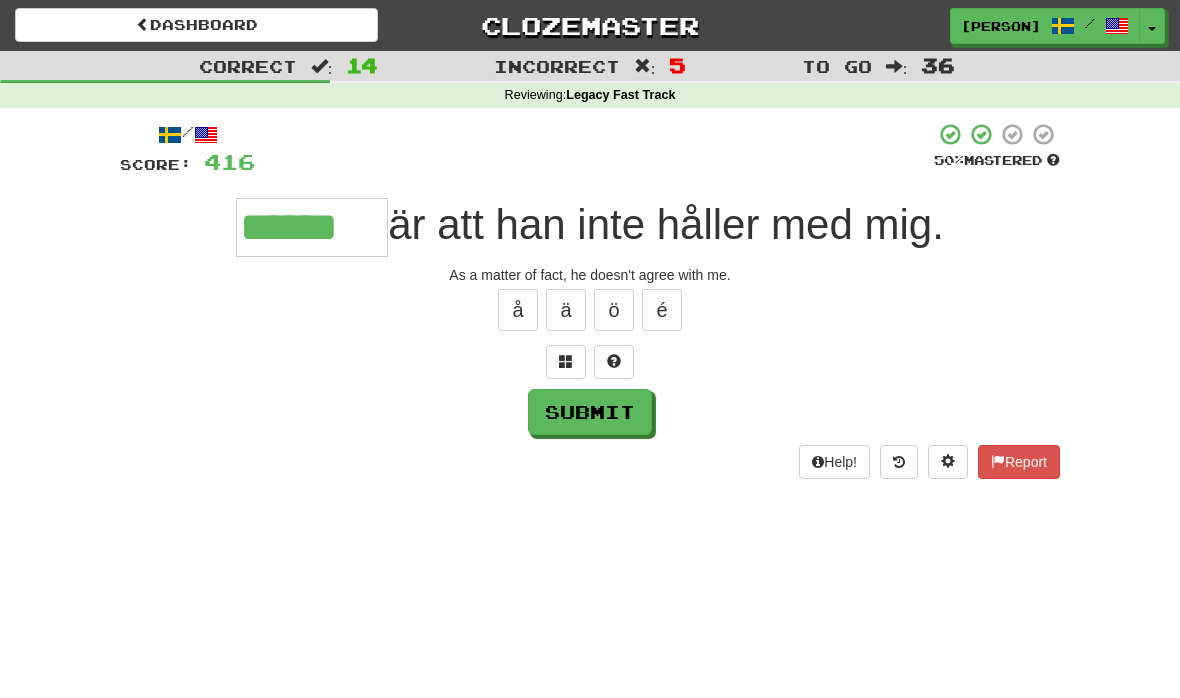 type on "******" 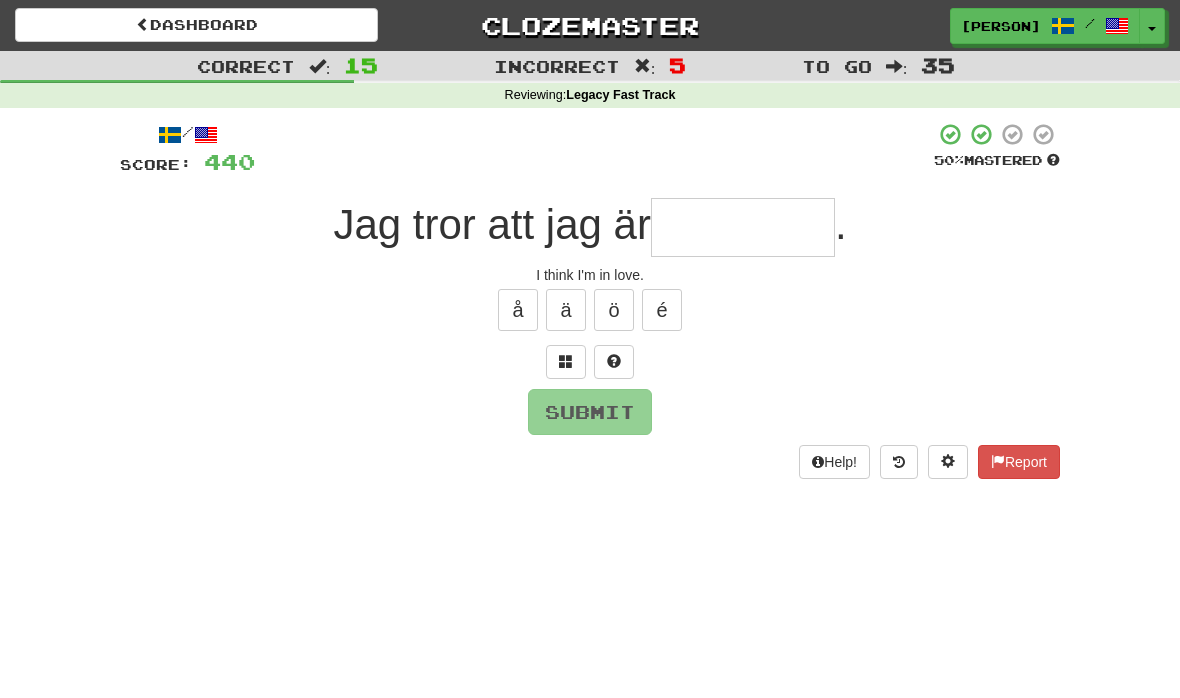 type on "*" 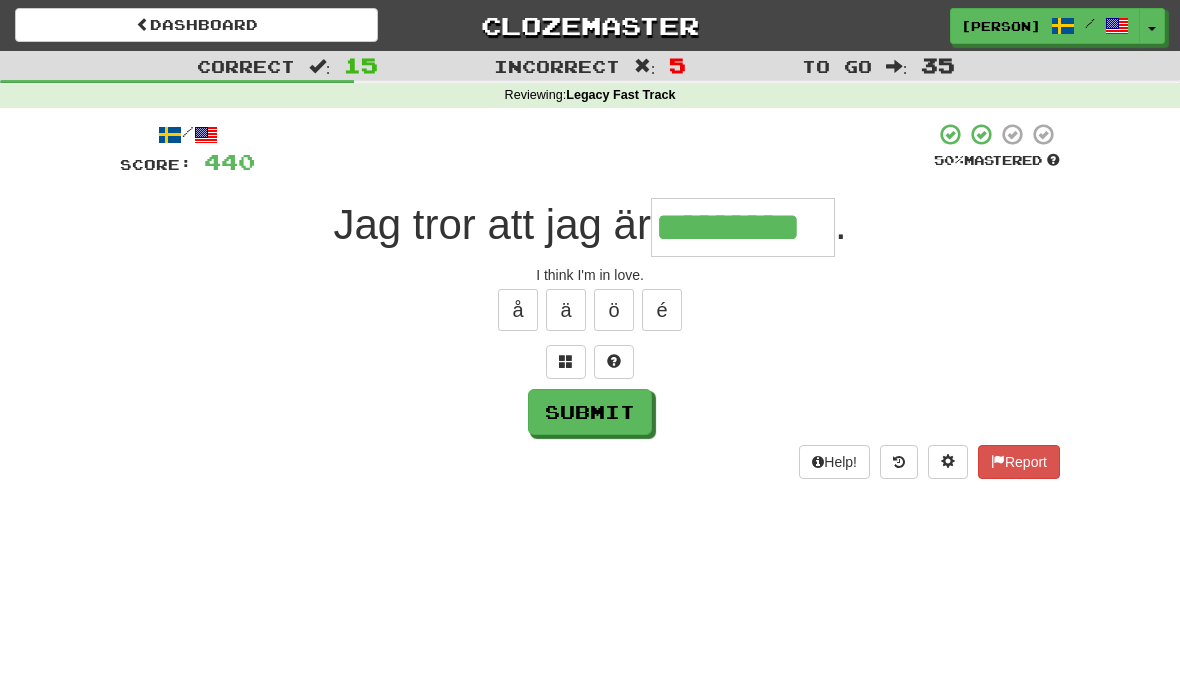 type on "*********" 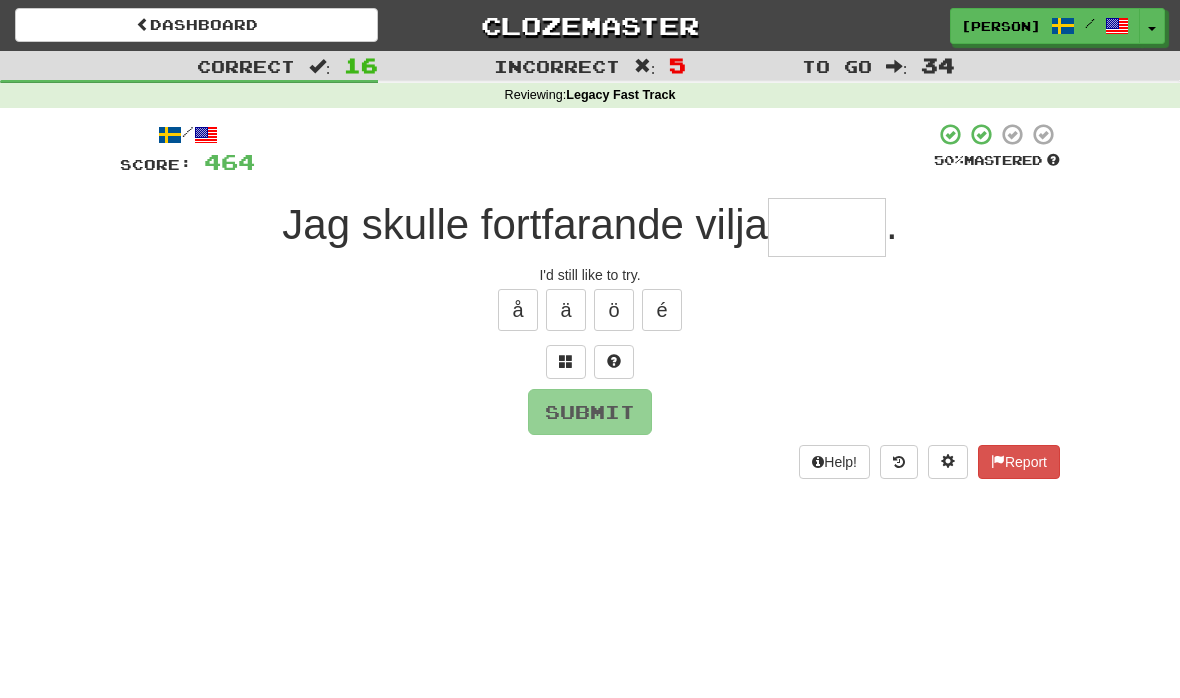 type on "*" 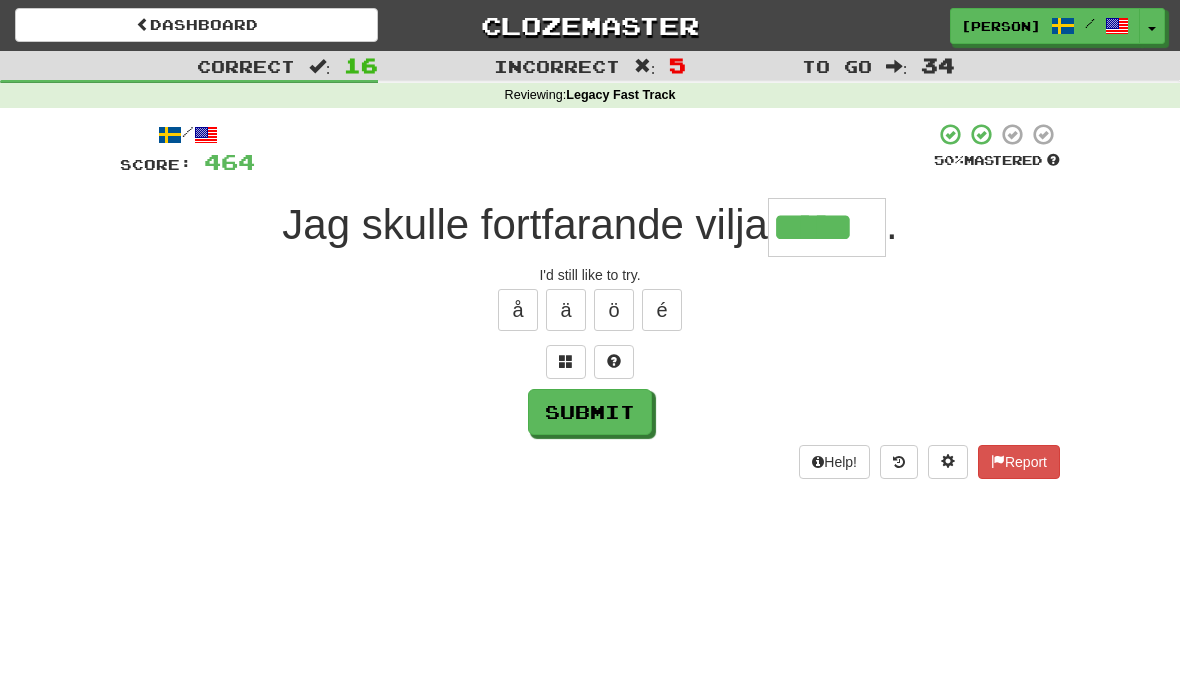 type on "*****" 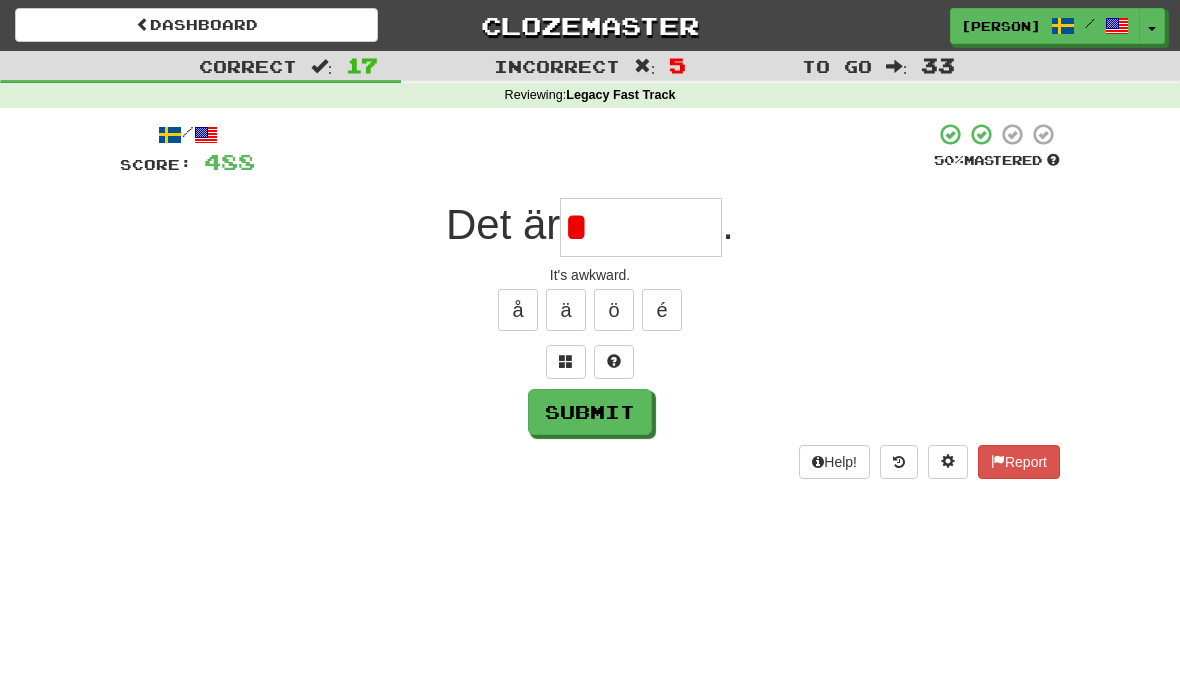 type on "*******" 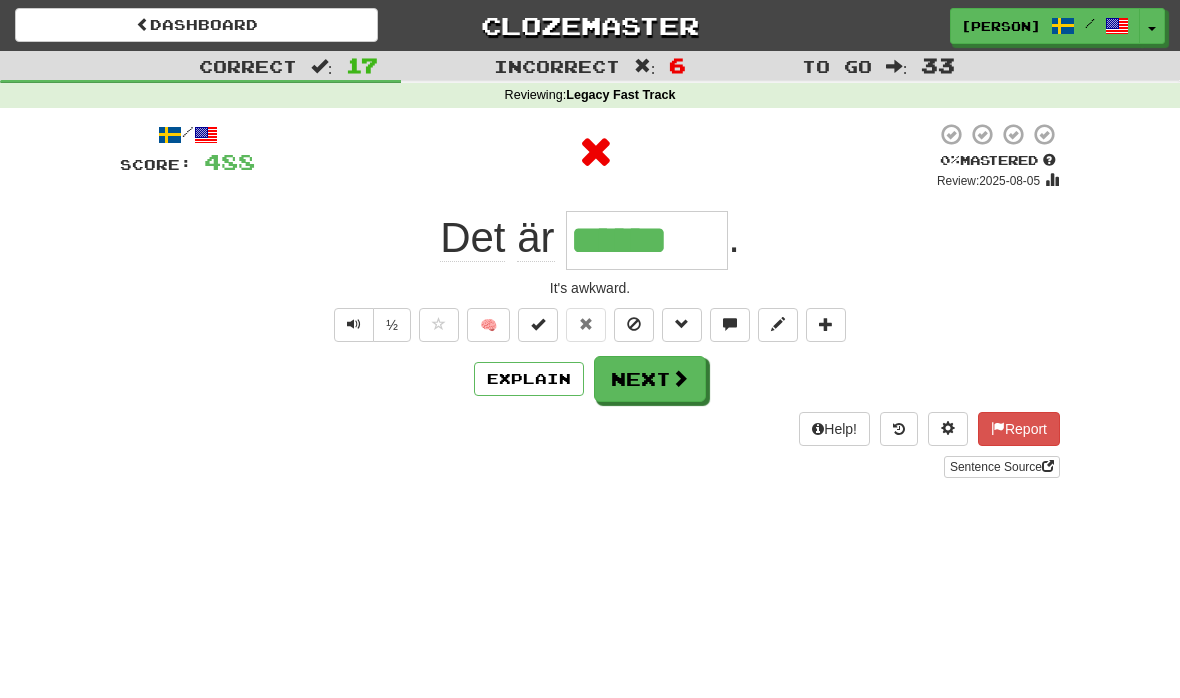 type on "*******" 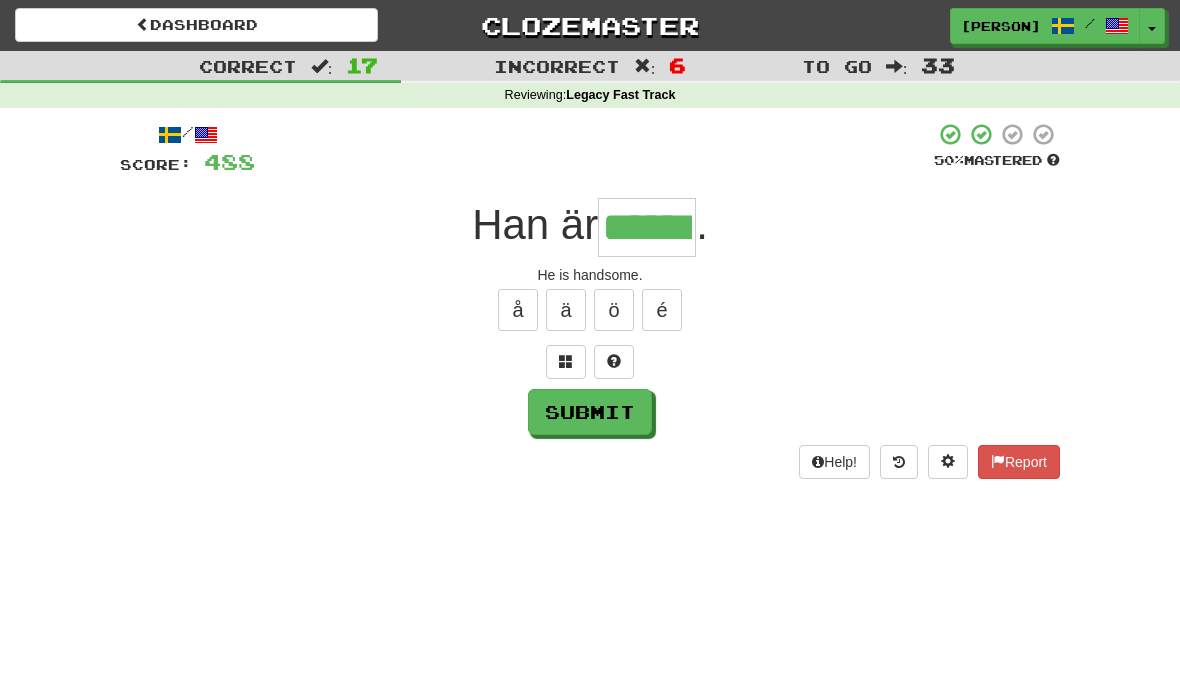 type on "******" 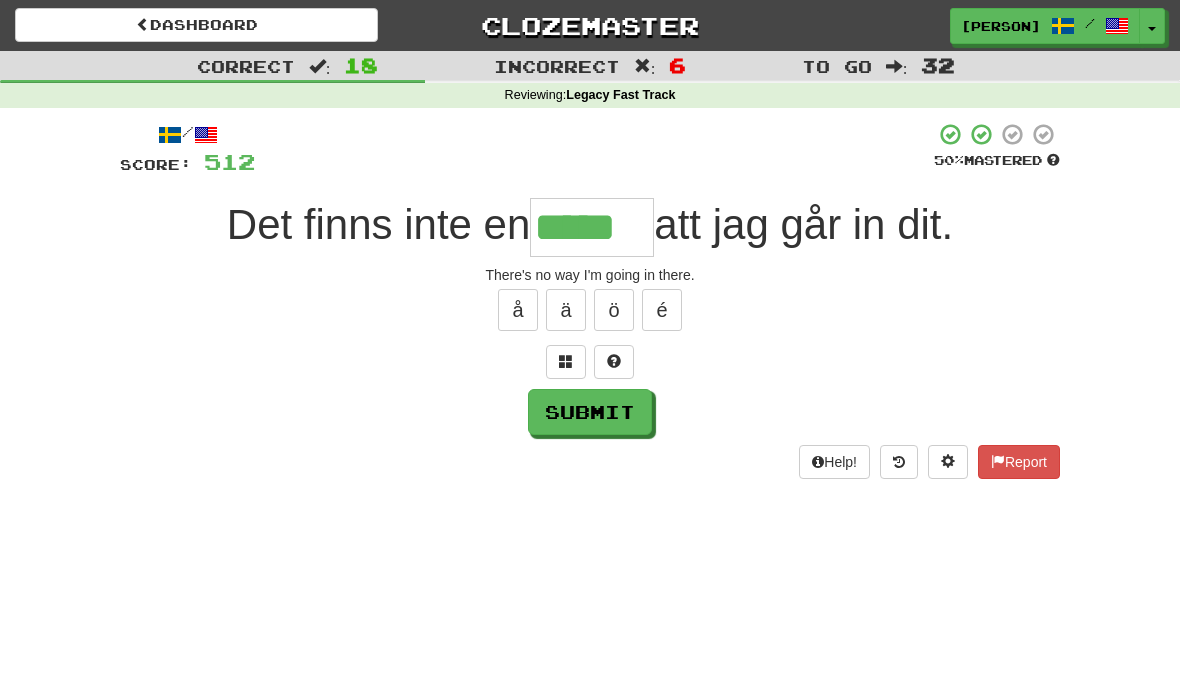 type on "*****" 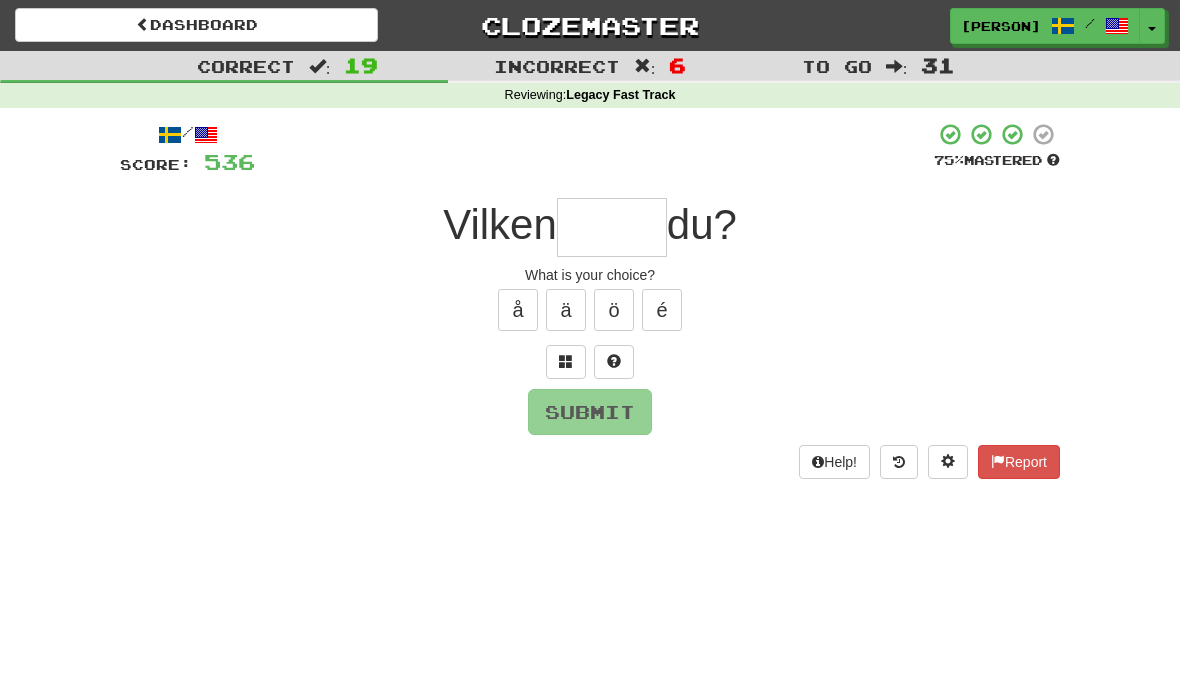 type on "*" 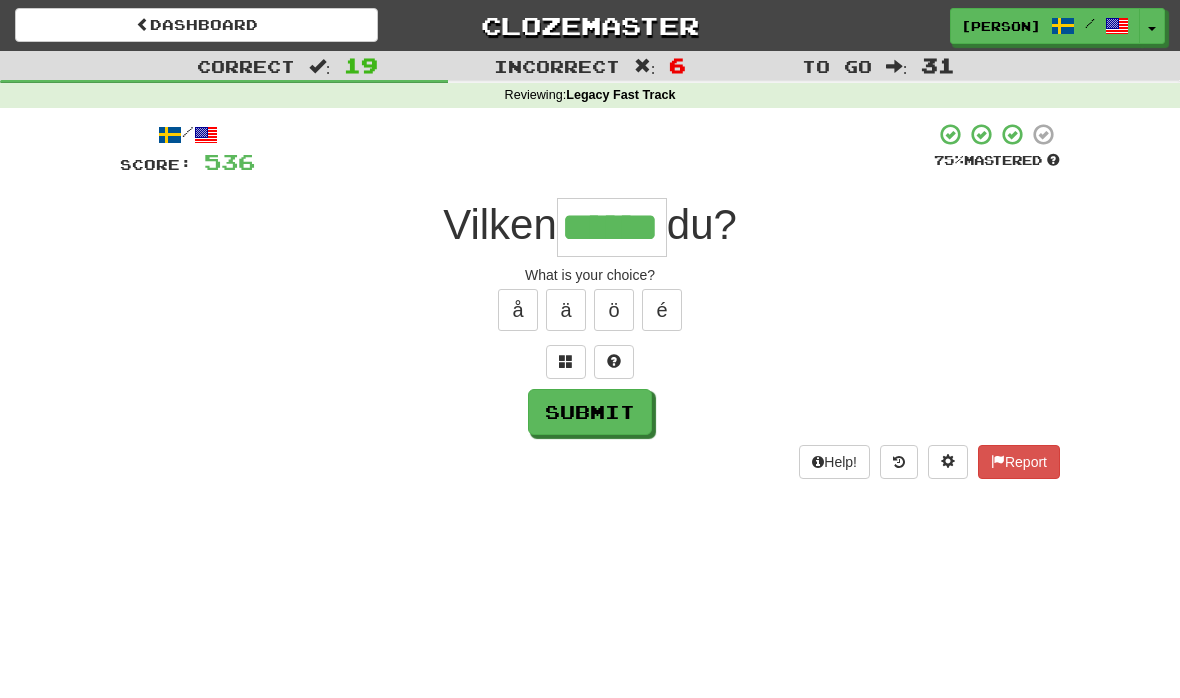 type on "******" 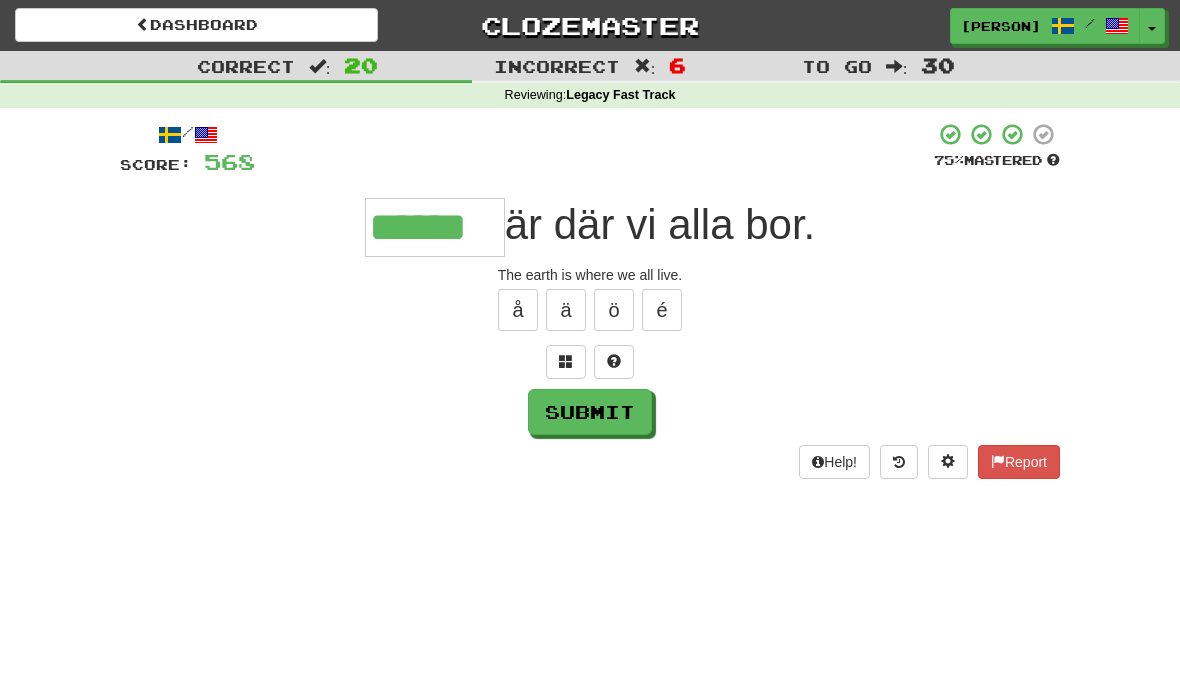 type on "******" 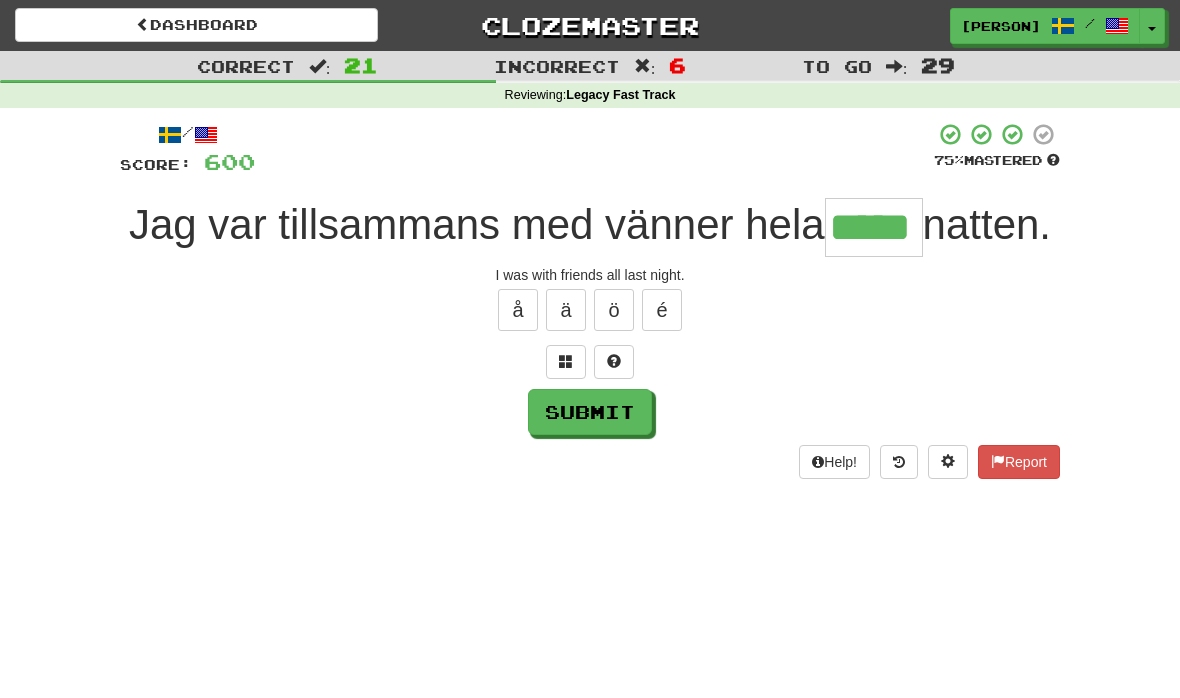 type on "*****" 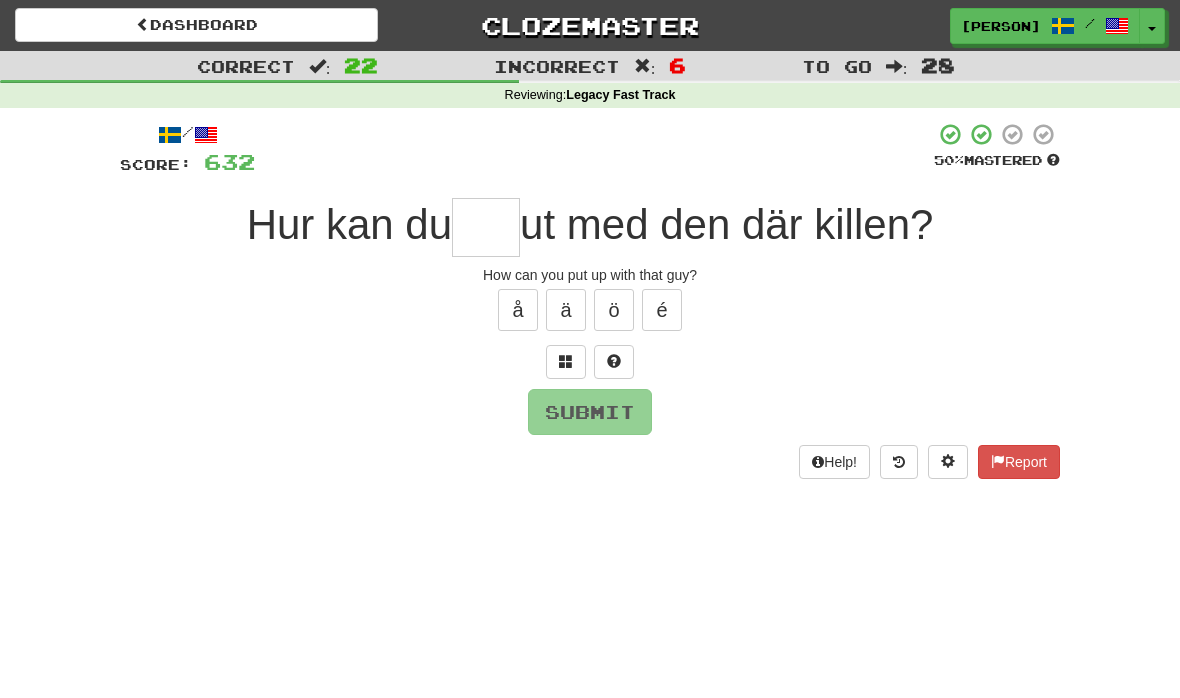type on "*" 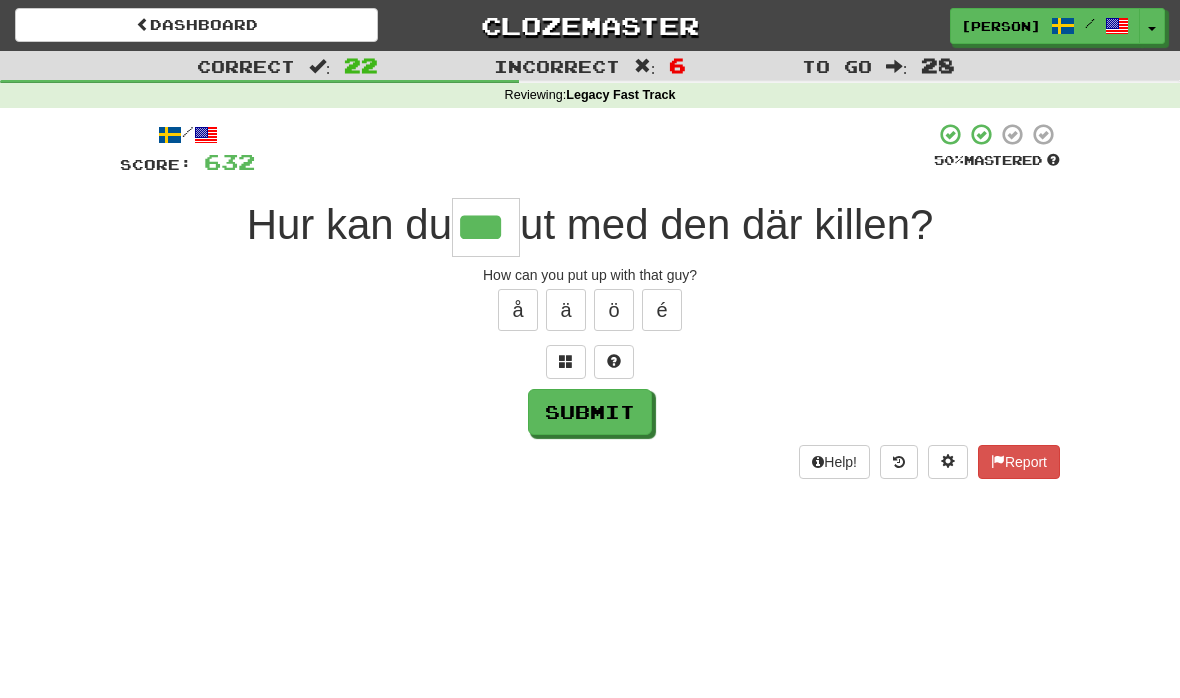 type on "***" 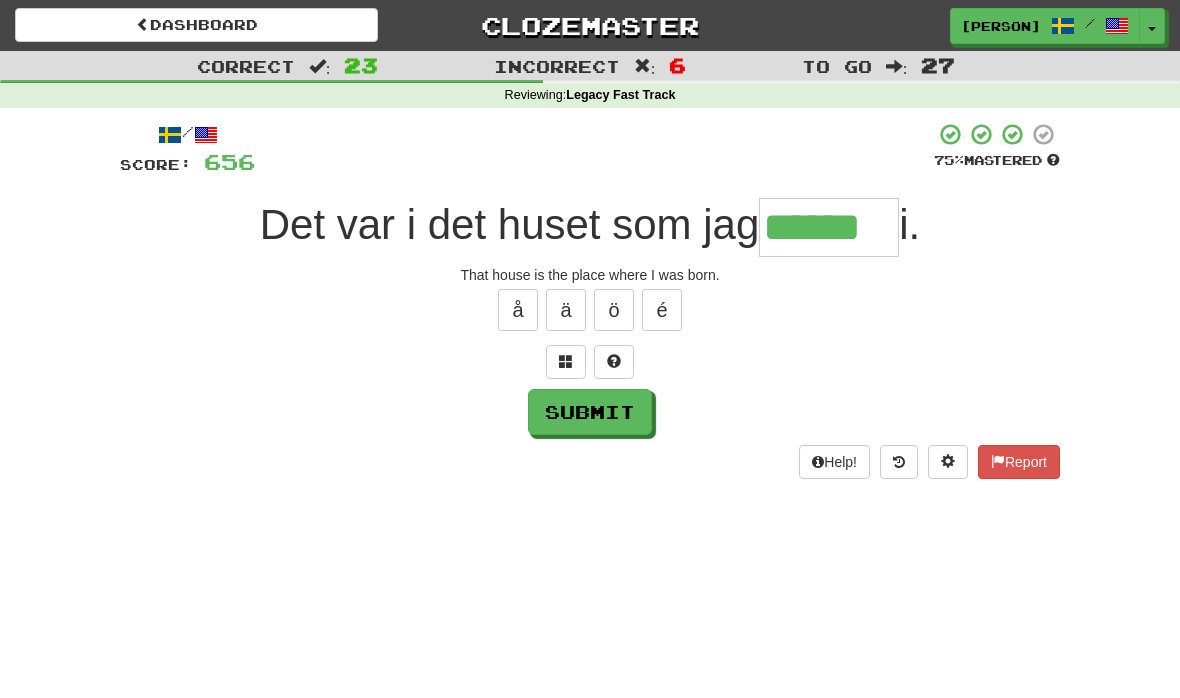 type on "******" 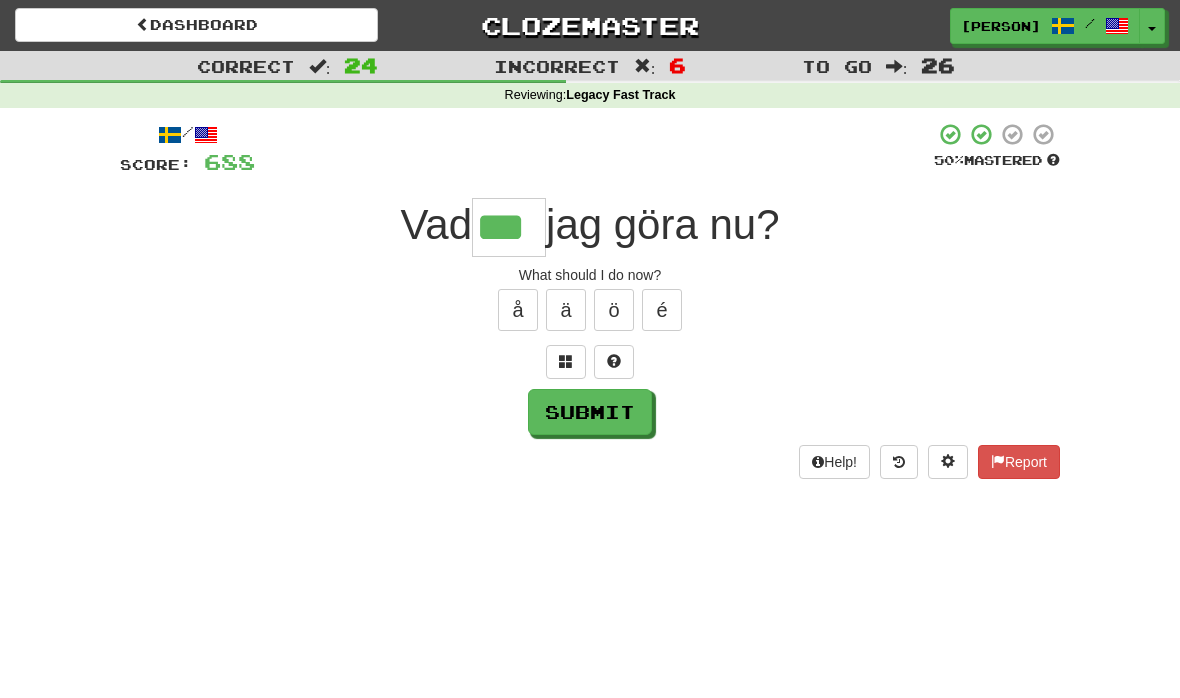 type on "***" 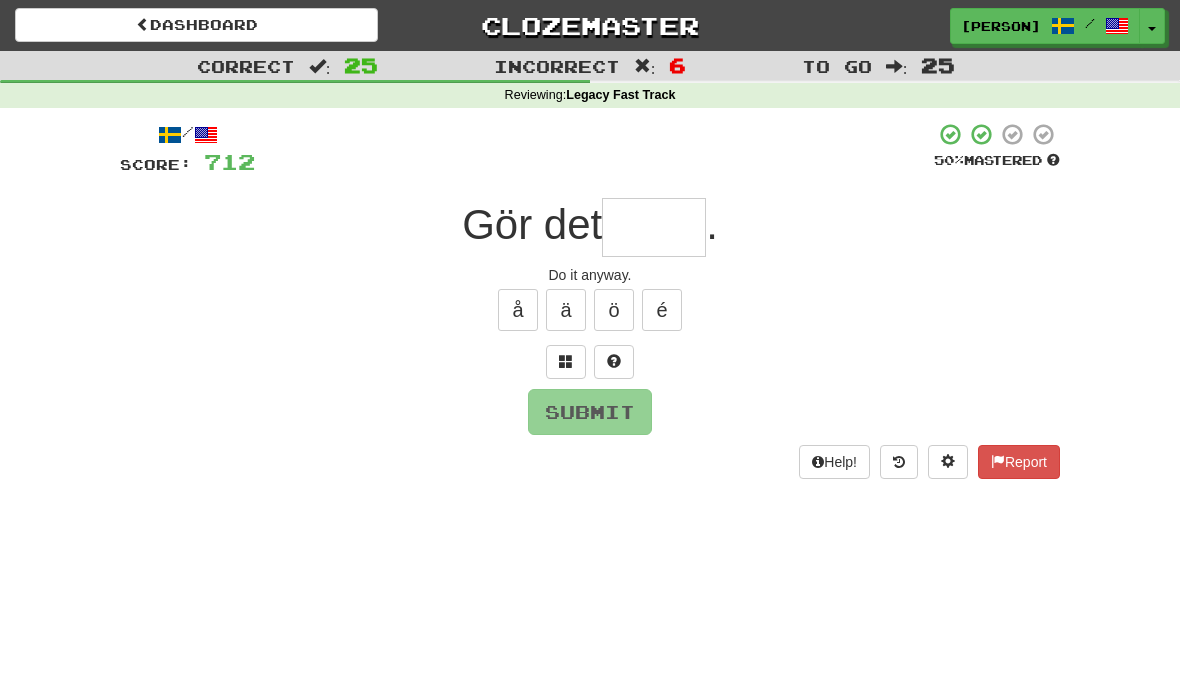 type on "*" 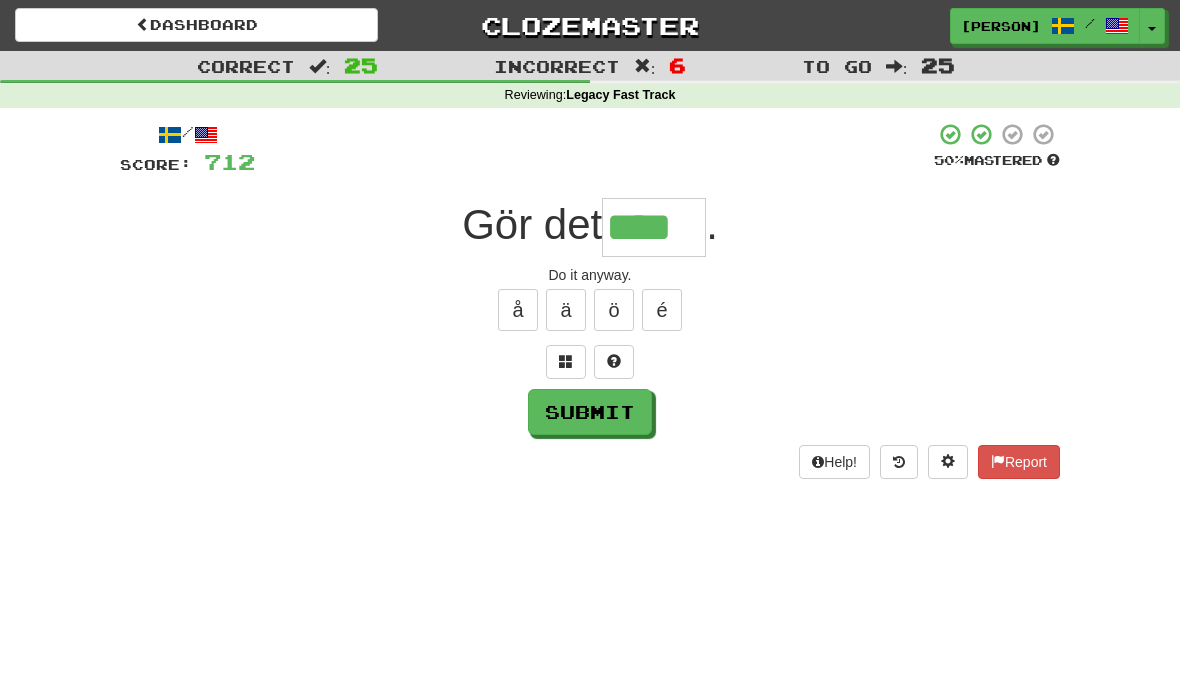 type on "****" 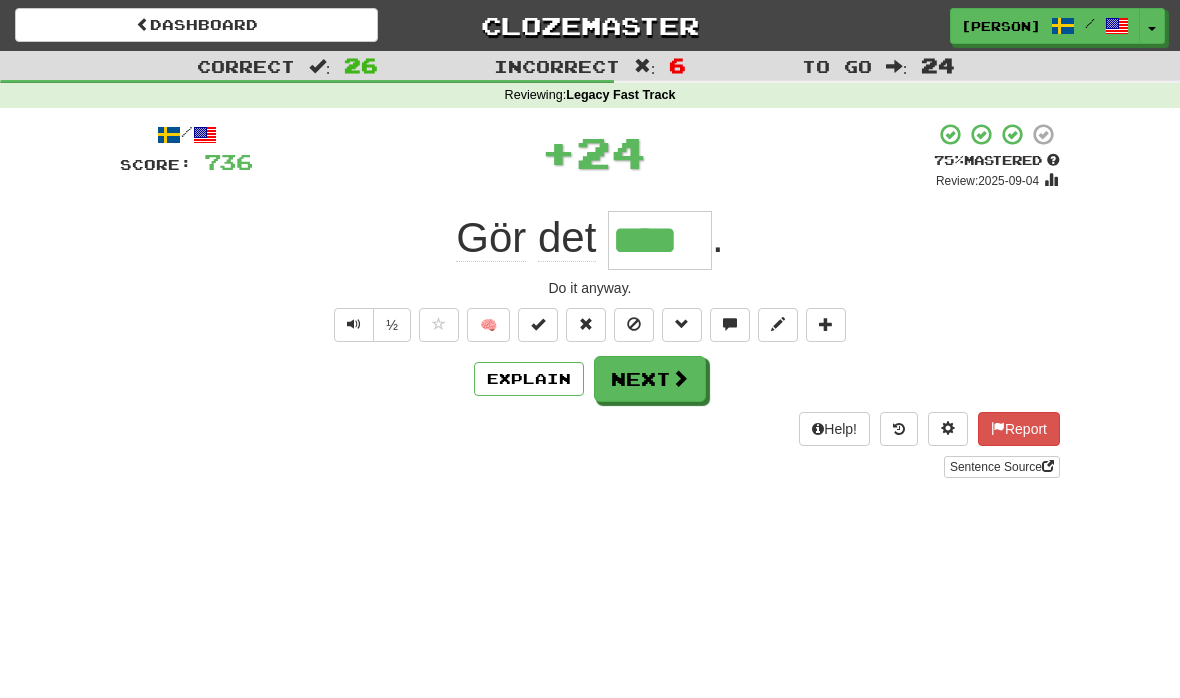 click on "Explain" at bounding box center [529, 379] 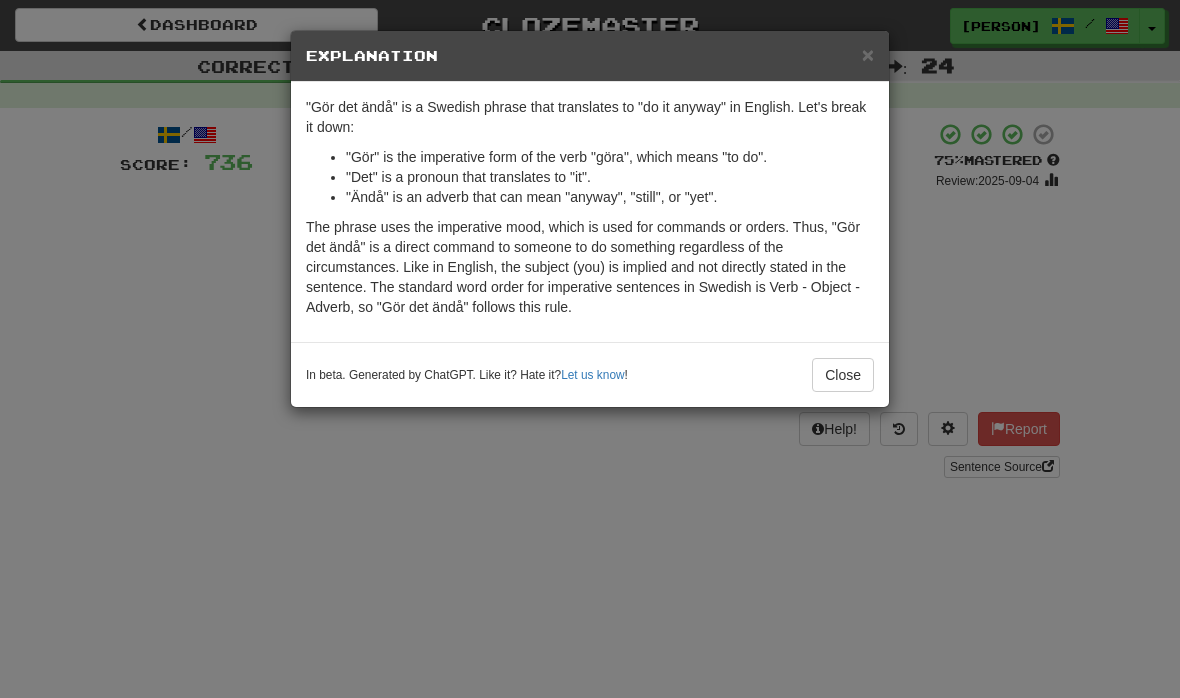 click on "Close" at bounding box center (843, 375) 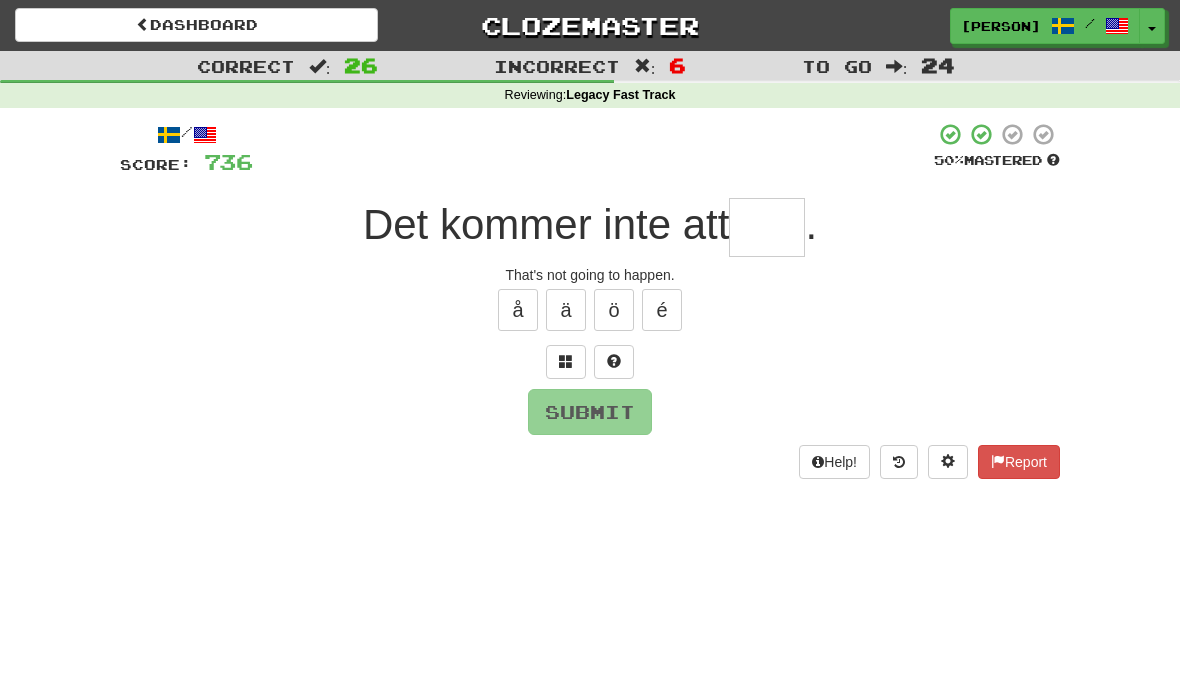 type on "*" 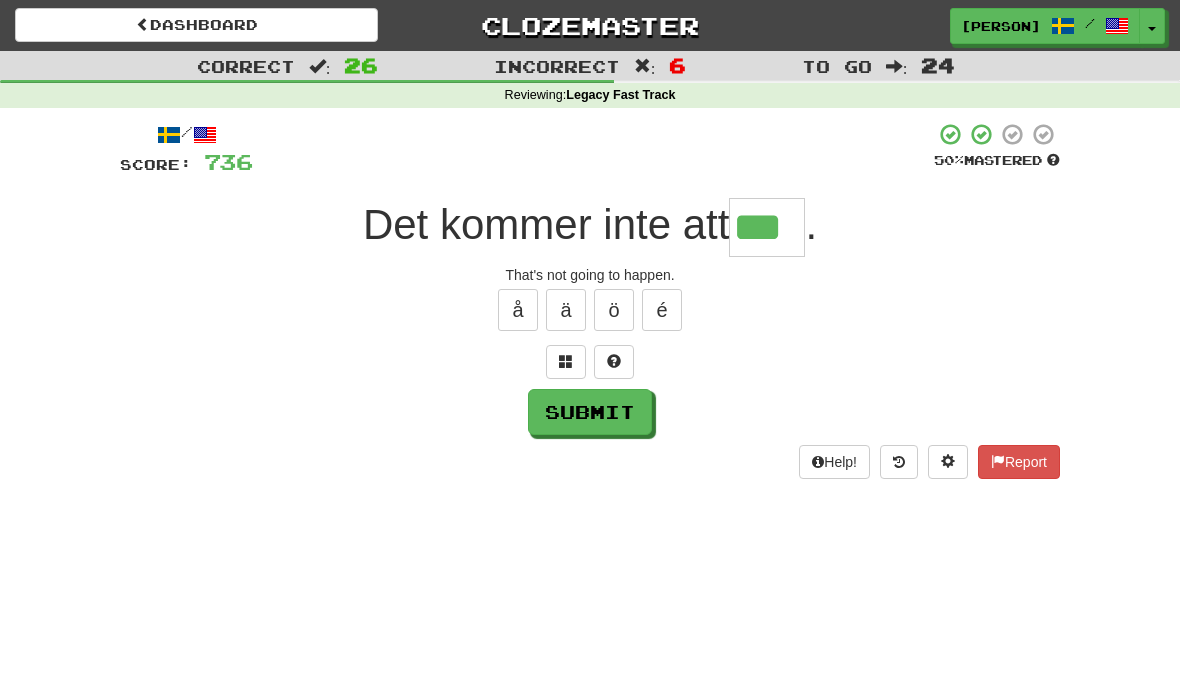 type on "***" 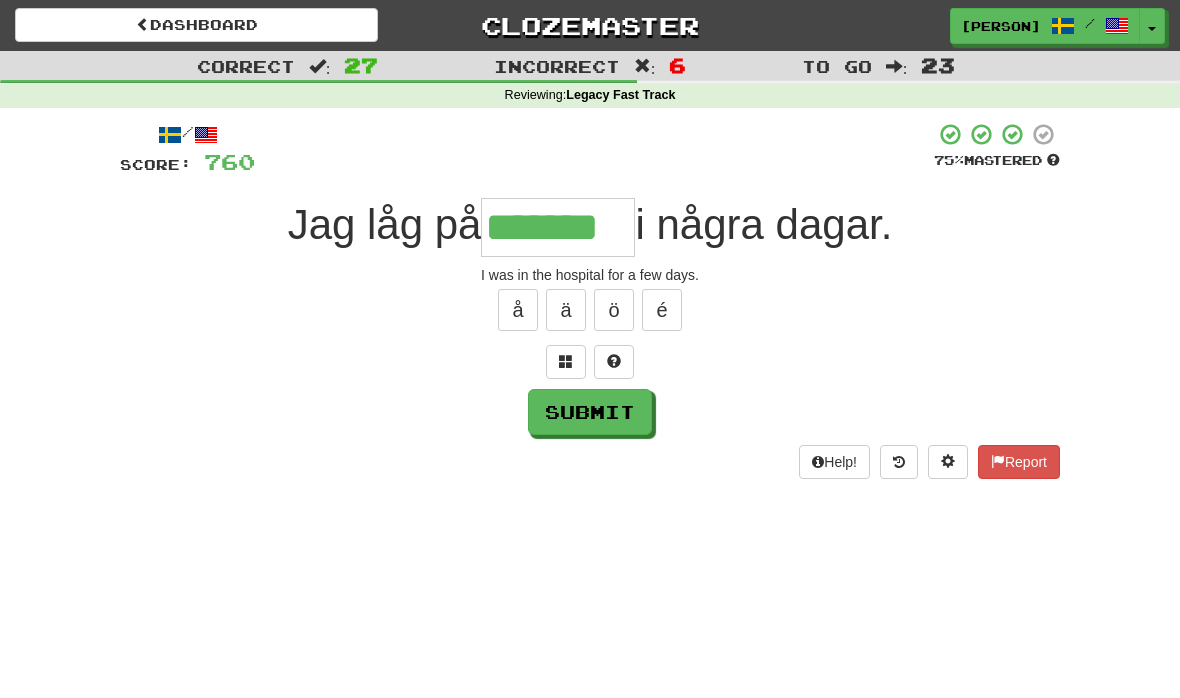 type on "*******" 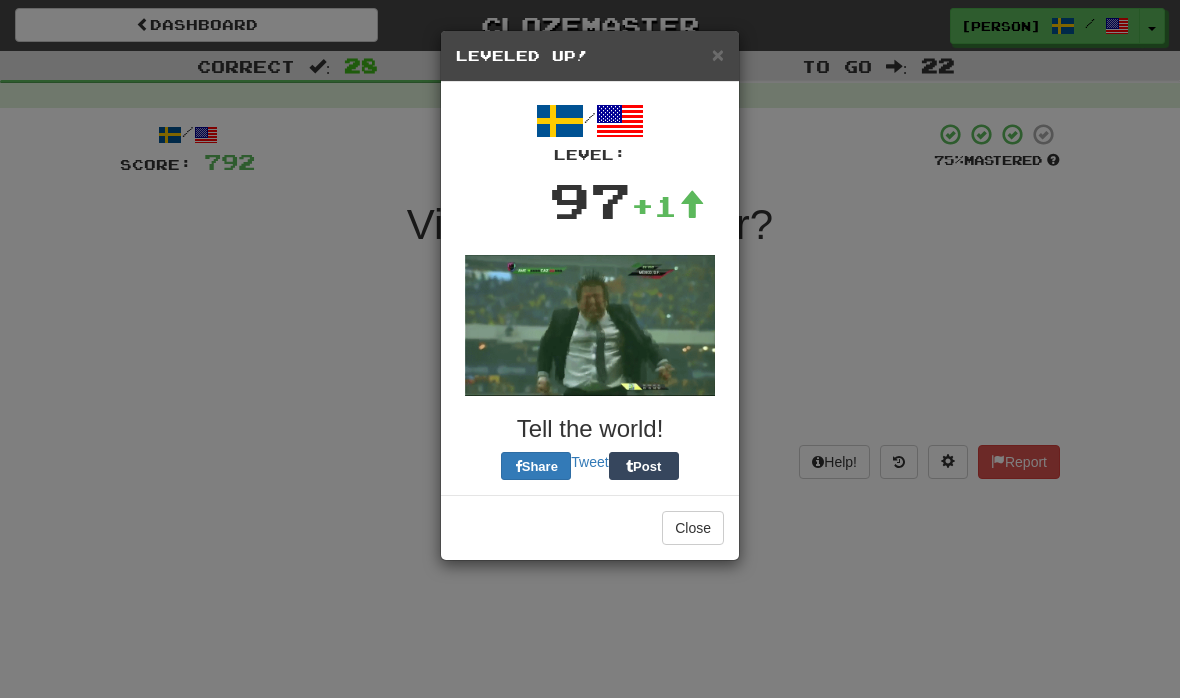 click on "Close" at bounding box center [693, 528] 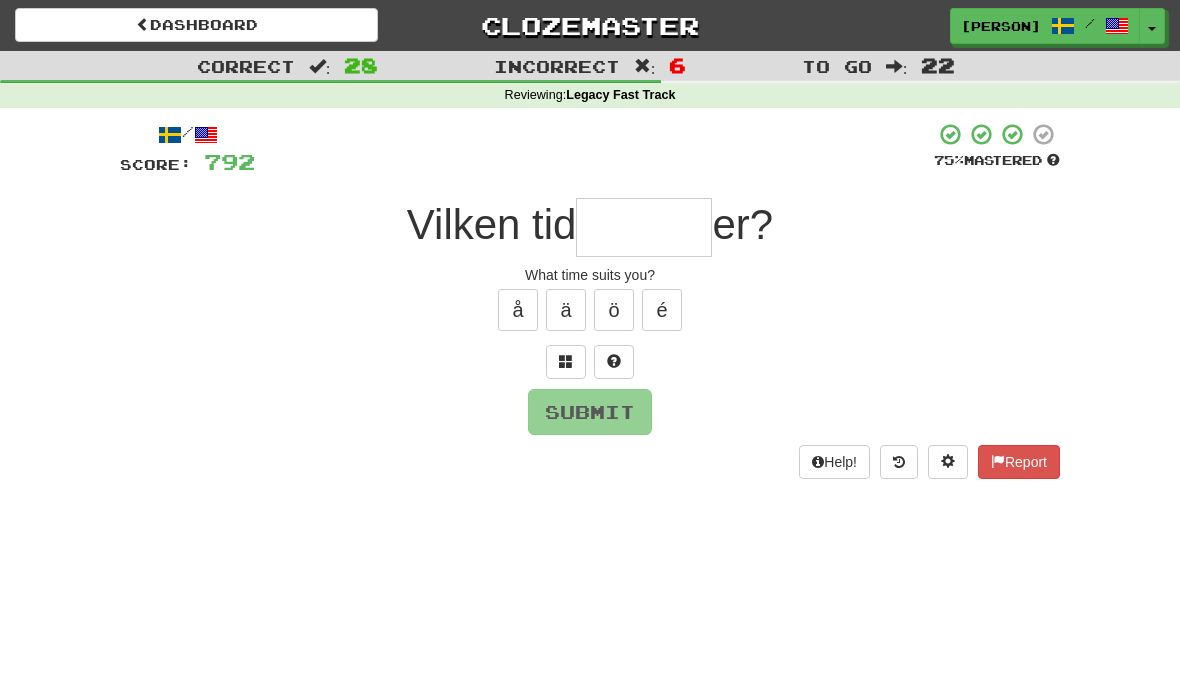 click at bounding box center [644, 227] 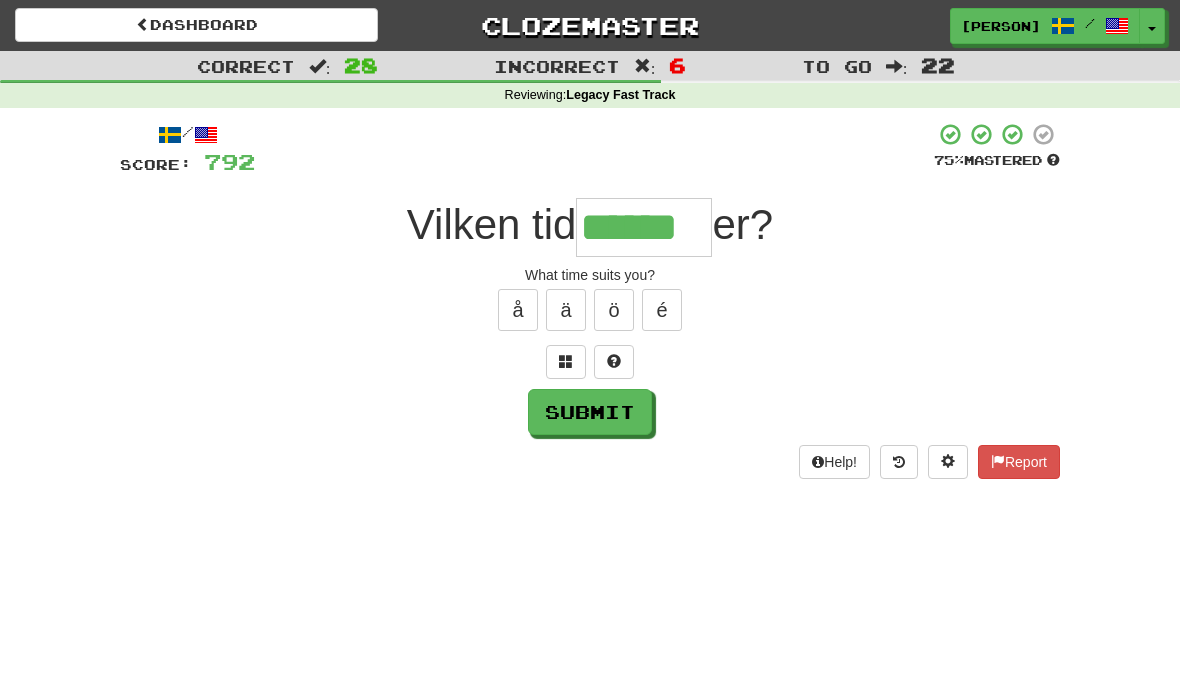 type on "******" 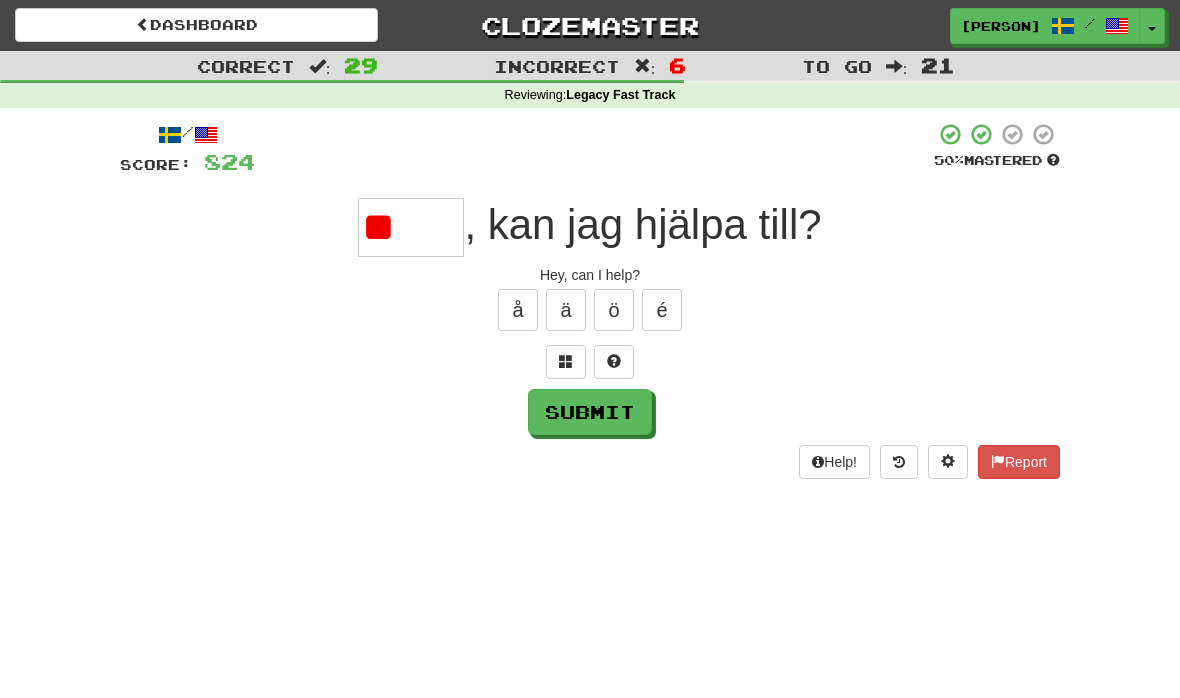 type on "*" 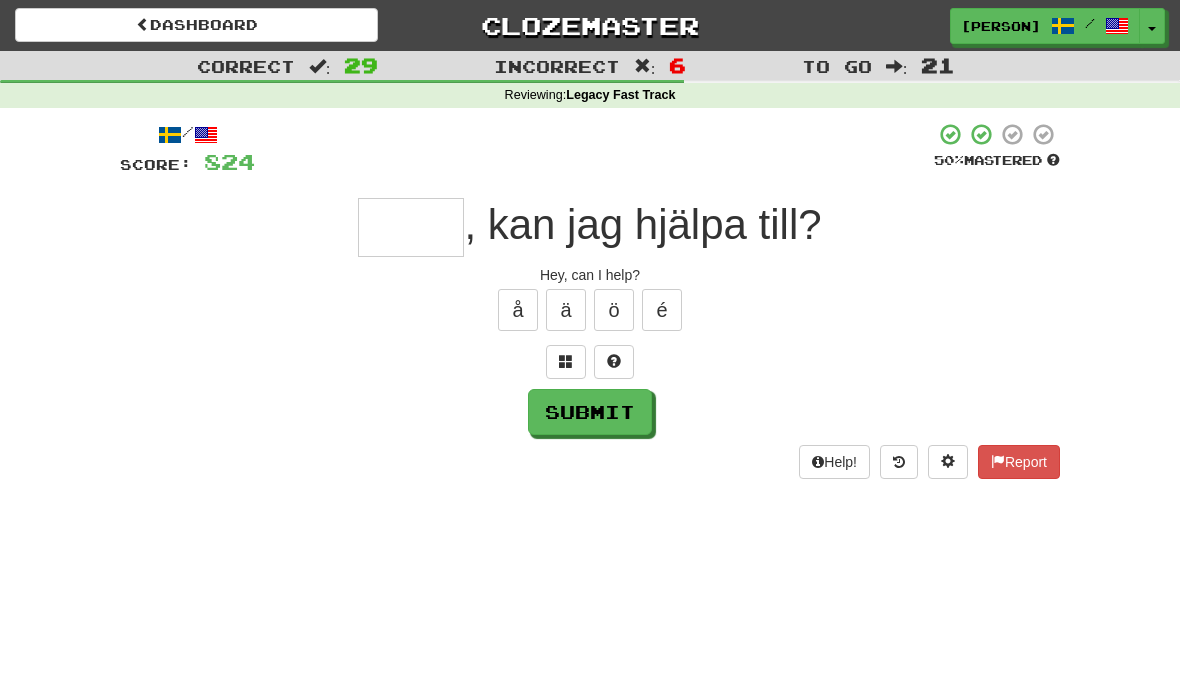 type on "*" 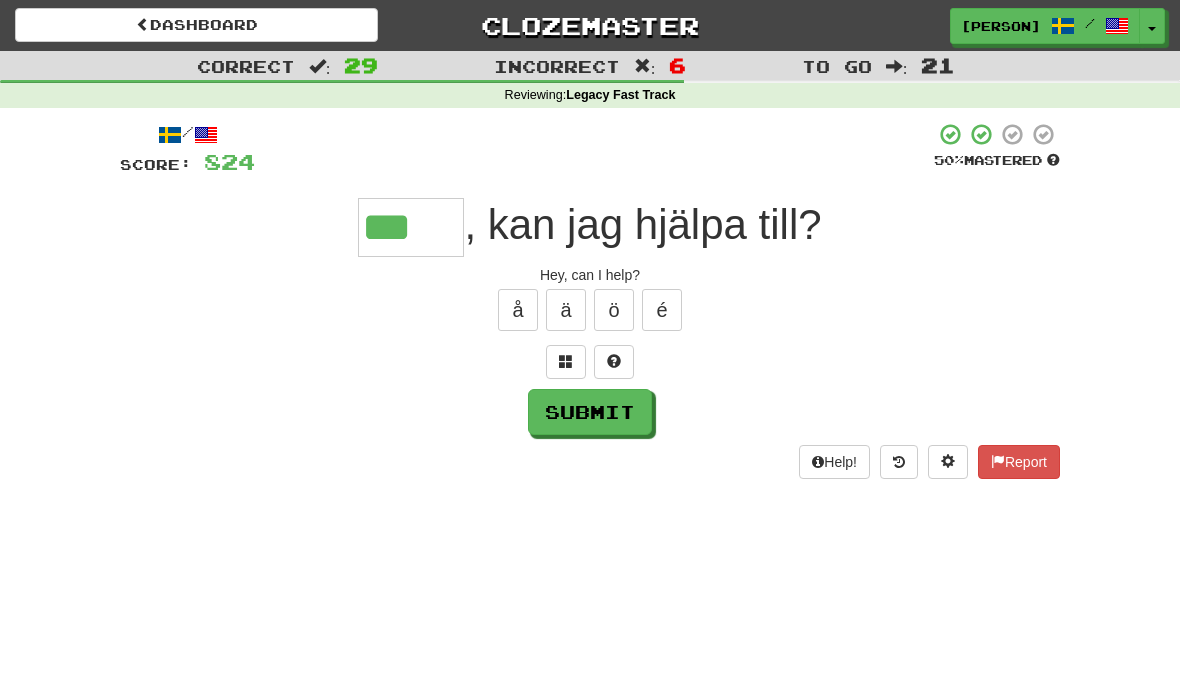 type on "*****" 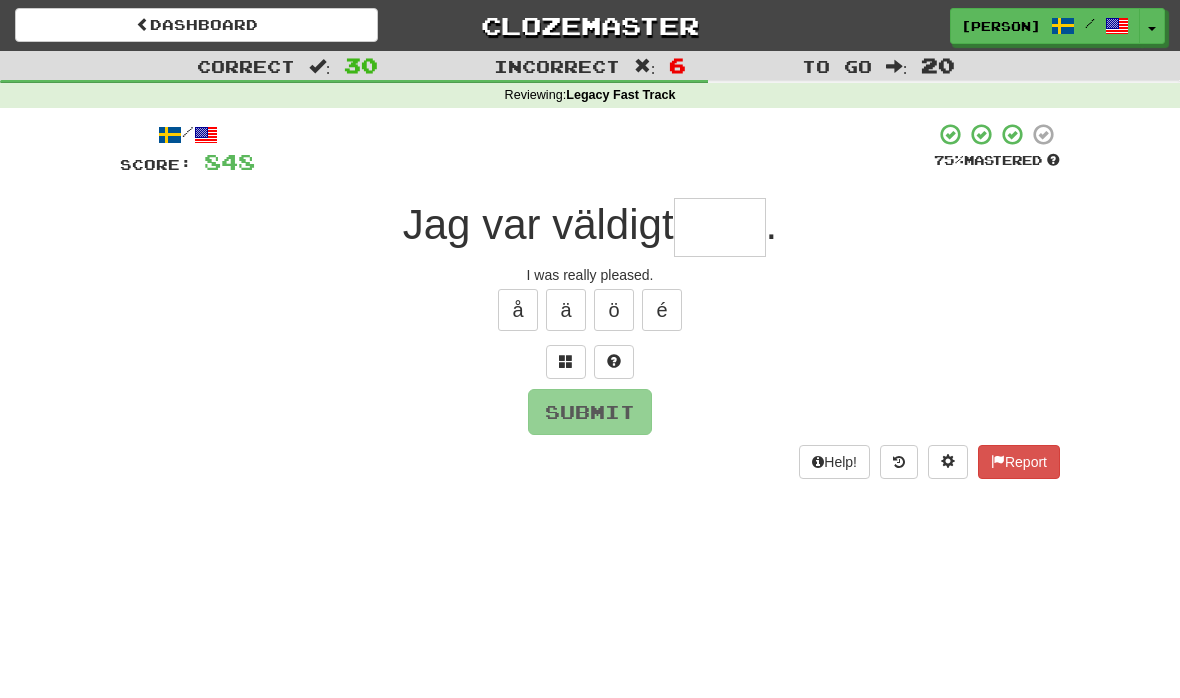 type on "*" 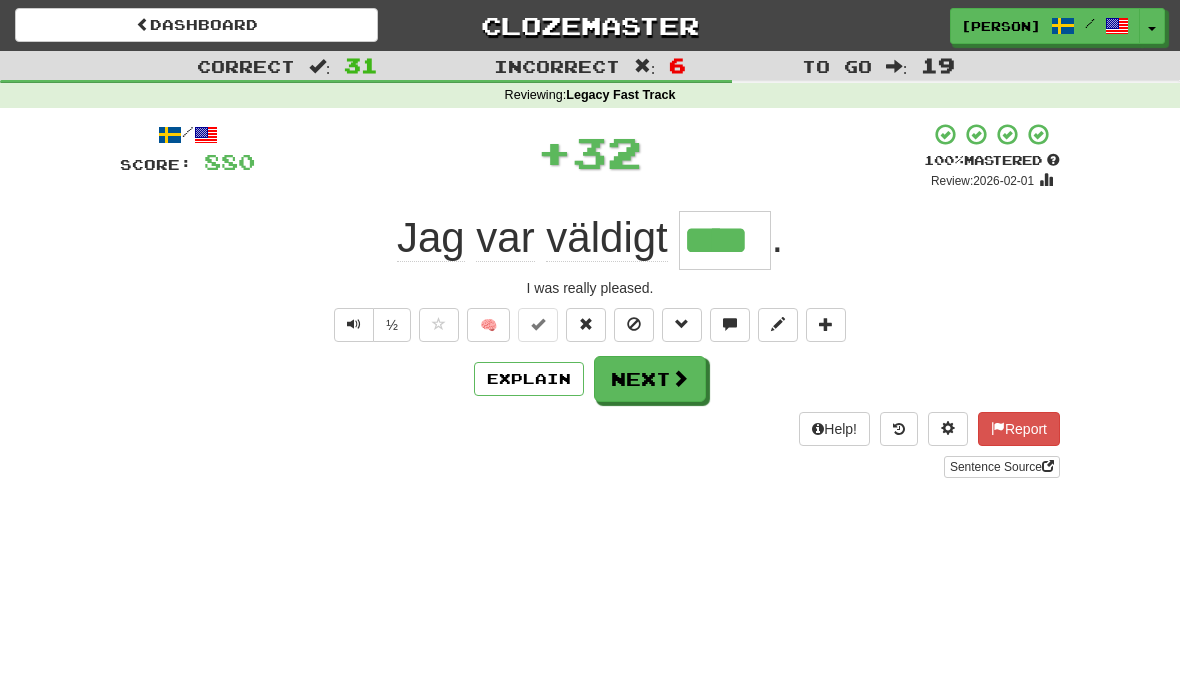 type on "****" 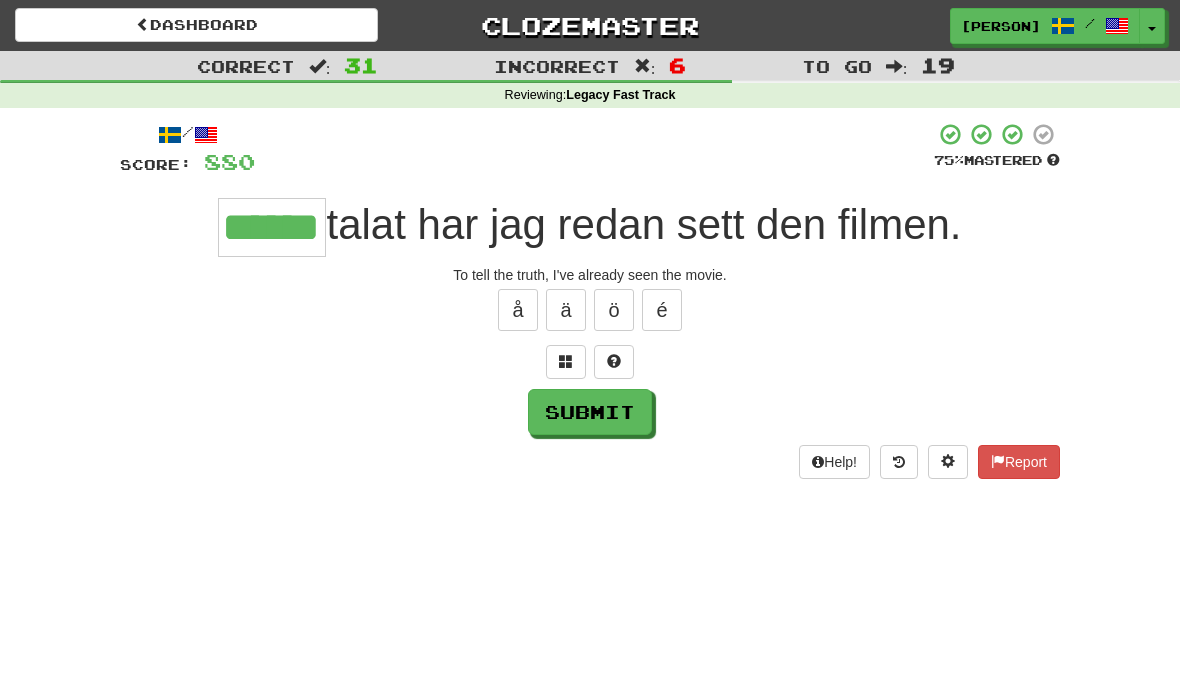 type on "******" 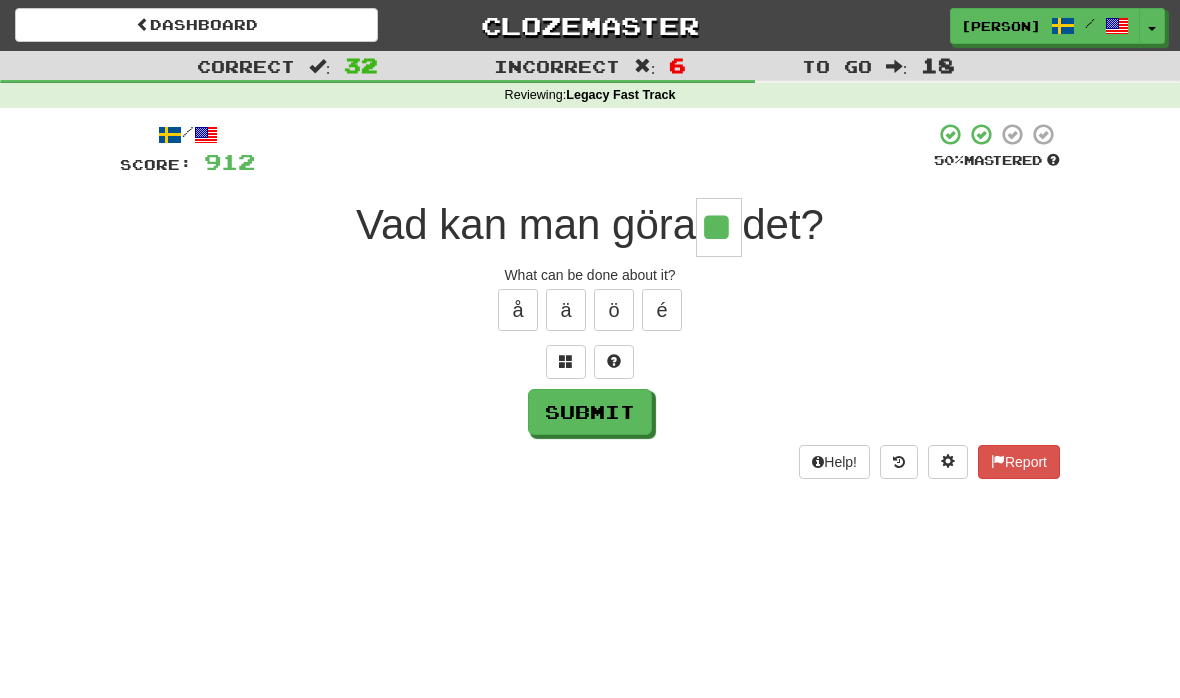 type on "**" 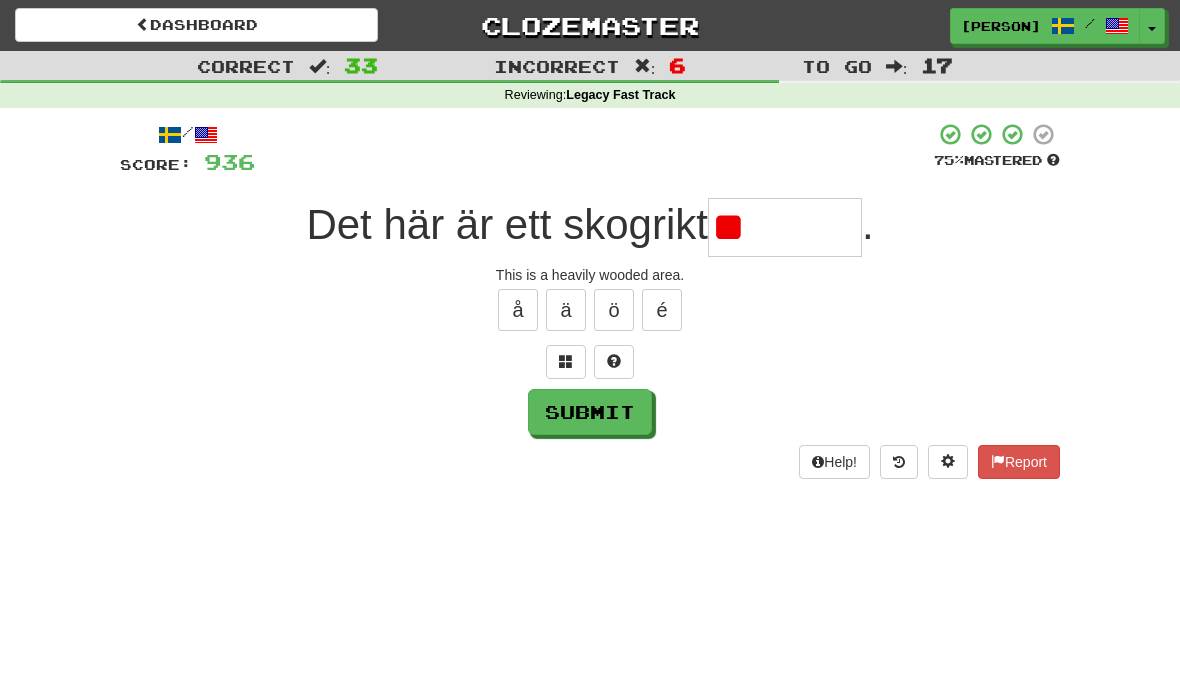 type on "*" 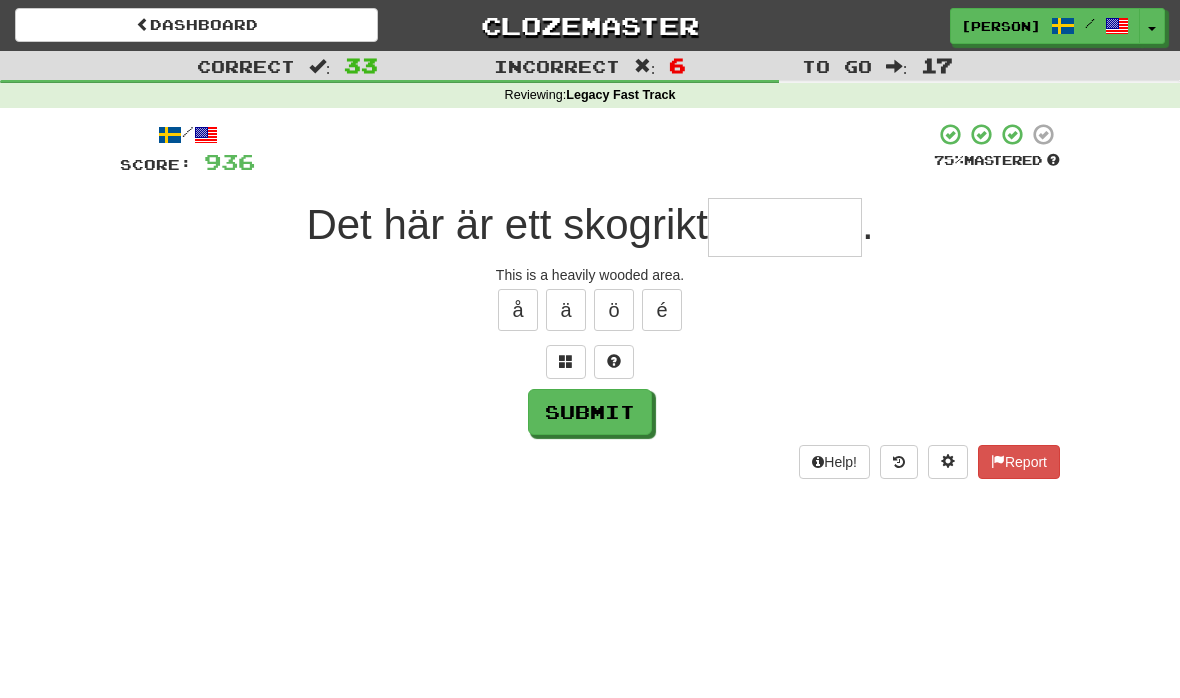 type on "******" 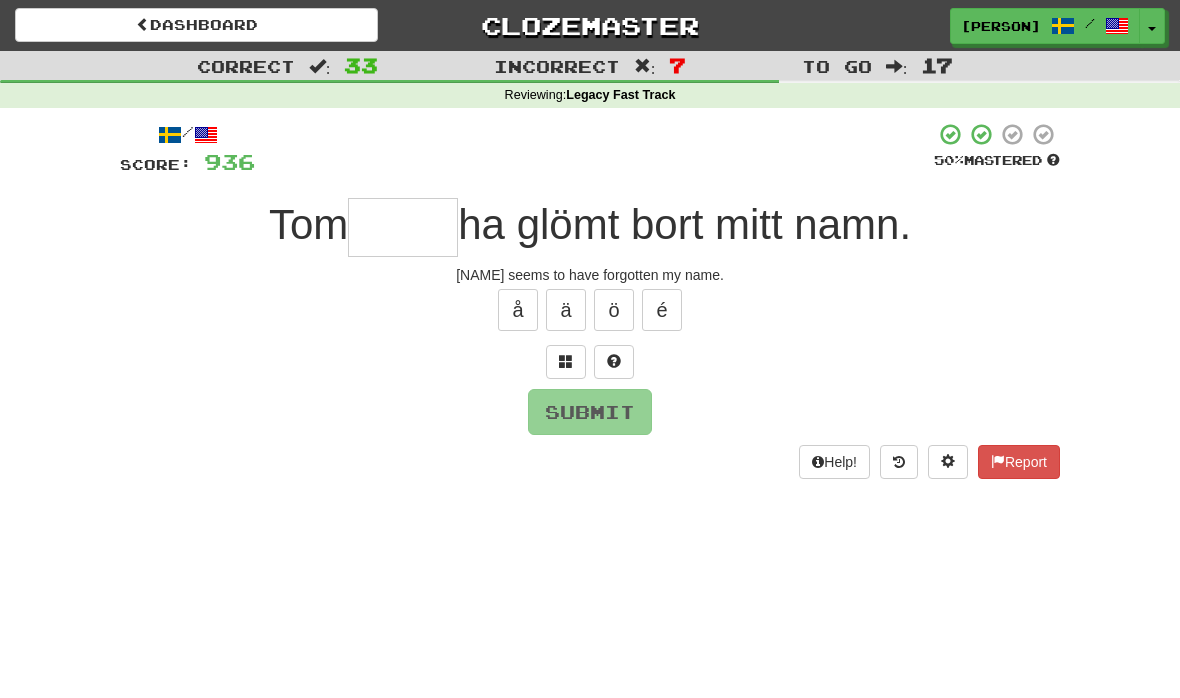 type on "*" 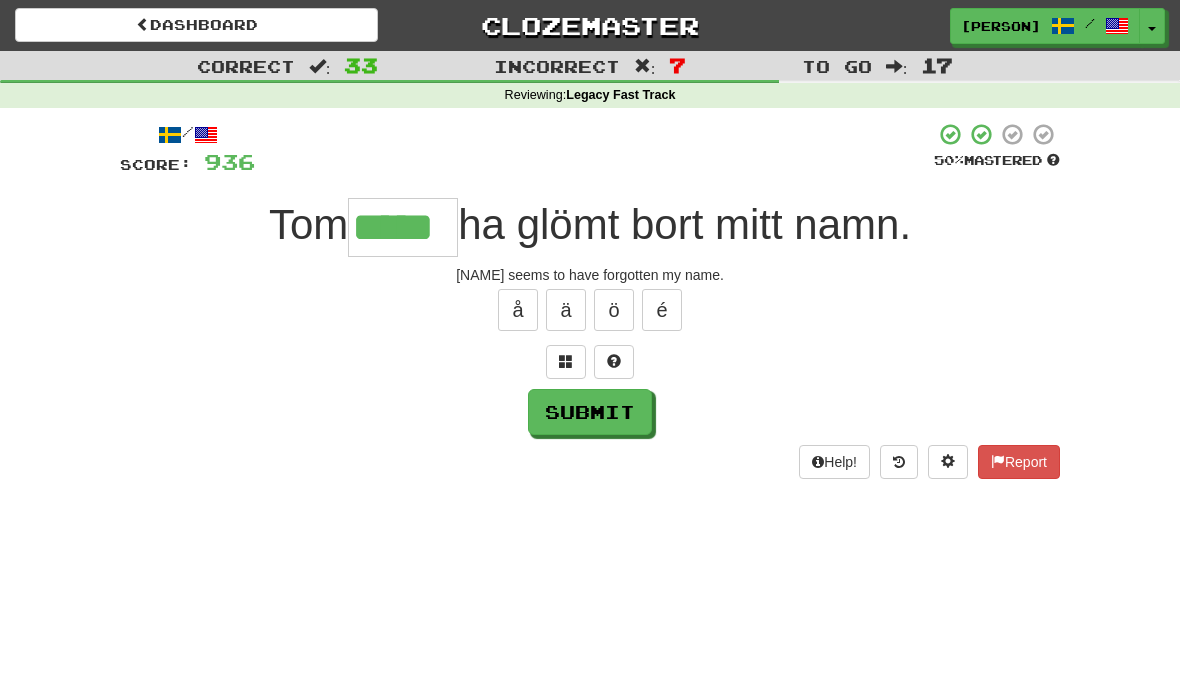 type on "*****" 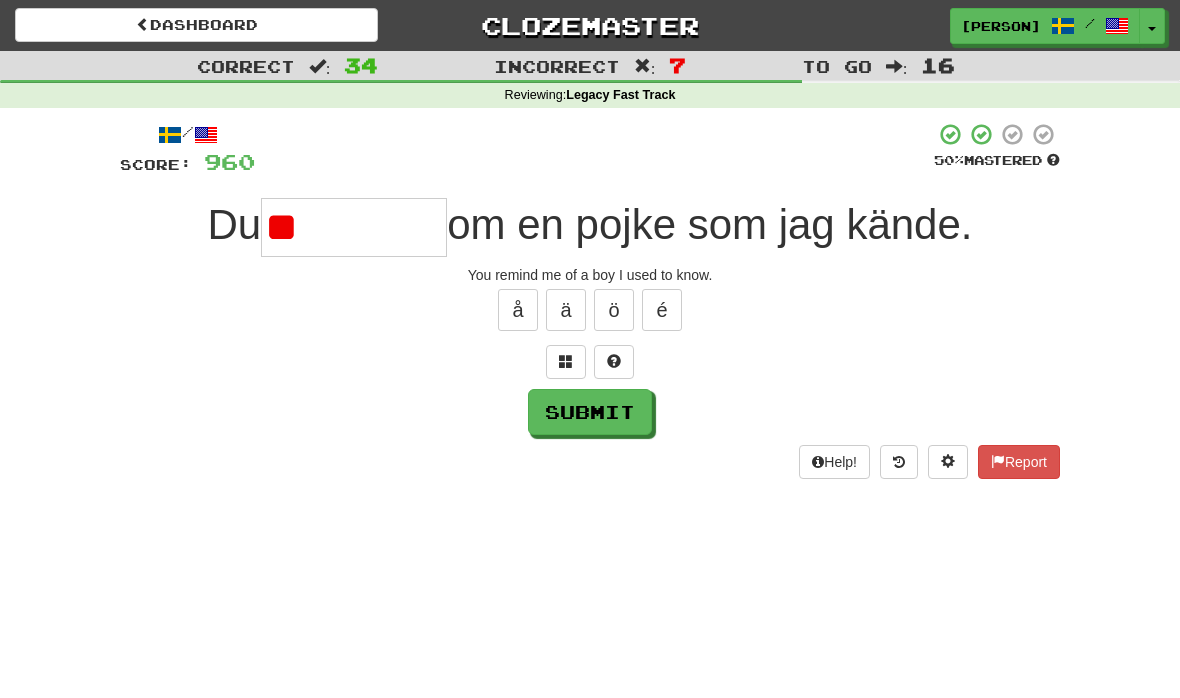 type on "*" 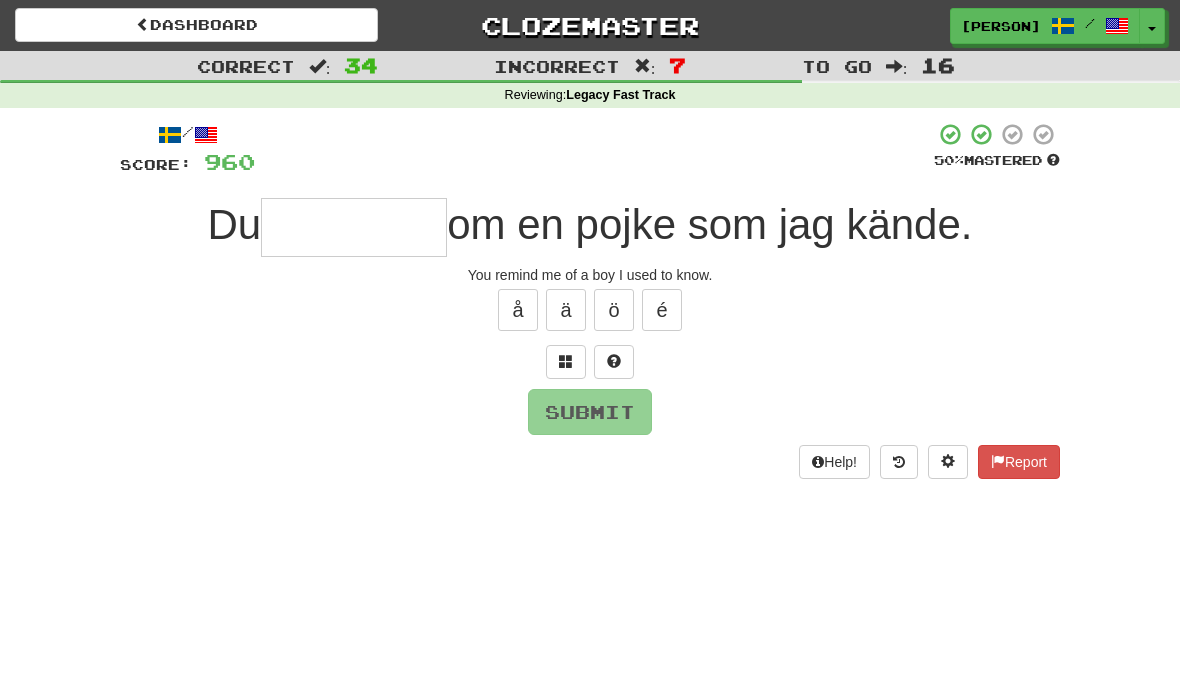 type on "*" 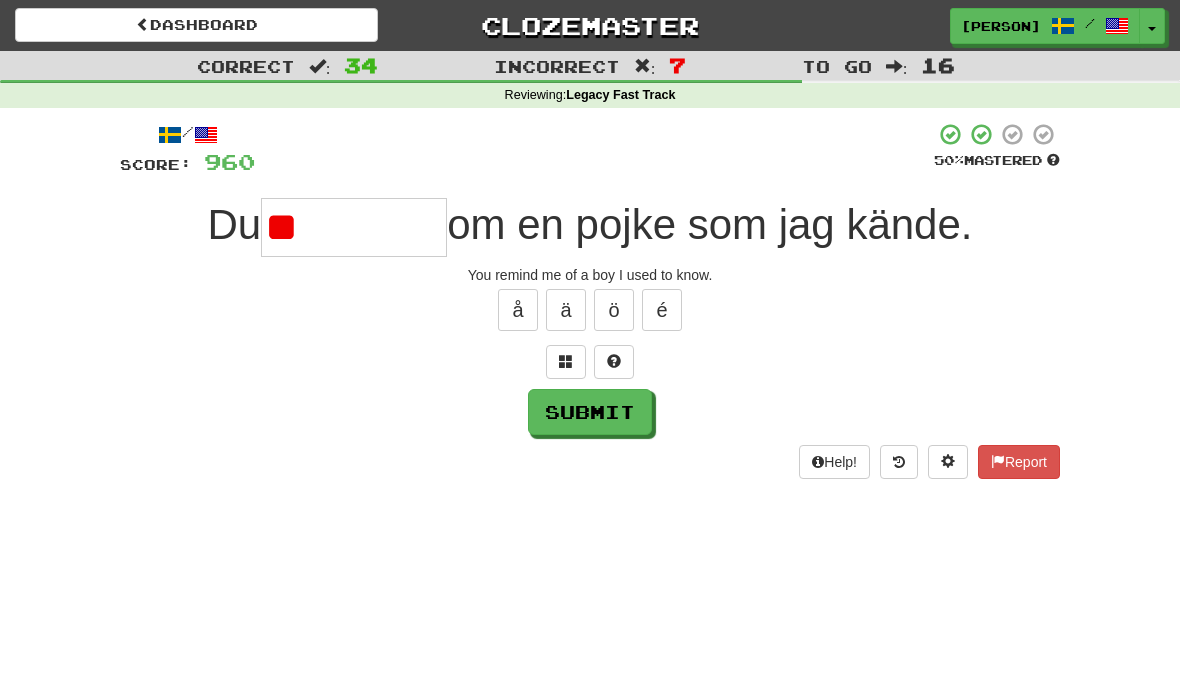 type on "*" 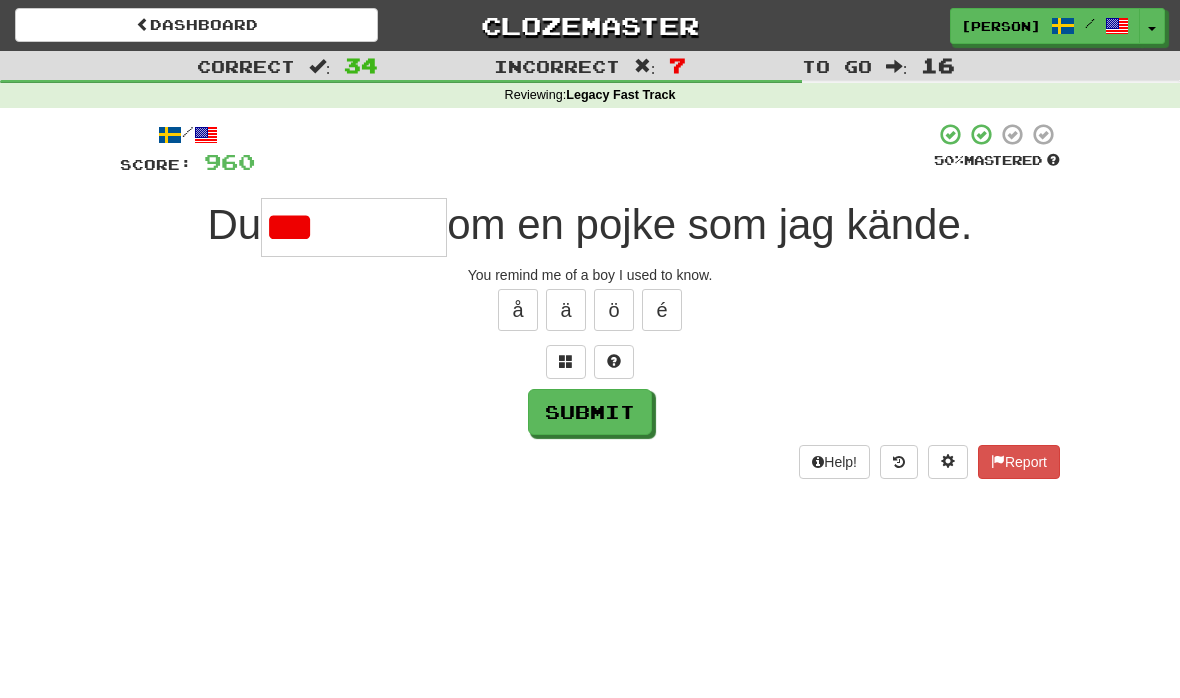 type on "********" 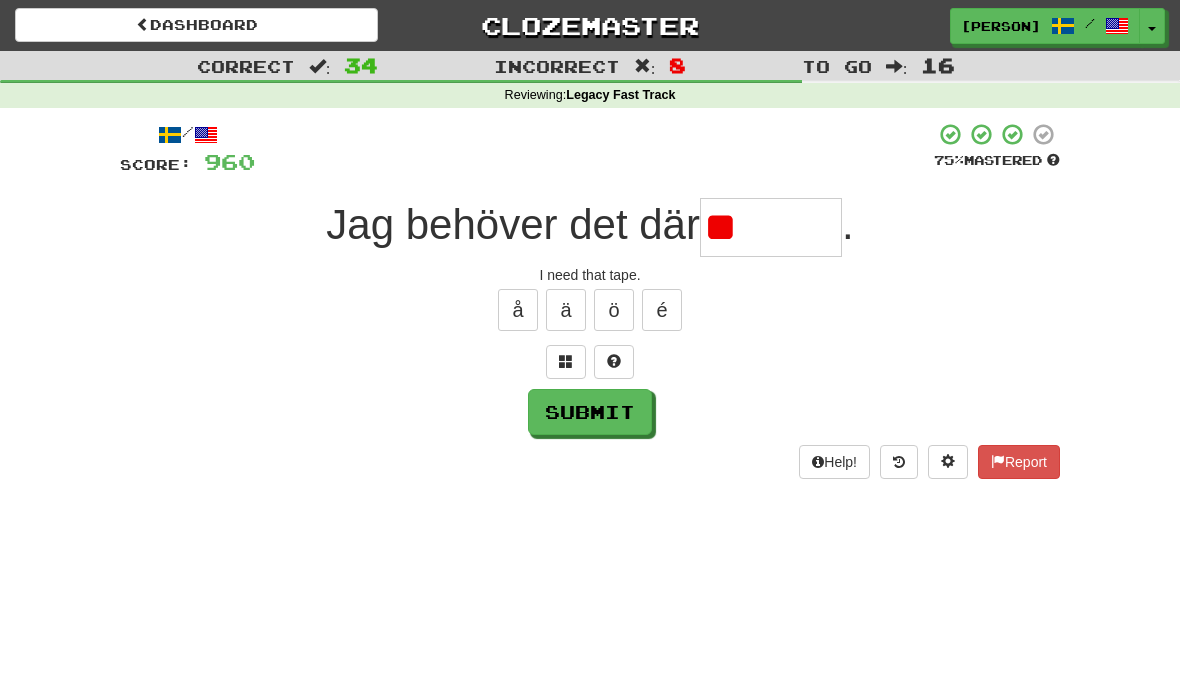 type on "*" 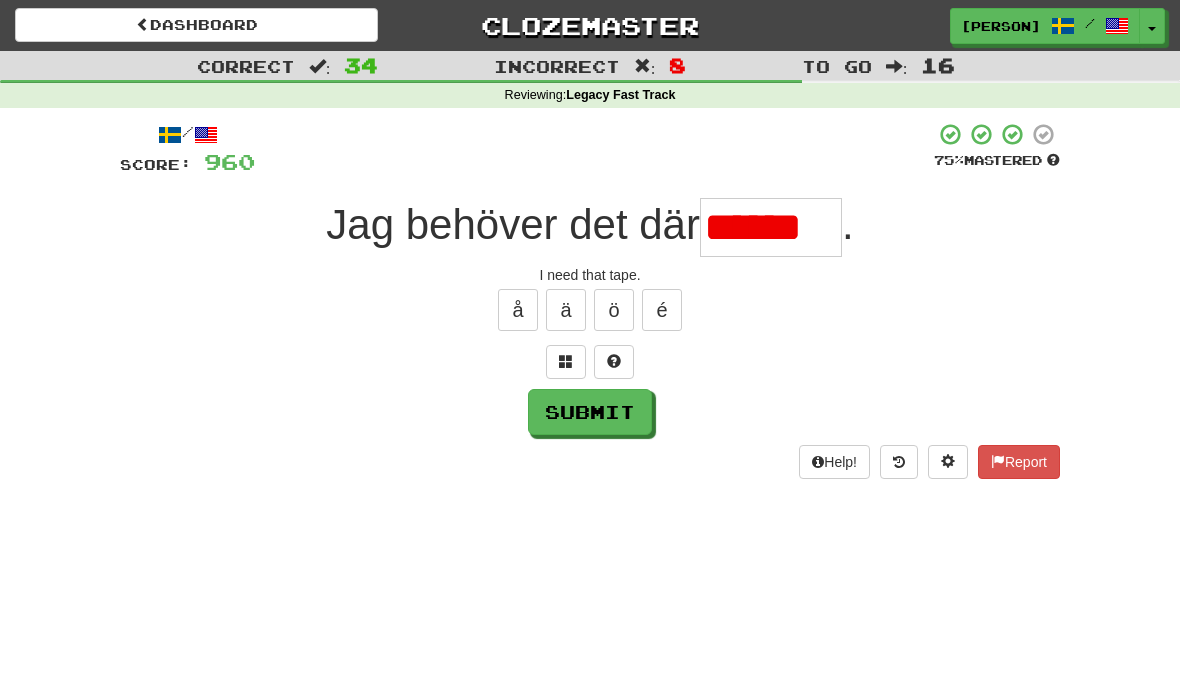 type on "******" 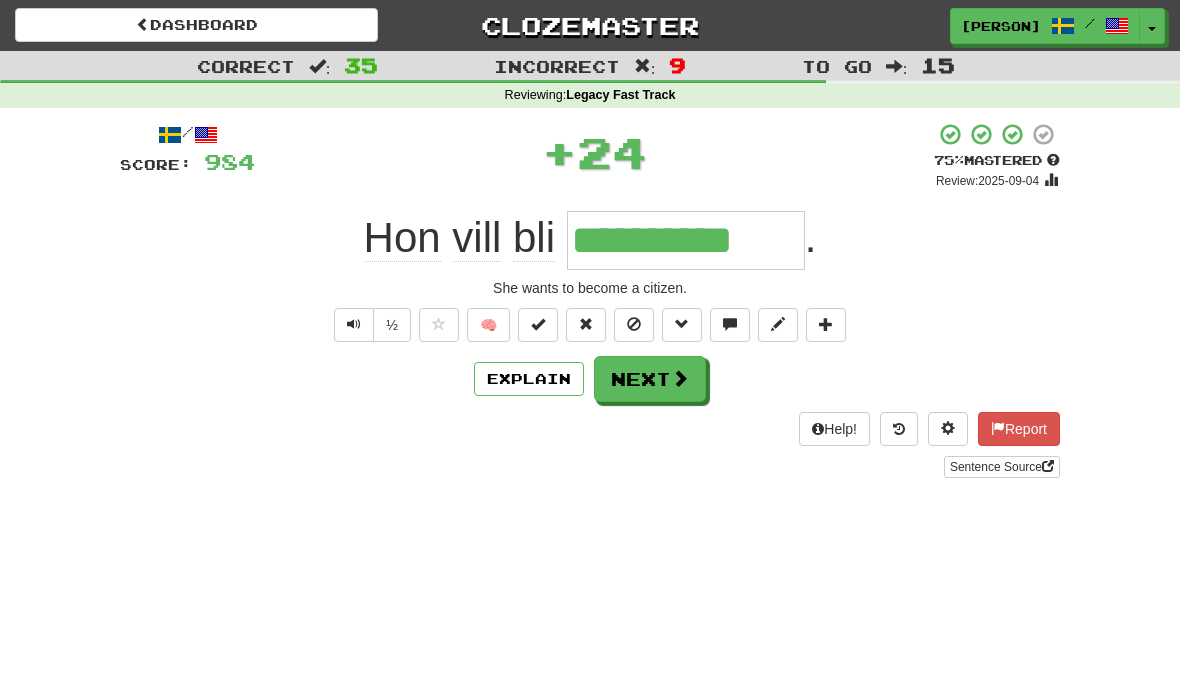 type on "**********" 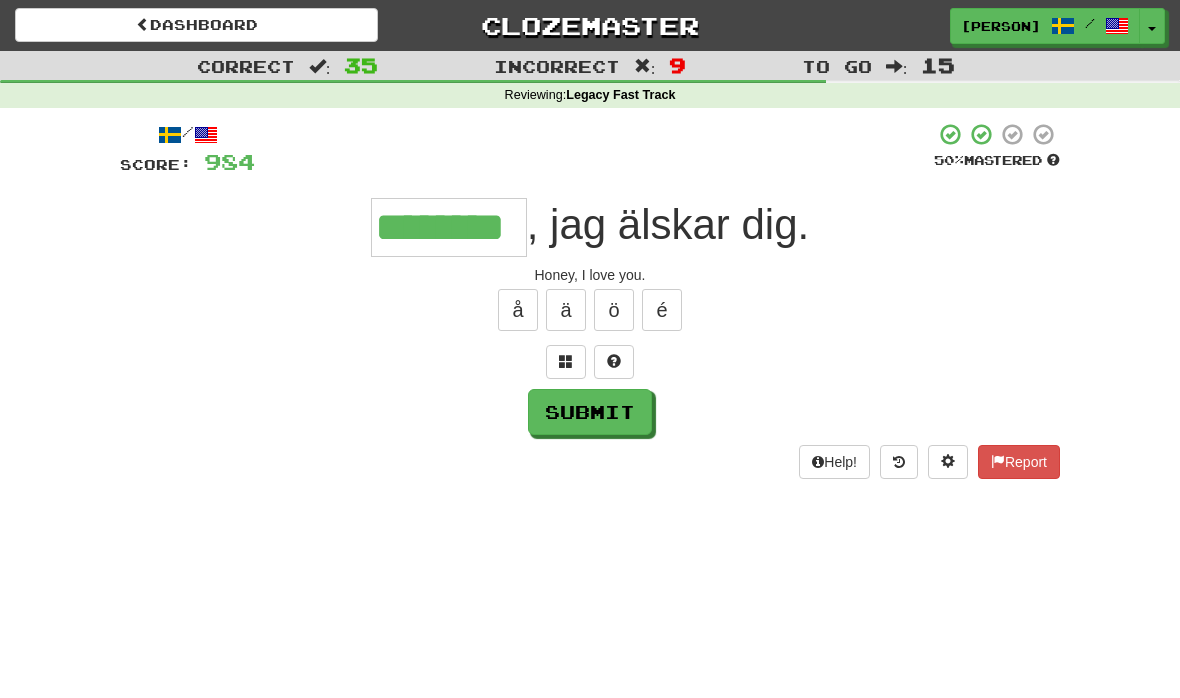 type on "********" 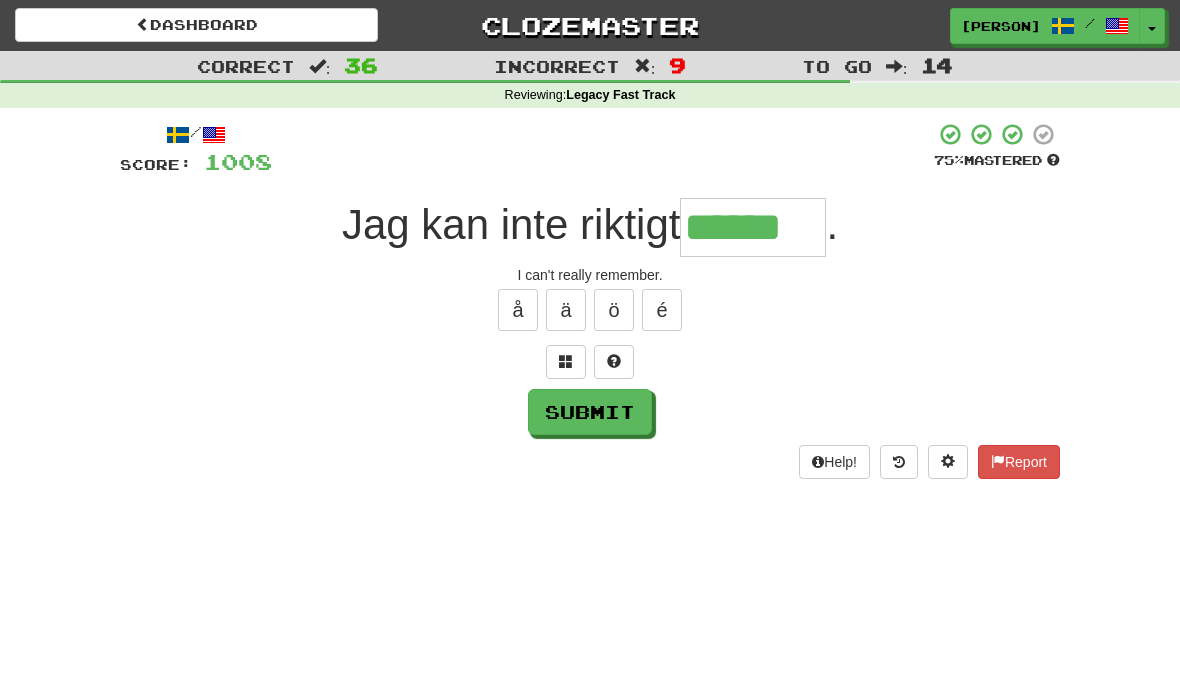 type on "******" 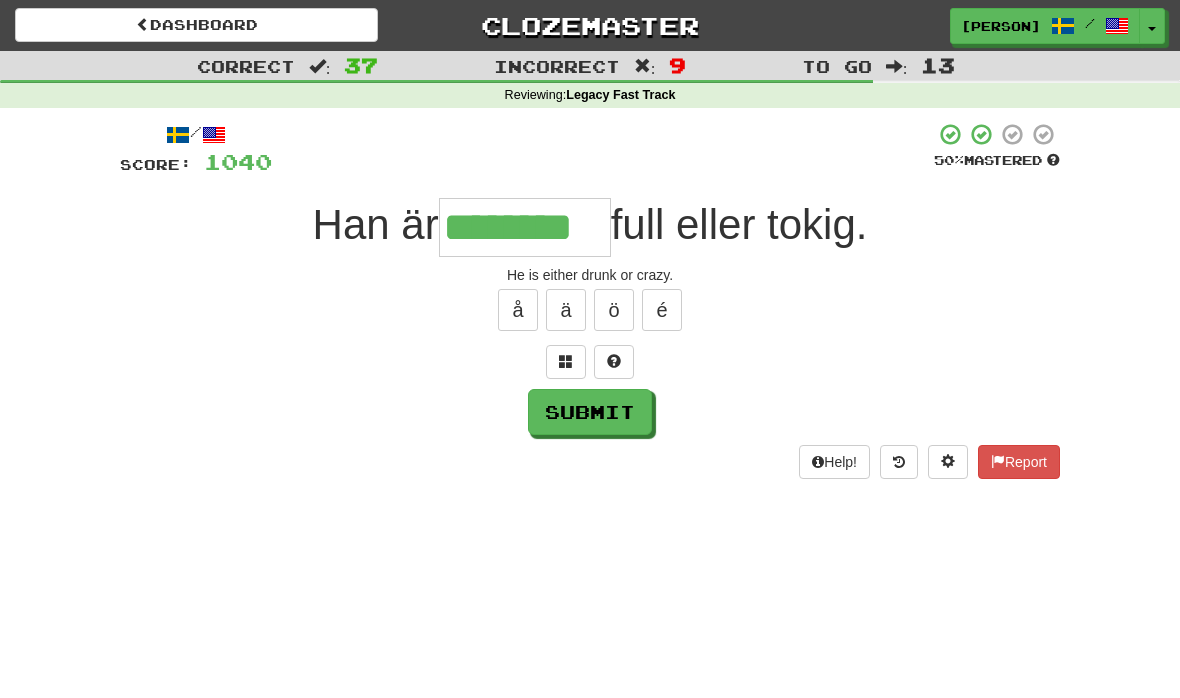 type on "********" 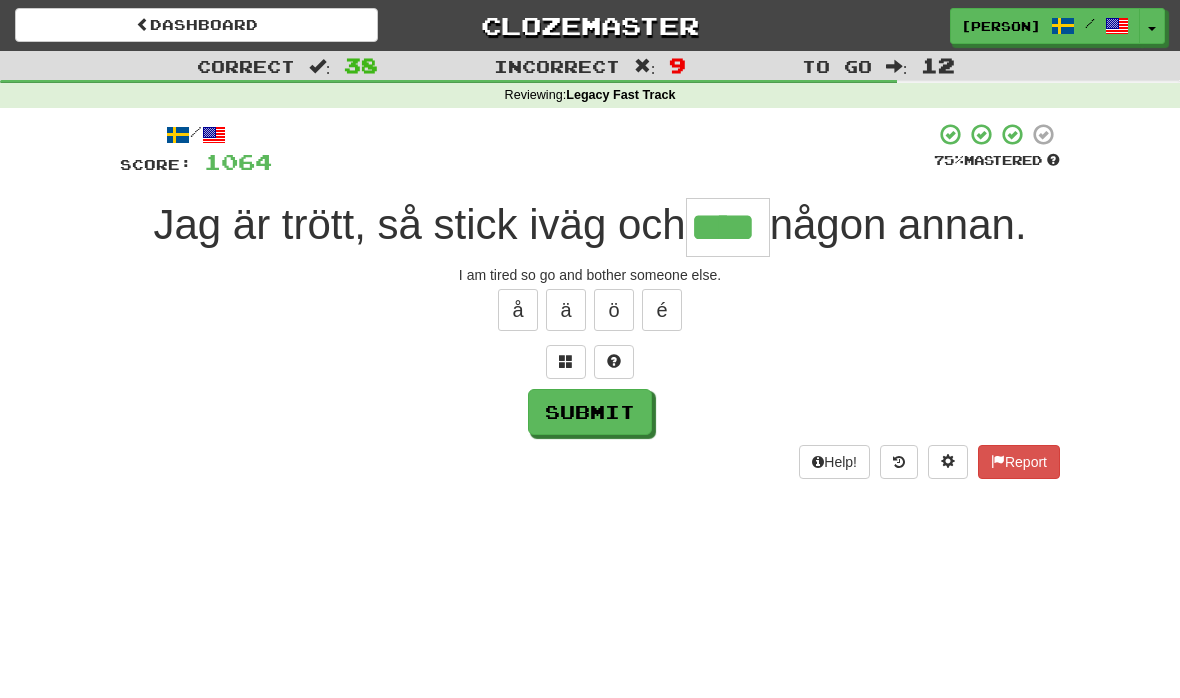 type on "****" 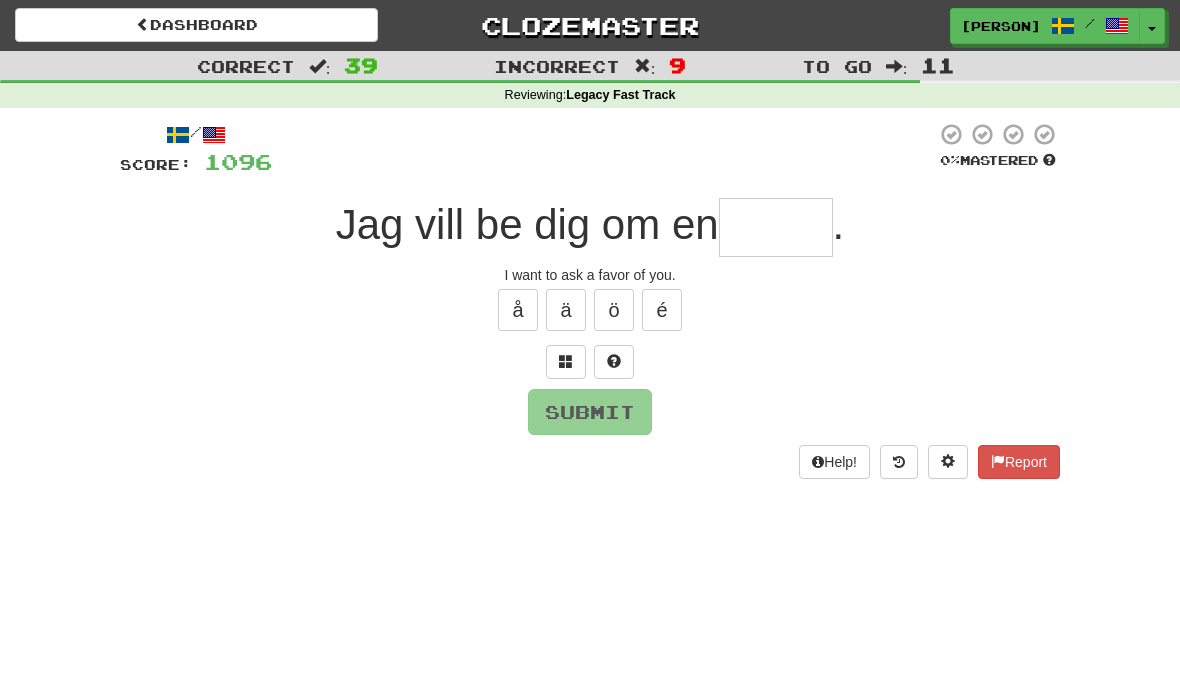 type on "******" 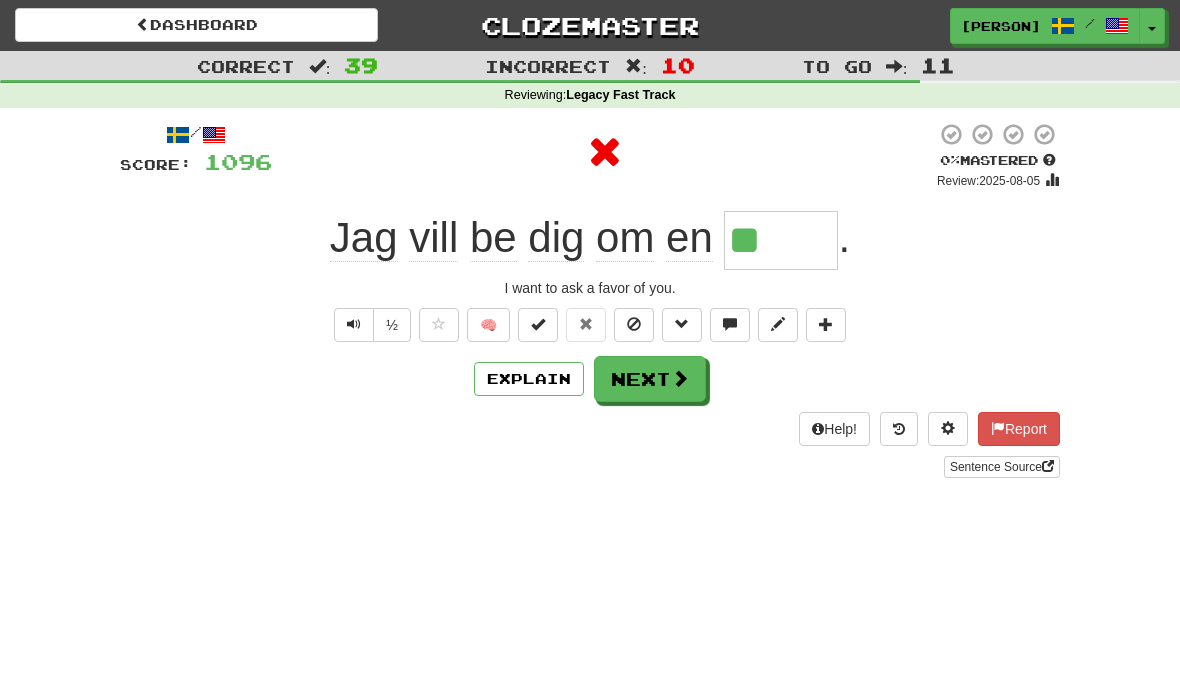 type on "*" 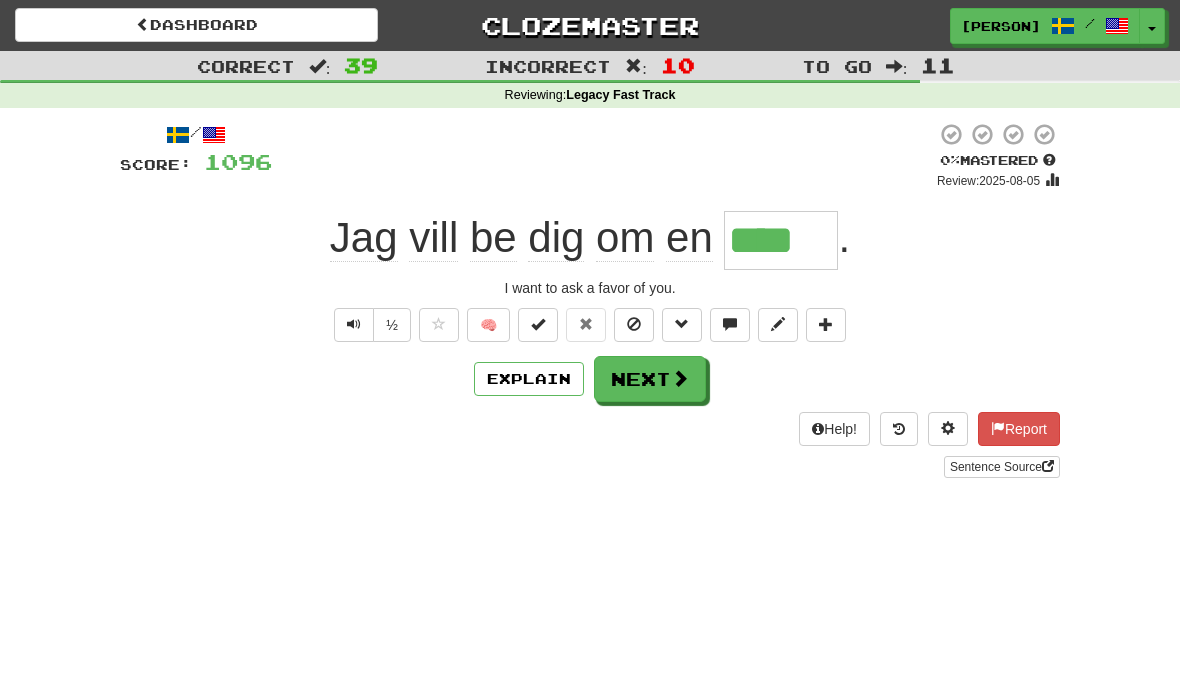 type on "*****" 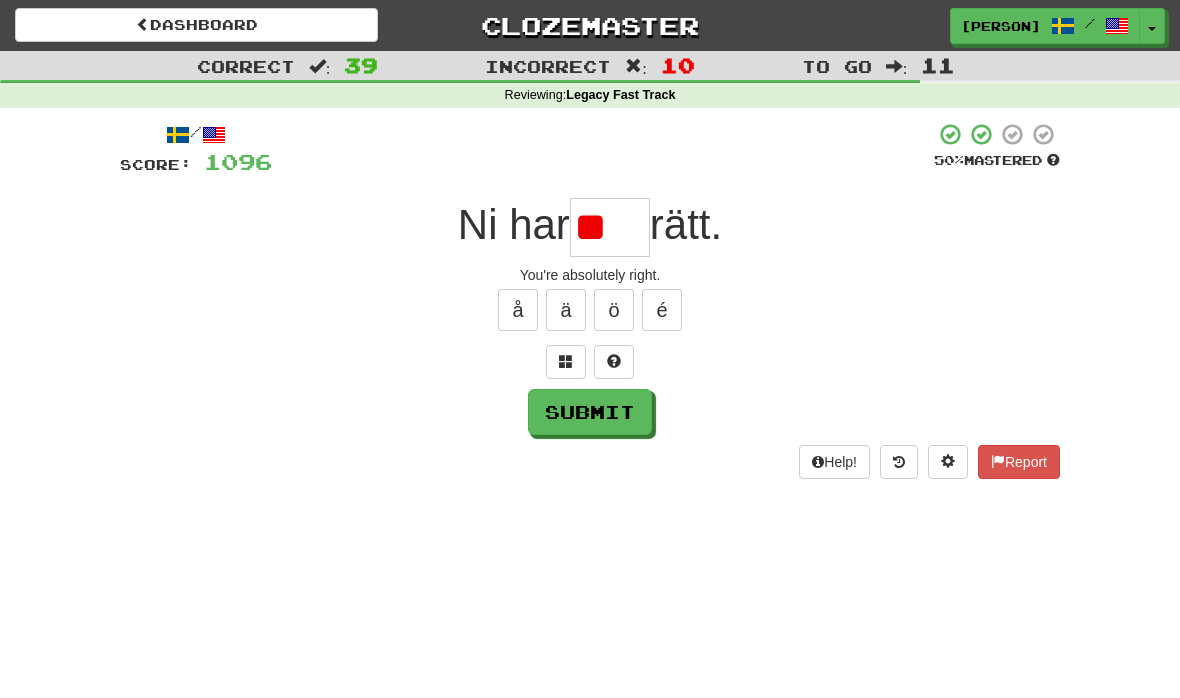 type on "*" 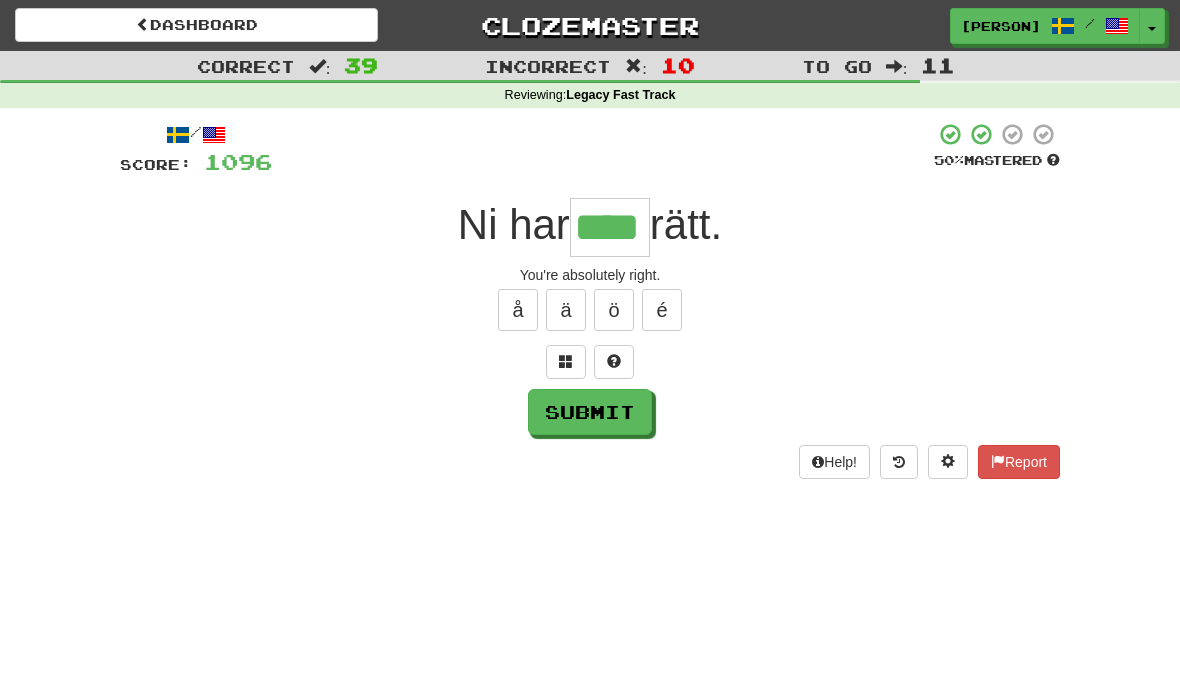 type on "****" 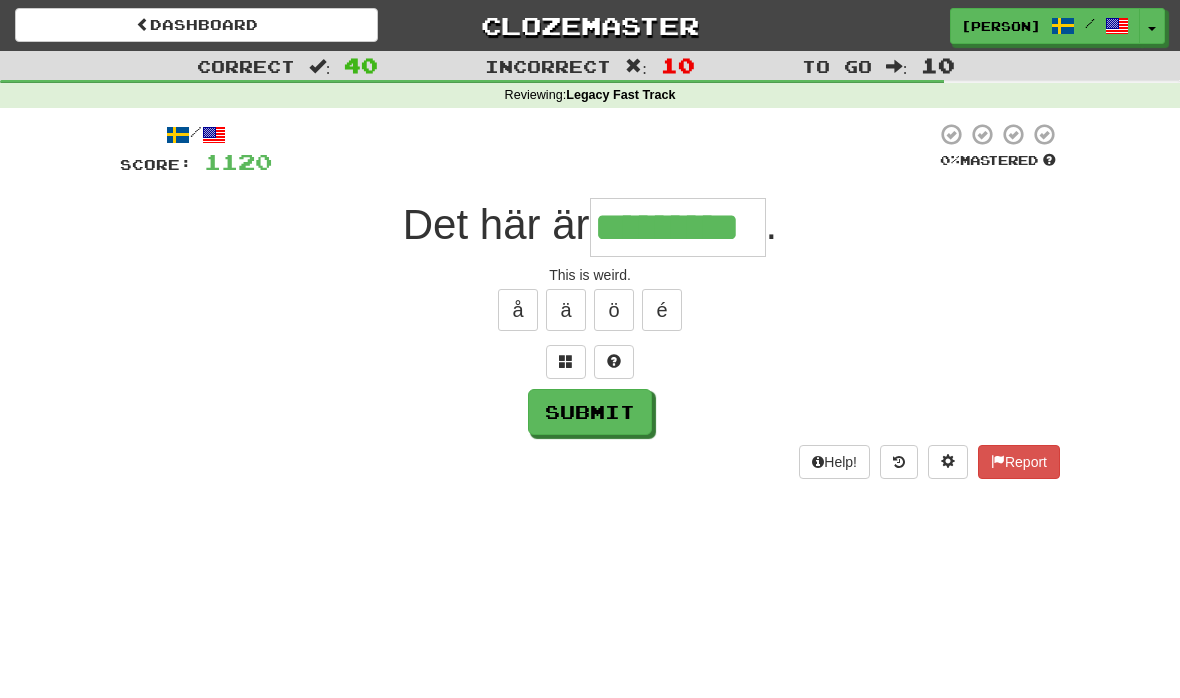 type on "*********" 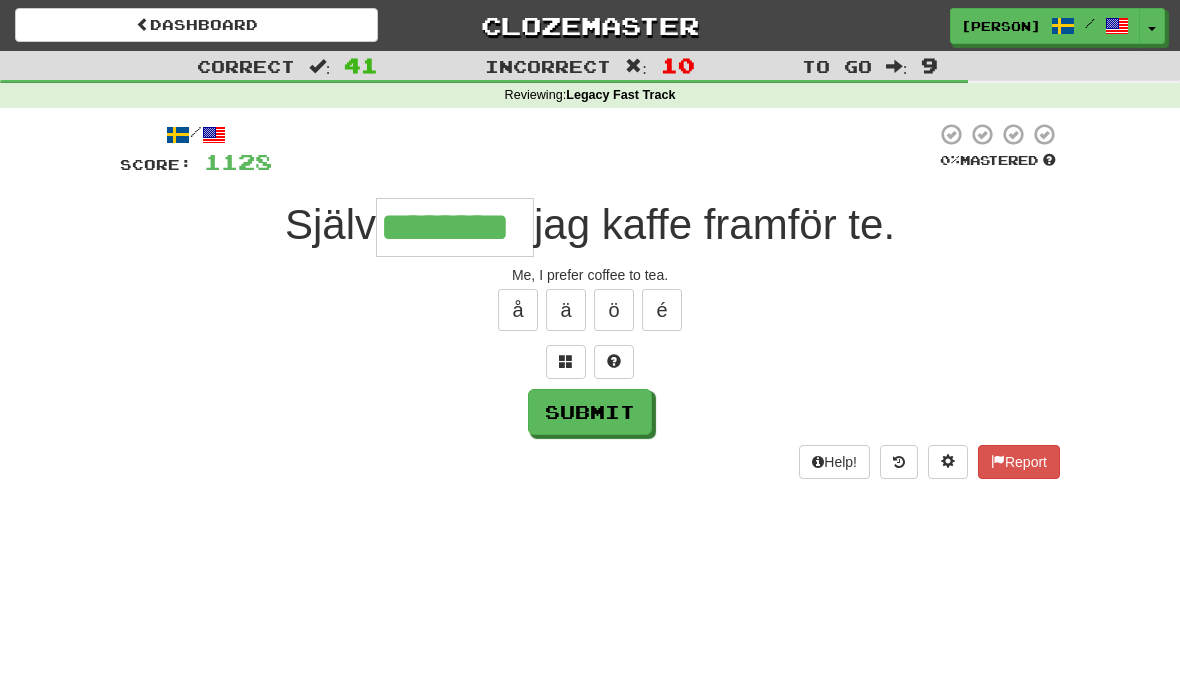 type on "********" 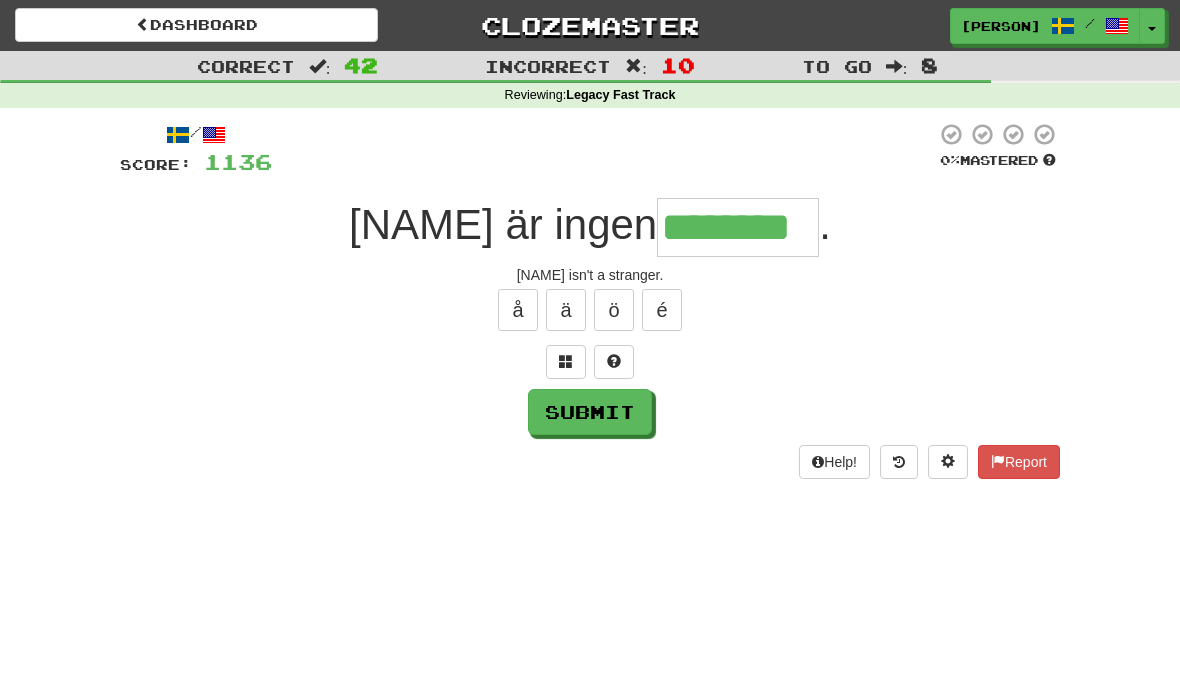 type 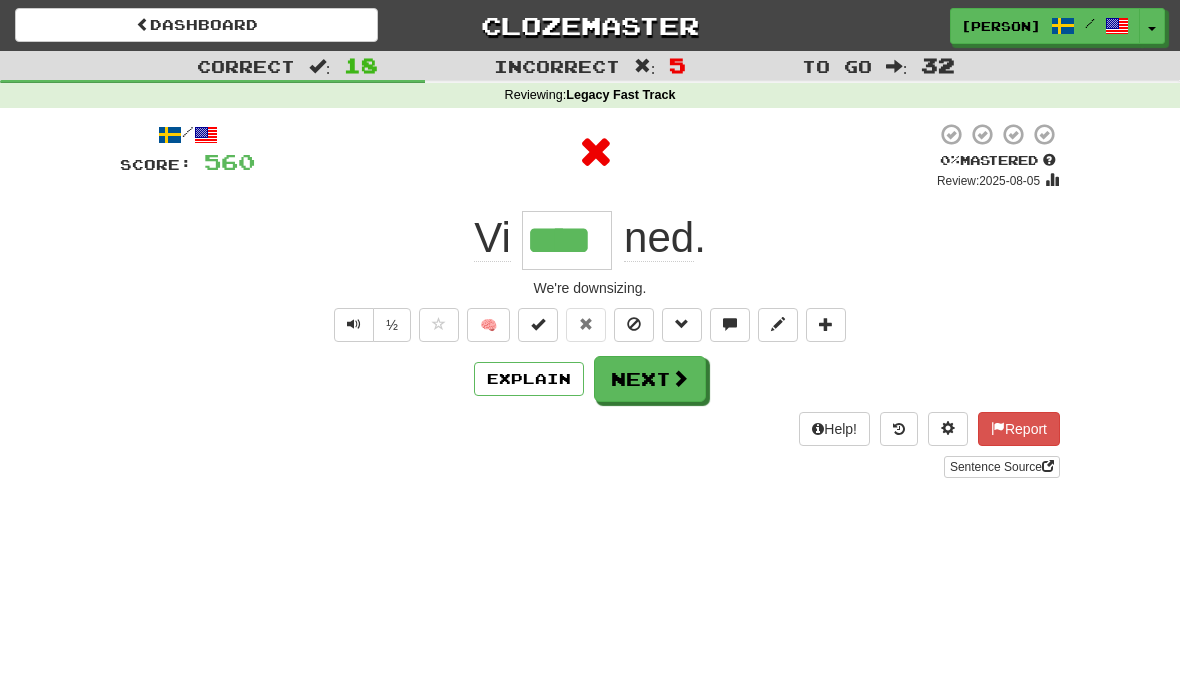 click on "Explain" at bounding box center (529, 379) 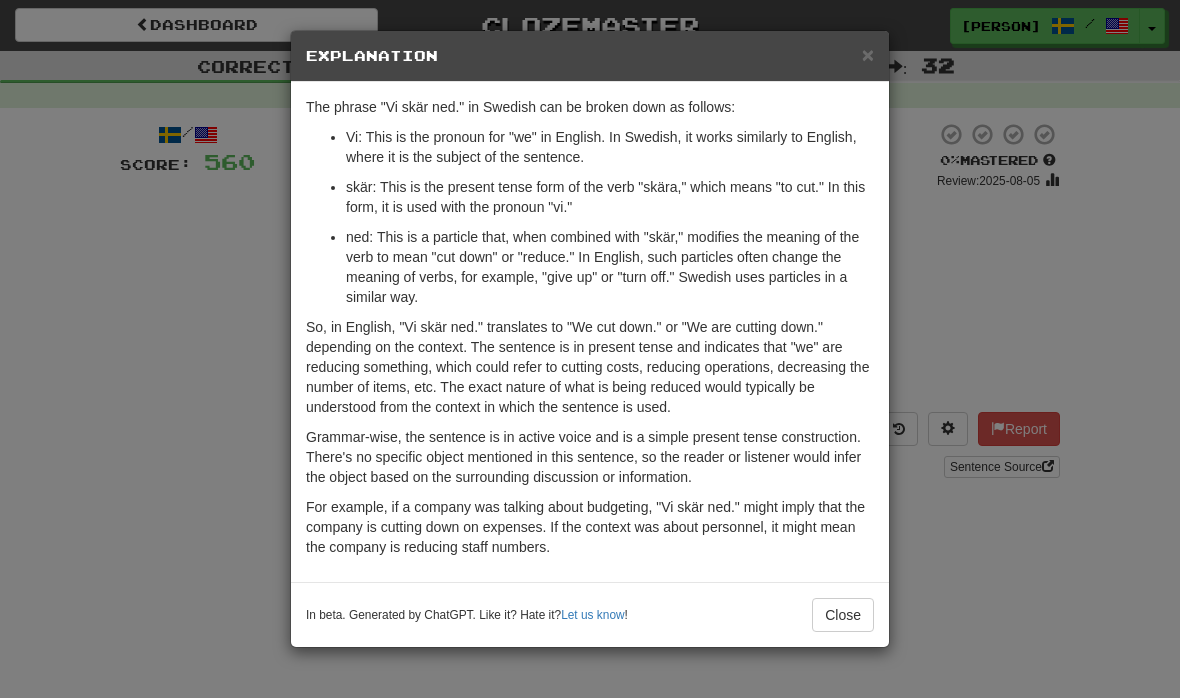 click on "Close" at bounding box center (843, 615) 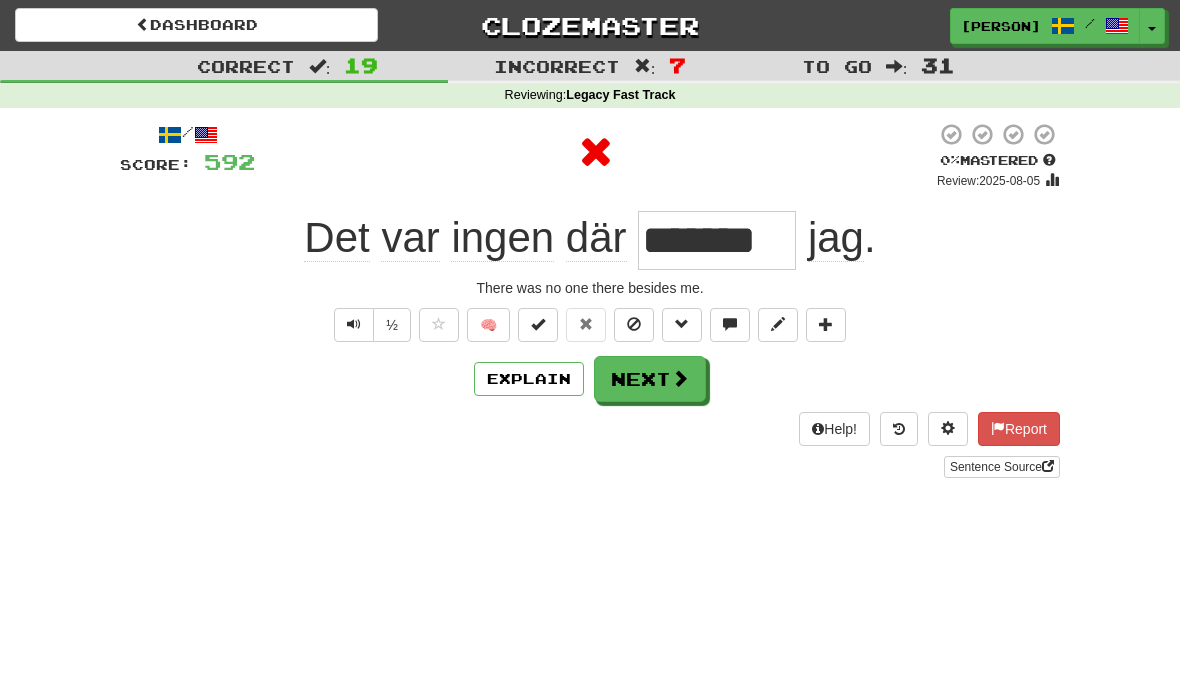 click on "Explain" at bounding box center [529, 379] 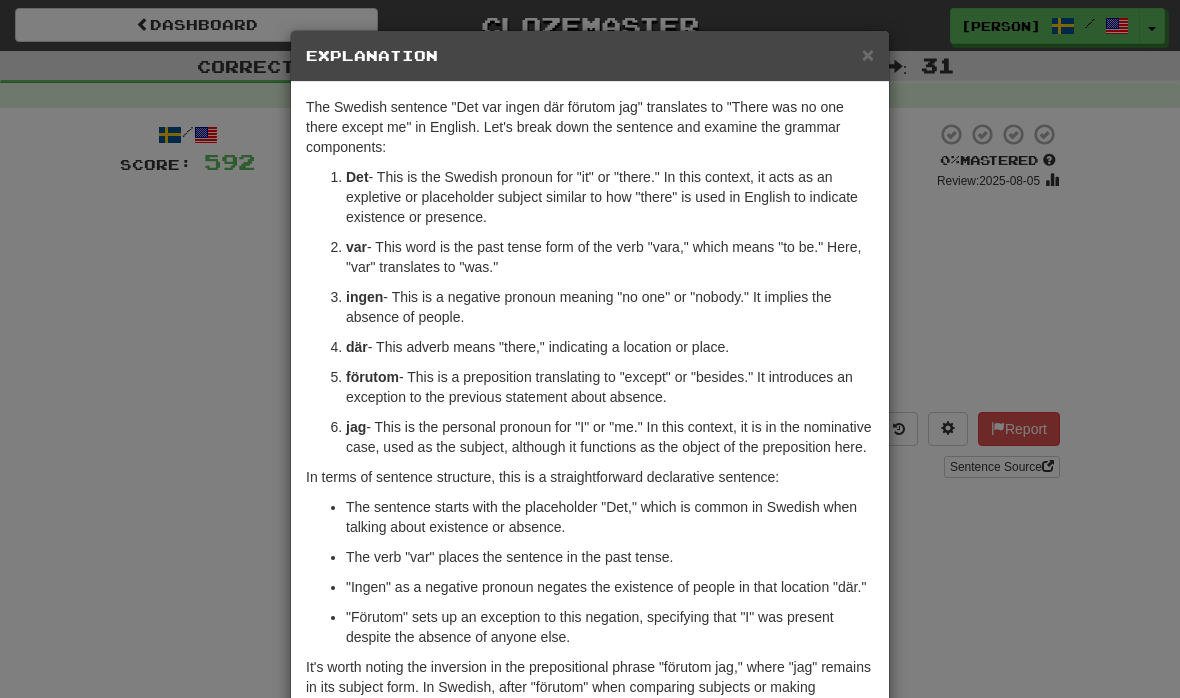 click on "×" at bounding box center [868, 54] 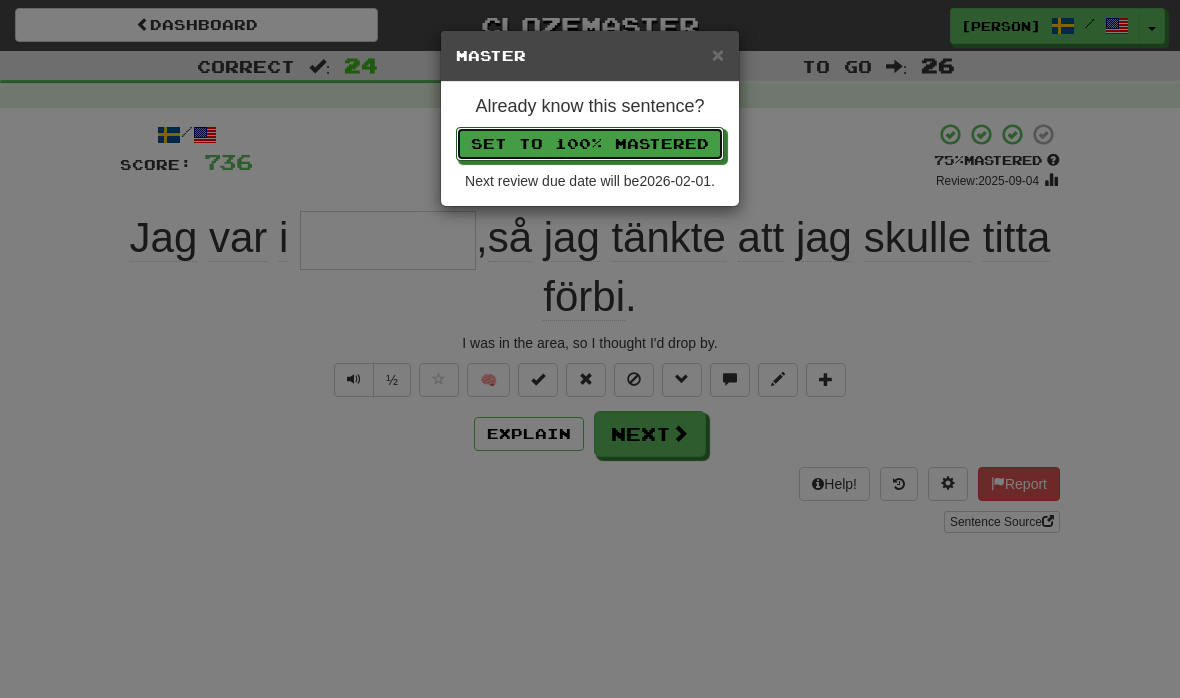 click on "Set to 100% Mastered" at bounding box center (590, 144) 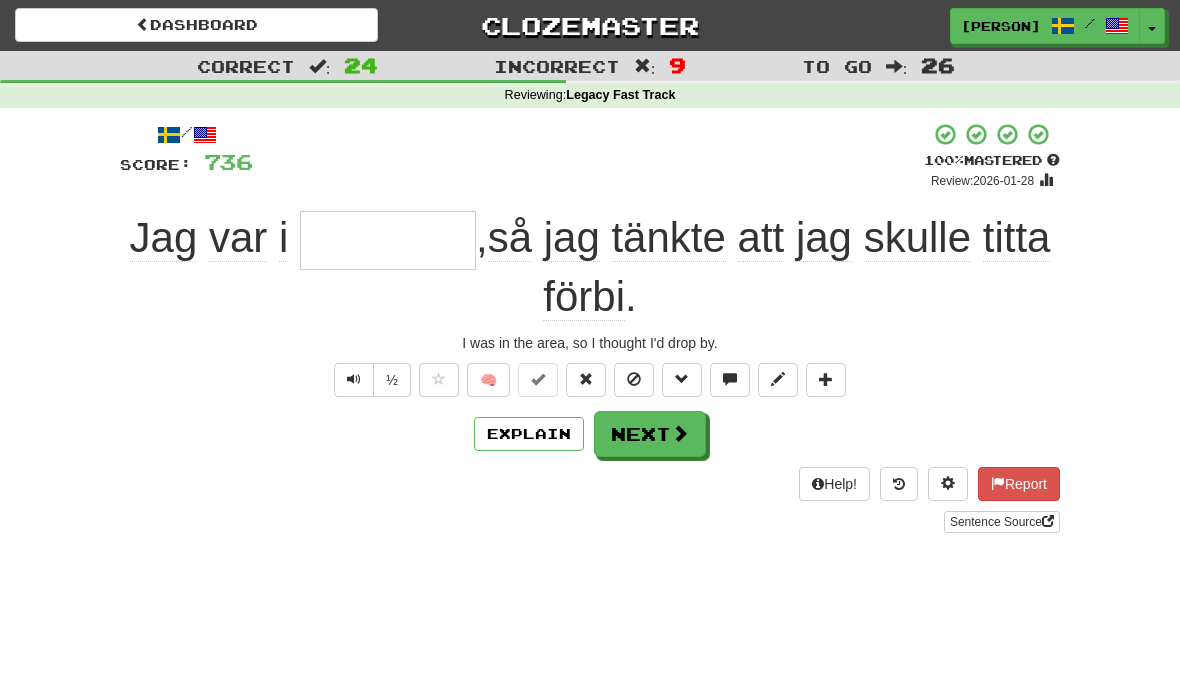 click at bounding box center [680, 433] 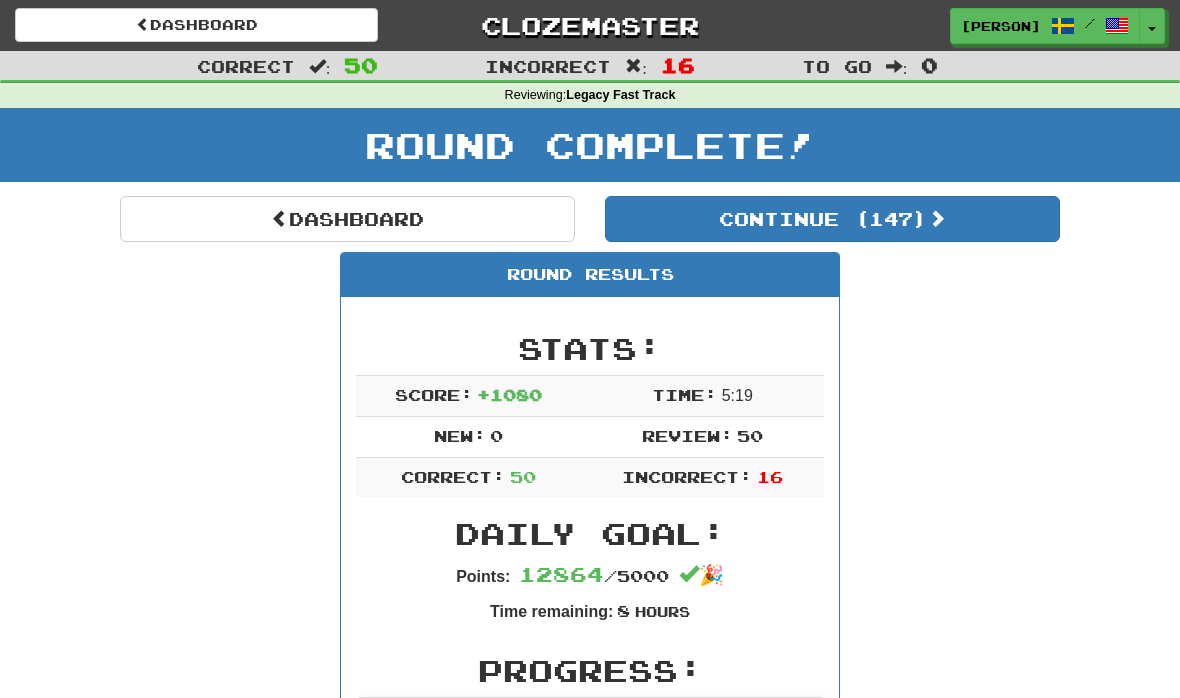 click on "Dashboard" at bounding box center (347, 219) 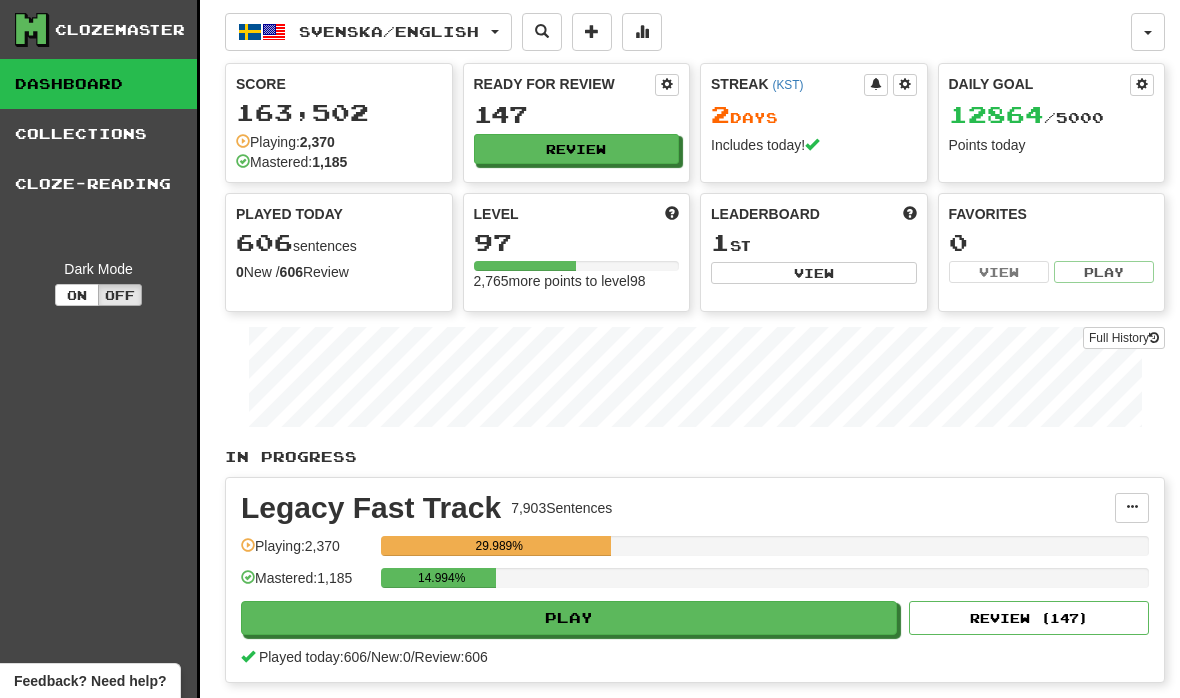 scroll, scrollTop: 0, scrollLeft: 0, axis: both 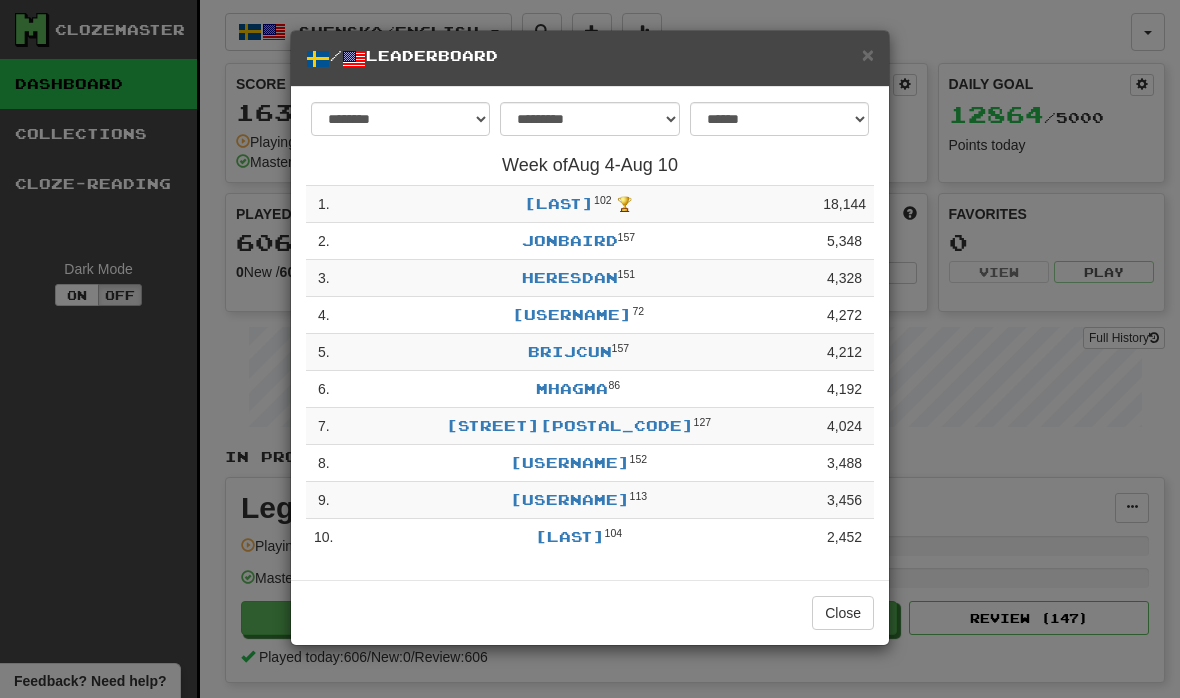 click on "Close" at bounding box center (843, 613) 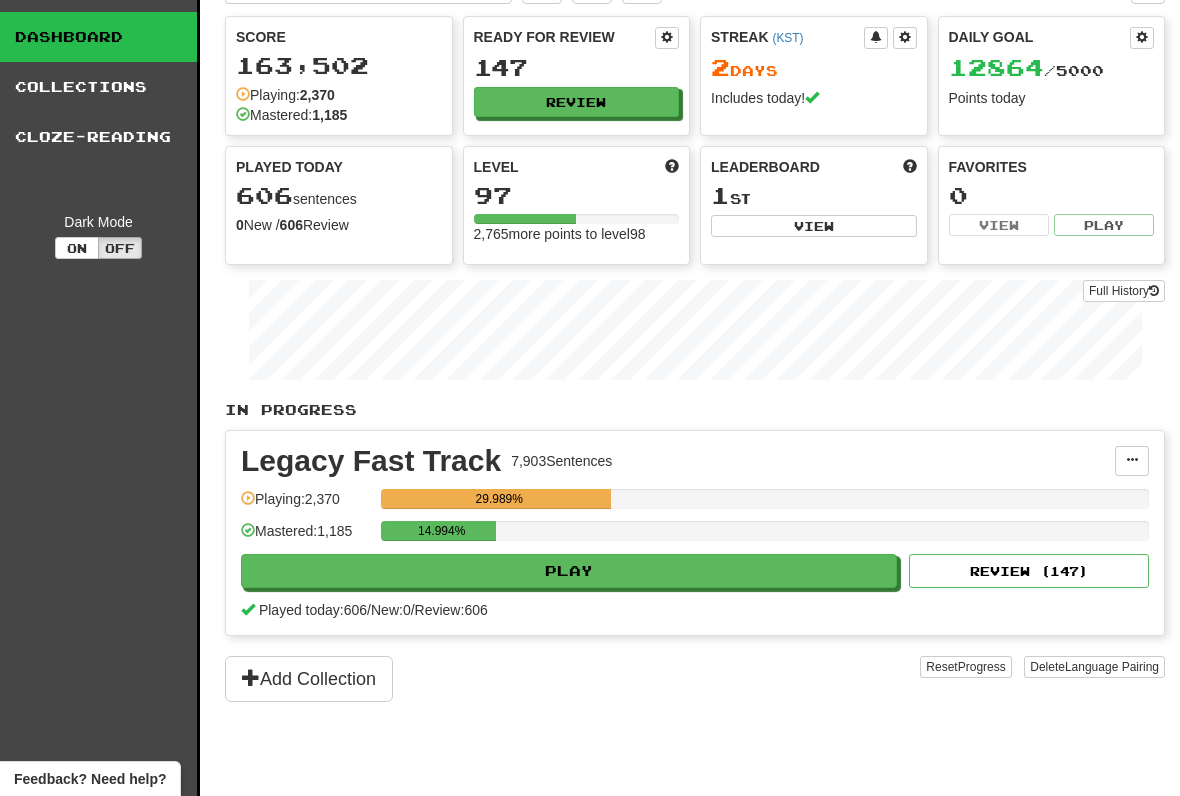 scroll, scrollTop: 0, scrollLeft: 0, axis: both 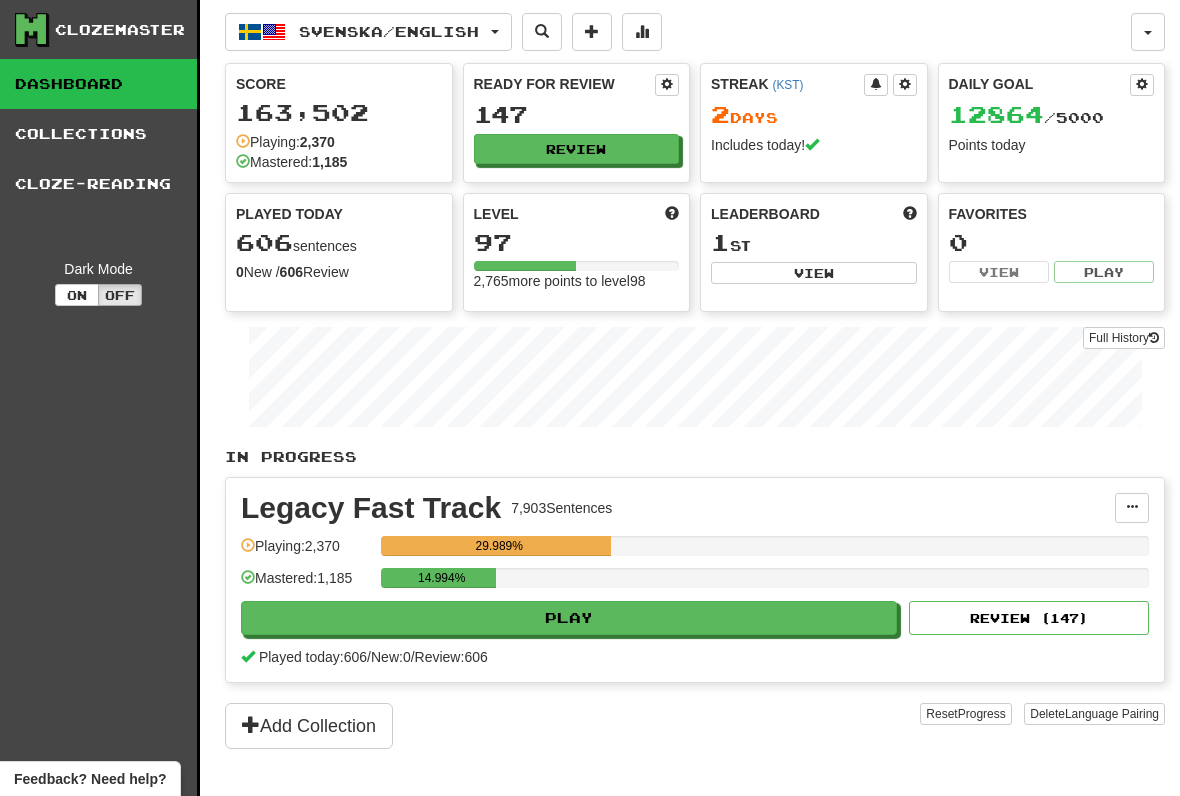 click on "Review" at bounding box center (577, 149) 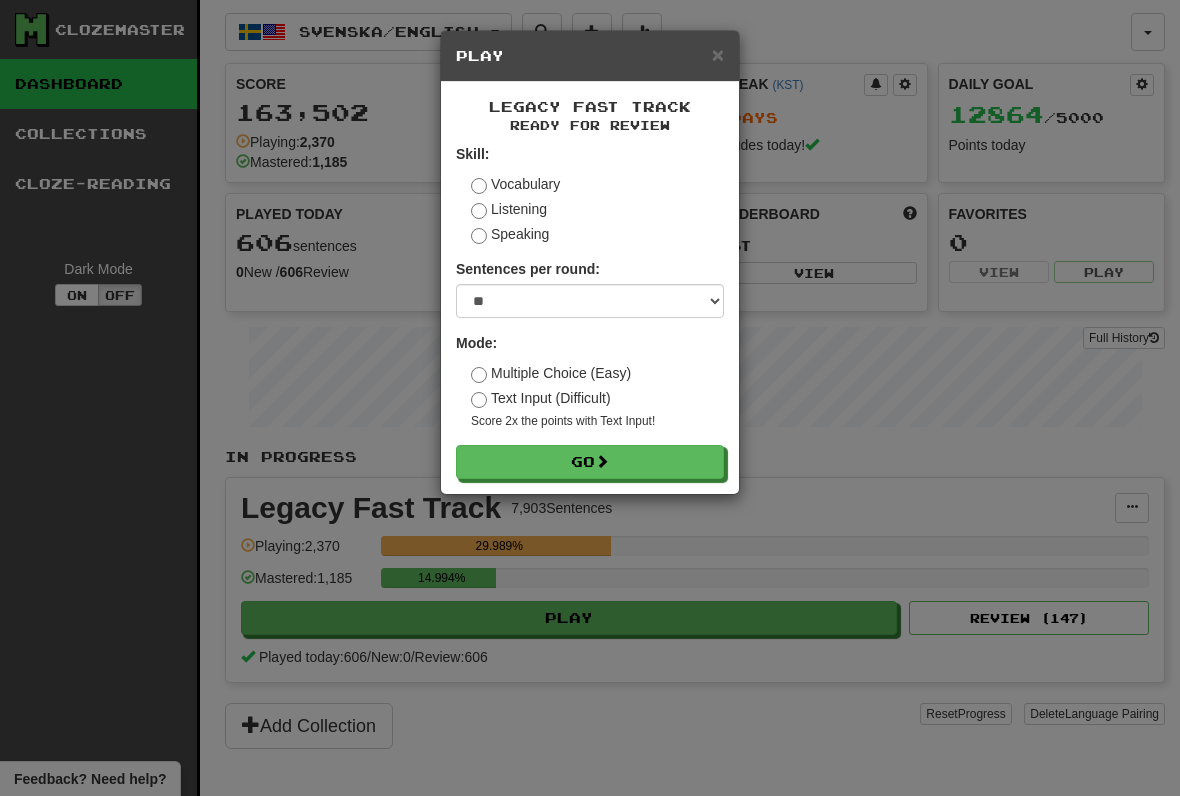 click on "Go" at bounding box center (590, 462) 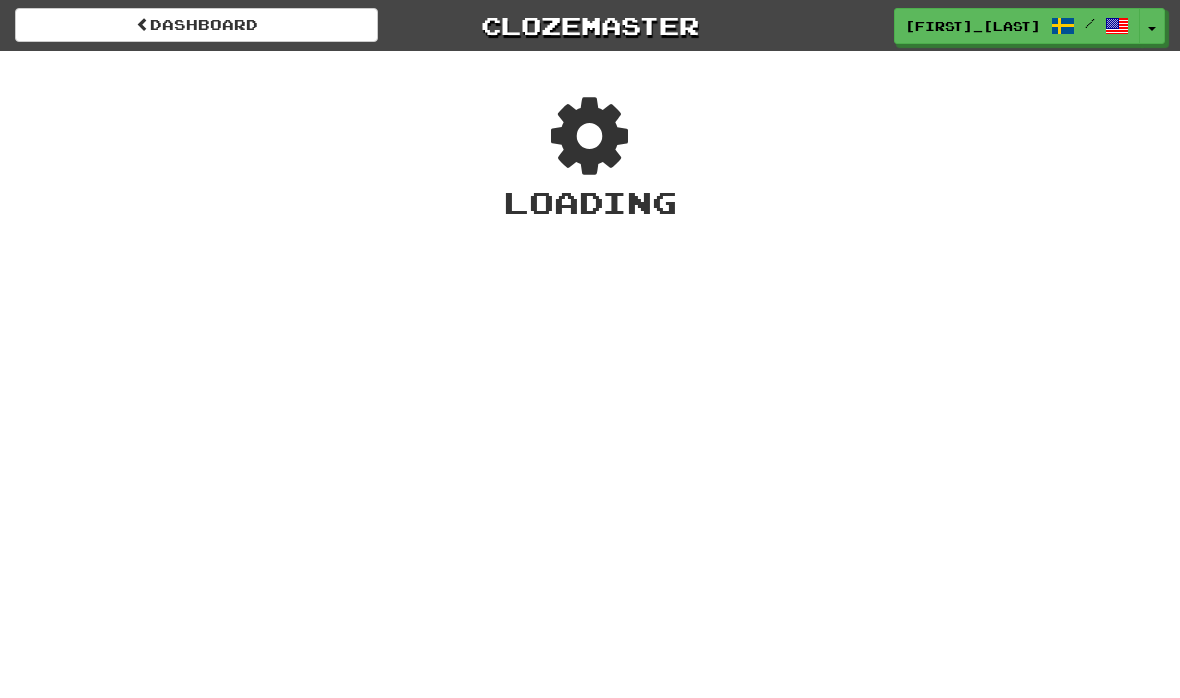 scroll, scrollTop: 0, scrollLeft: 0, axis: both 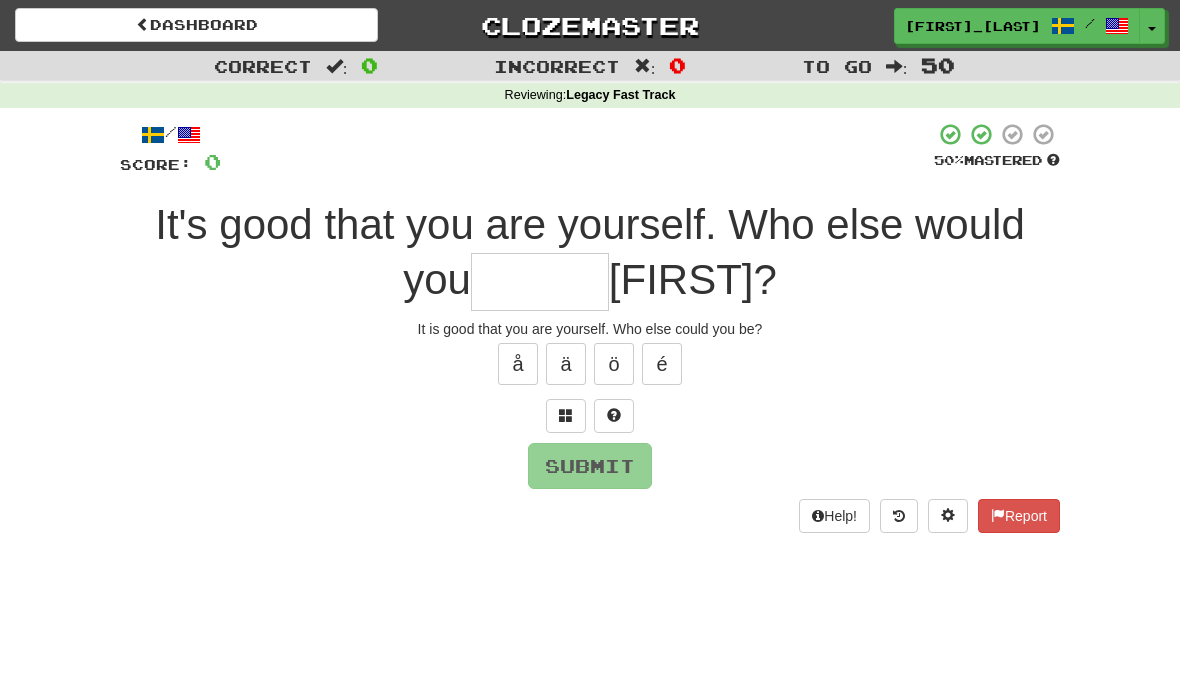 type on "******" 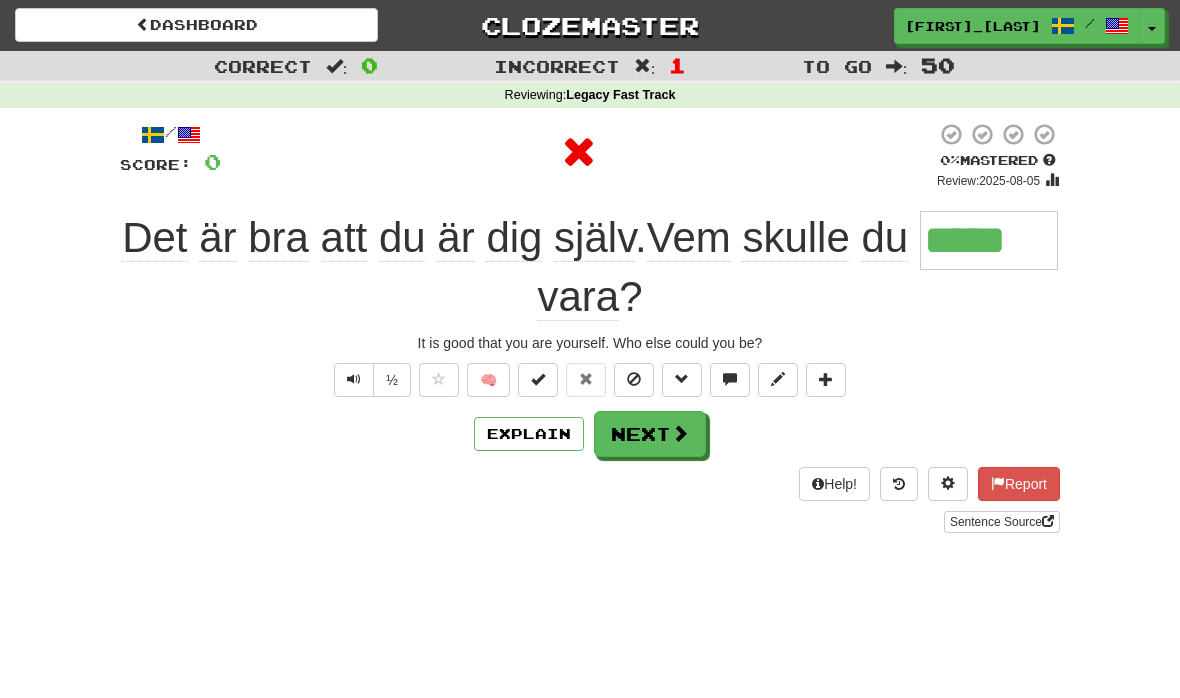 type on "******" 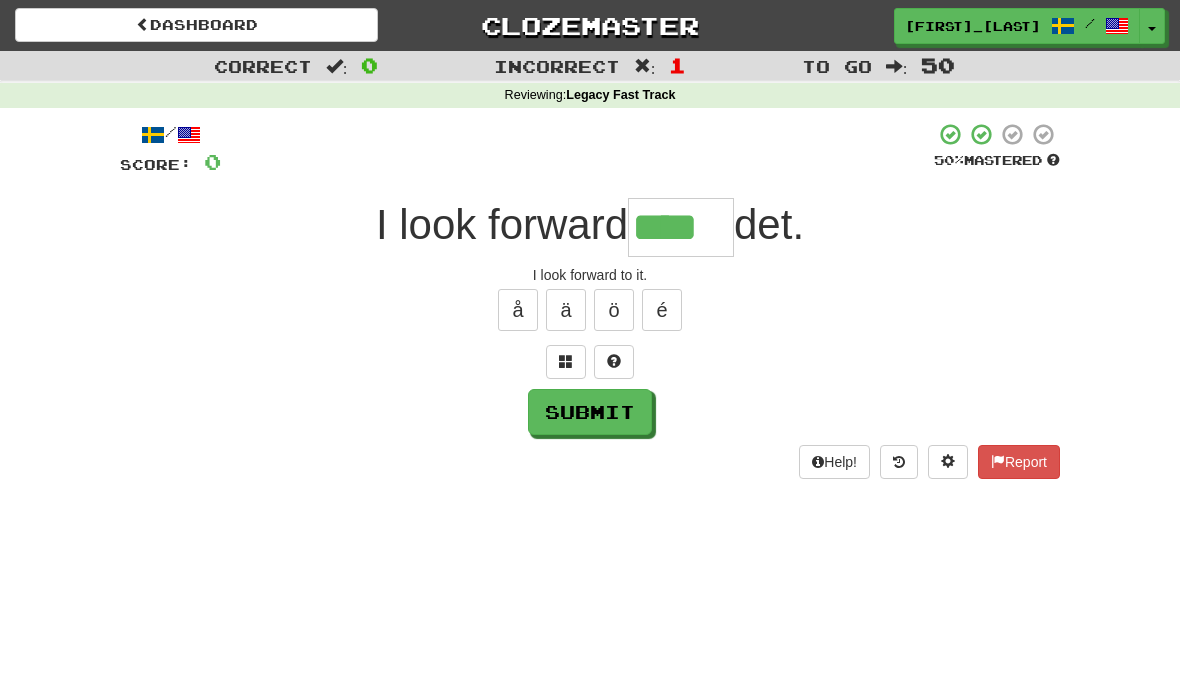 type on "****" 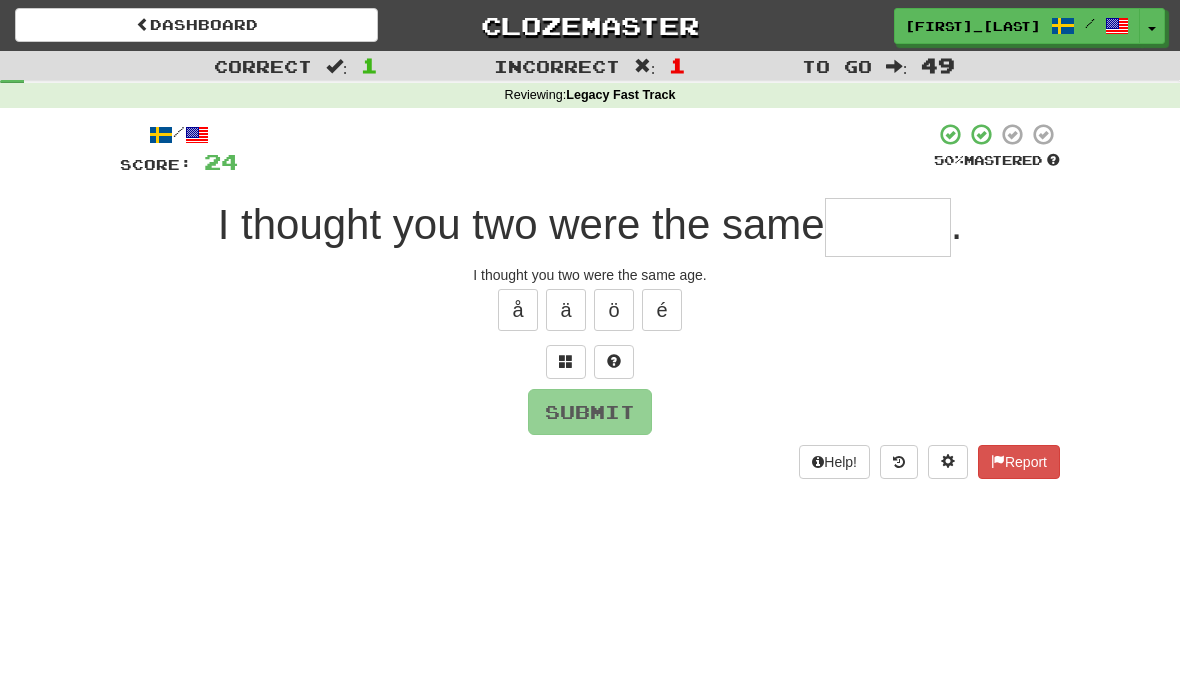 type on "*" 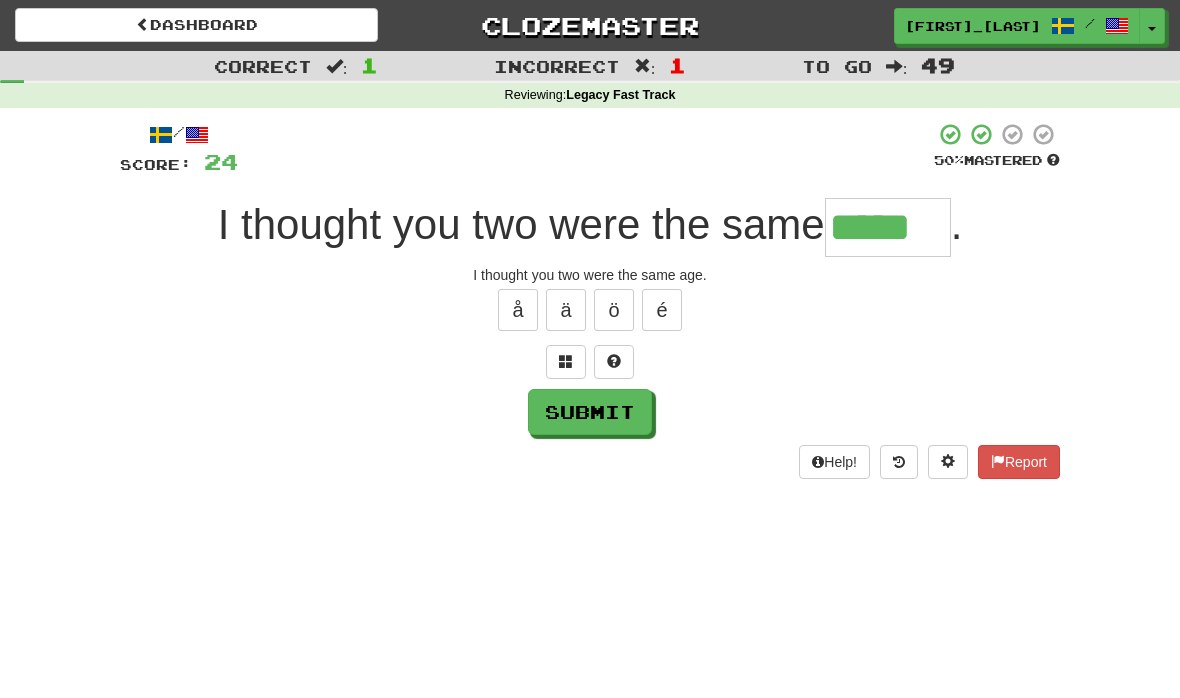 type on "*****" 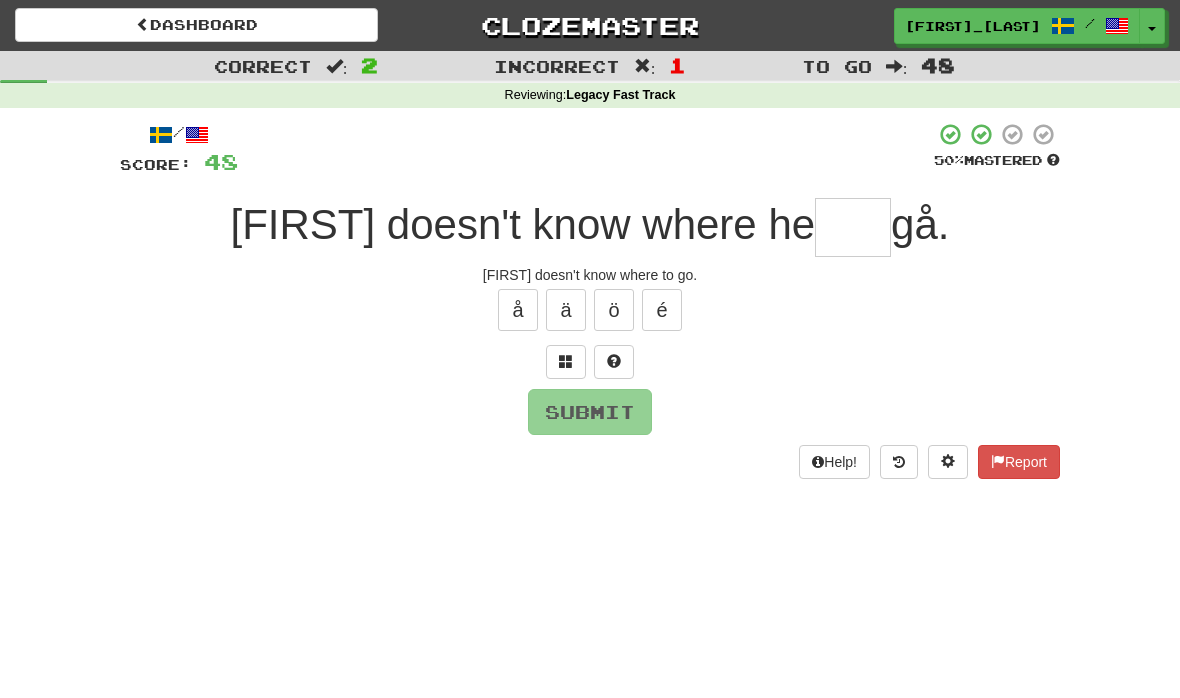 type on "*" 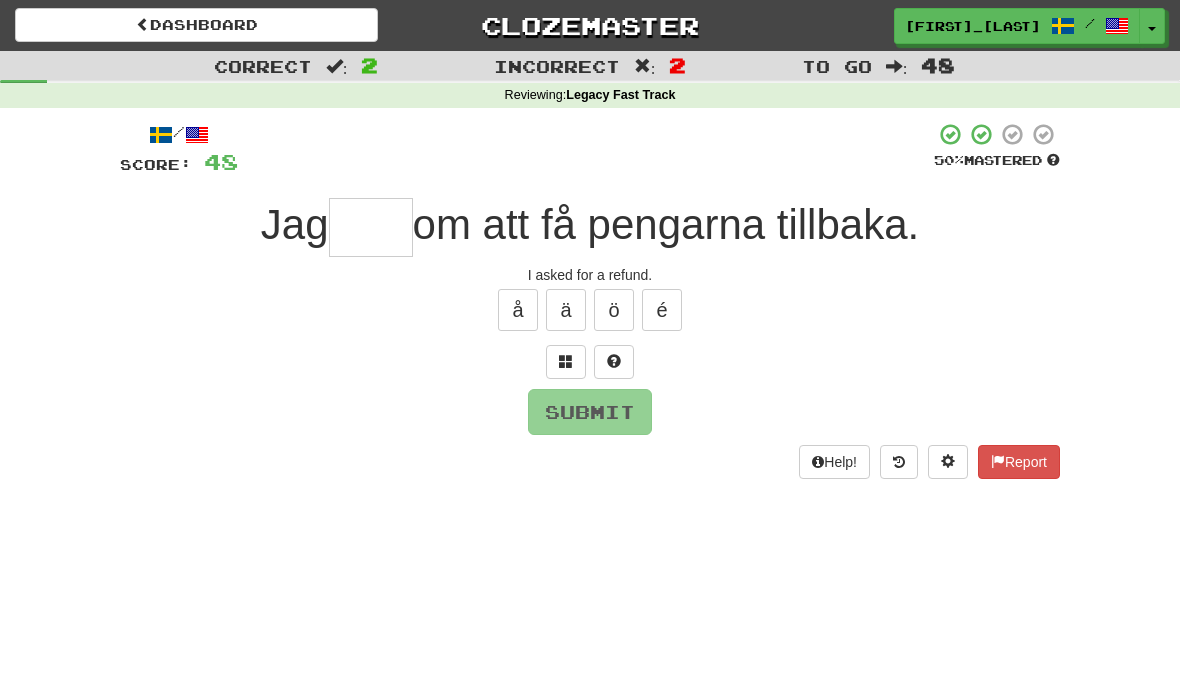 type on "*" 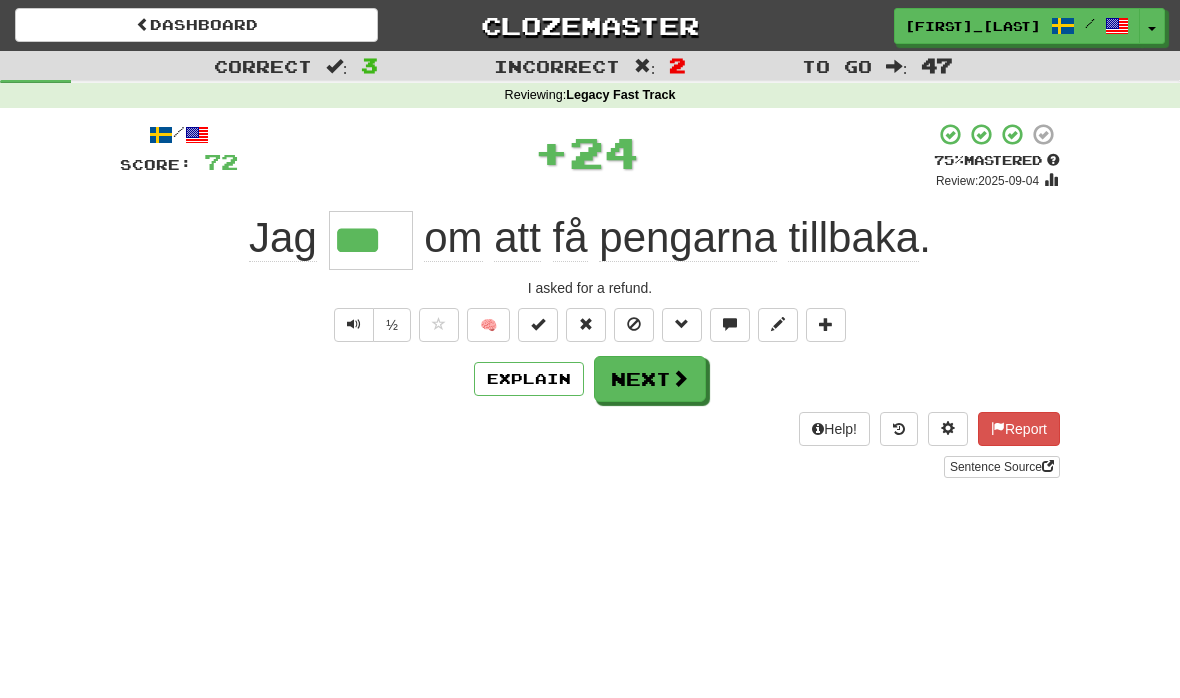 type on "***" 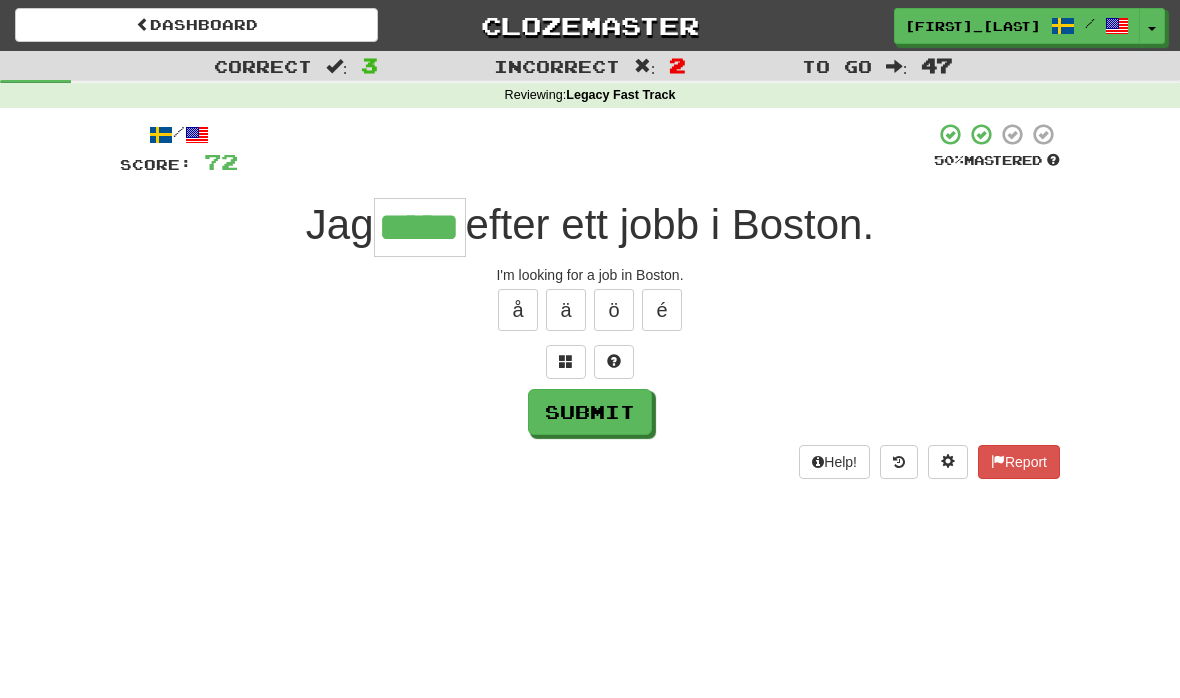 type on "*****" 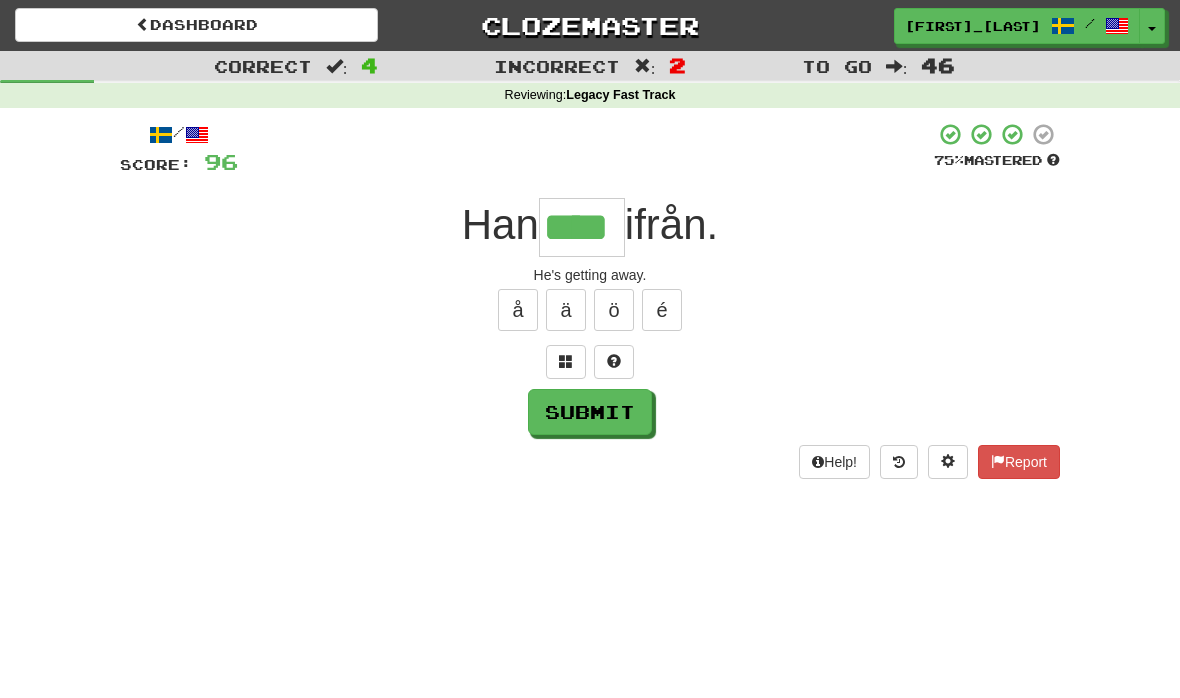 type on "****" 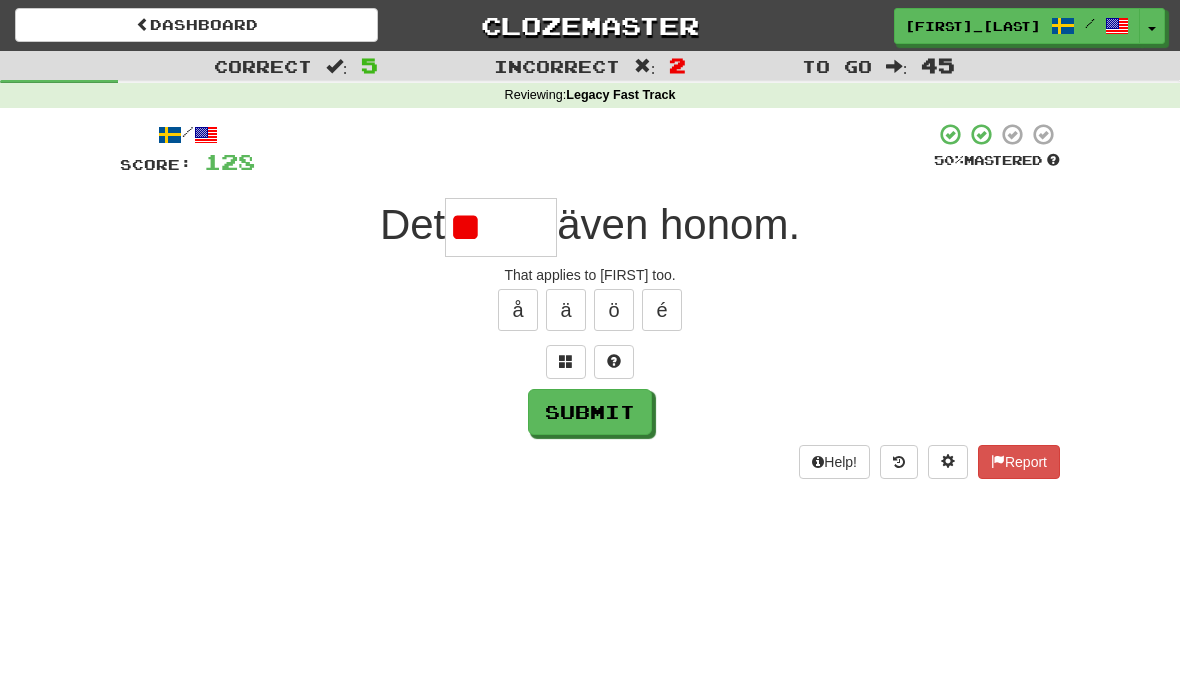 type on "*" 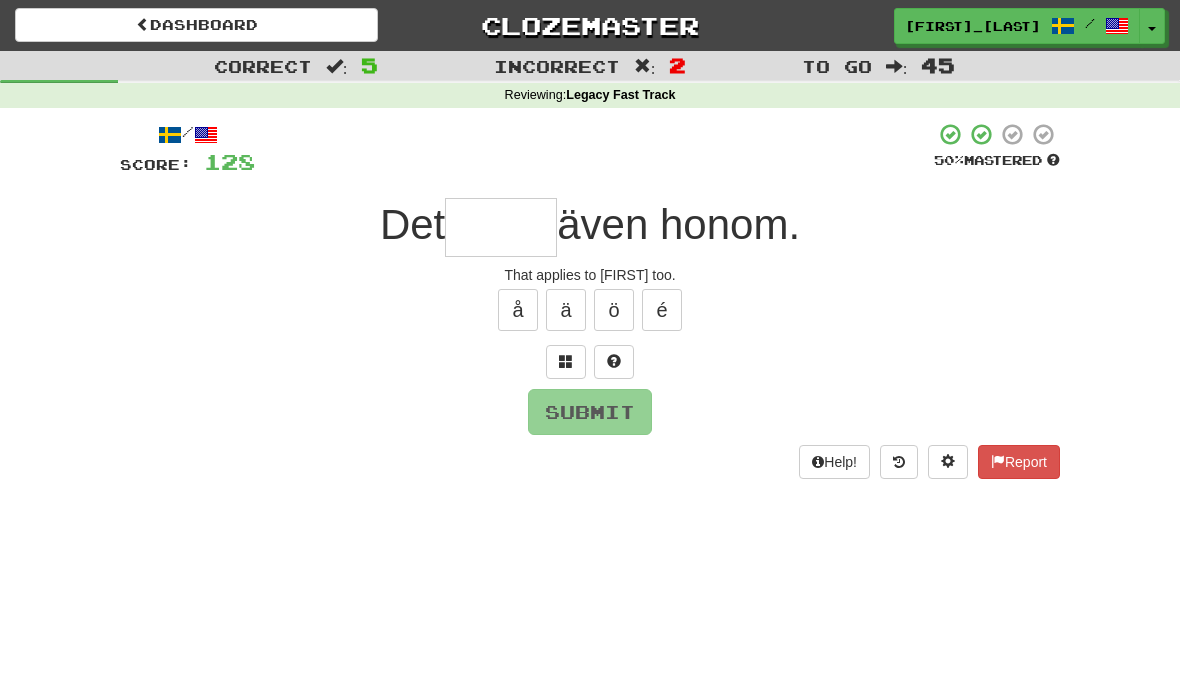 type on "******" 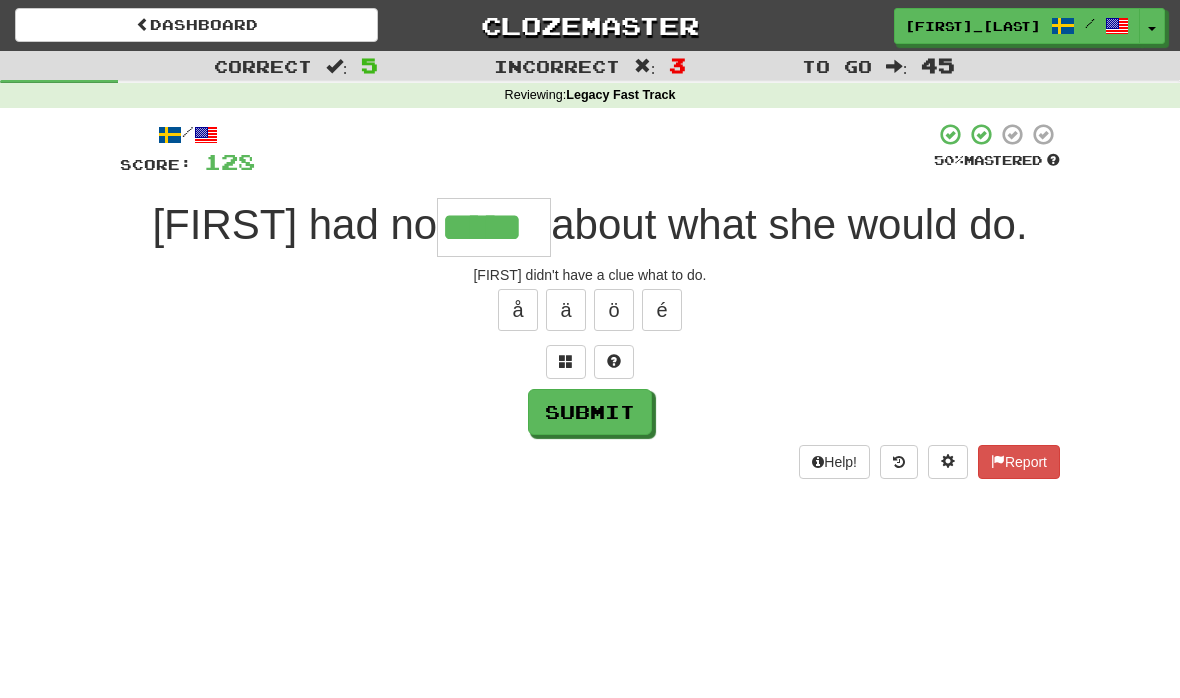 type on "*****" 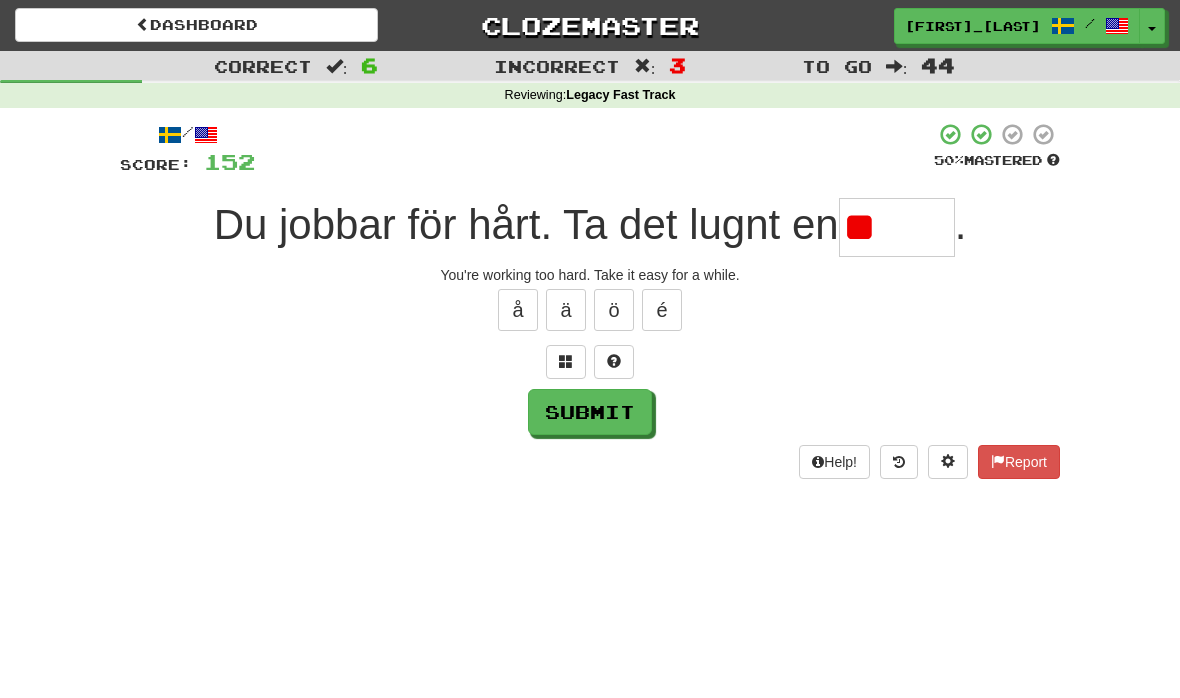 type on "*" 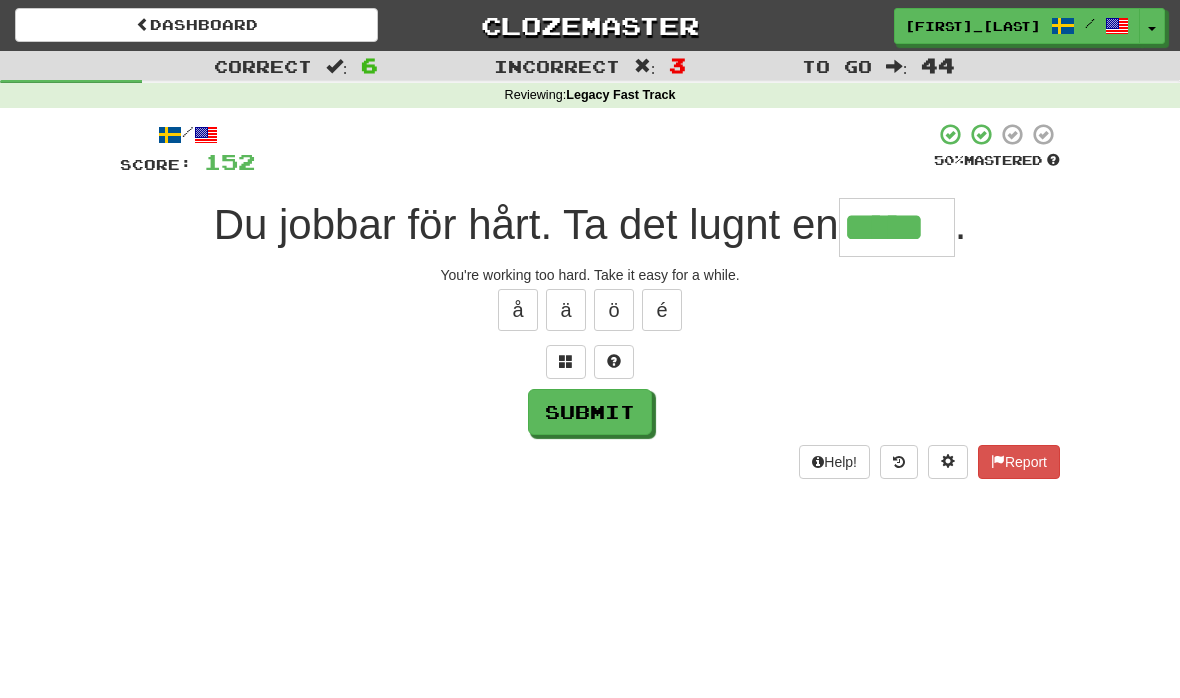 type on "*****" 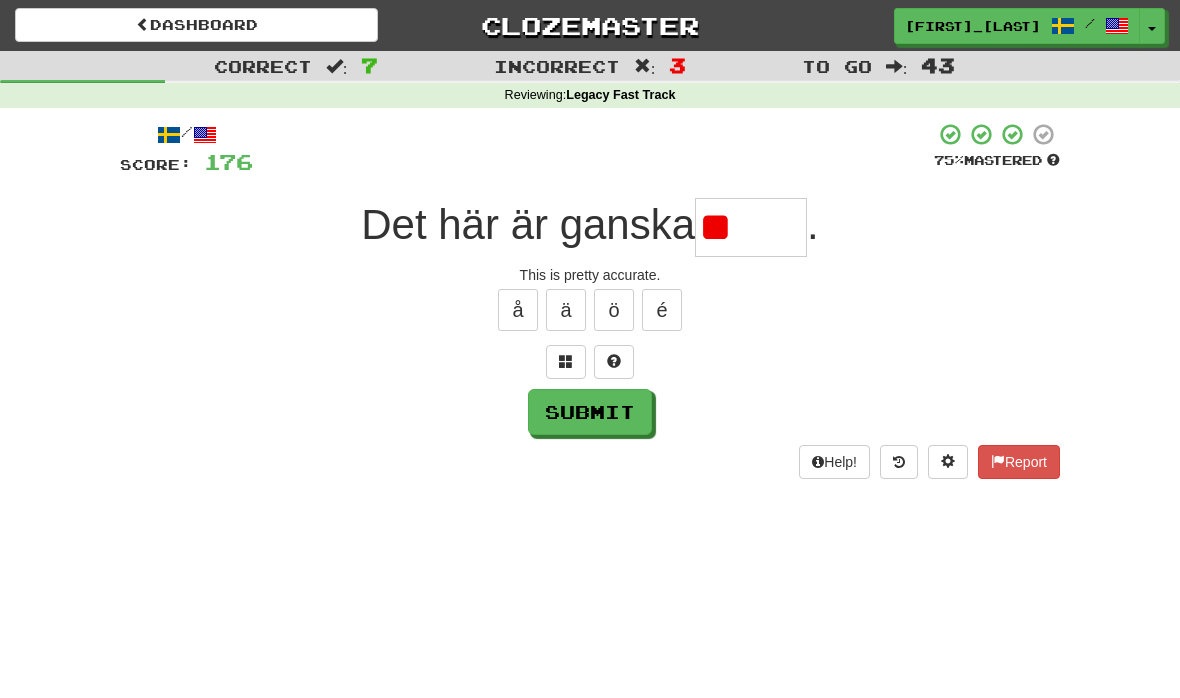 type on "*" 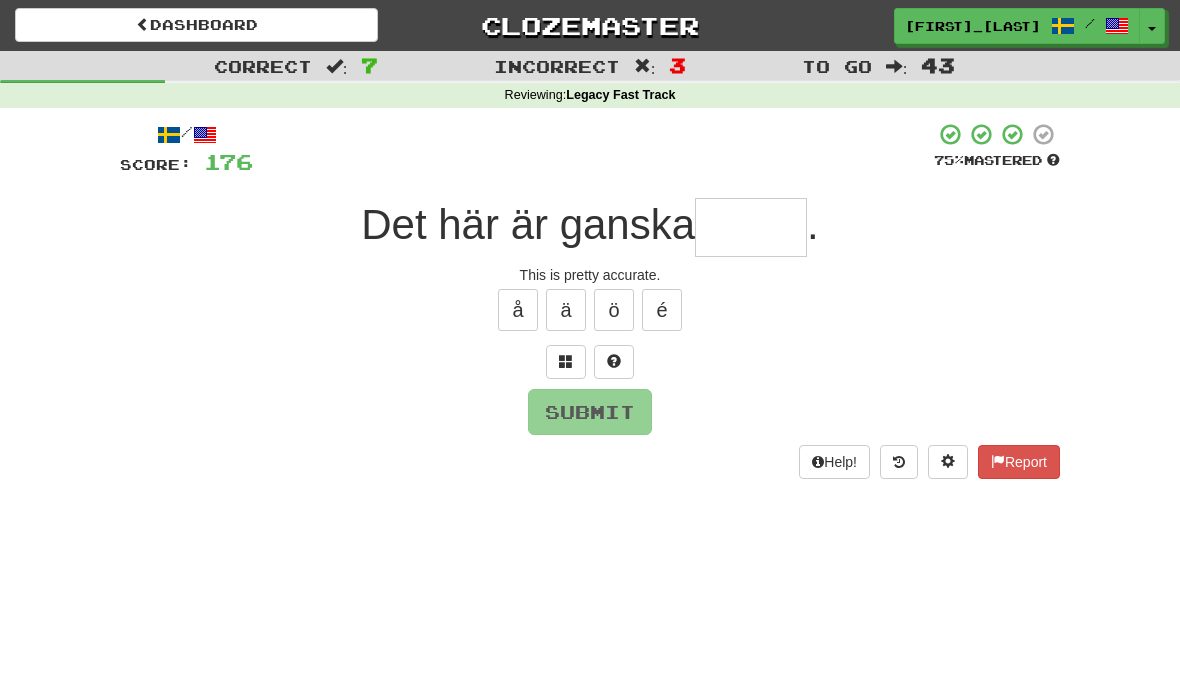type on "*****" 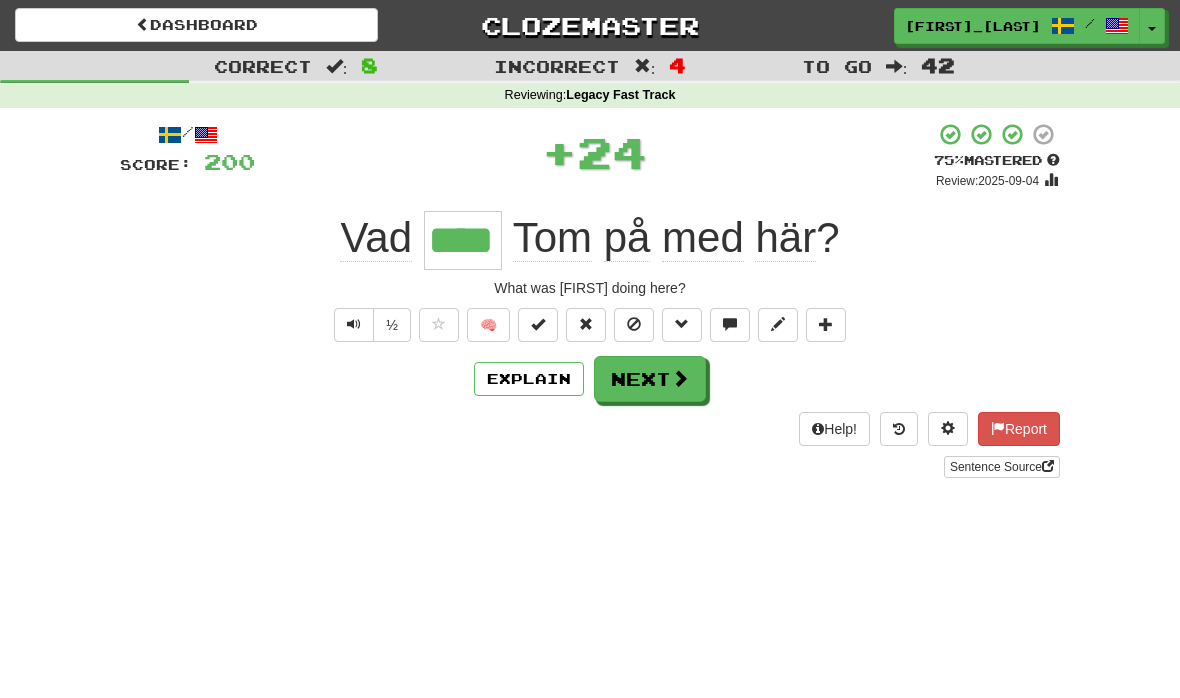 type on "****" 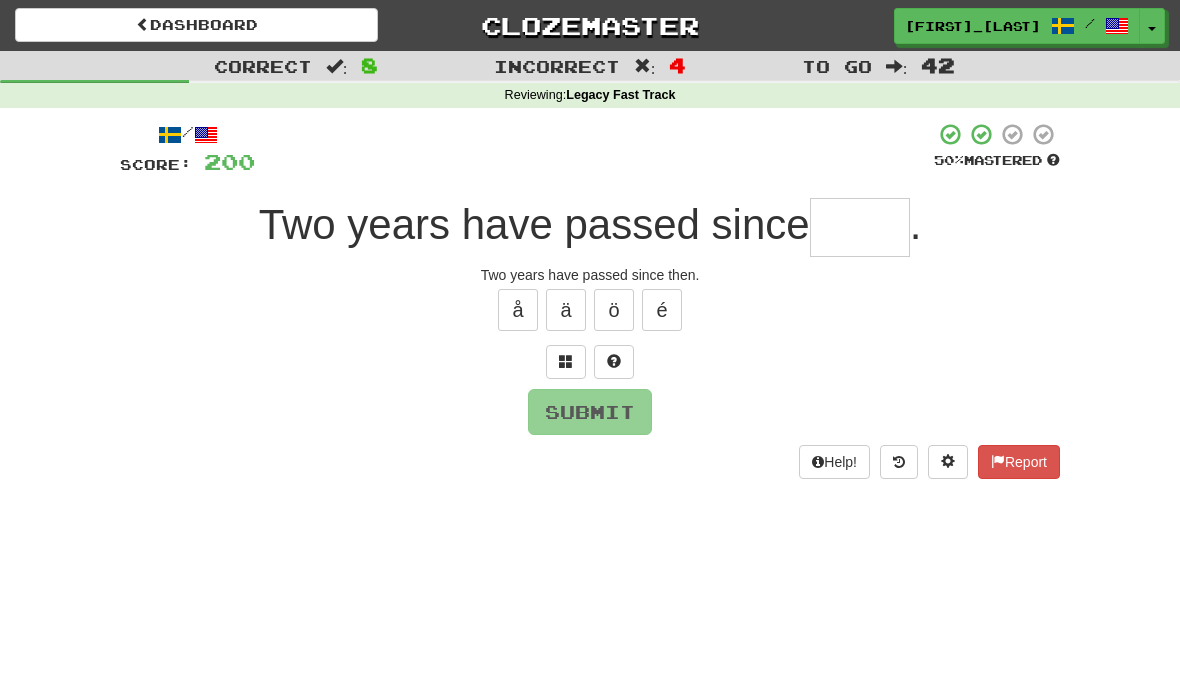 type on "*" 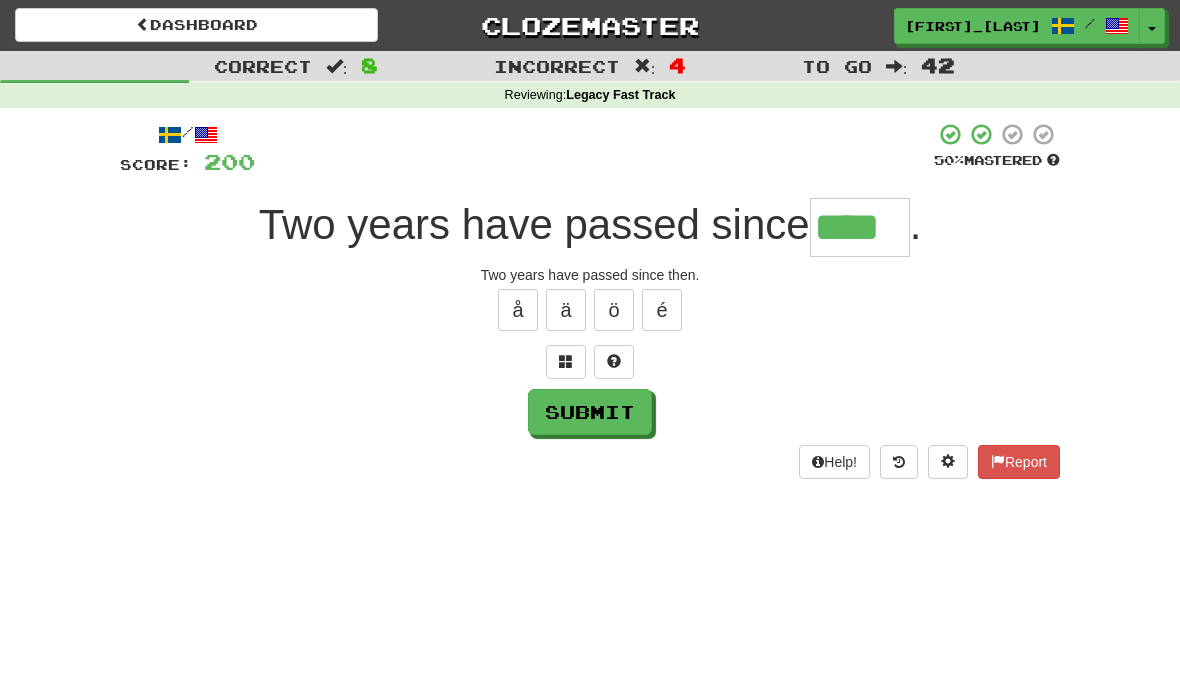 type on "****" 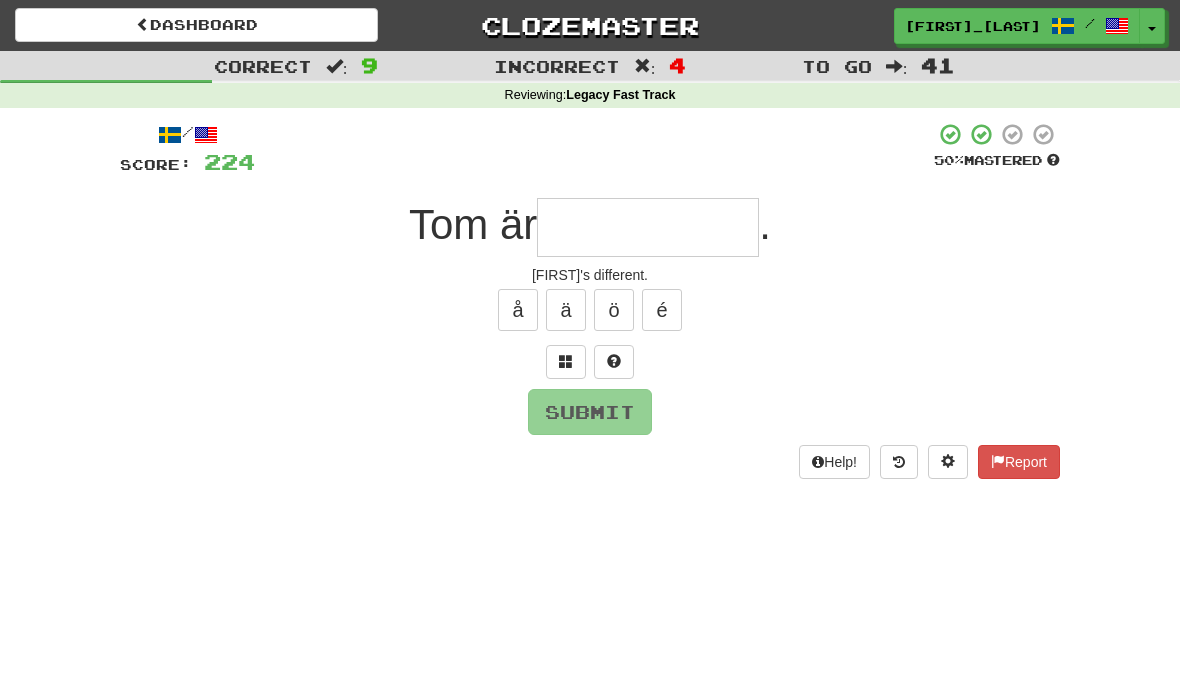 type on "**********" 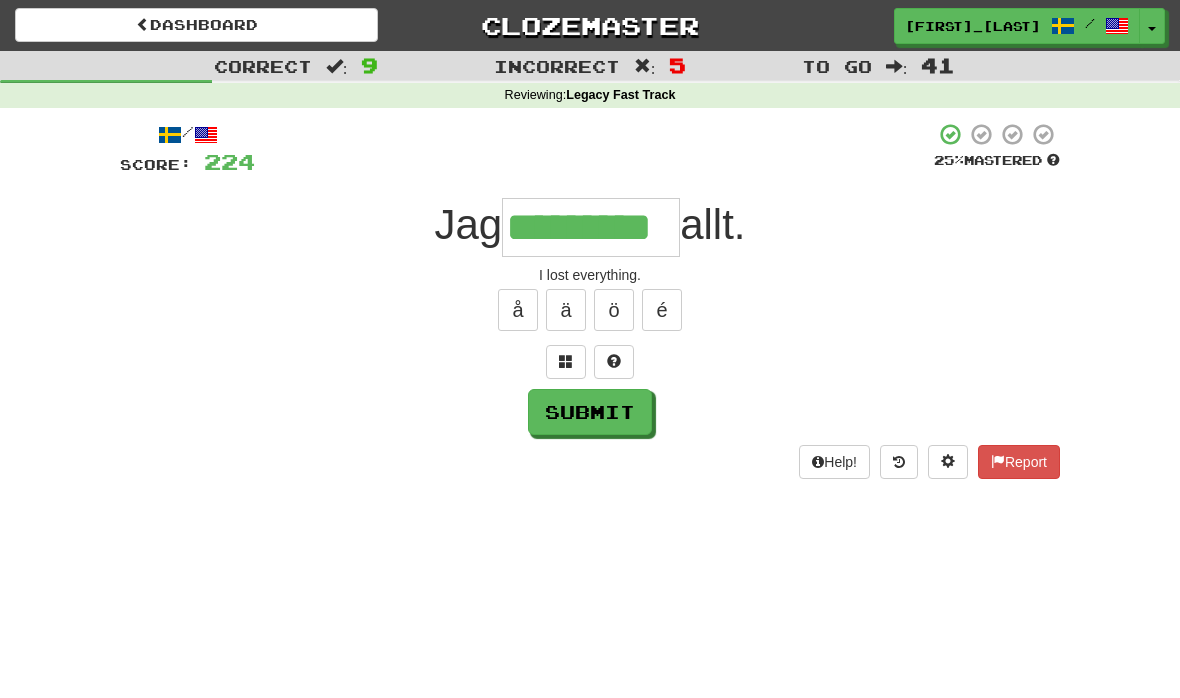type on "*********" 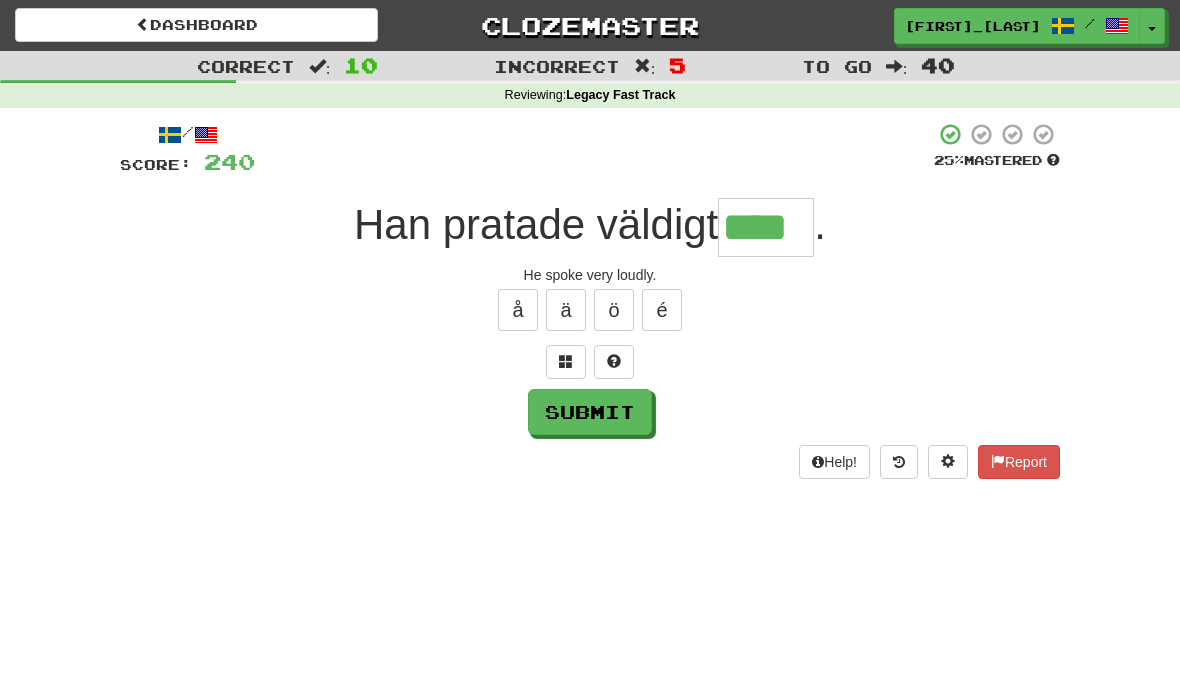 type on "****" 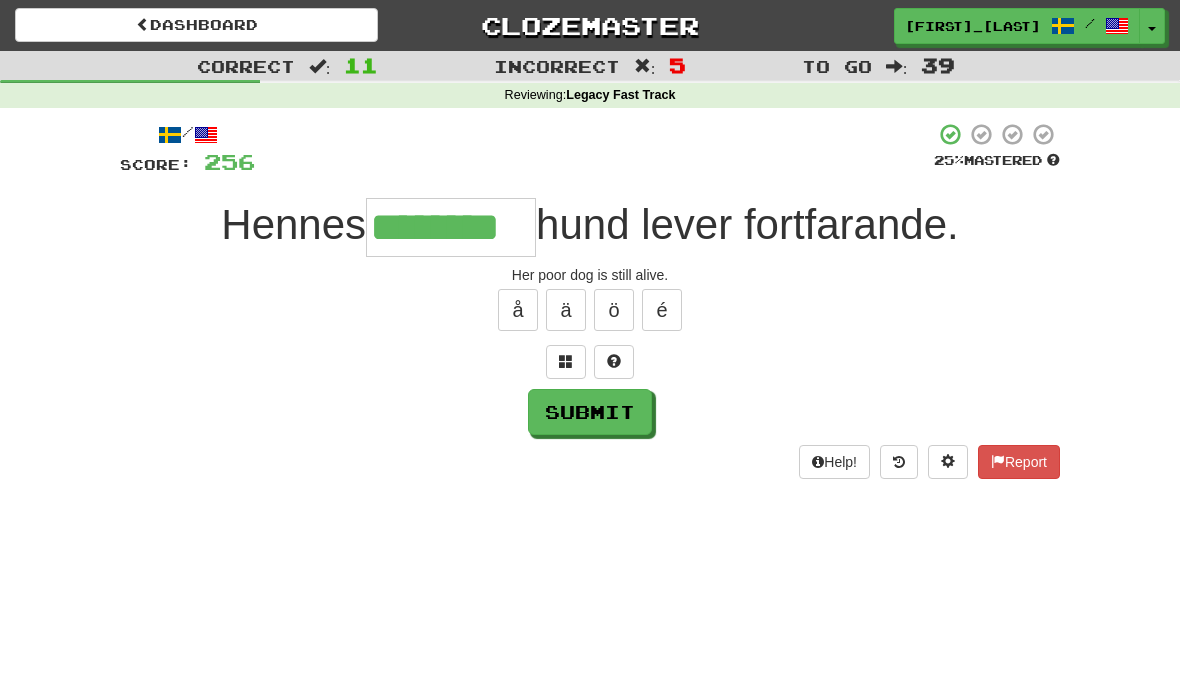 type on "********" 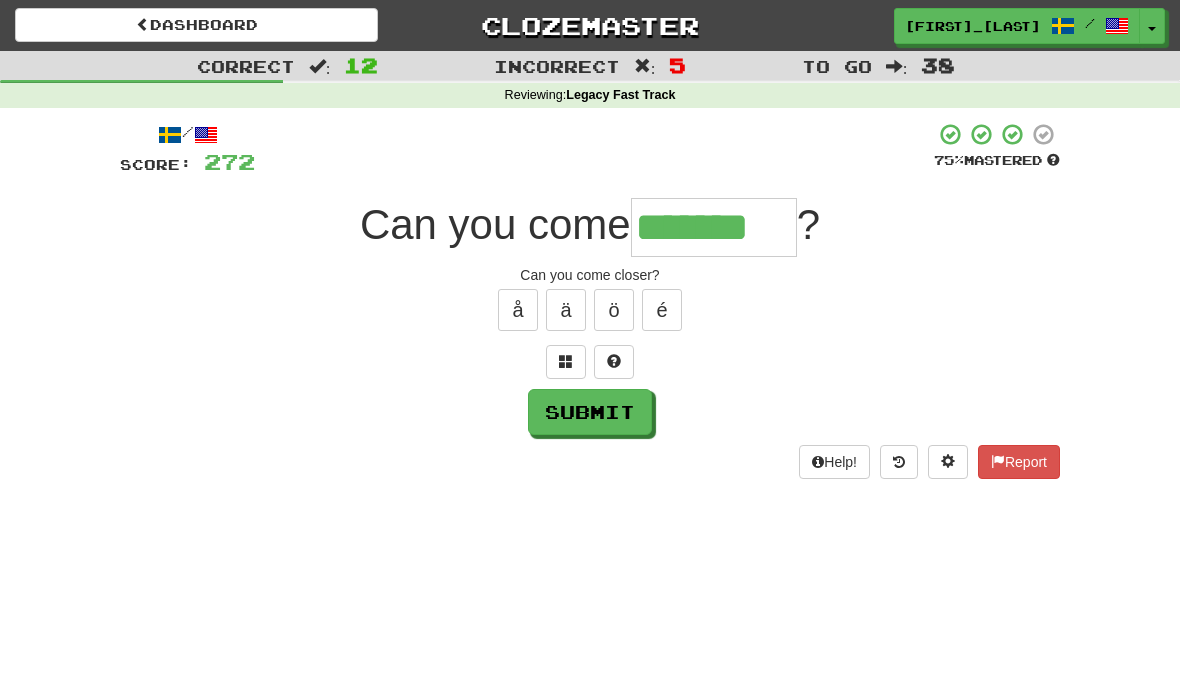 type on "*******" 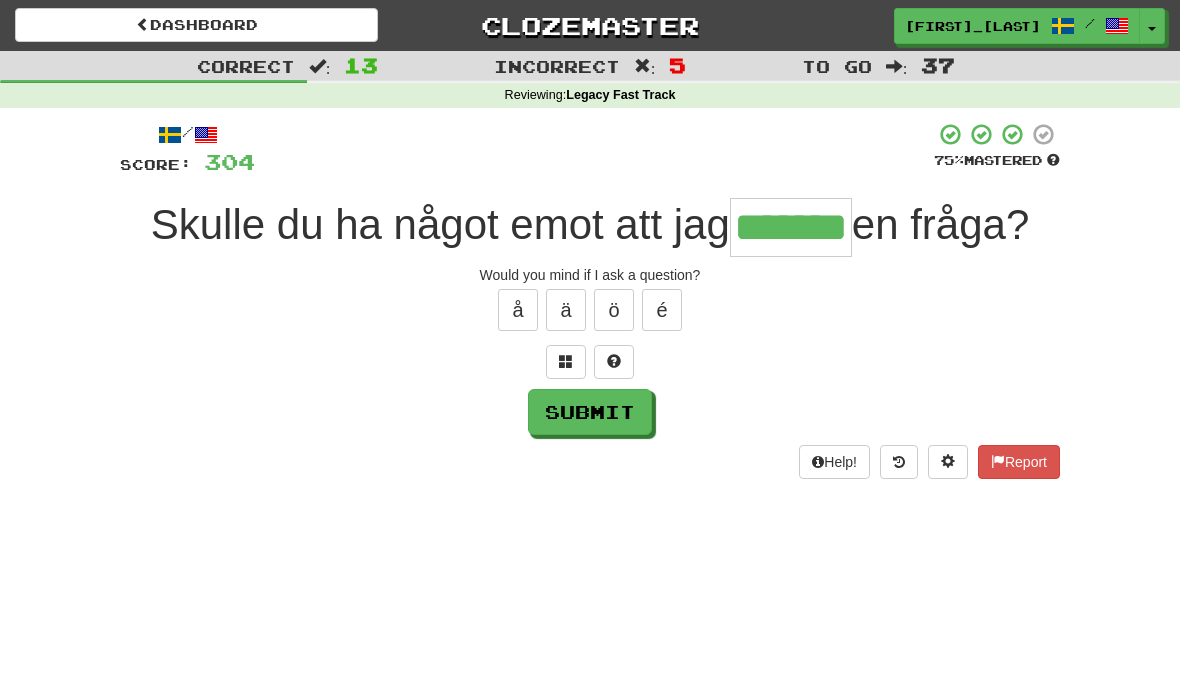 type on "*******" 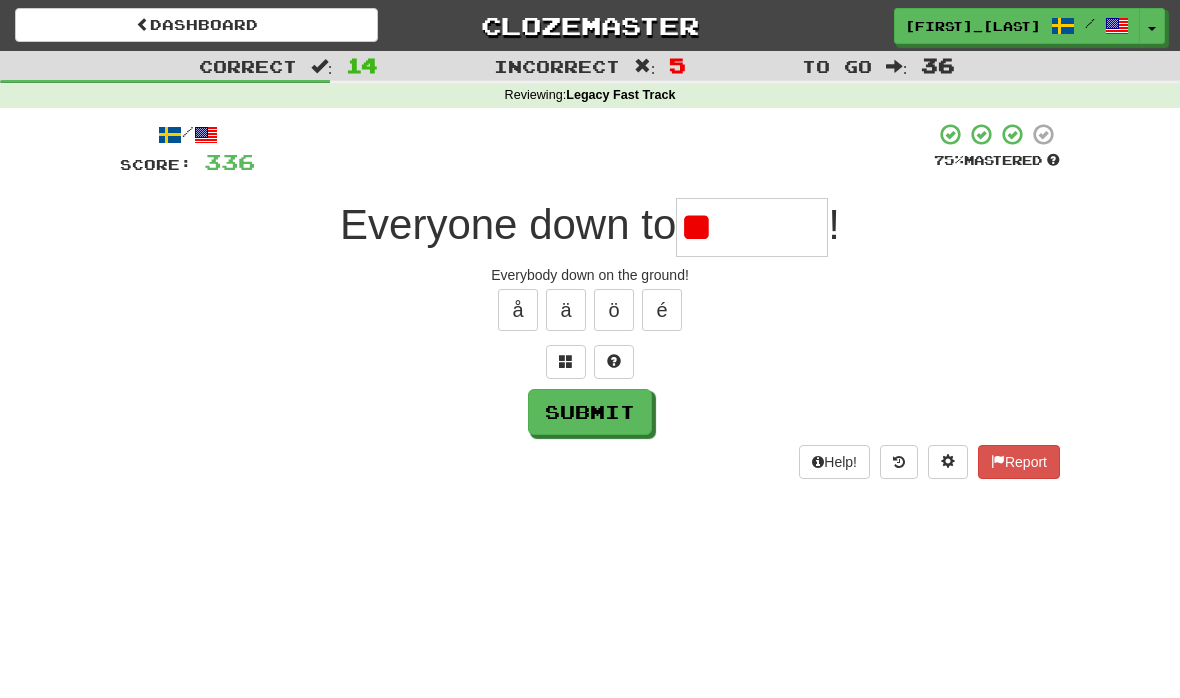 type on "*" 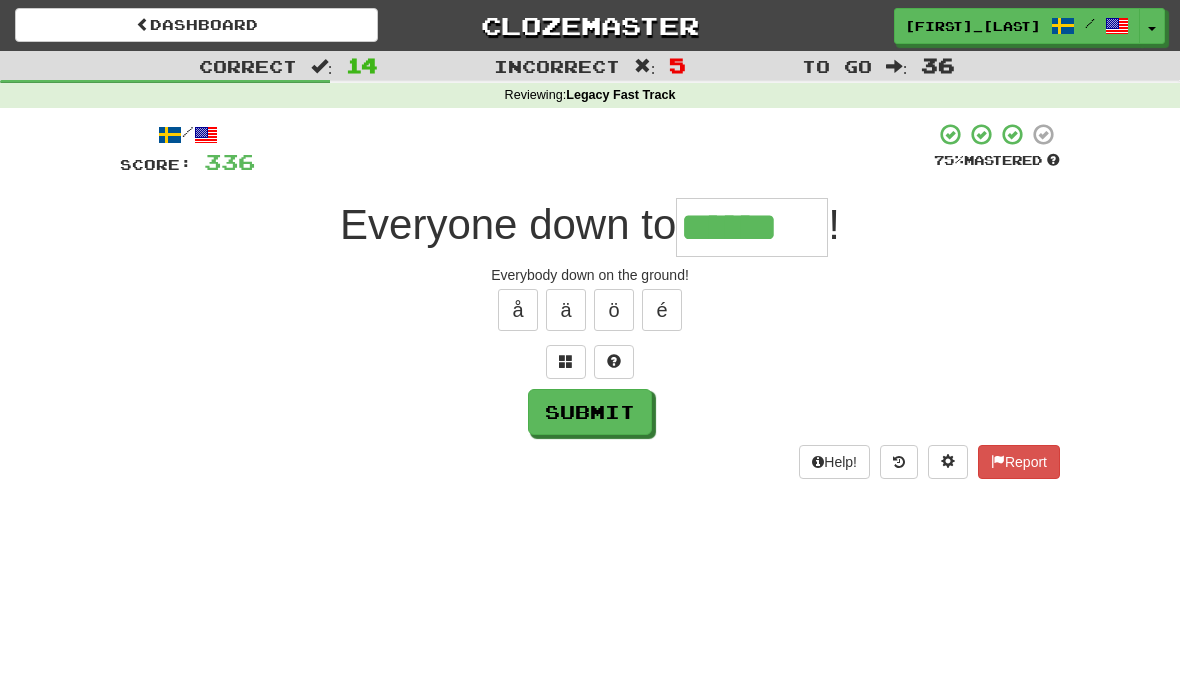 type on "******" 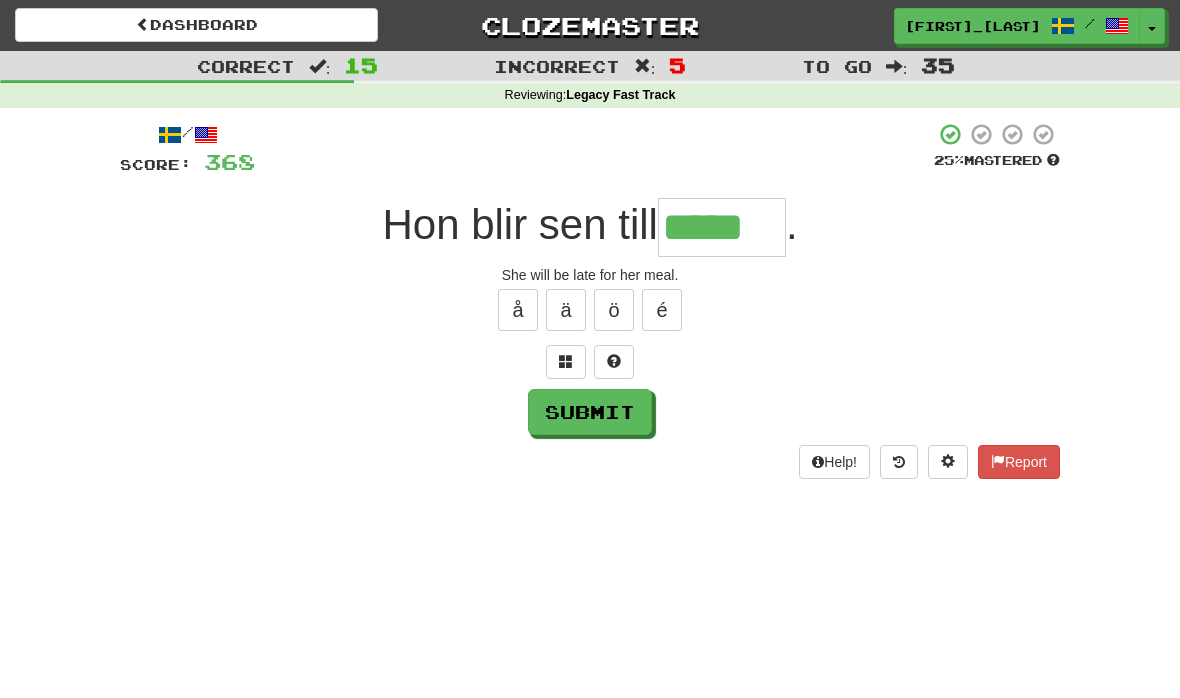 type on "*****" 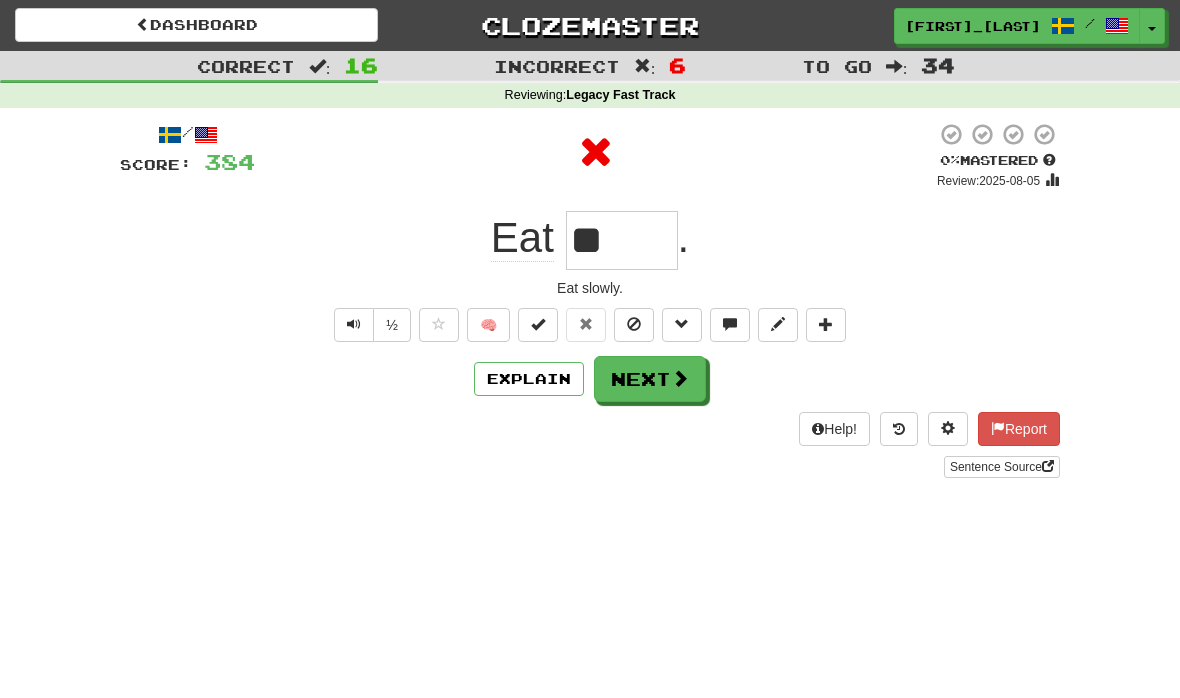 type on "*****" 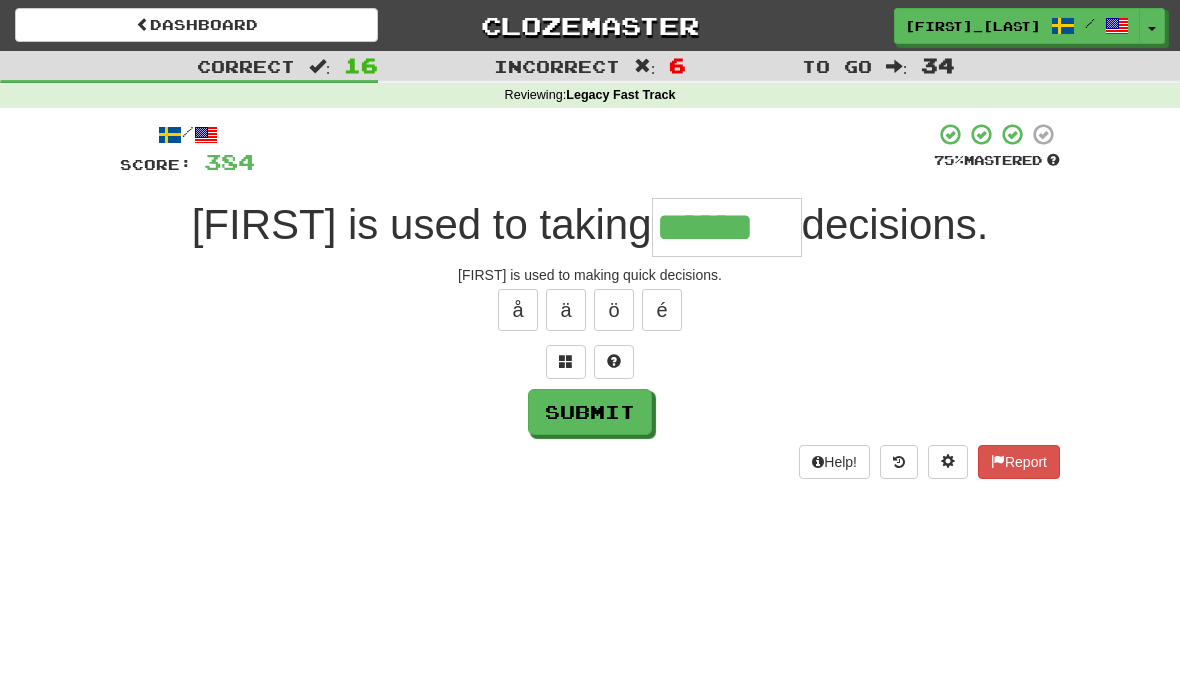 type on "******" 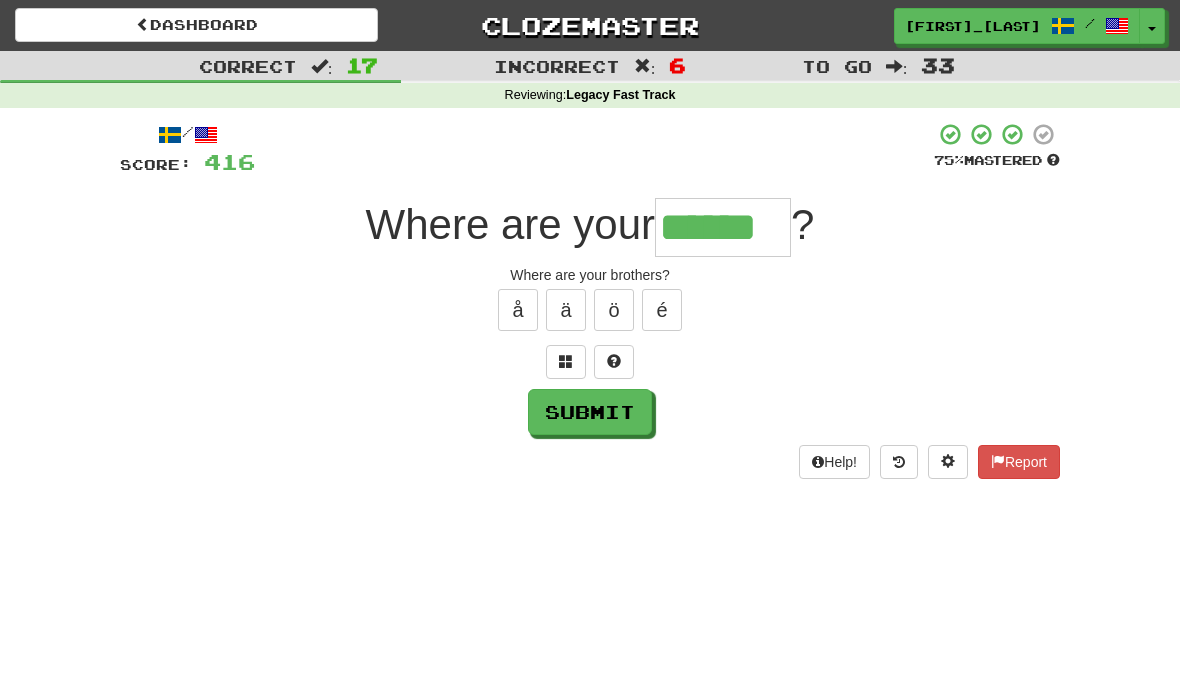 type on "******" 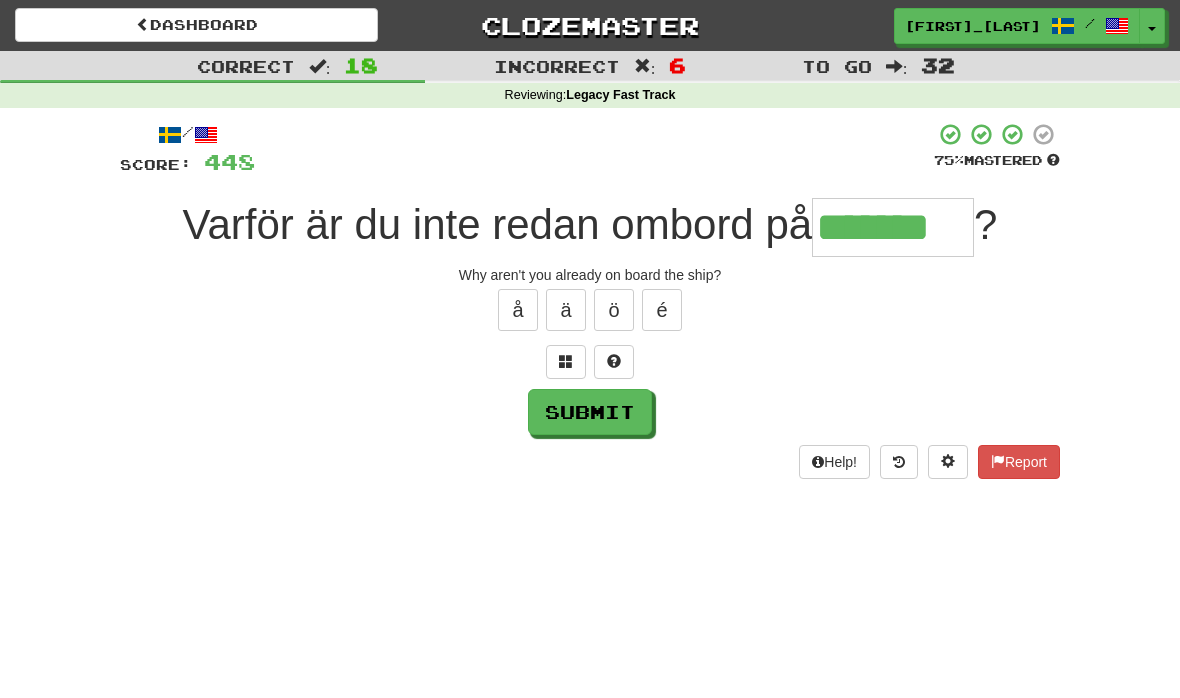 type on "*******" 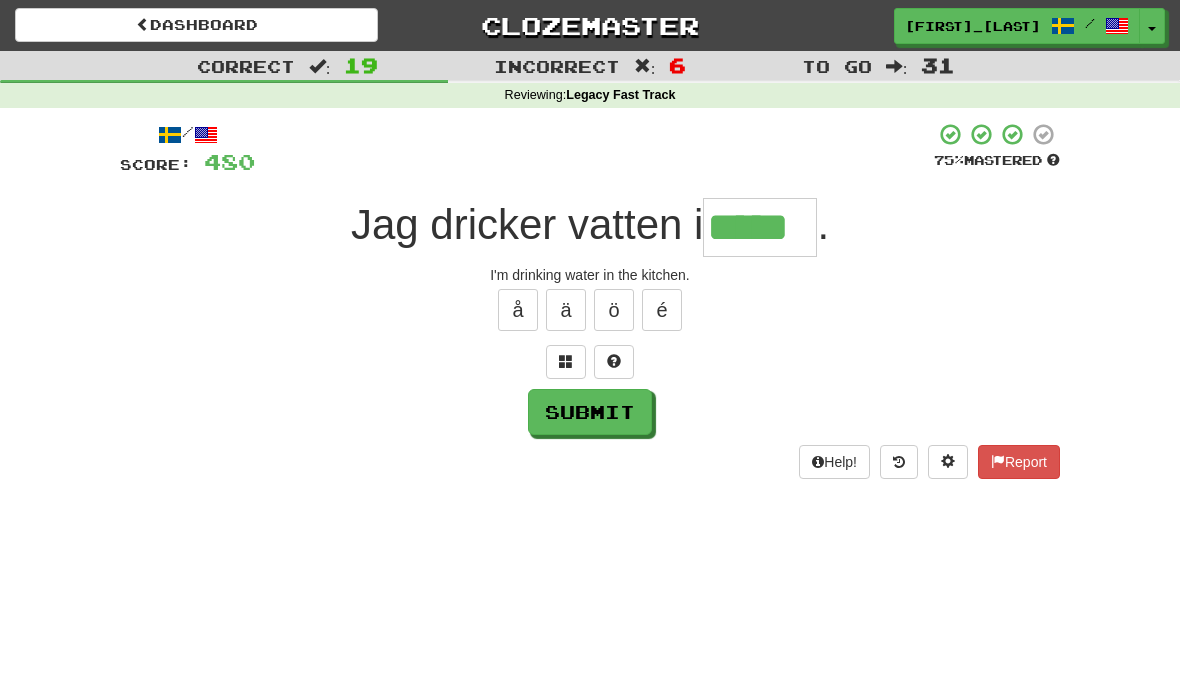 type on "*****" 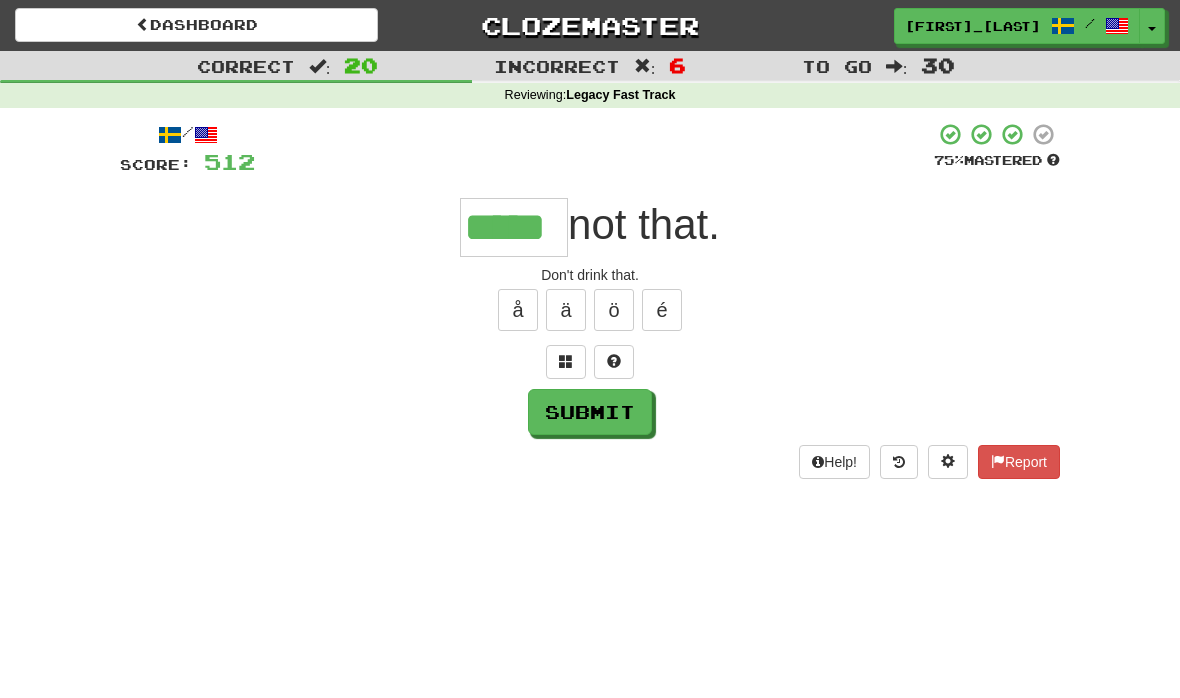 type on "*****" 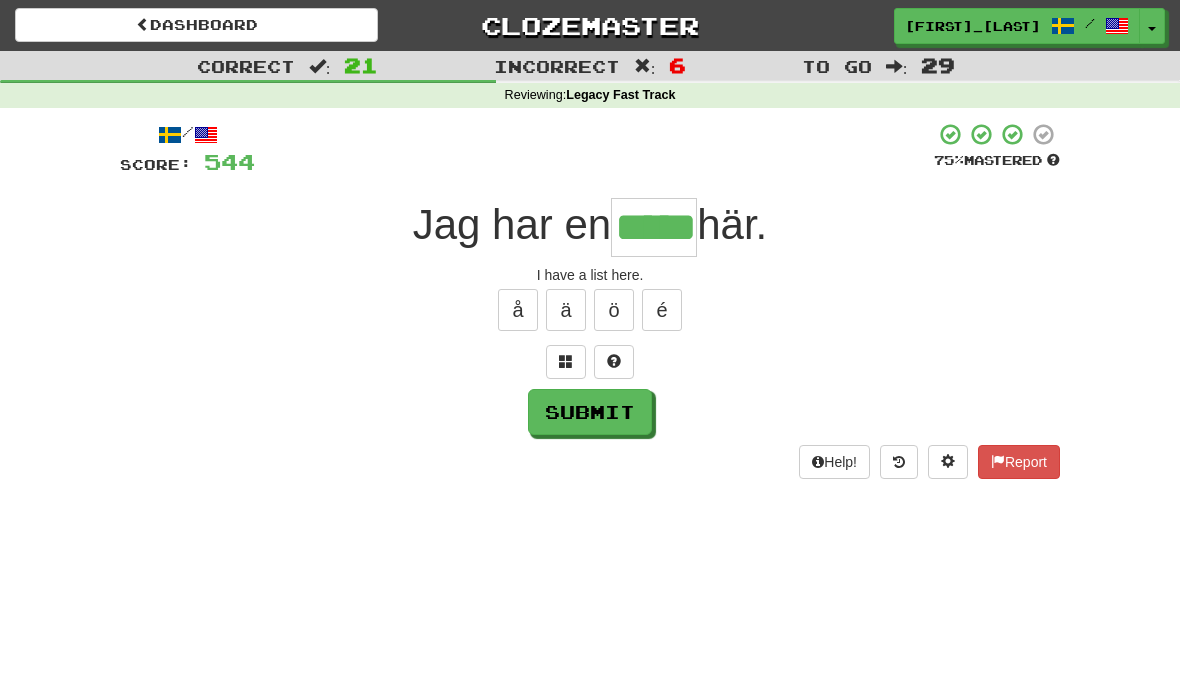type on "*****" 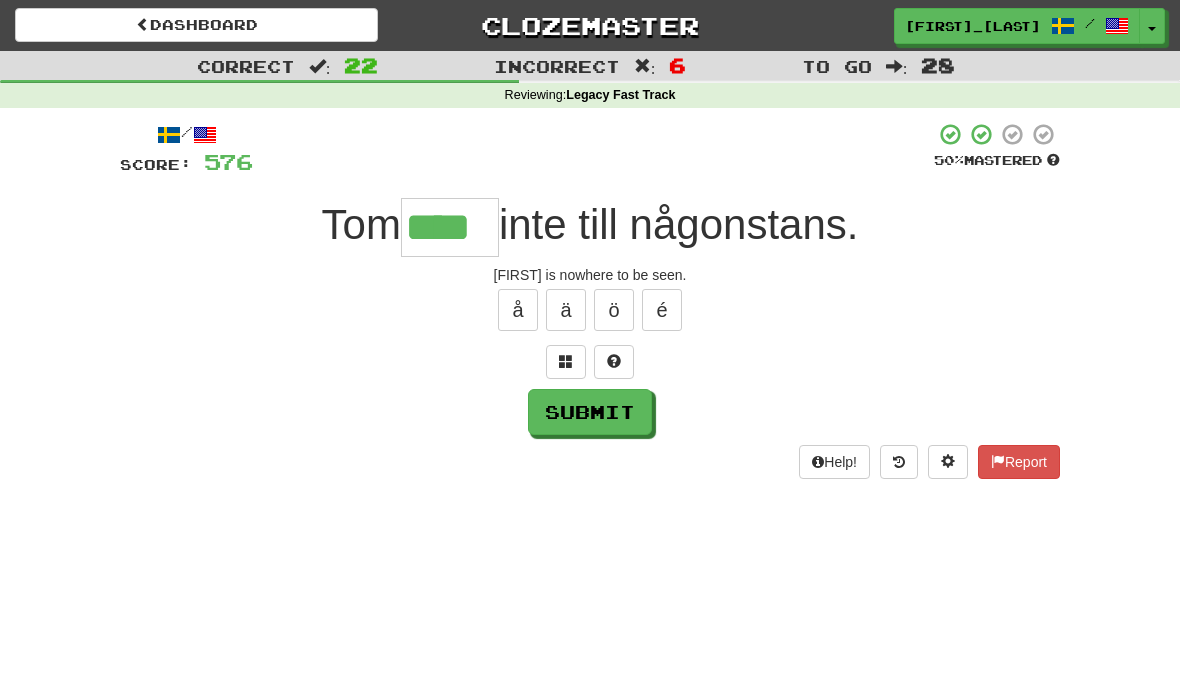 type on "****" 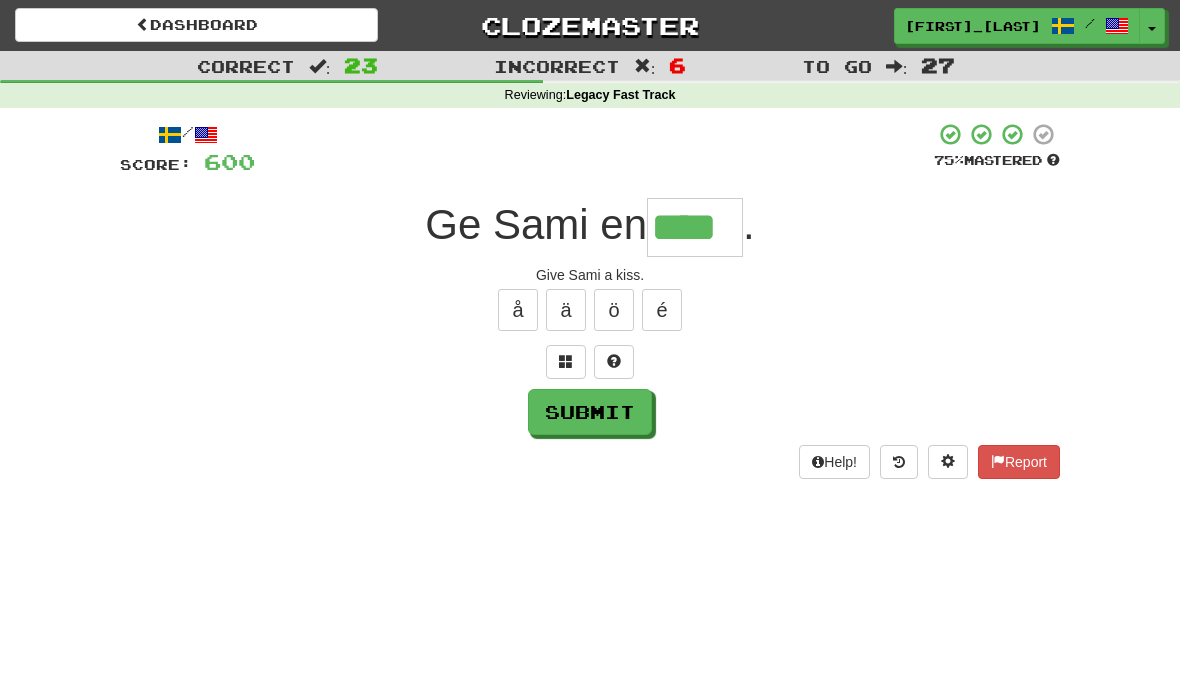 type on "****" 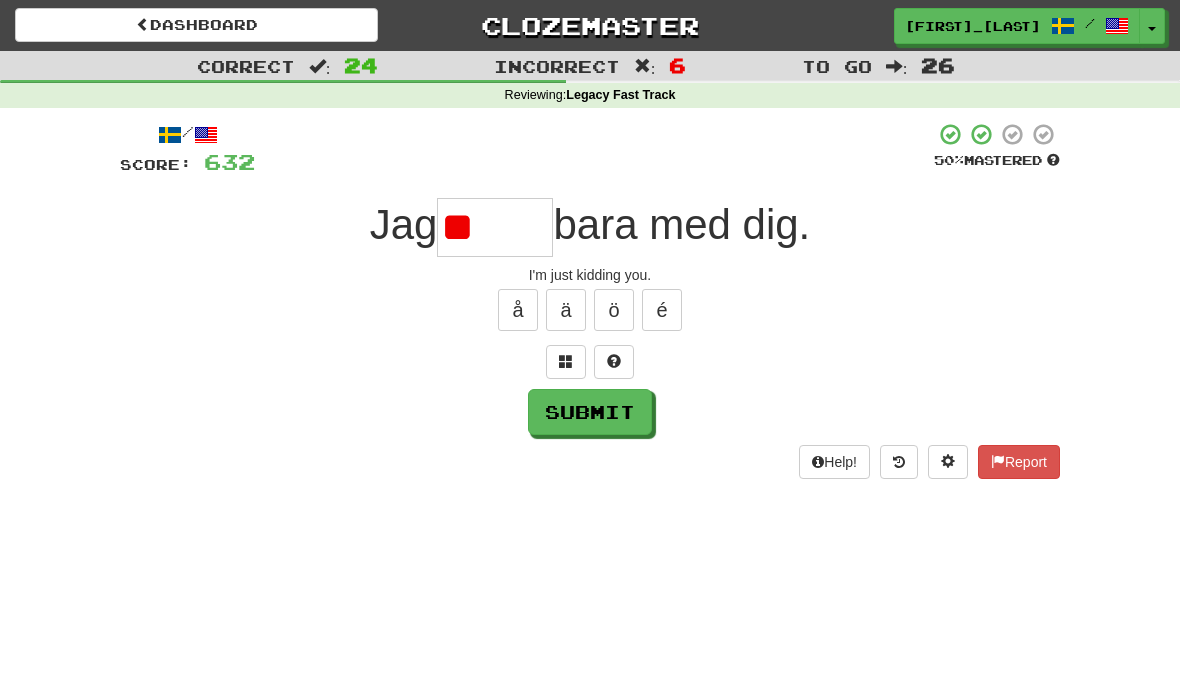 type on "*" 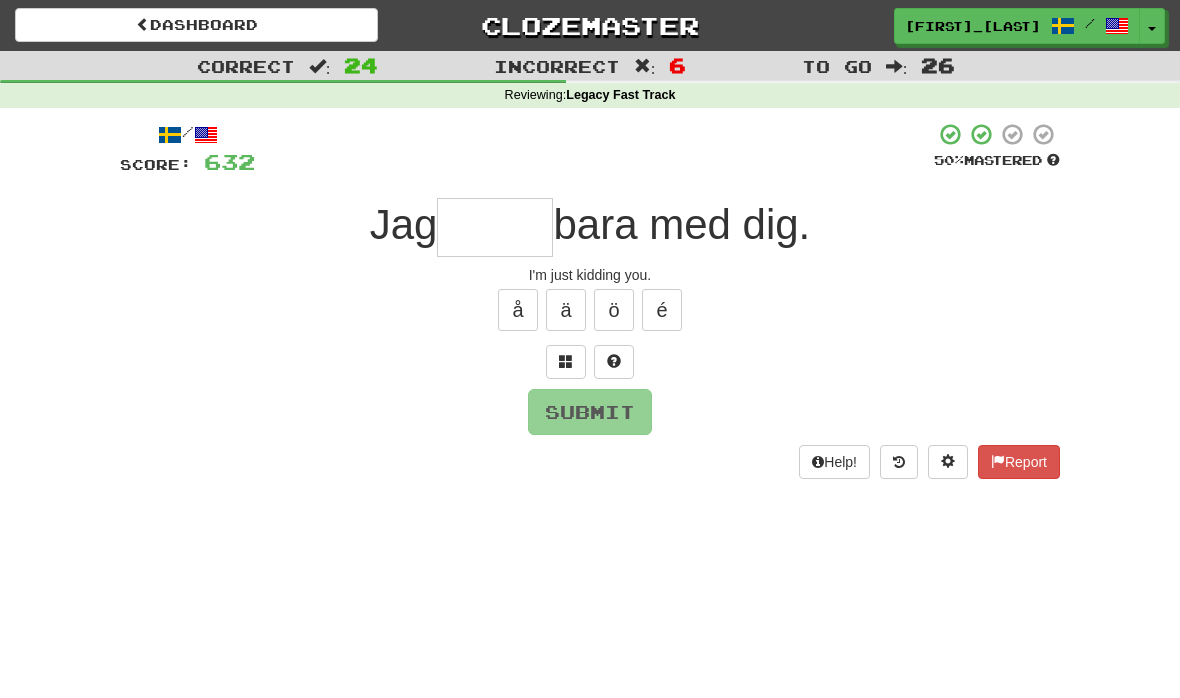 type on "*" 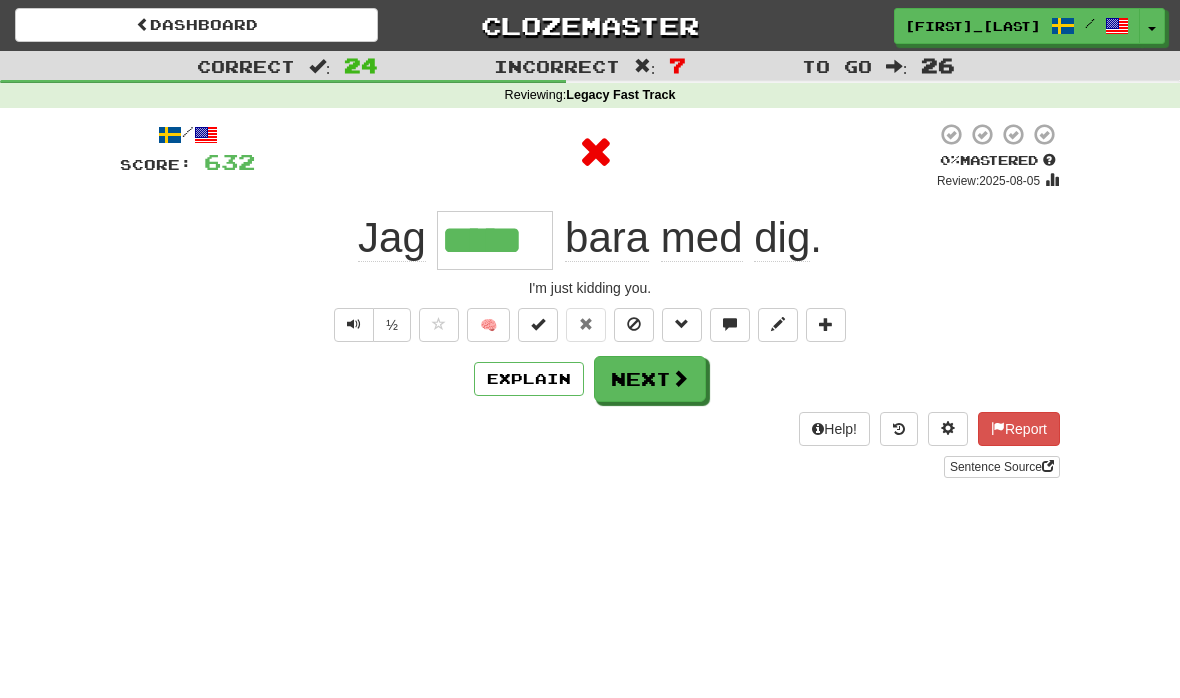 type on "******" 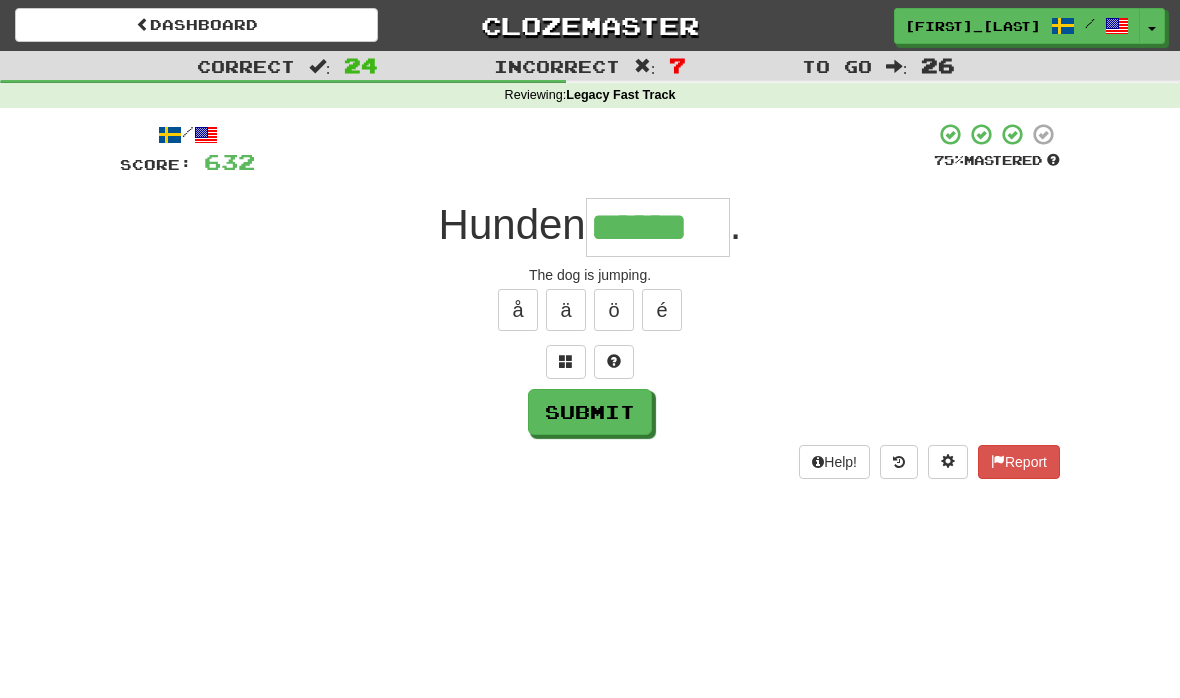 type on "******" 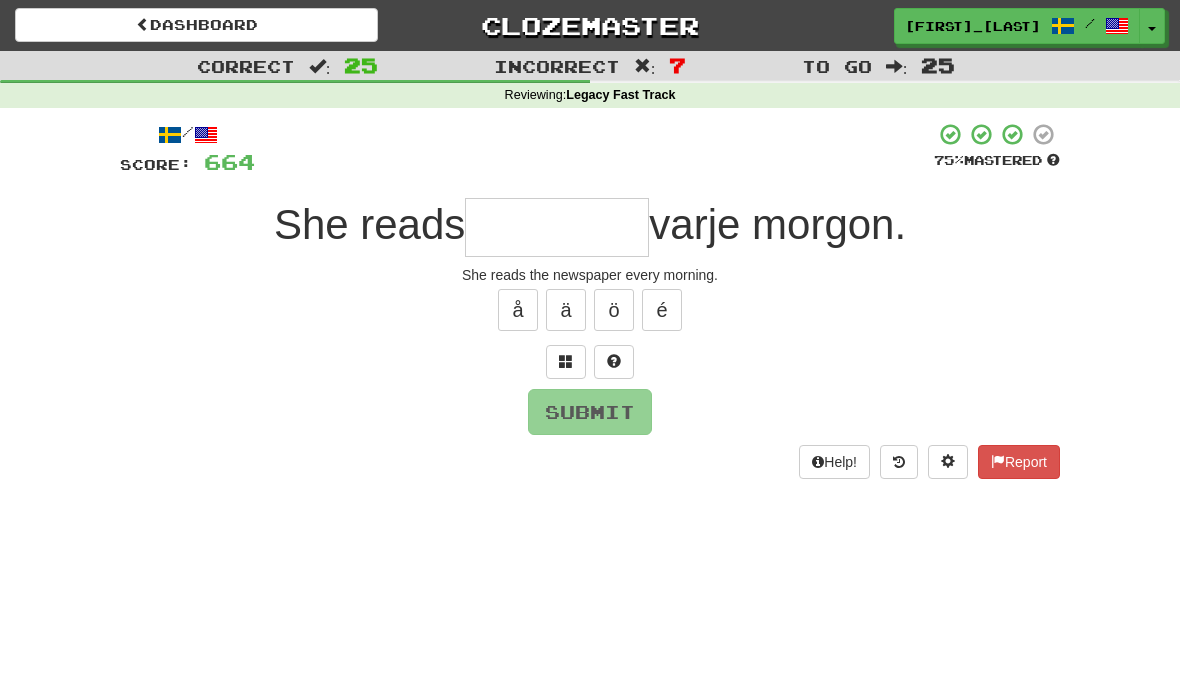 type on "*" 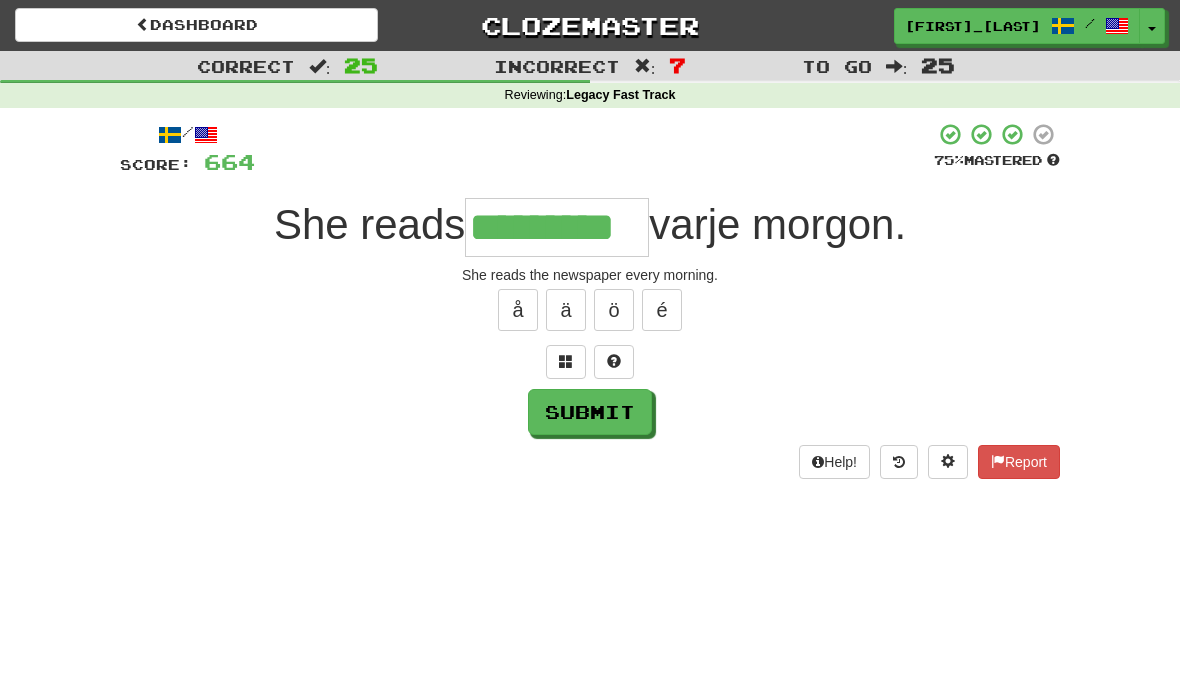 type on "*********" 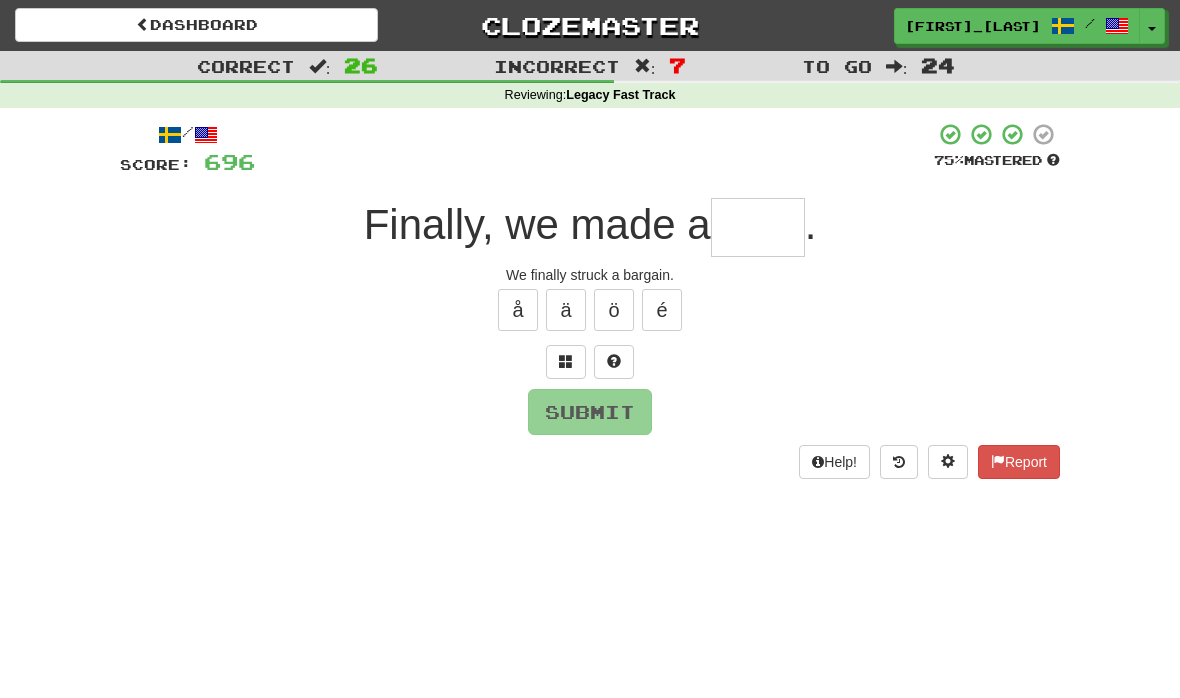 type on "*****" 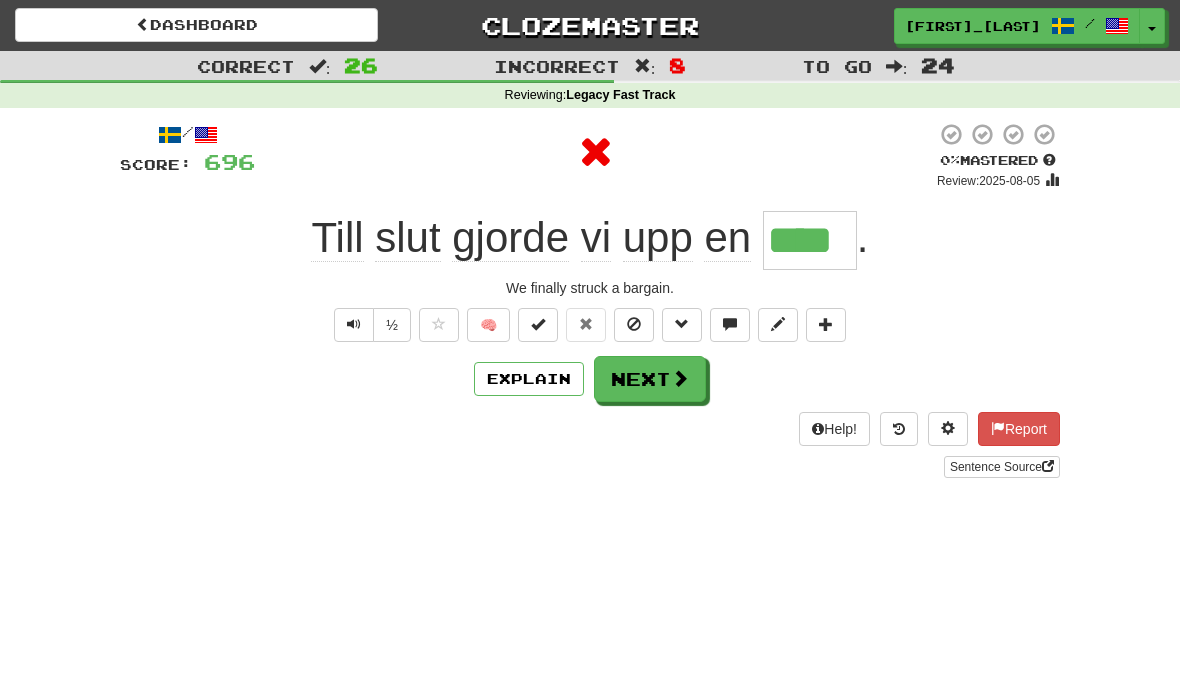 type on "*****" 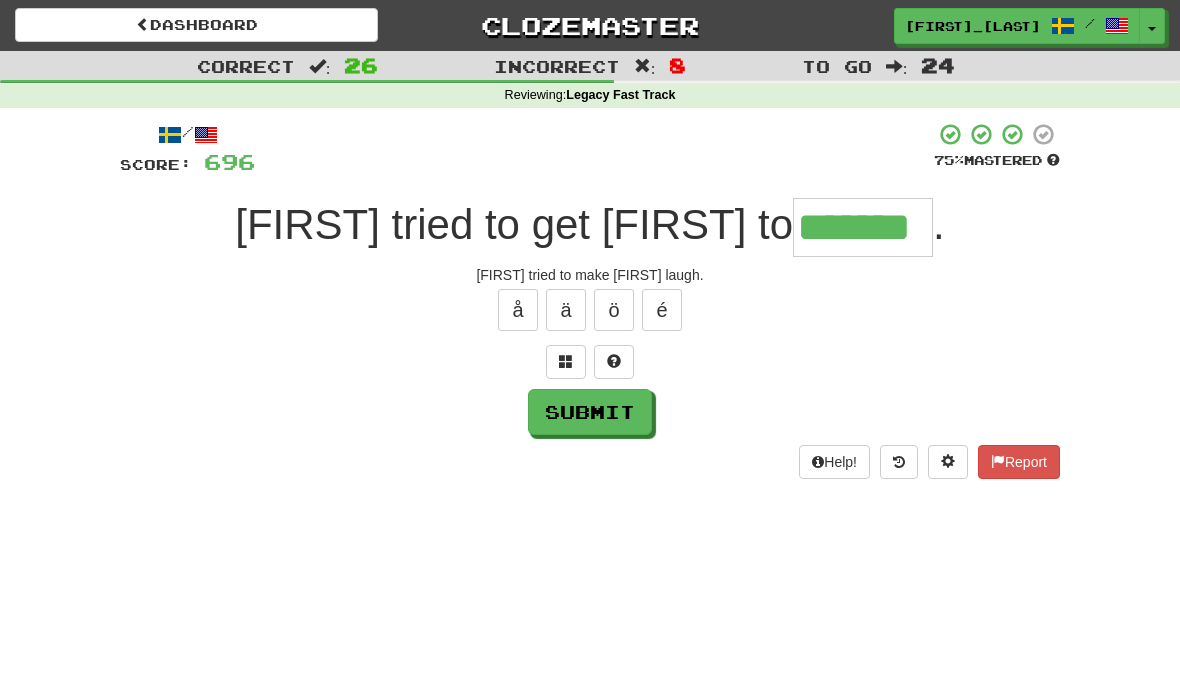 type on "*******" 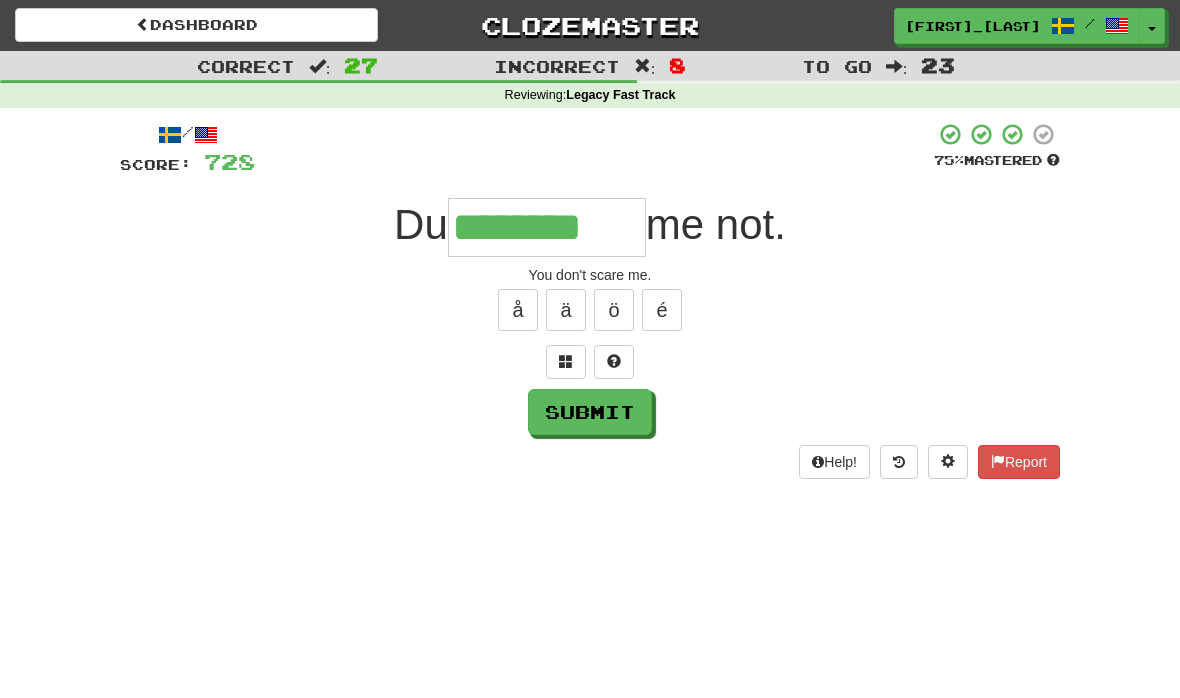 type on "********" 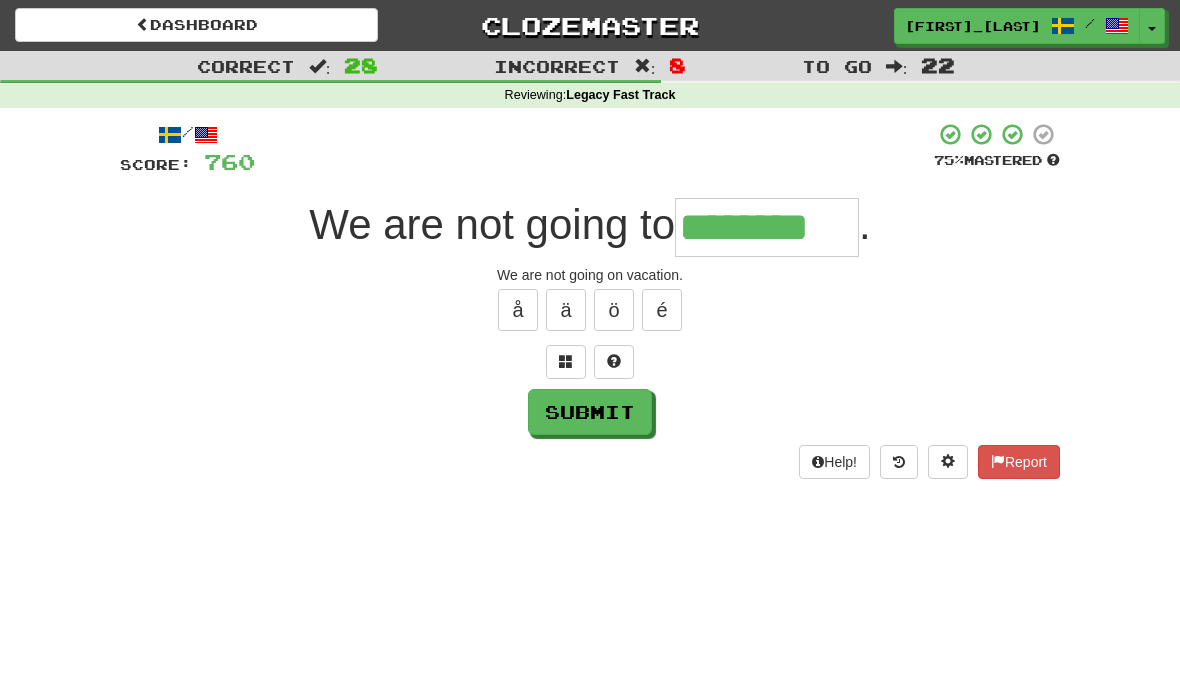 type on "********" 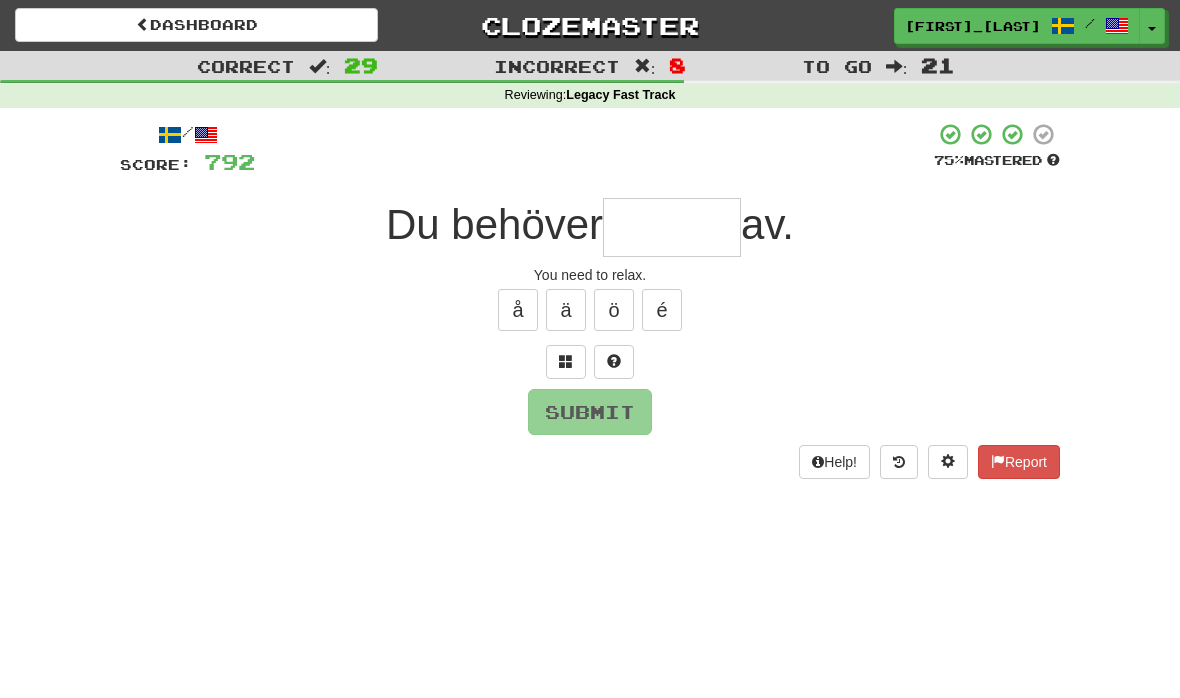 type on "*" 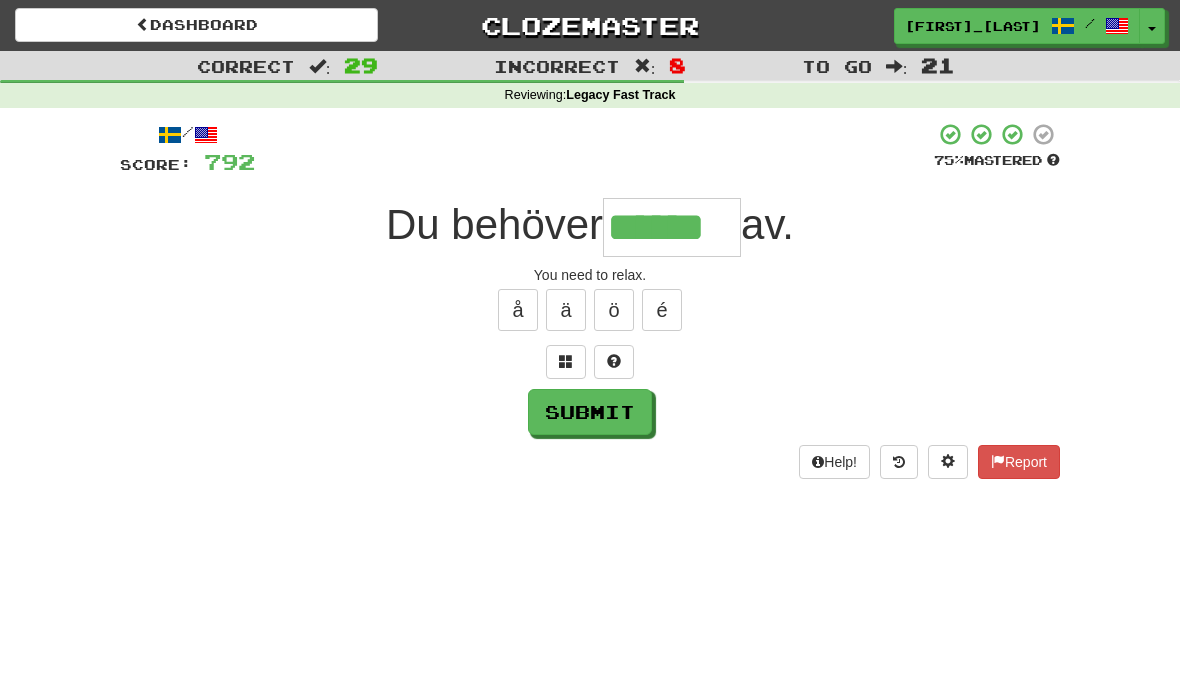 type on "******" 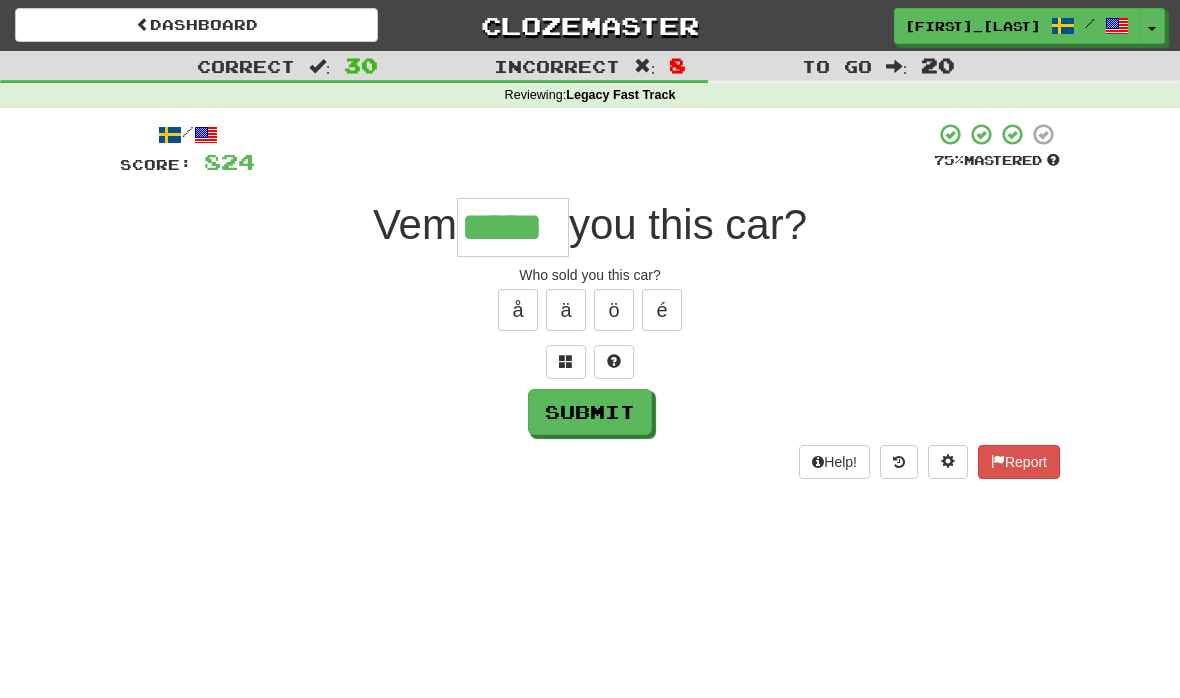 type on "*****" 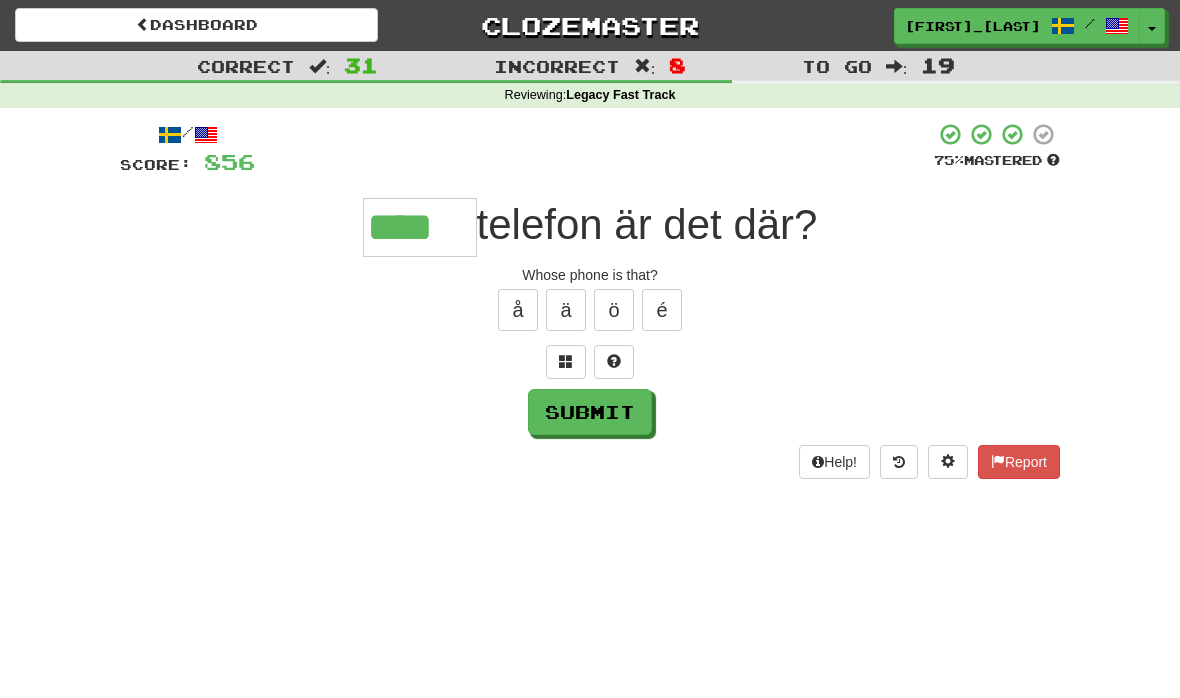 type on "****" 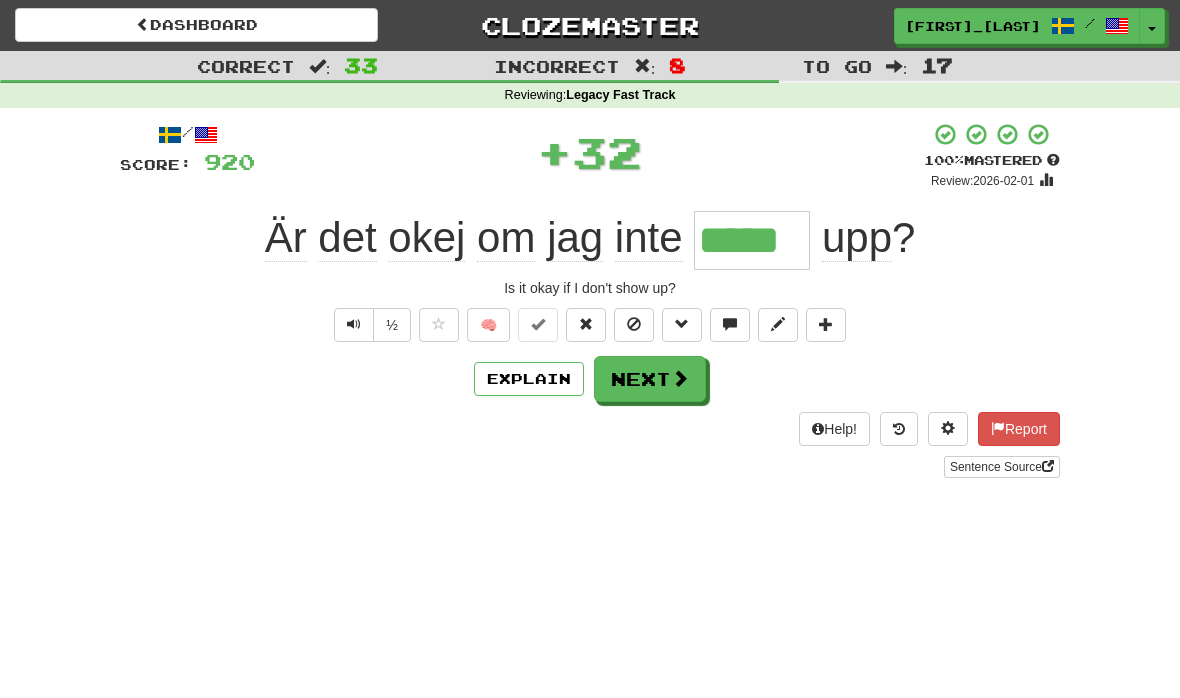 type on "*****" 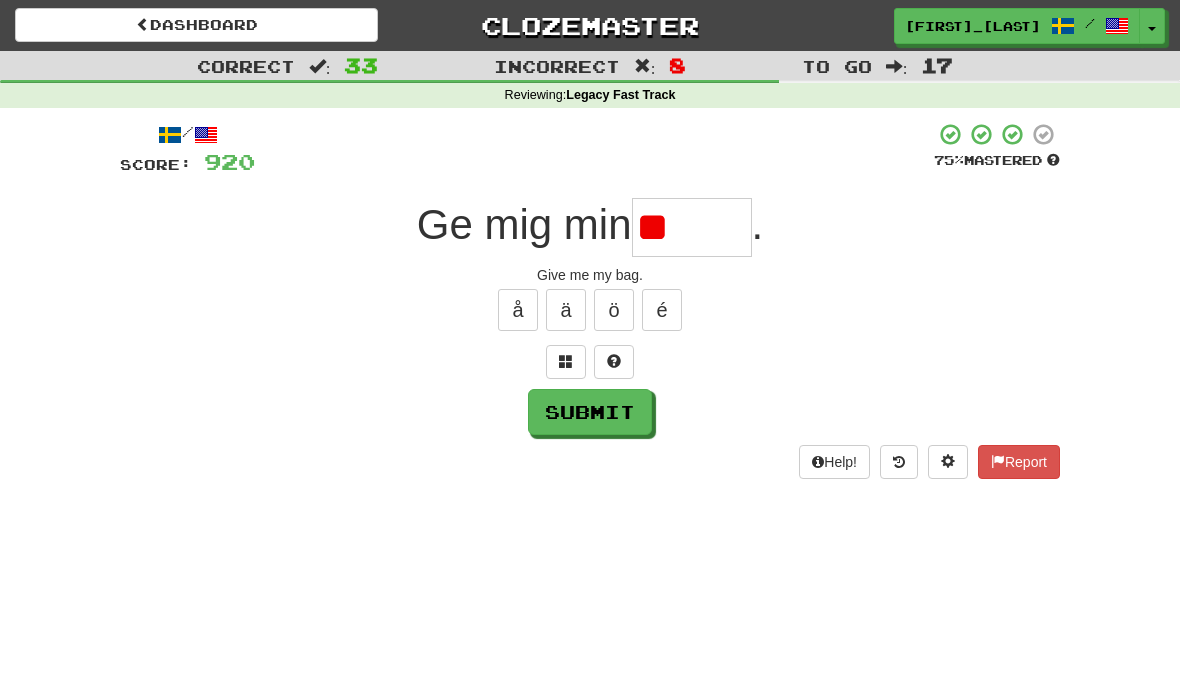 type on "*" 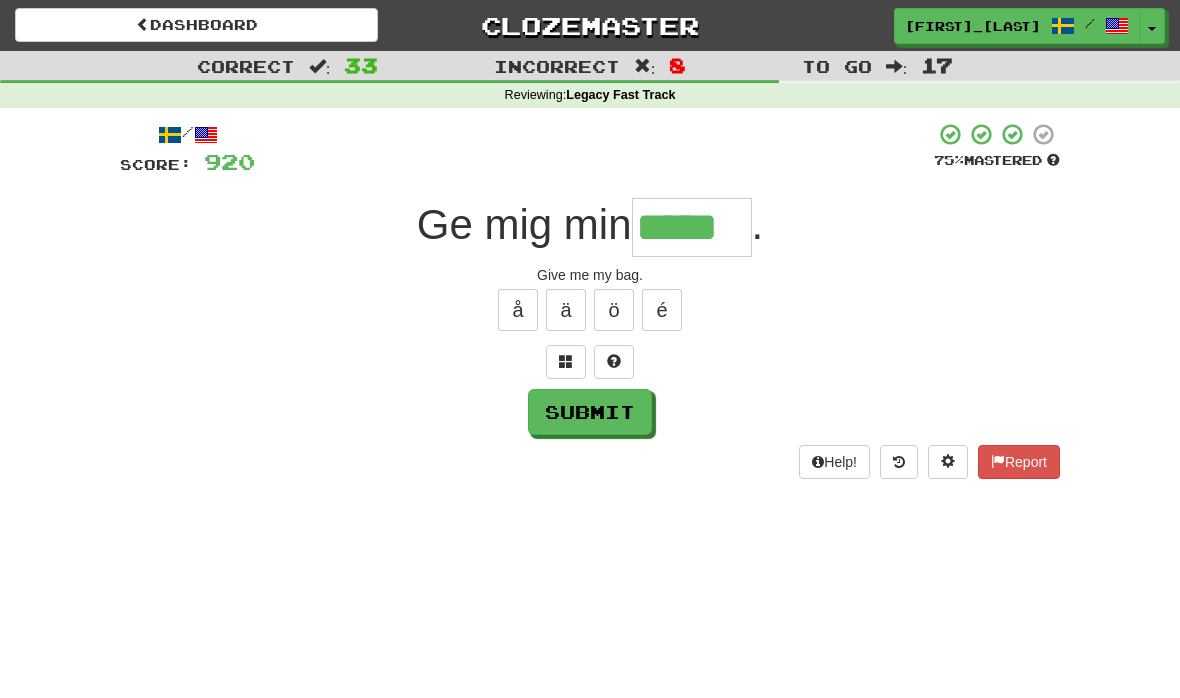 type on "*****" 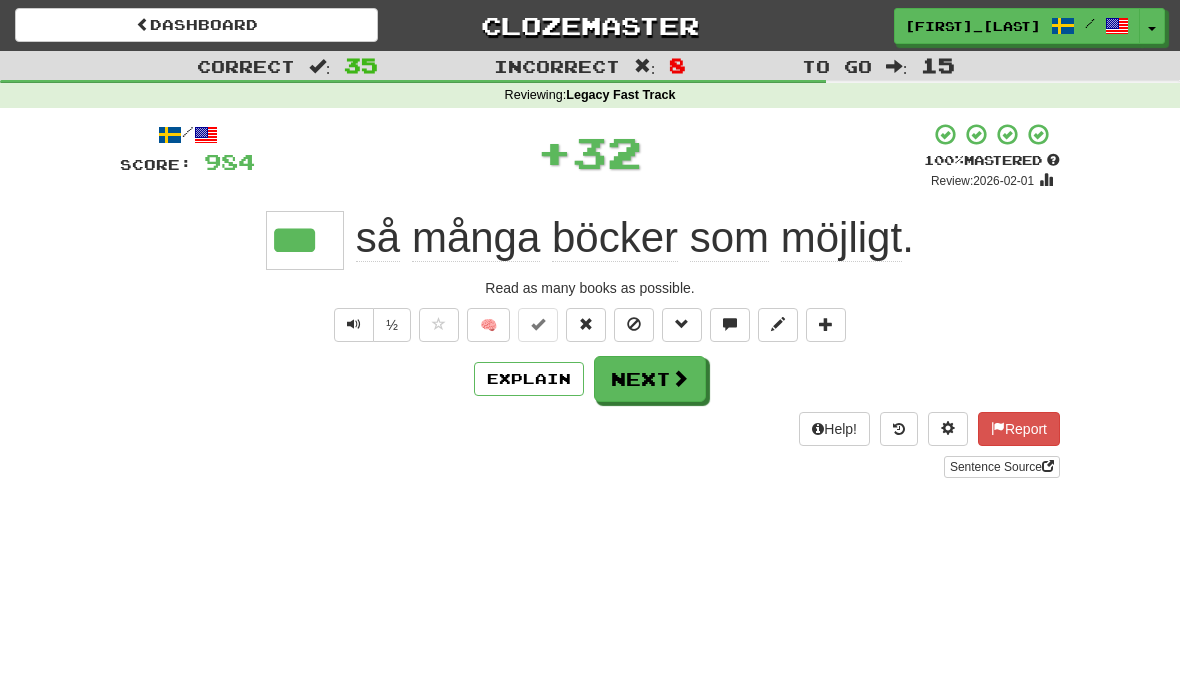 type on "***" 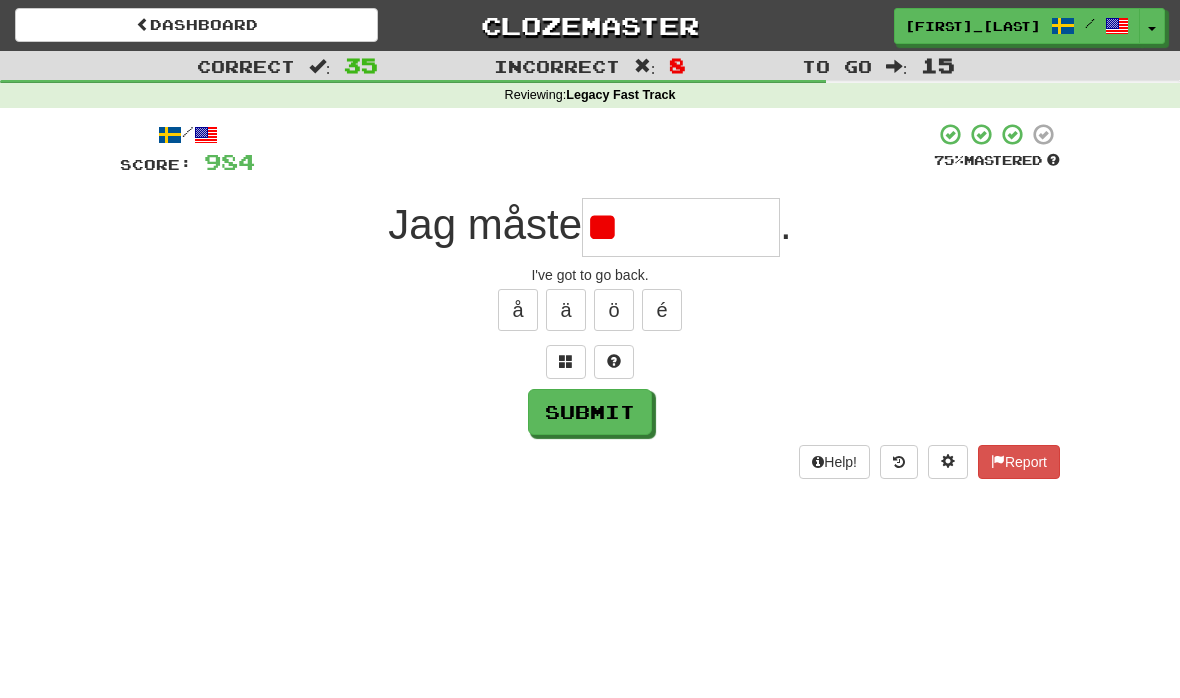 type on "*" 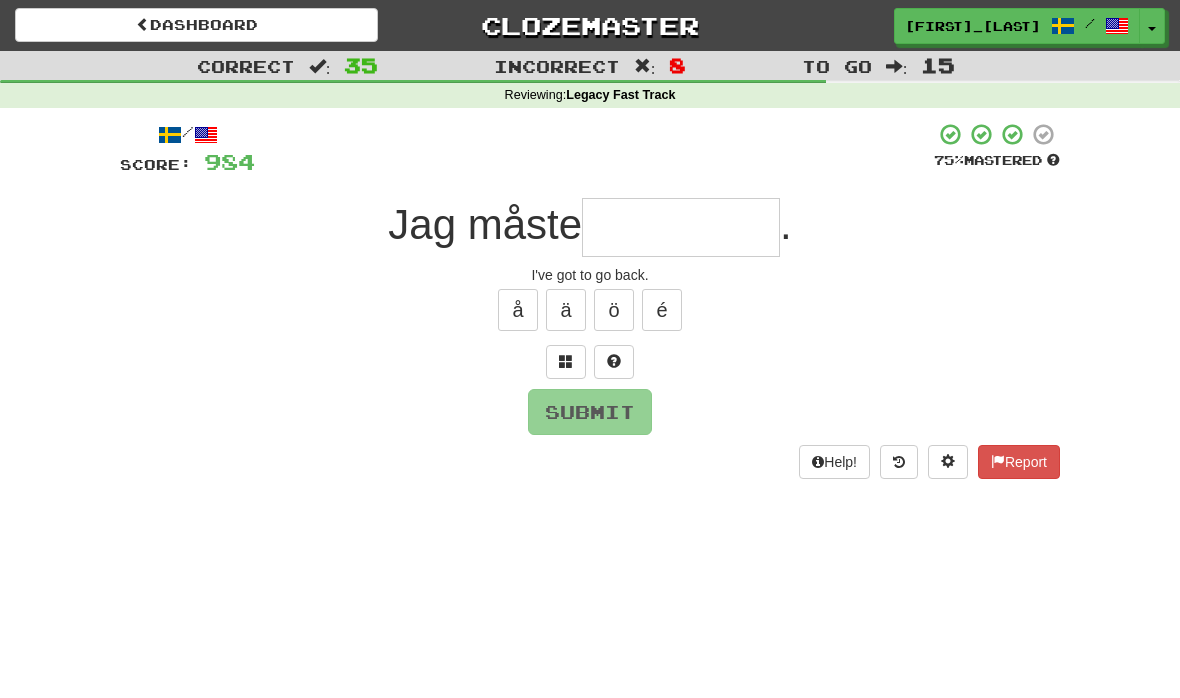 type on "*" 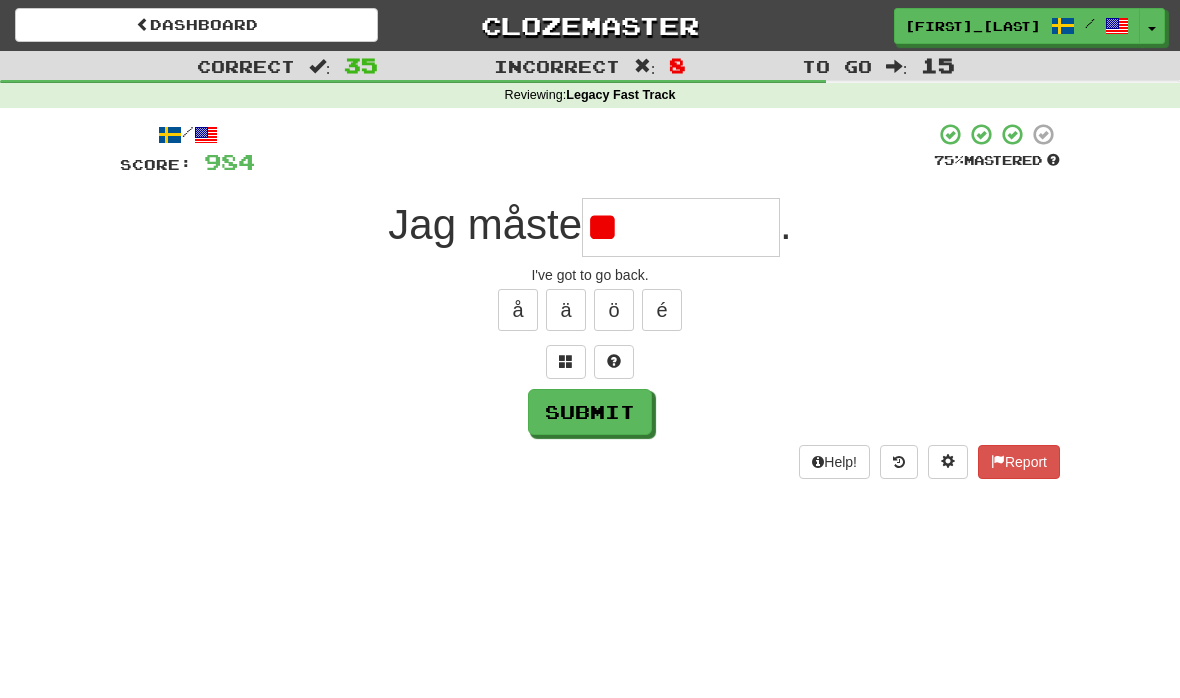 type on "*" 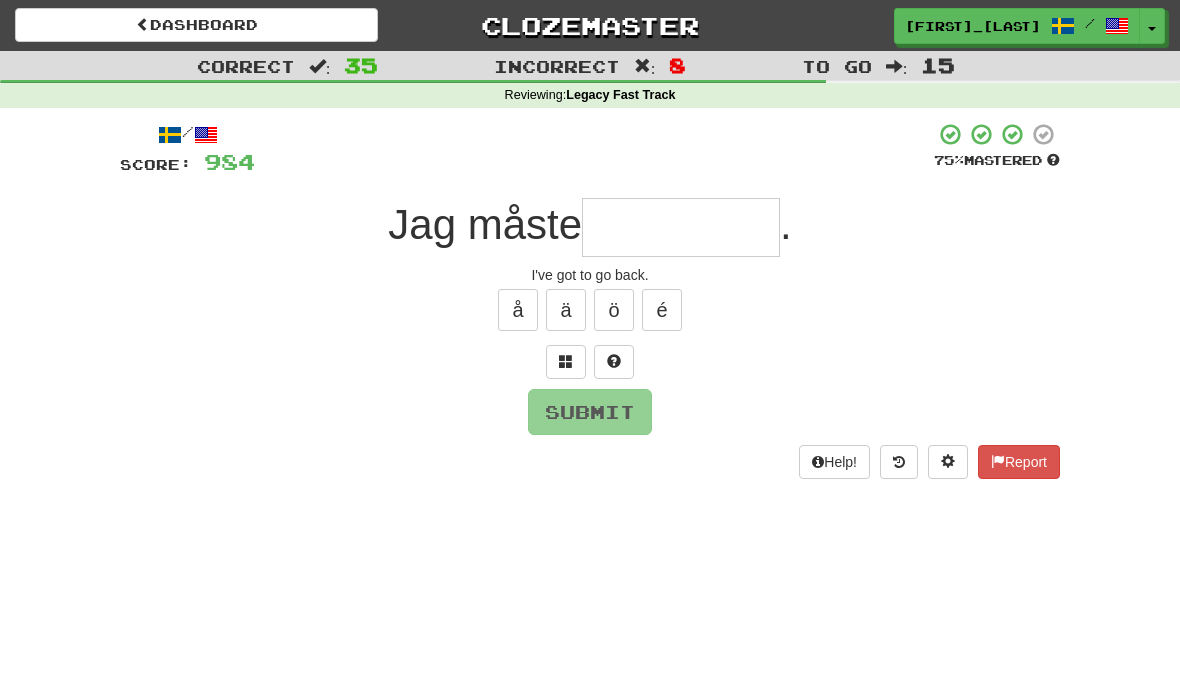 type on "*********" 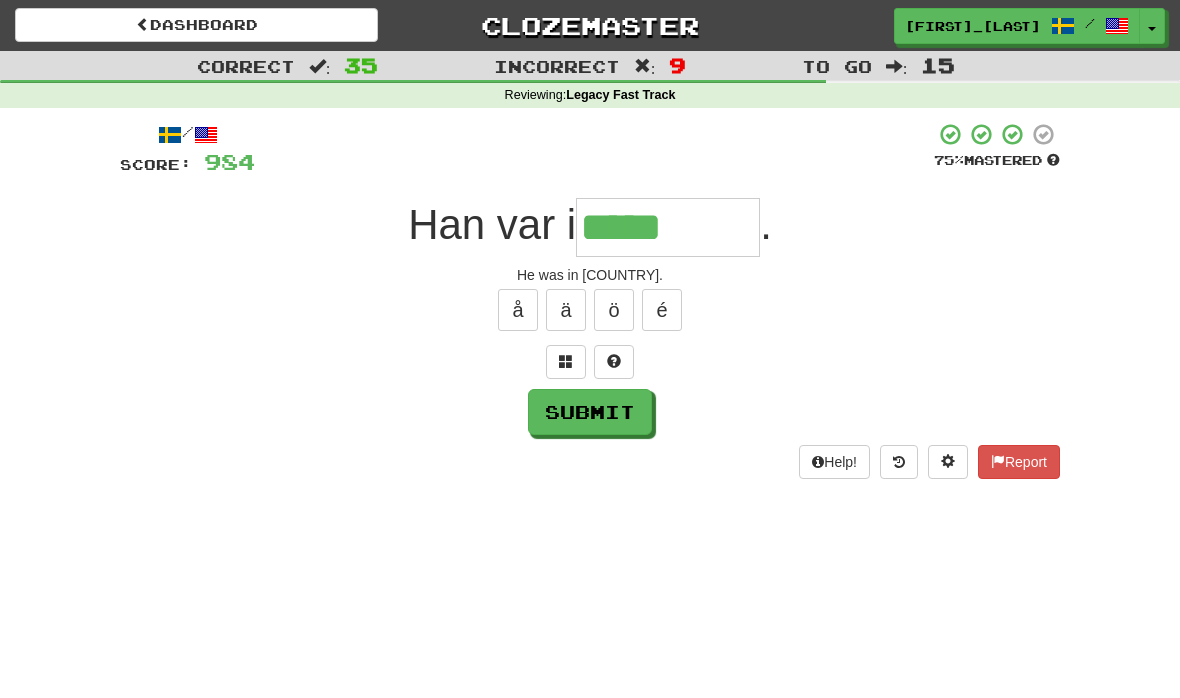 type on "*********" 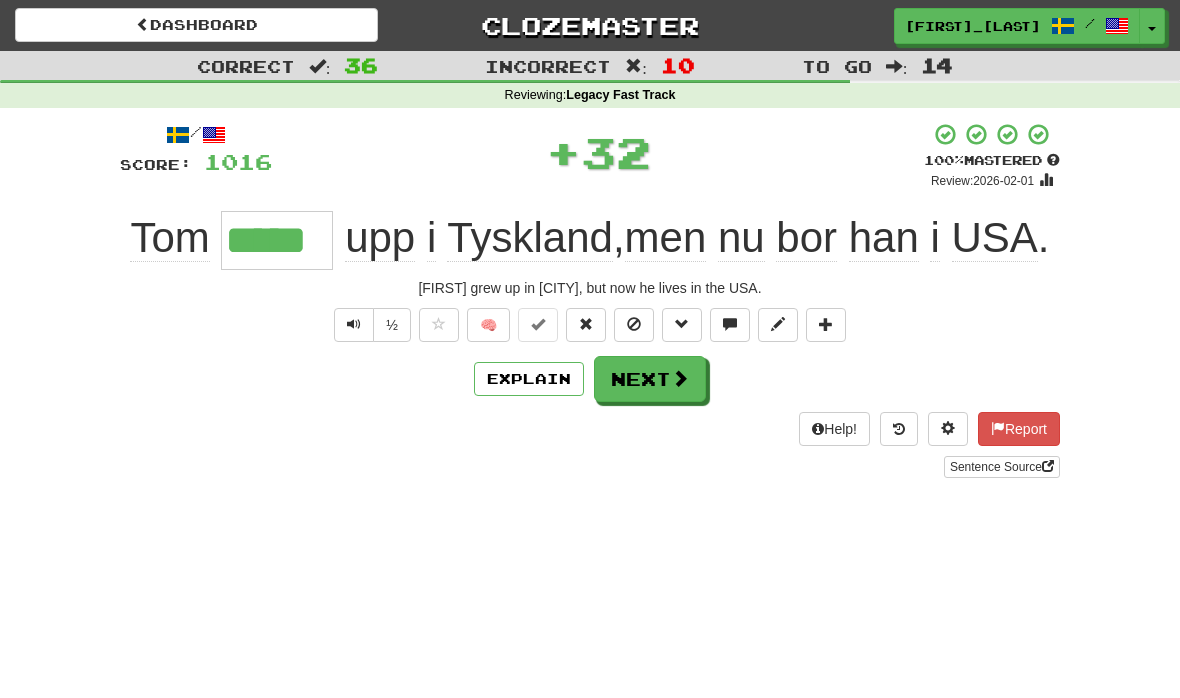 type on "*****" 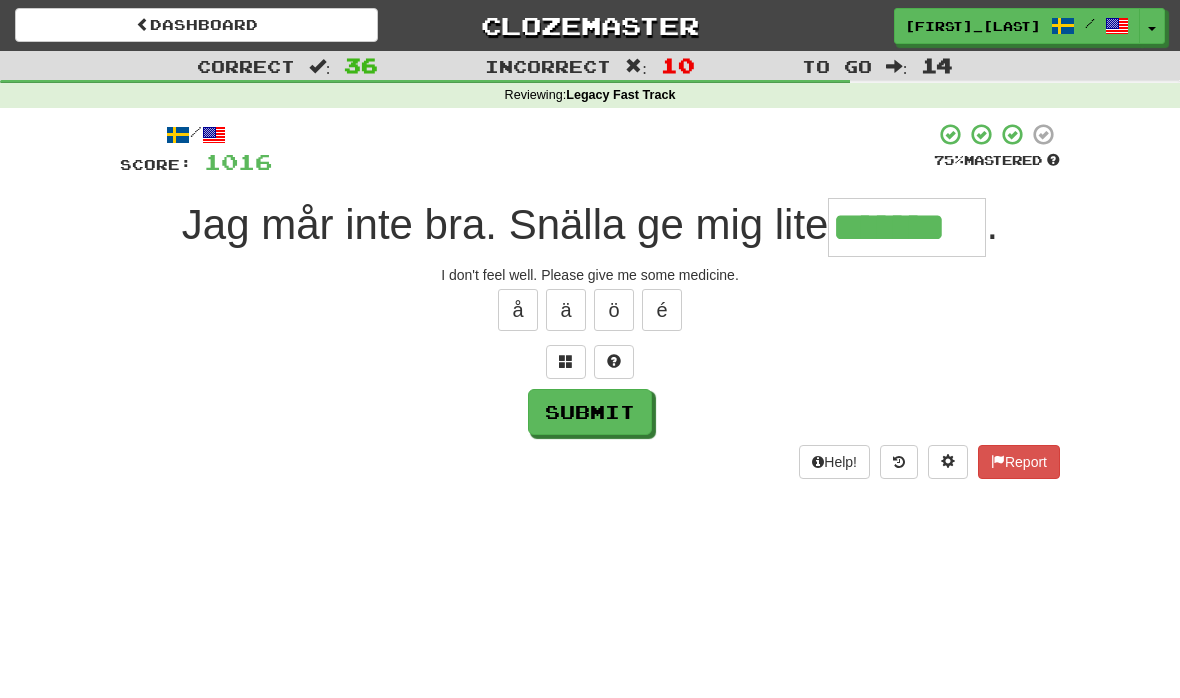 type on "*******" 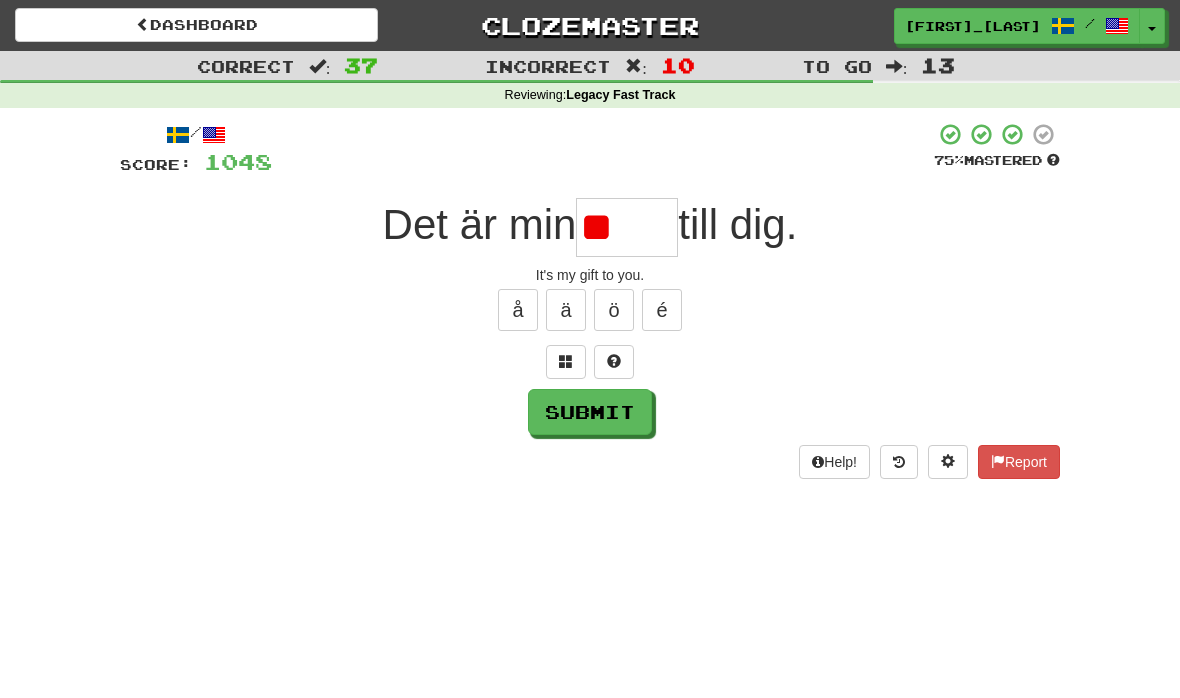 type on "*" 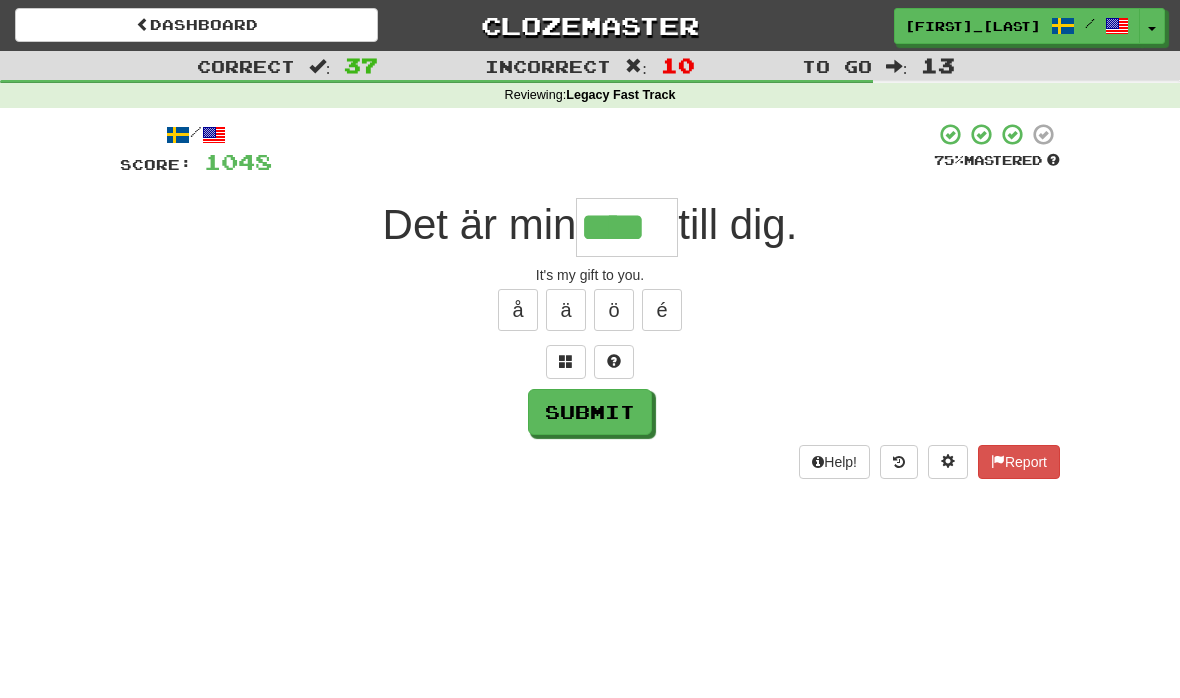 type on "****" 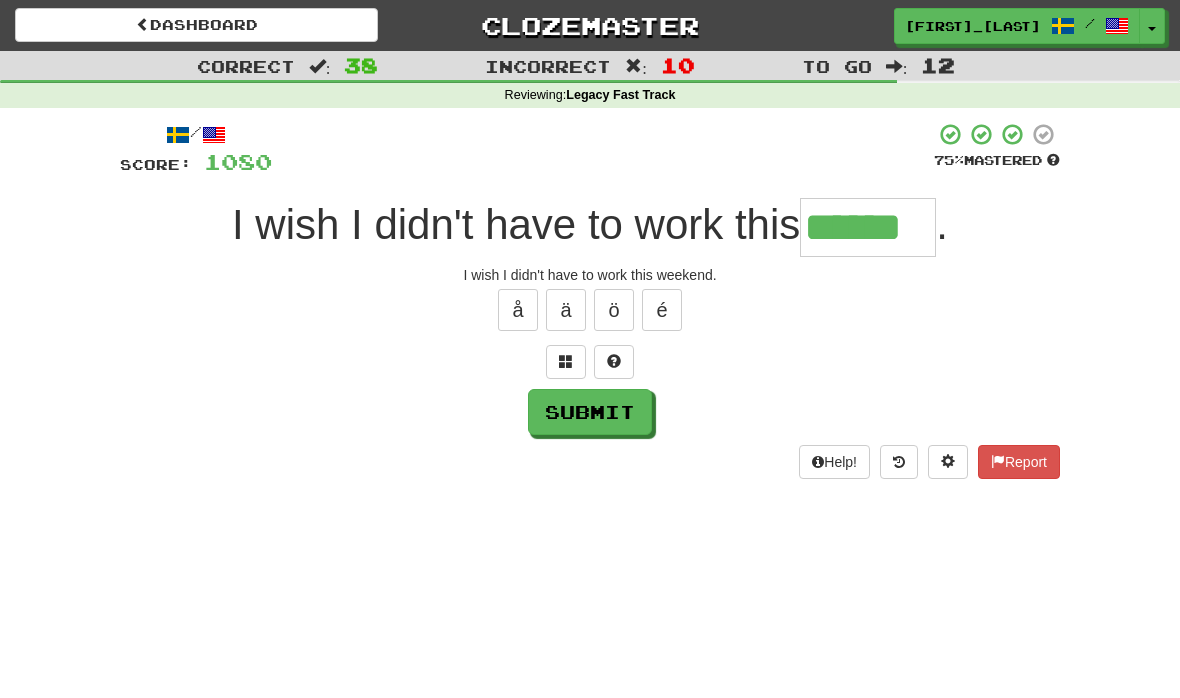 type on "******" 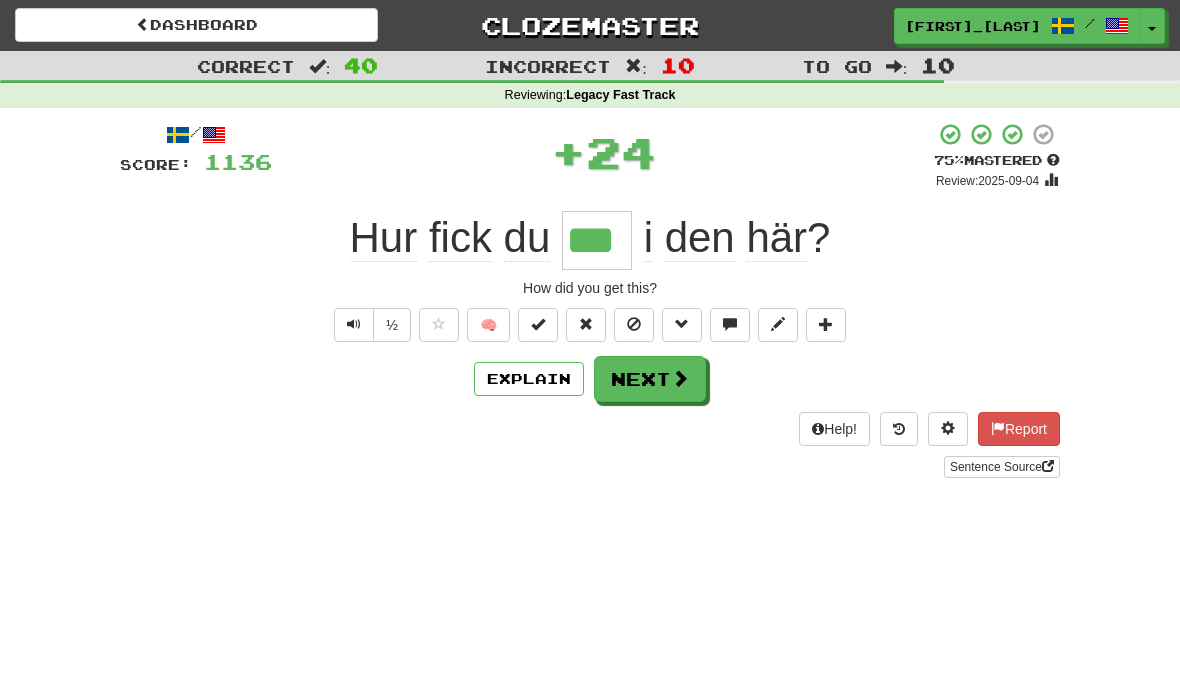 type on "***" 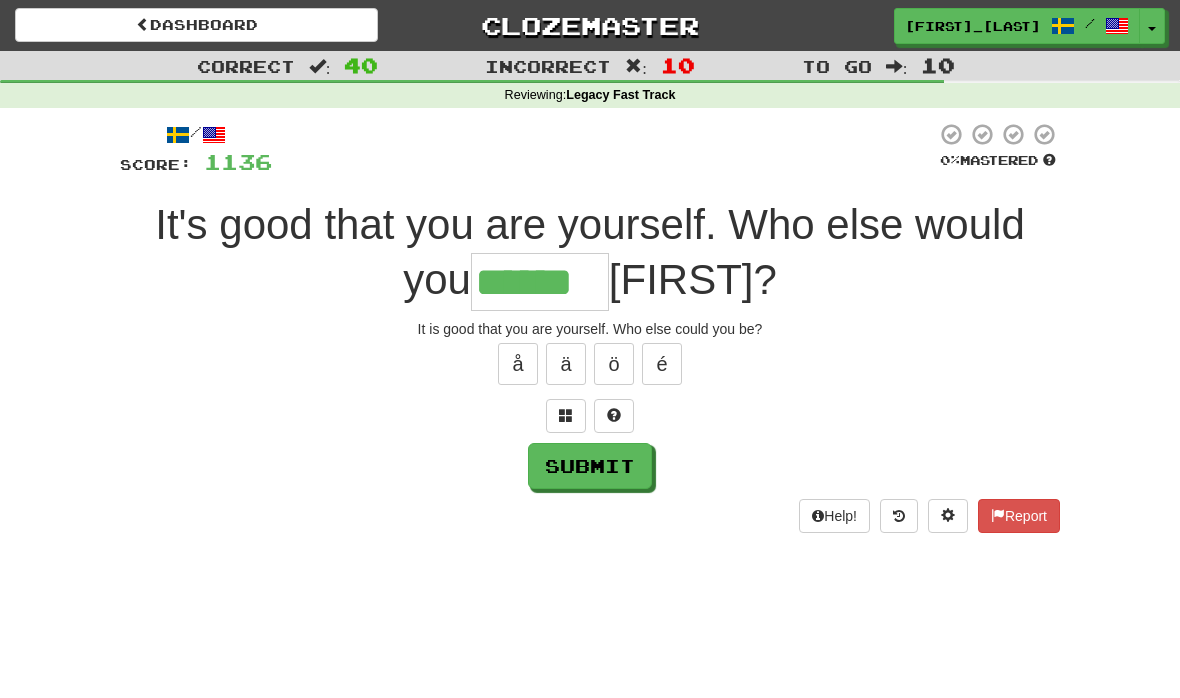 type on "******" 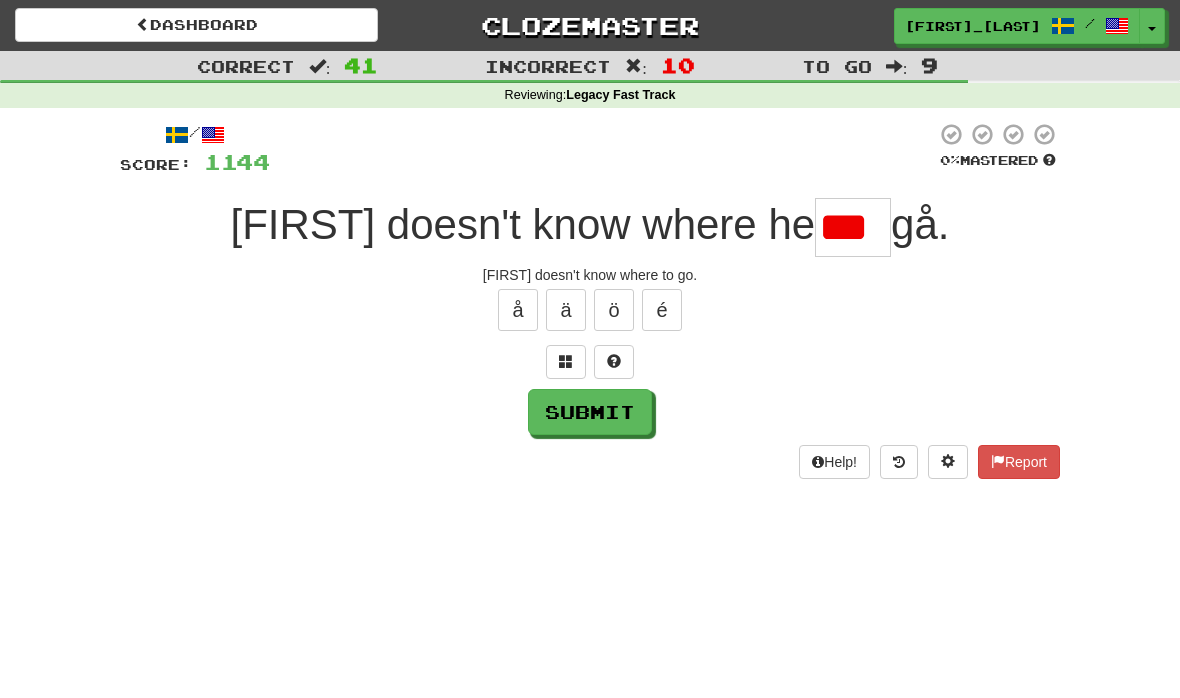 type on "***" 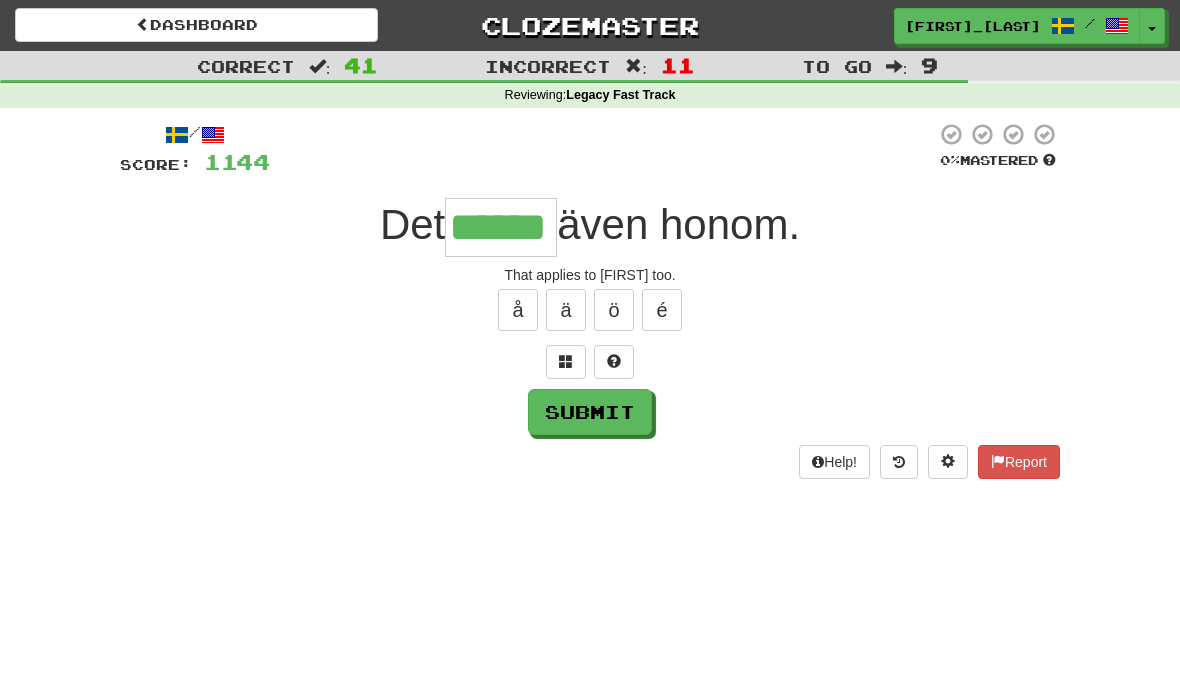 type on "******" 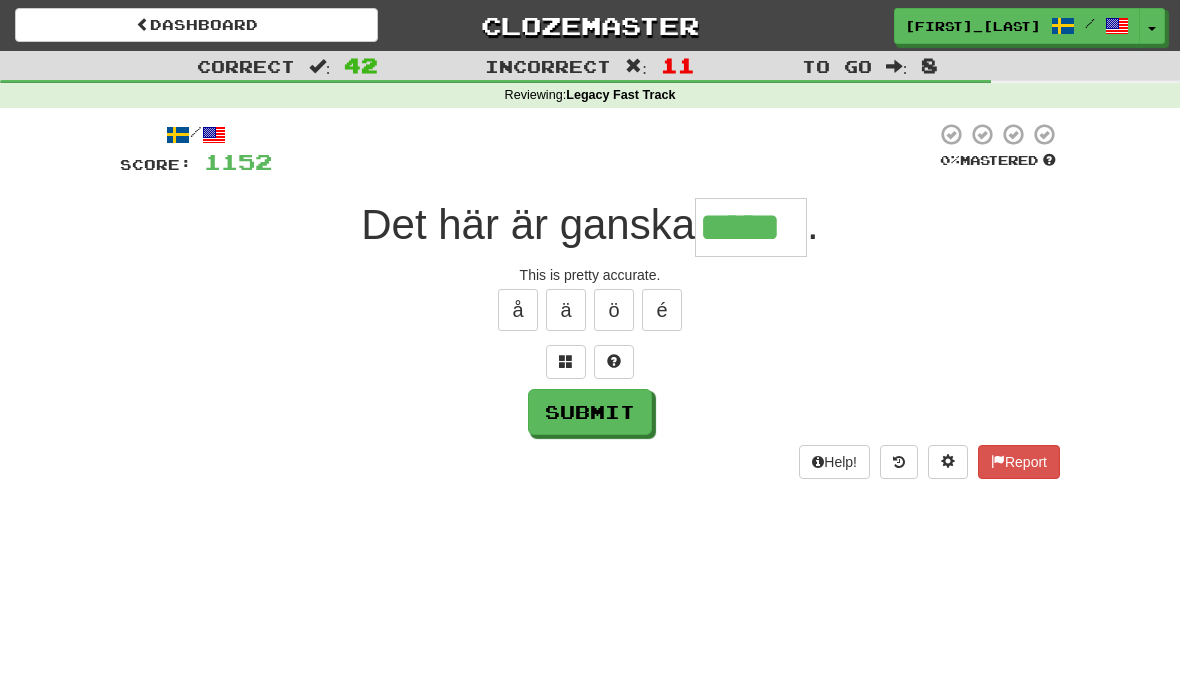 type on "*****" 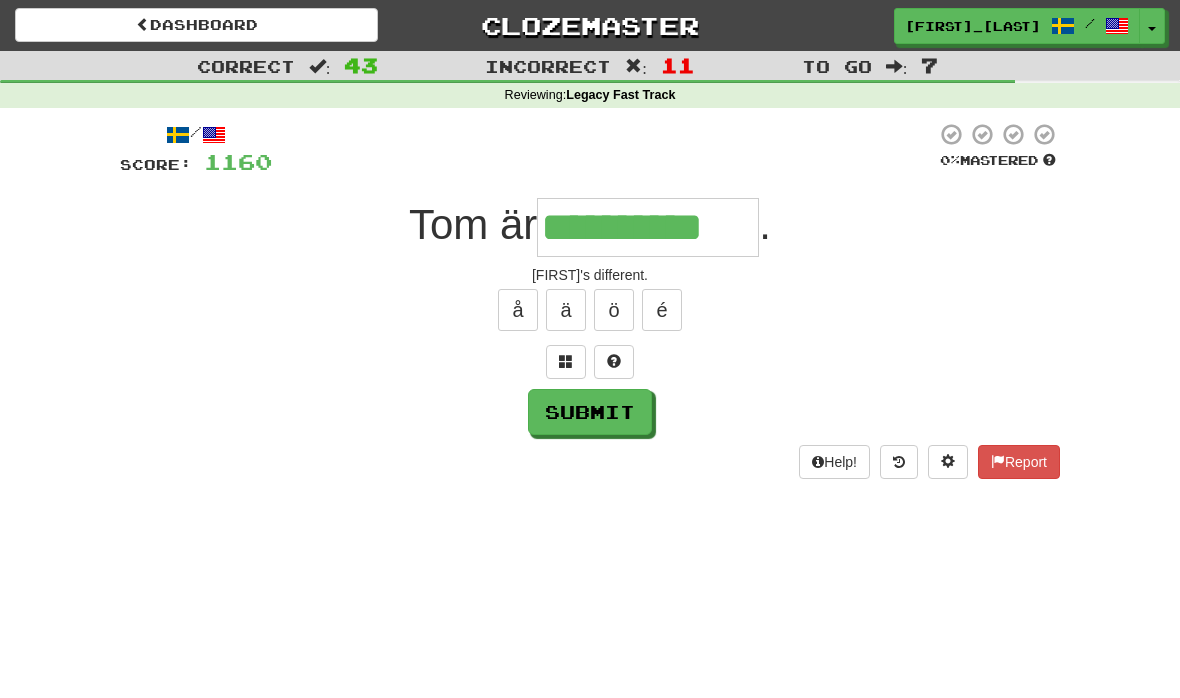 type on "**********" 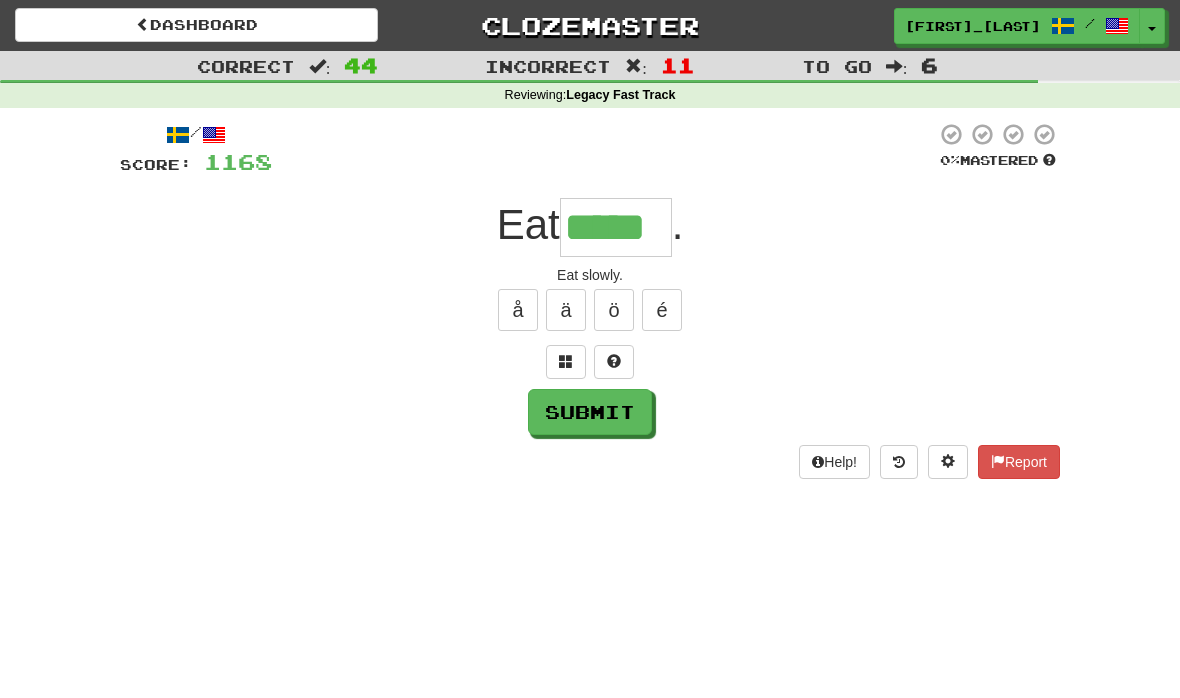 type on "*****" 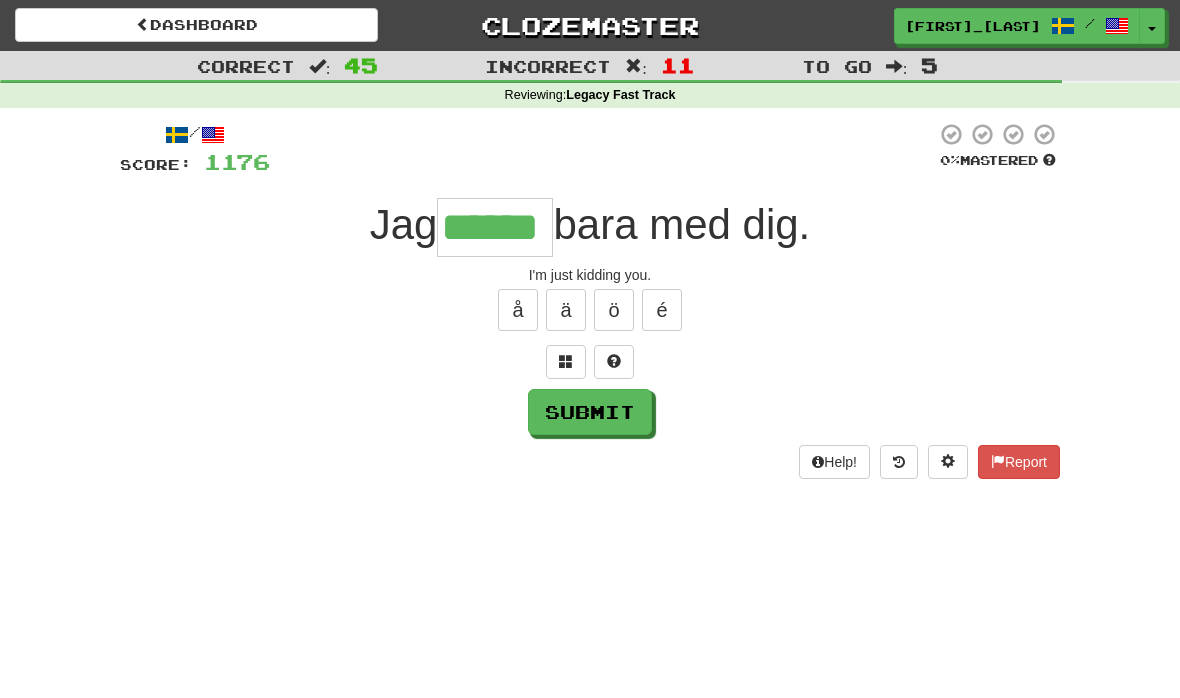 type on "******" 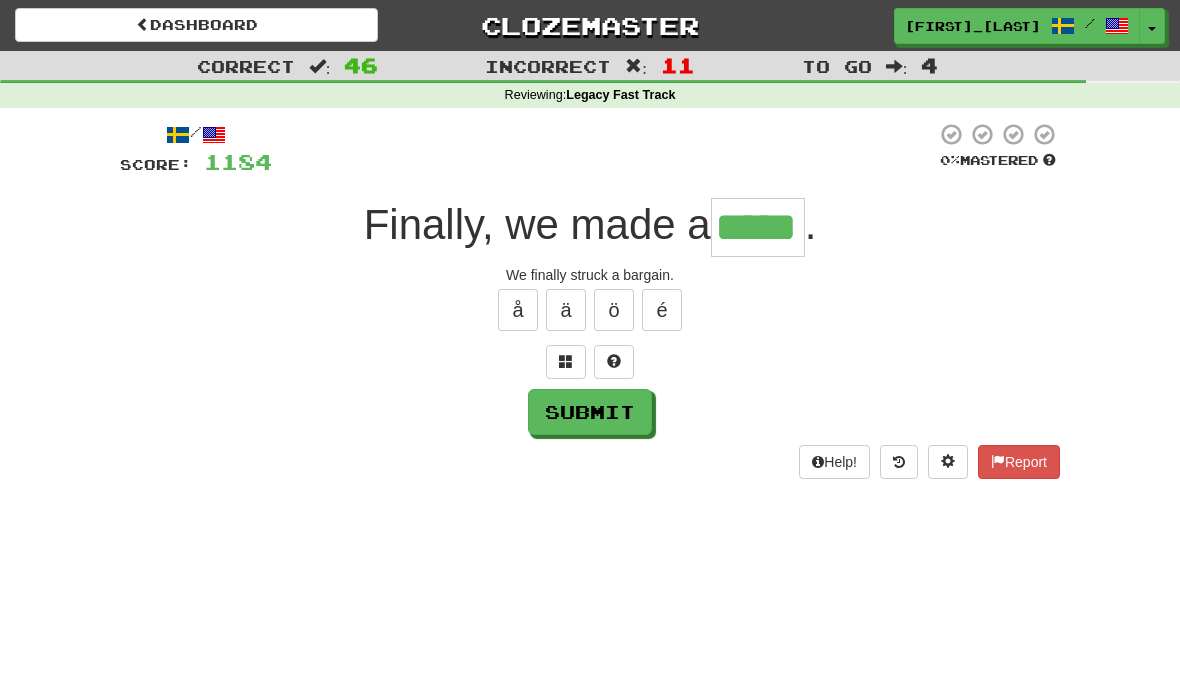 type on "*****" 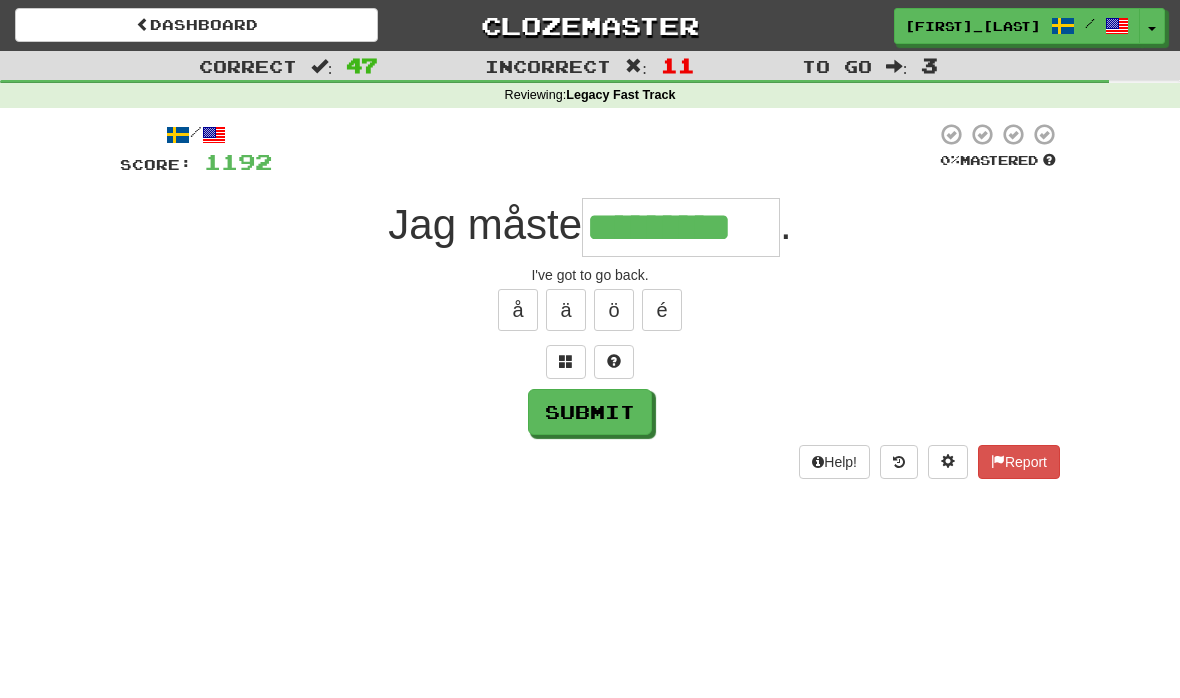 type on "*********" 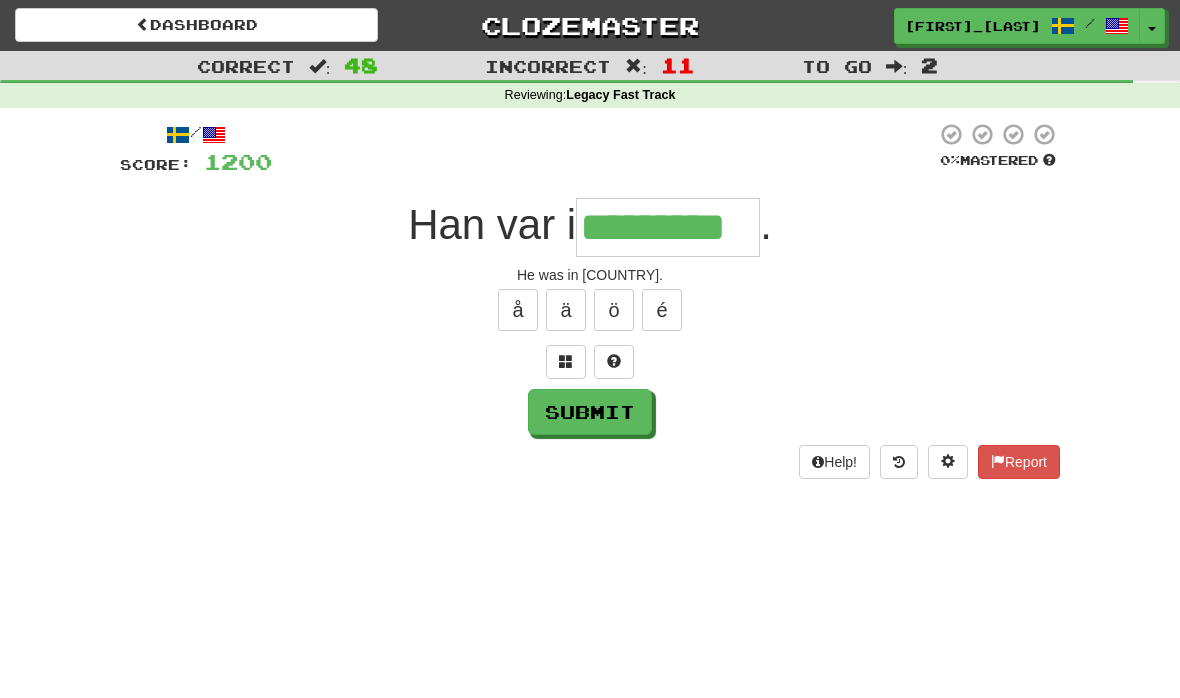 type on "*********" 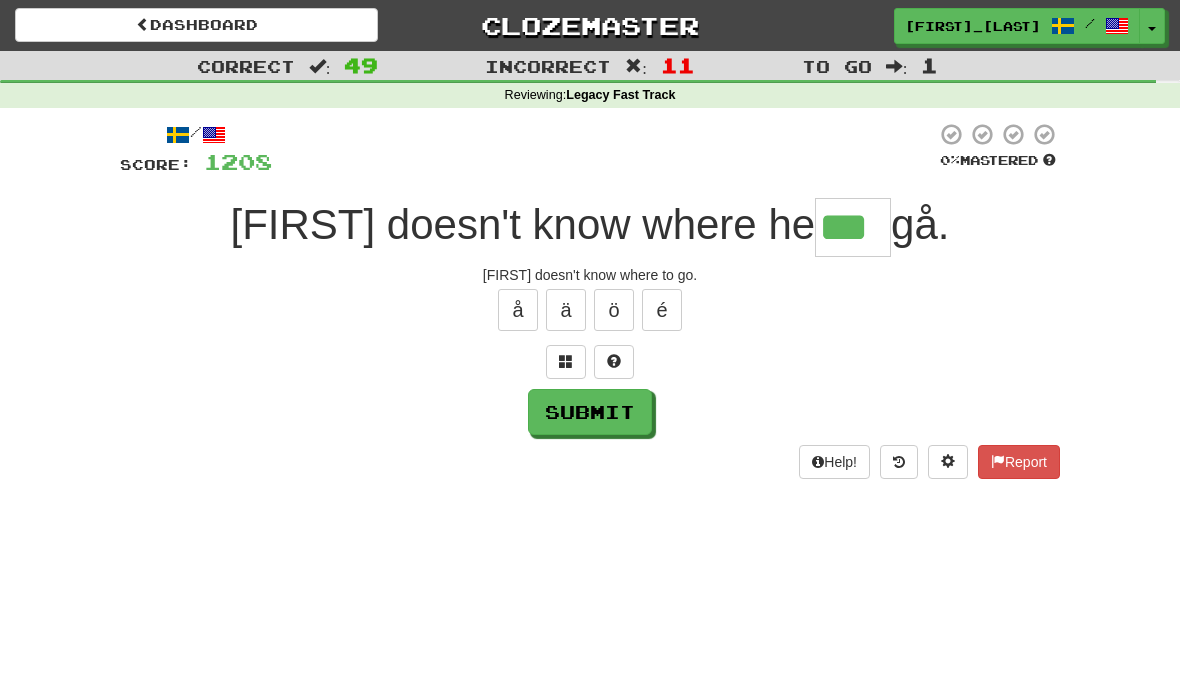 type on "***" 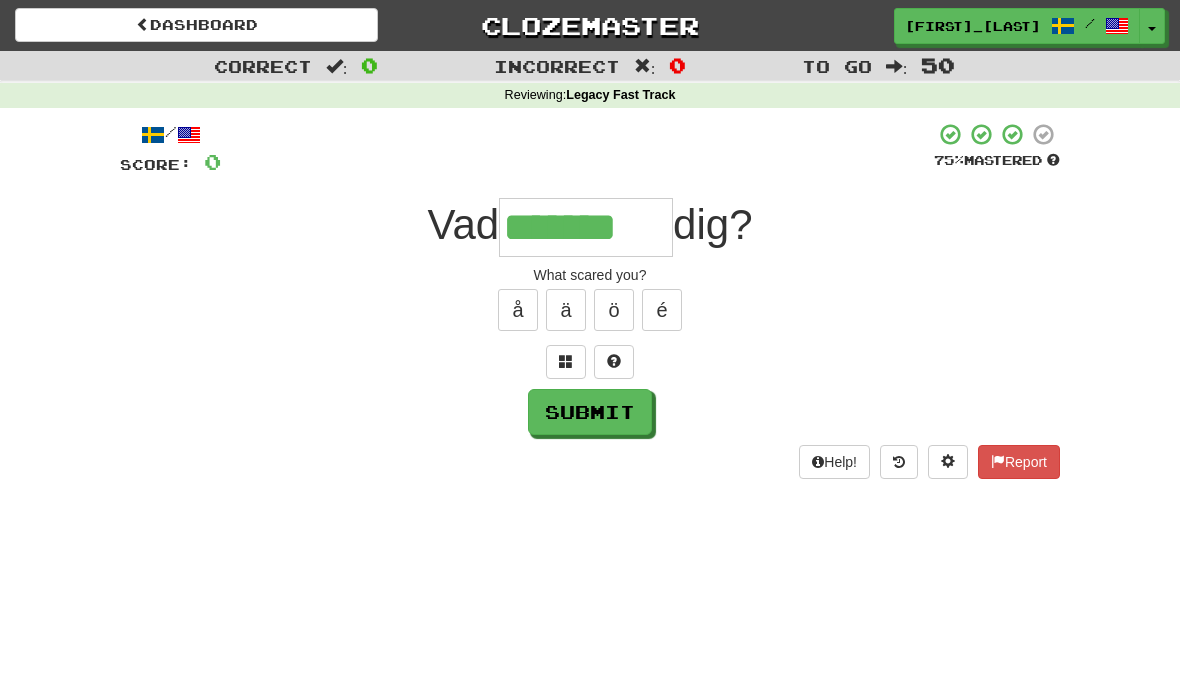 type on "*******" 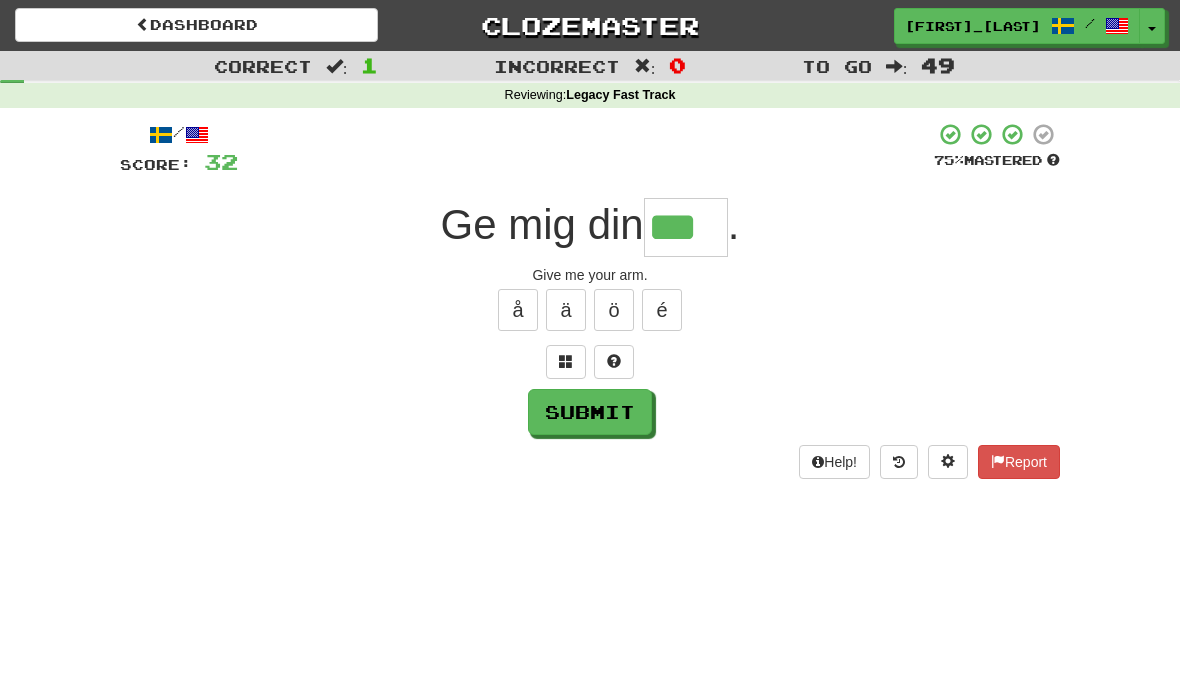 type on "***" 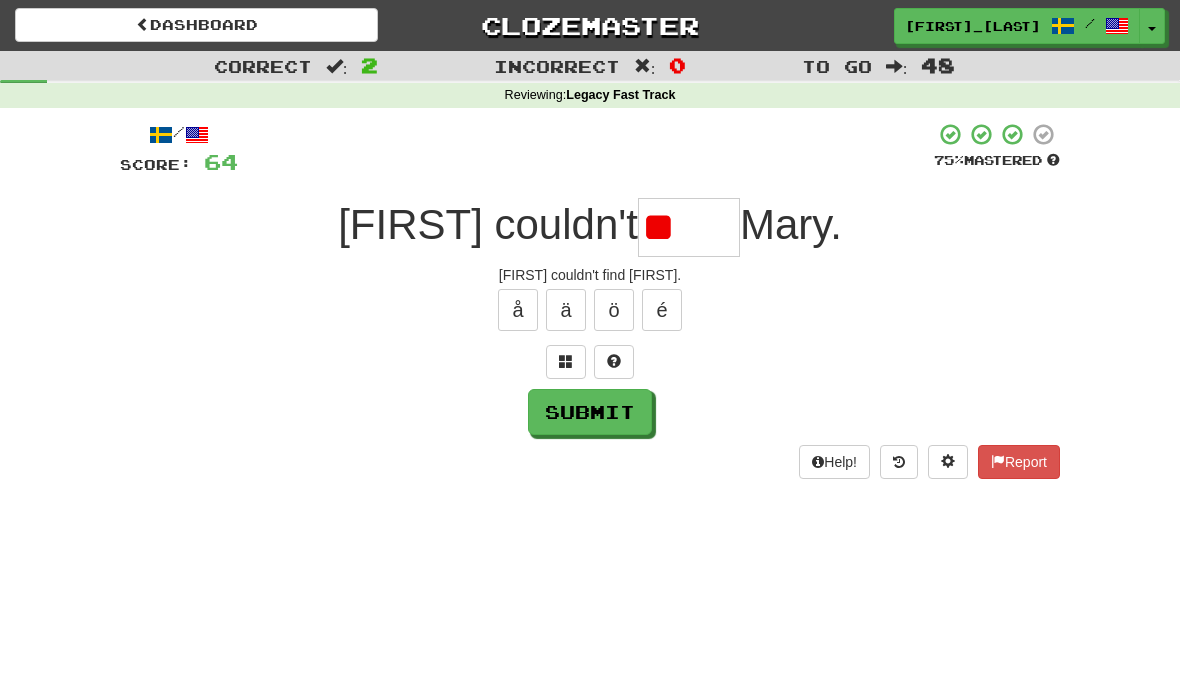 type on "*" 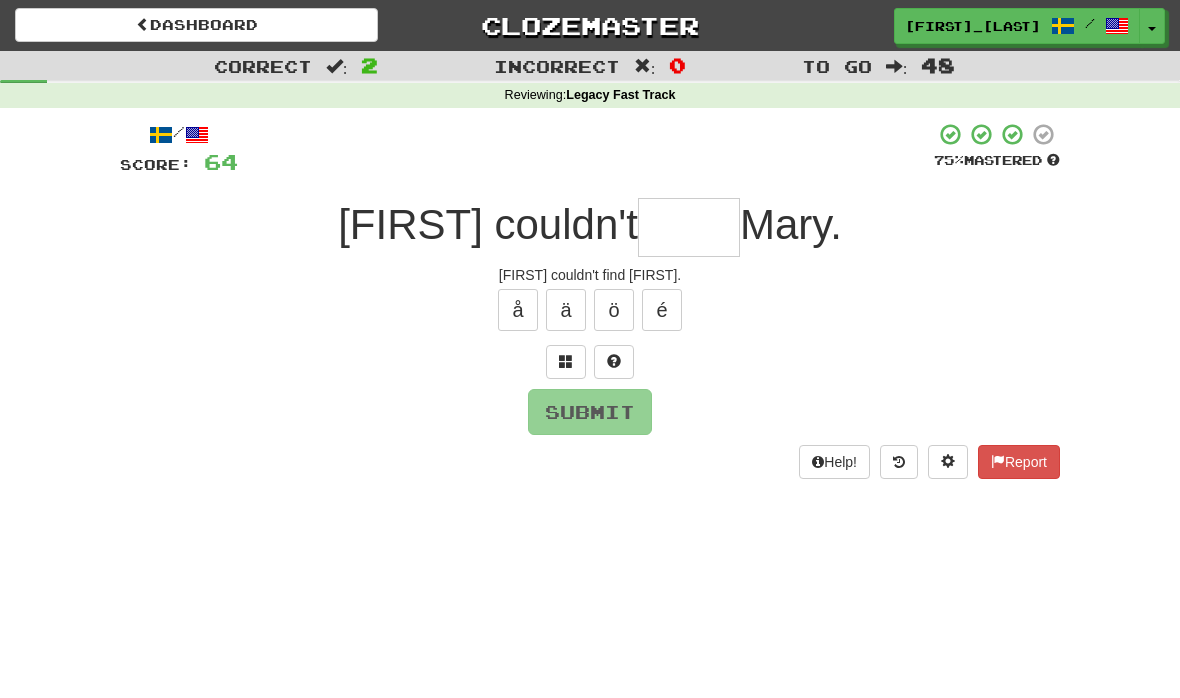 type on "*" 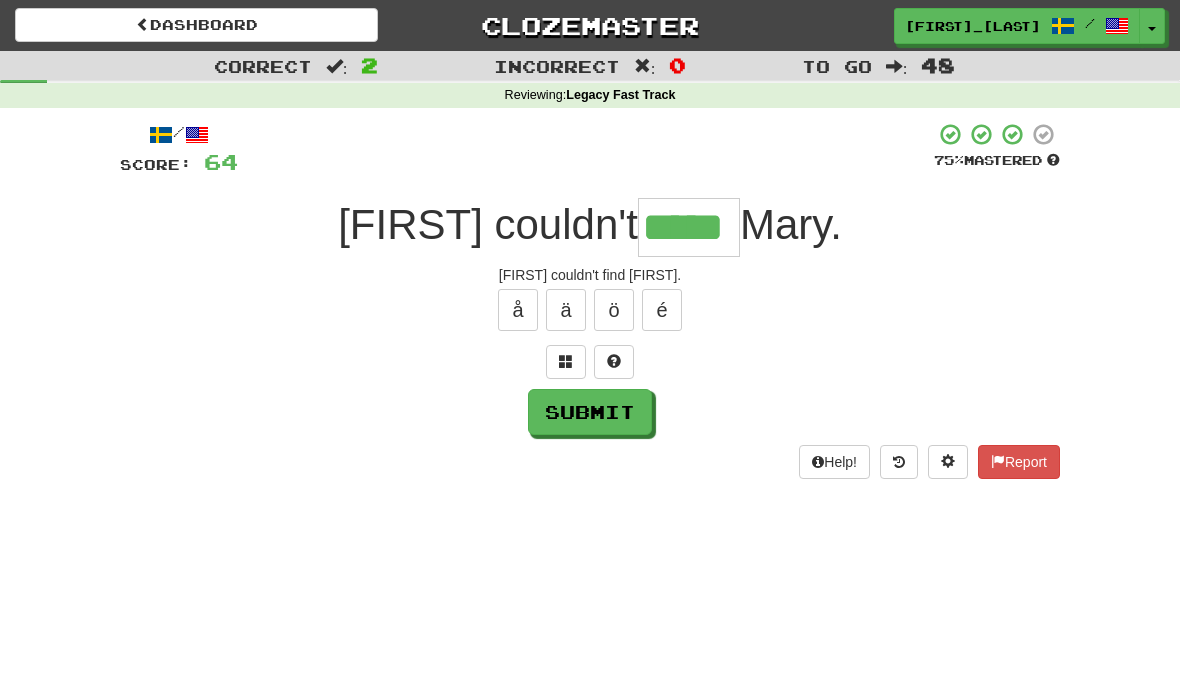 type on "*****" 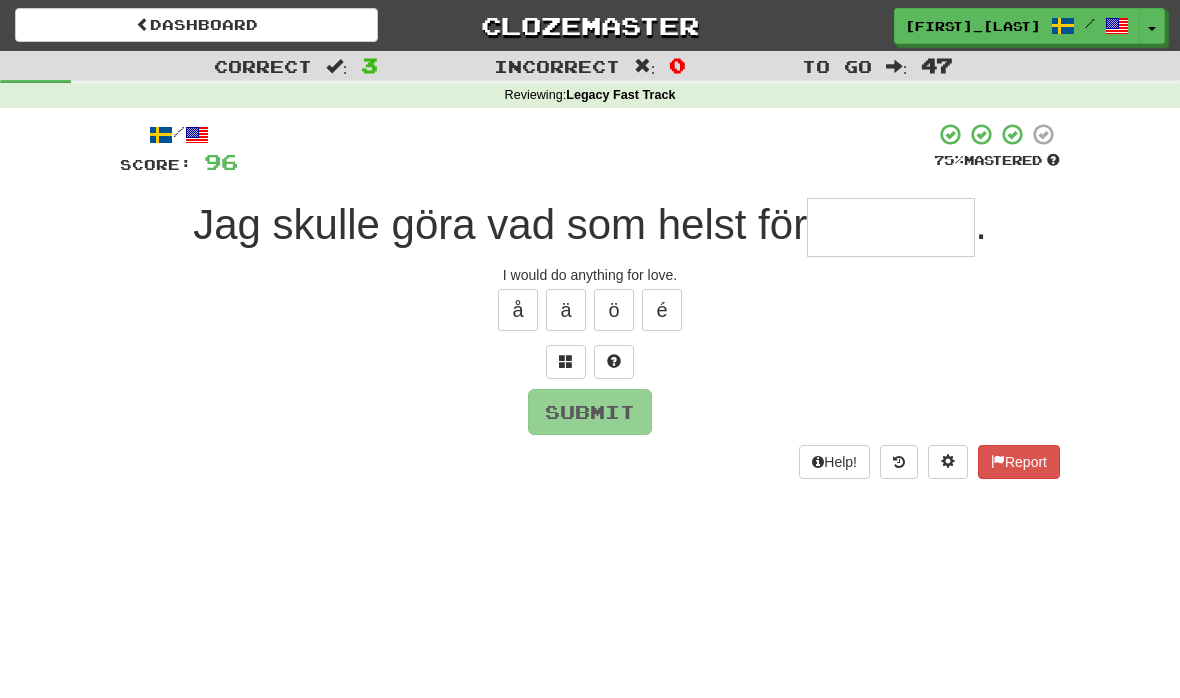 type on "*" 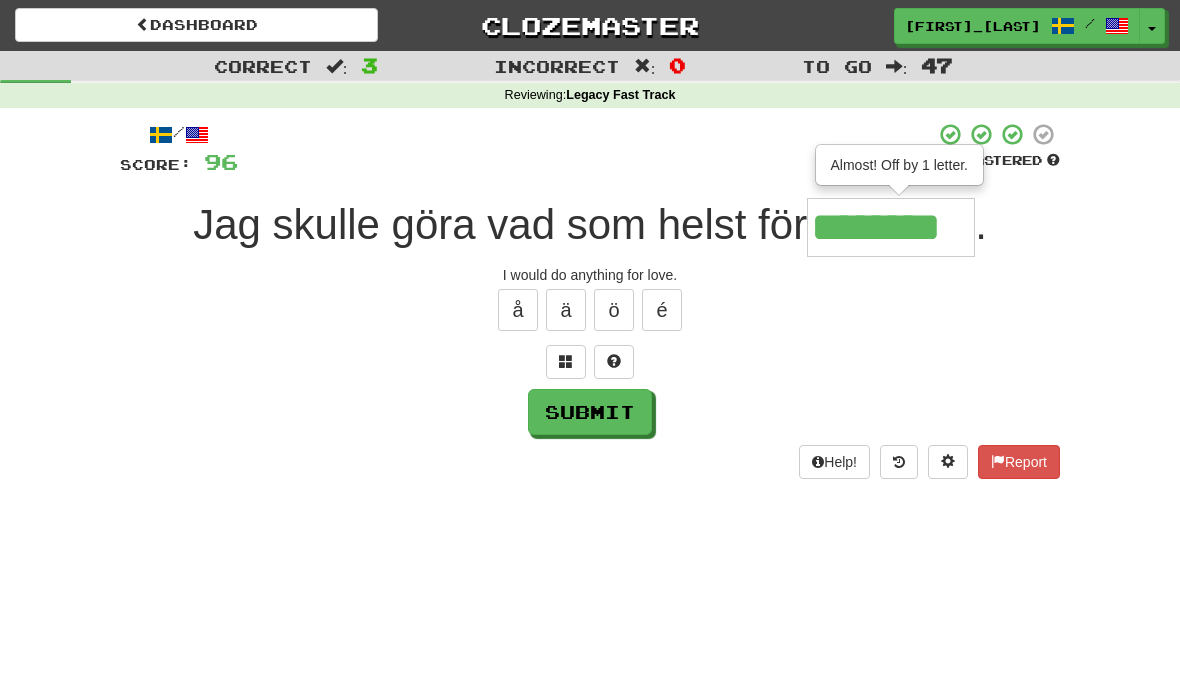 type on "********" 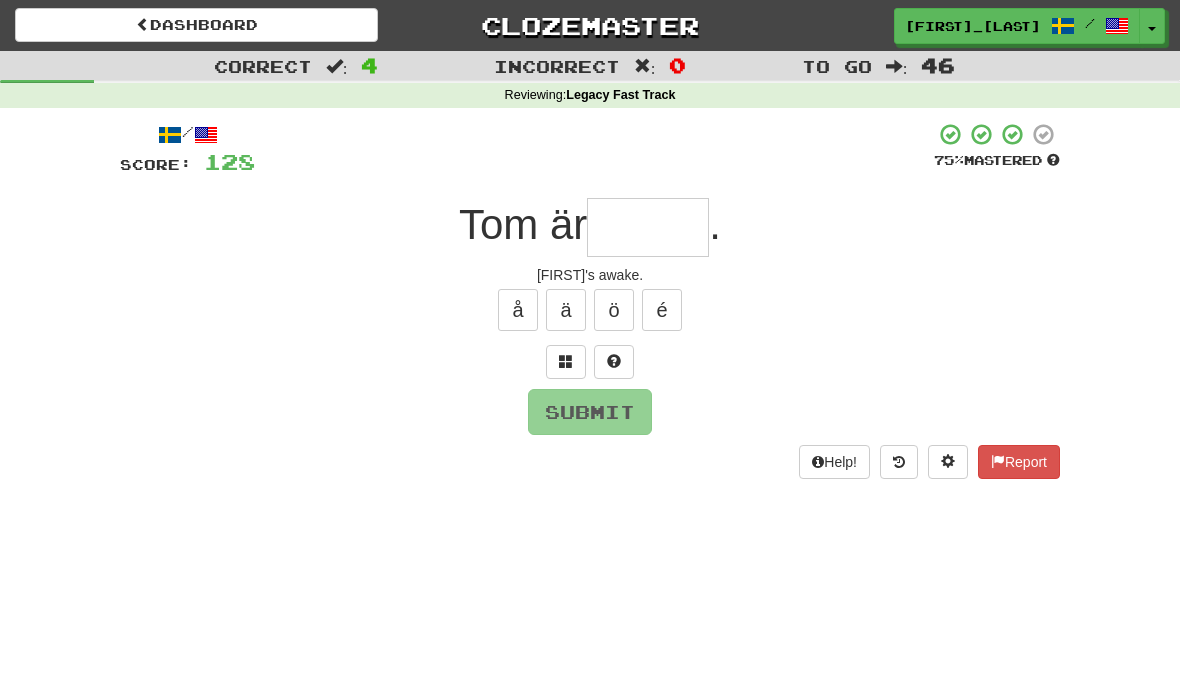 type on "*" 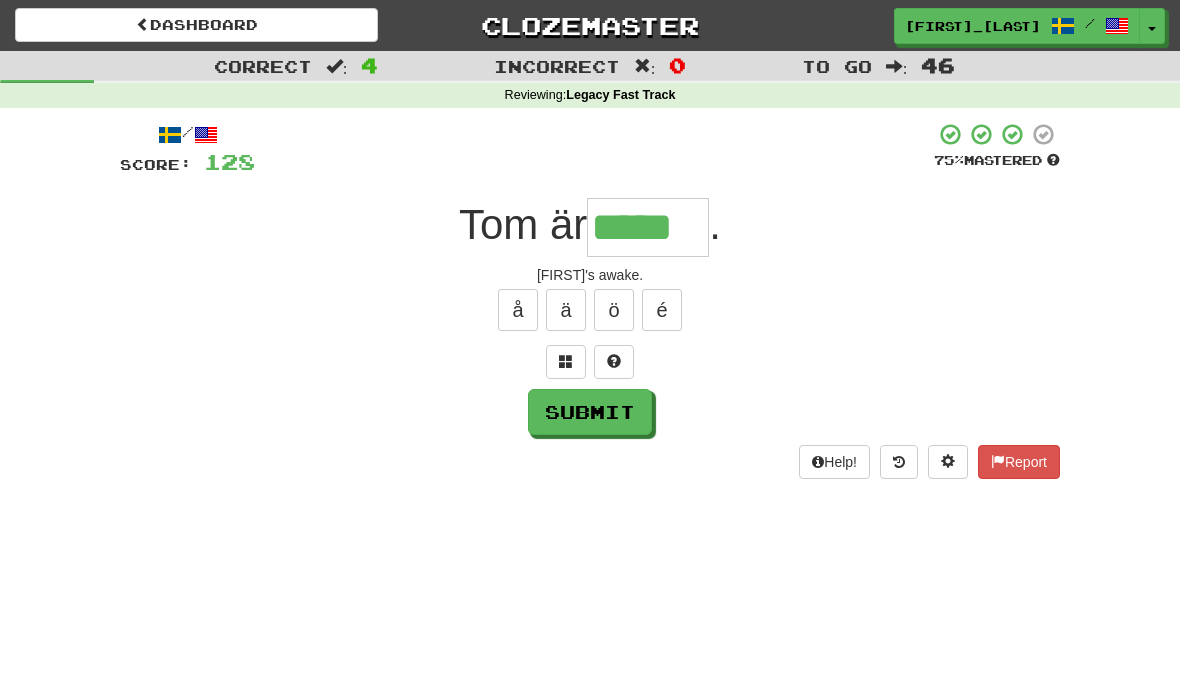 type on "*****" 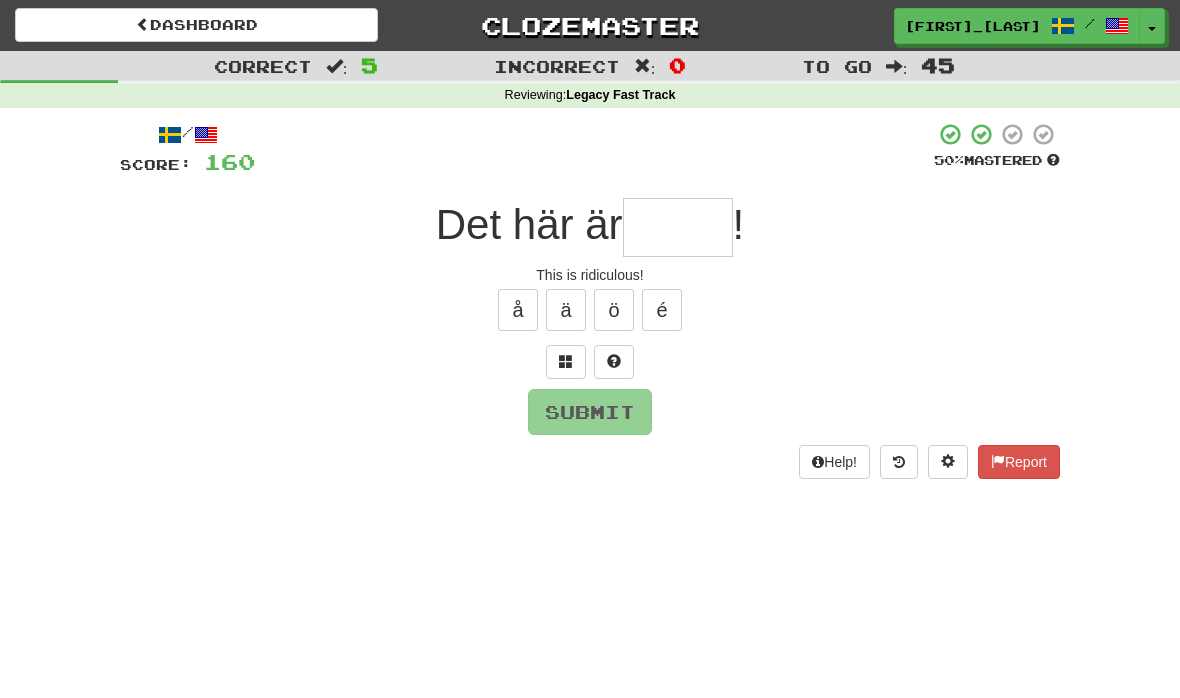 type on "*******" 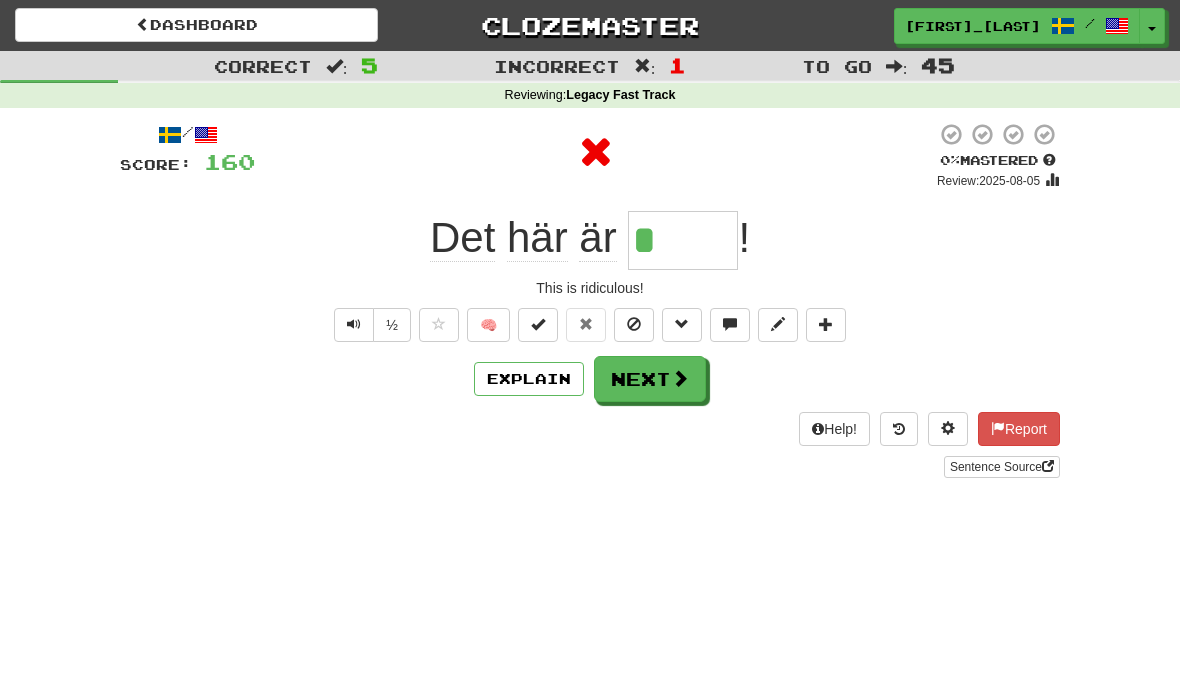 type on "**" 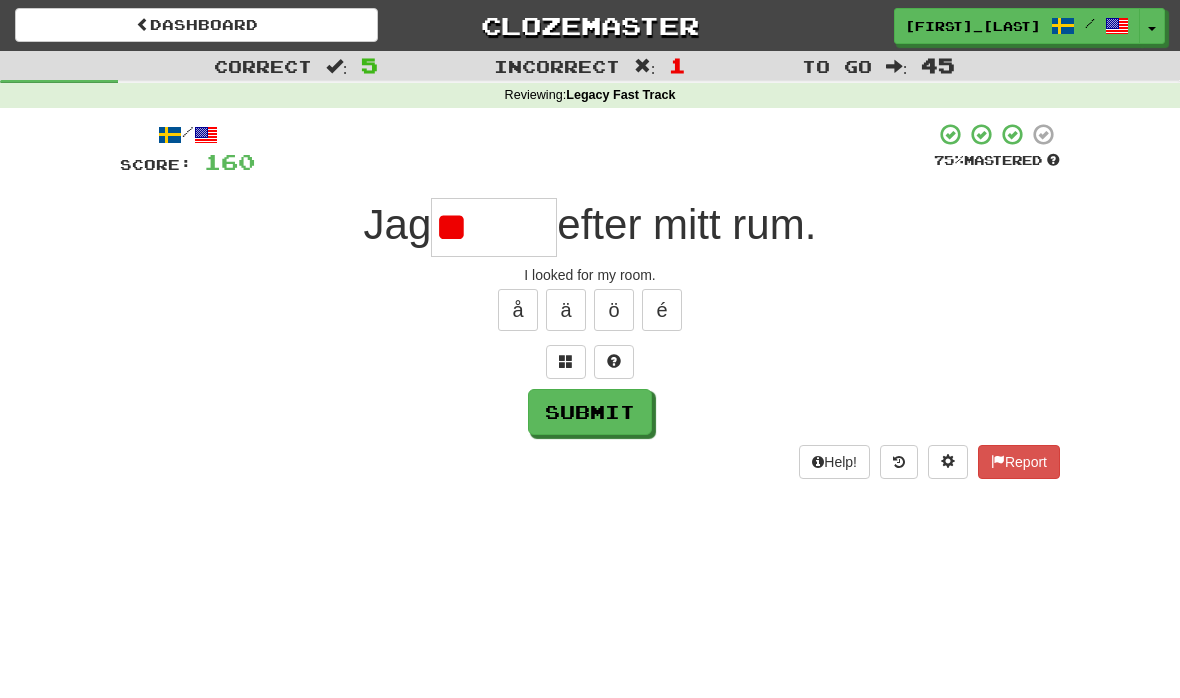 type on "*" 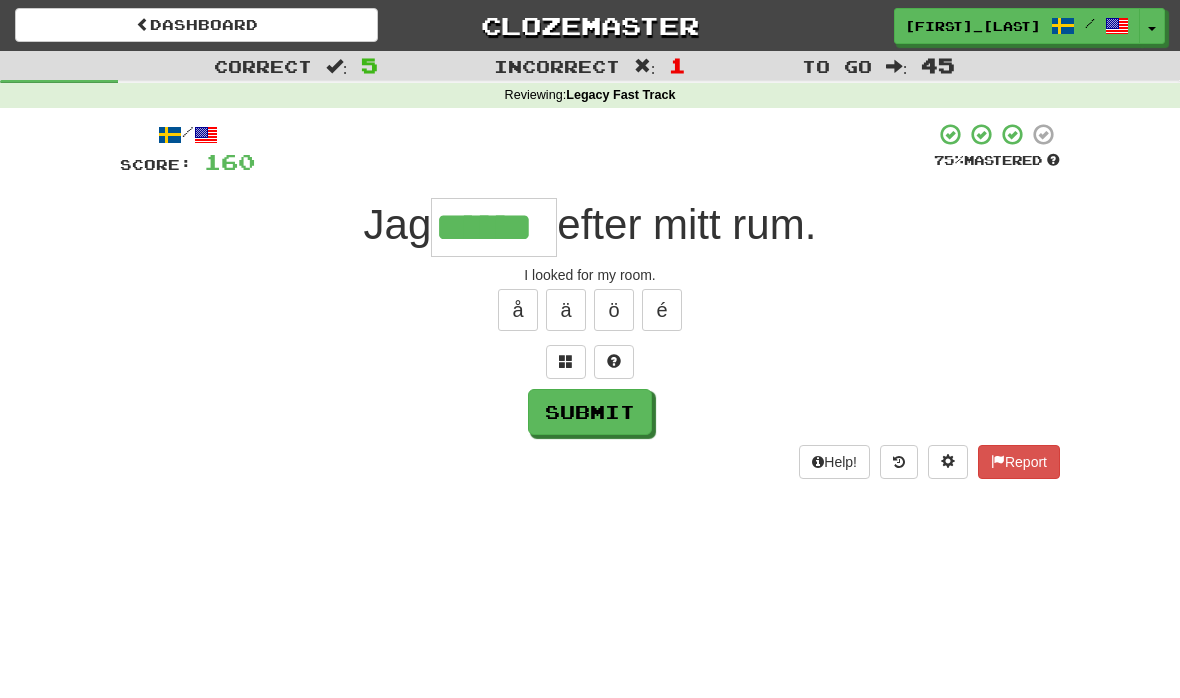 type on "******" 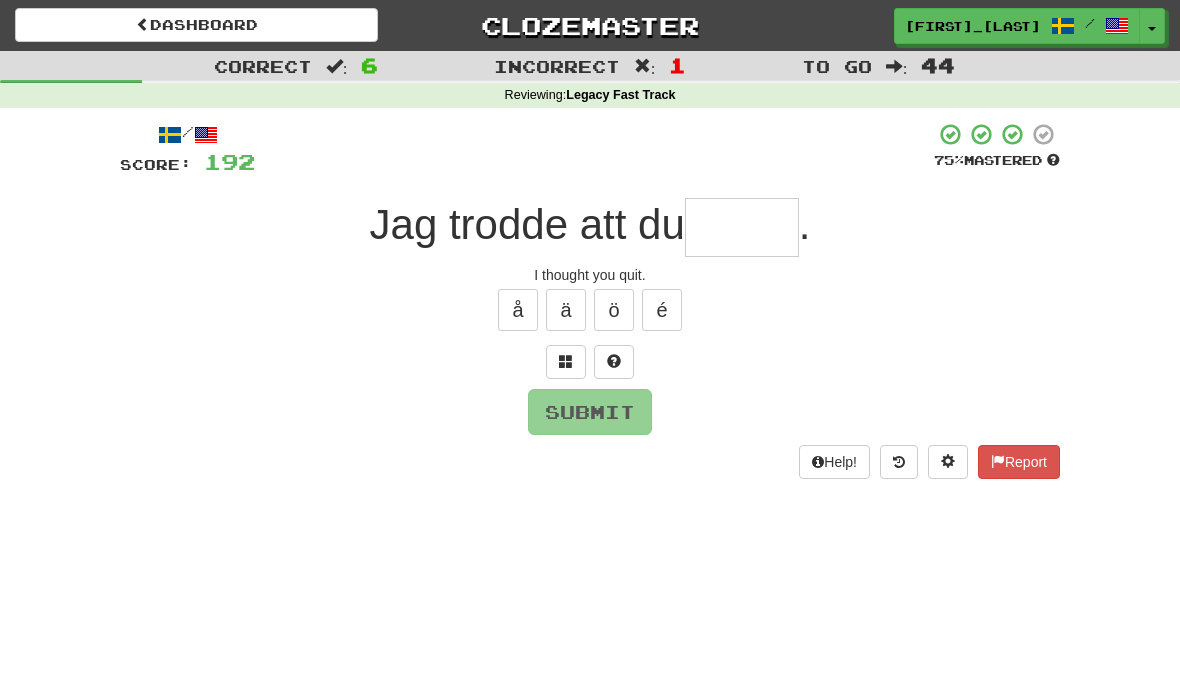 type on "*" 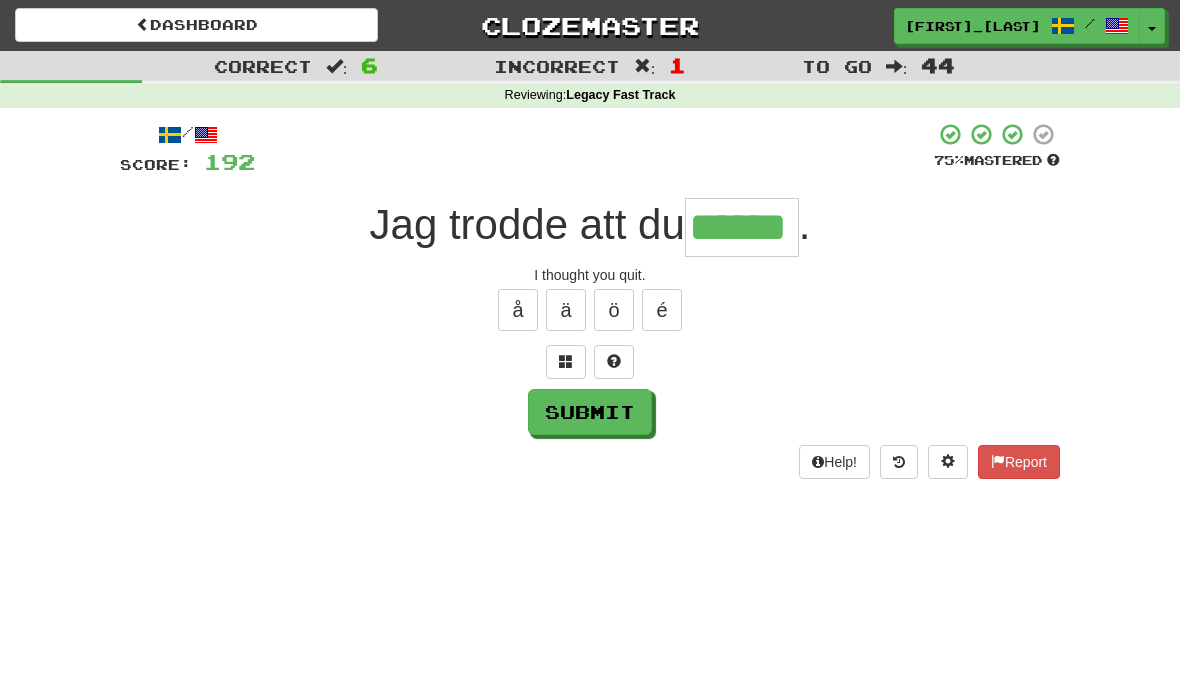 type on "******" 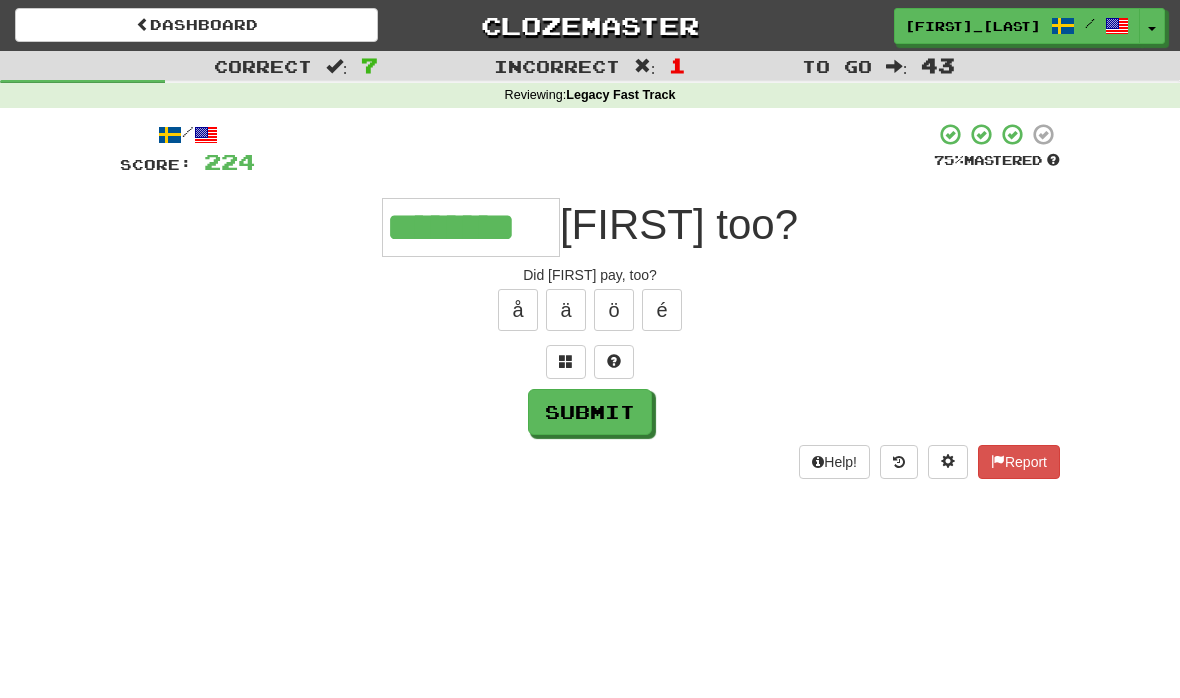 type on "********" 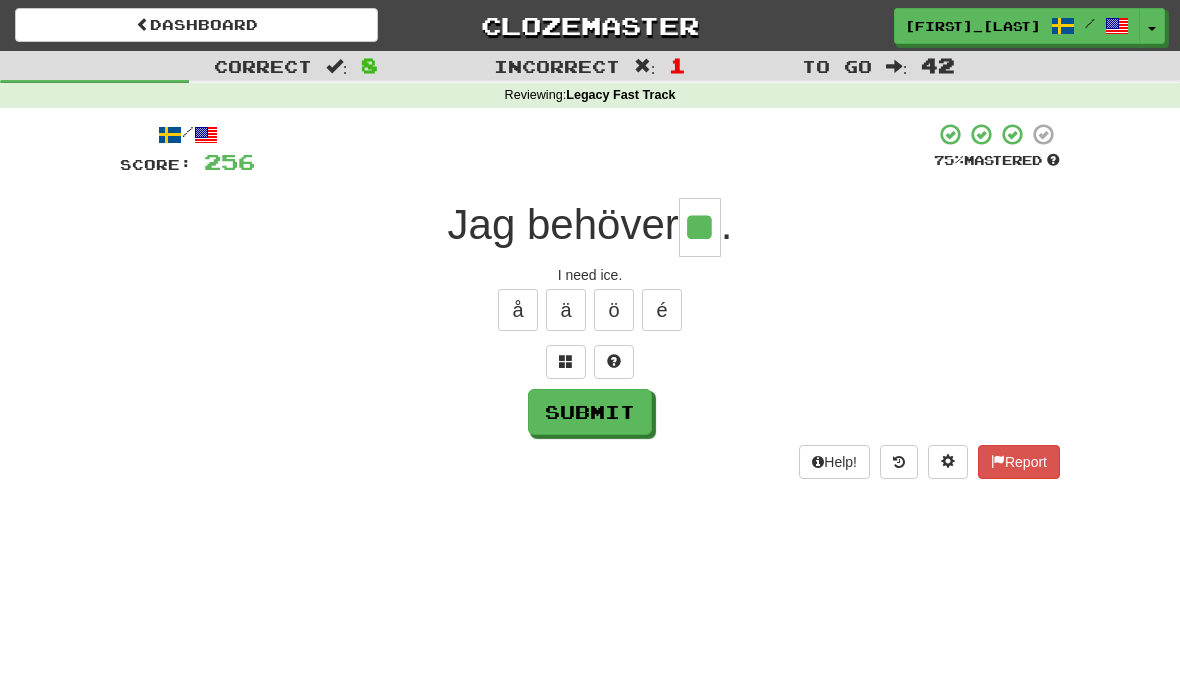 type on "**" 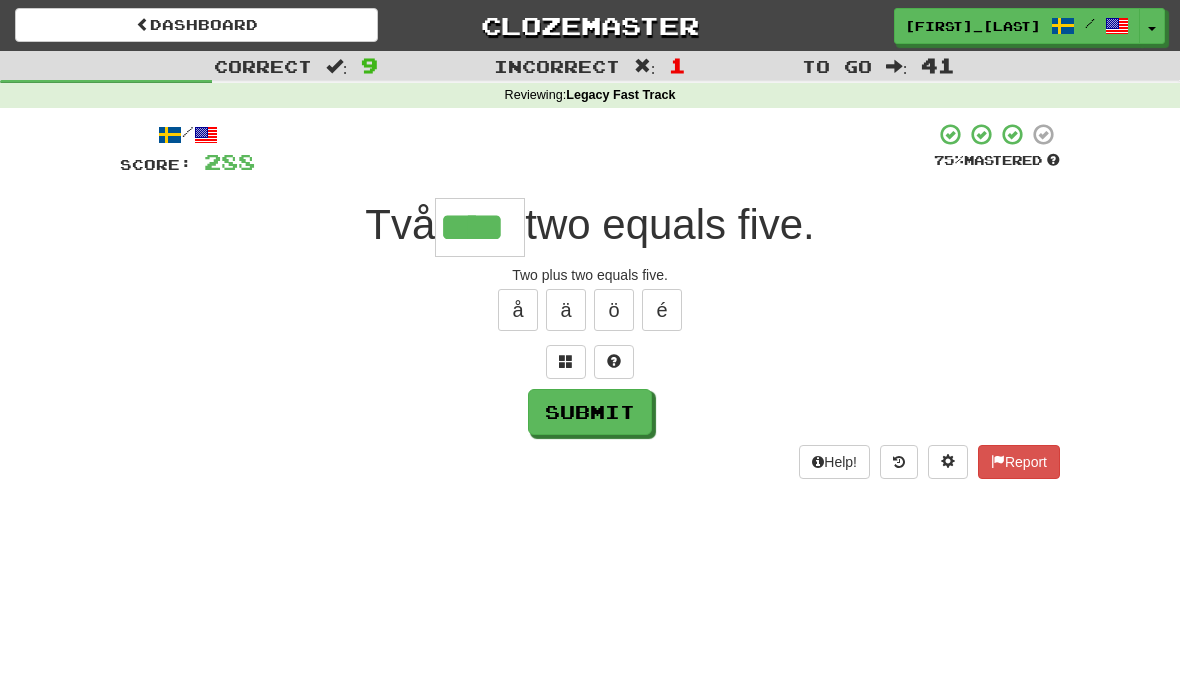 type on "****" 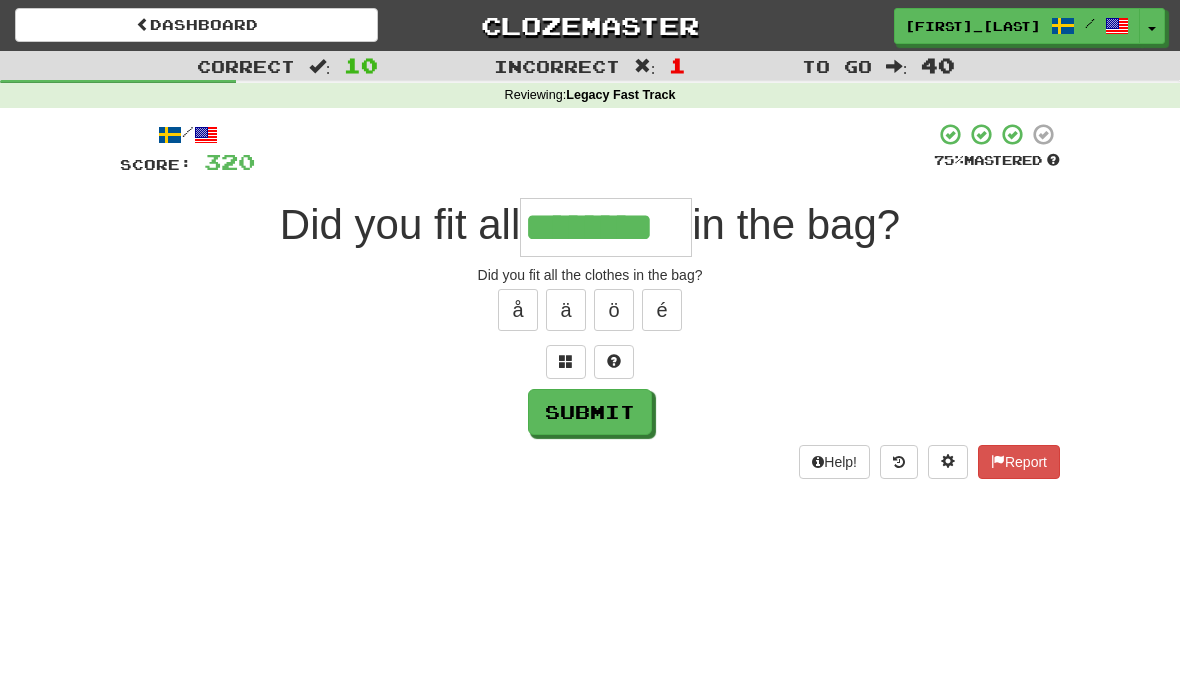 type on "********" 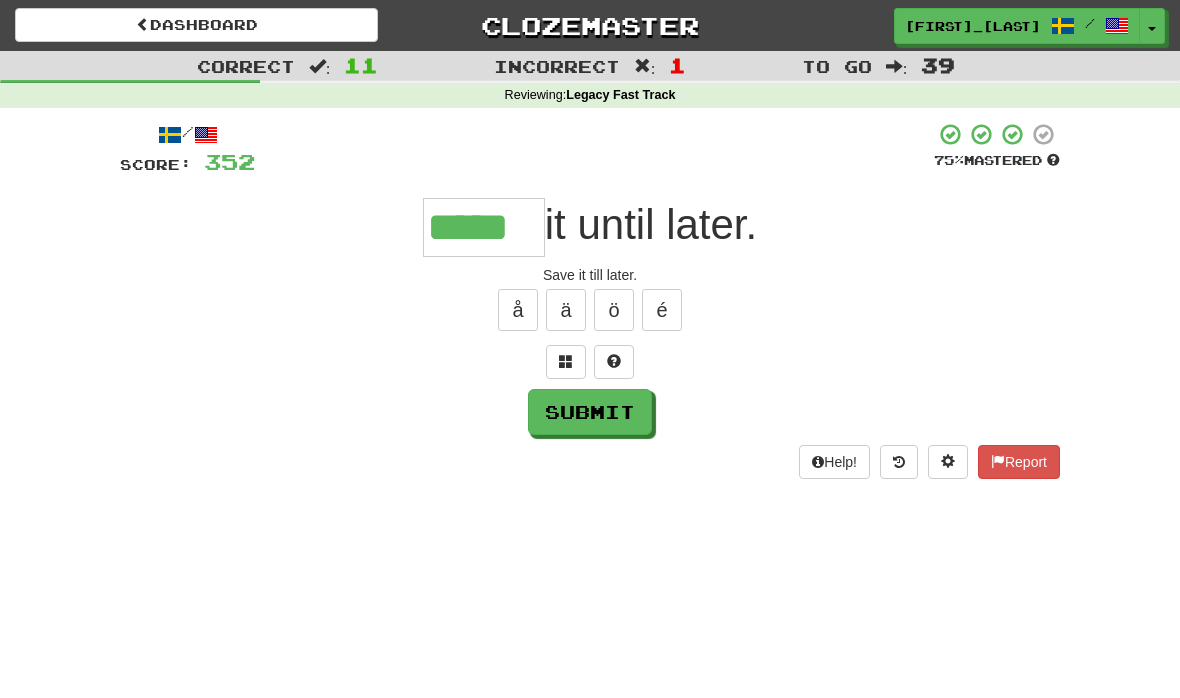 type on "*****" 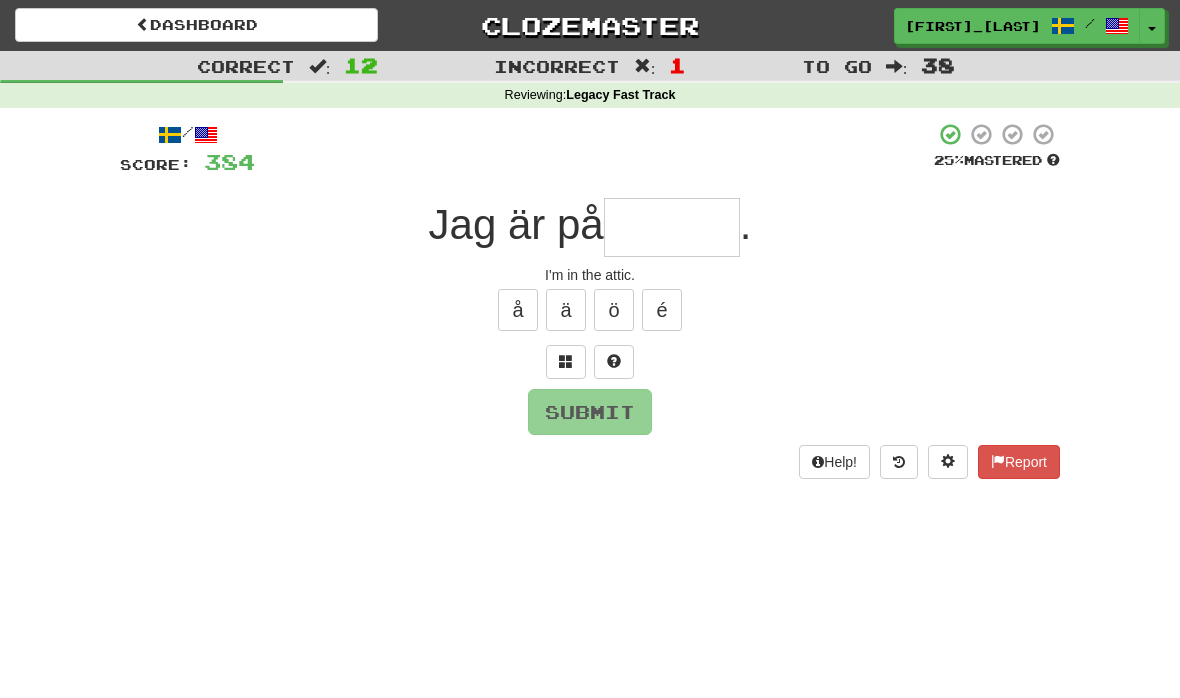 type on "*" 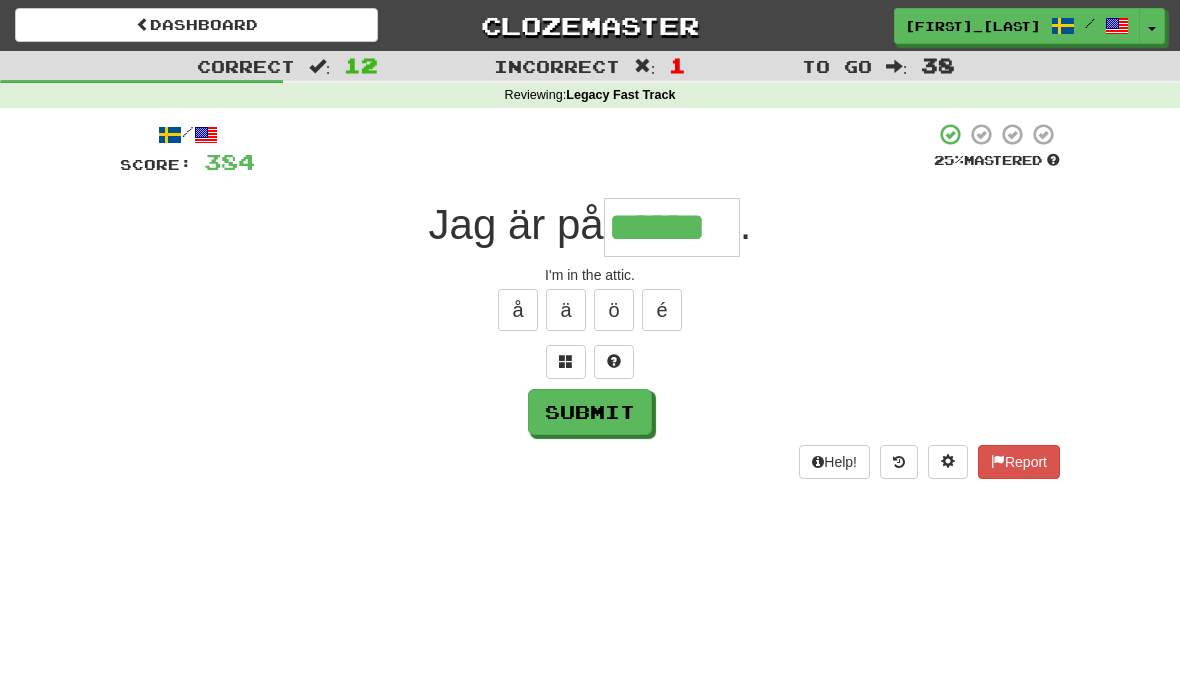 type on "******" 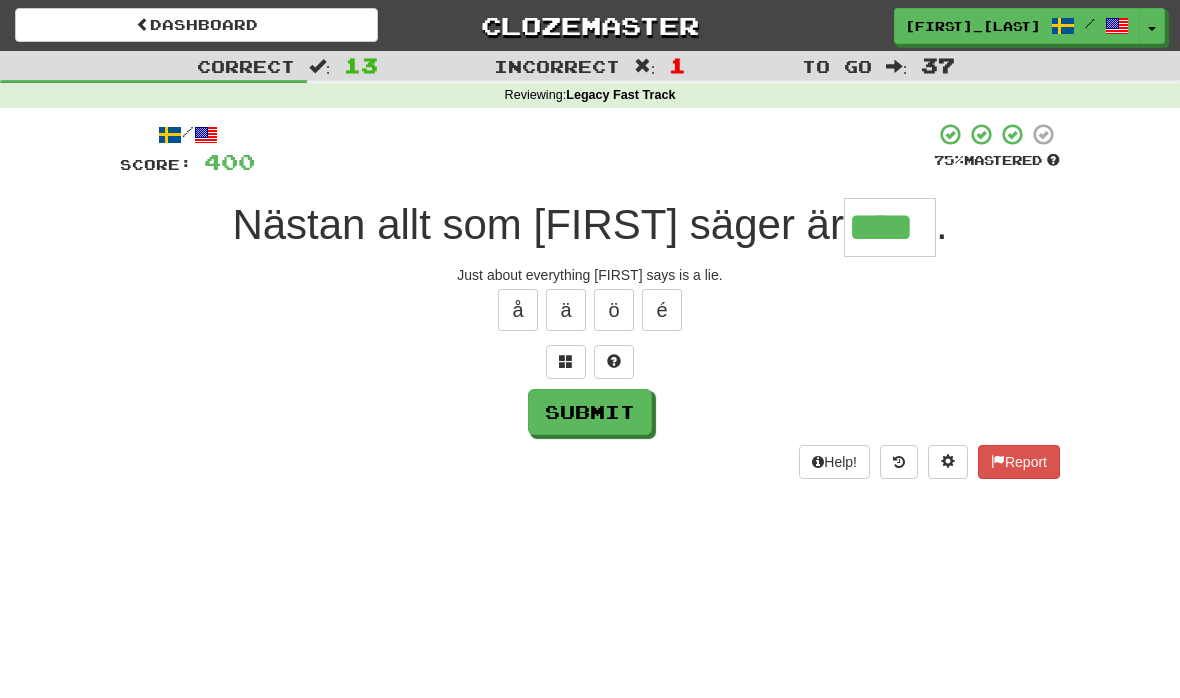 type on "****" 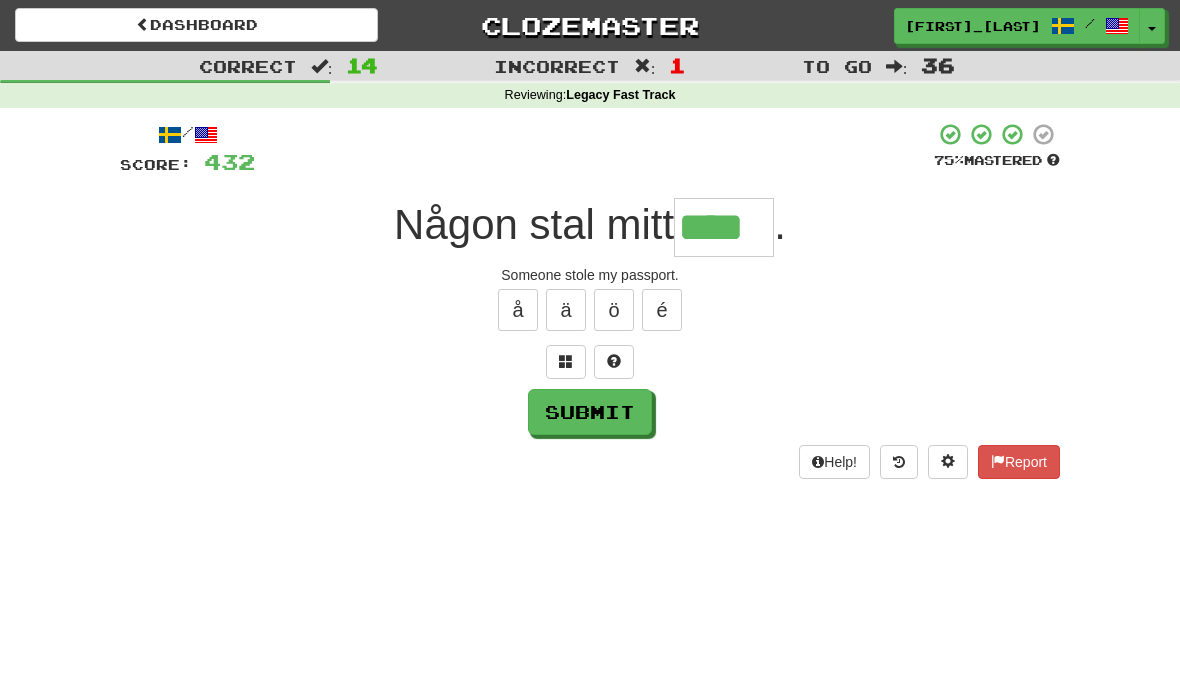 type on "****" 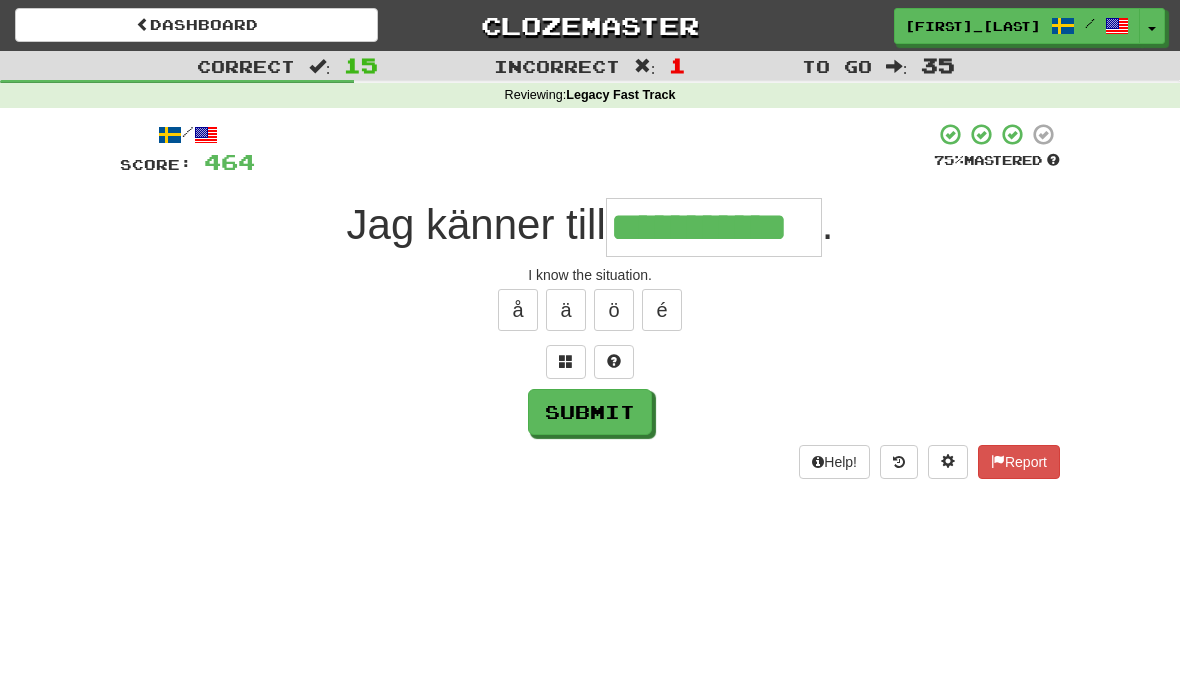 type on "**********" 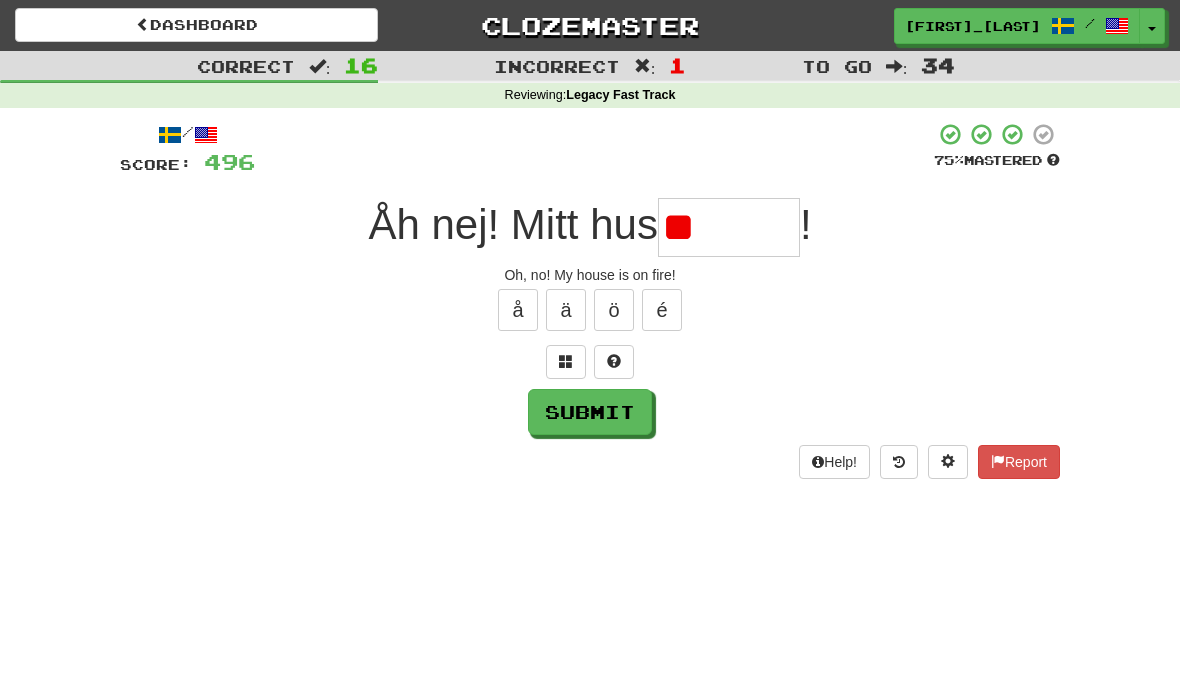 type on "*" 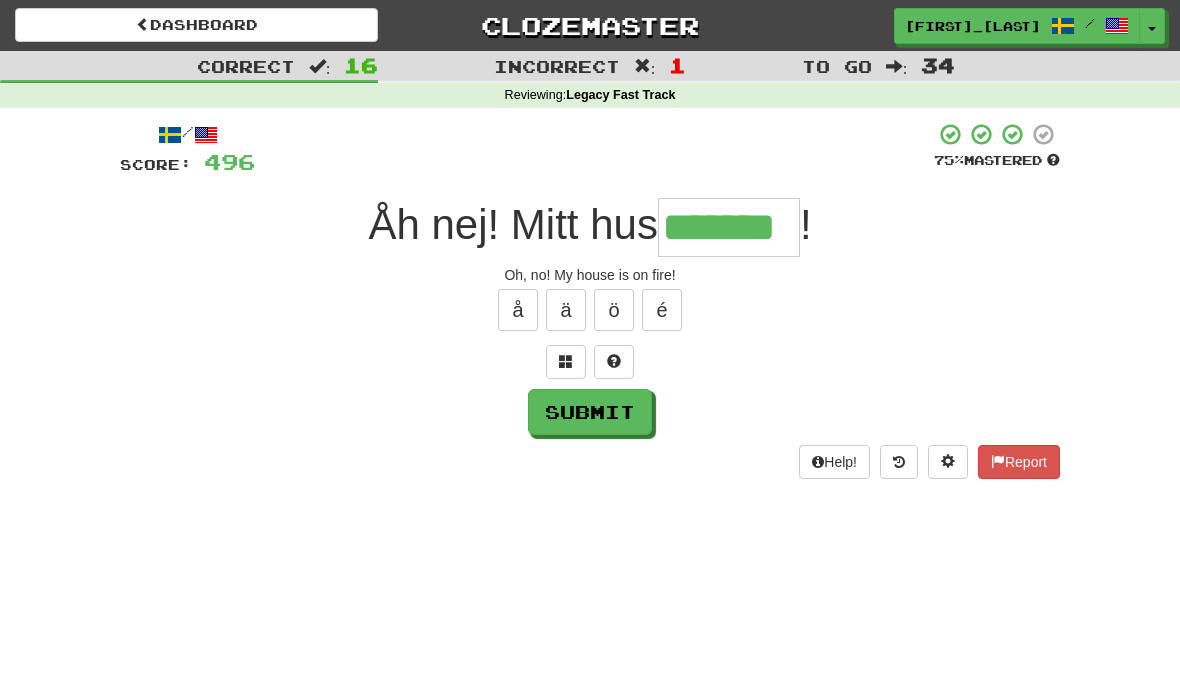 type on "*******" 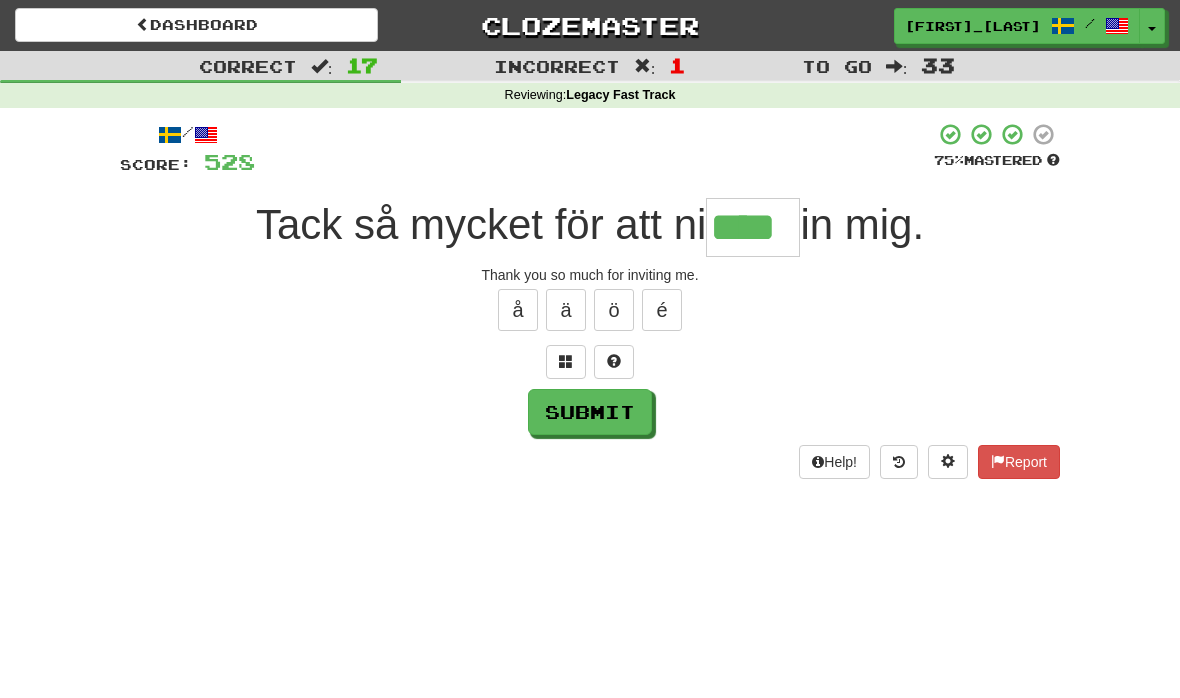type on "****" 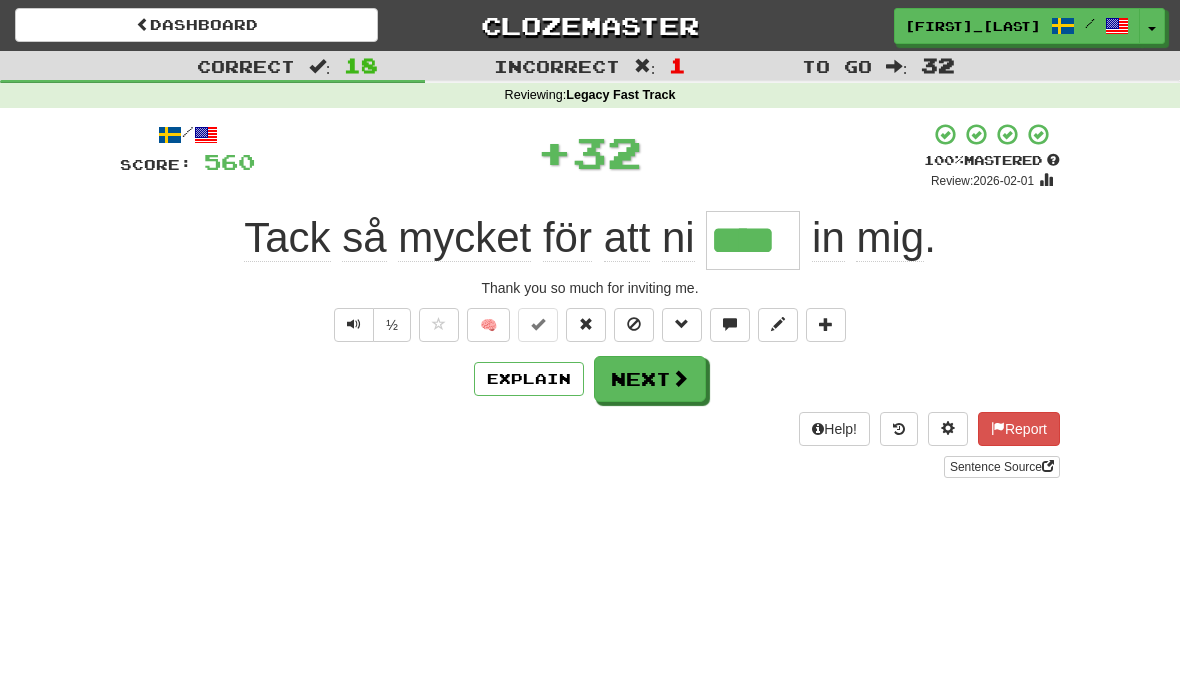 click on "Explain" at bounding box center [529, 379] 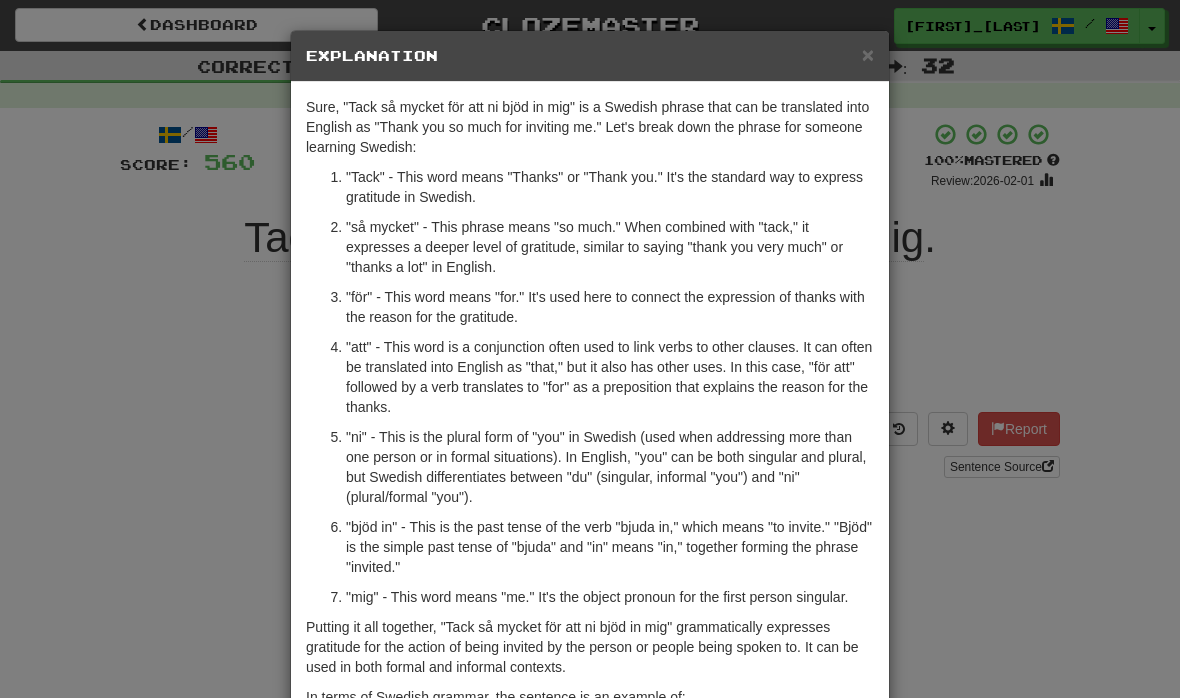 click on "×" at bounding box center (868, 54) 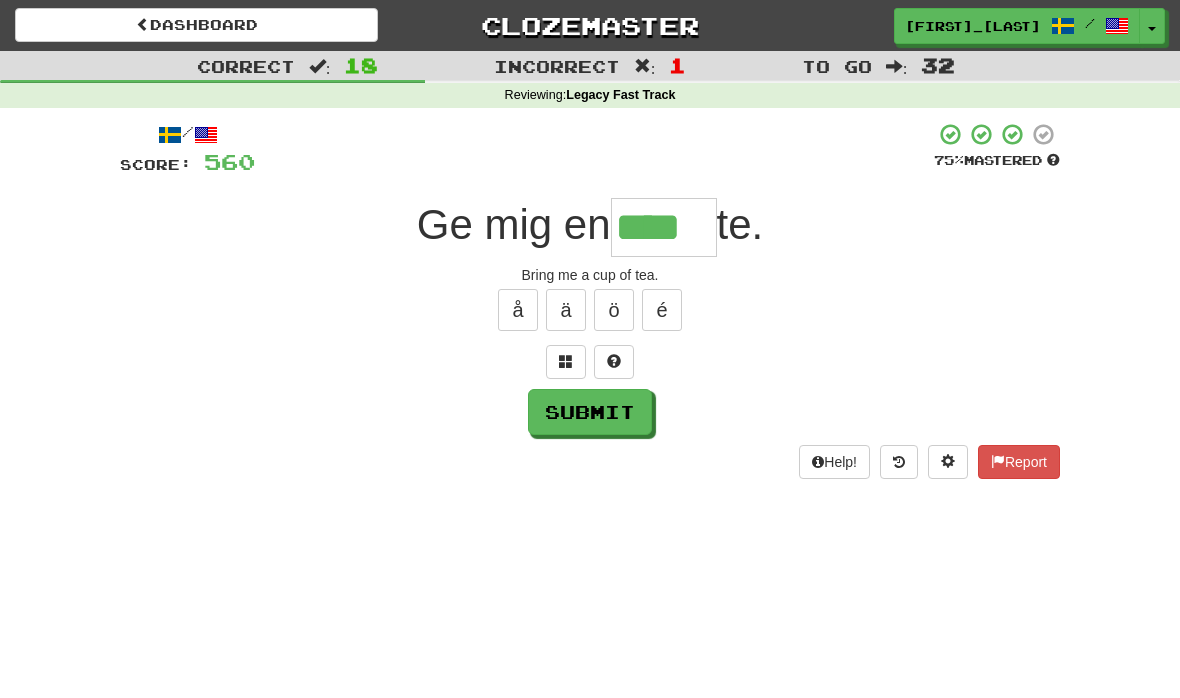 type on "****" 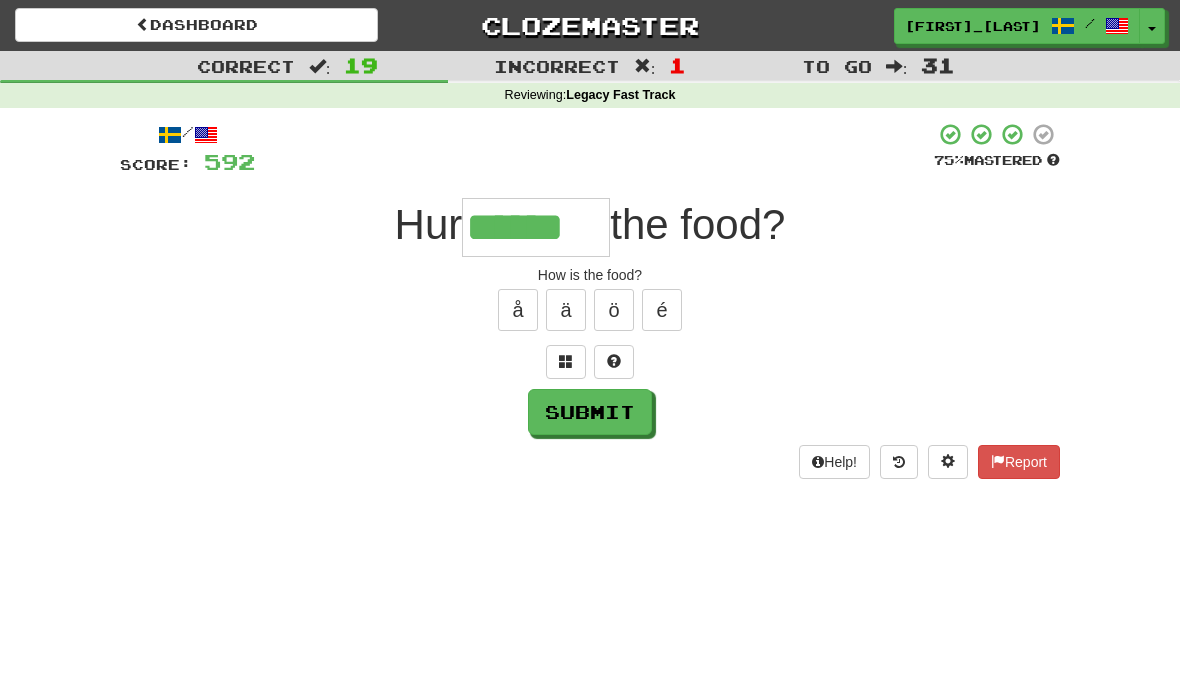 type on "******" 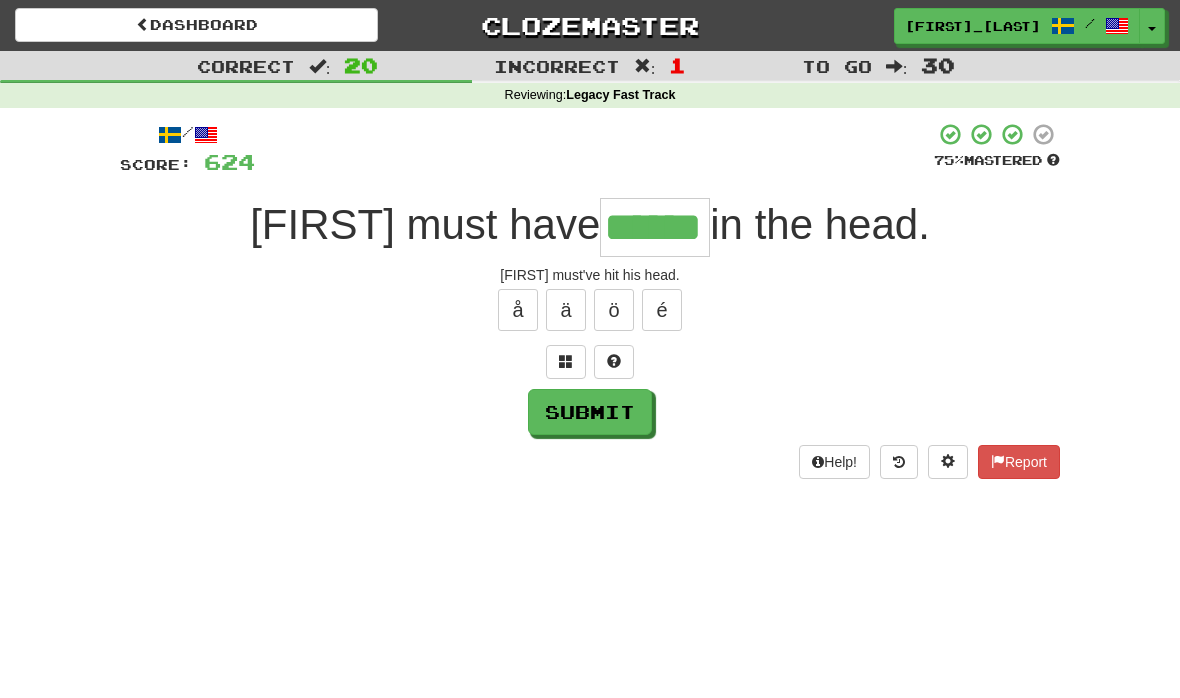 type on "******" 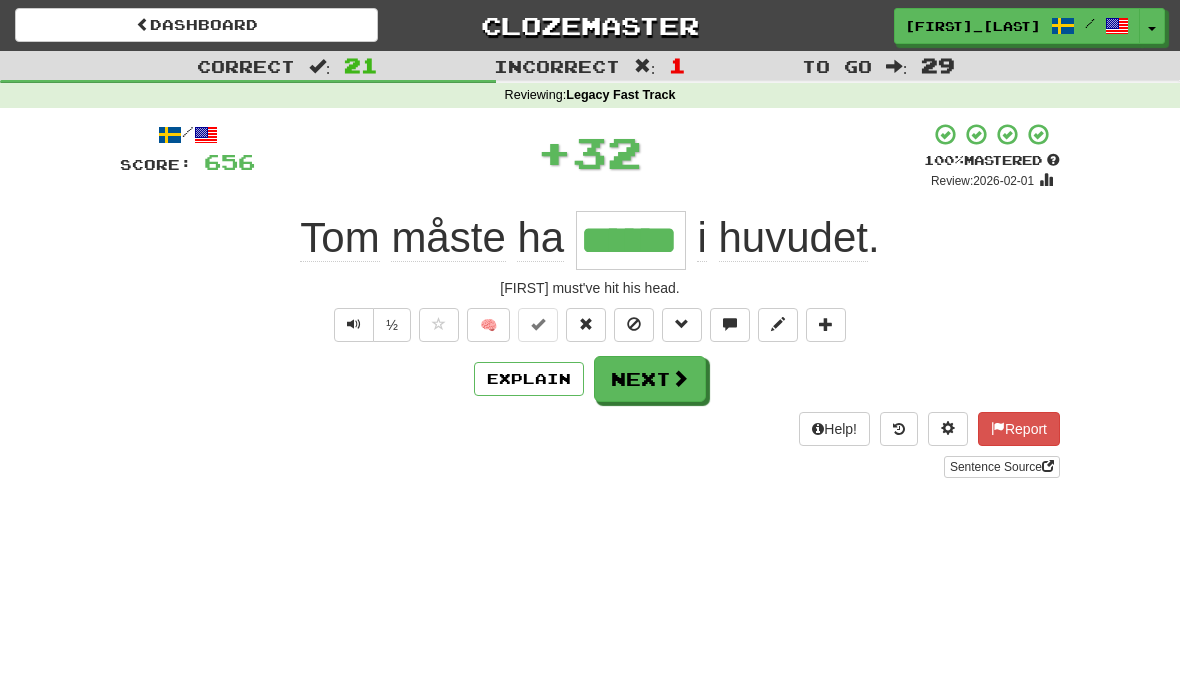 click on "Explain" at bounding box center [529, 379] 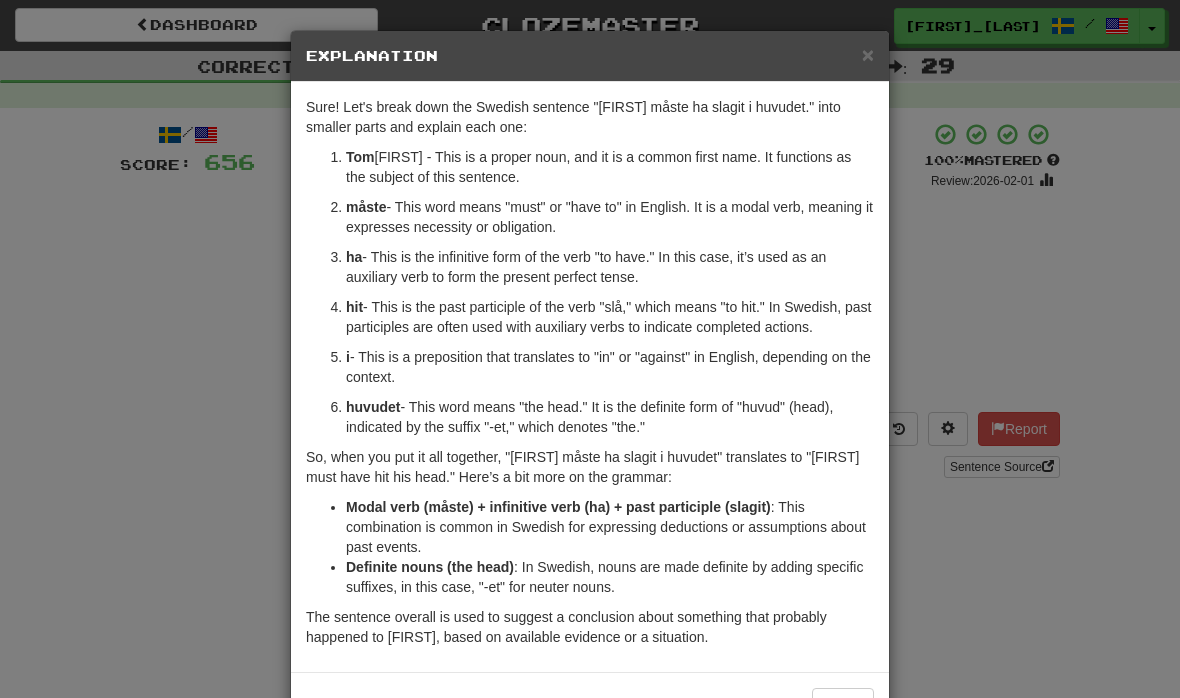 click on "×" at bounding box center [868, 54] 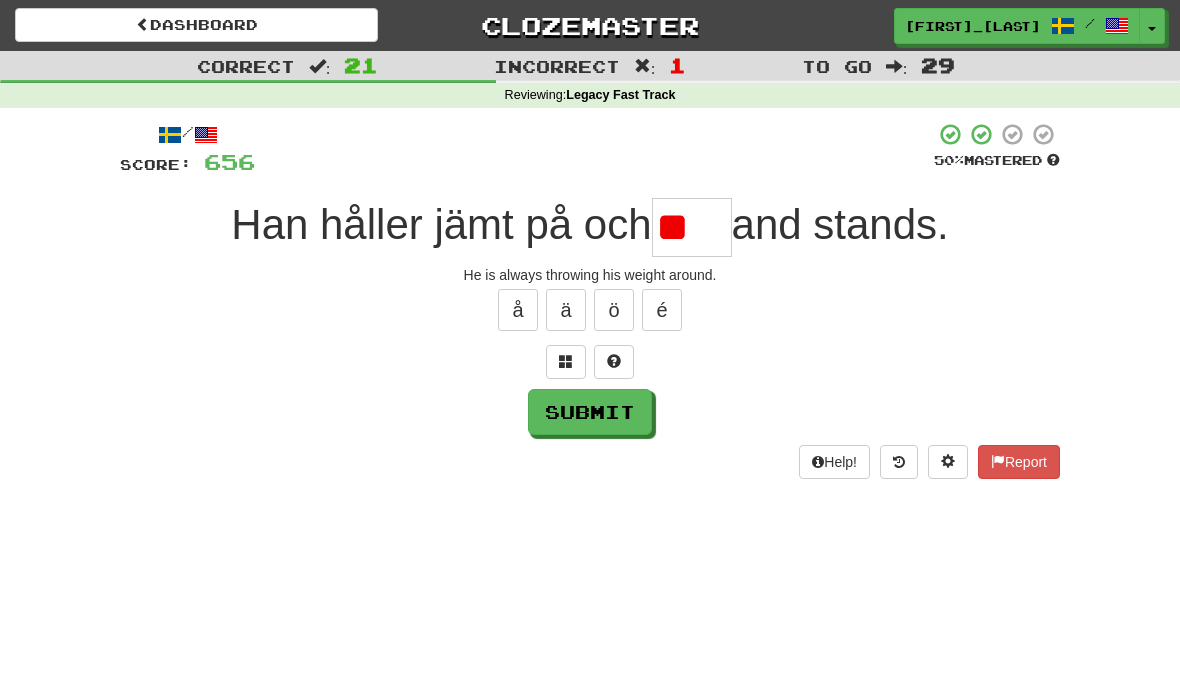 type on "*" 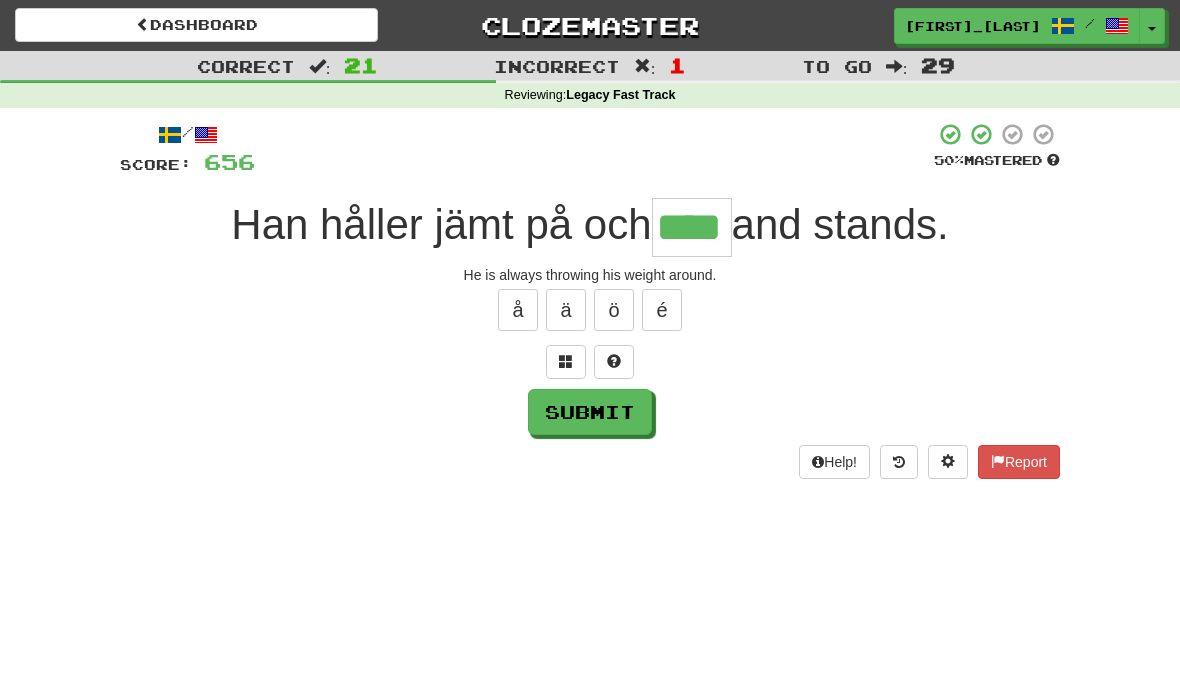 type on "****" 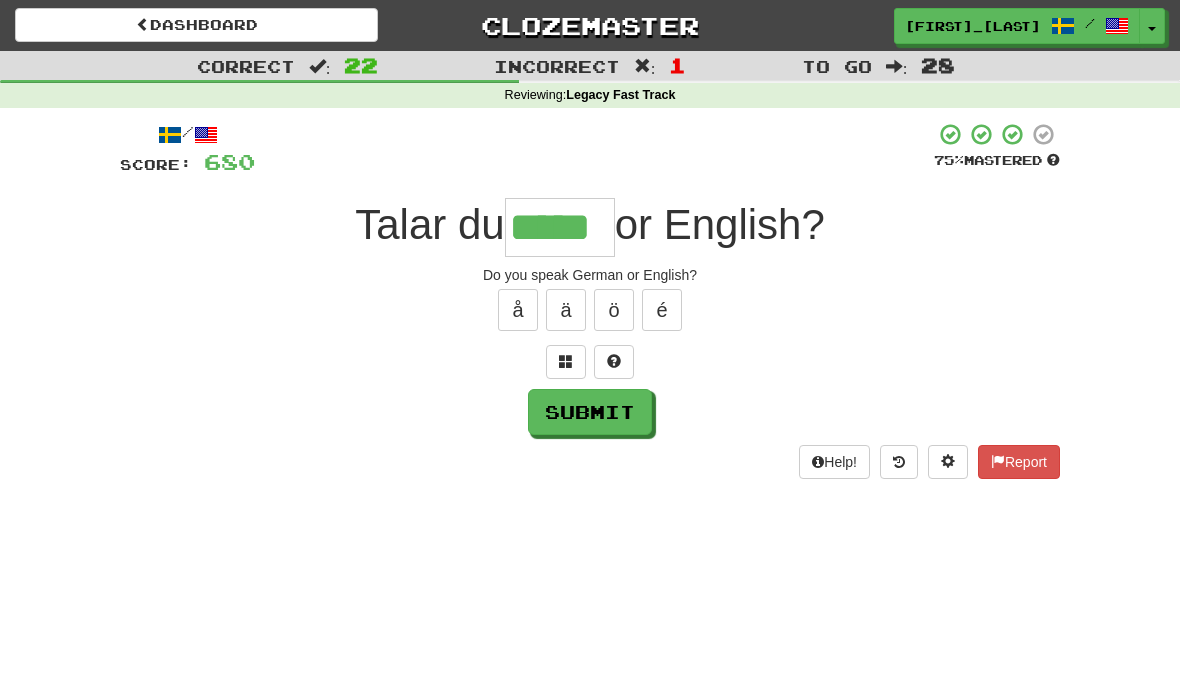type on "*****" 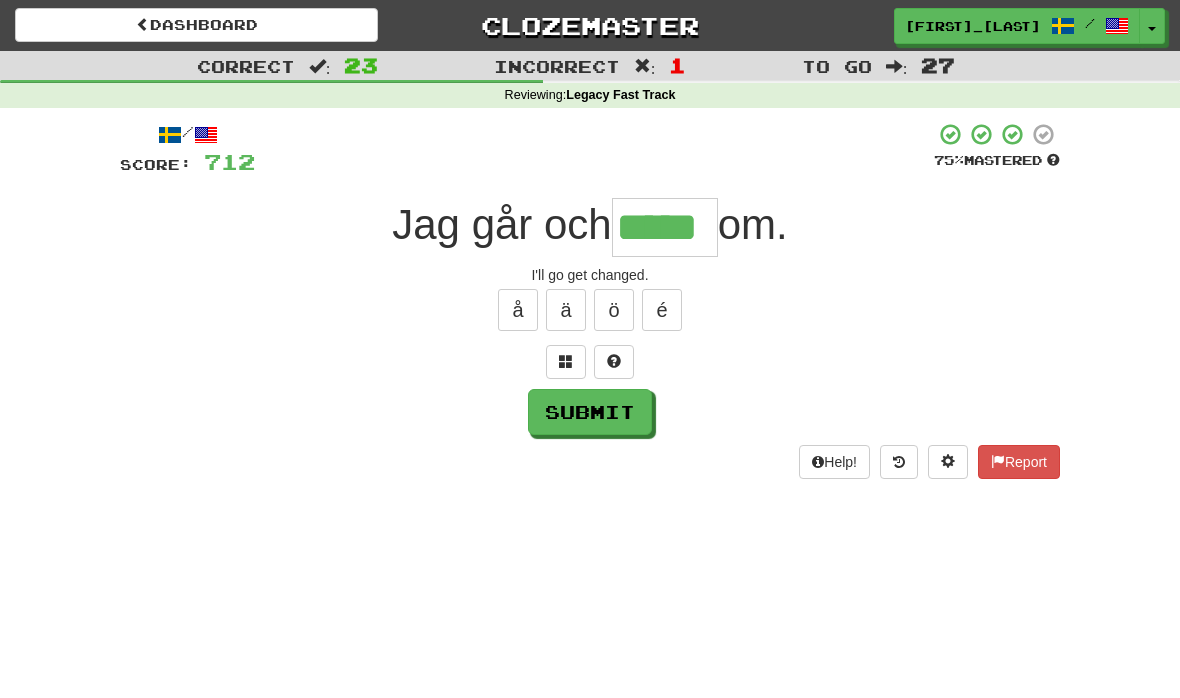 type on "*****" 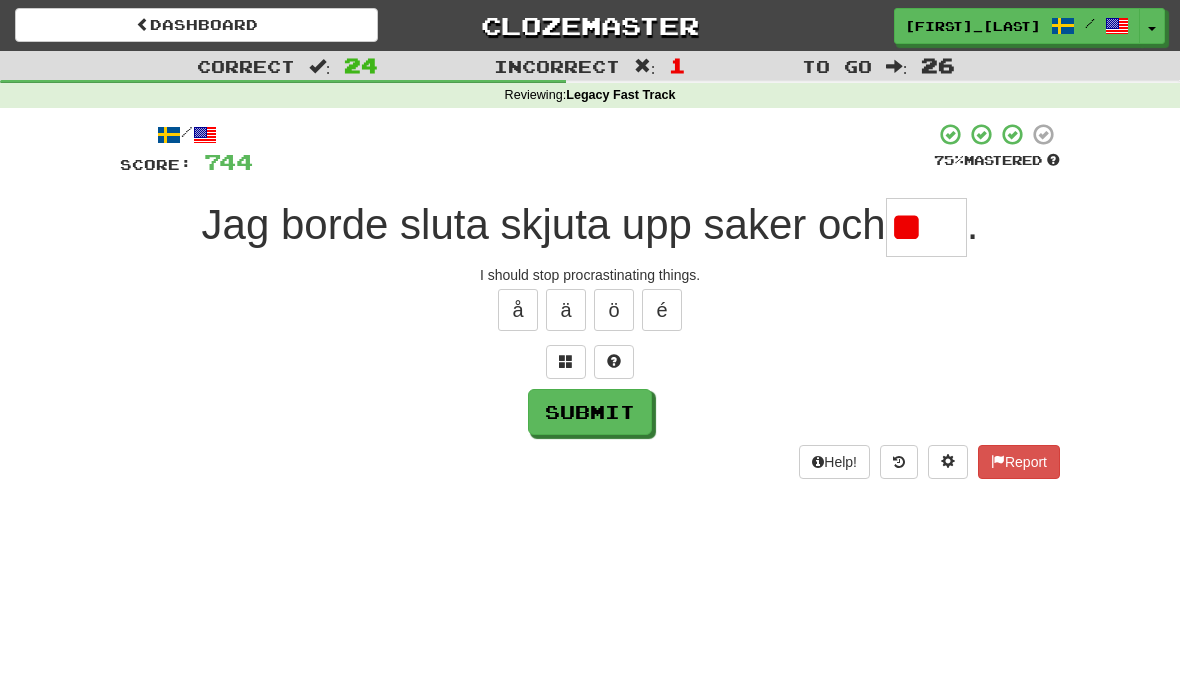 type on "*" 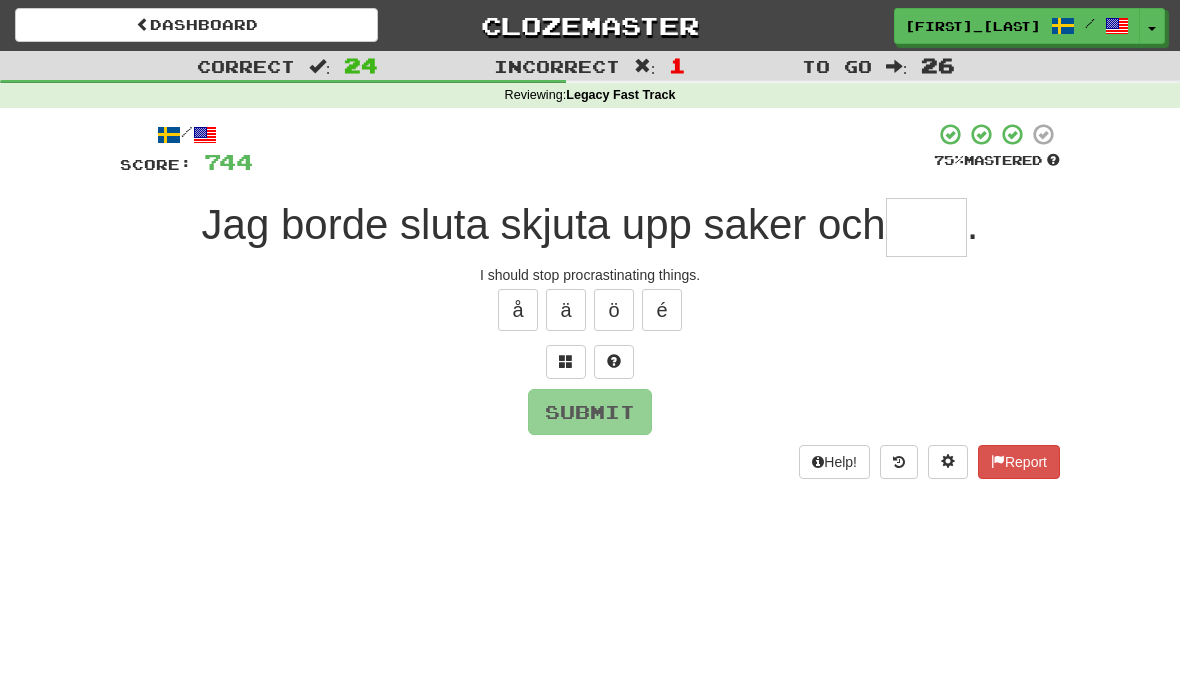 type on "*" 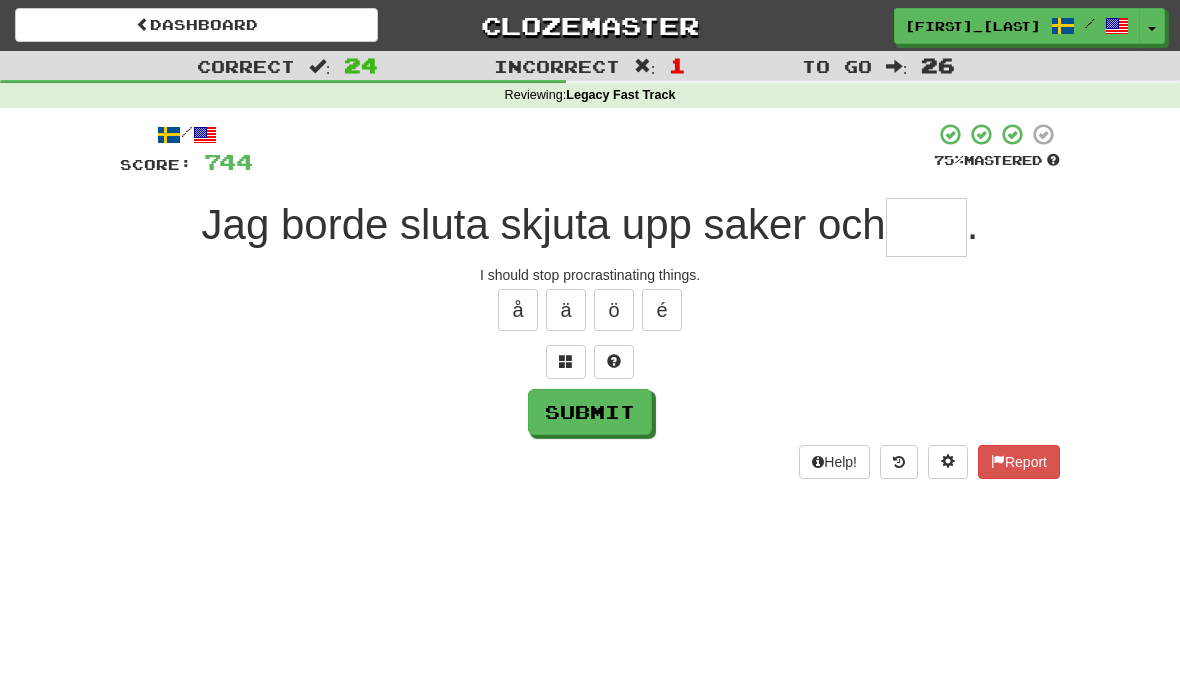 type on "*" 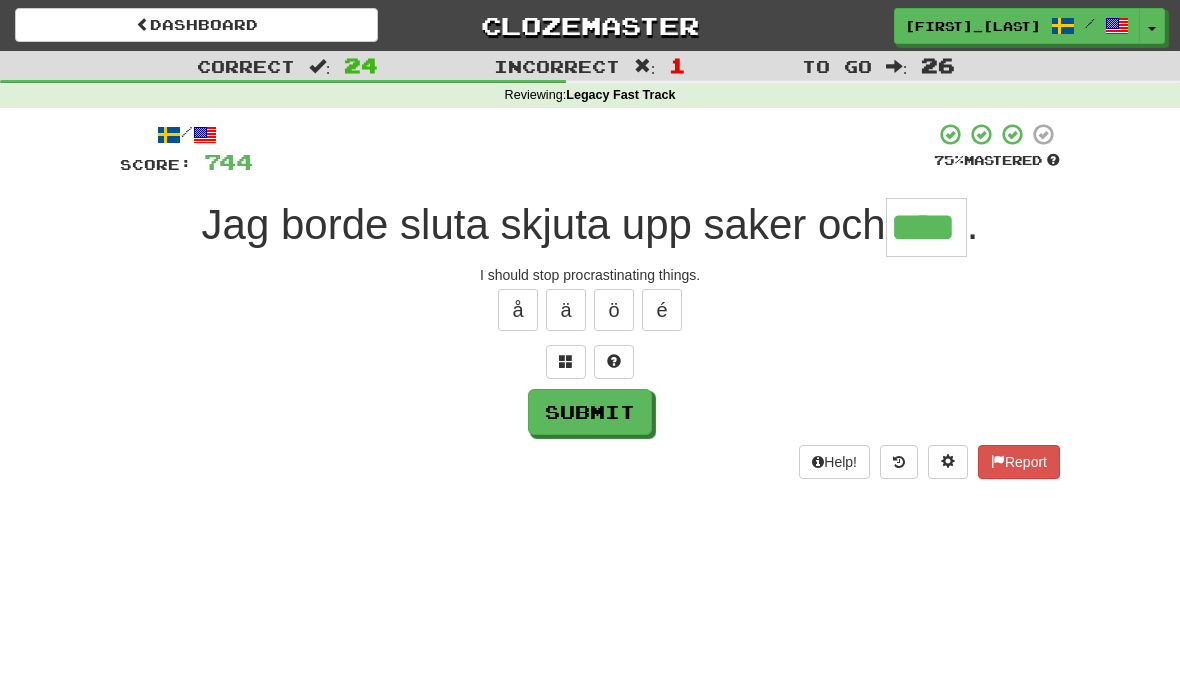 type on "****" 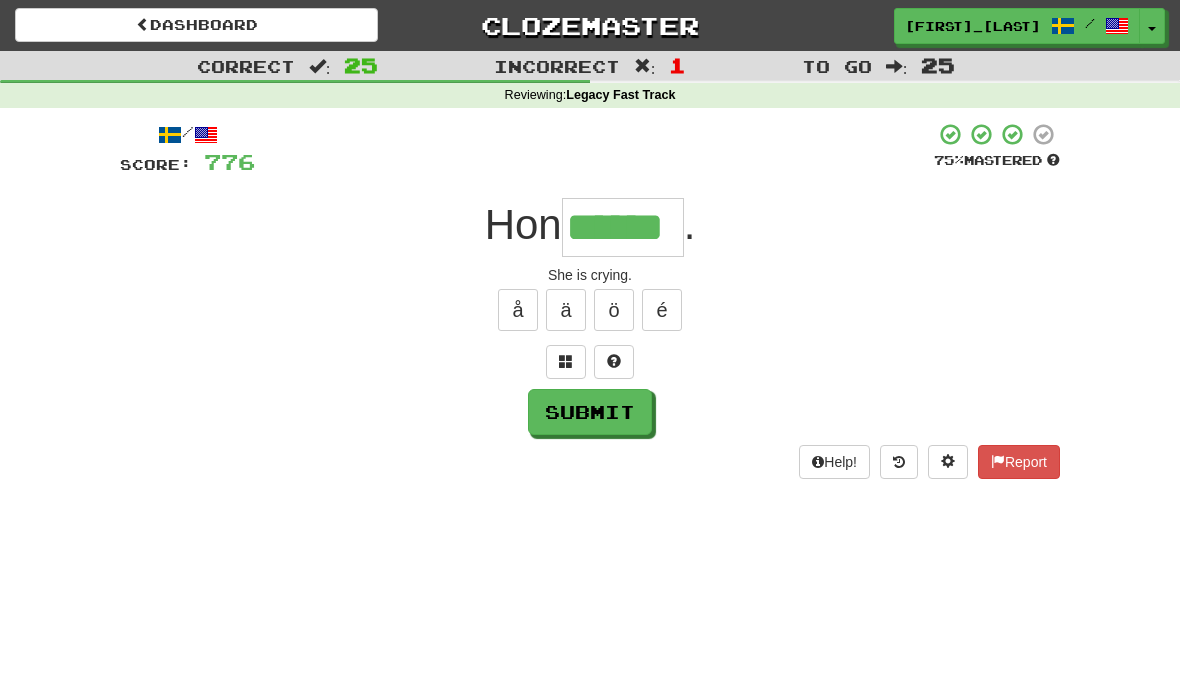 type on "******" 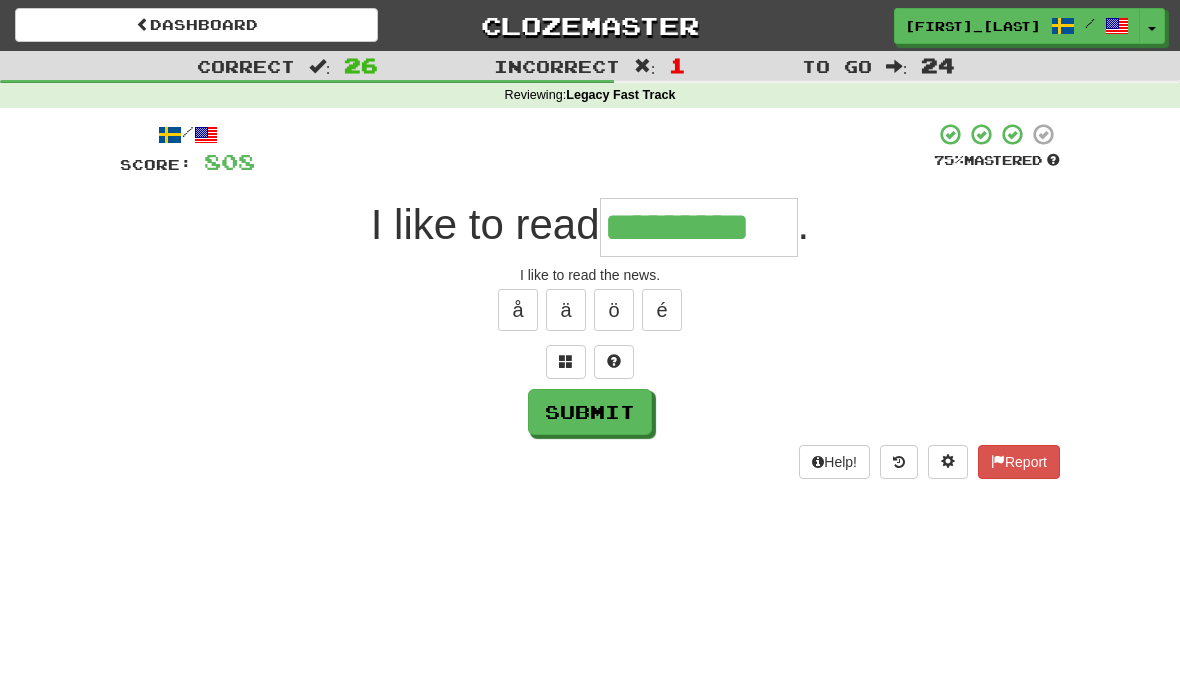 type on "*********" 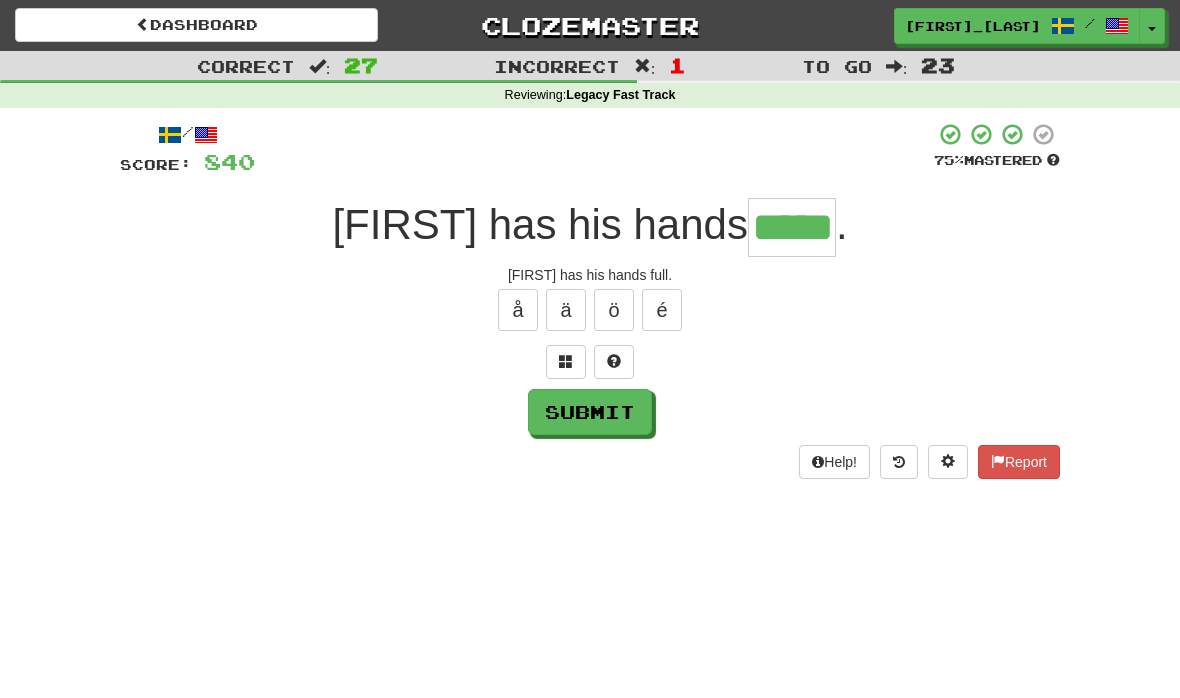 type on "*****" 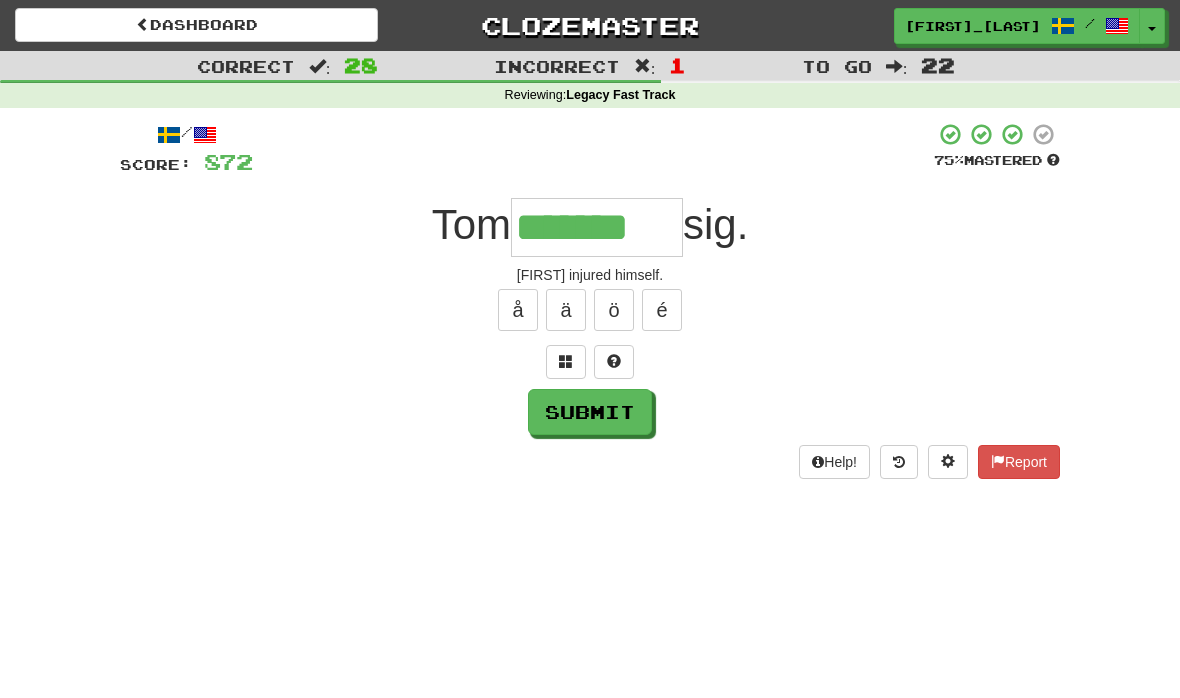 type on "*******" 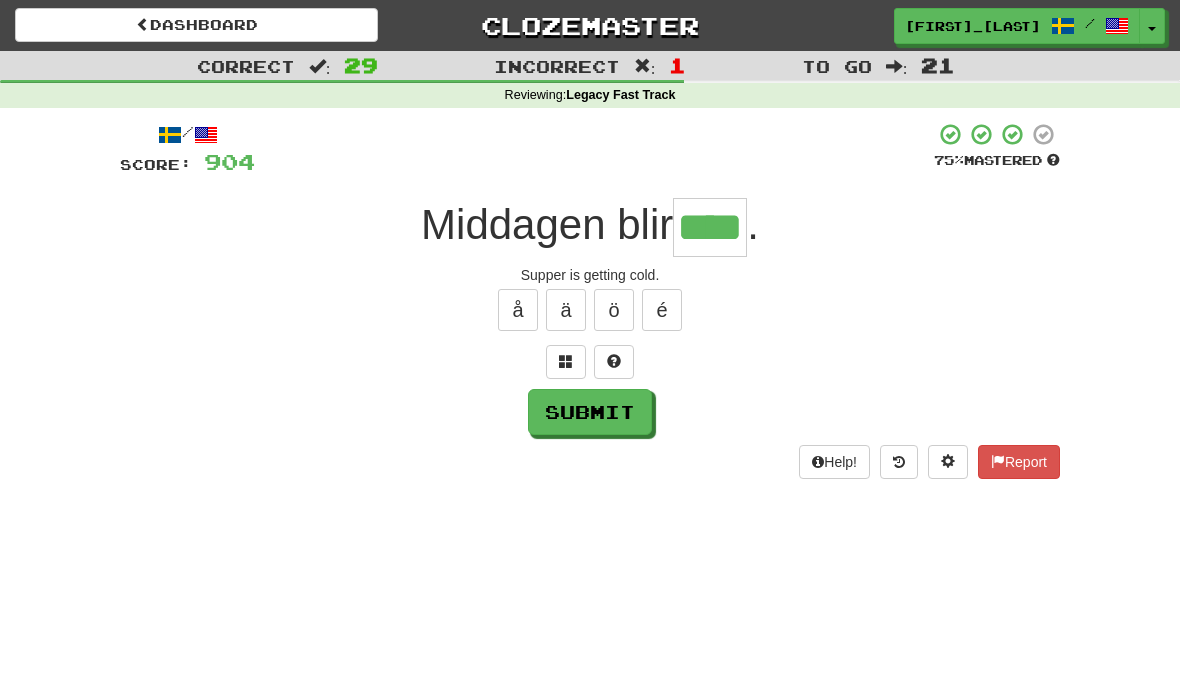 type on "****" 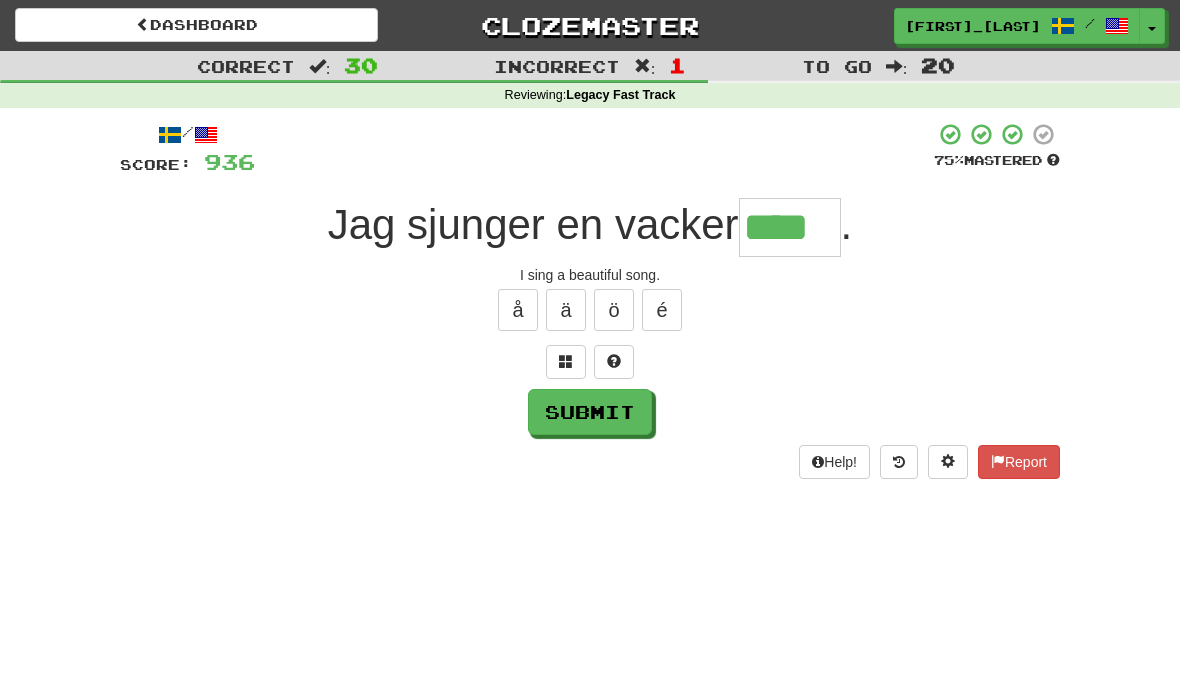 type on "****" 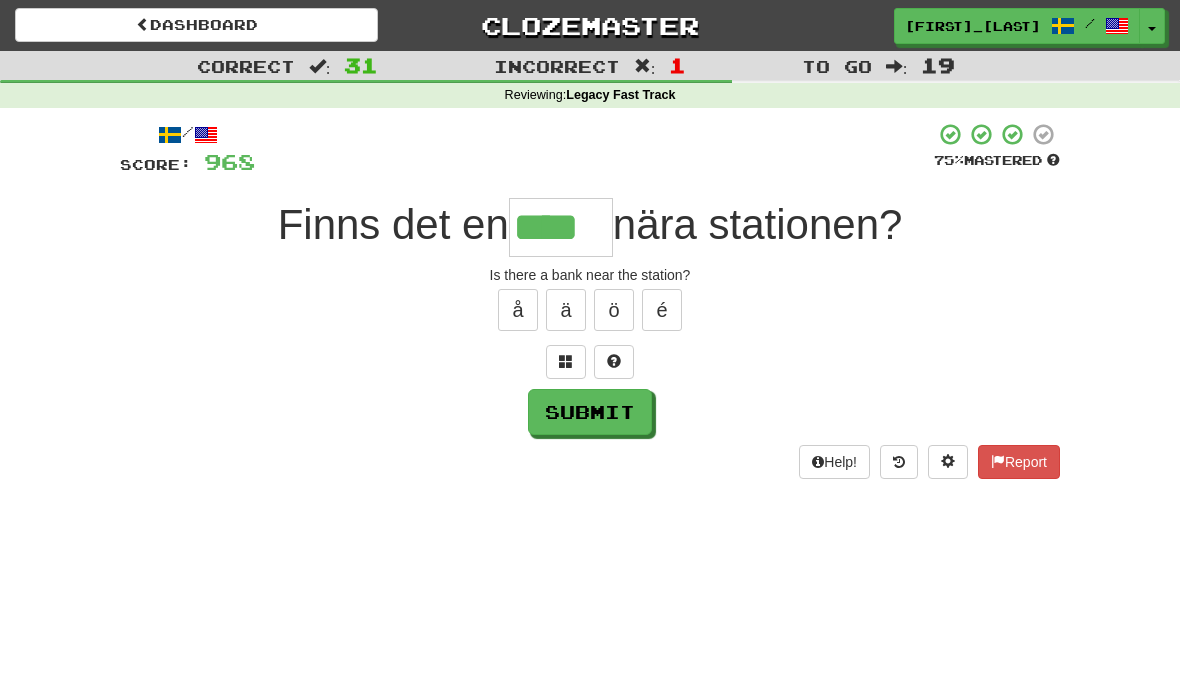 type on "****" 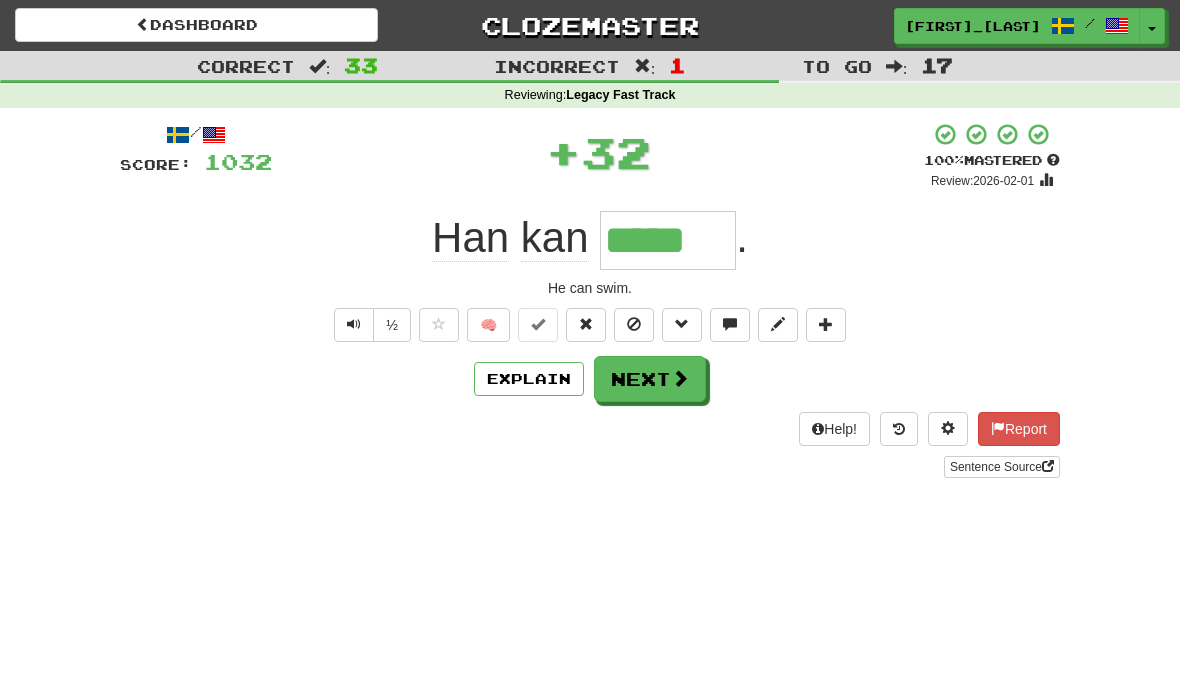 type on "*****" 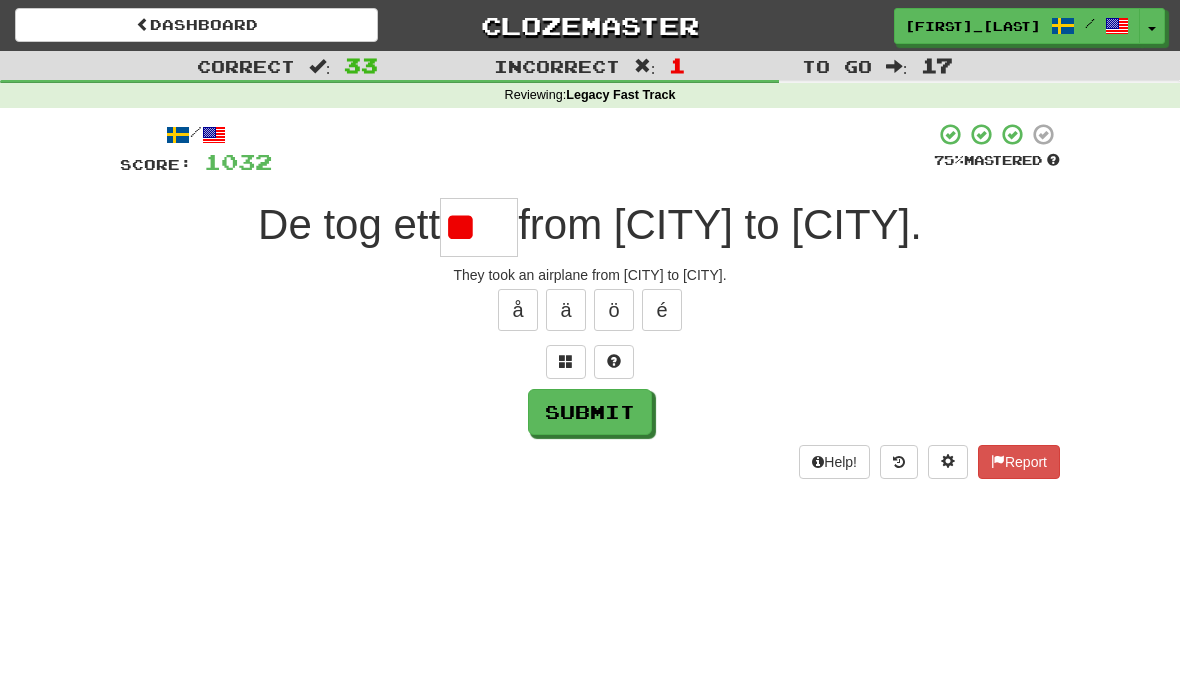 type on "*" 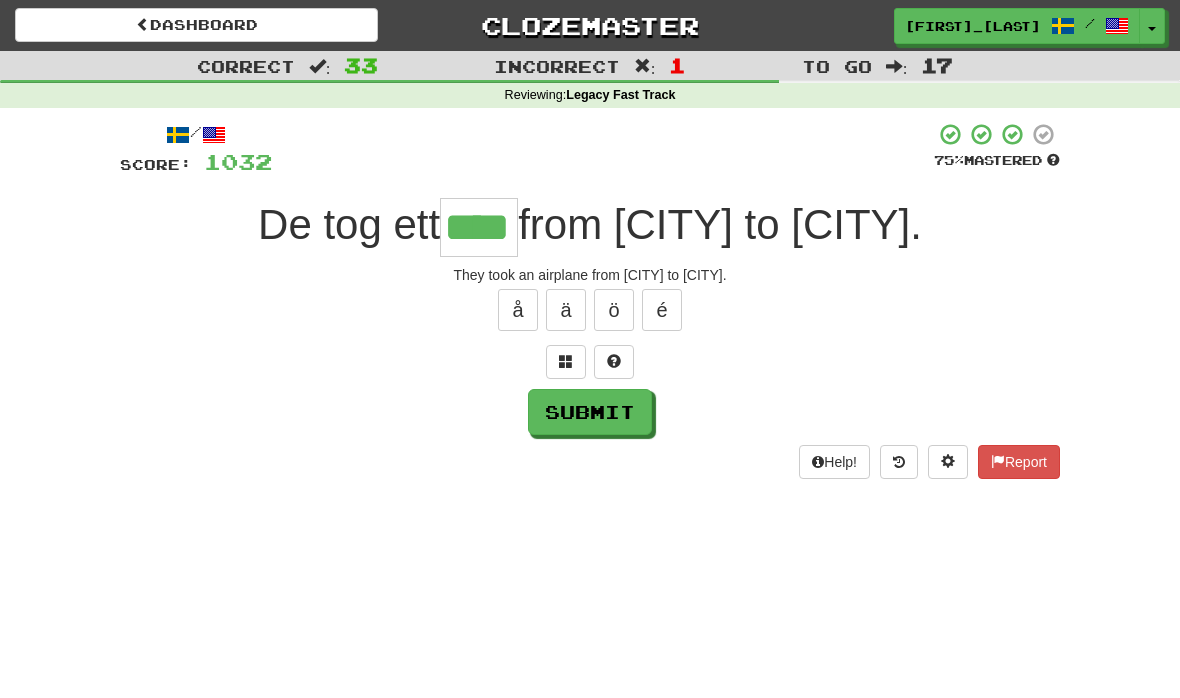 type on "****" 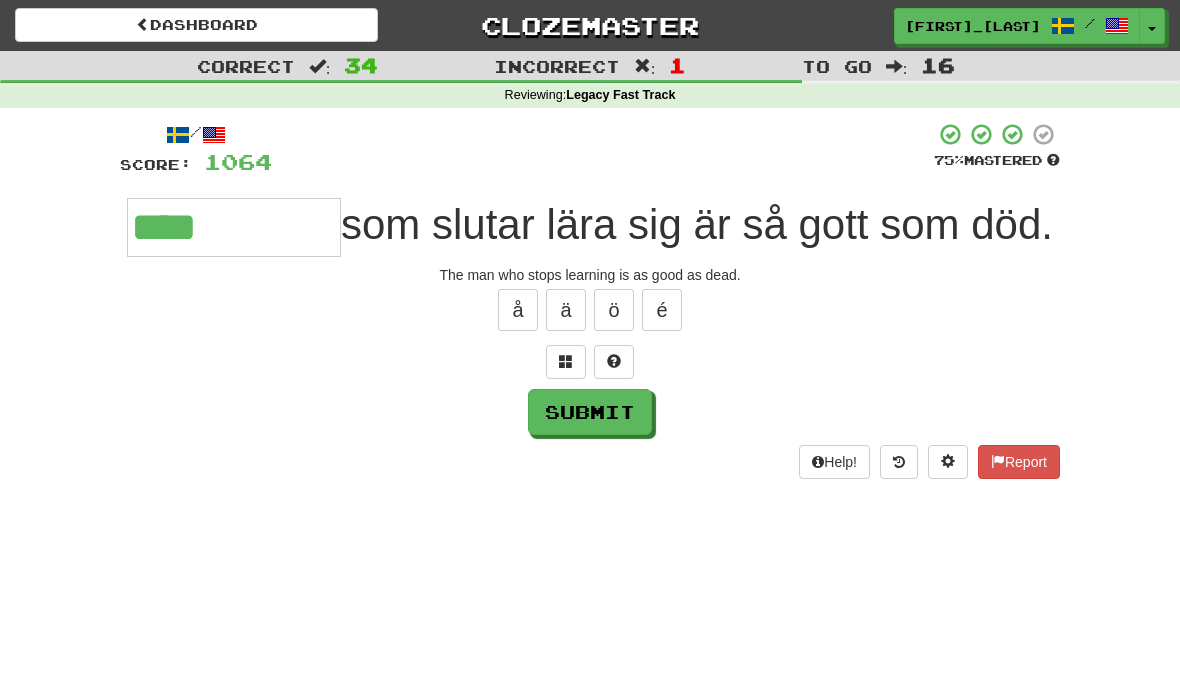 type on "*********" 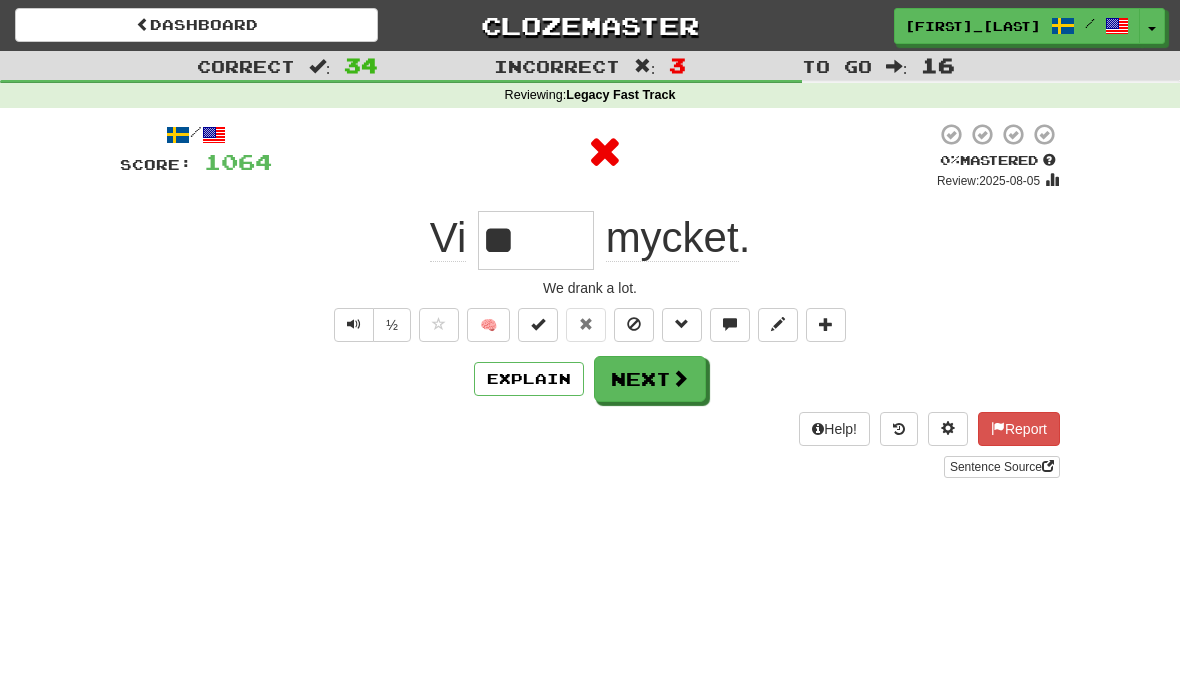 type on "*****" 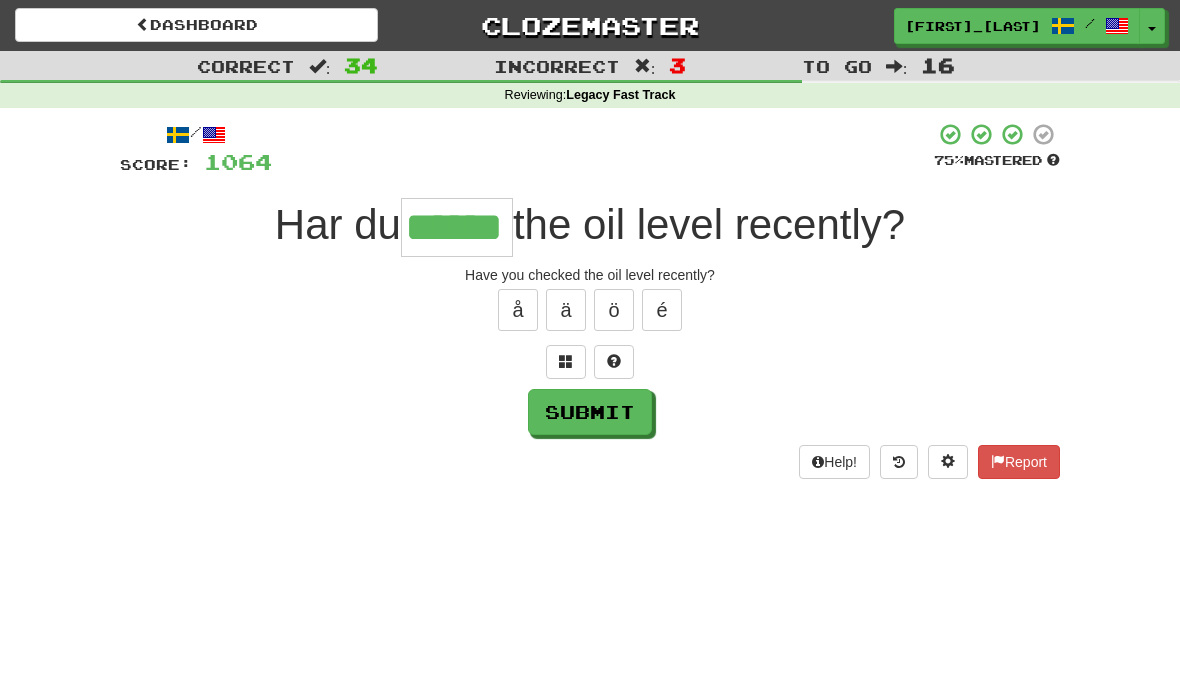 type on "******" 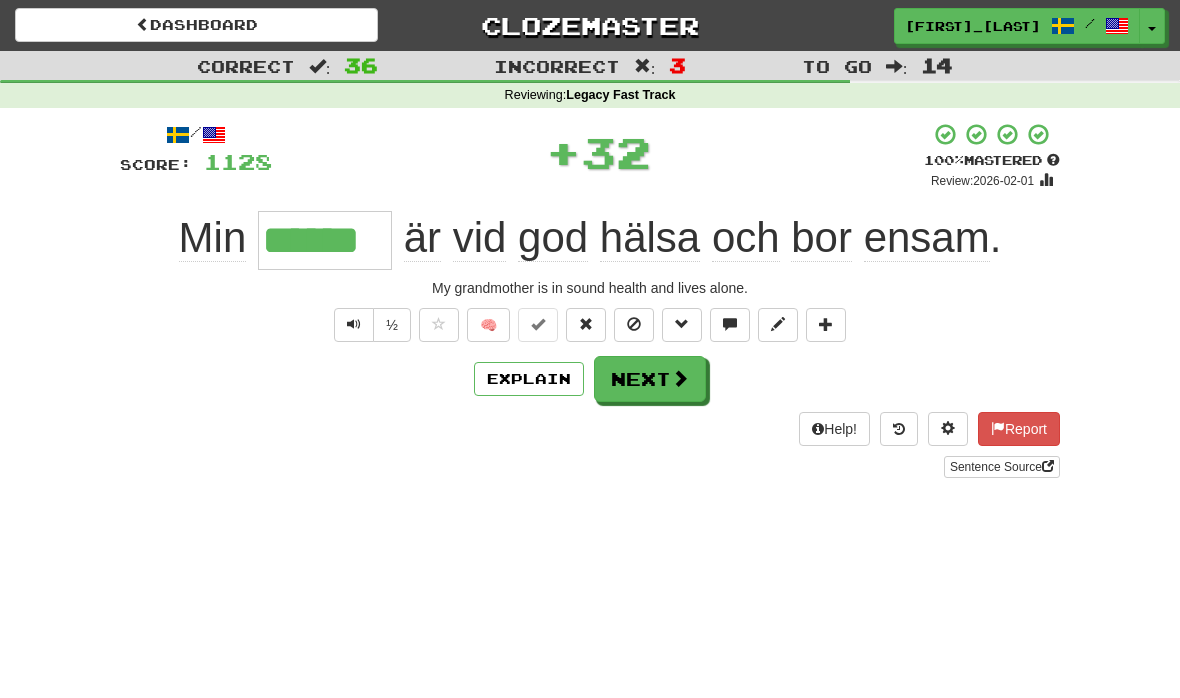 type on "******" 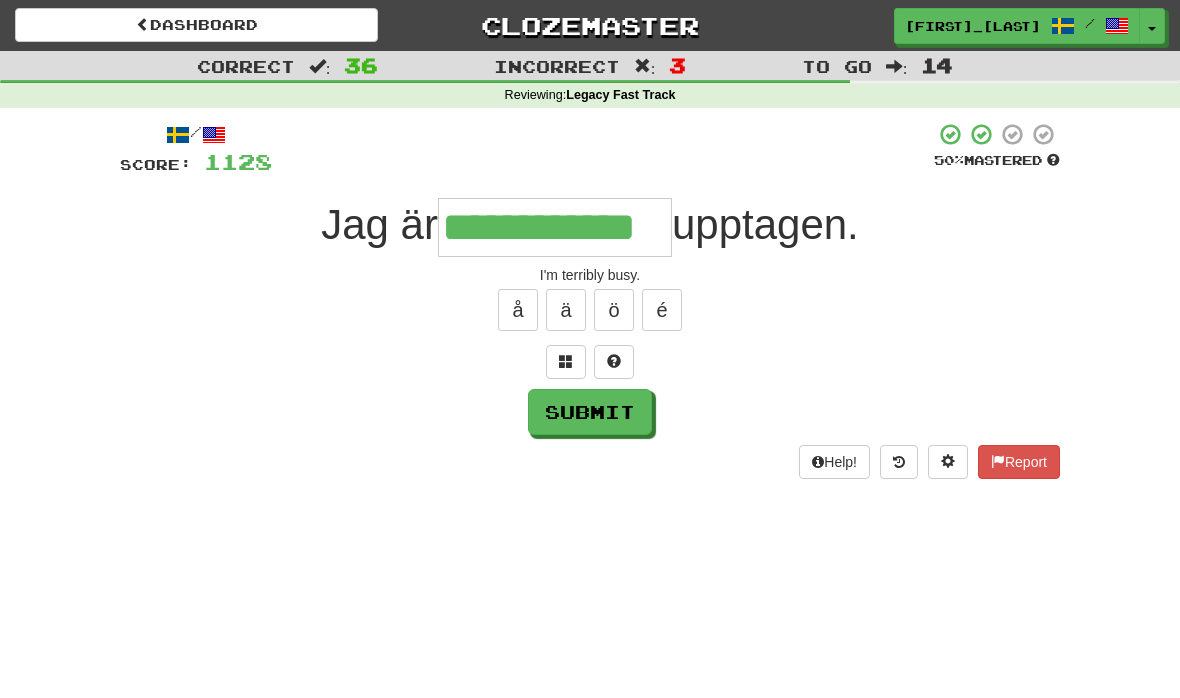 type on "**********" 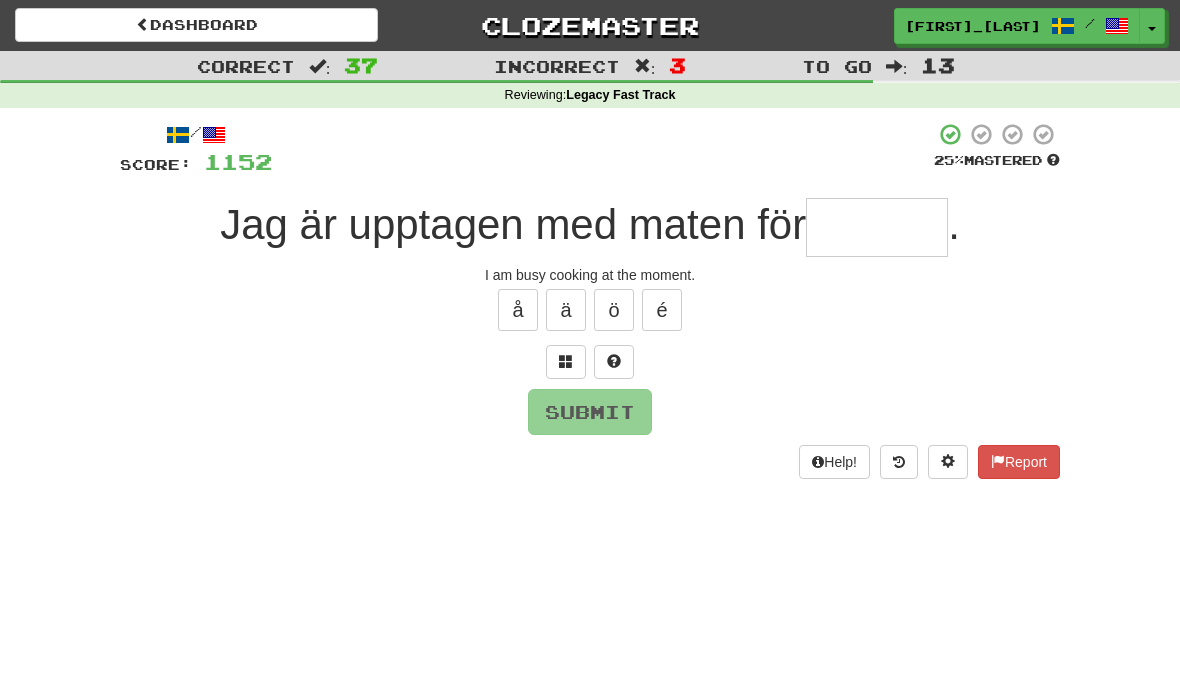 type on "*" 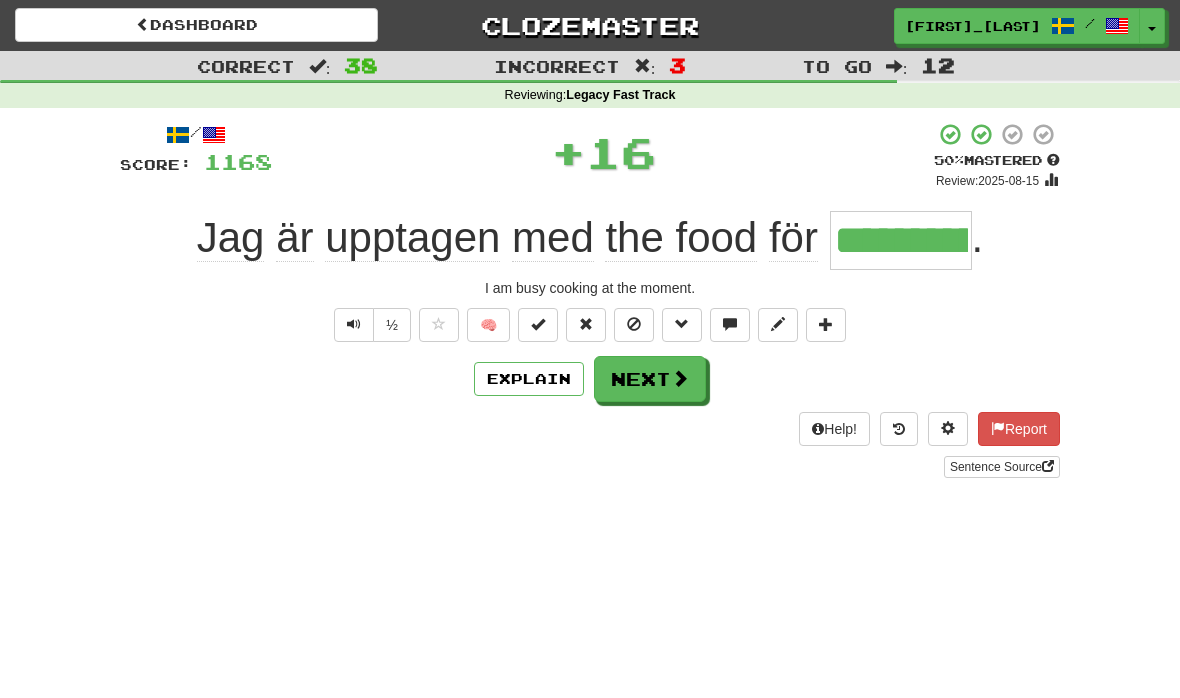 type on "**********" 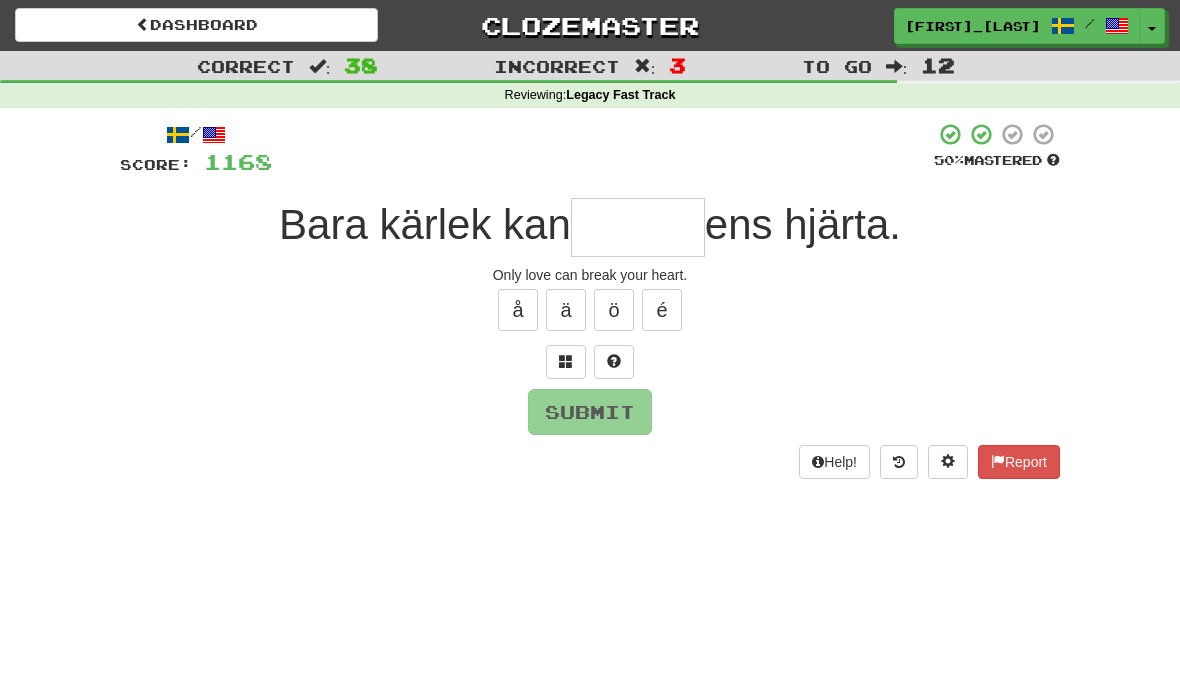 click at bounding box center [638, 227] 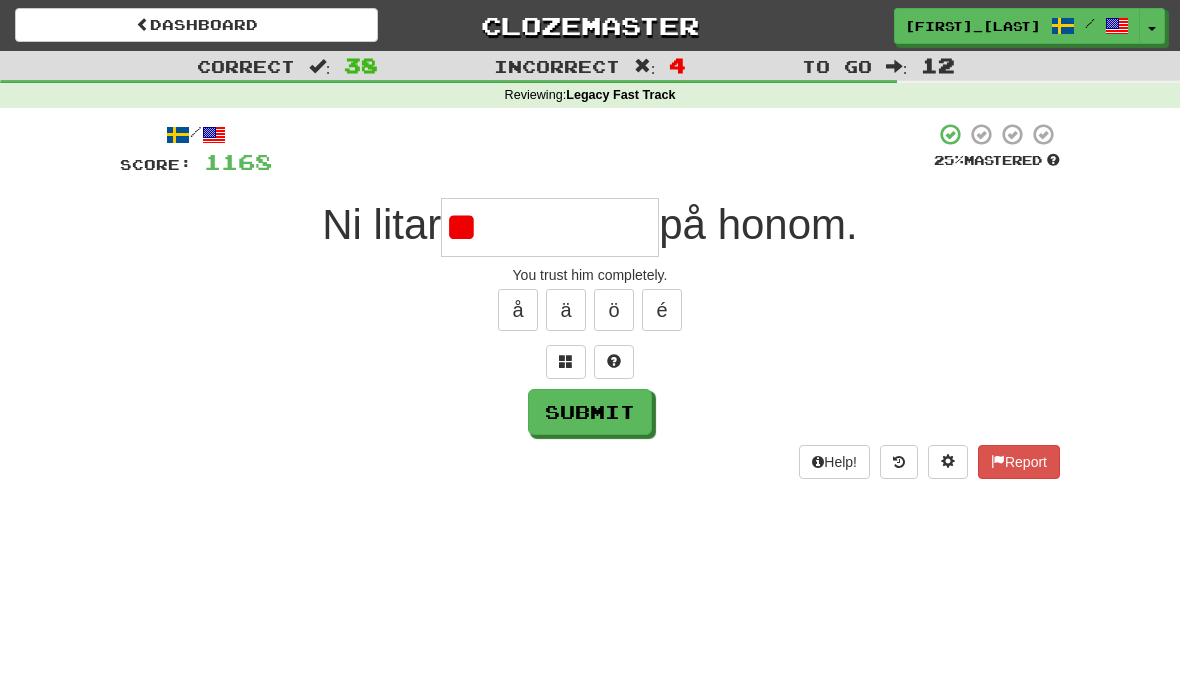 type on "*" 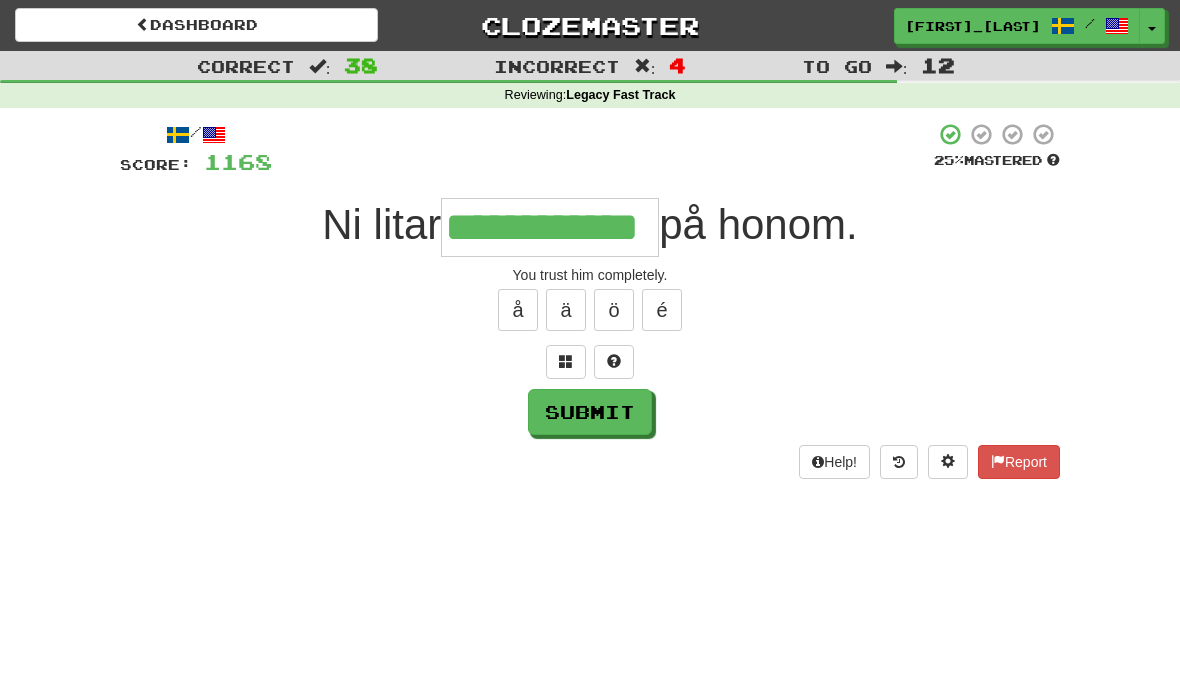 type on "**********" 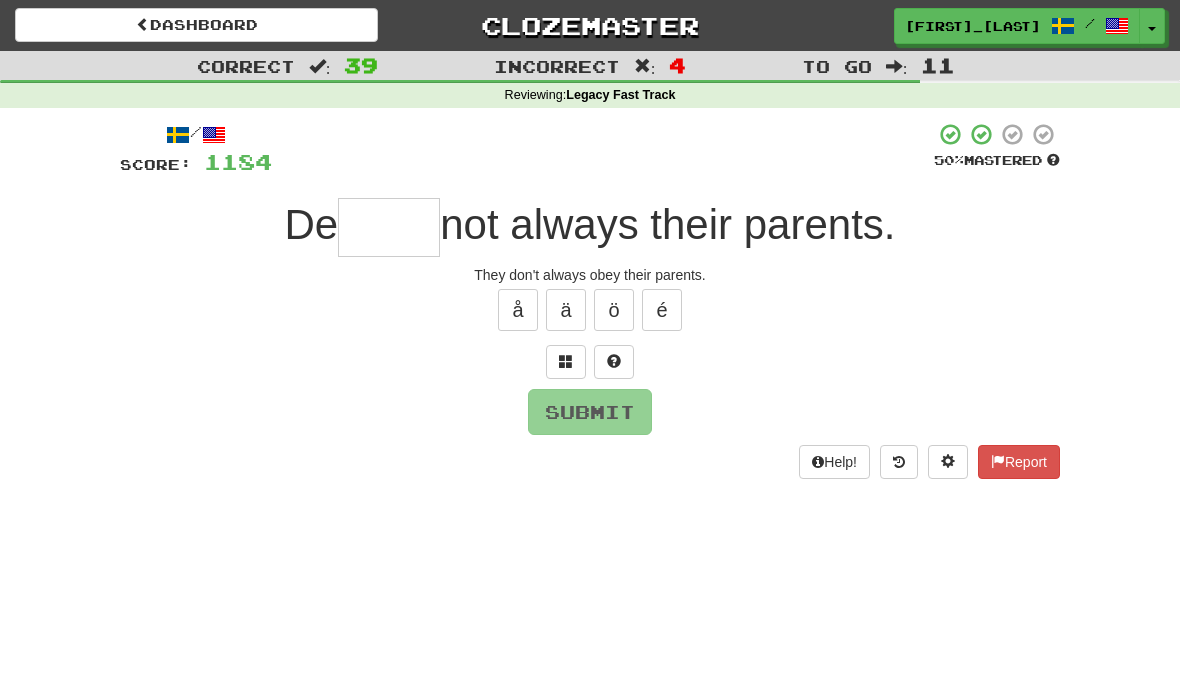 type on "*" 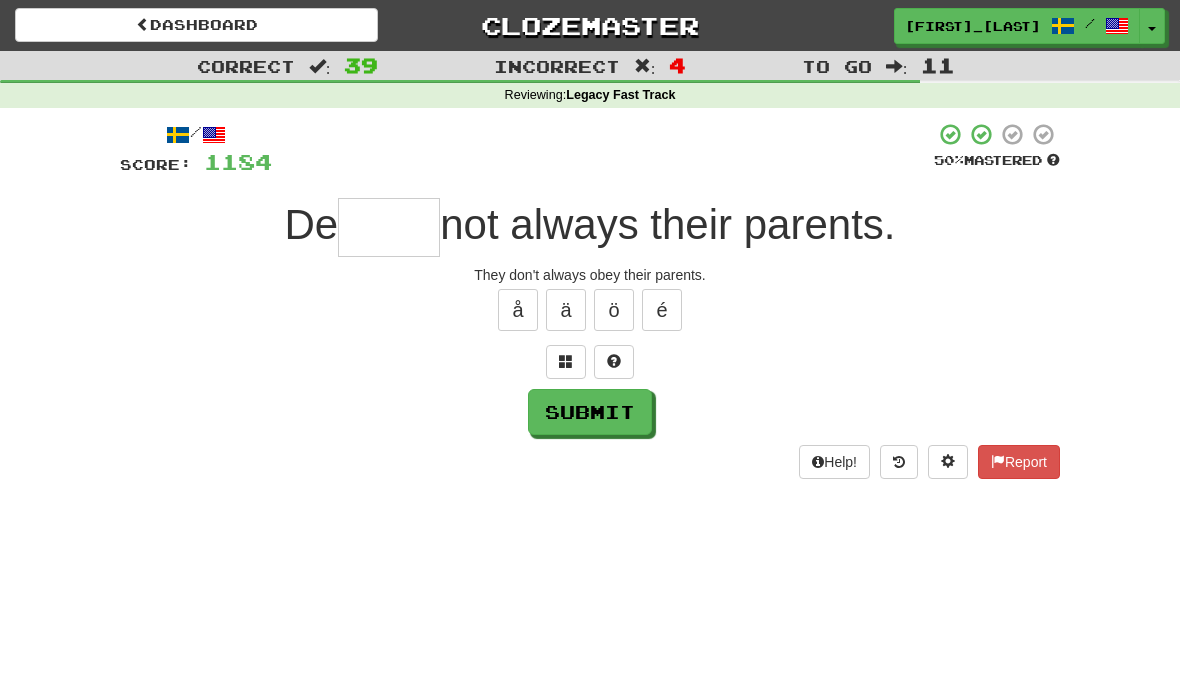 type on "*****" 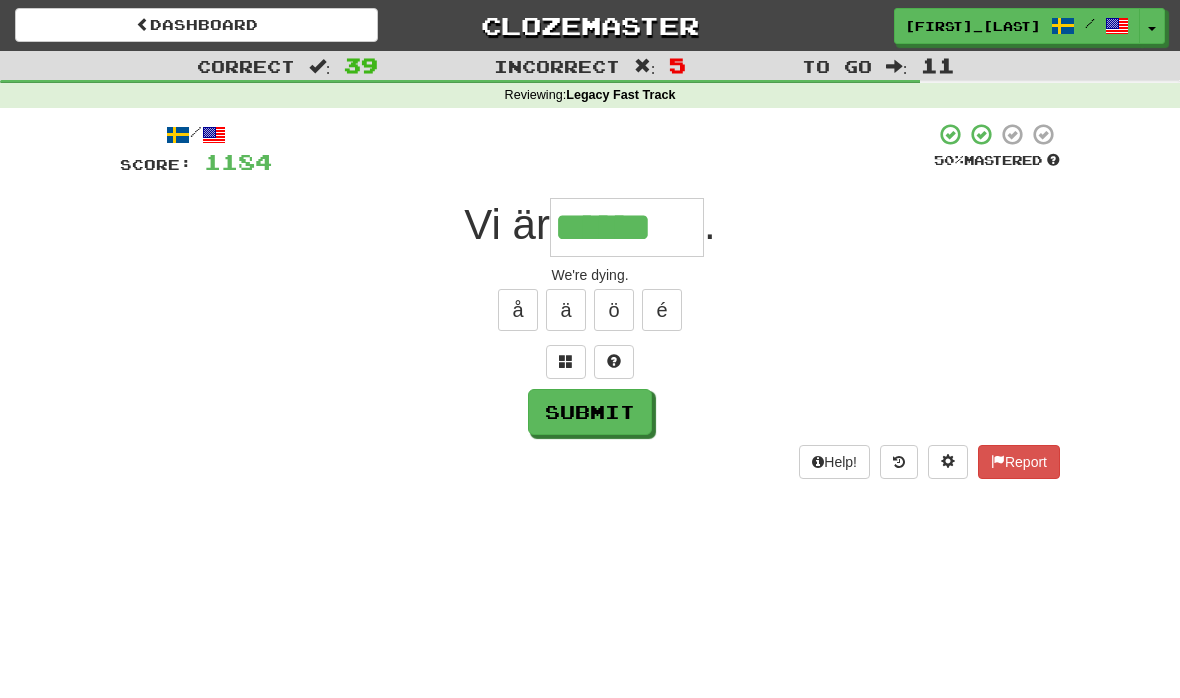 type on "******" 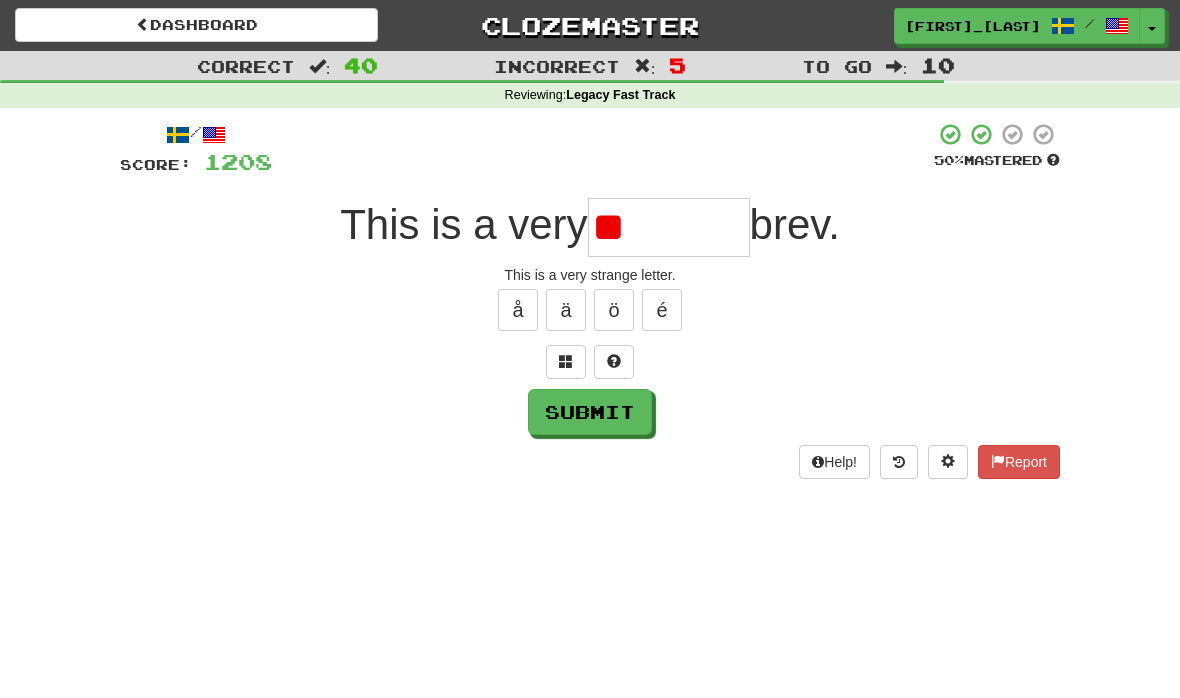 type on "*" 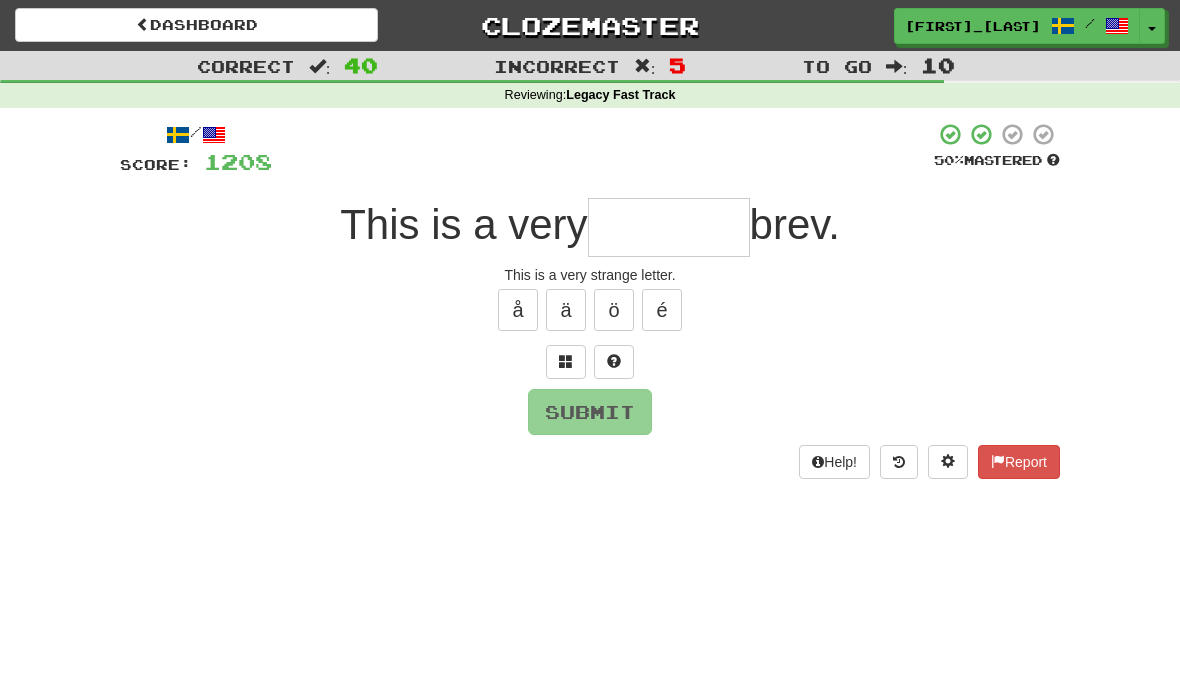 type on "*" 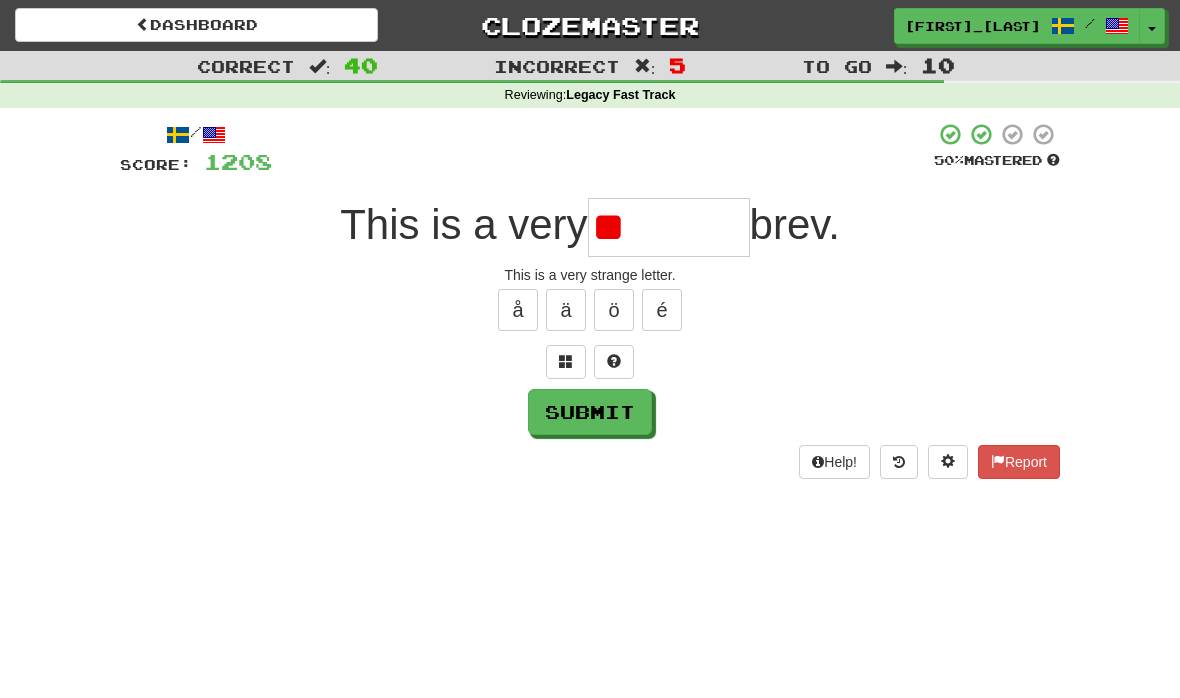 type on "*" 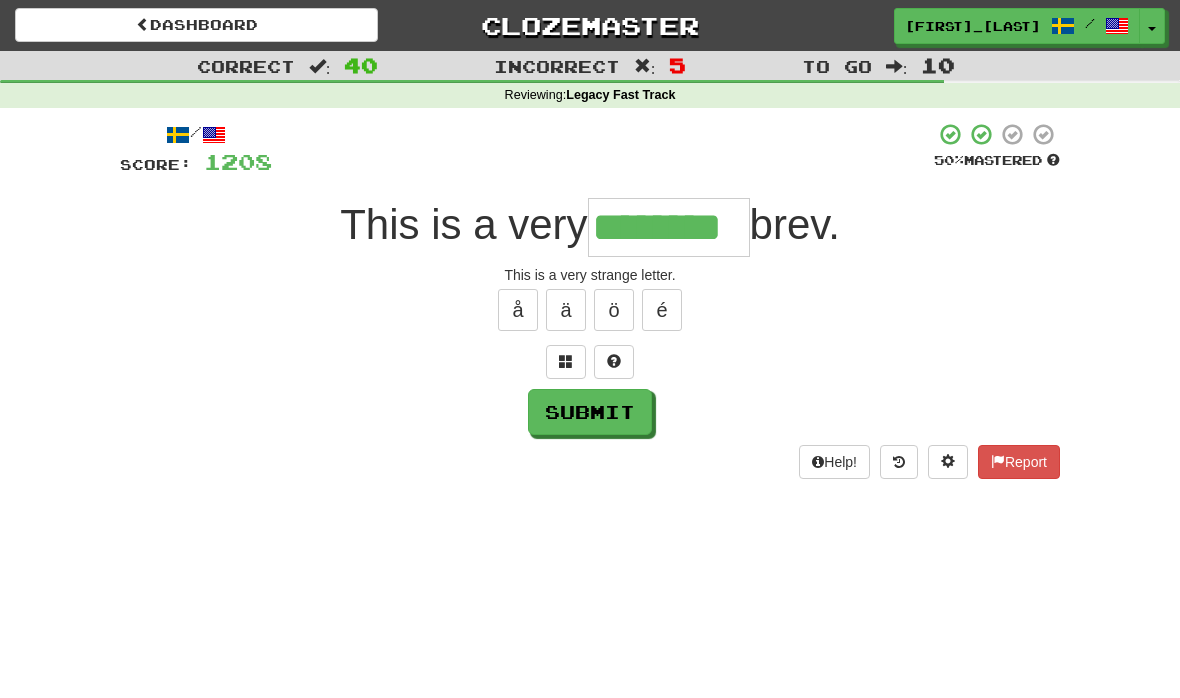 type on "********" 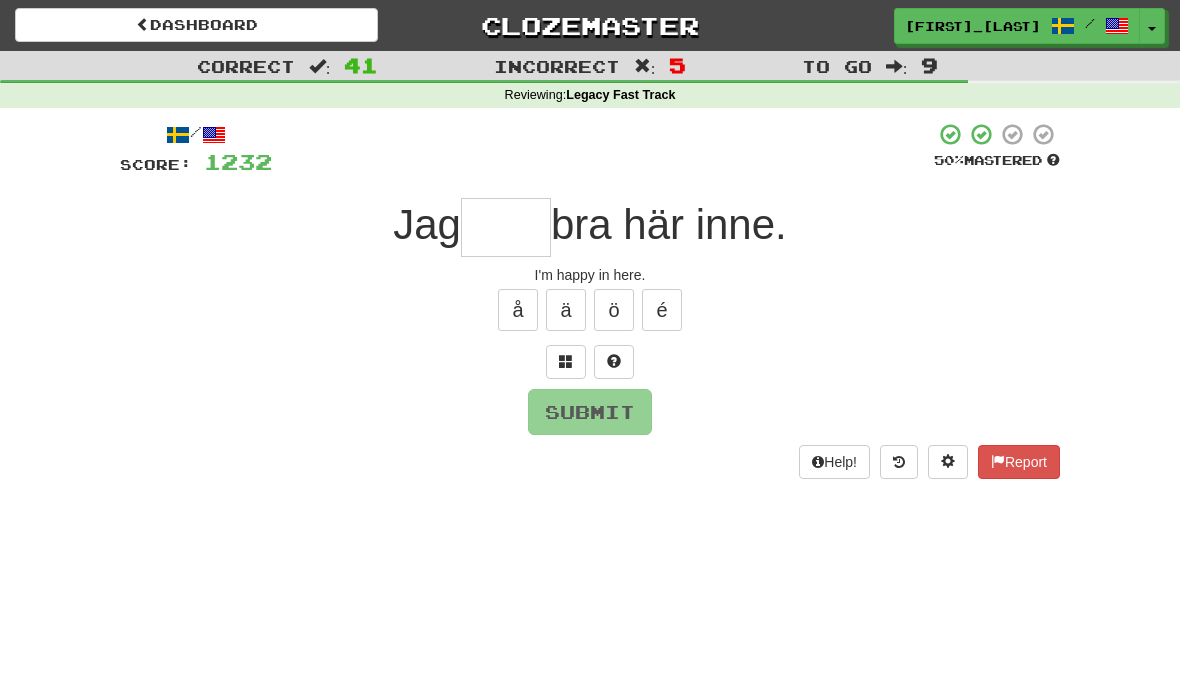 type on "*" 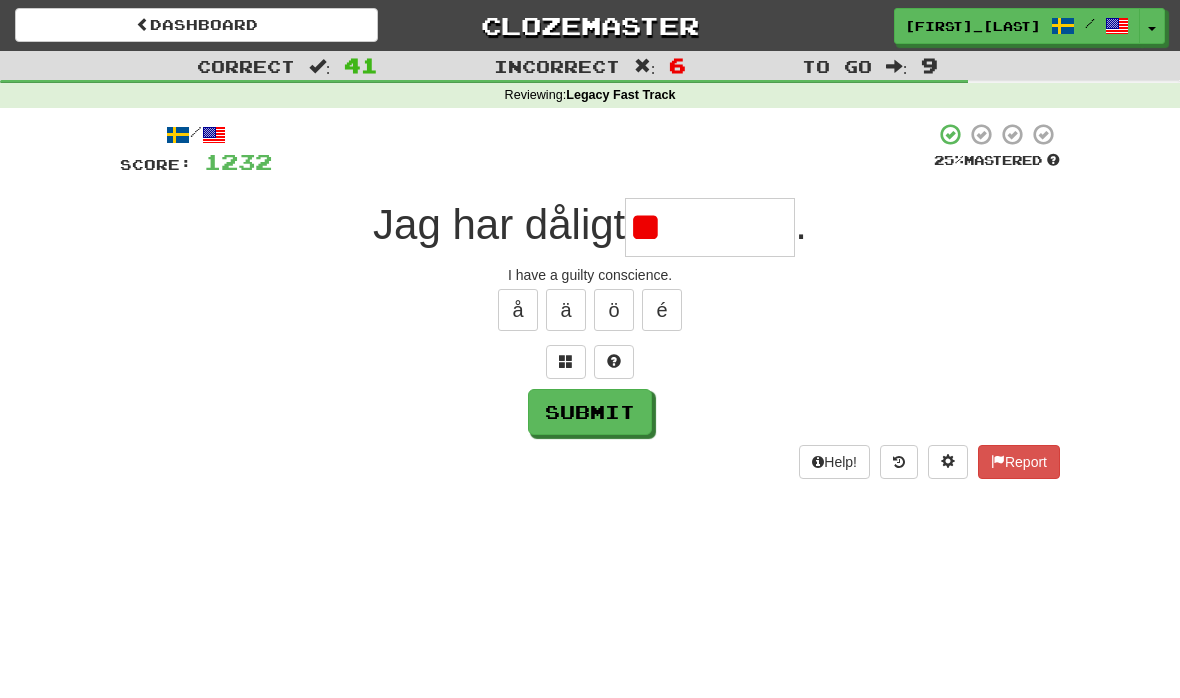 type on "*" 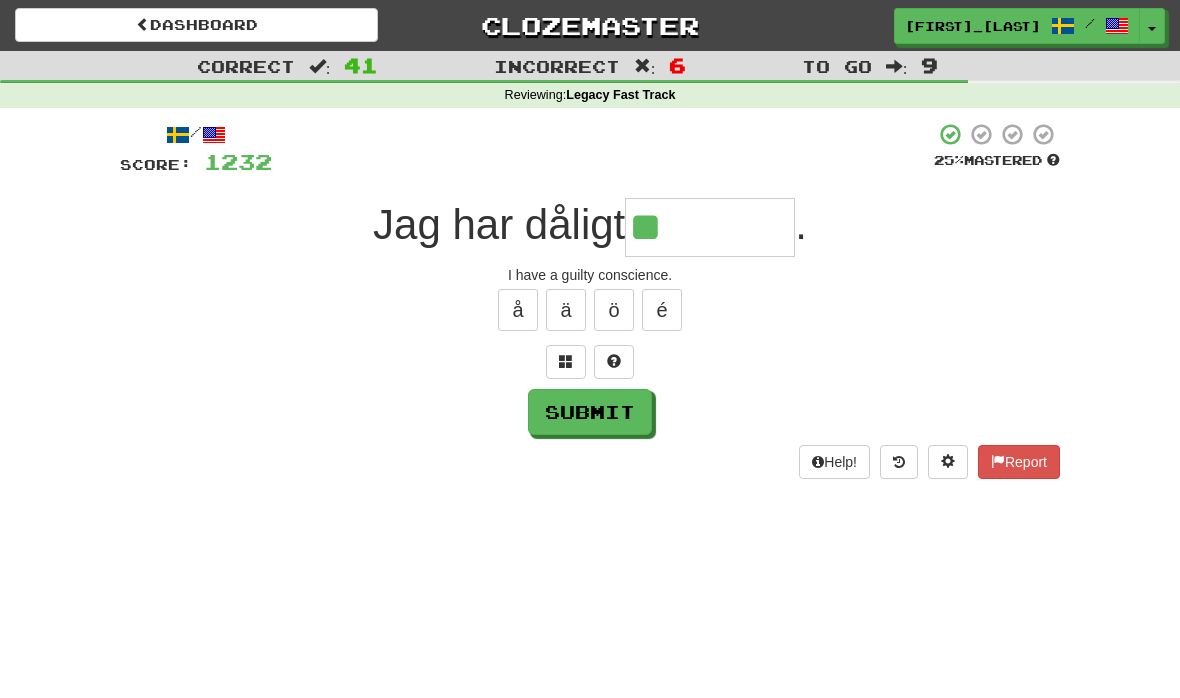 type on "*" 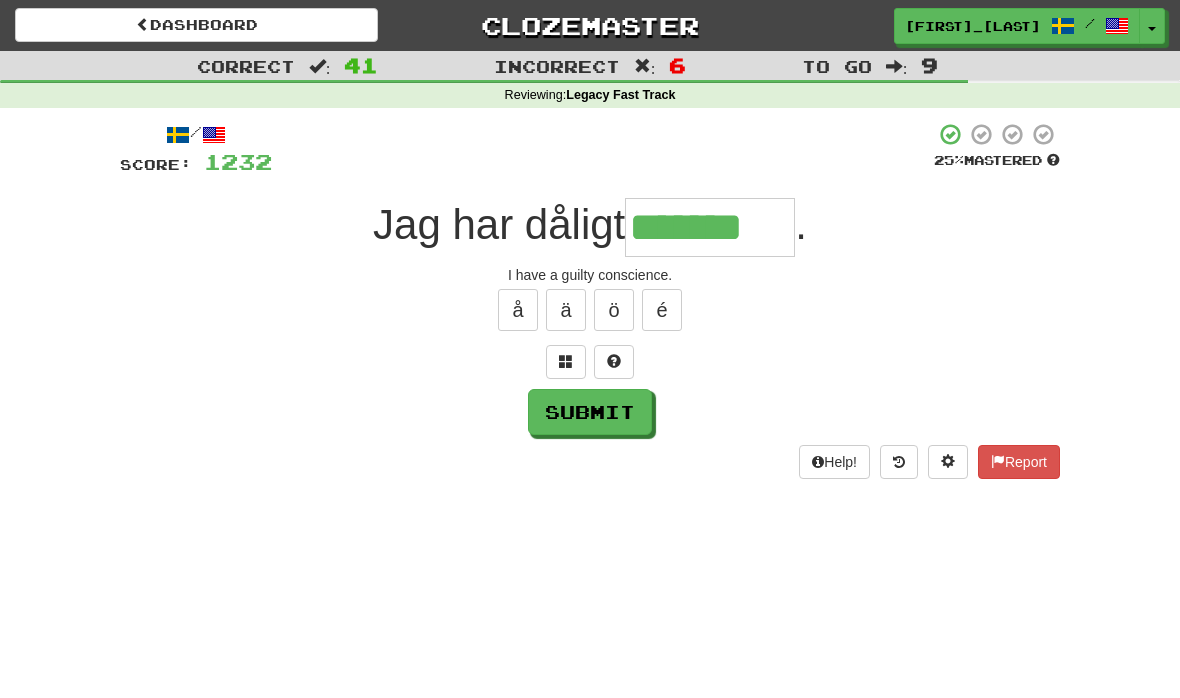 type on "*******" 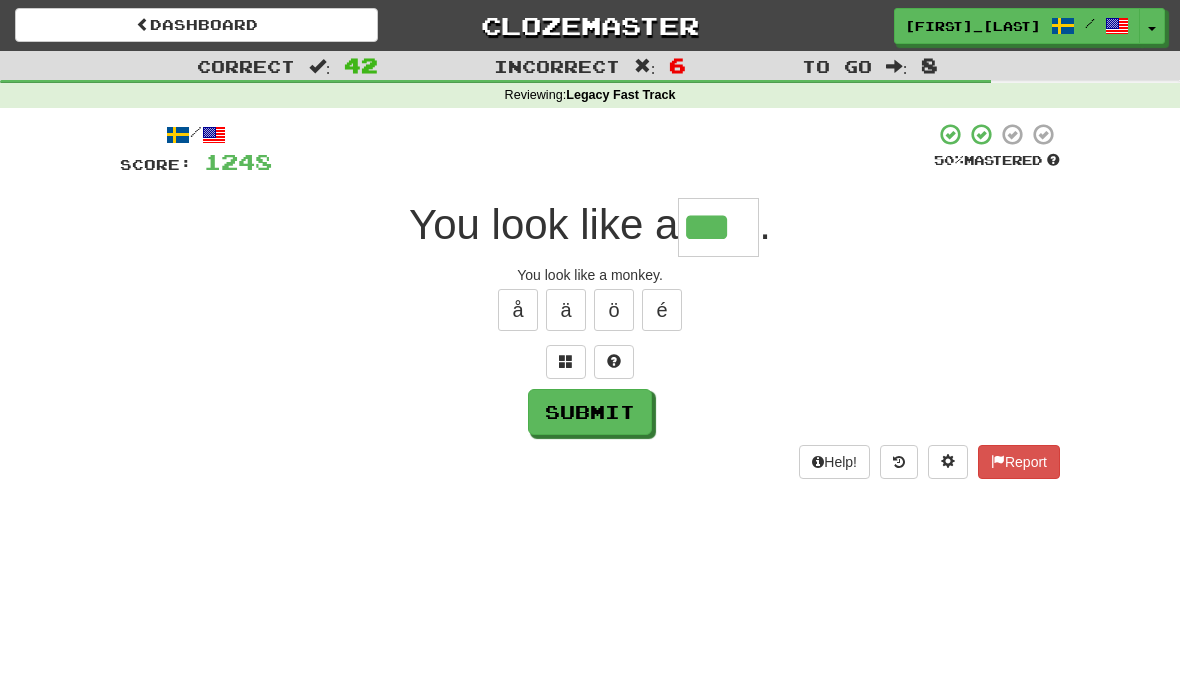 type on "***" 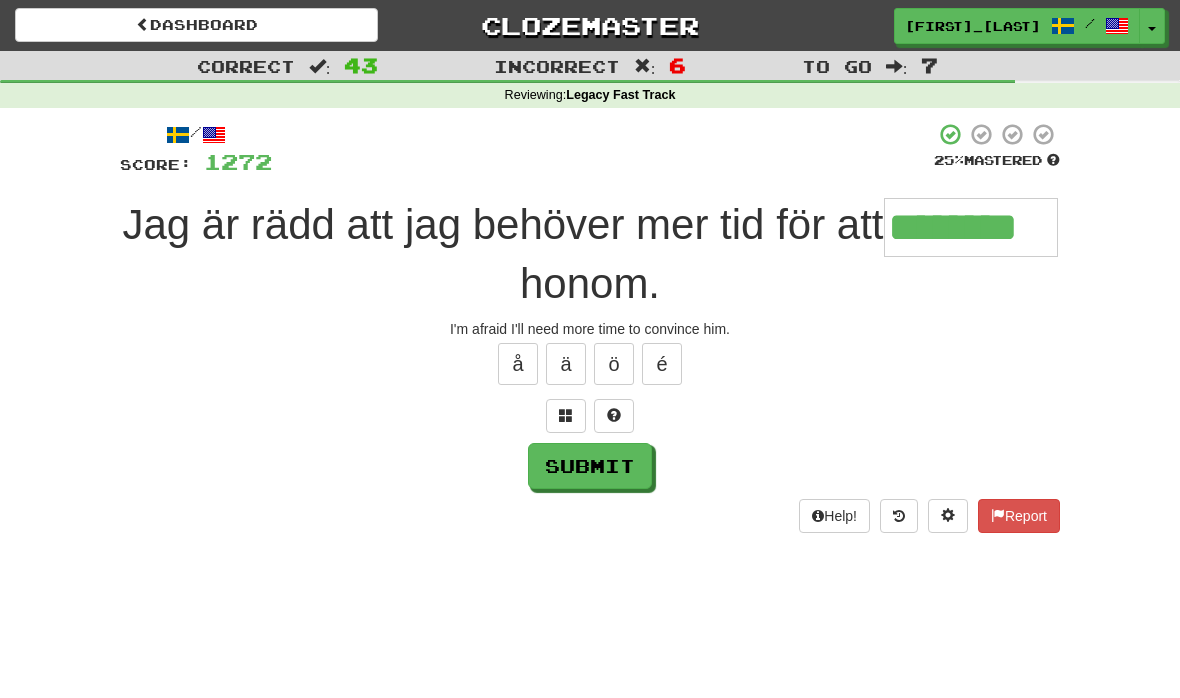 type on "********" 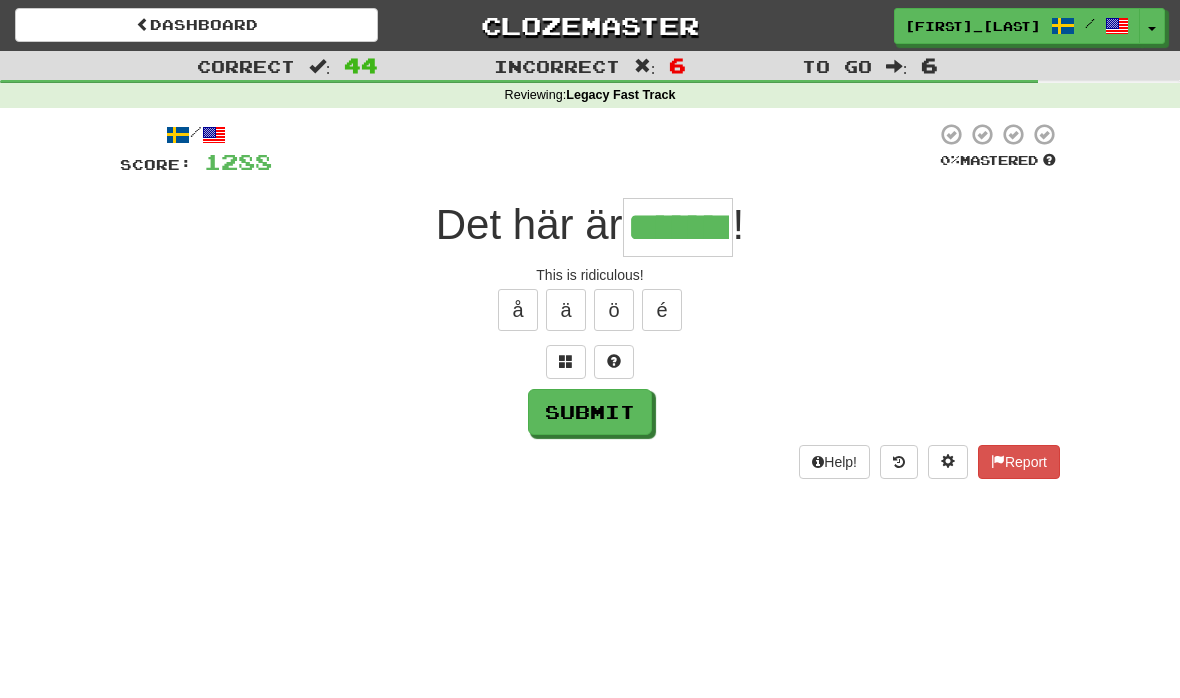 type on "*******" 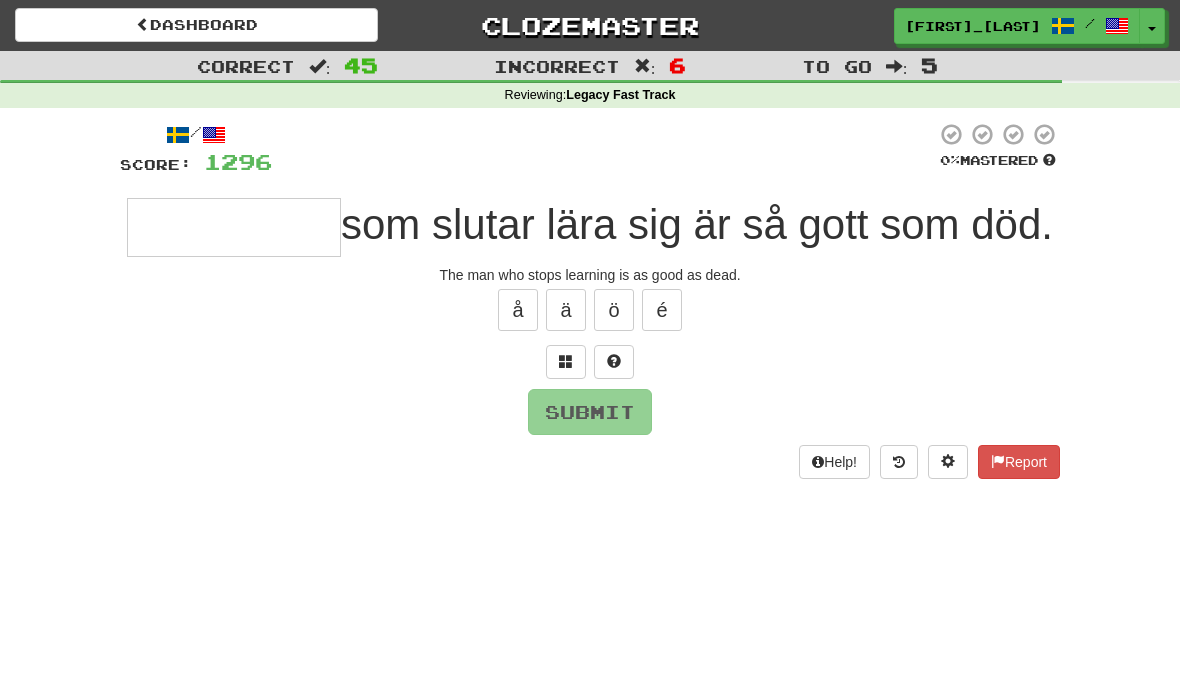 type on "*" 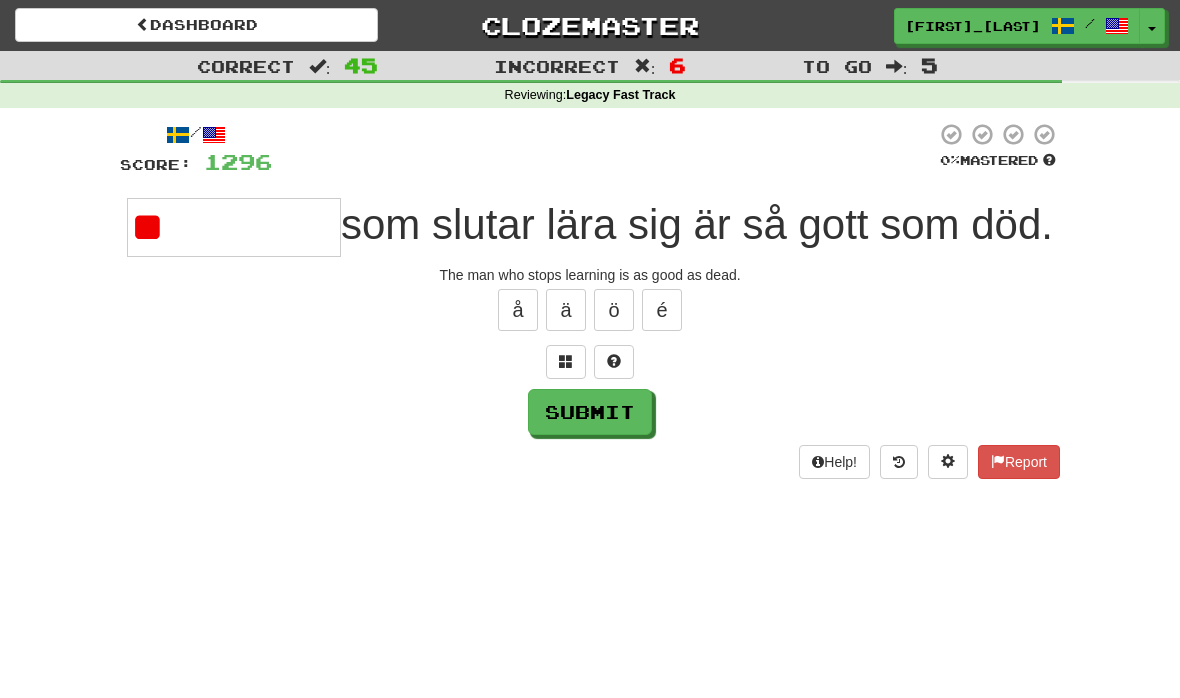 type on "*" 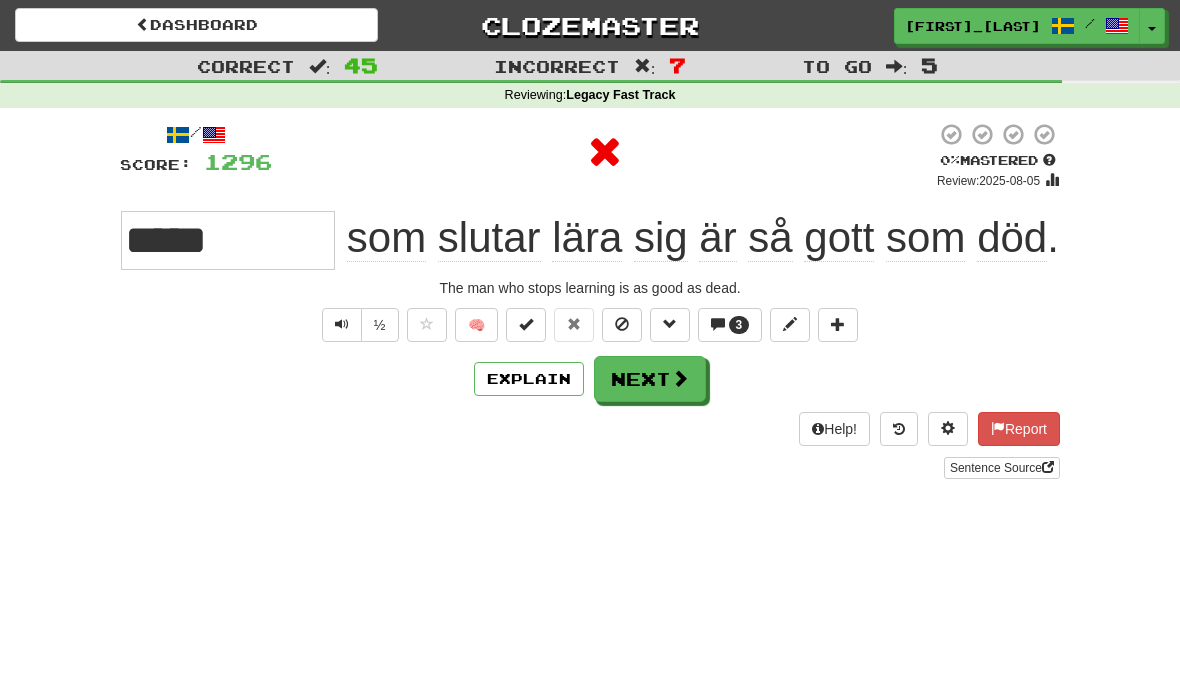 type on "*********" 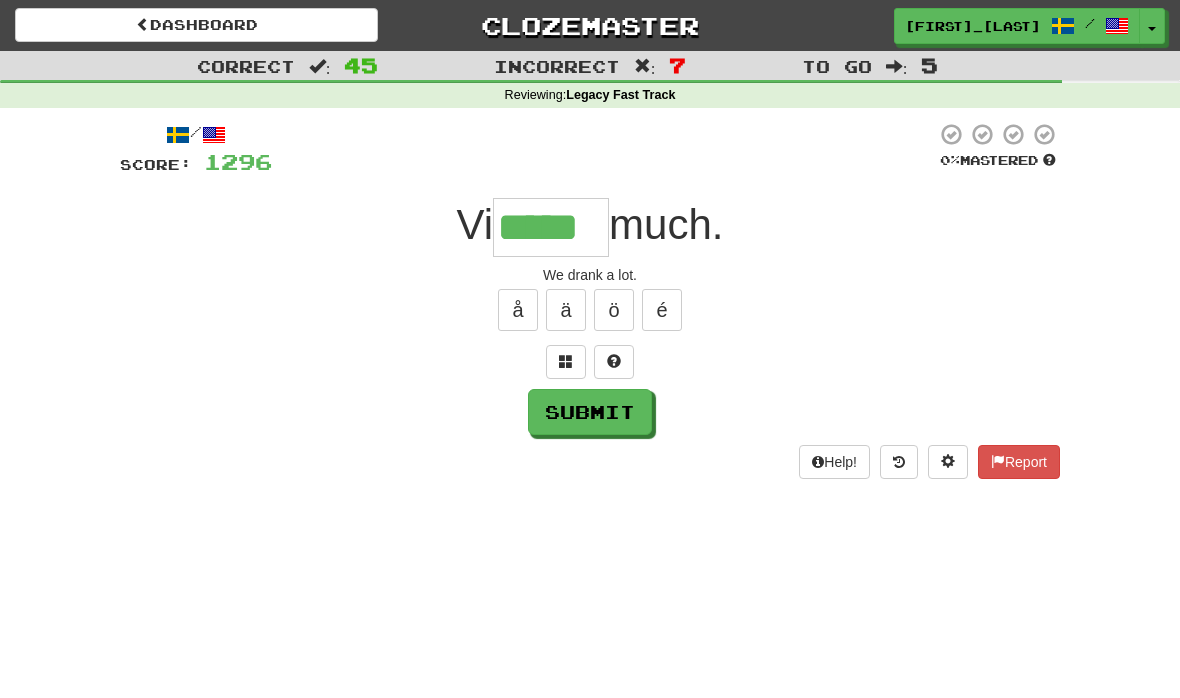 type on "*****" 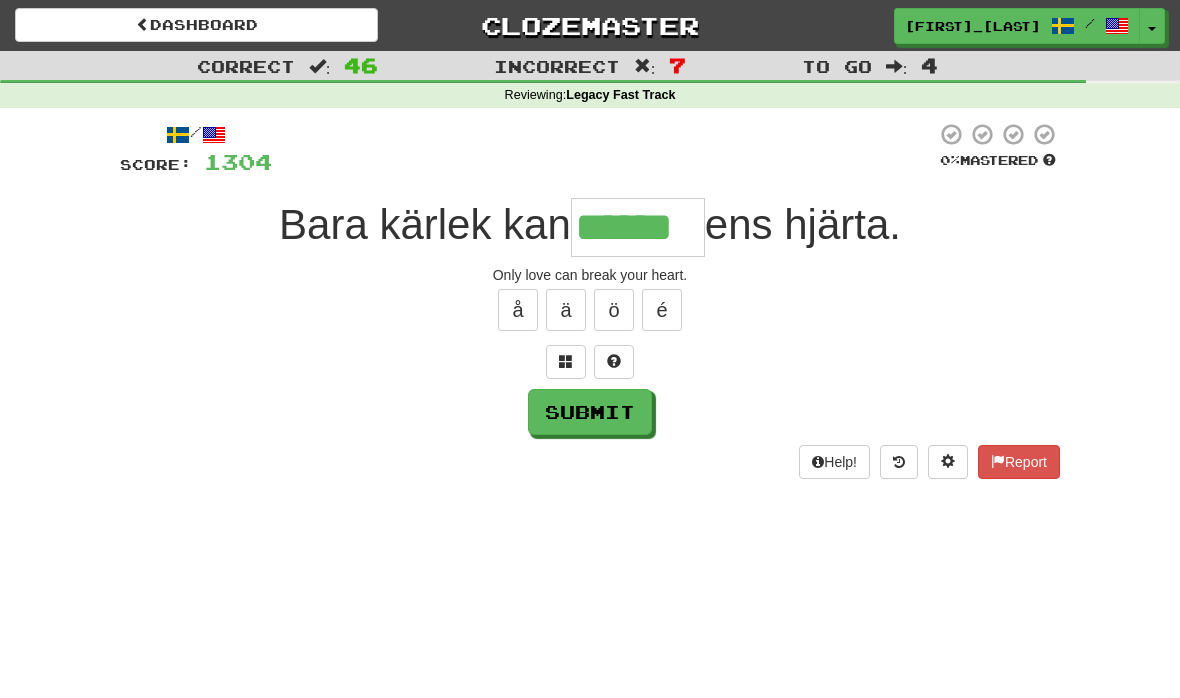 type on "******" 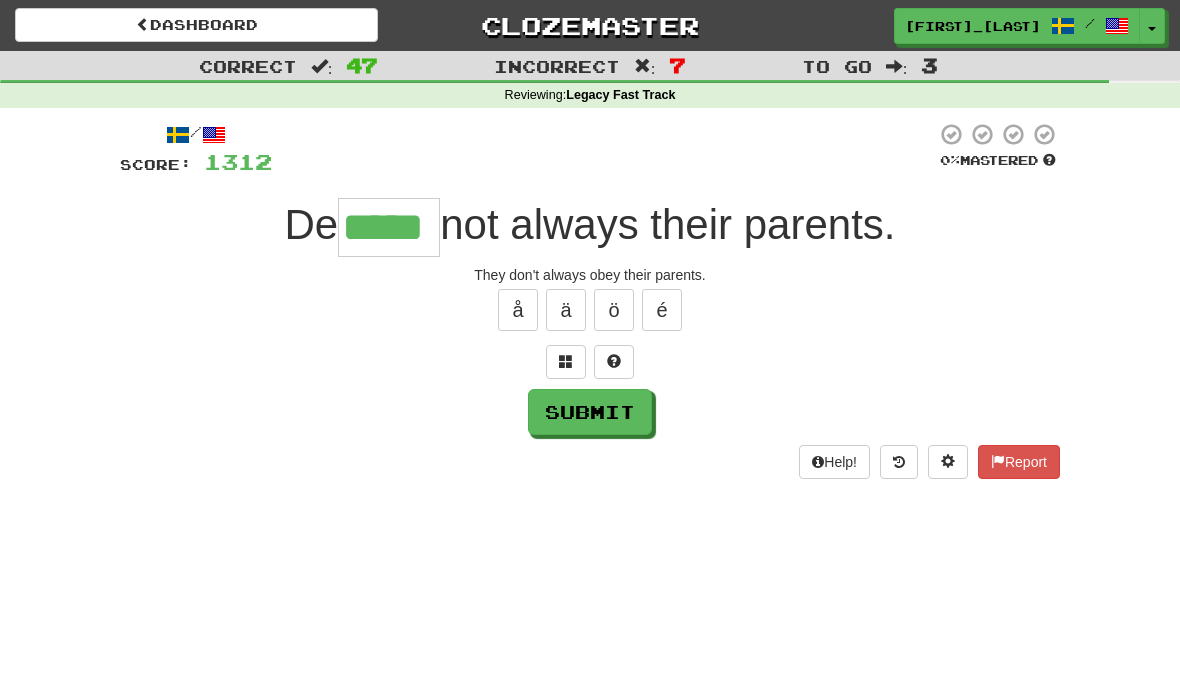 type on "*****" 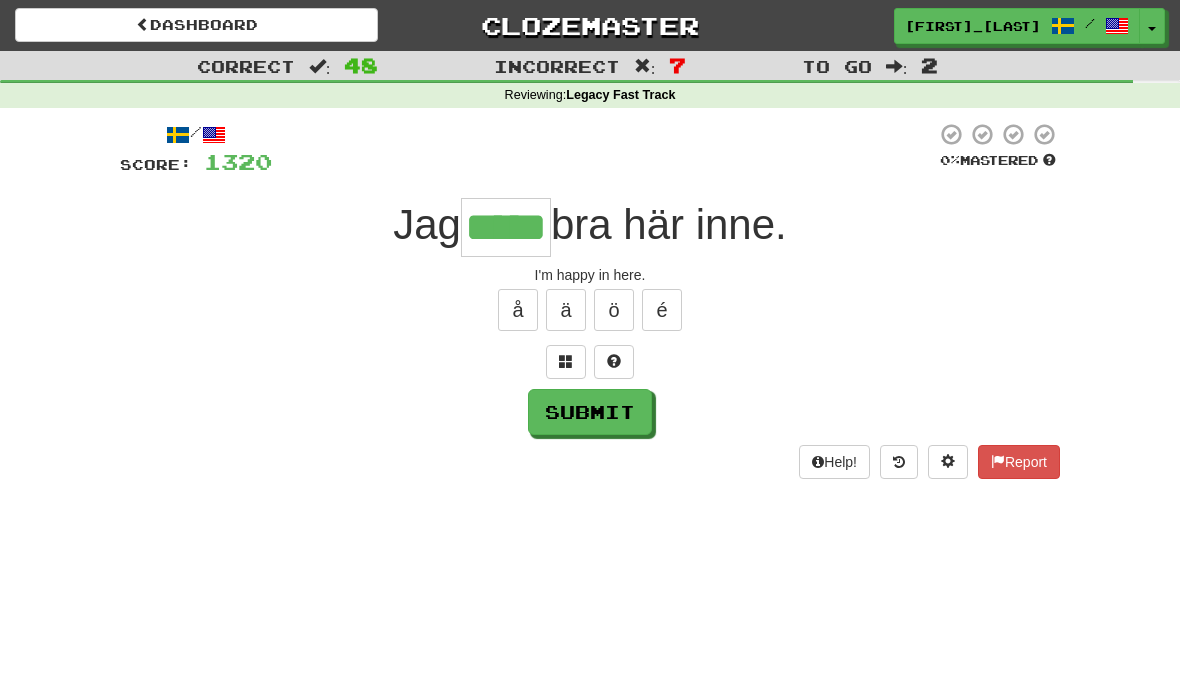 type on "*****" 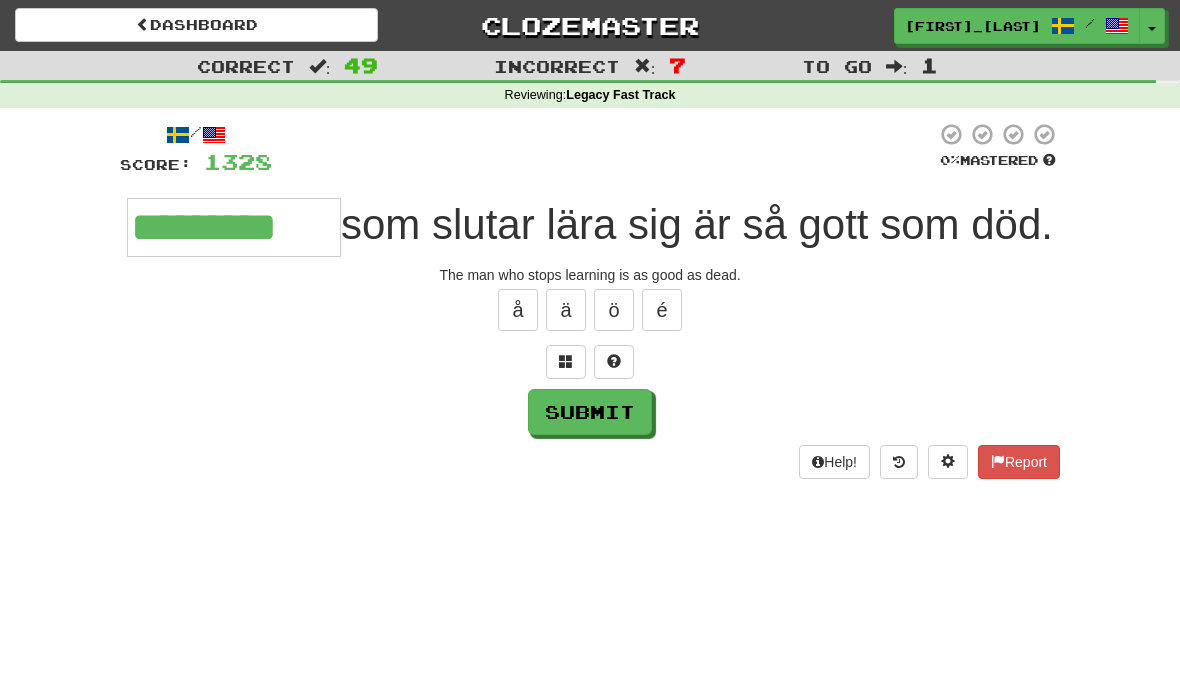 type on "*********" 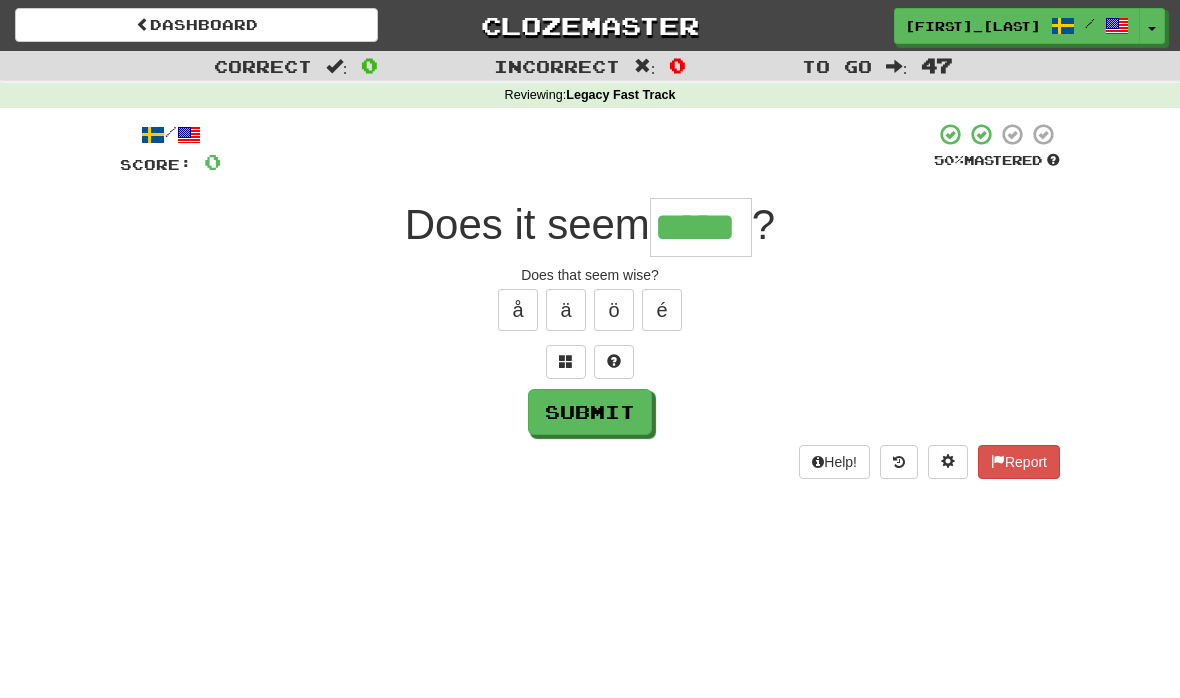 type on "*****" 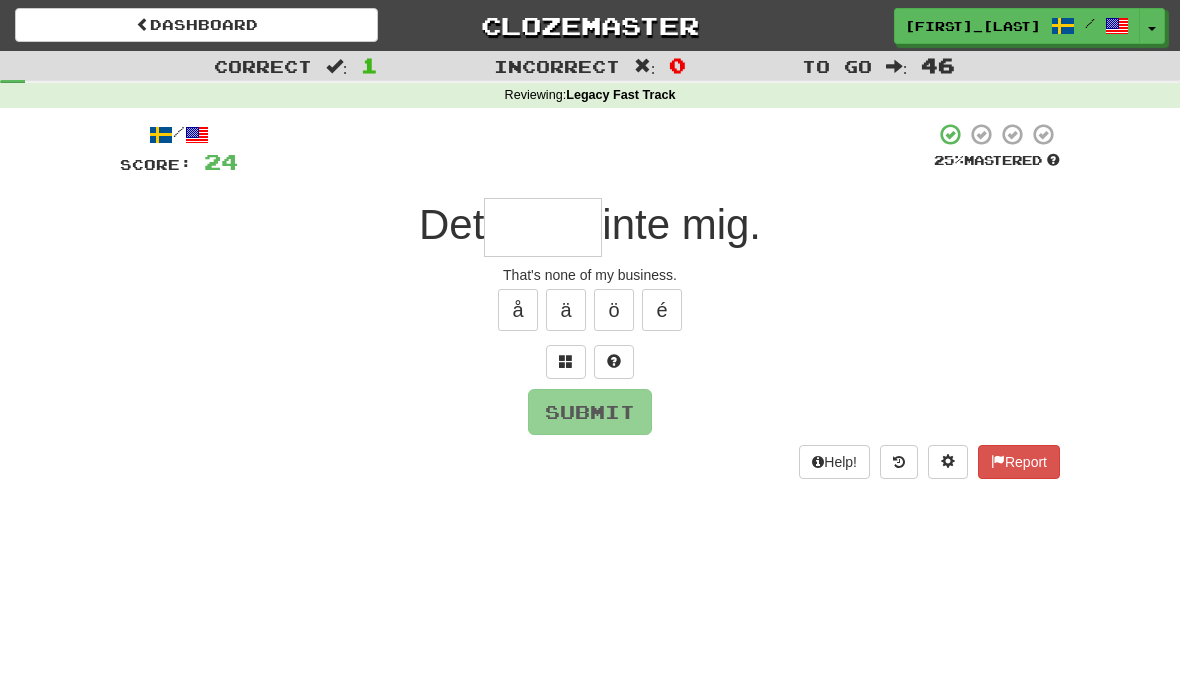 type on "*" 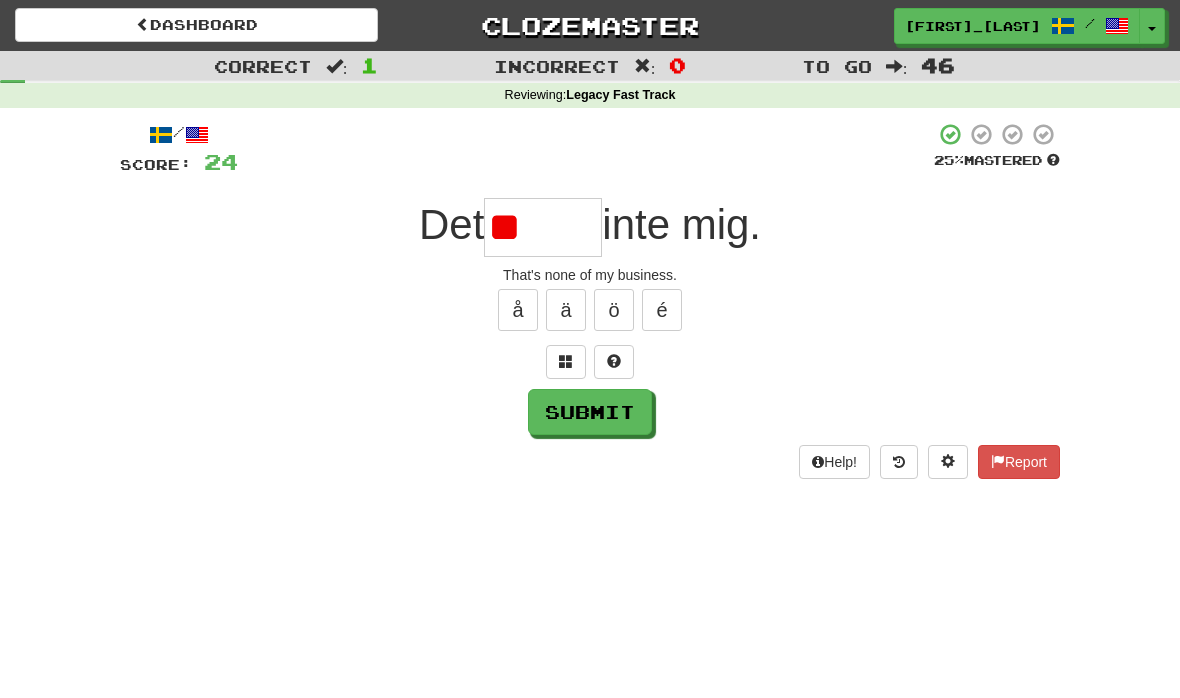 type on "*" 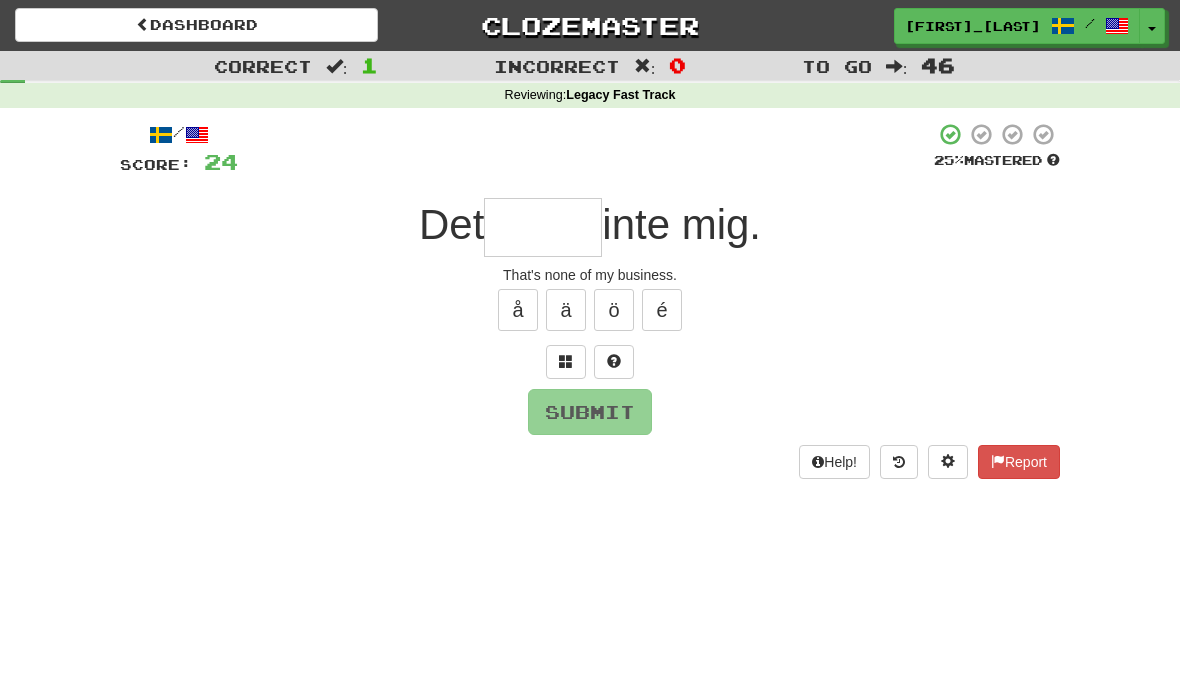 type on "*****" 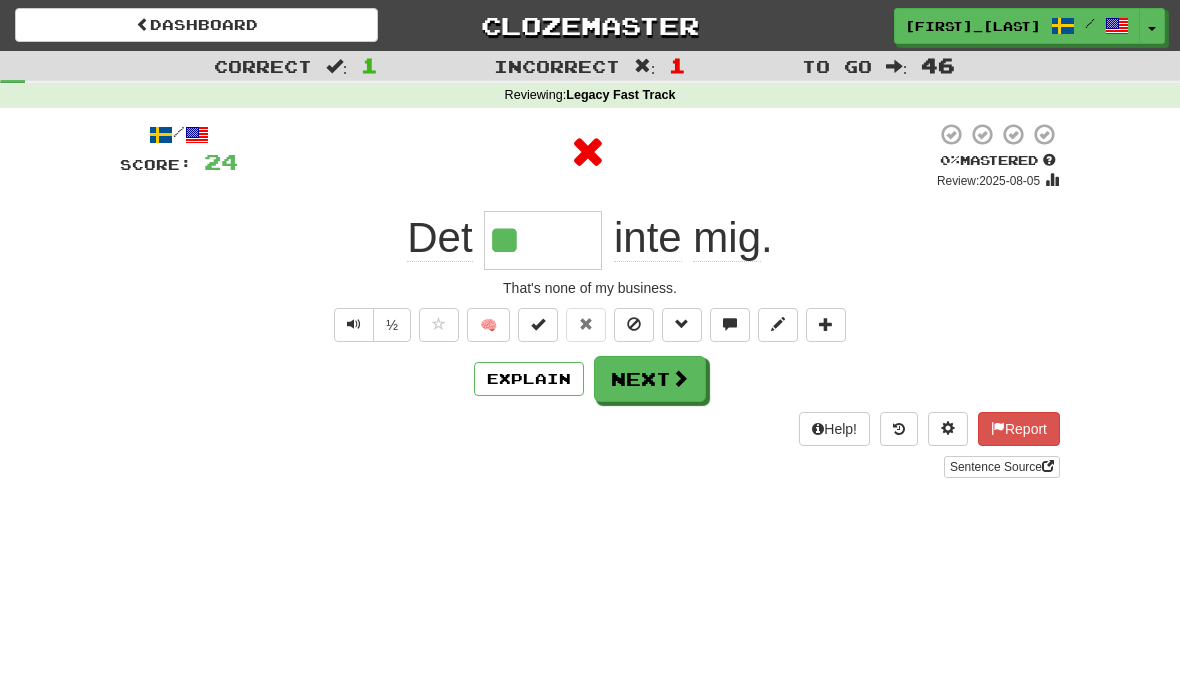 type on "**" 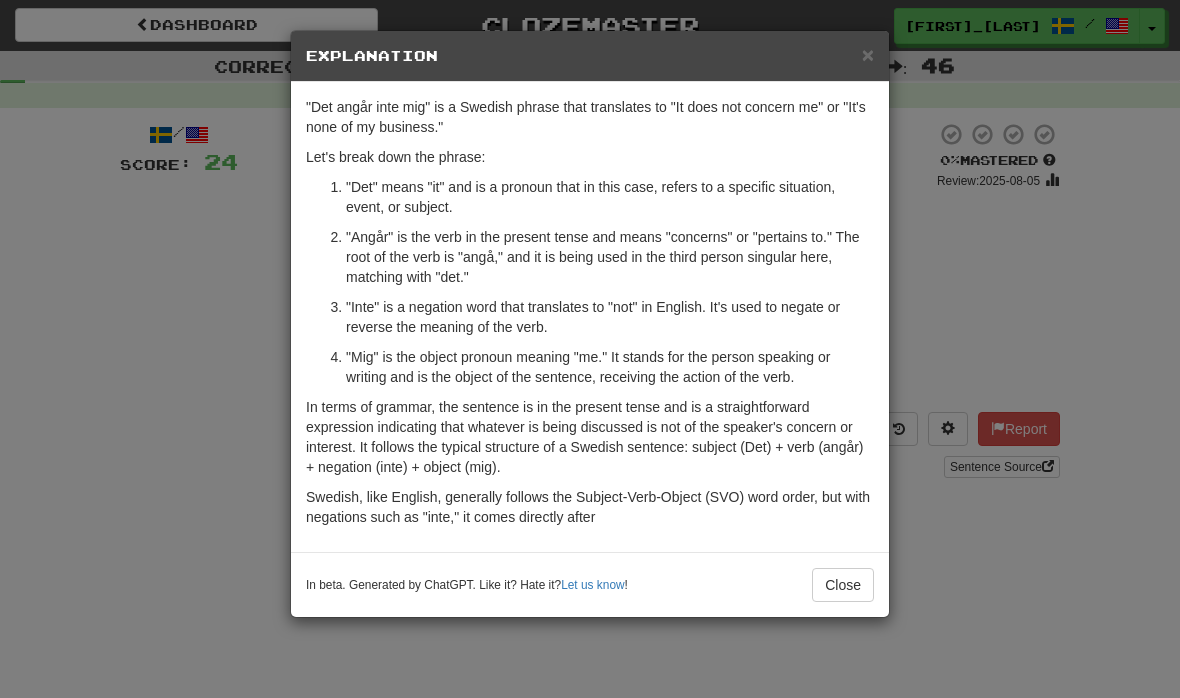 click on "Close" at bounding box center (843, 585) 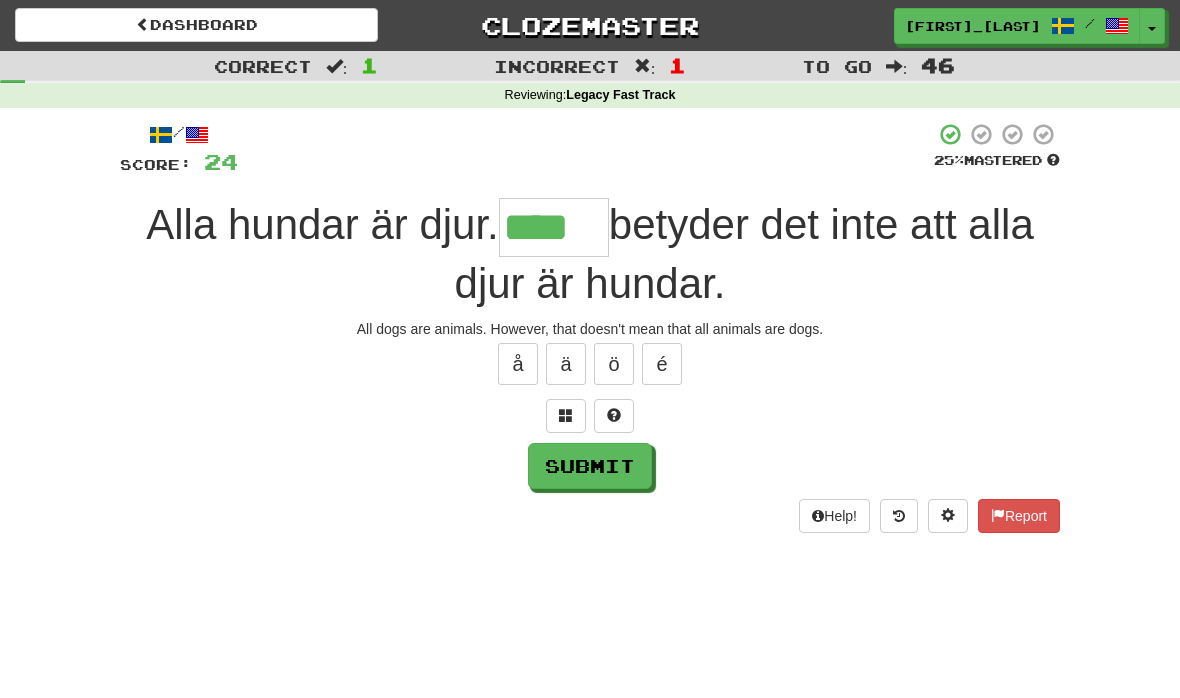 type on "****" 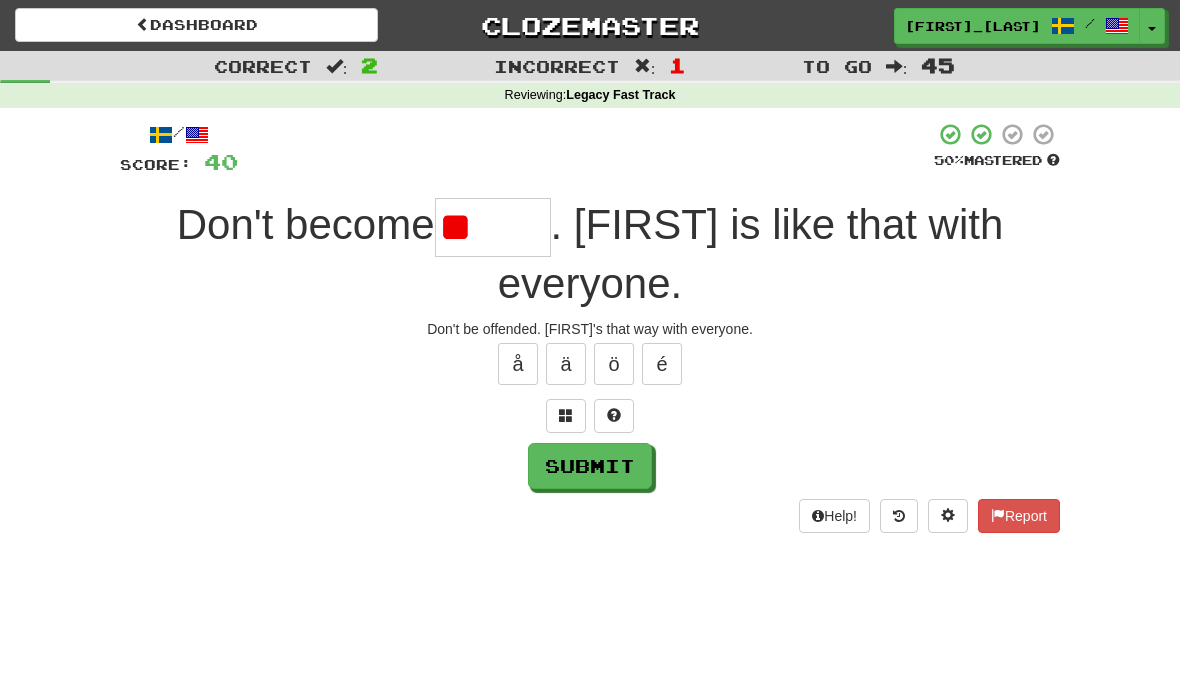 type on "*" 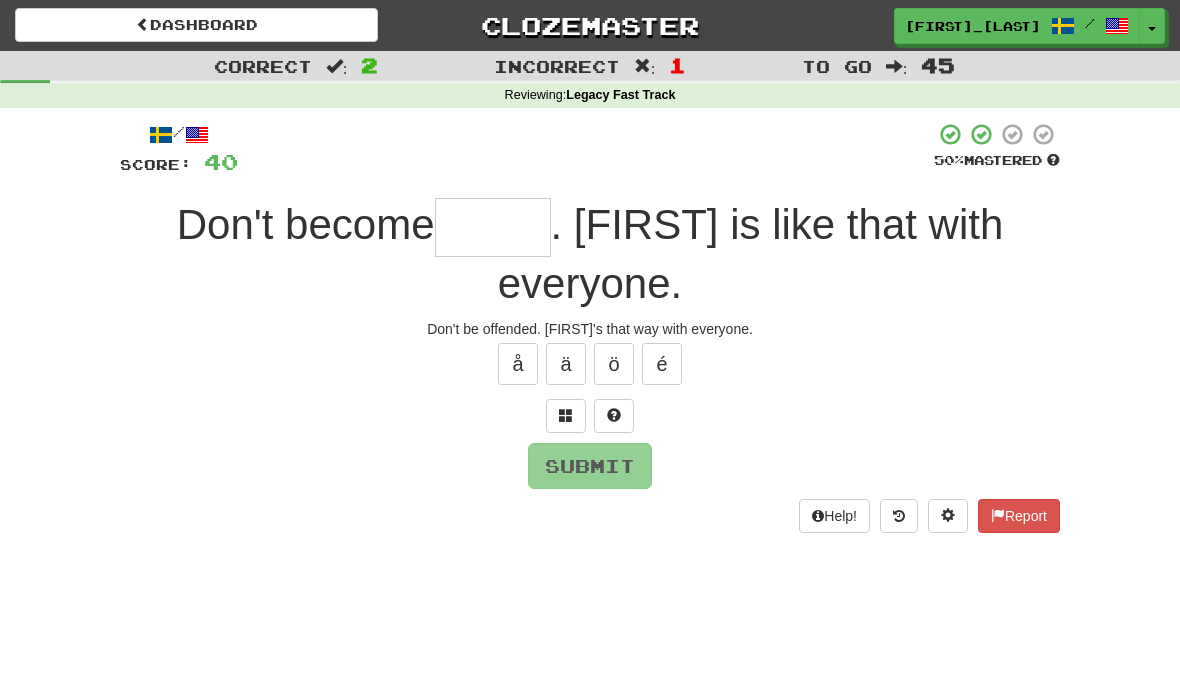 type on "*" 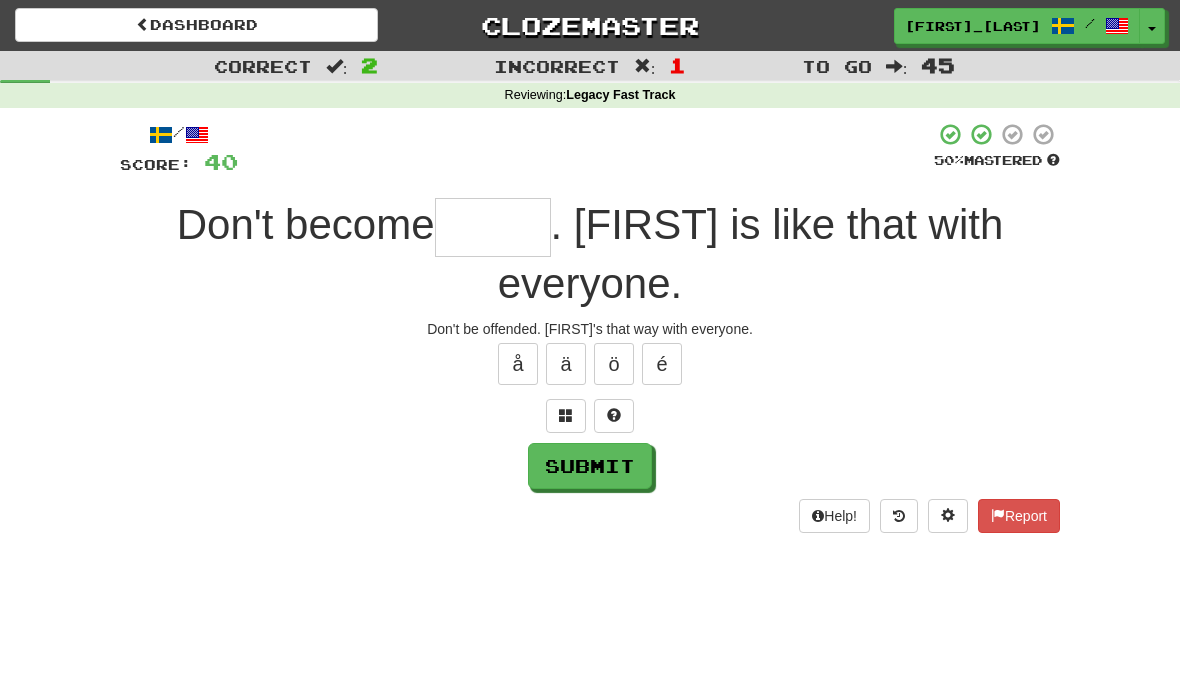 type on "*" 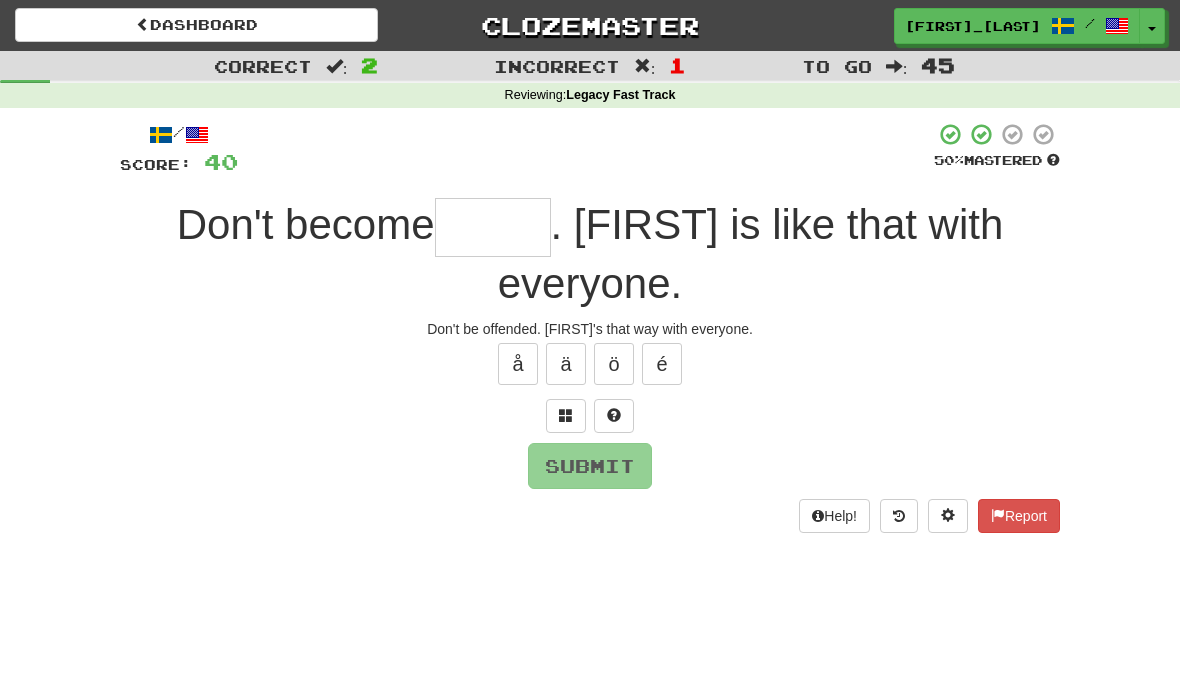 type on "*" 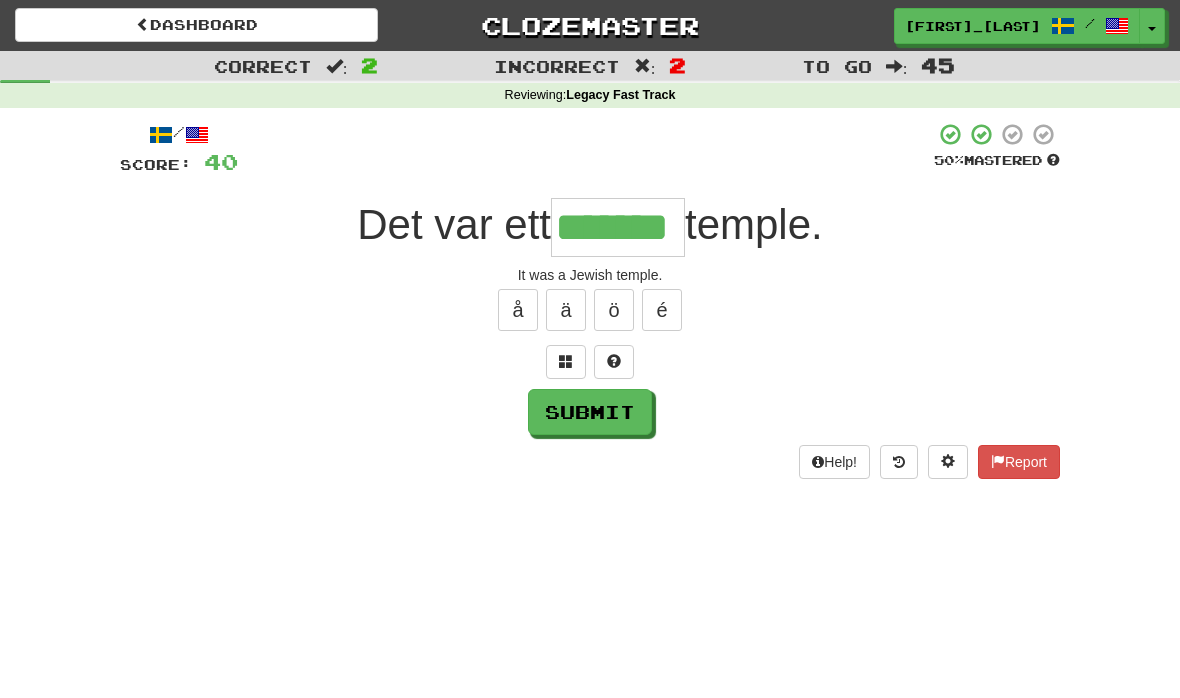 type on "*******" 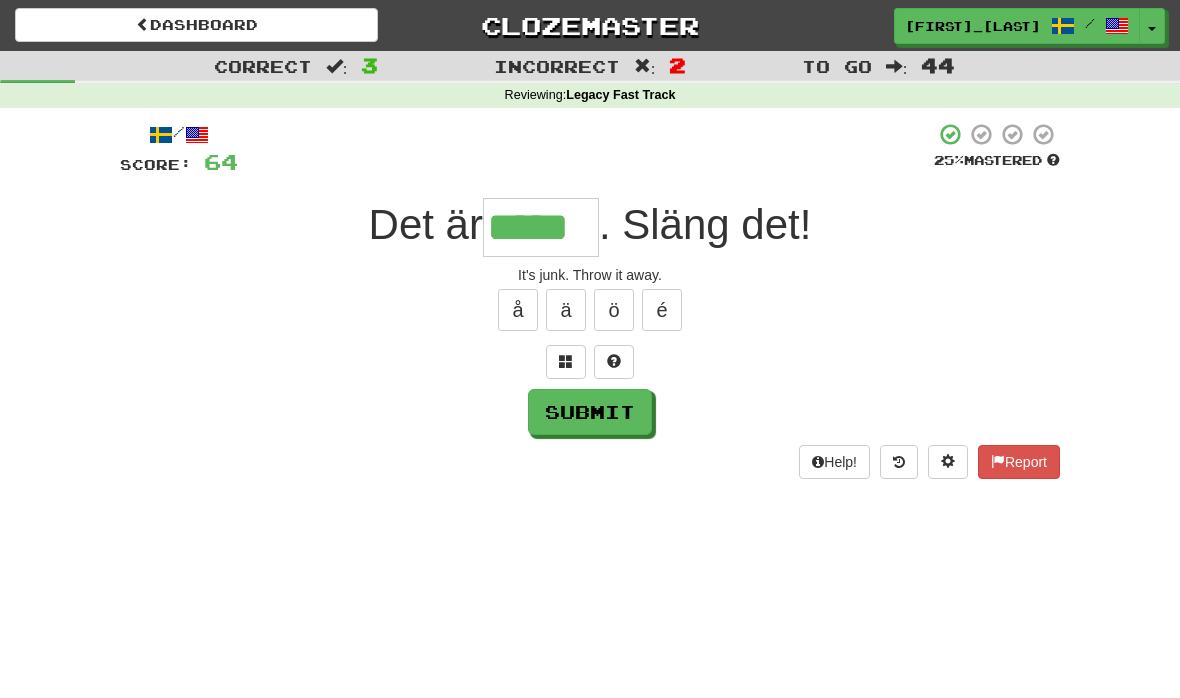 type on "*****" 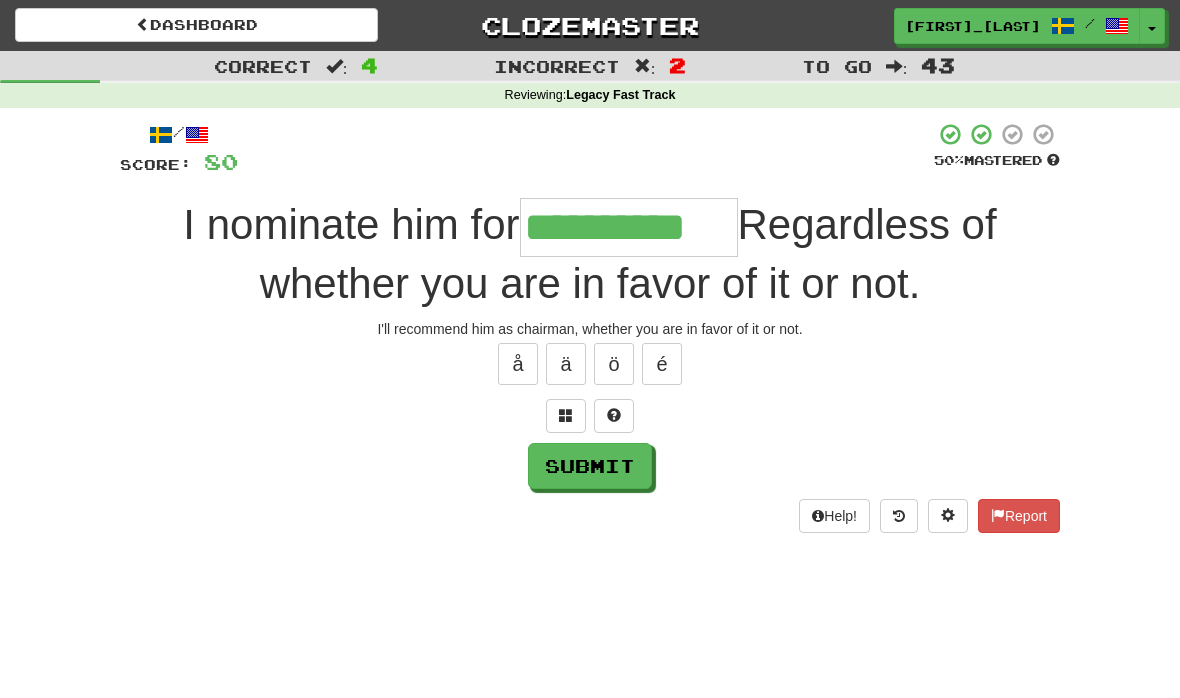 type on "**********" 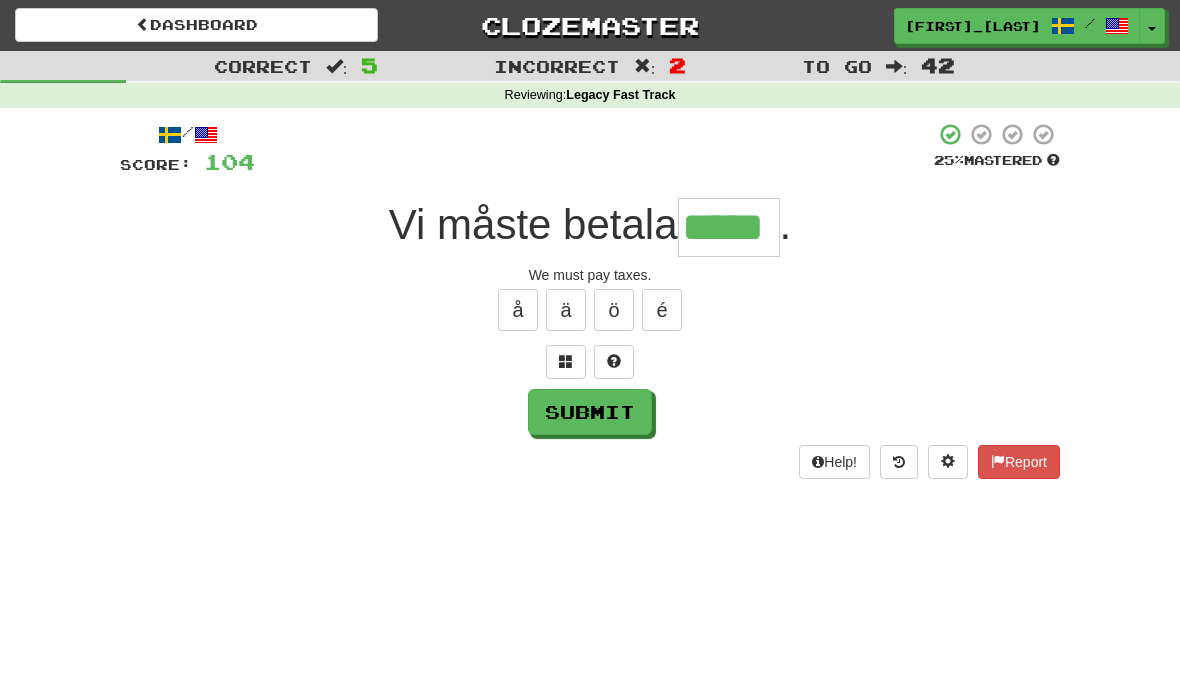 type 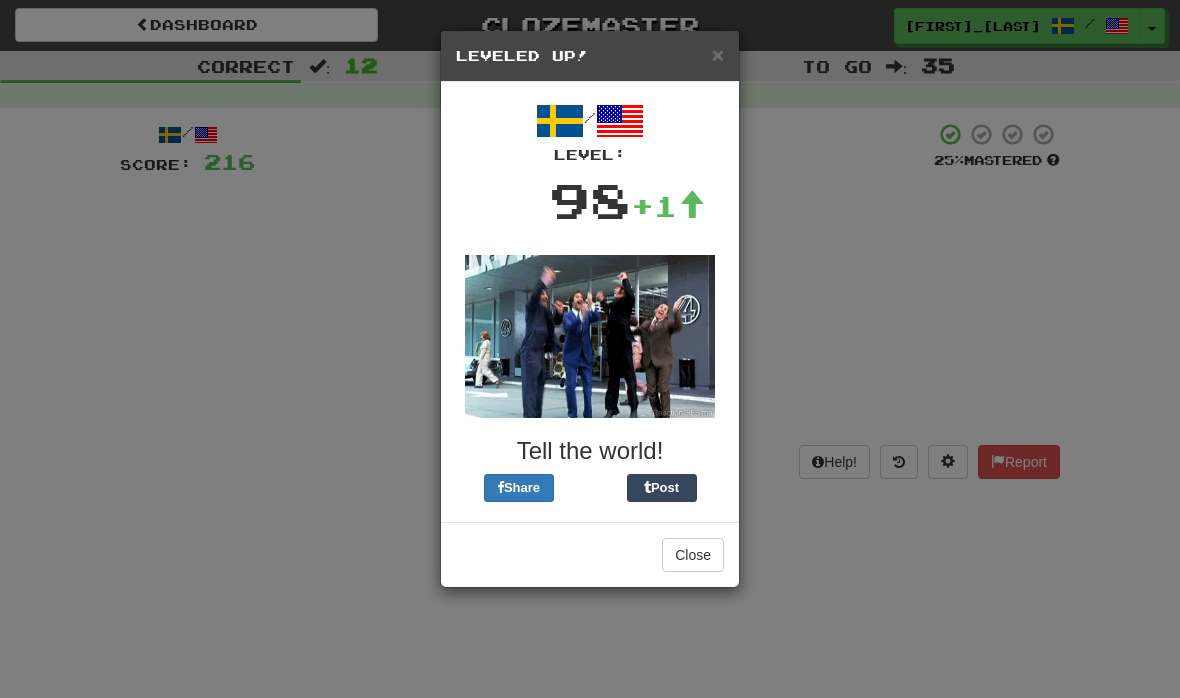 click on "Close" at bounding box center (693, 555) 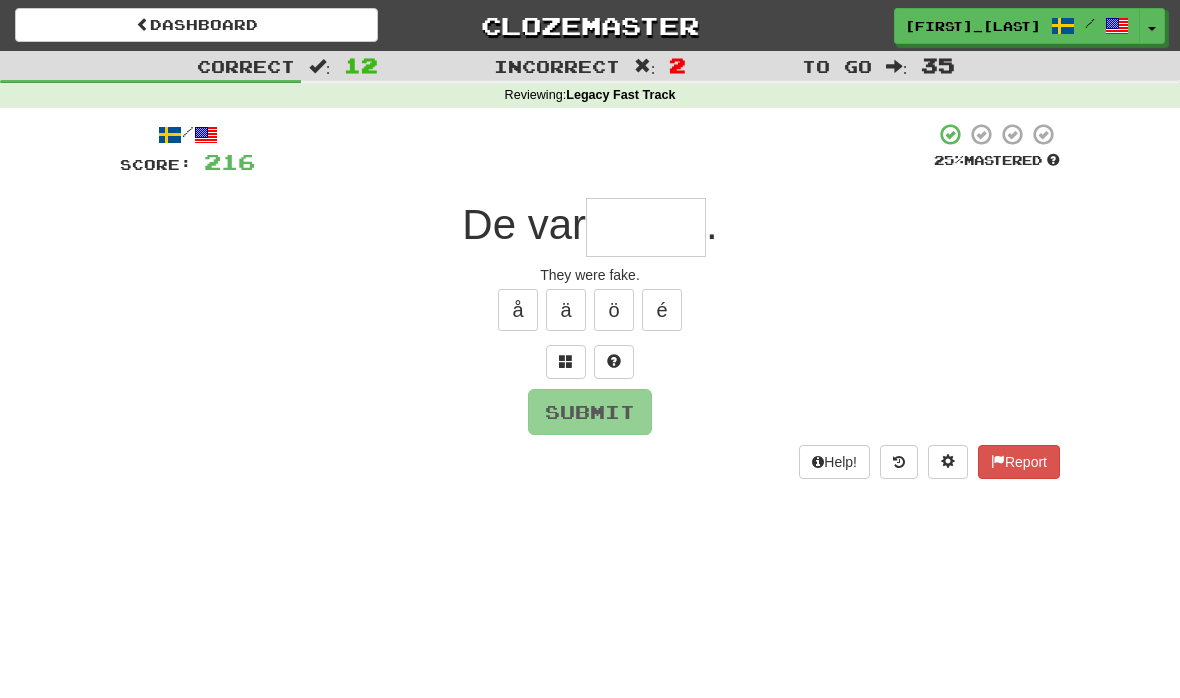 click at bounding box center (646, 227) 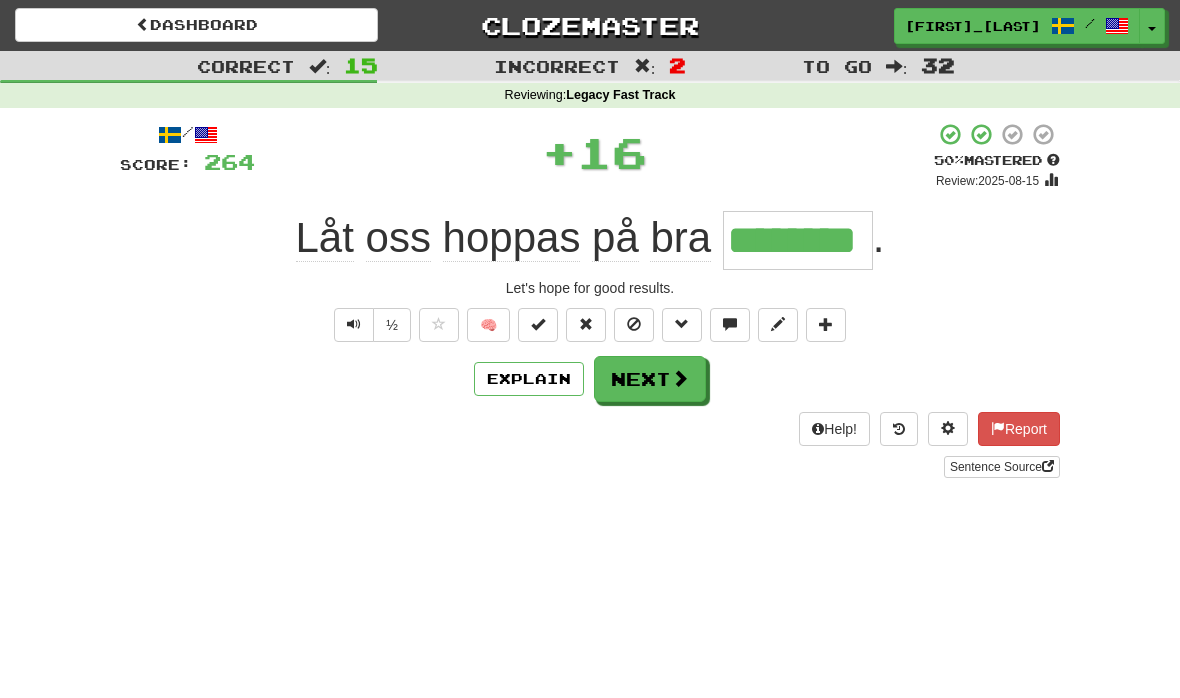 click on "Explain" at bounding box center (529, 379) 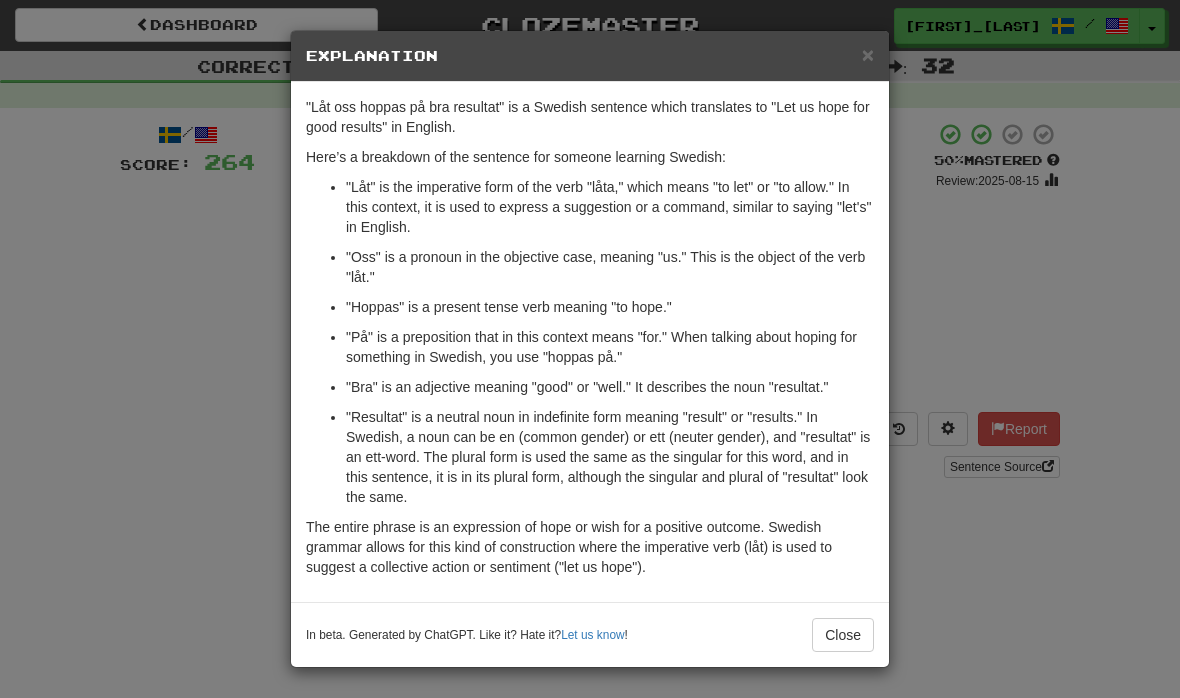 click on "Close" at bounding box center [843, 635] 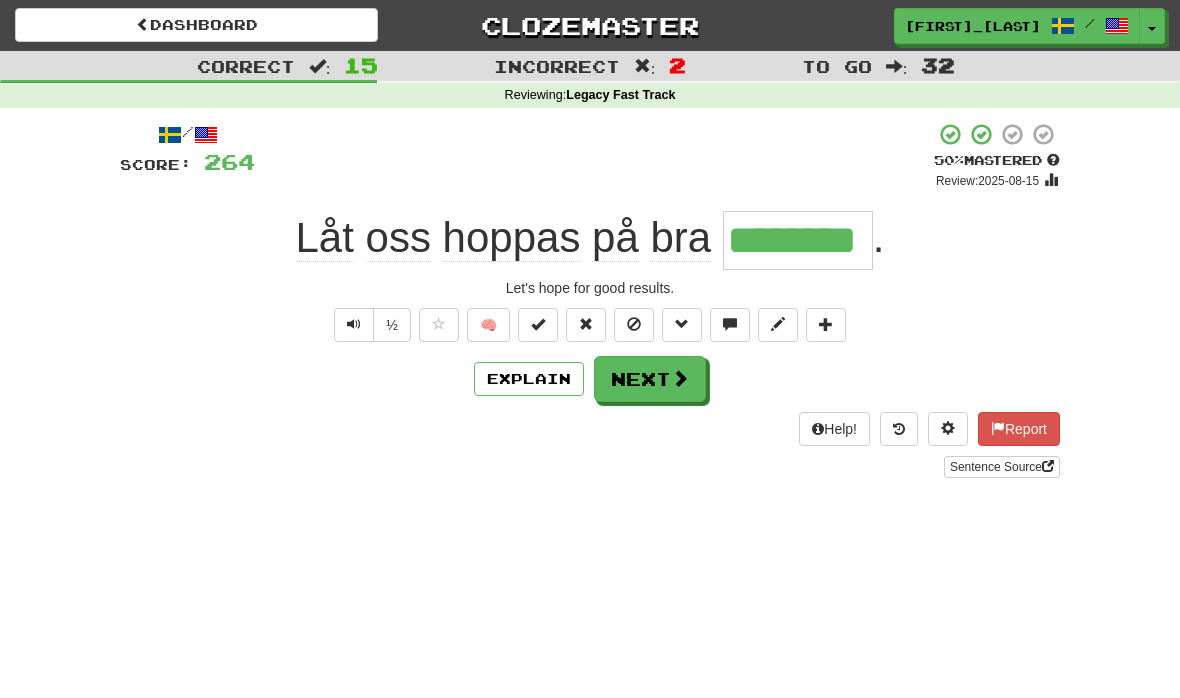 click on "Explain" at bounding box center [529, 379] 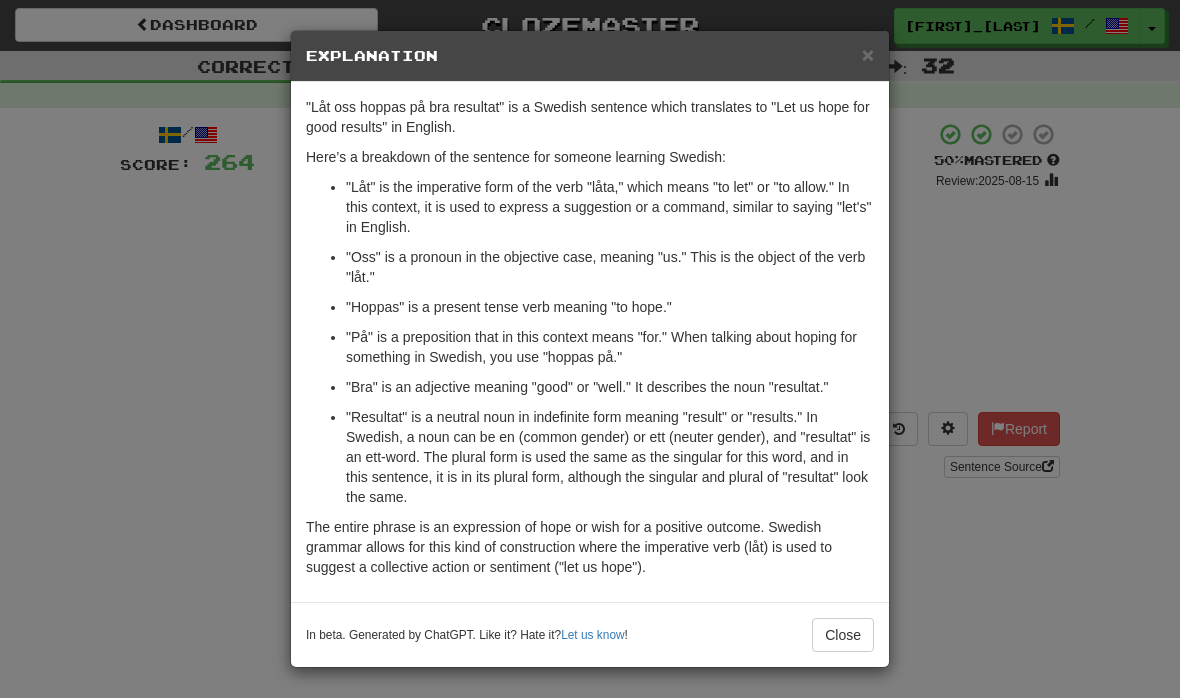click on "Close" at bounding box center (843, 635) 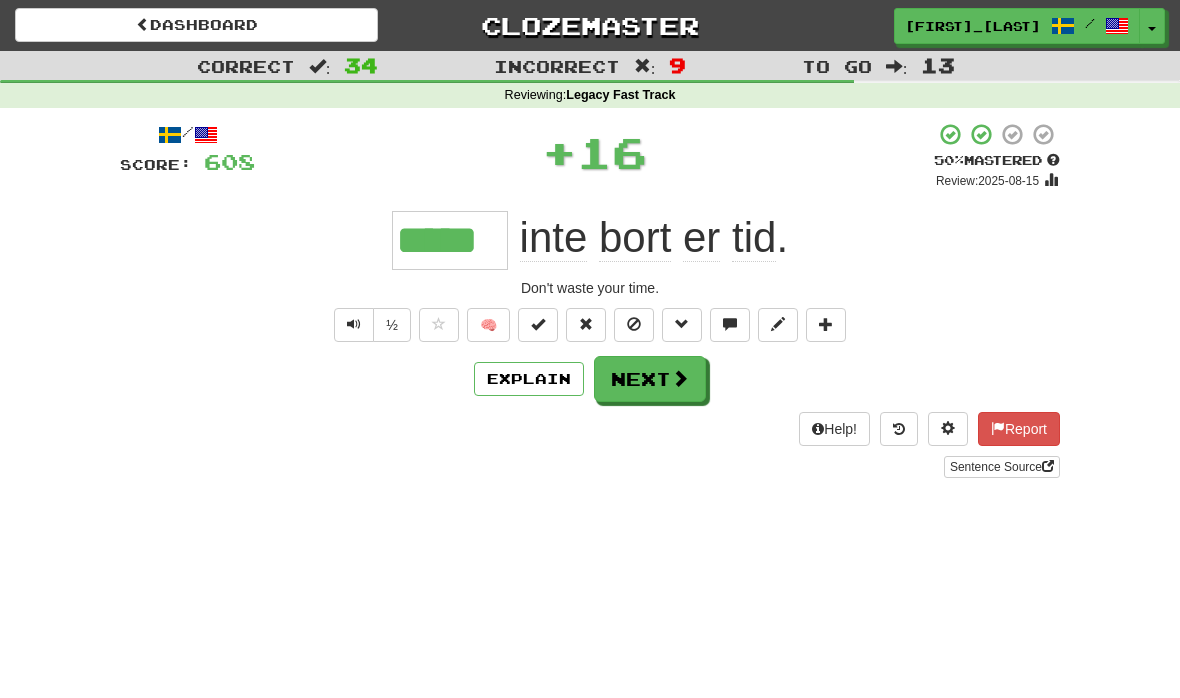 click at bounding box center [680, 378] 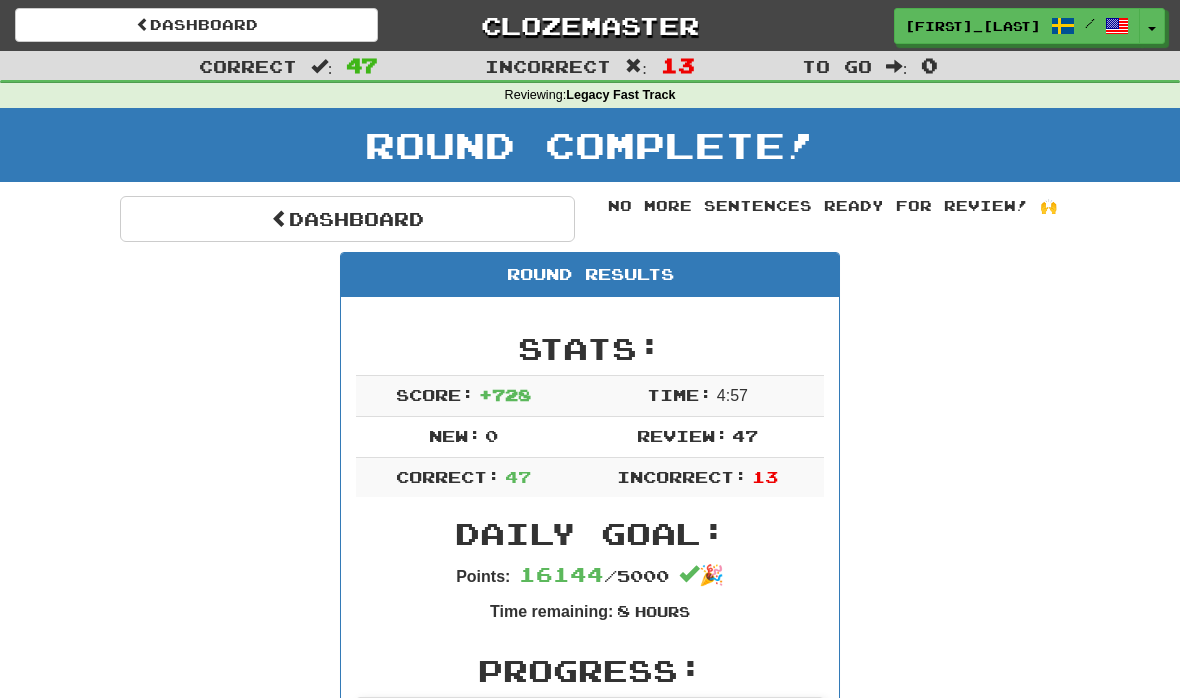 click on "Dashboard" at bounding box center (347, 219) 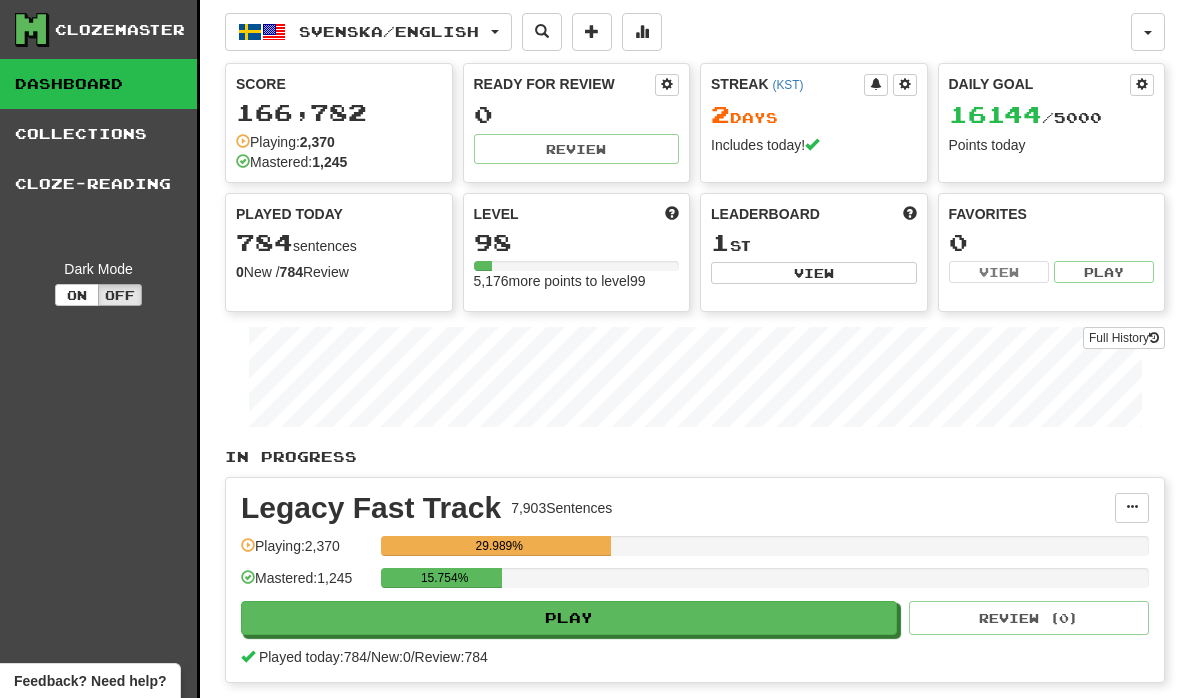 scroll, scrollTop: 0, scrollLeft: 0, axis: both 